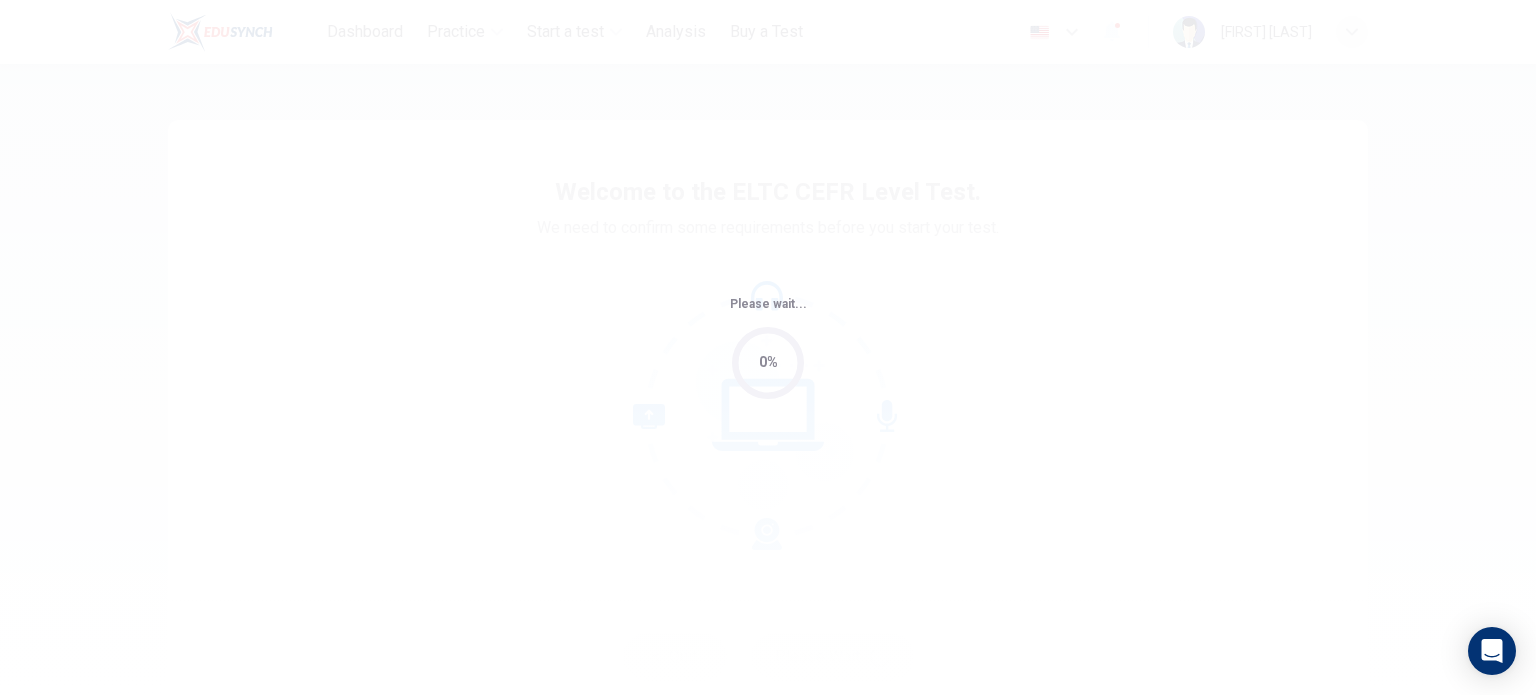 scroll, scrollTop: 0, scrollLeft: 0, axis: both 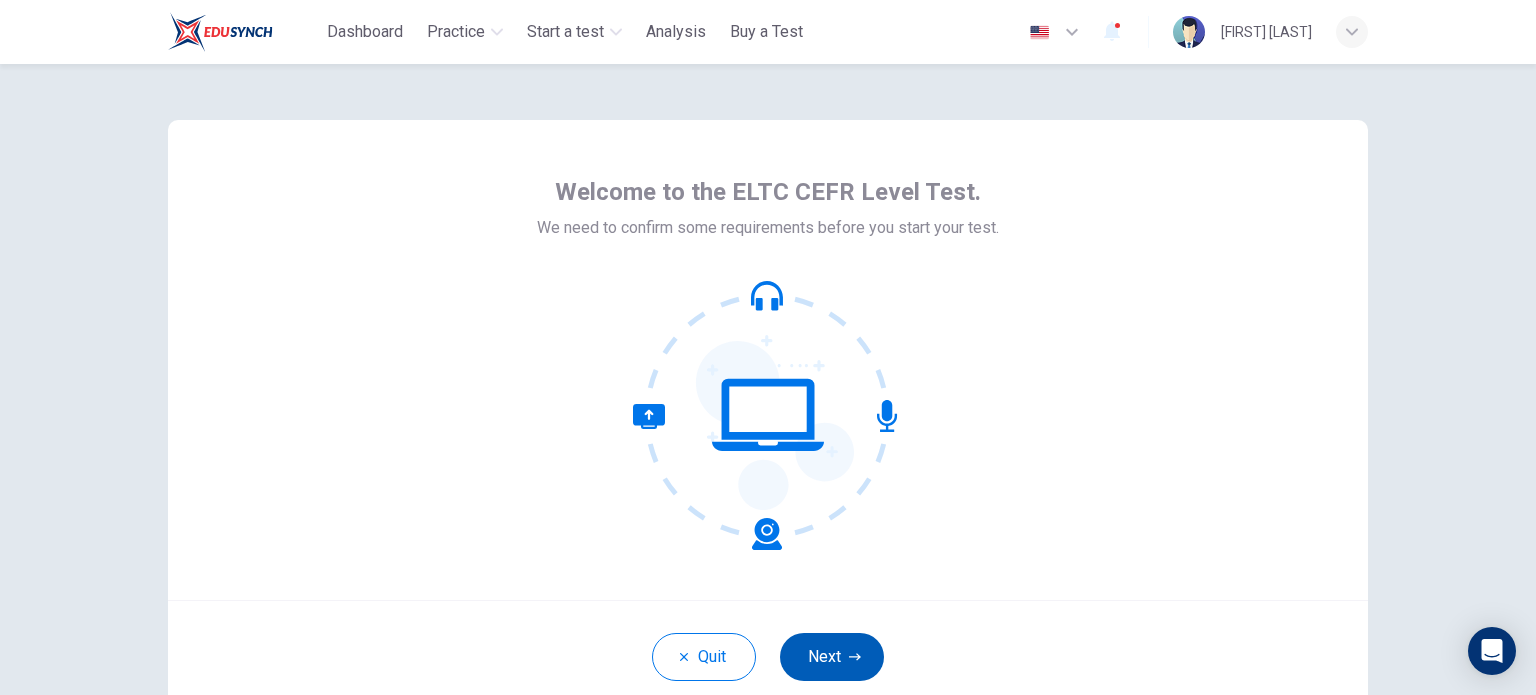 click on "Next" at bounding box center [832, 657] 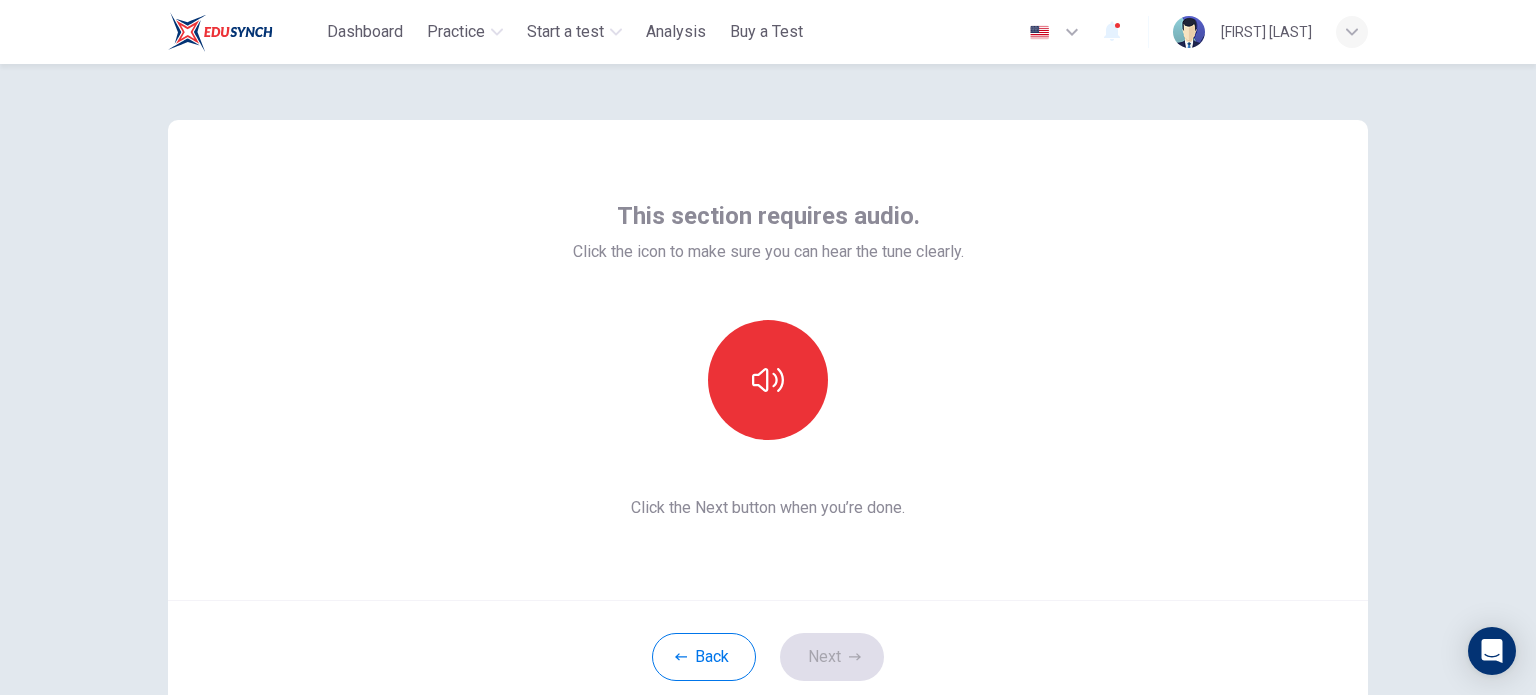 scroll, scrollTop: 137, scrollLeft: 0, axis: vertical 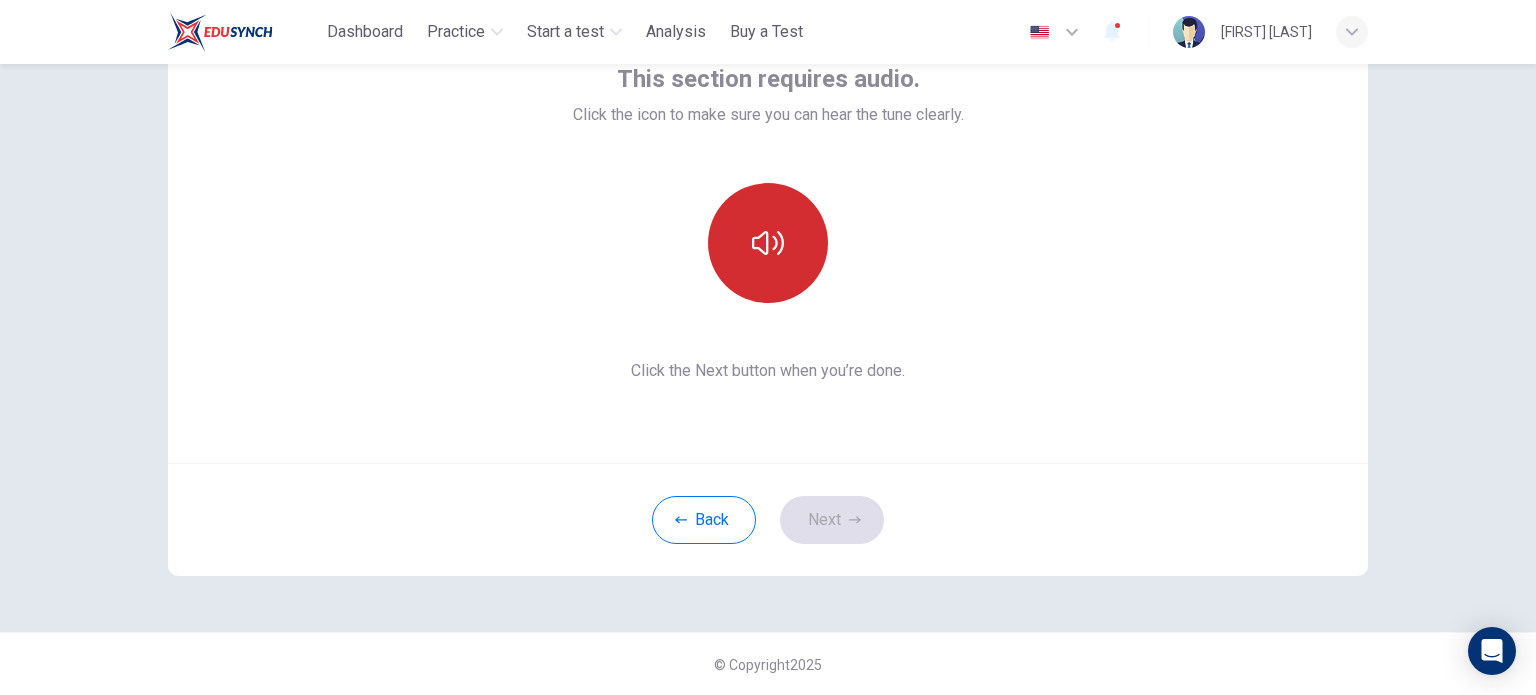 click 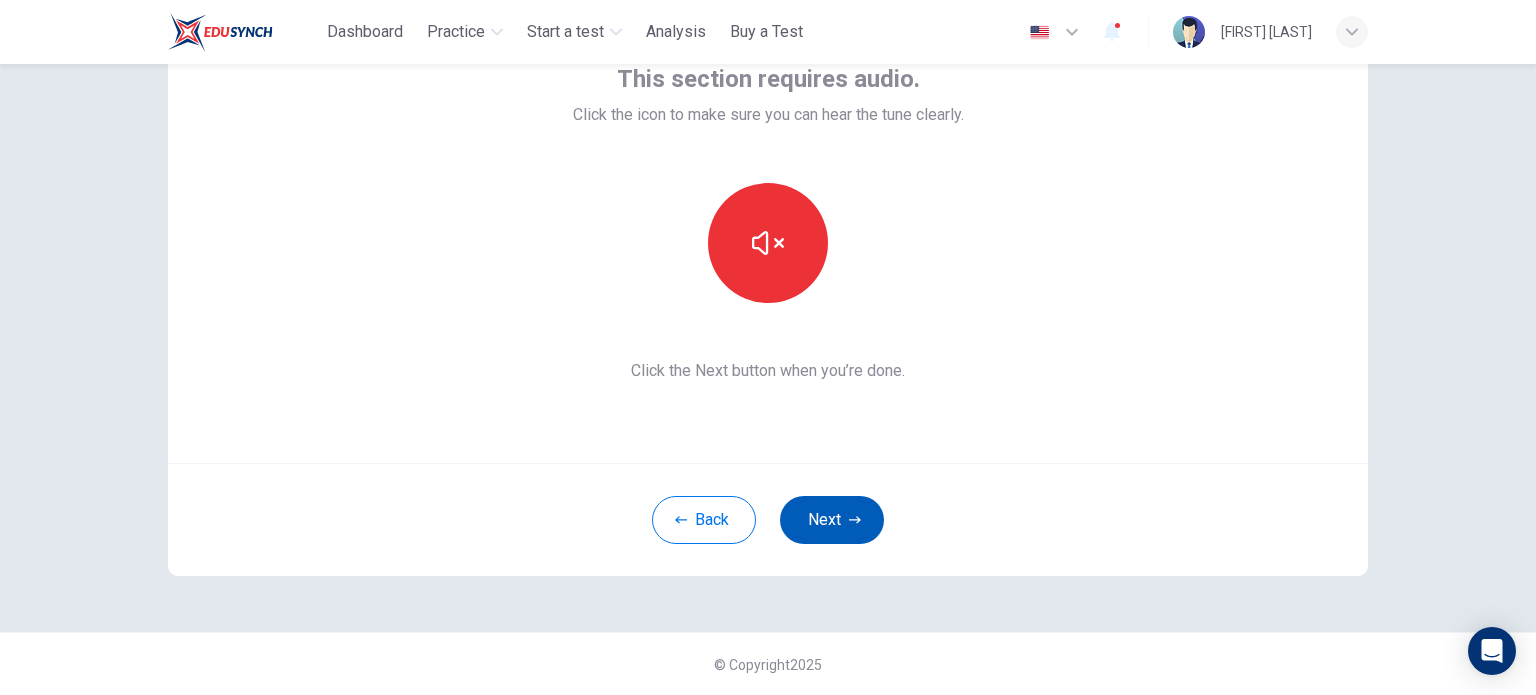 click on "Next" at bounding box center [832, 520] 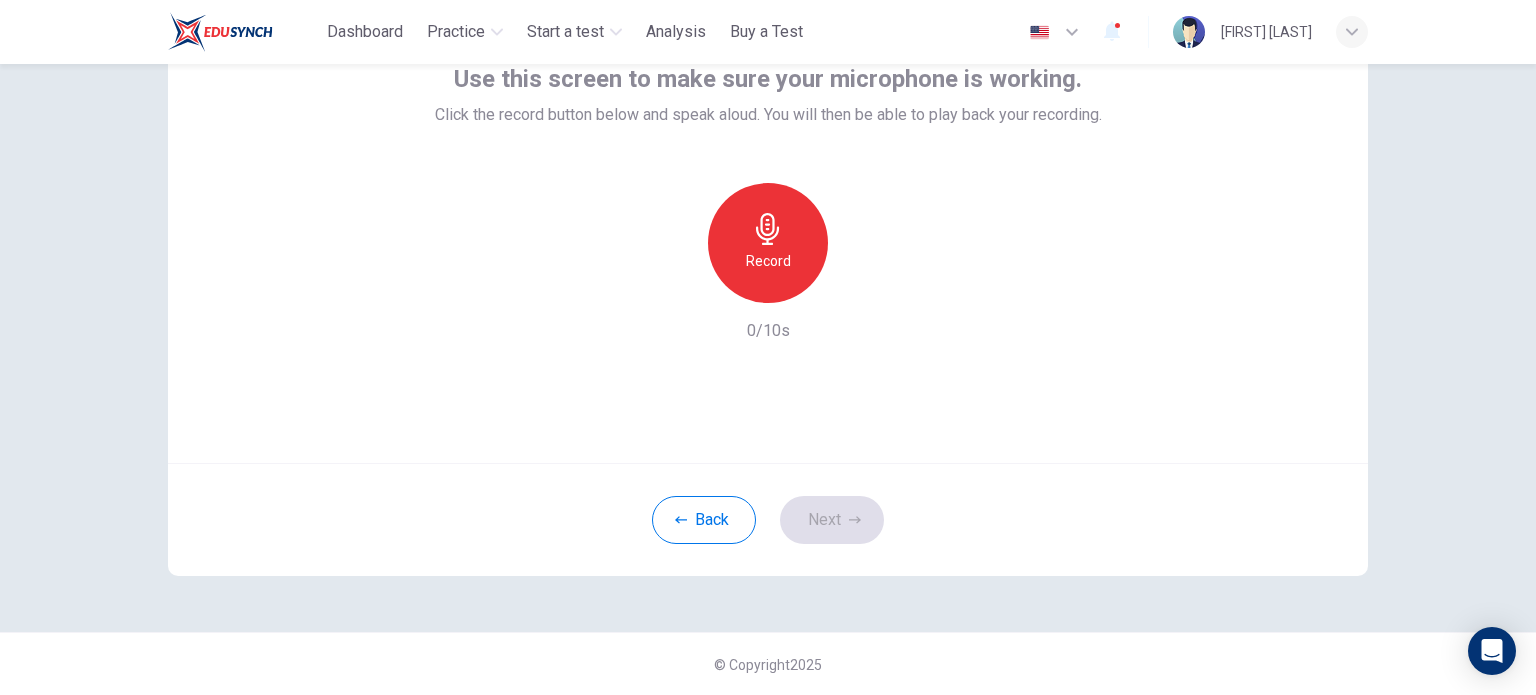scroll, scrollTop: 0, scrollLeft: 0, axis: both 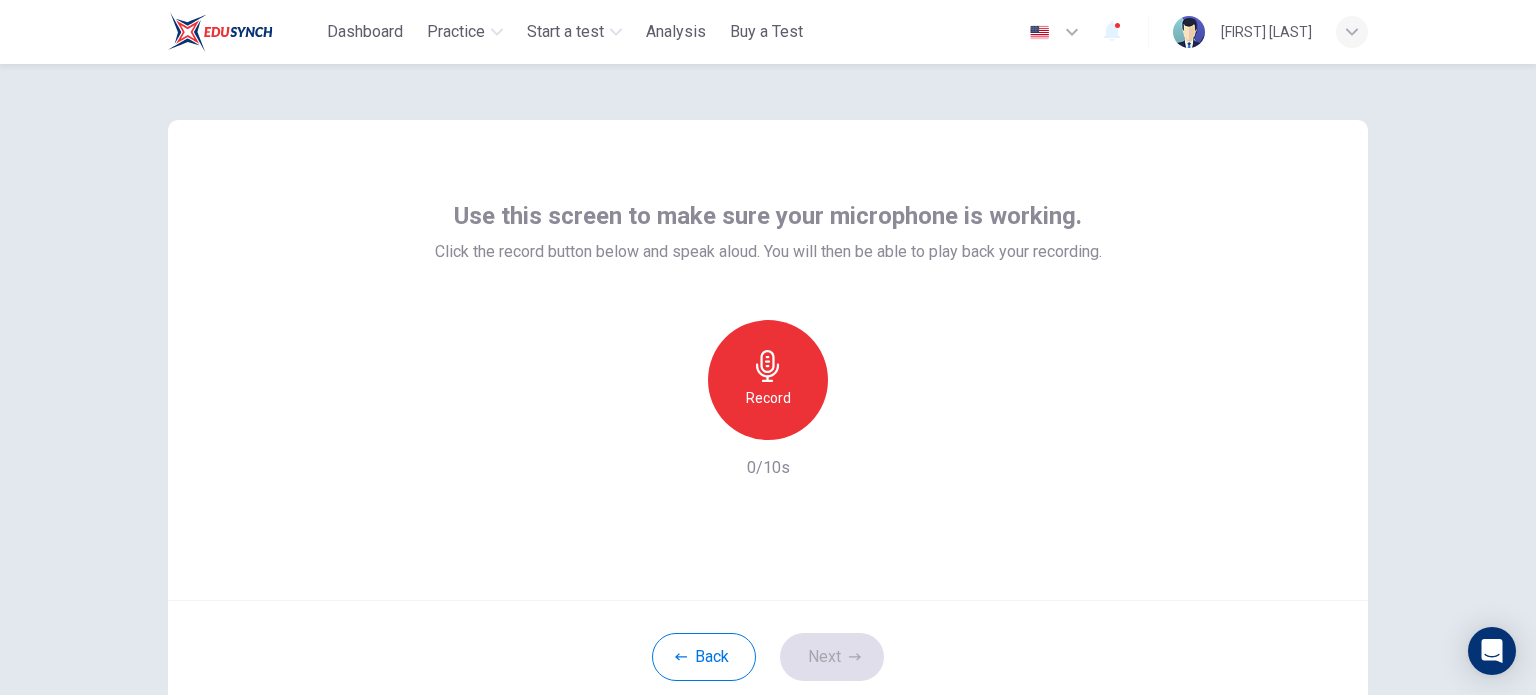 click 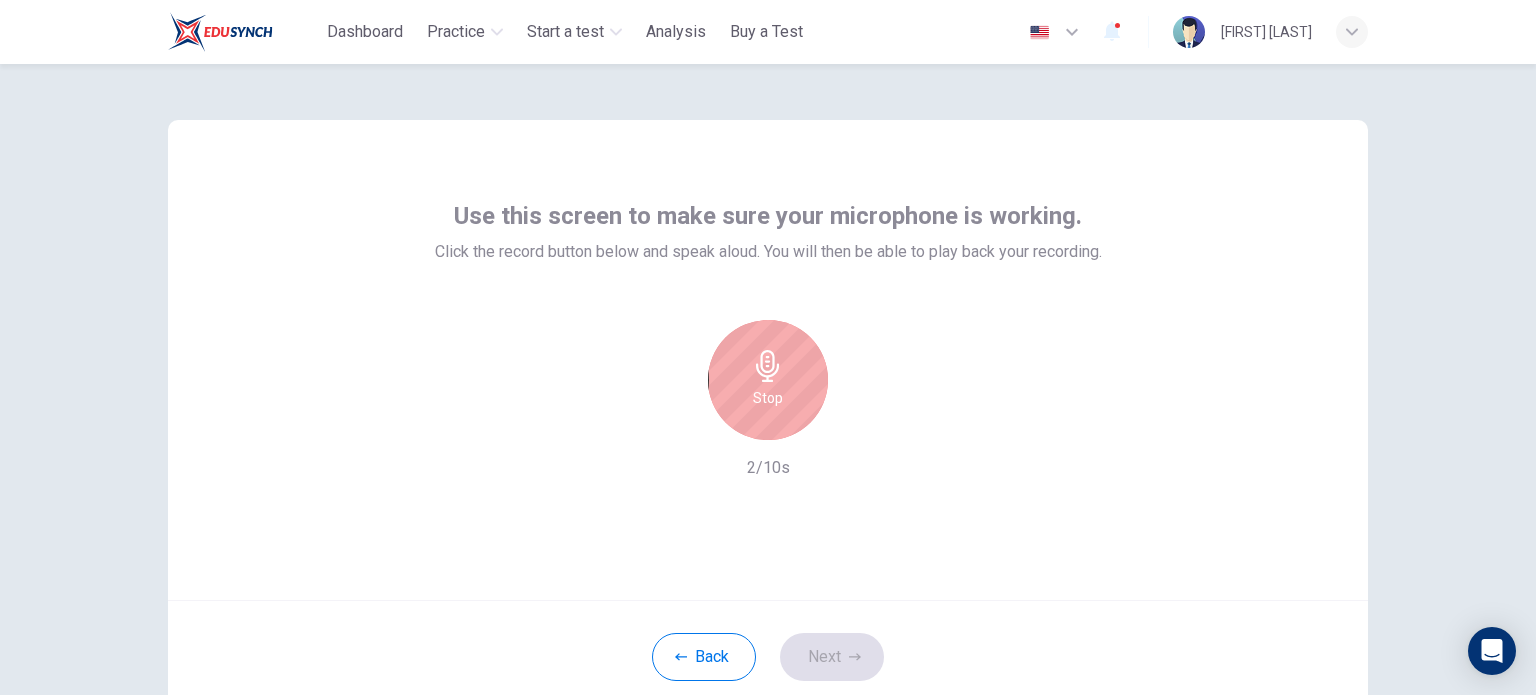 click 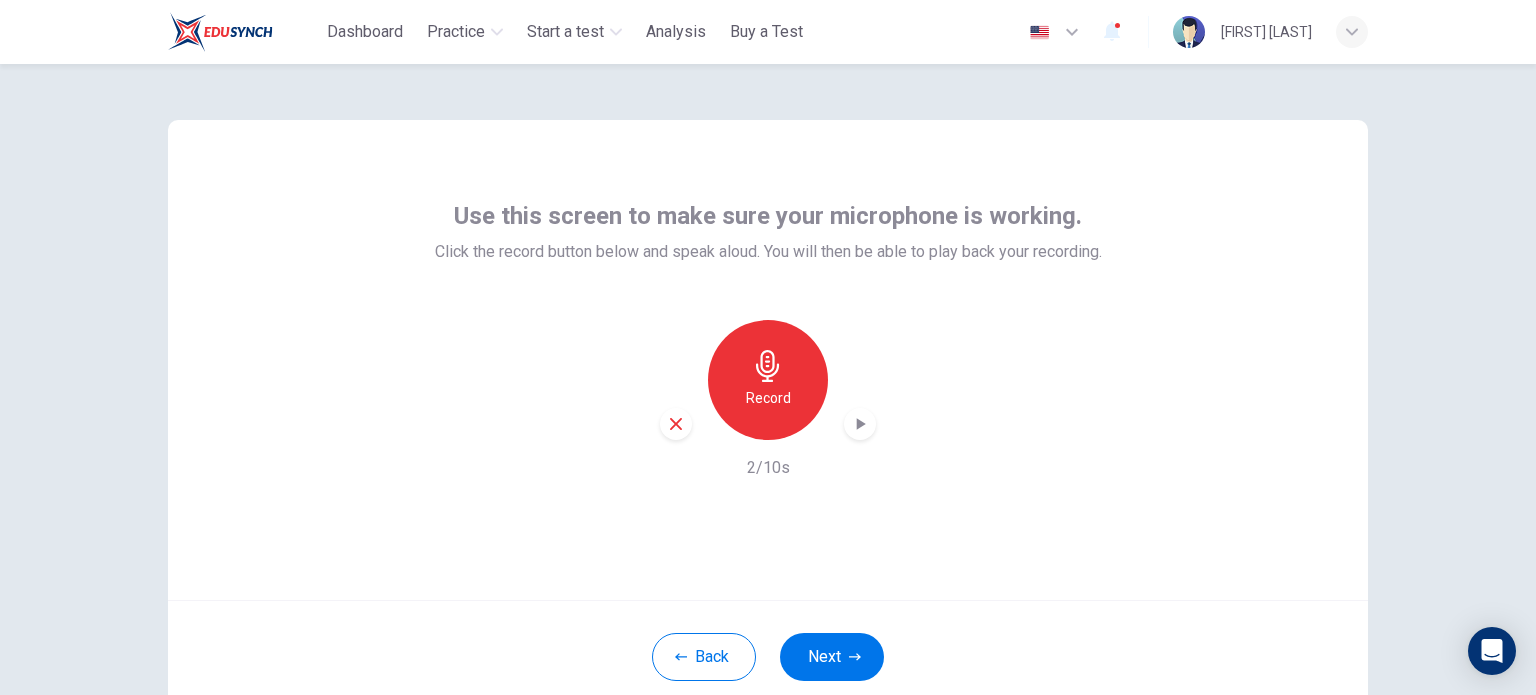 click 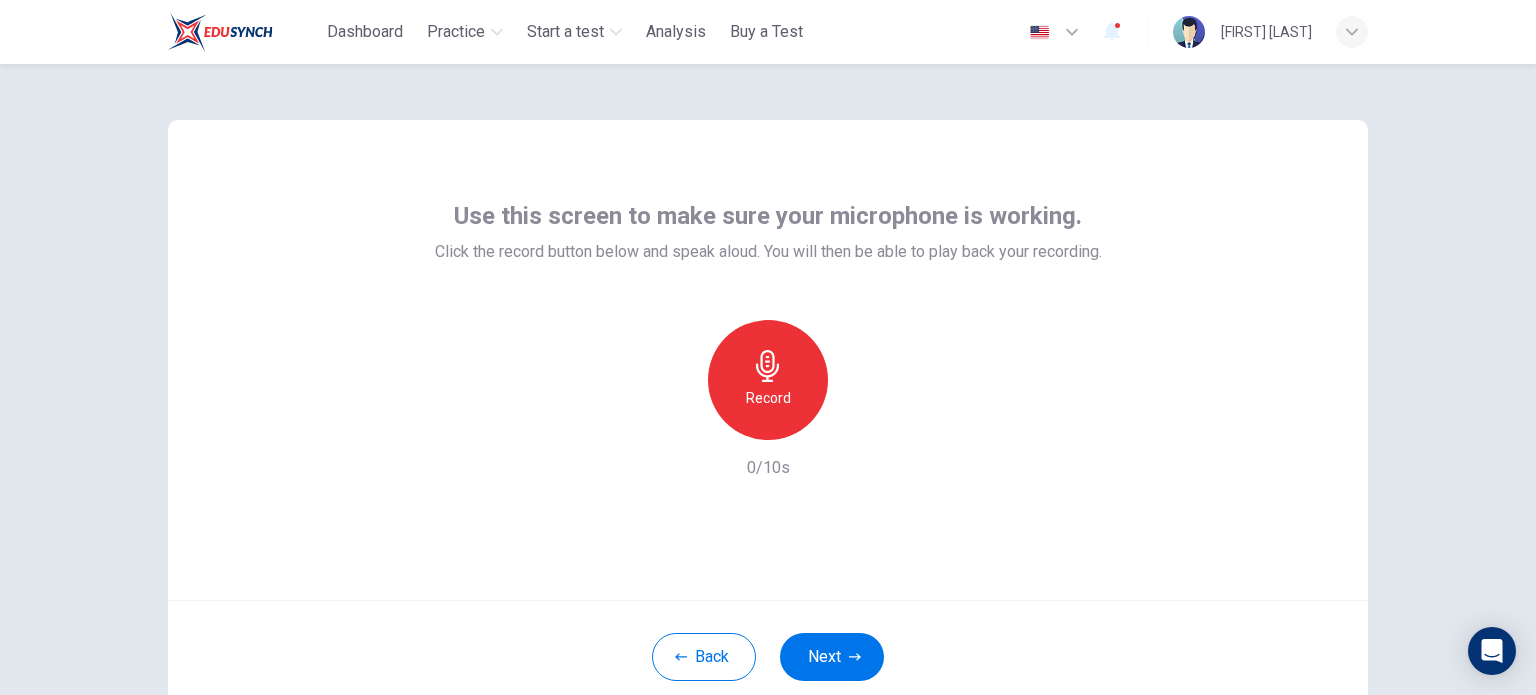 click on "Record" at bounding box center [768, 380] 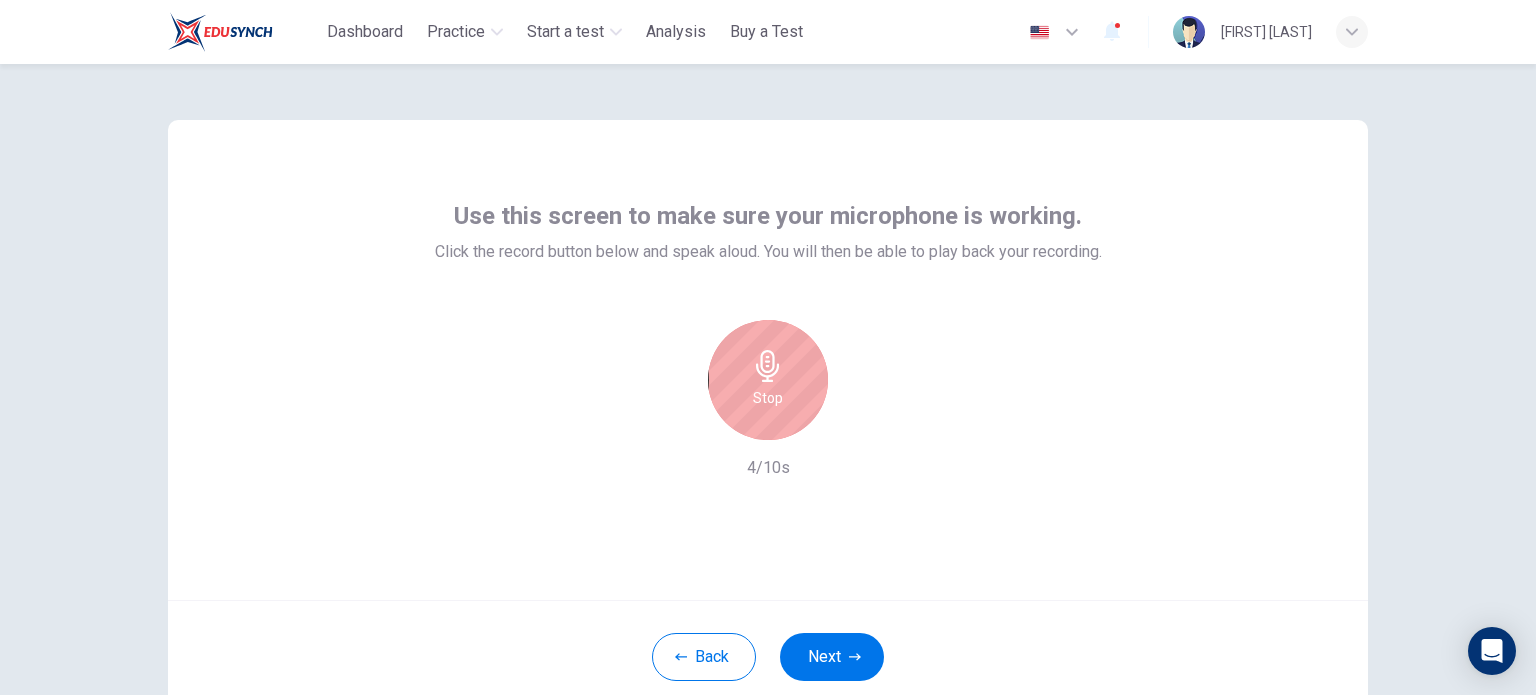 click on "Stop" at bounding box center (768, 380) 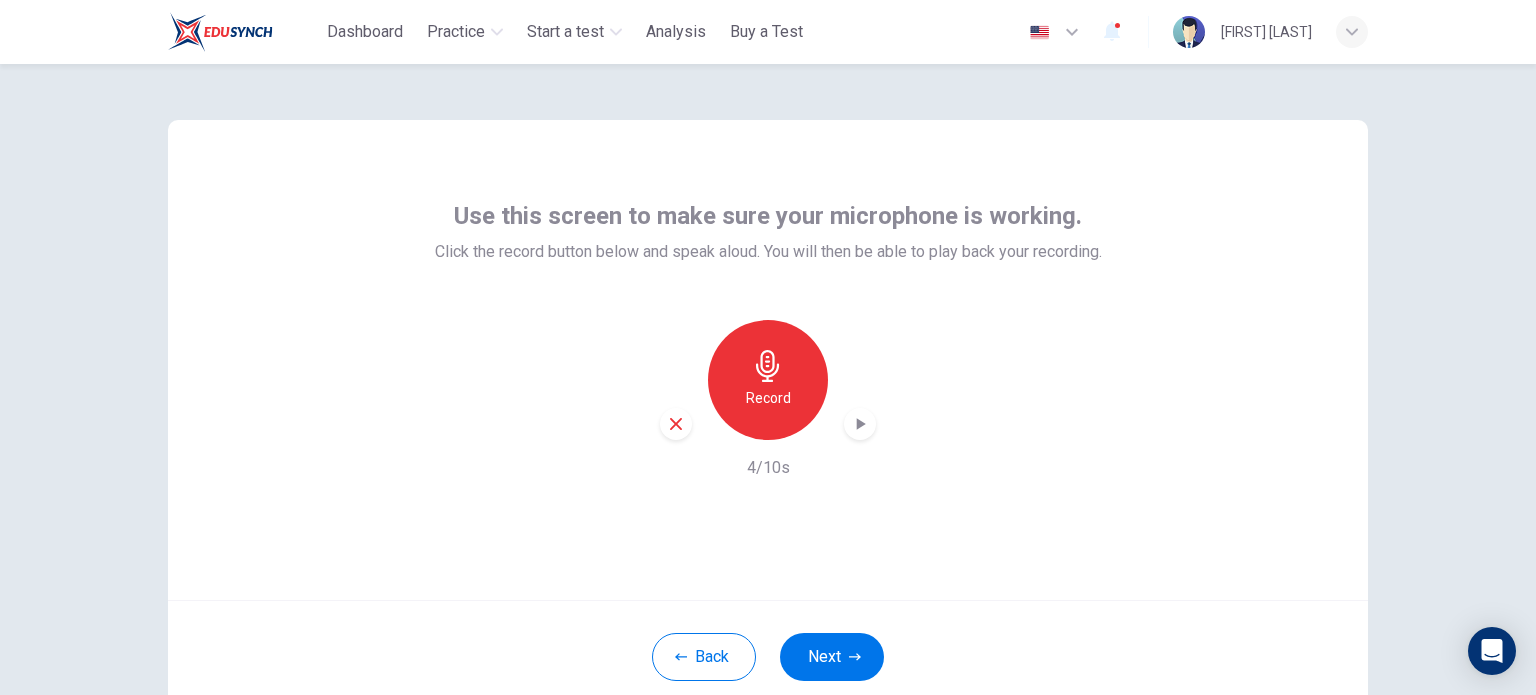 click 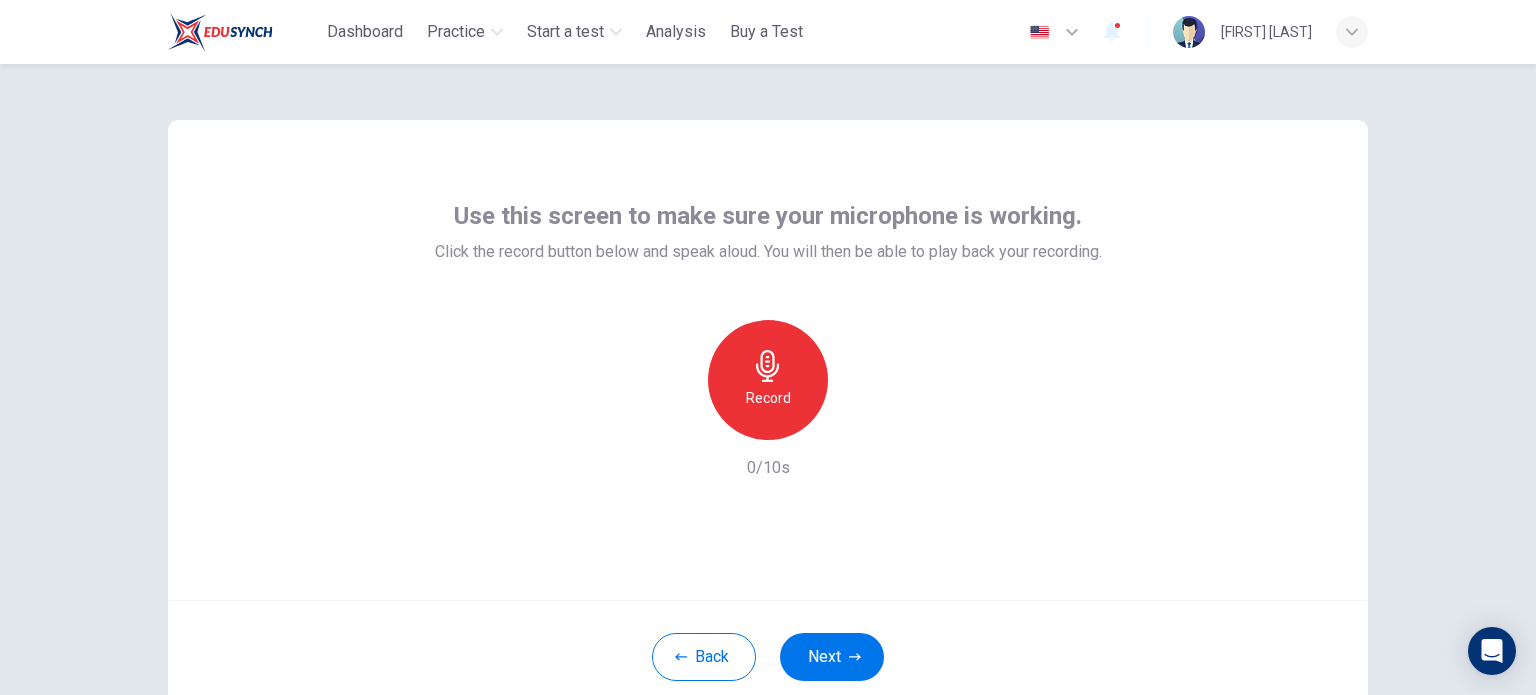 click 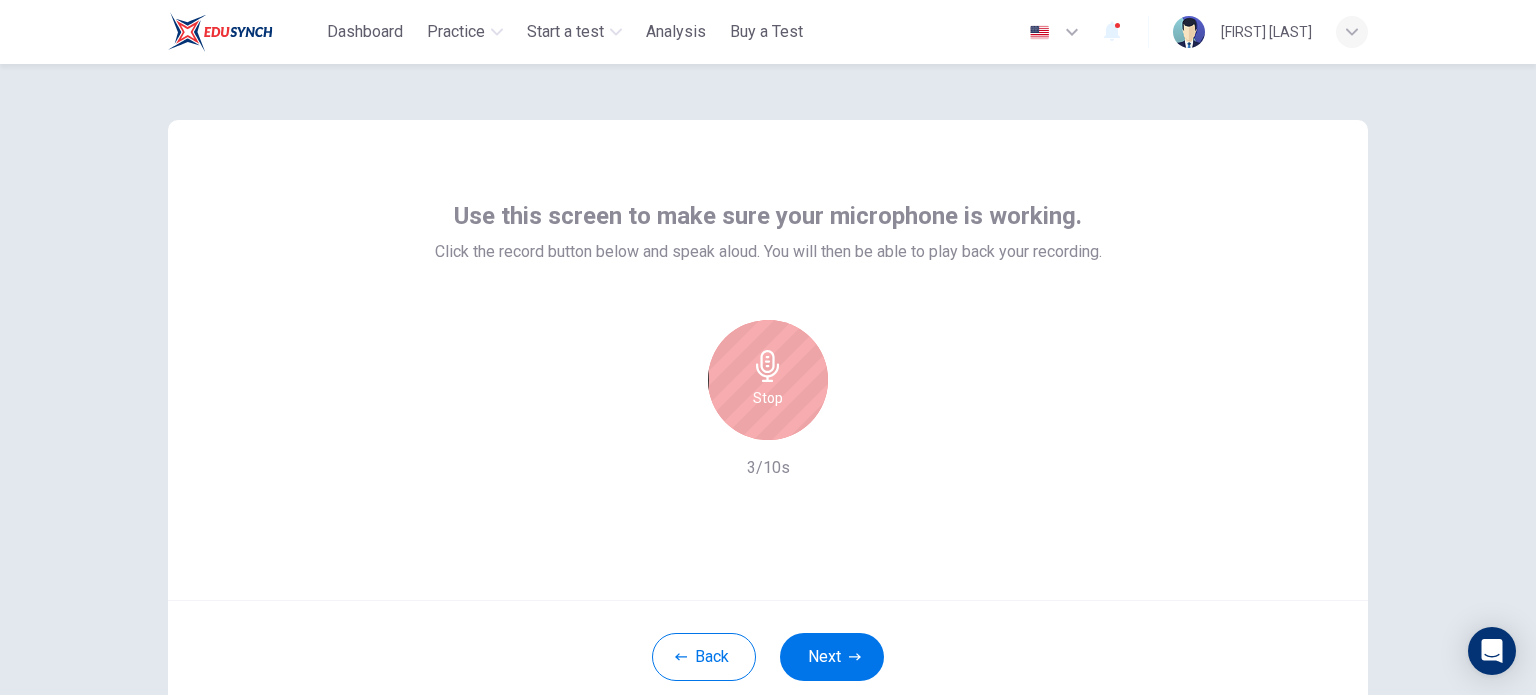 click on "Stop" at bounding box center (768, 380) 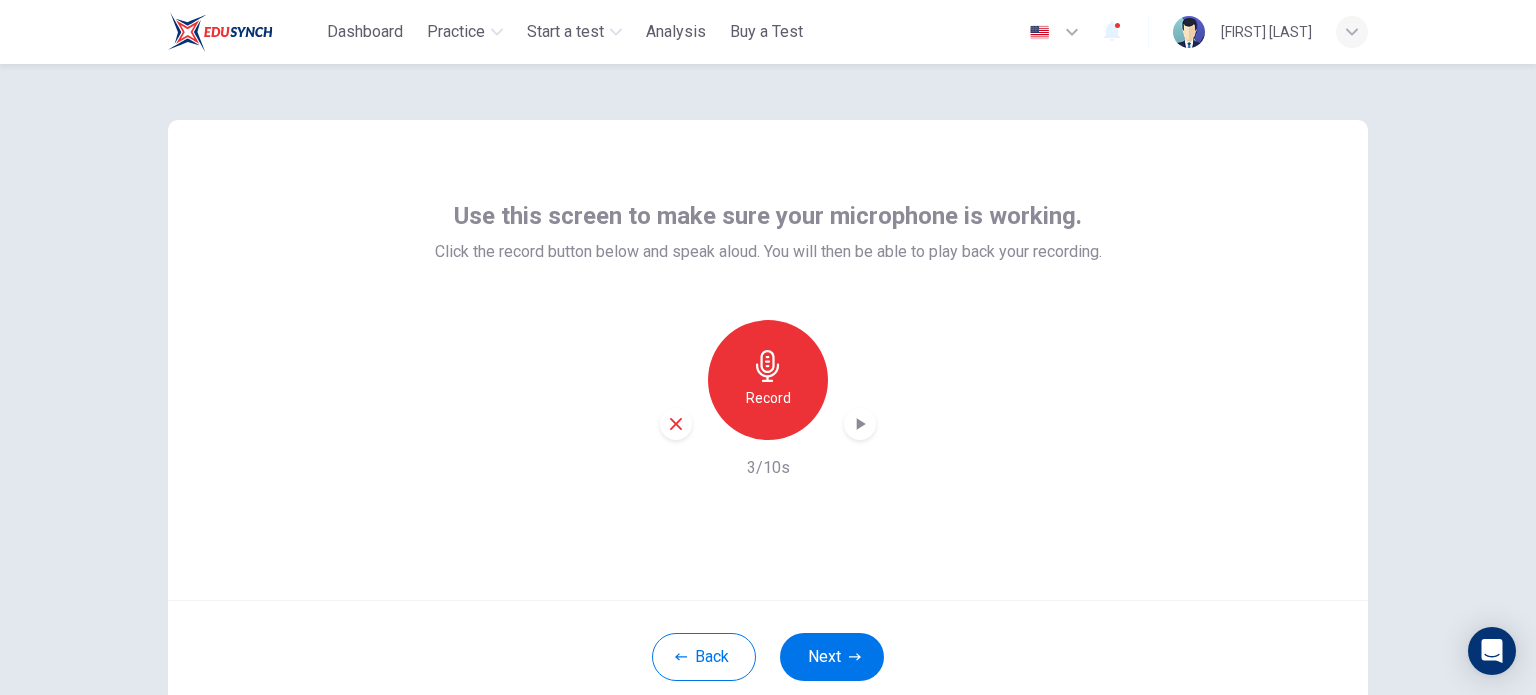 click at bounding box center (860, 424) 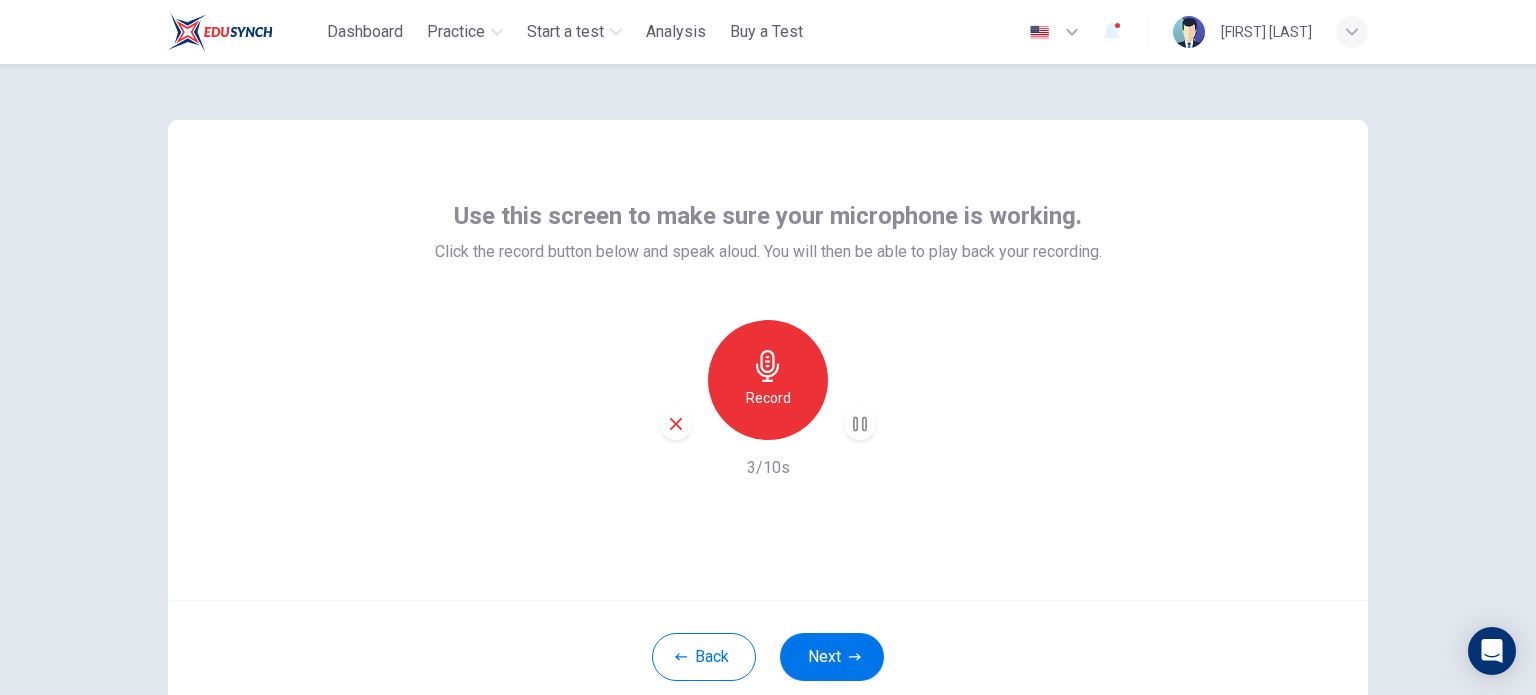 click 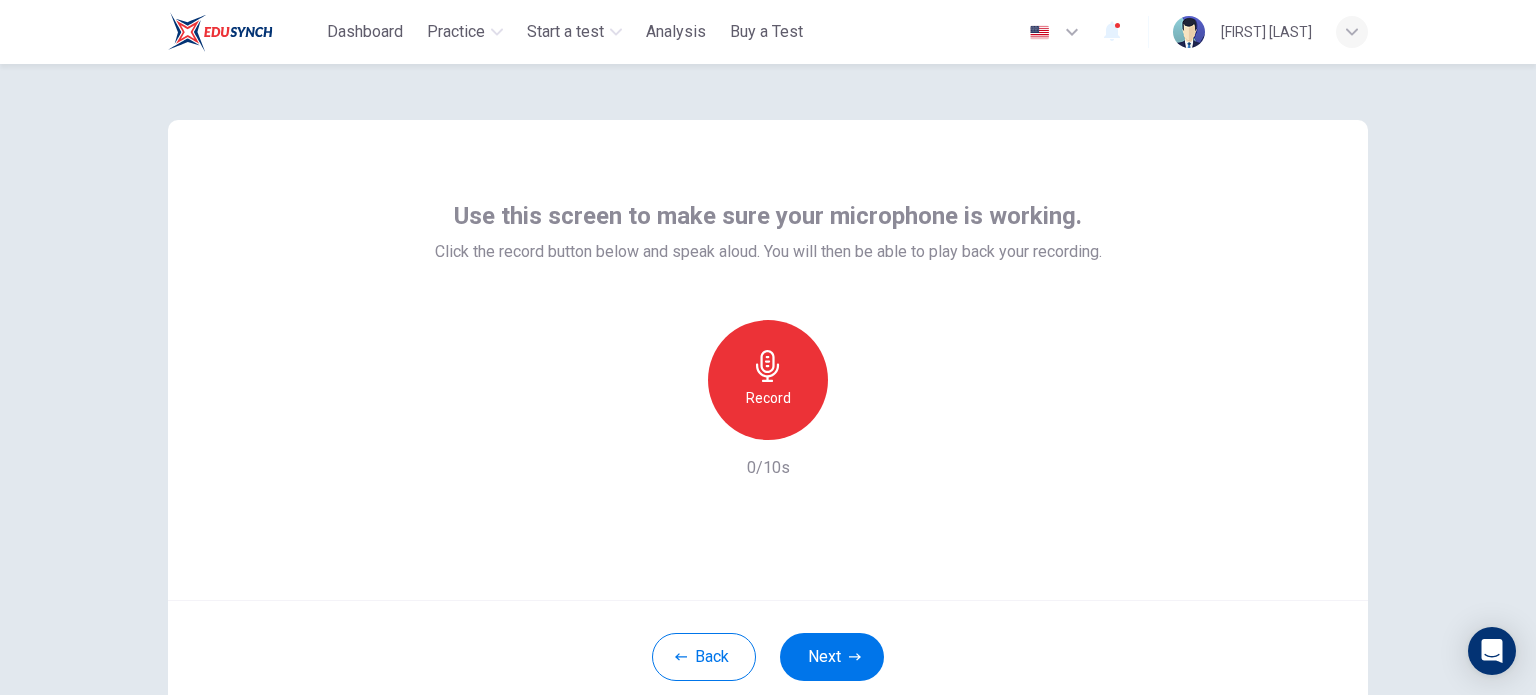 click 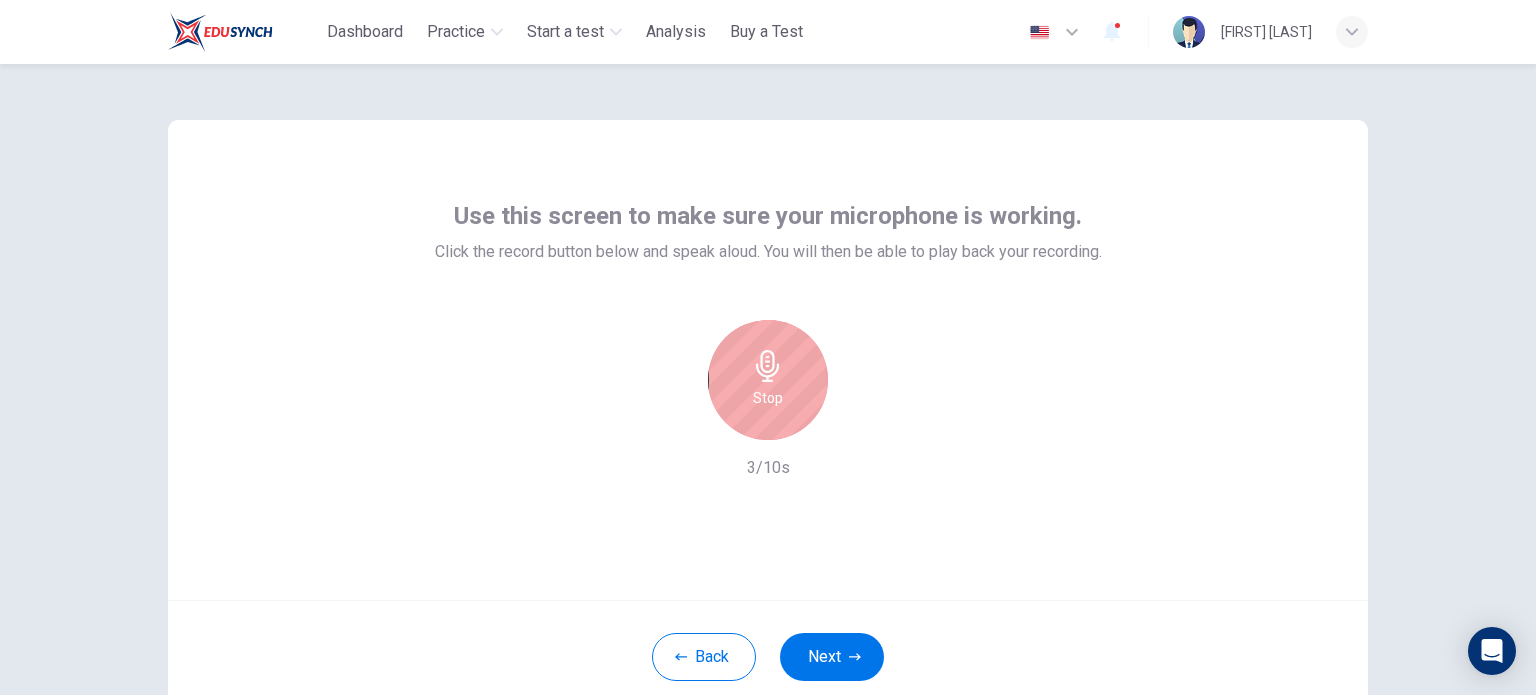 click on "Stop" at bounding box center [768, 398] 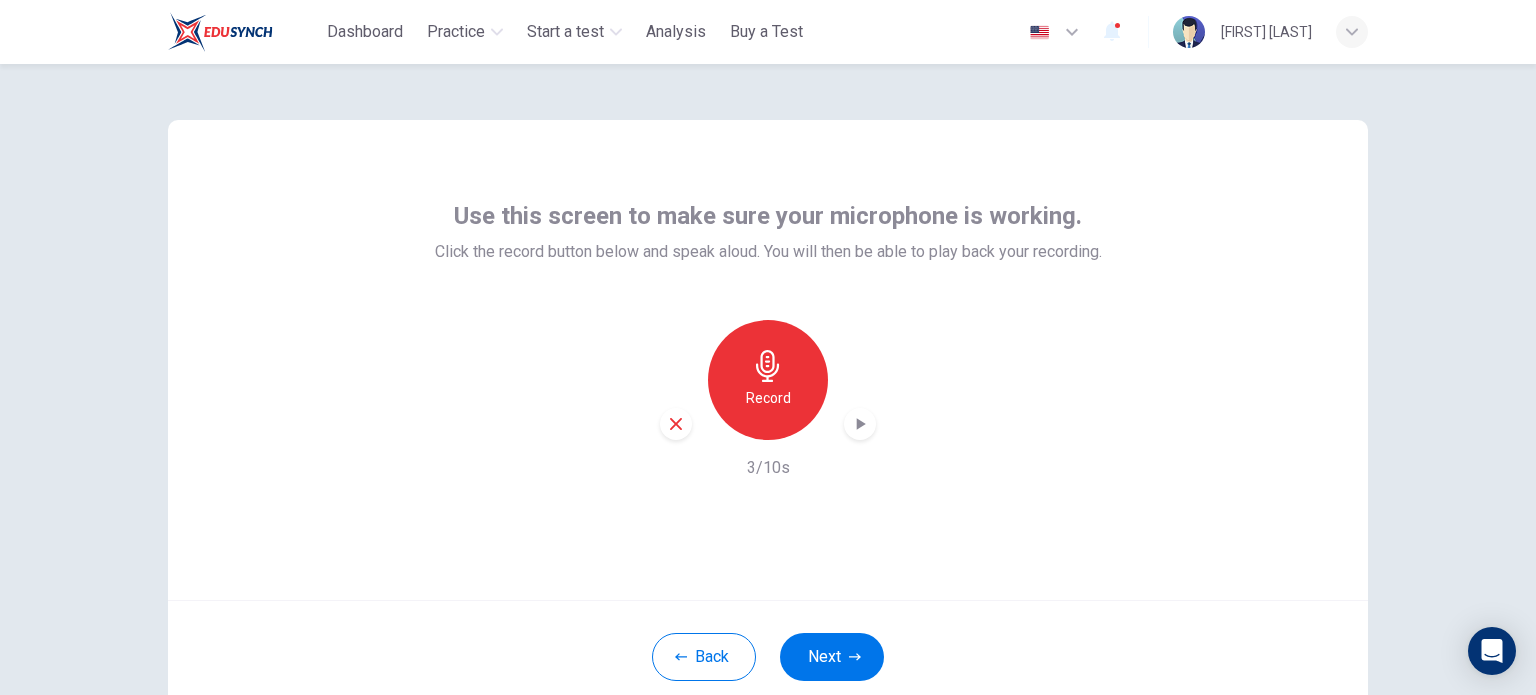 click 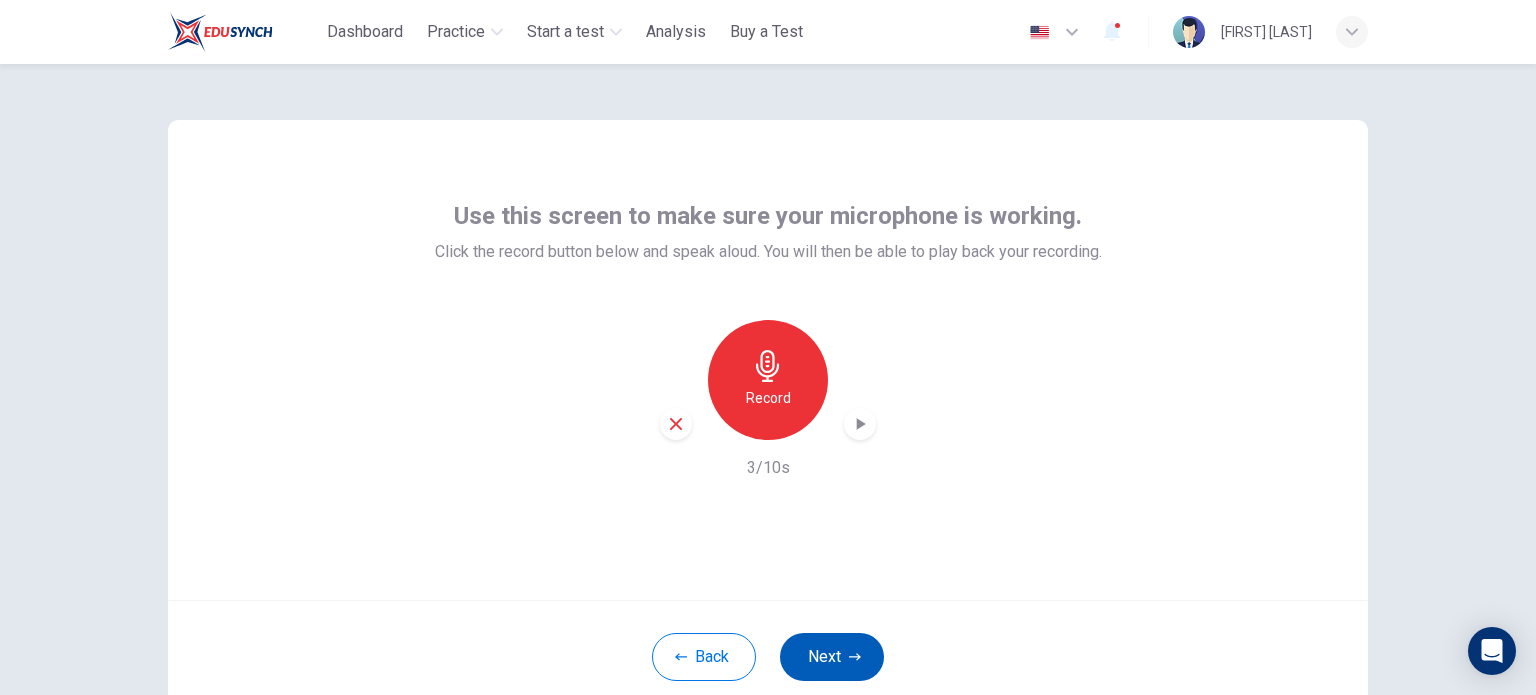 click on "Next" at bounding box center (832, 657) 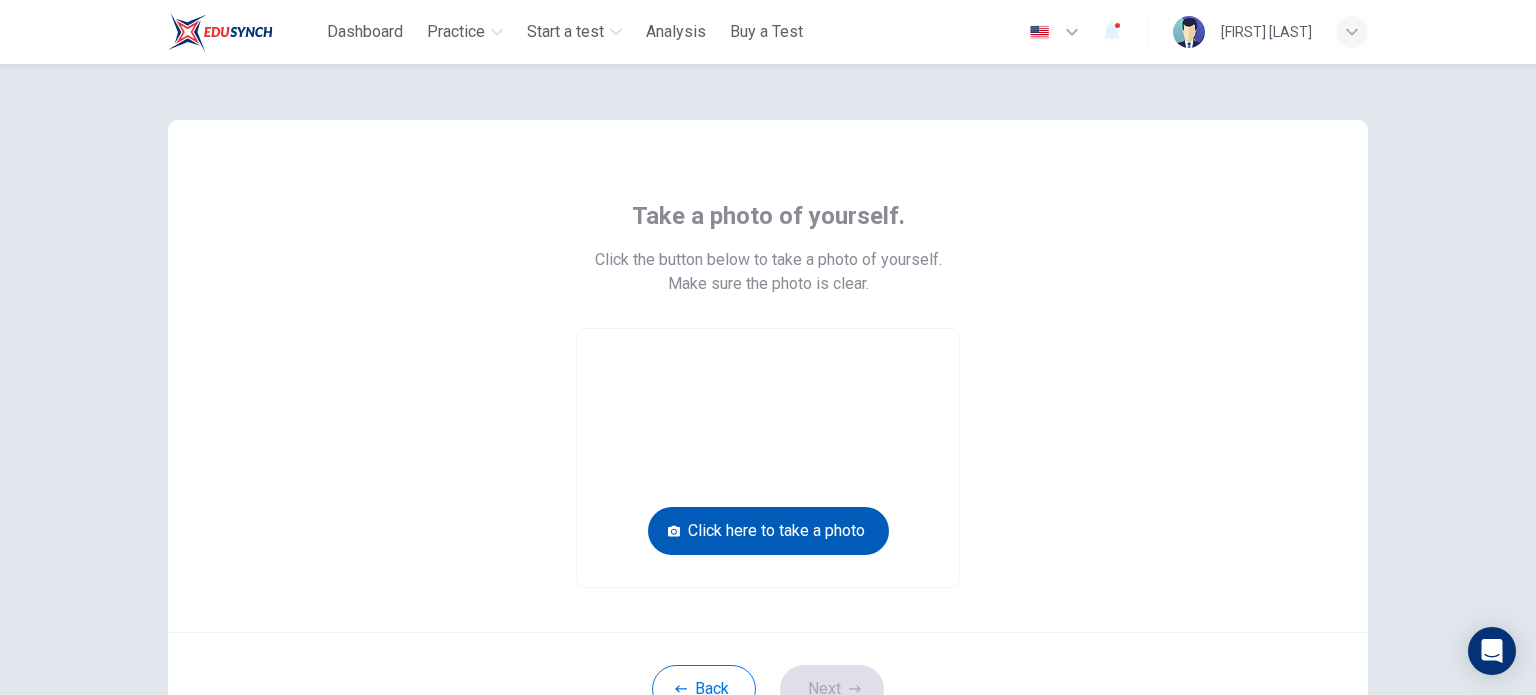 scroll, scrollTop: 169, scrollLeft: 0, axis: vertical 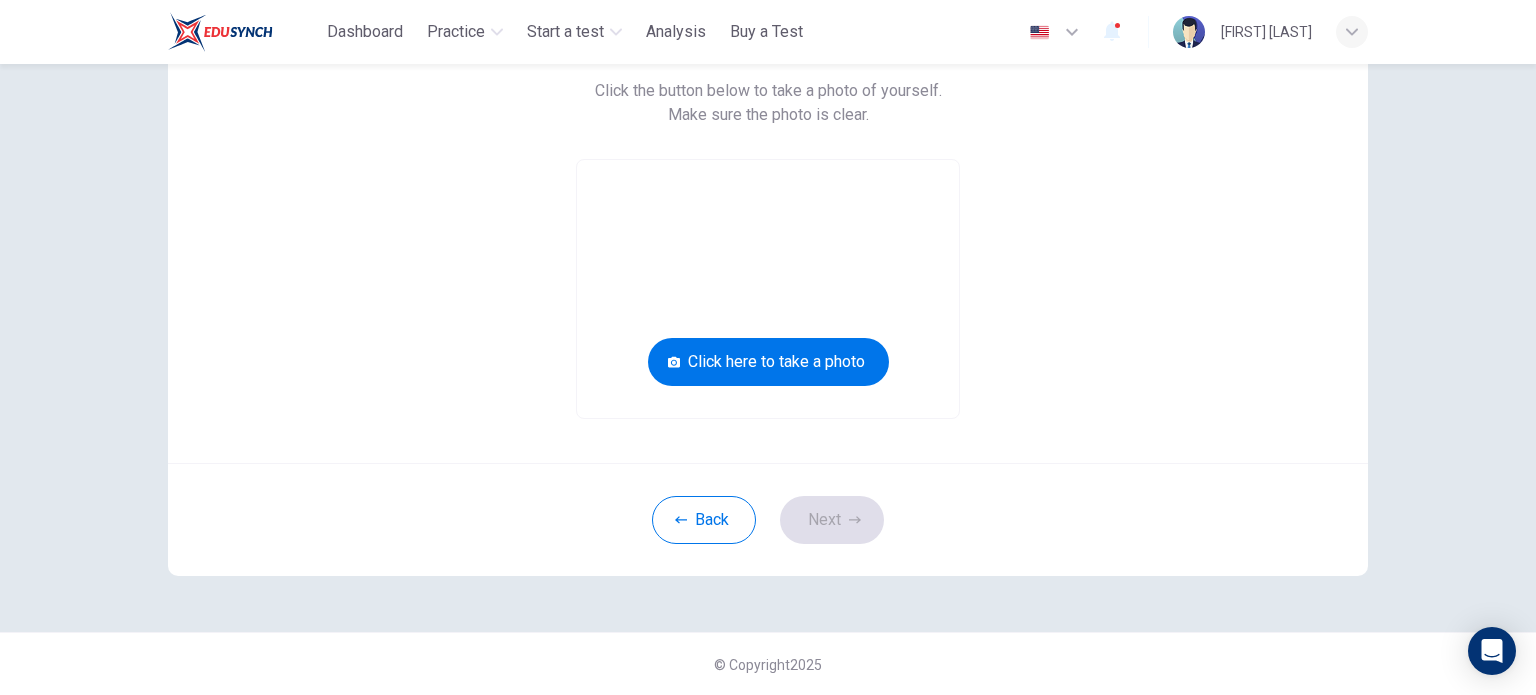 click at bounding box center (768, 289) 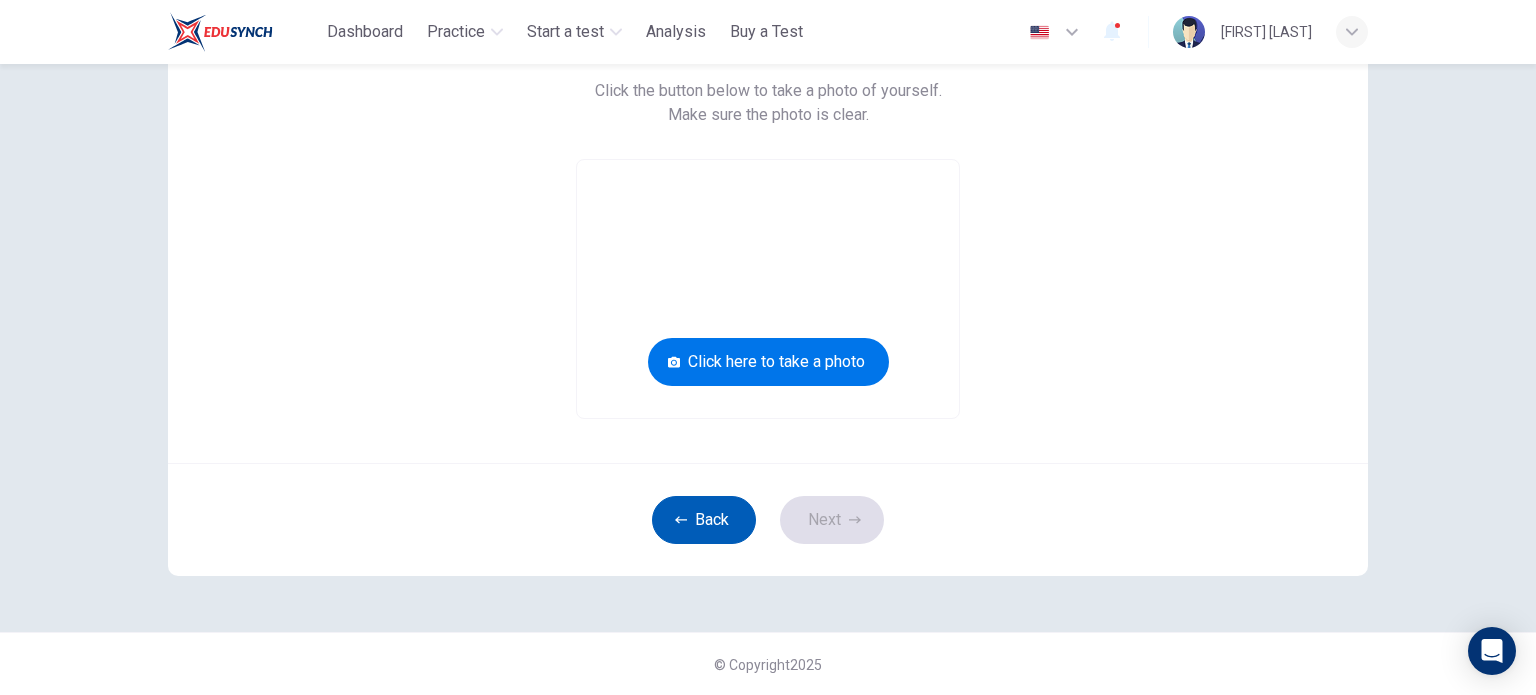 click on "Back" at bounding box center [704, 520] 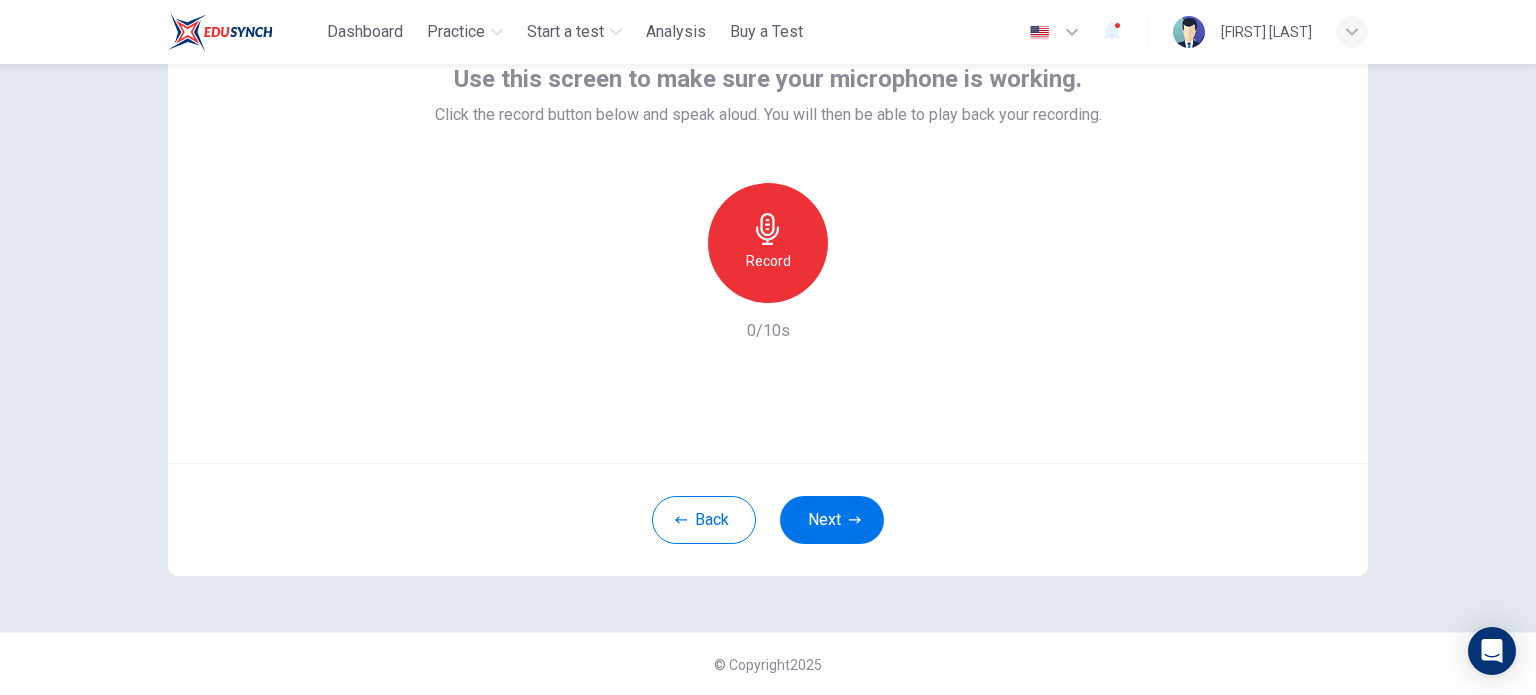 click 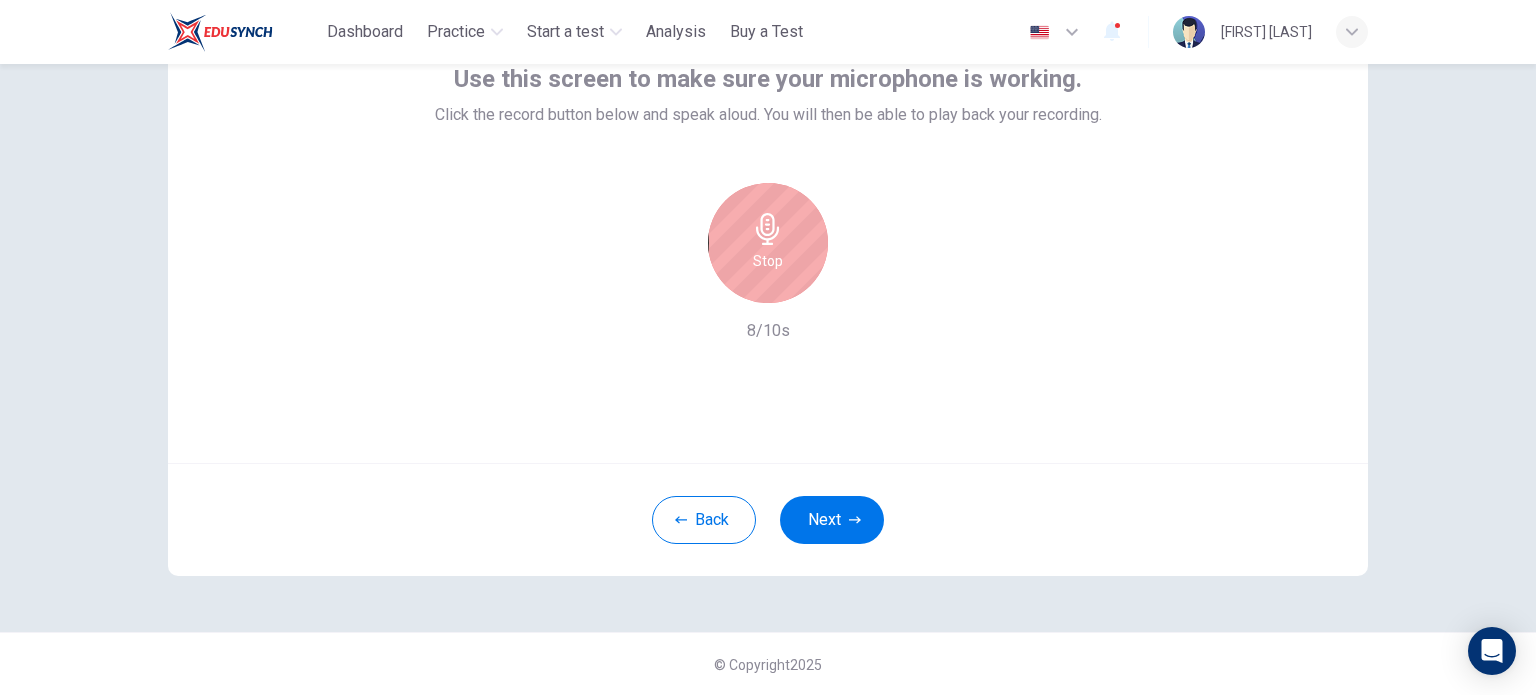 click on "Stop" at bounding box center (768, 261) 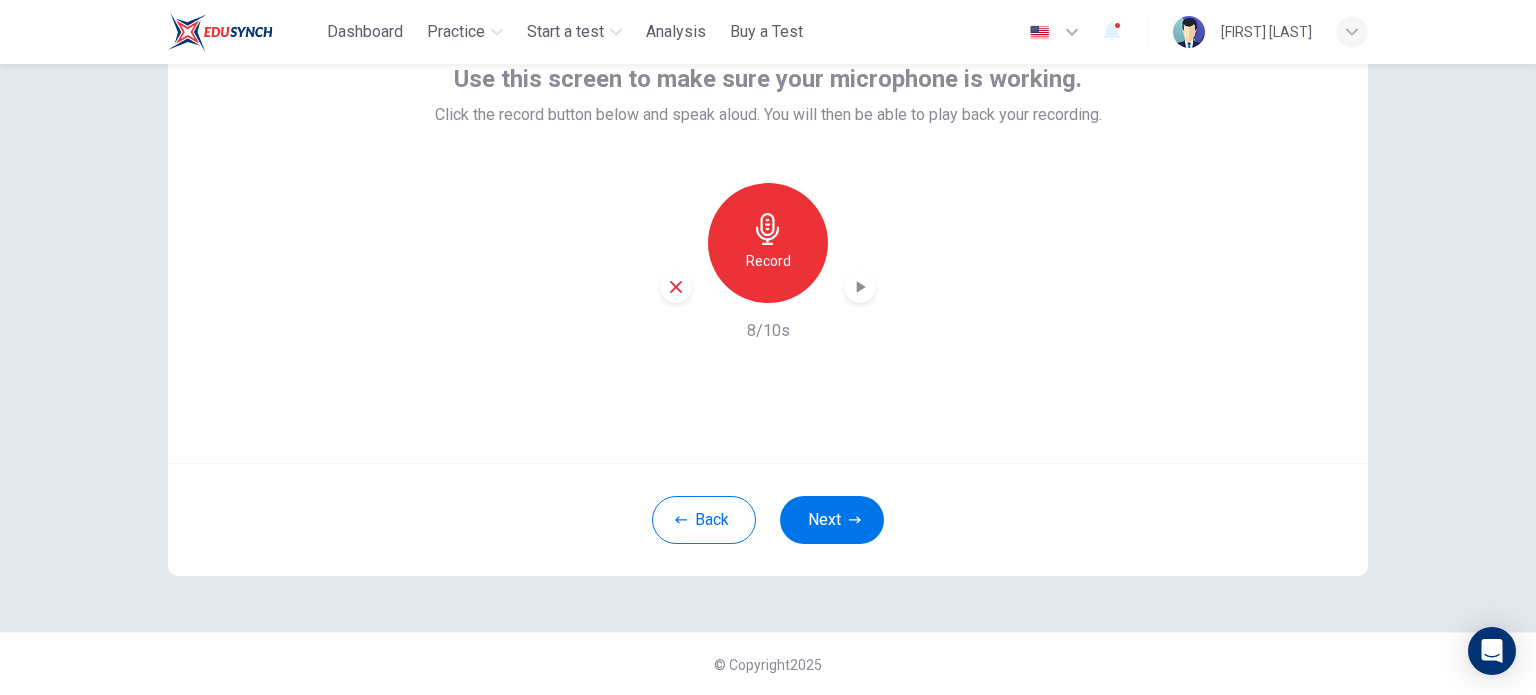 click at bounding box center [860, 287] 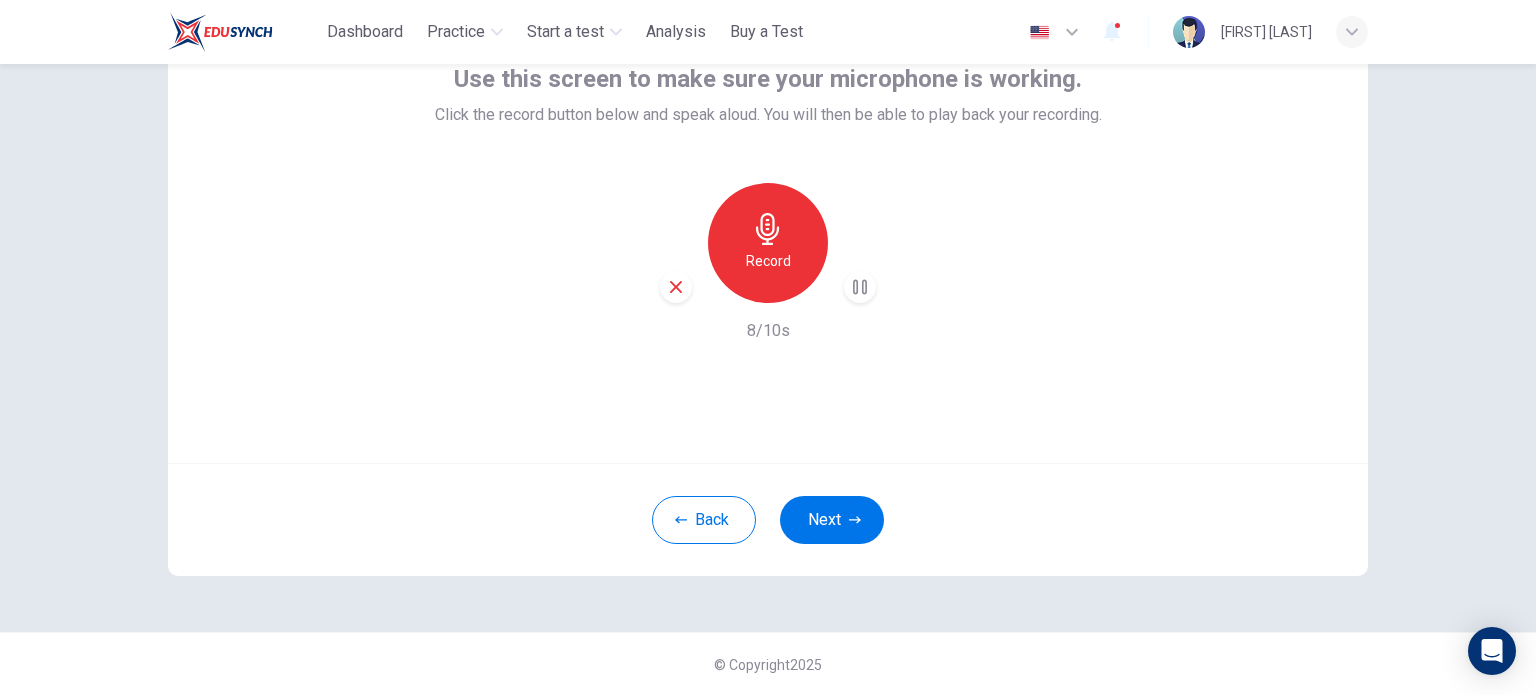 click 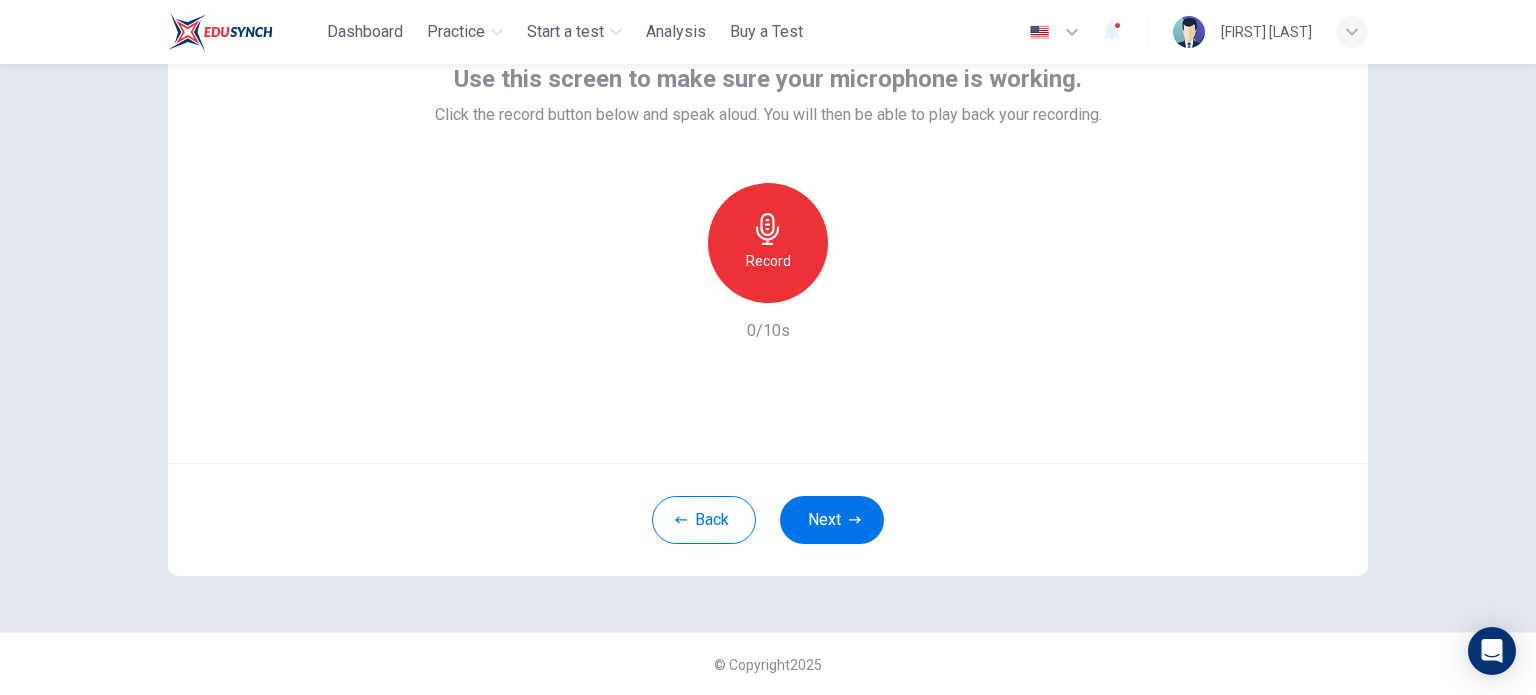 click on "Record" at bounding box center [768, 261] 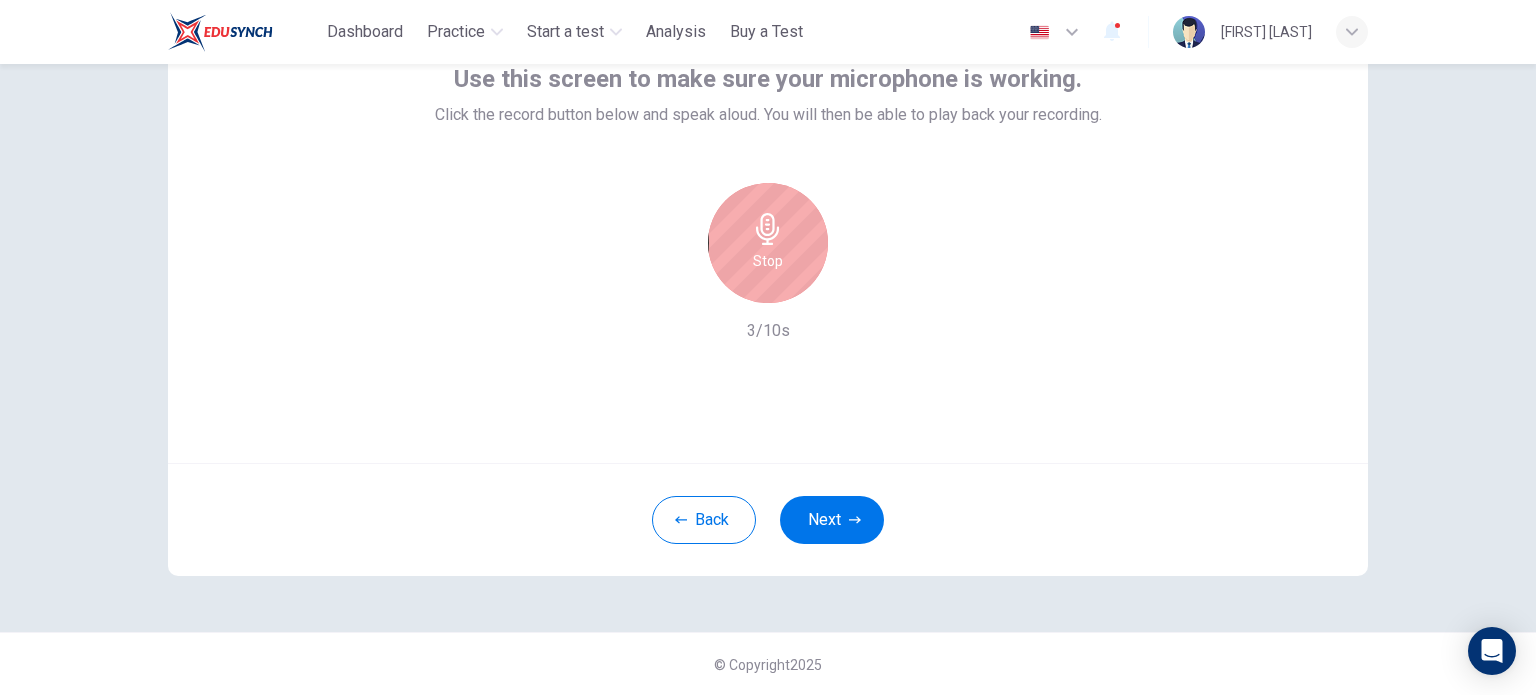 click on "Stop" at bounding box center (768, 243) 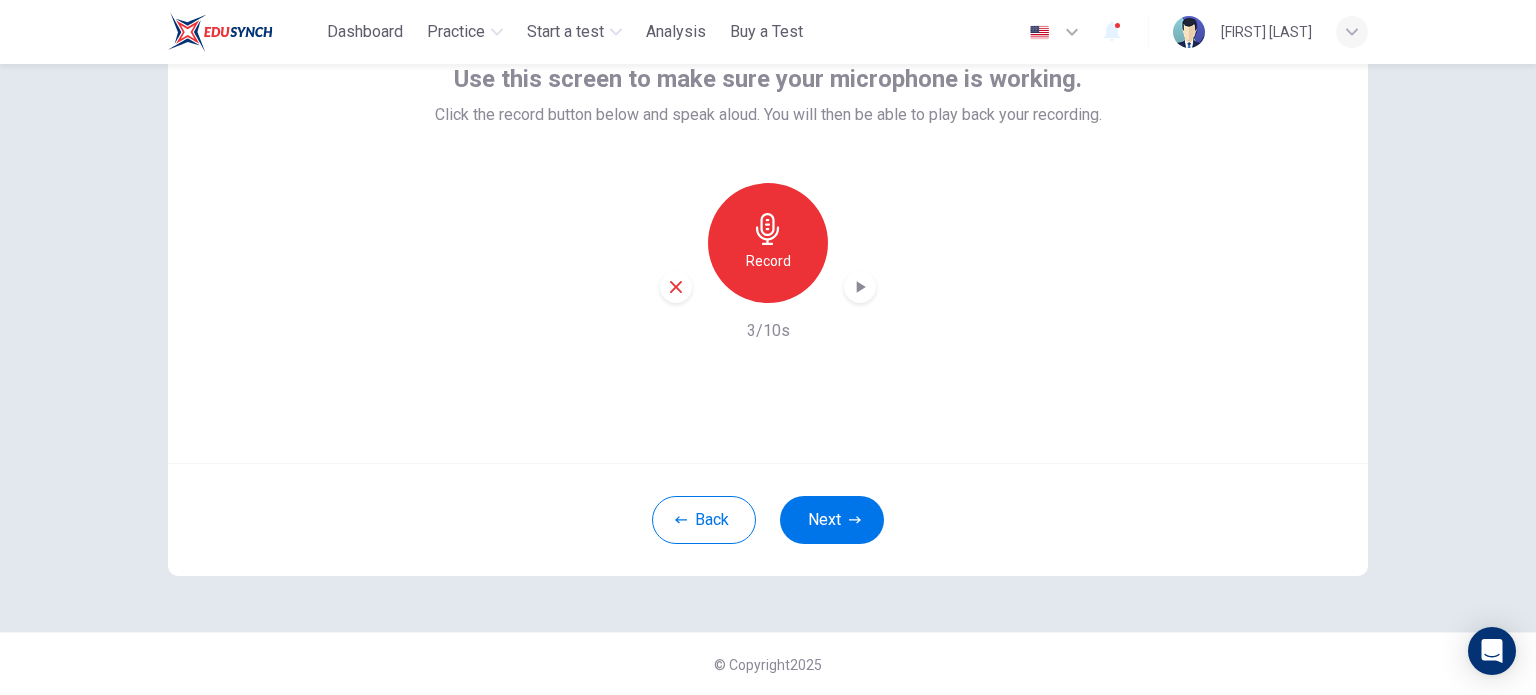 click 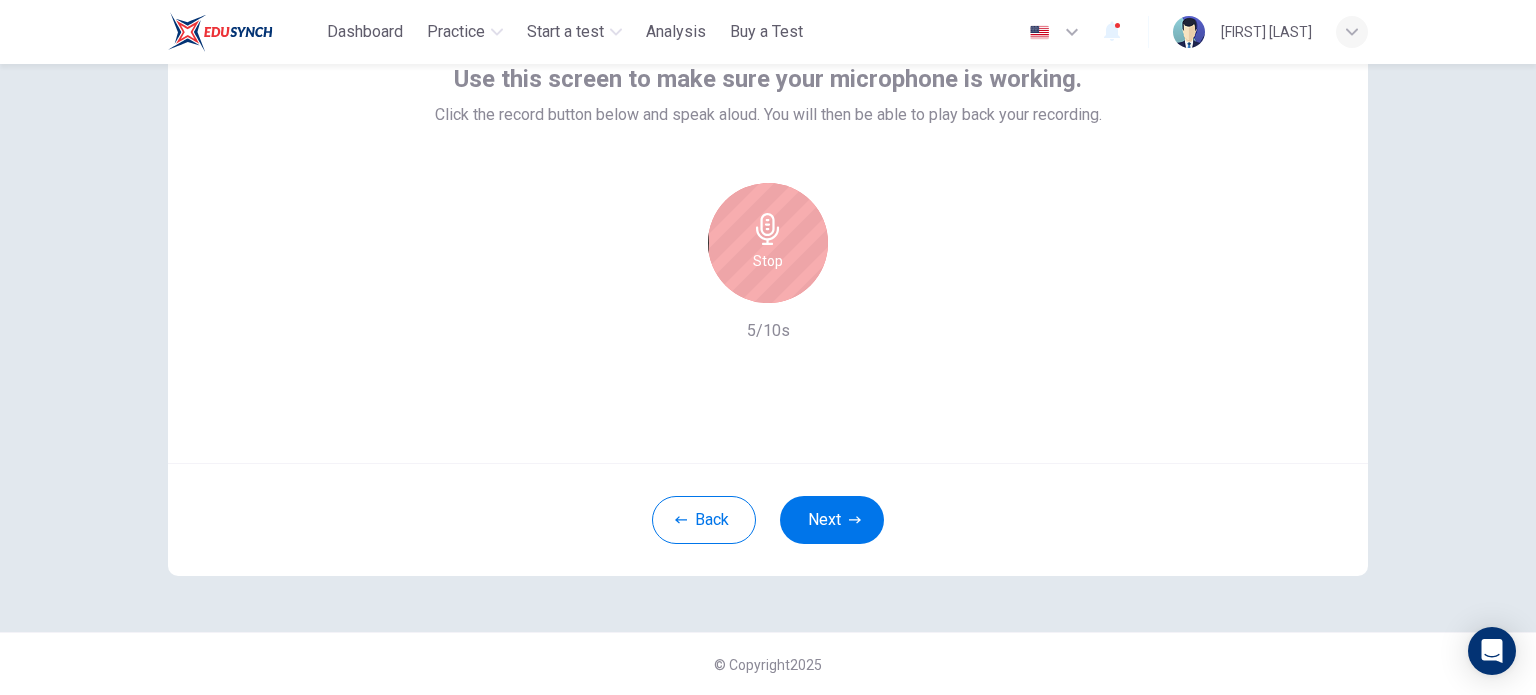 click on "Stop" at bounding box center (768, 261) 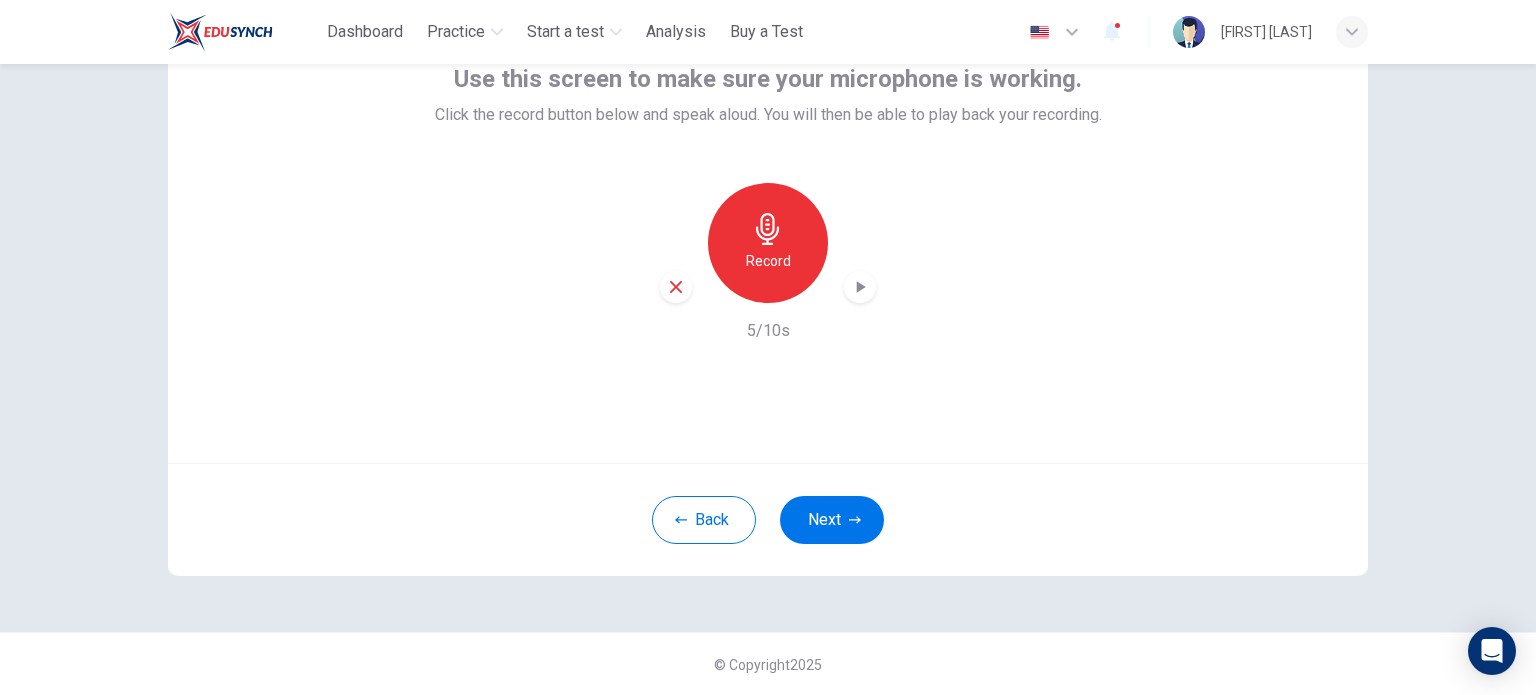 click 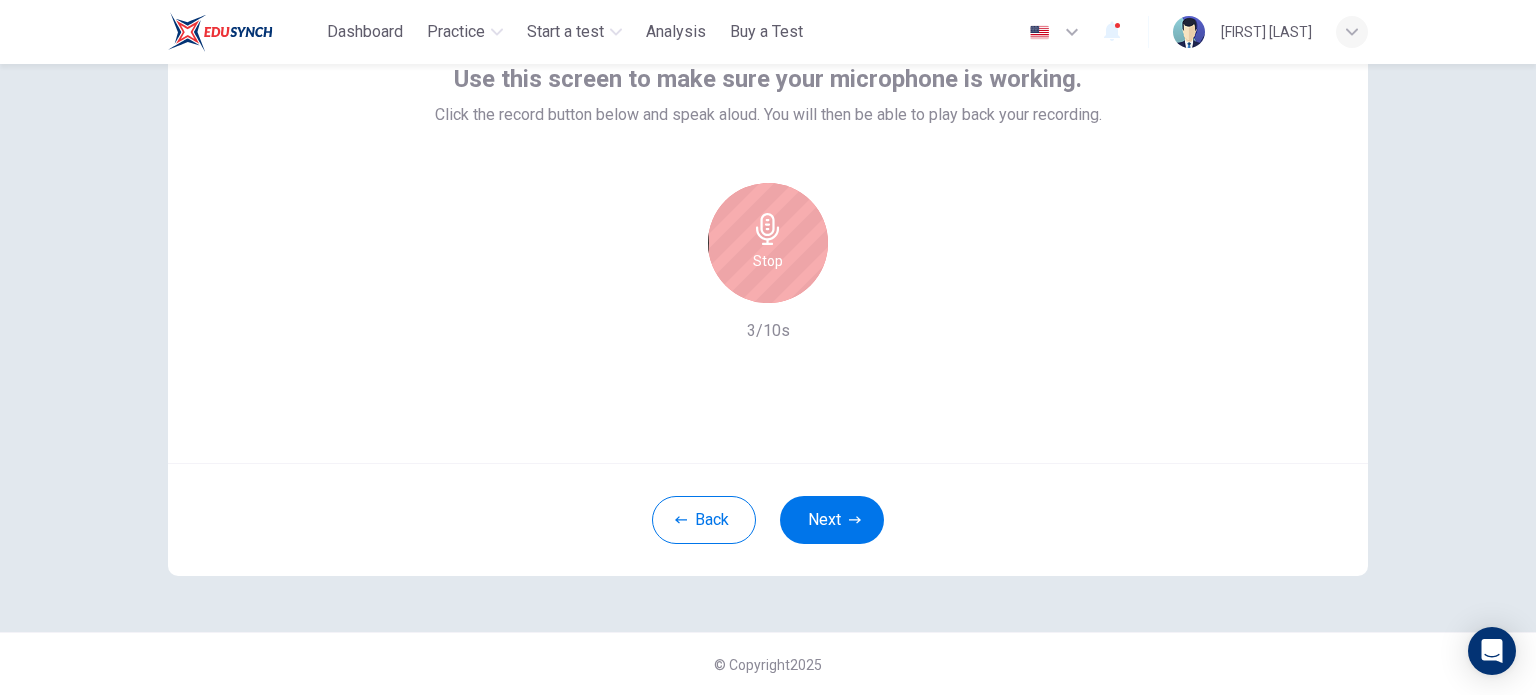 click on "Stop" at bounding box center [768, 261] 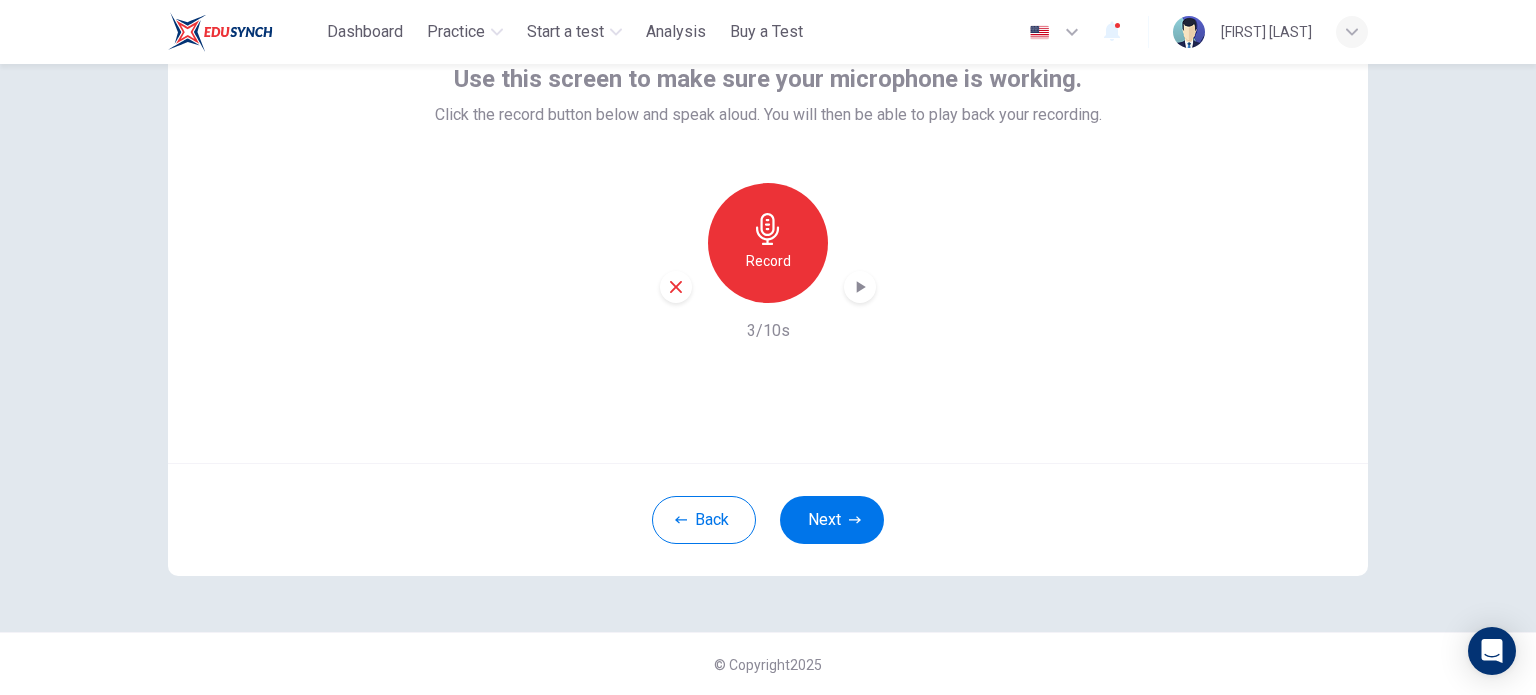 click at bounding box center [860, 287] 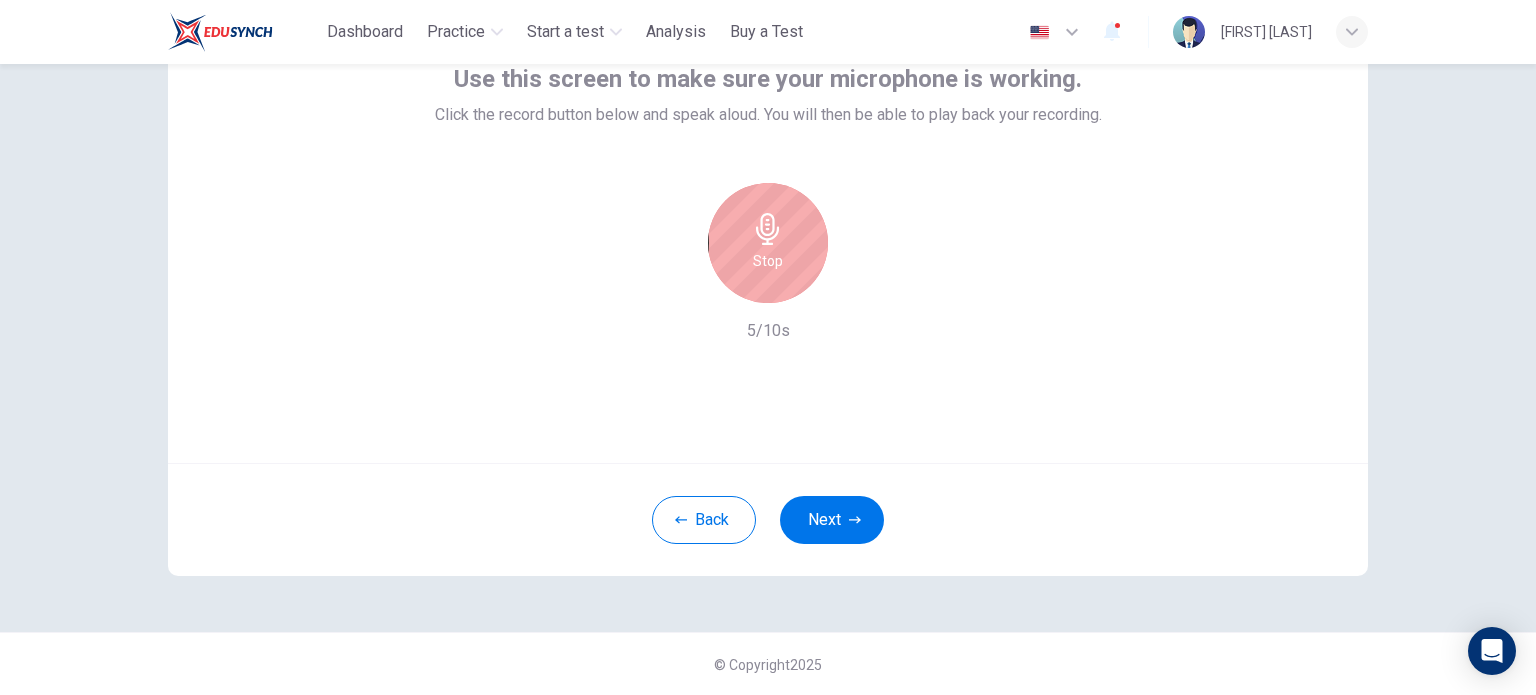 click on "Stop" at bounding box center (768, 243) 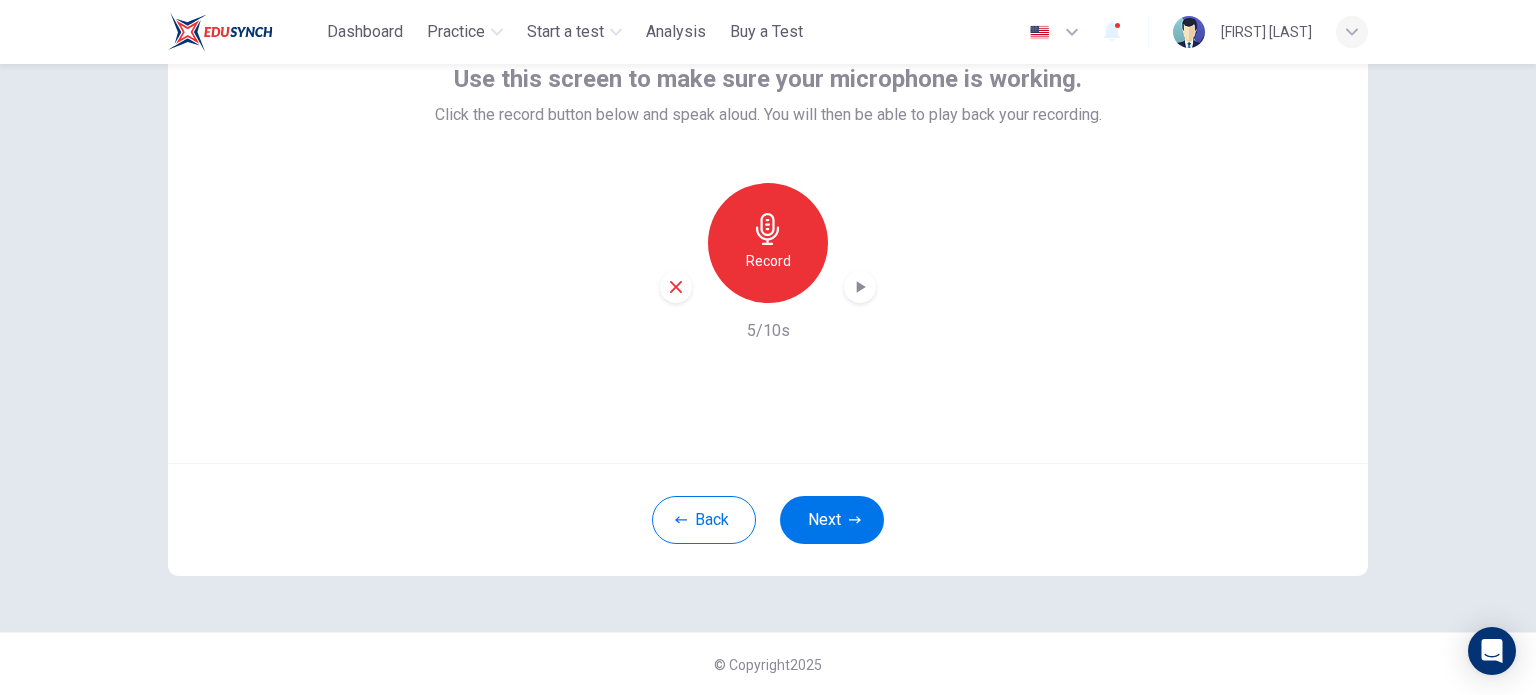 click at bounding box center (860, 287) 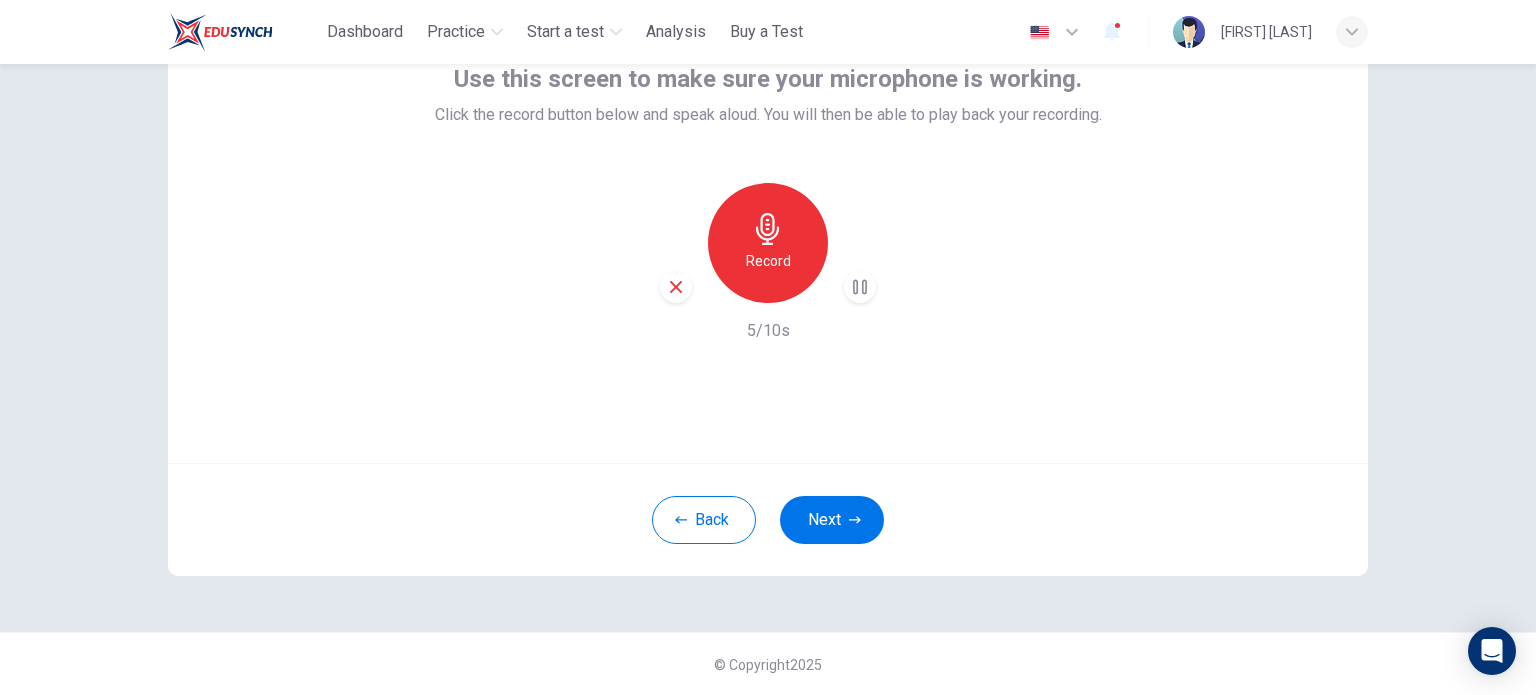 click 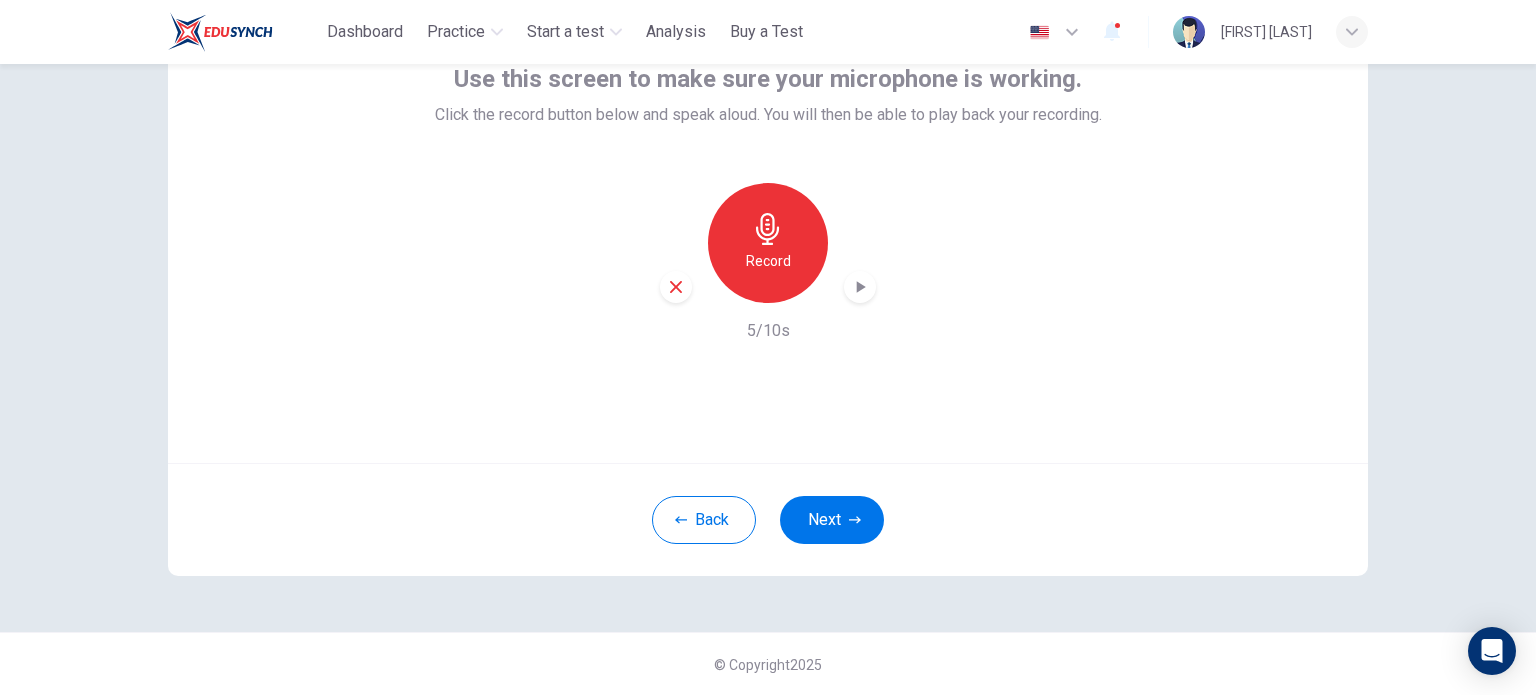 click on "Record" at bounding box center (768, 261) 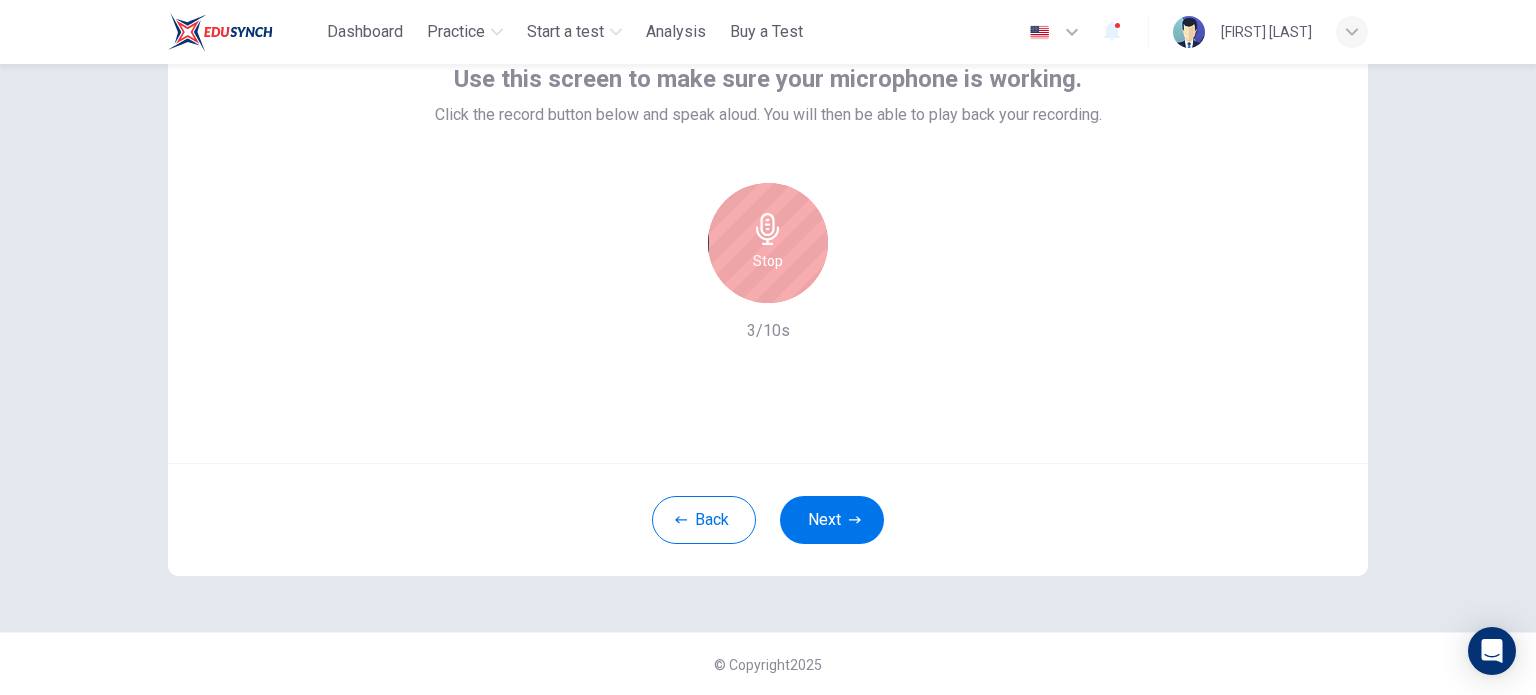 click on "Stop" at bounding box center [768, 261] 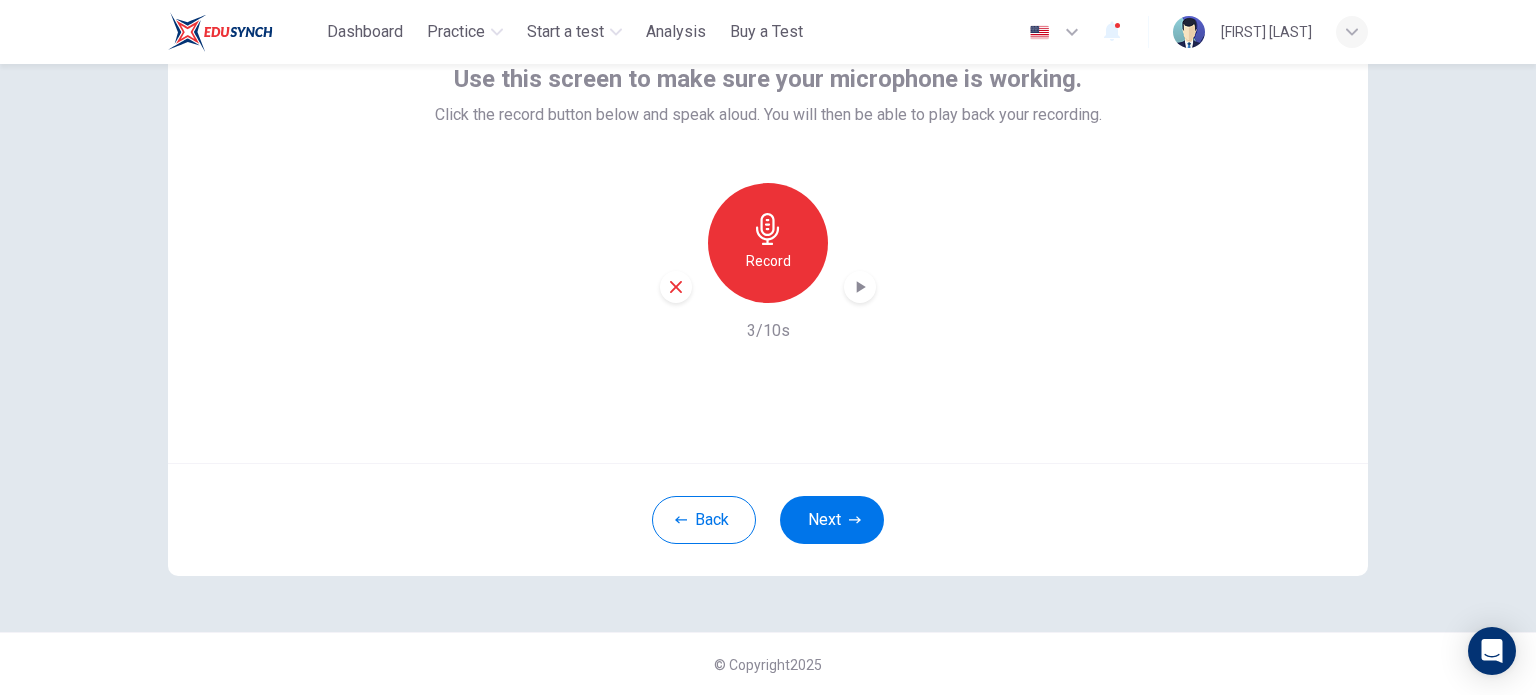 click 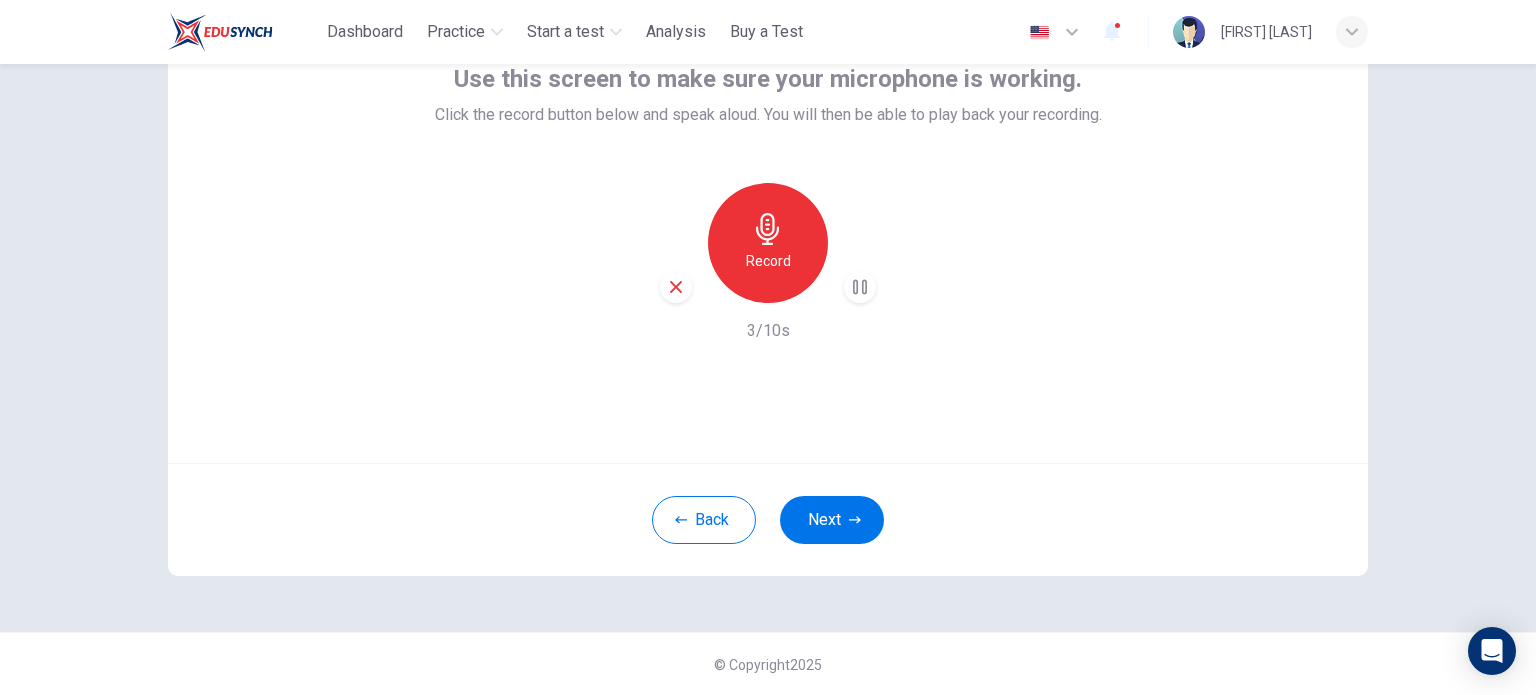 click 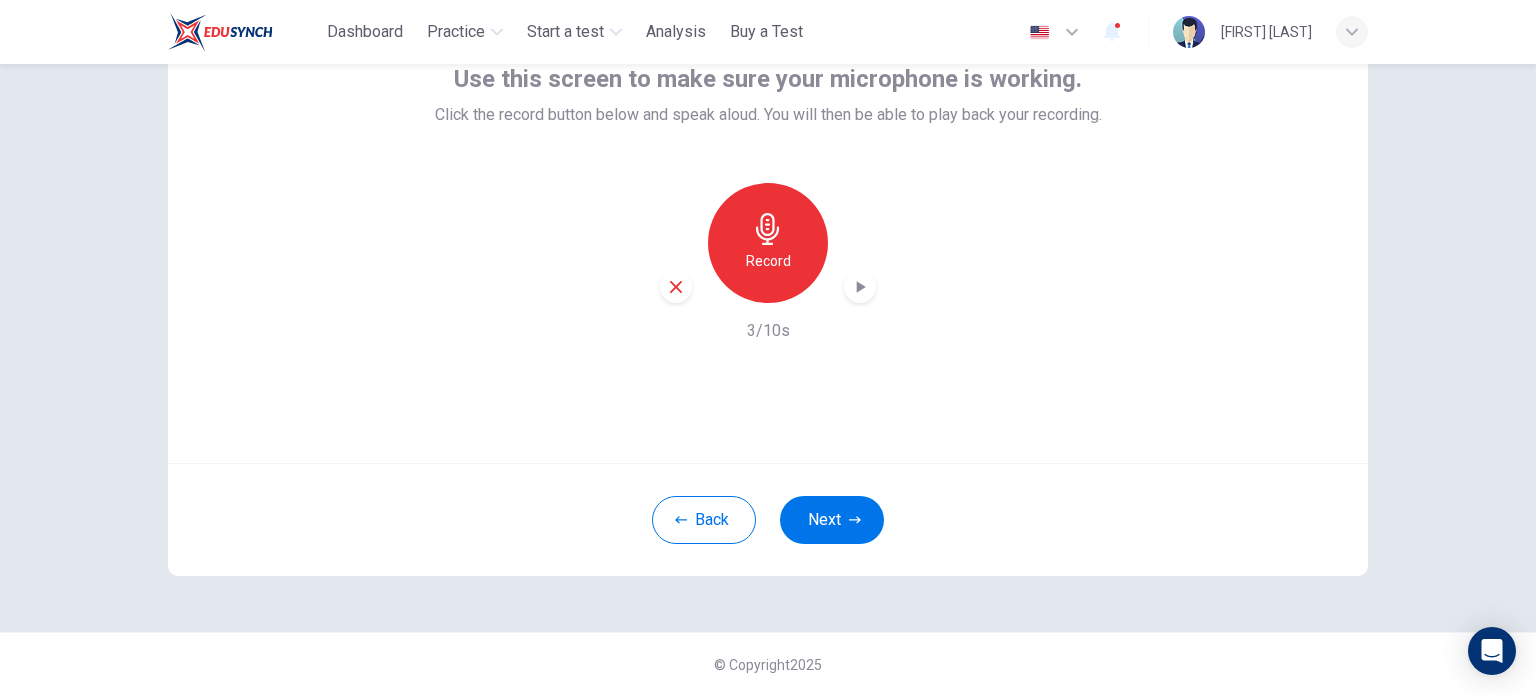 click 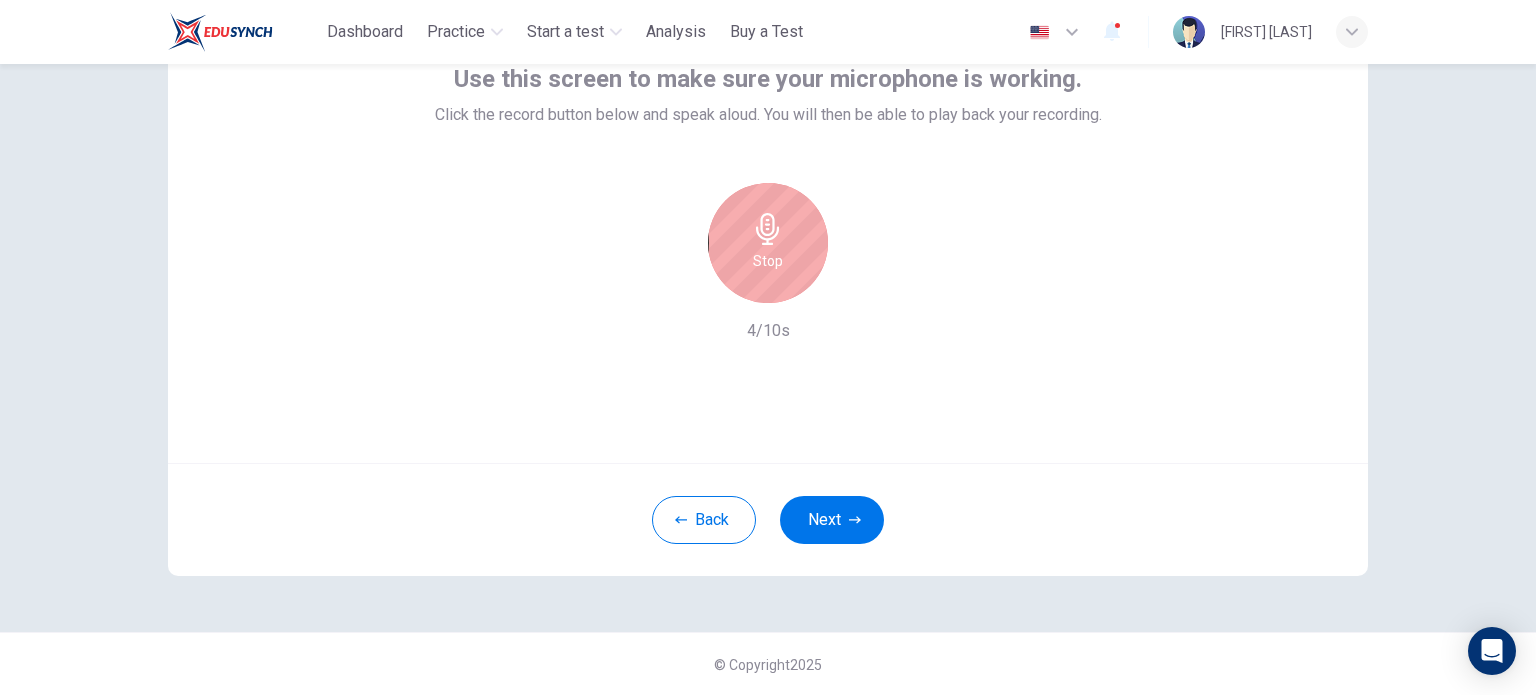 click on "Stop" at bounding box center (768, 243) 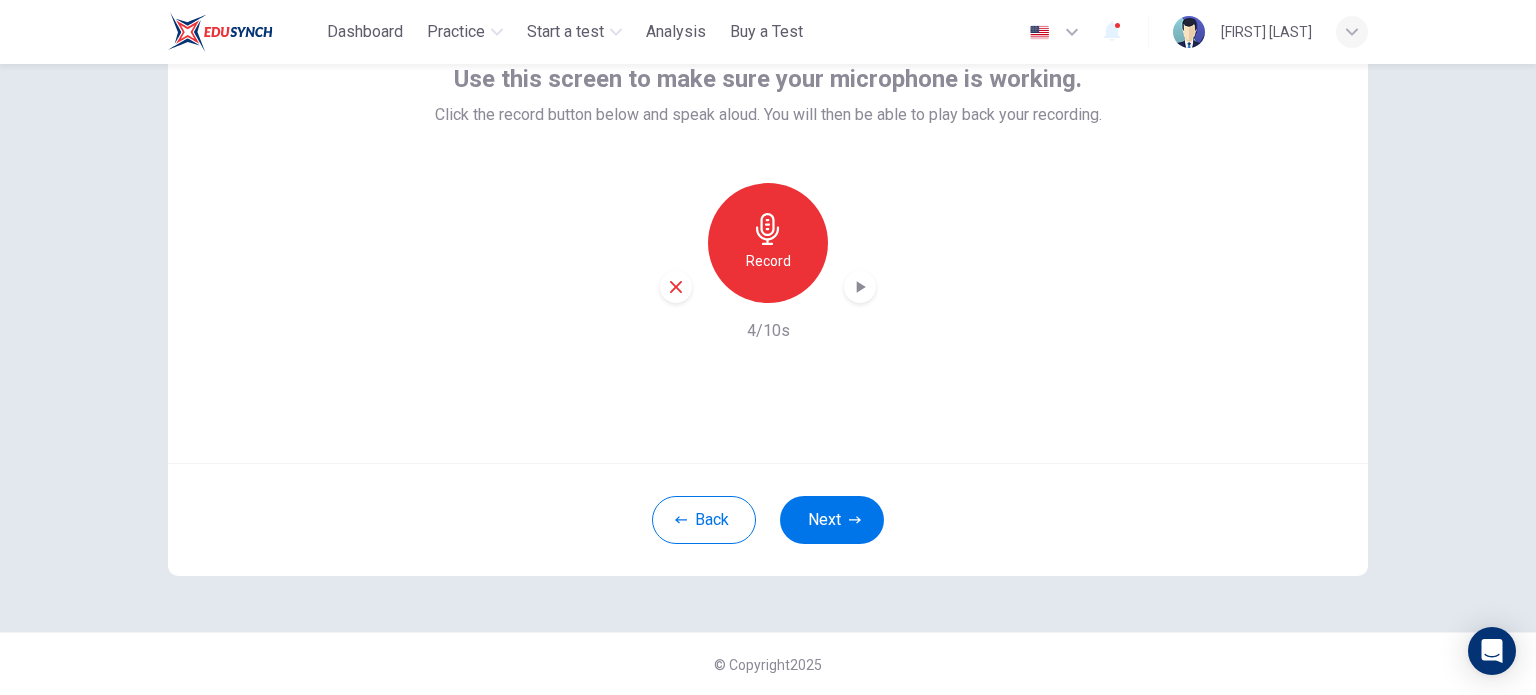 click 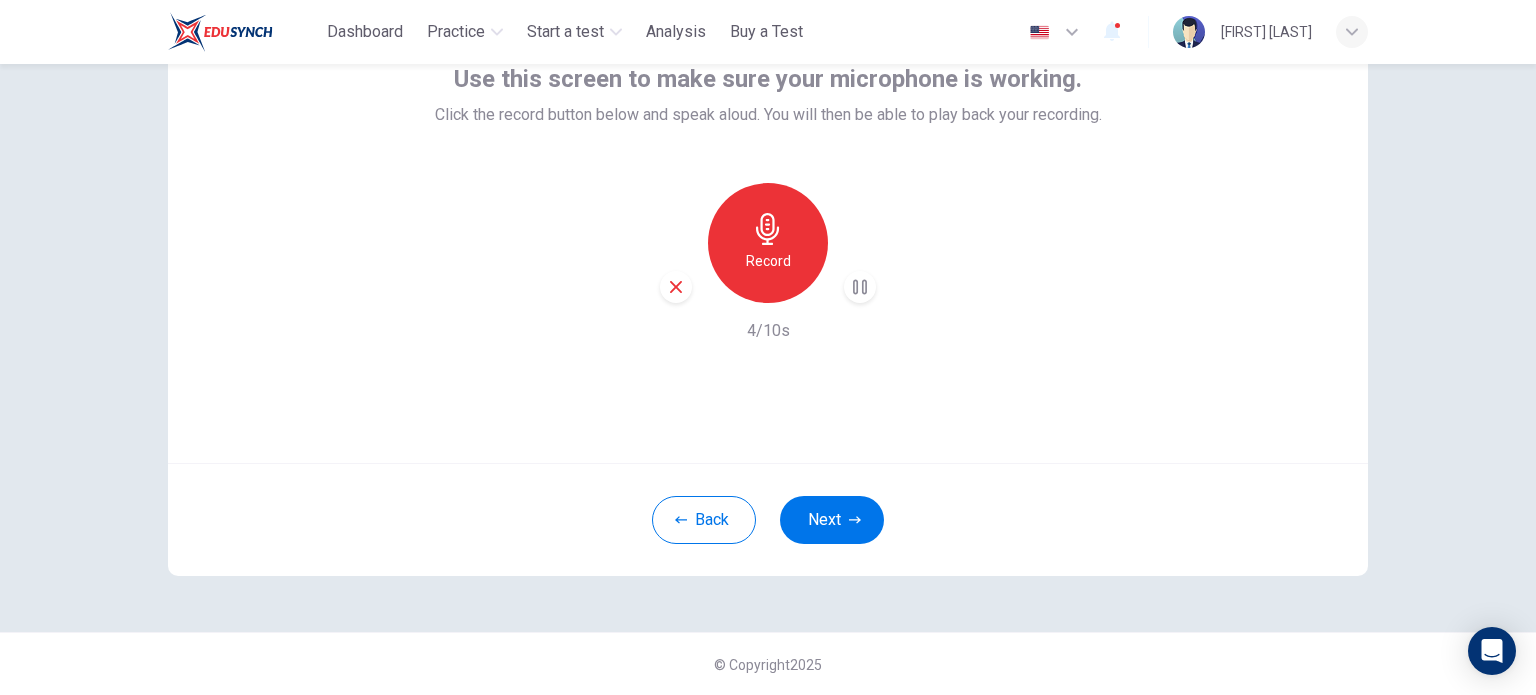 click on "Record" at bounding box center [768, 261] 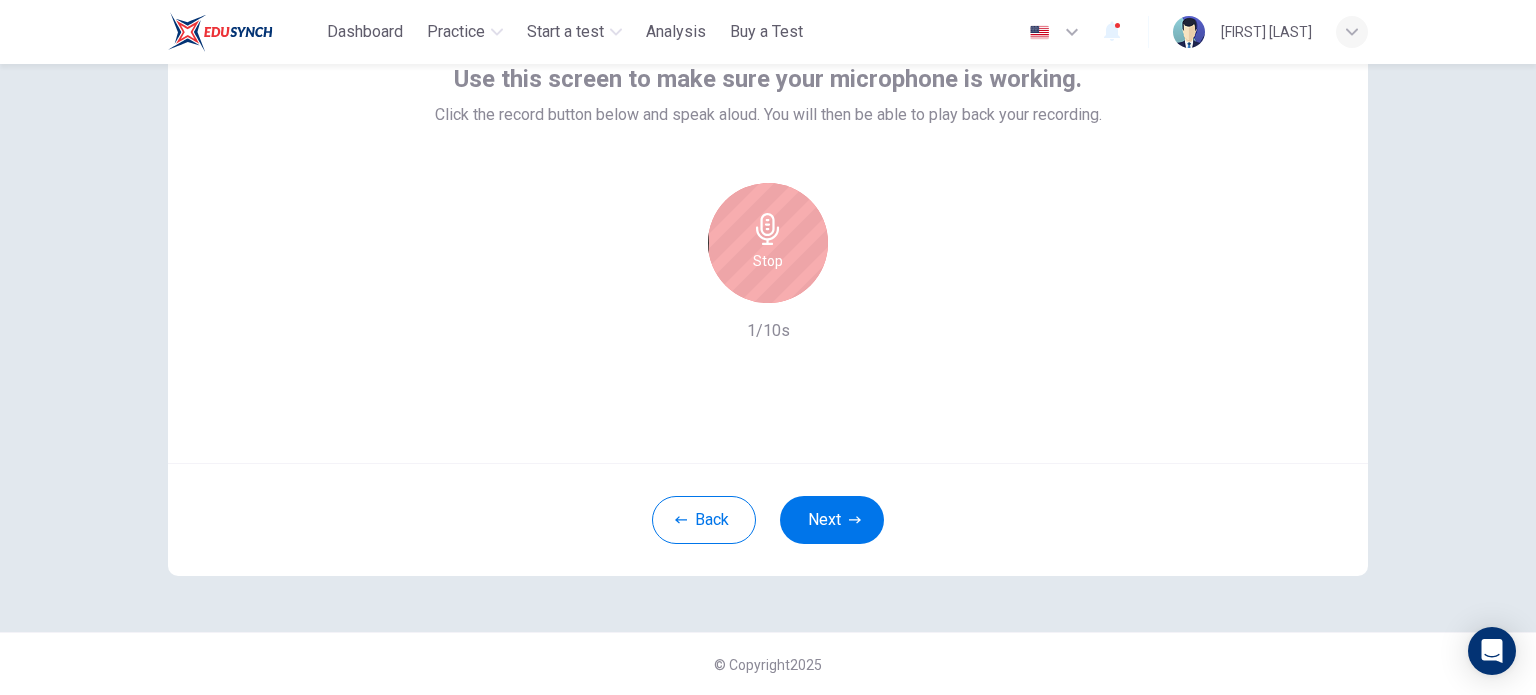 click on "Stop" at bounding box center [768, 261] 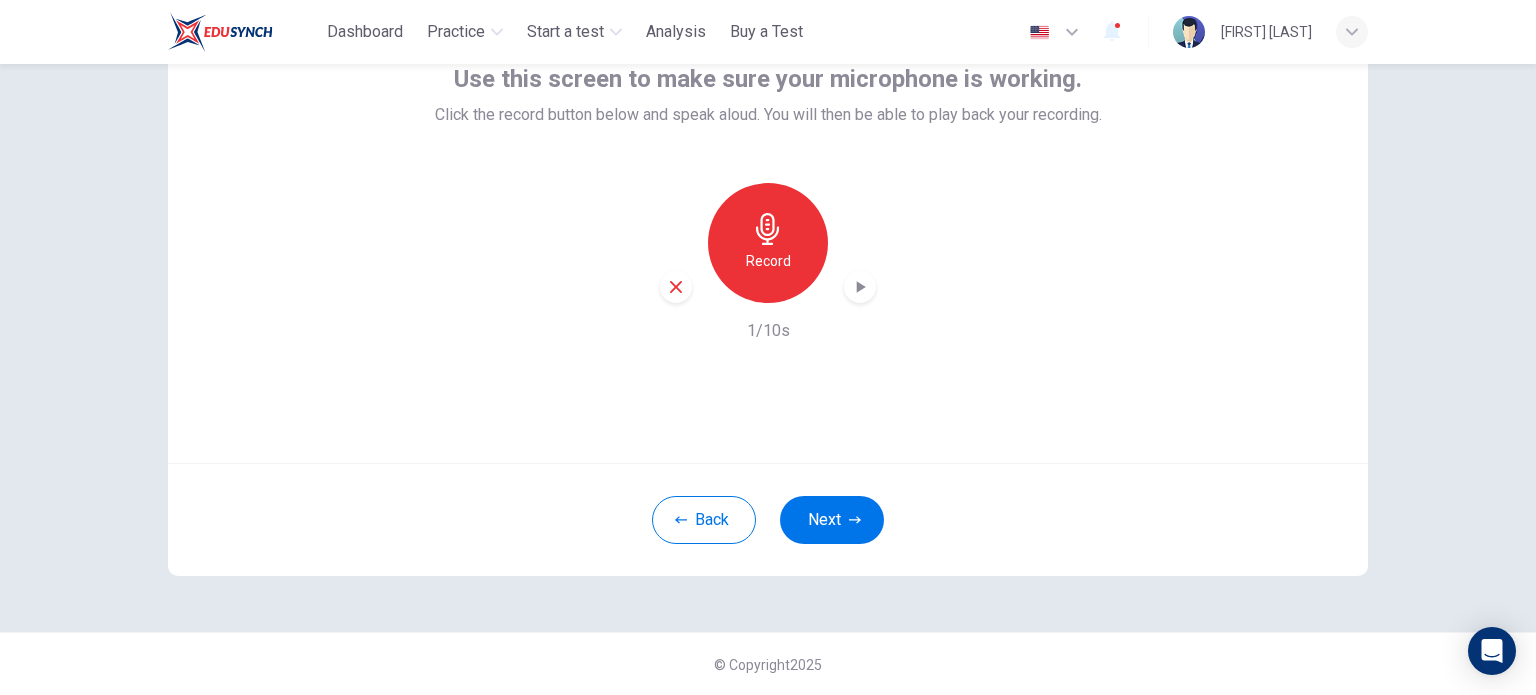 click 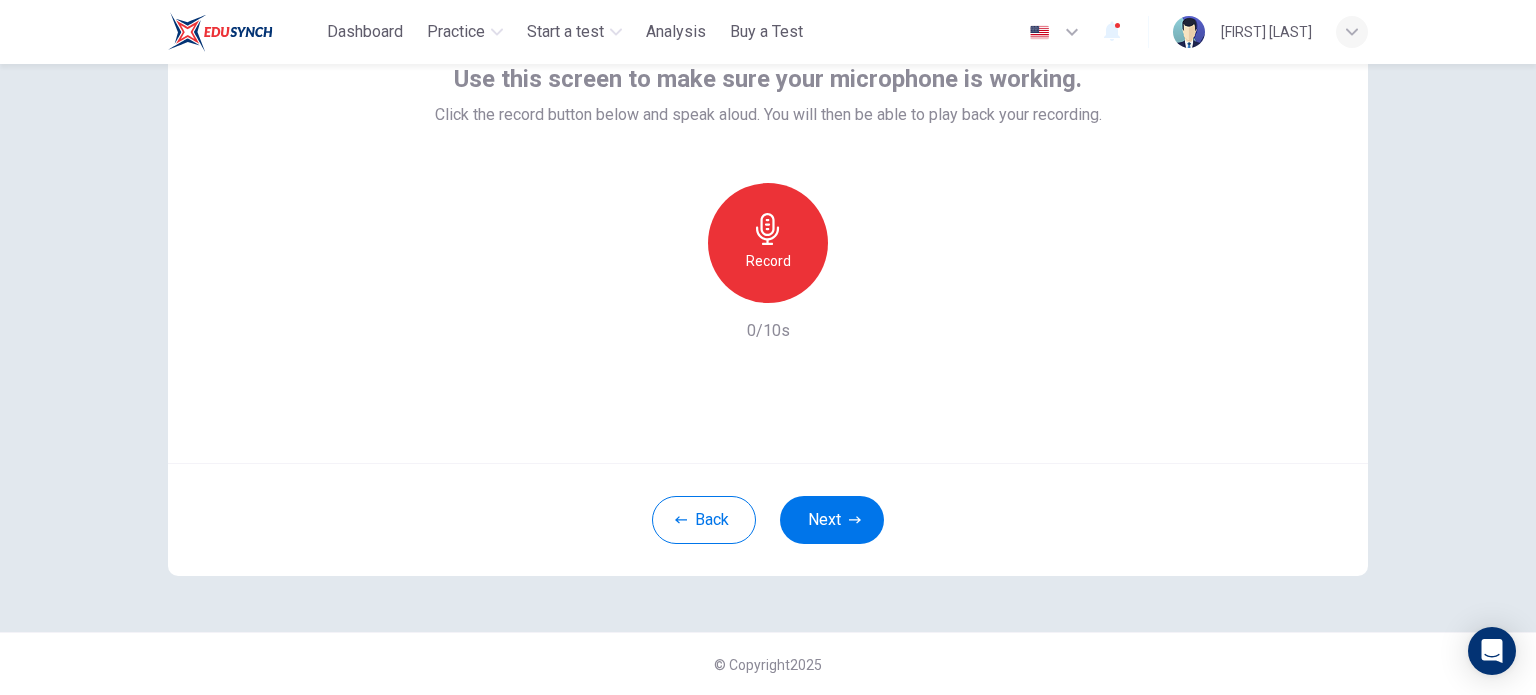 drag, startPoint x: 1312, startPoint y: 1, endPoint x: 1016, endPoint y: 248, distance: 385.51913 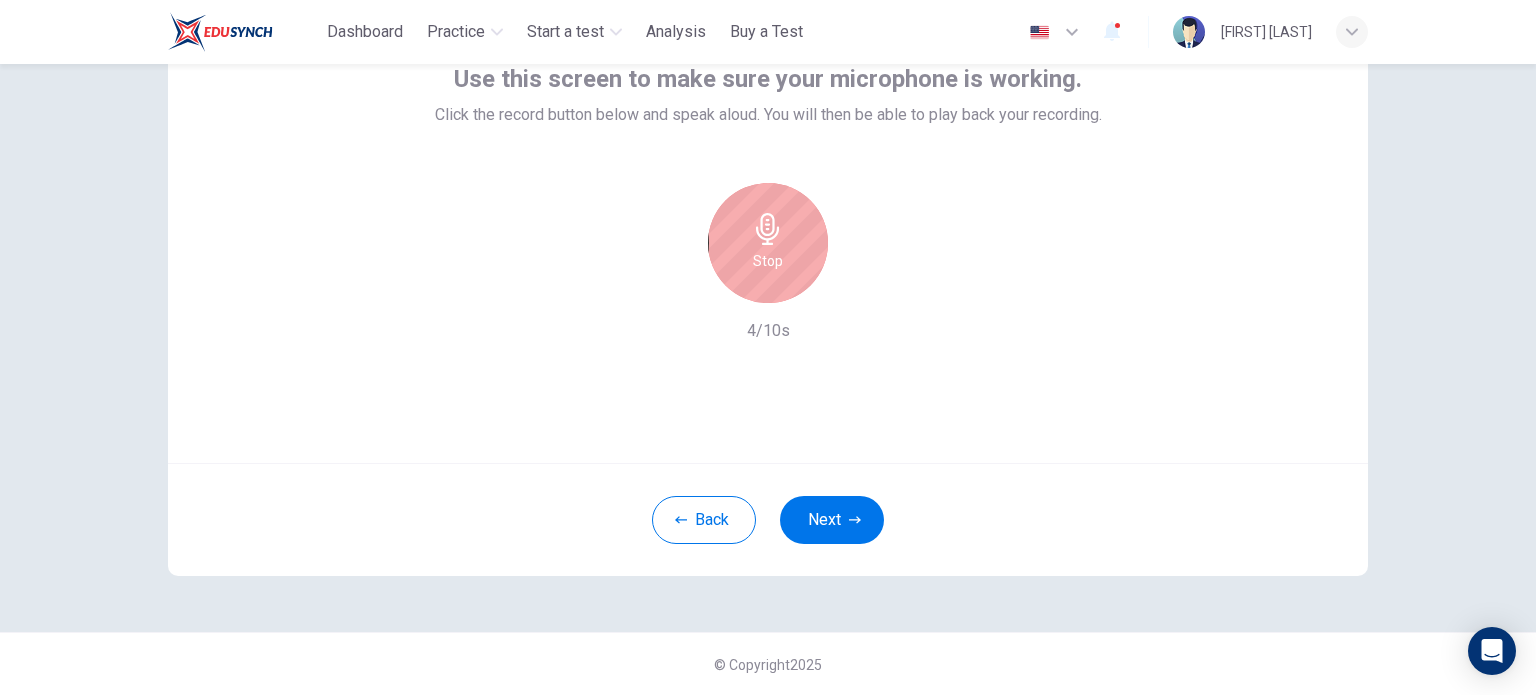 click 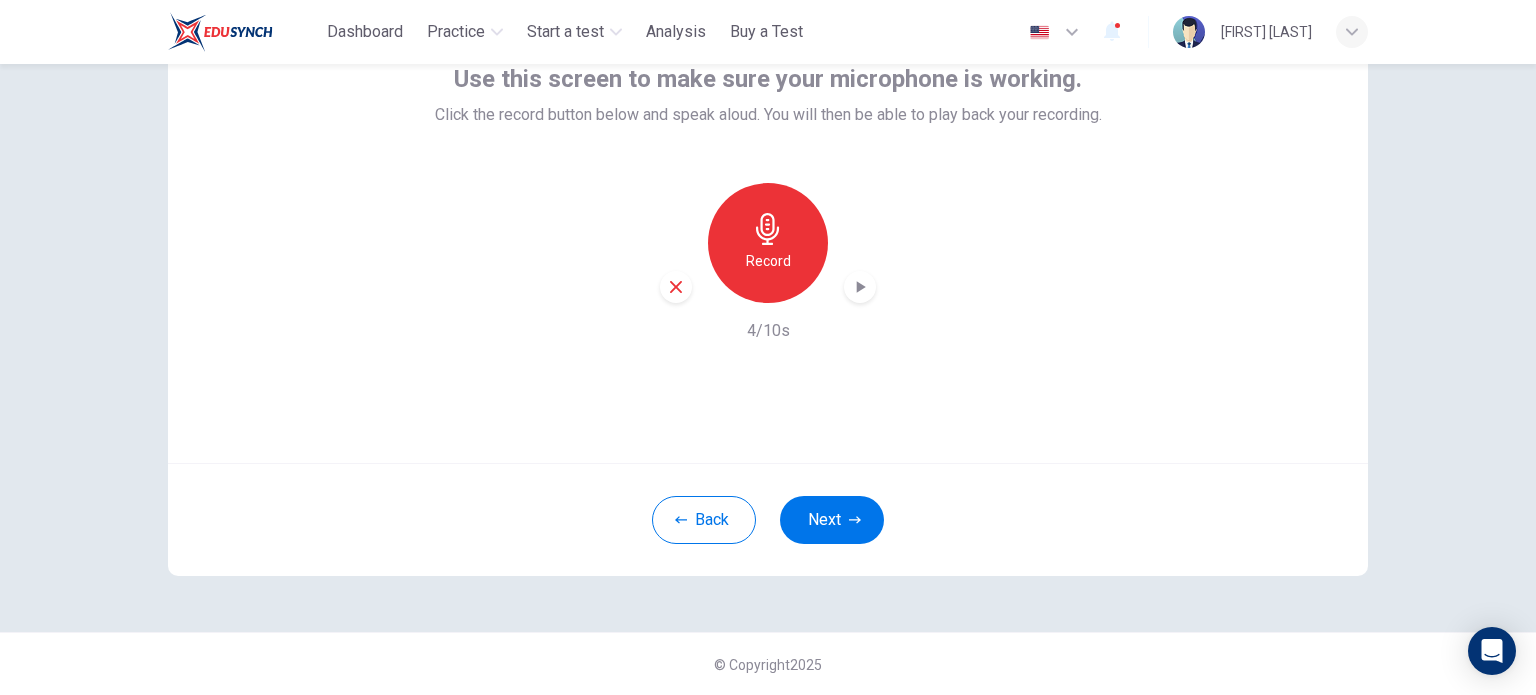 click 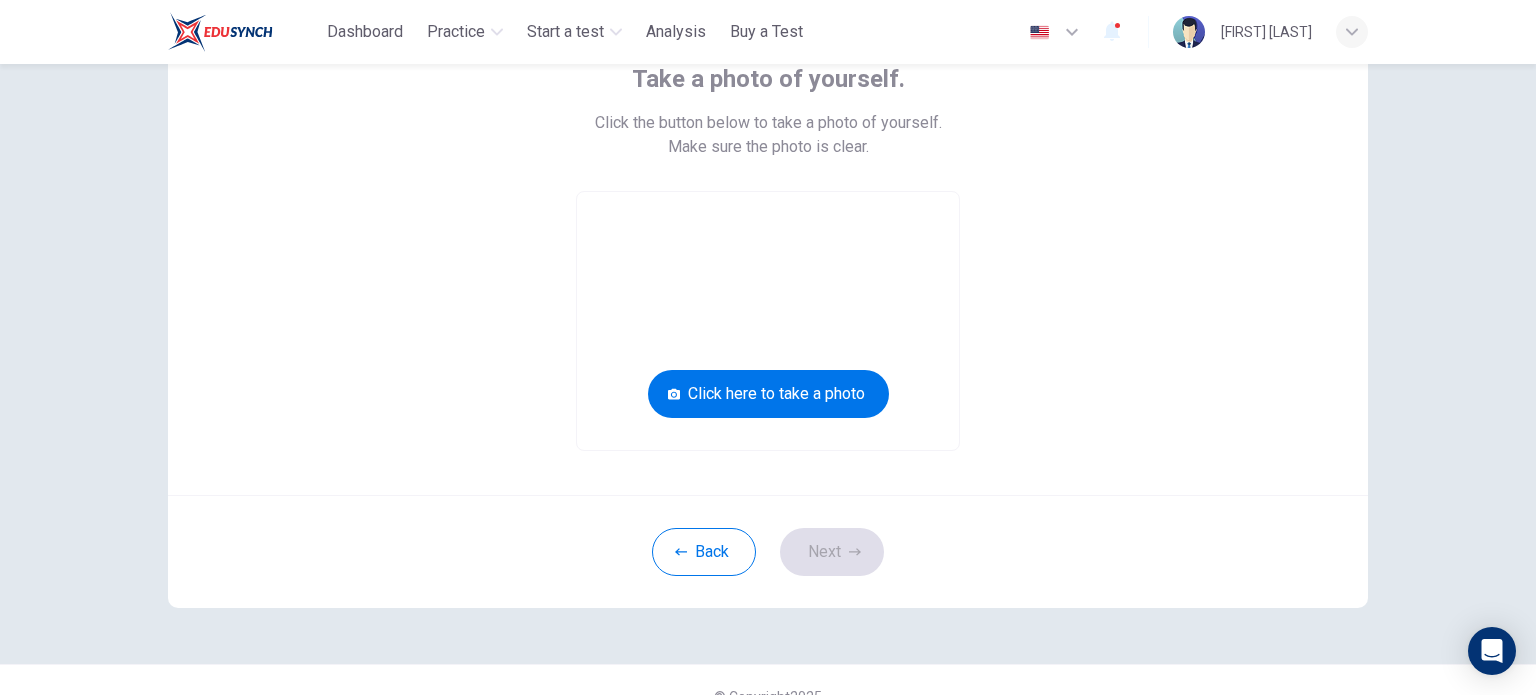 click at bounding box center [768, 321] 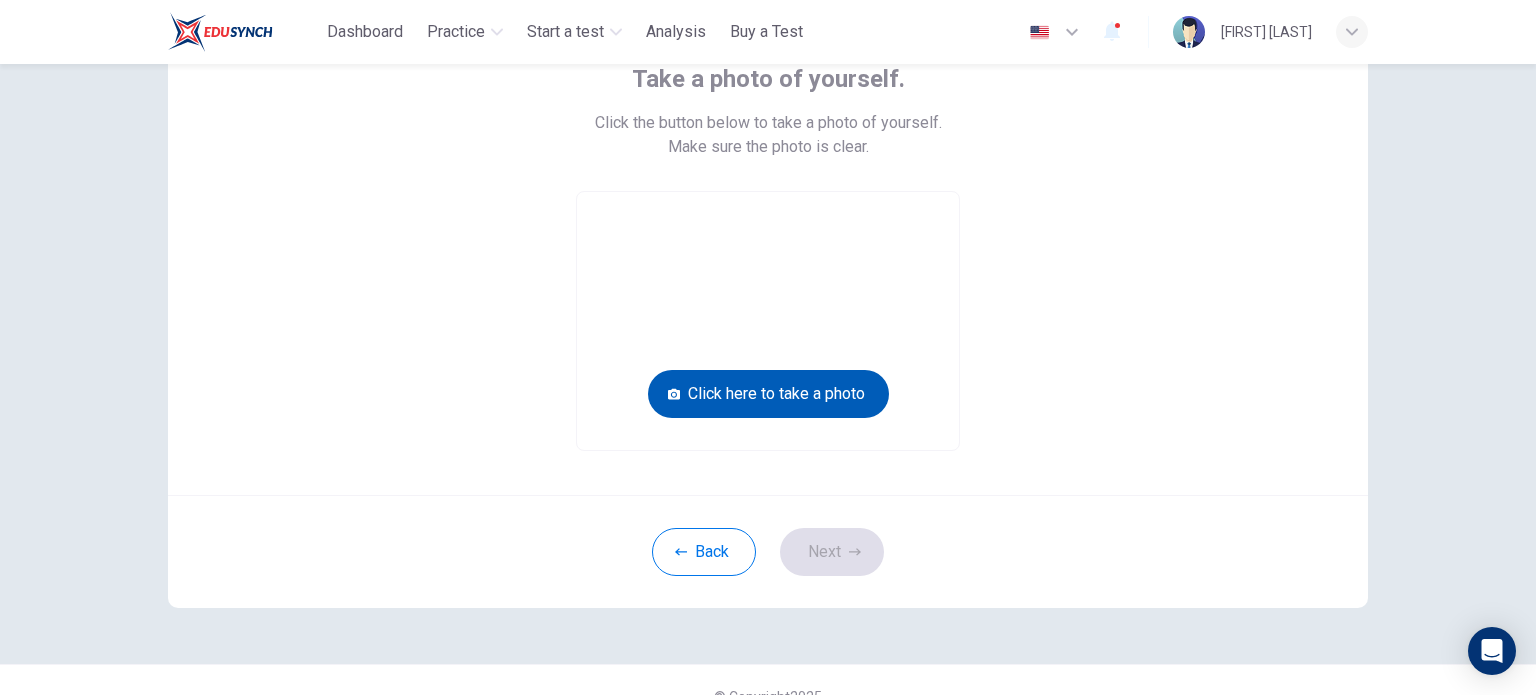 click on "Click here to take a photo" at bounding box center (768, 394) 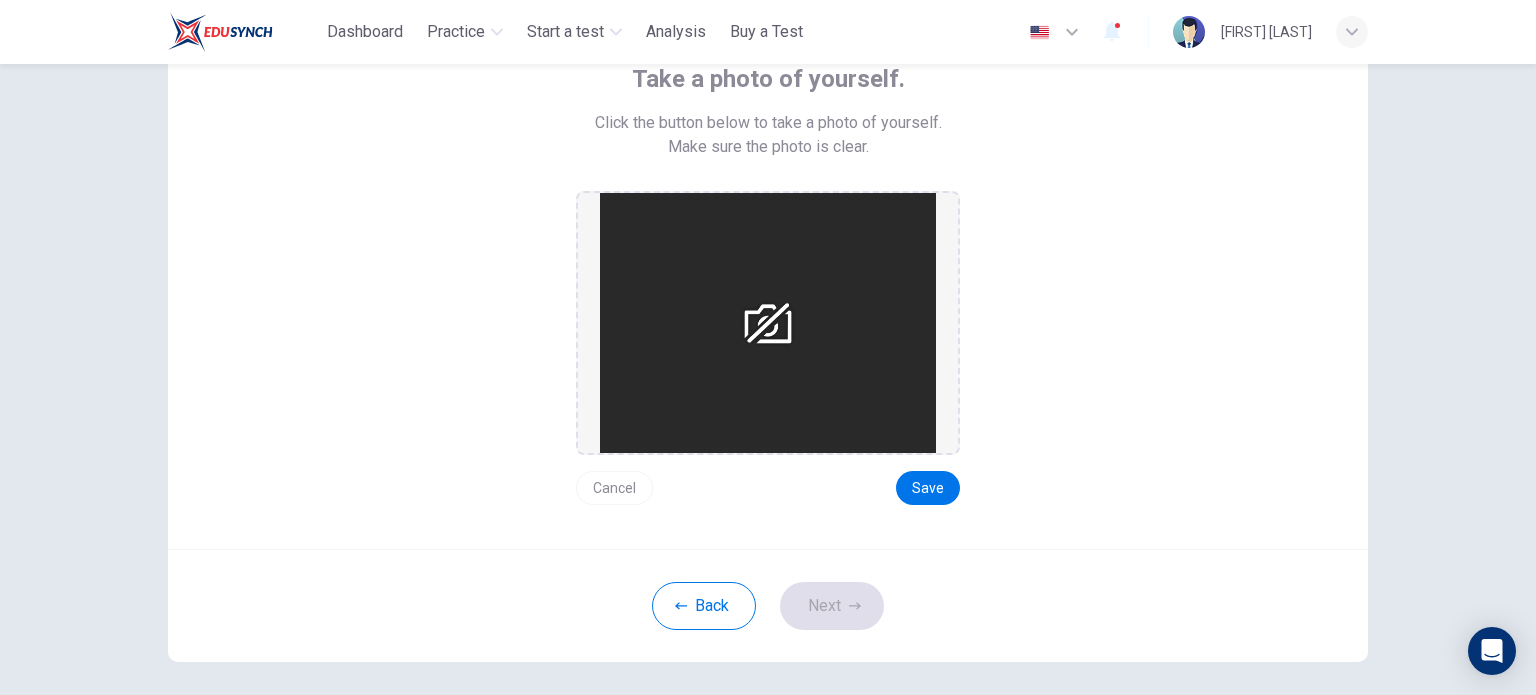 click on "Cancel" at bounding box center (614, 488) 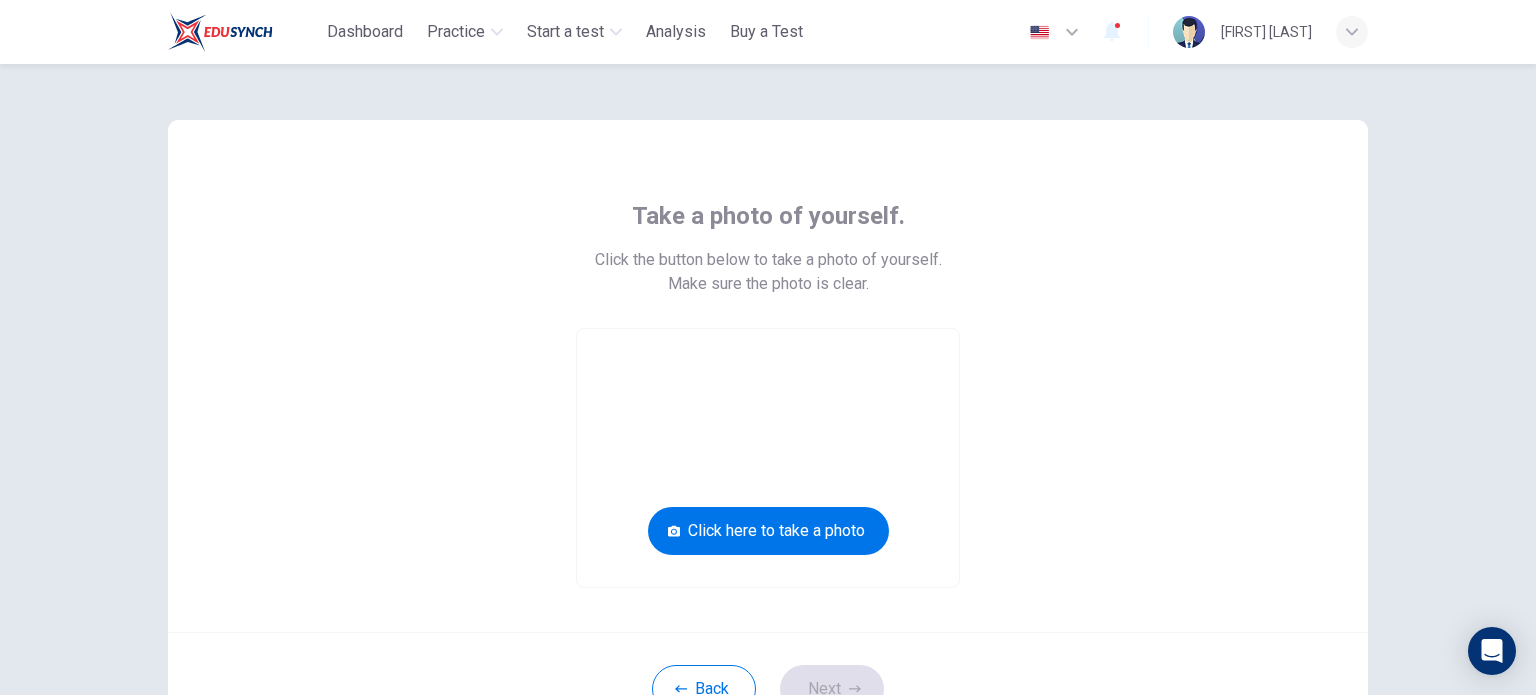 scroll, scrollTop: 169, scrollLeft: 0, axis: vertical 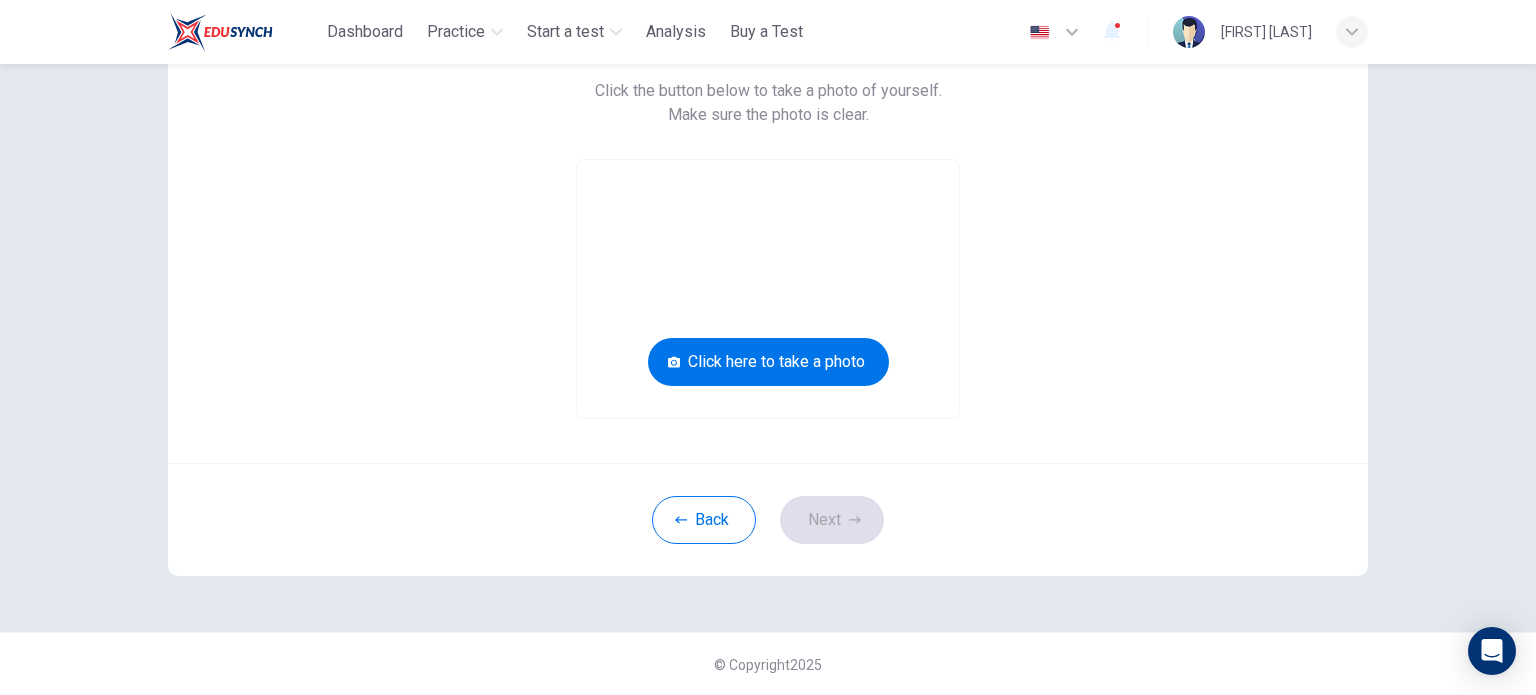 click at bounding box center (768, 289) 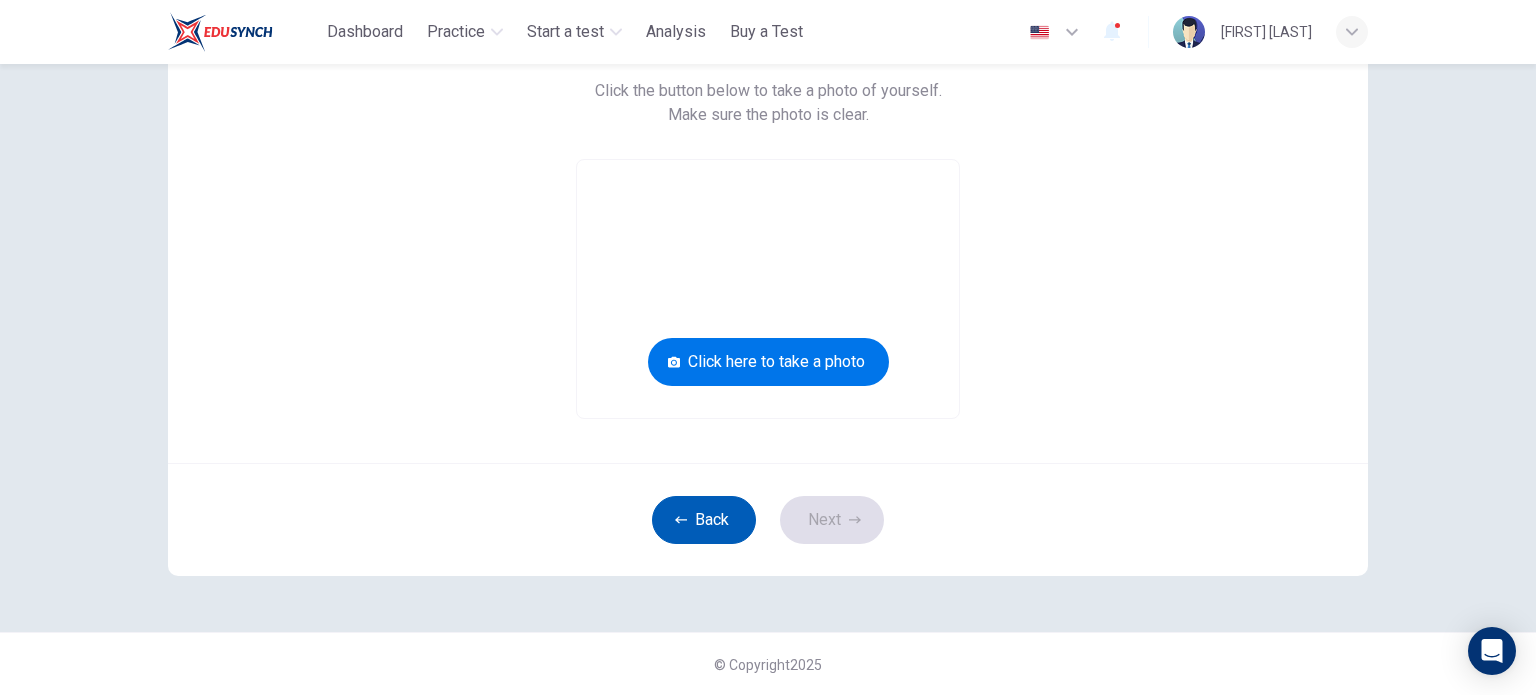 click on "Back" at bounding box center (704, 520) 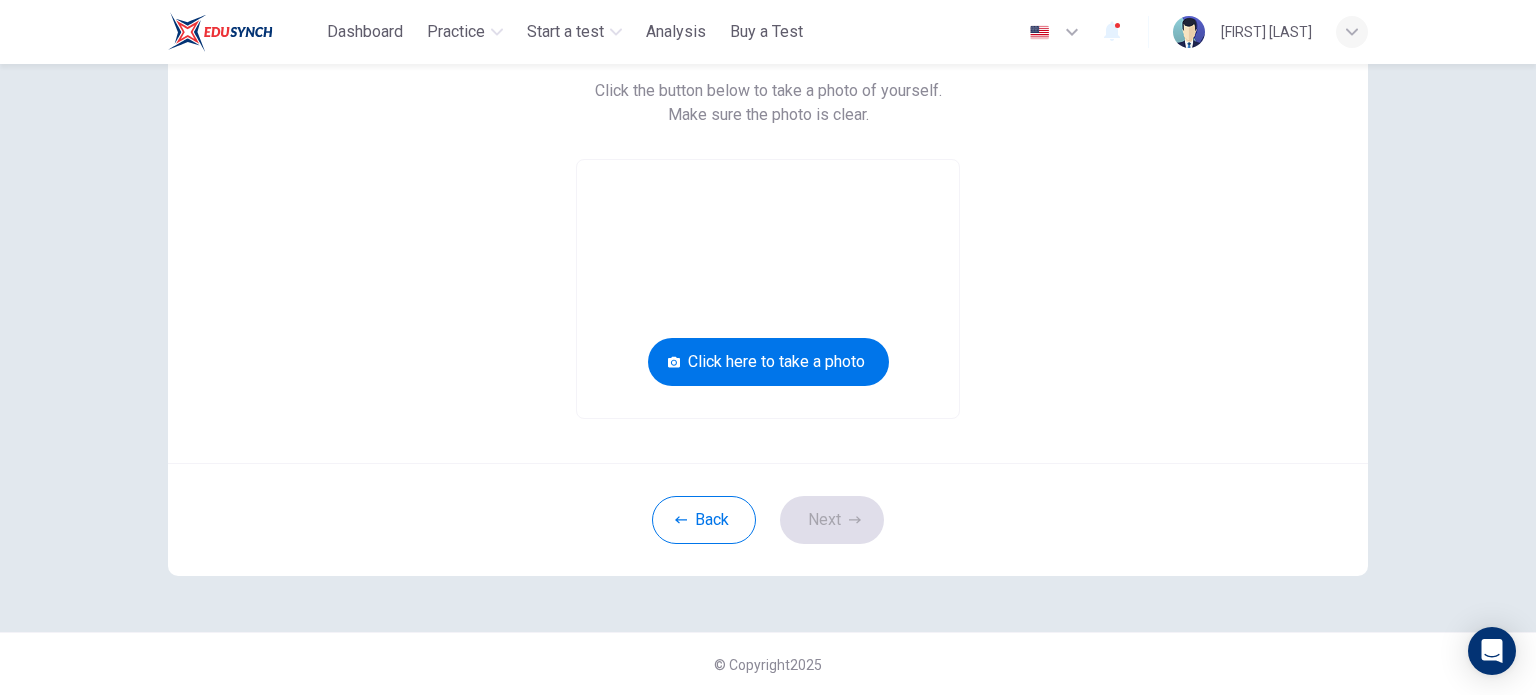 scroll, scrollTop: 137, scrollLeft: 0, axis: vertical 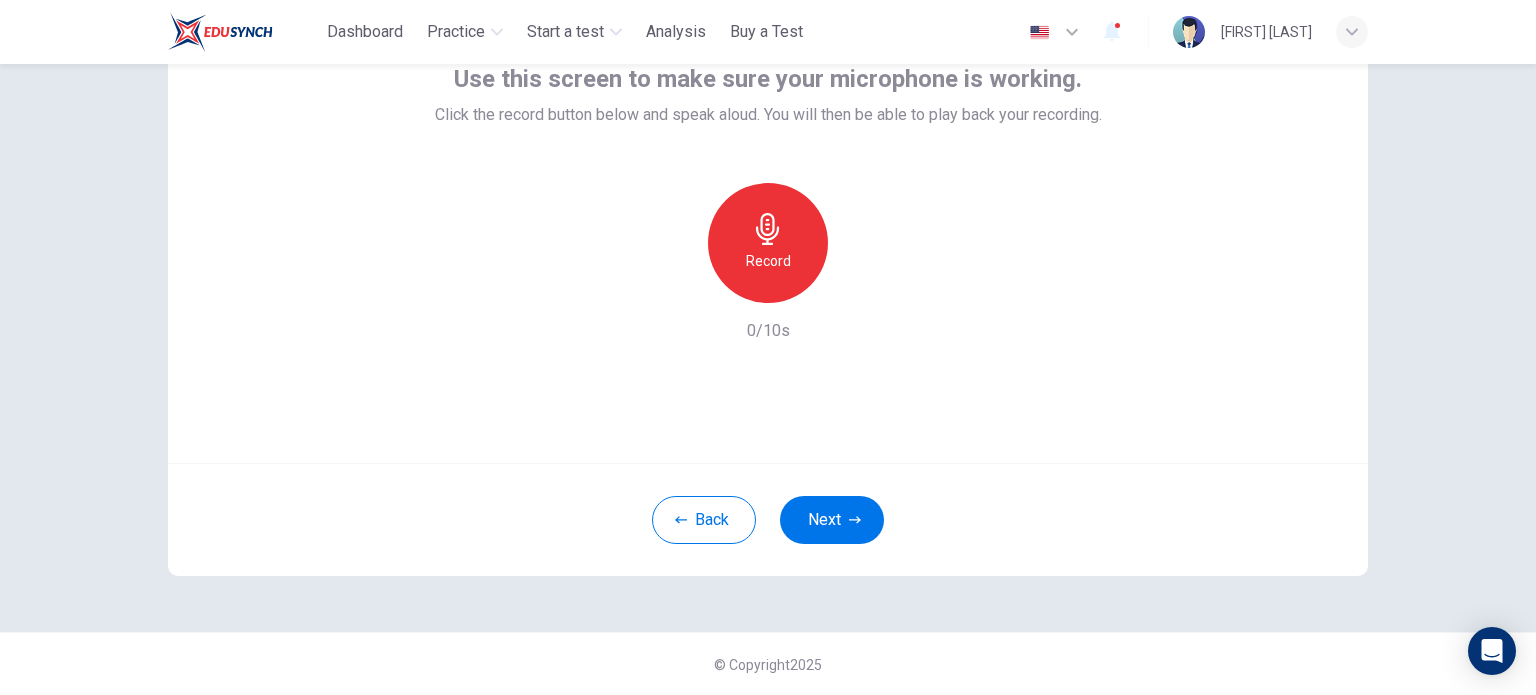click on "Record" at bounding box center (768, 261) 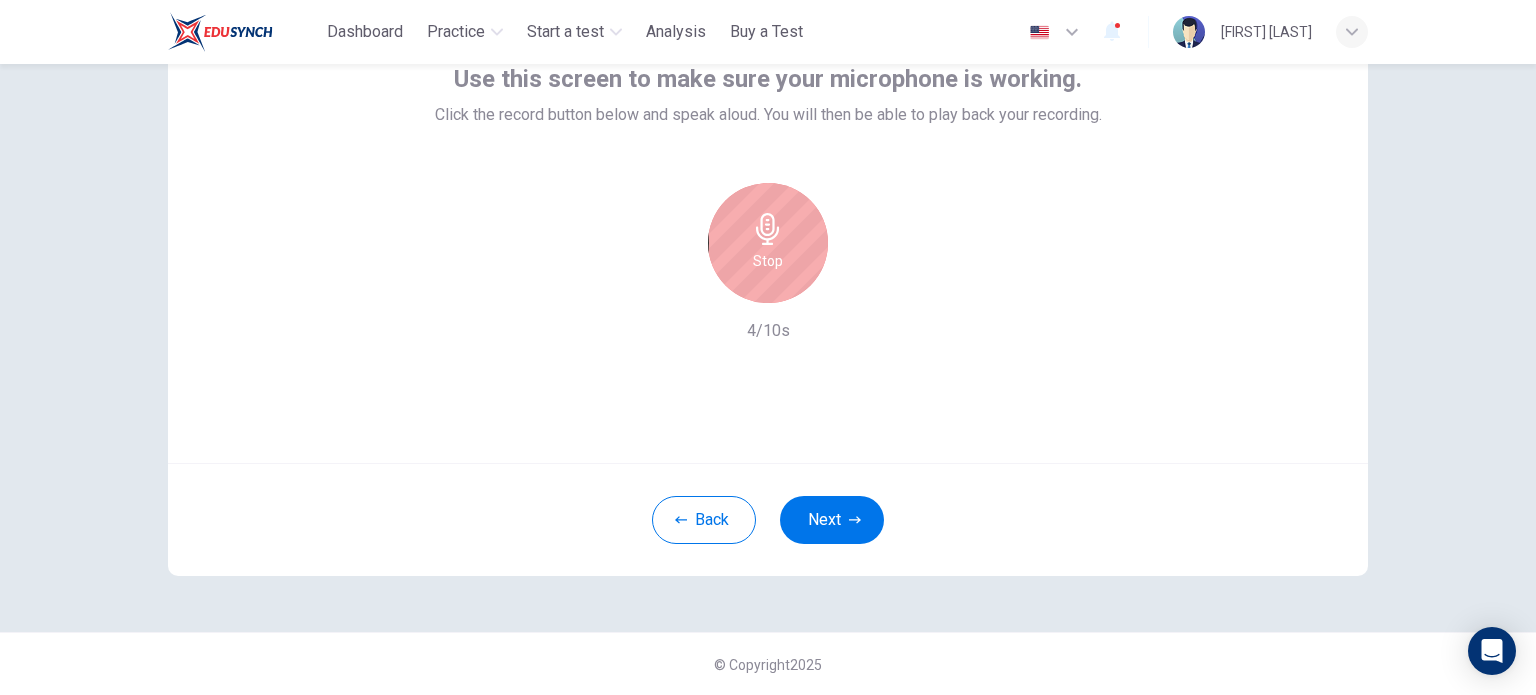click on "Stop" at bounding box center [768, 261] 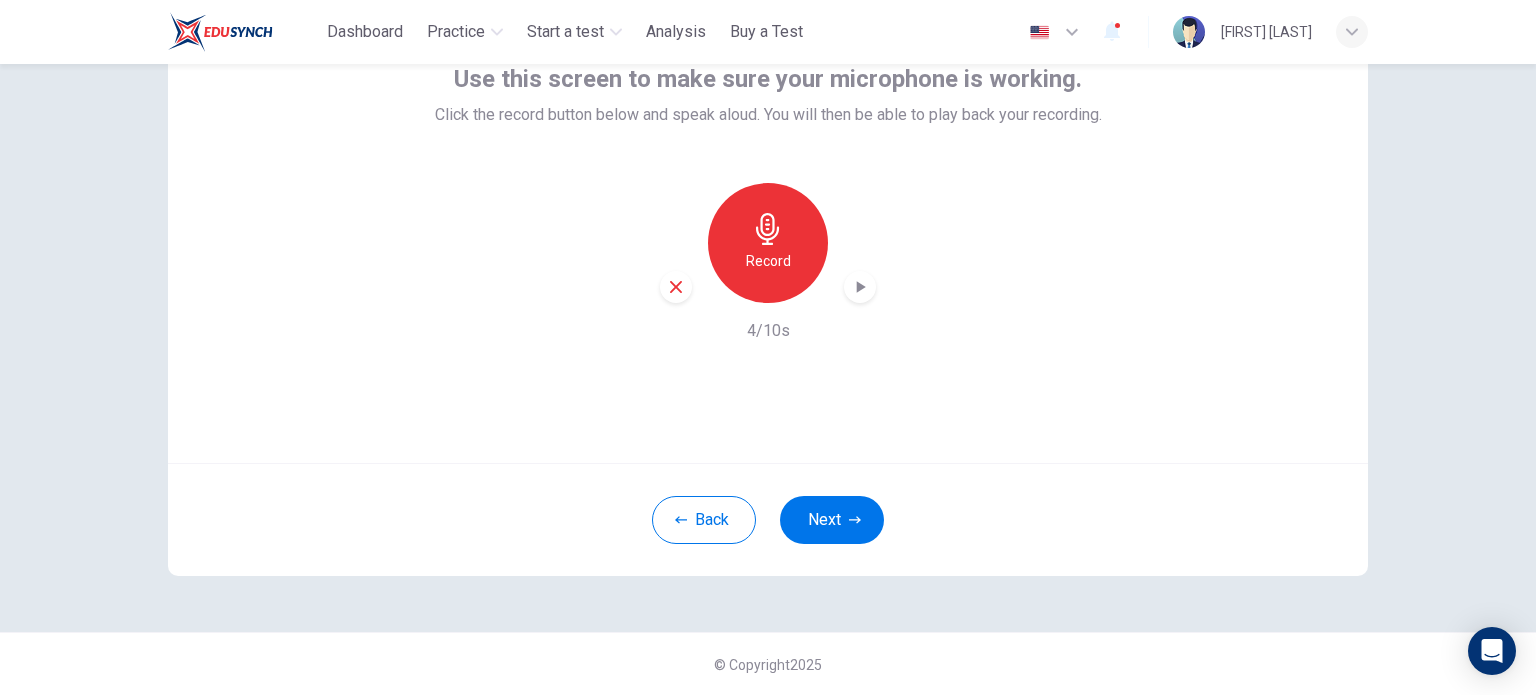 click on "Record" at bounding box center (768, 243) 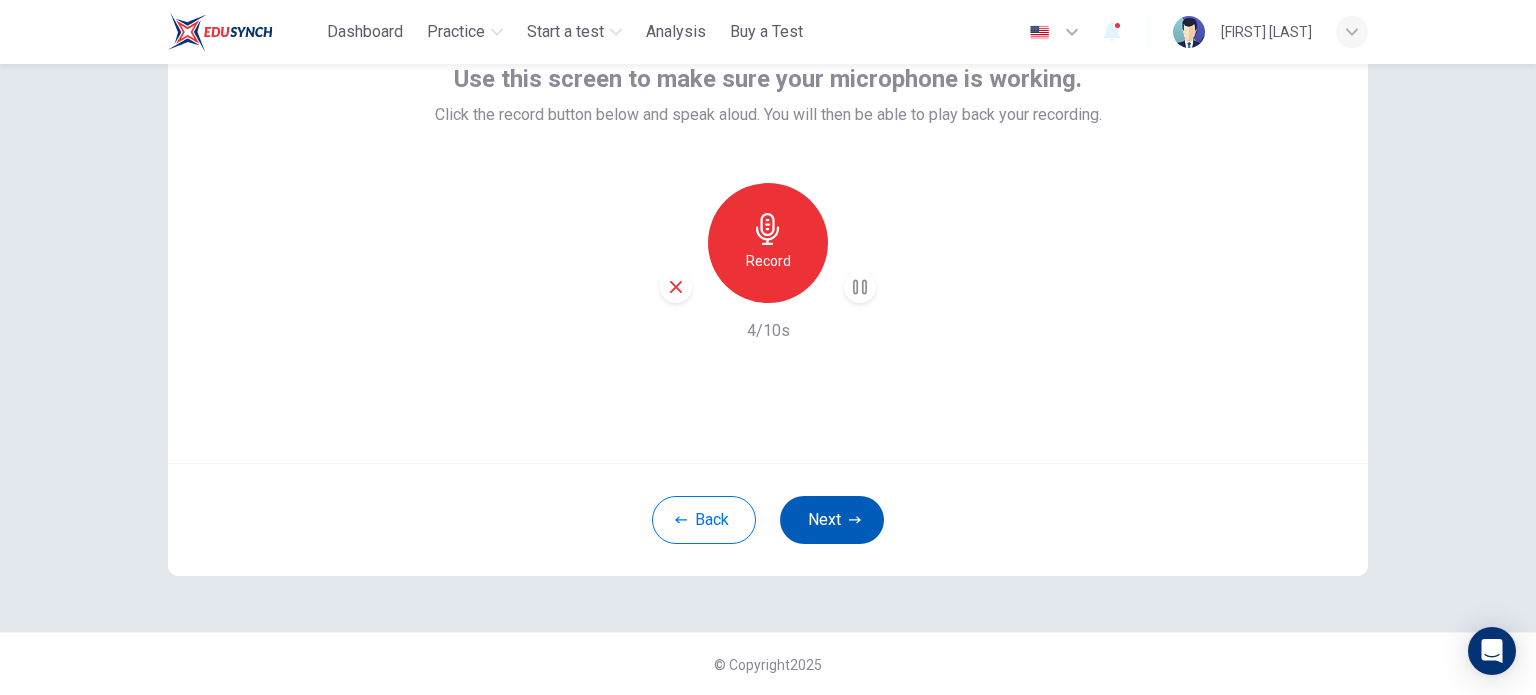 click on "Next" at bounding box center [832, 520] 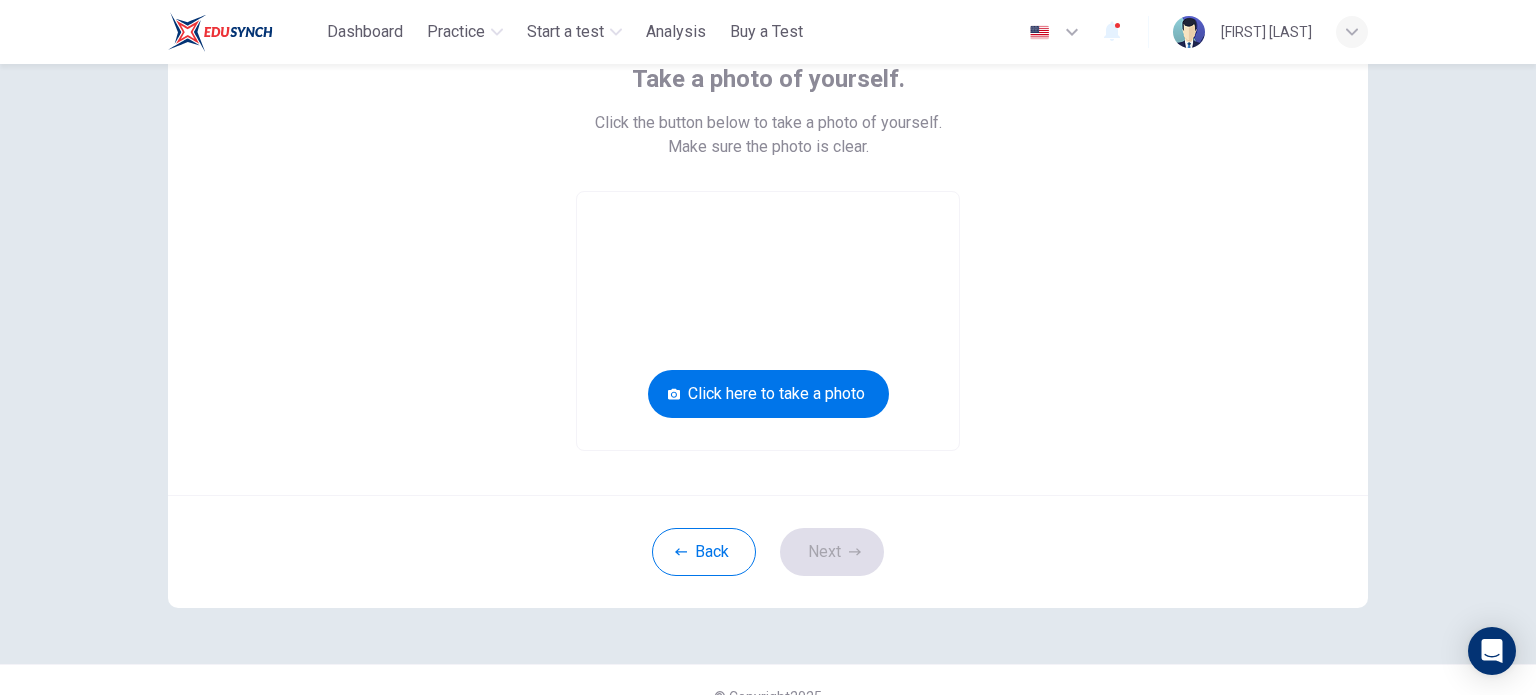 click at bounding box center (768, 321) 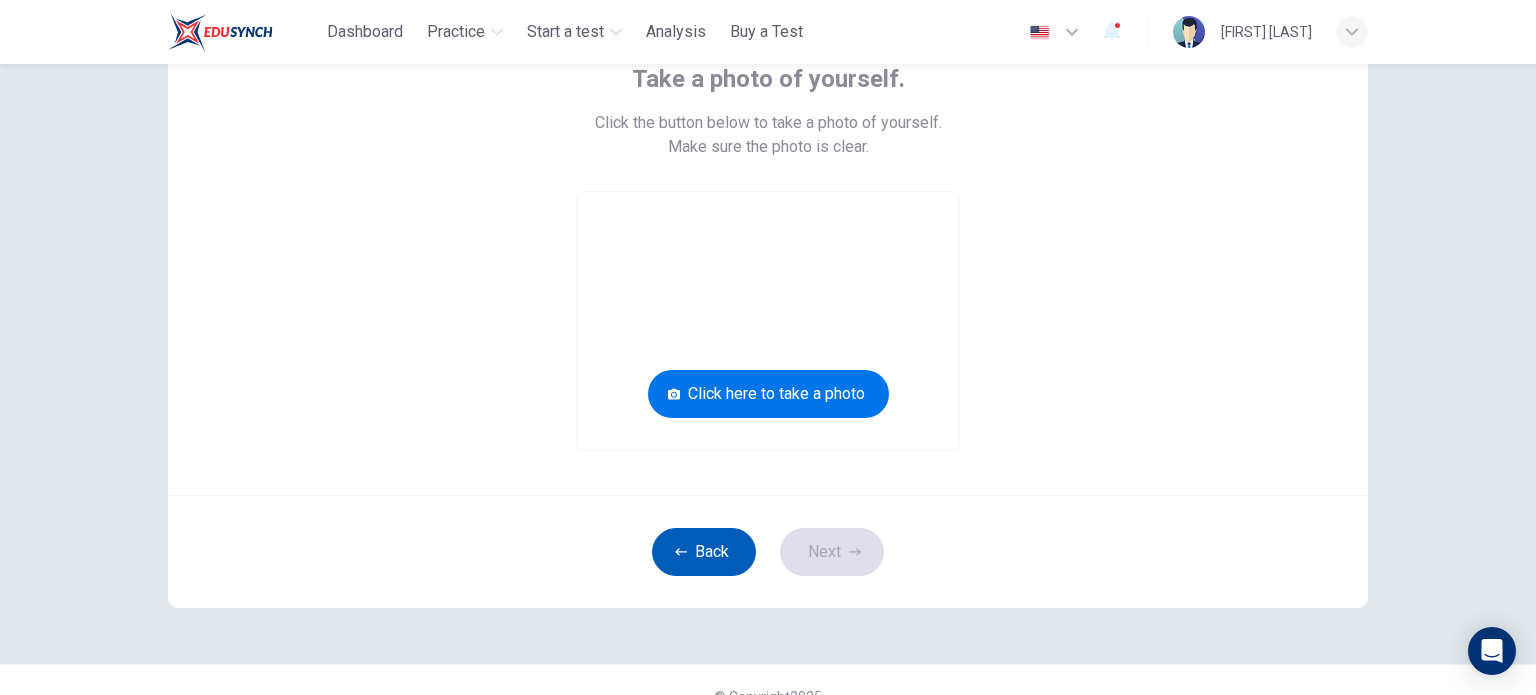 click on "Back" at bounding box center [704, 552] 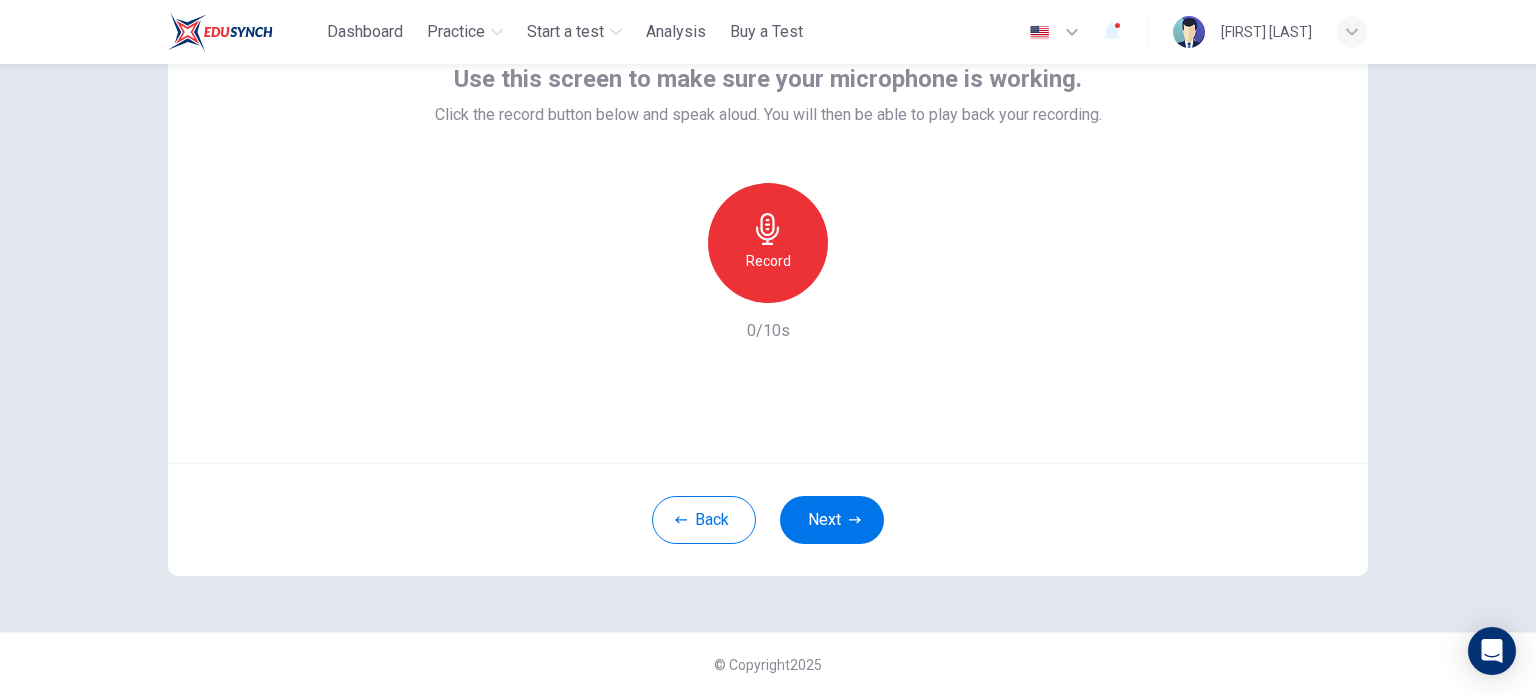 click on "Record" at bounding box center (768, 243) 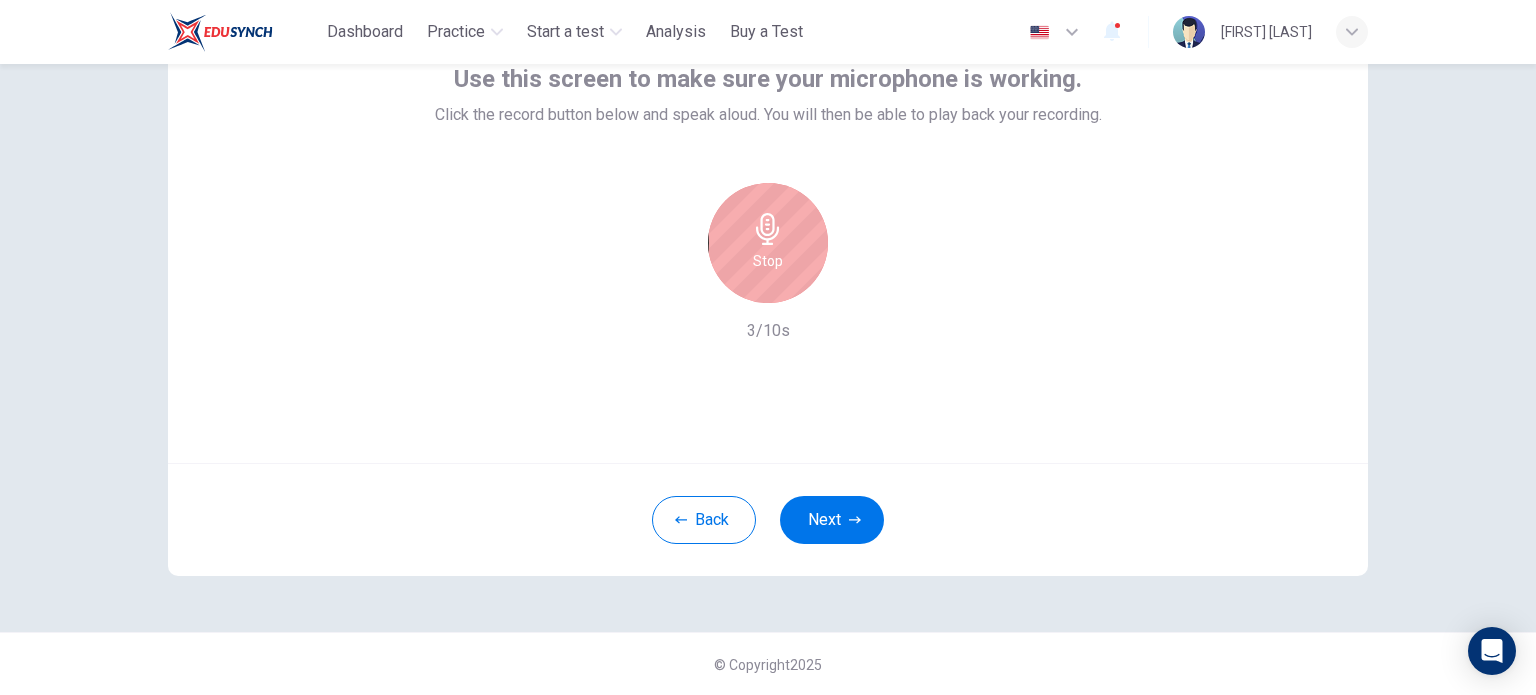 click on "Stop" at bounding box center (768, 261) 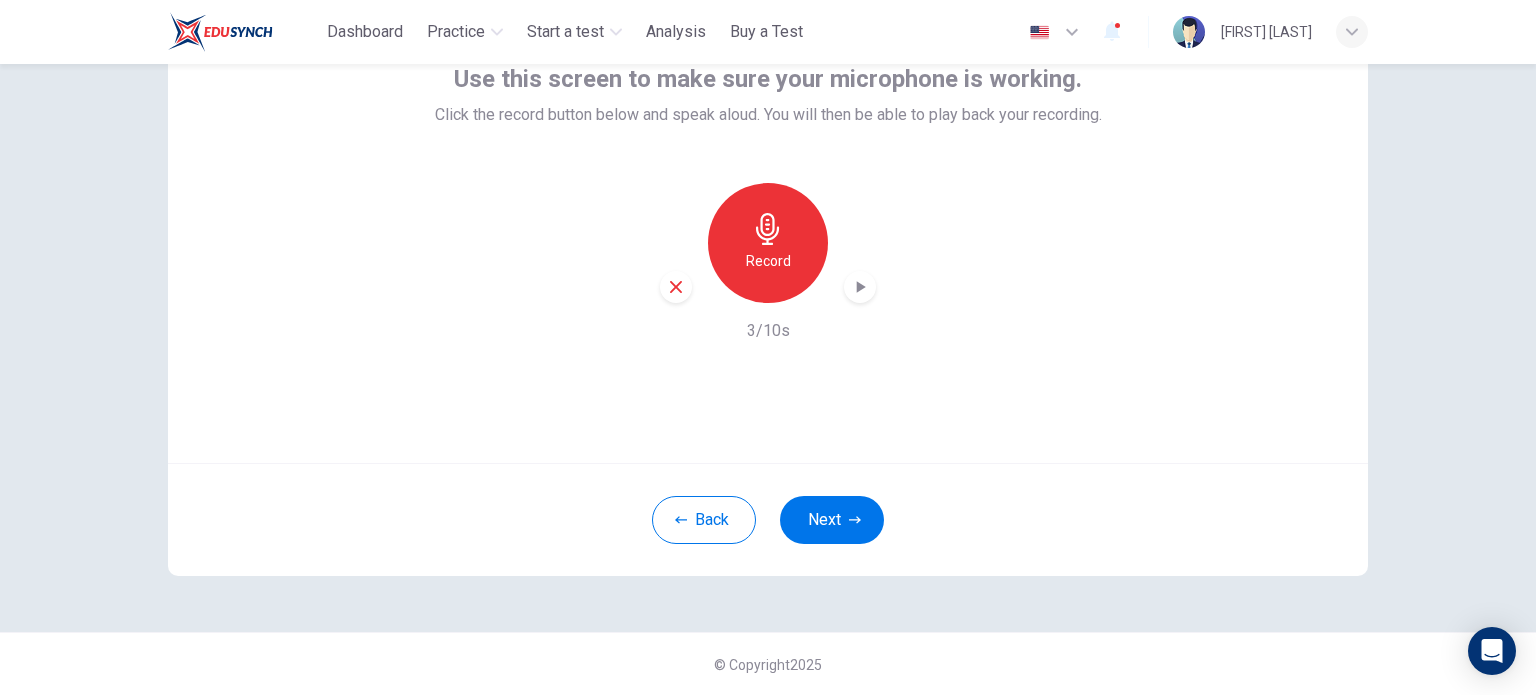 click 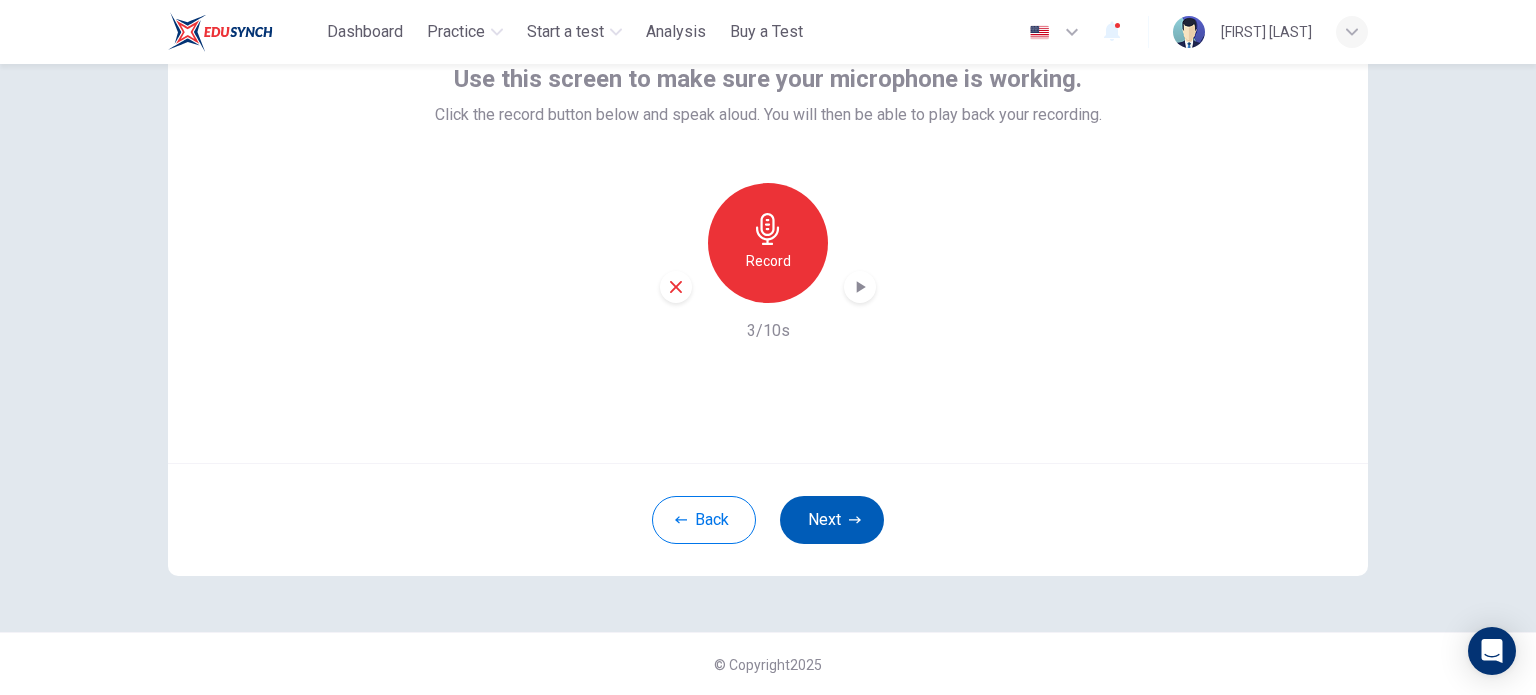 click on "Next" at bounding box center (832, 520) 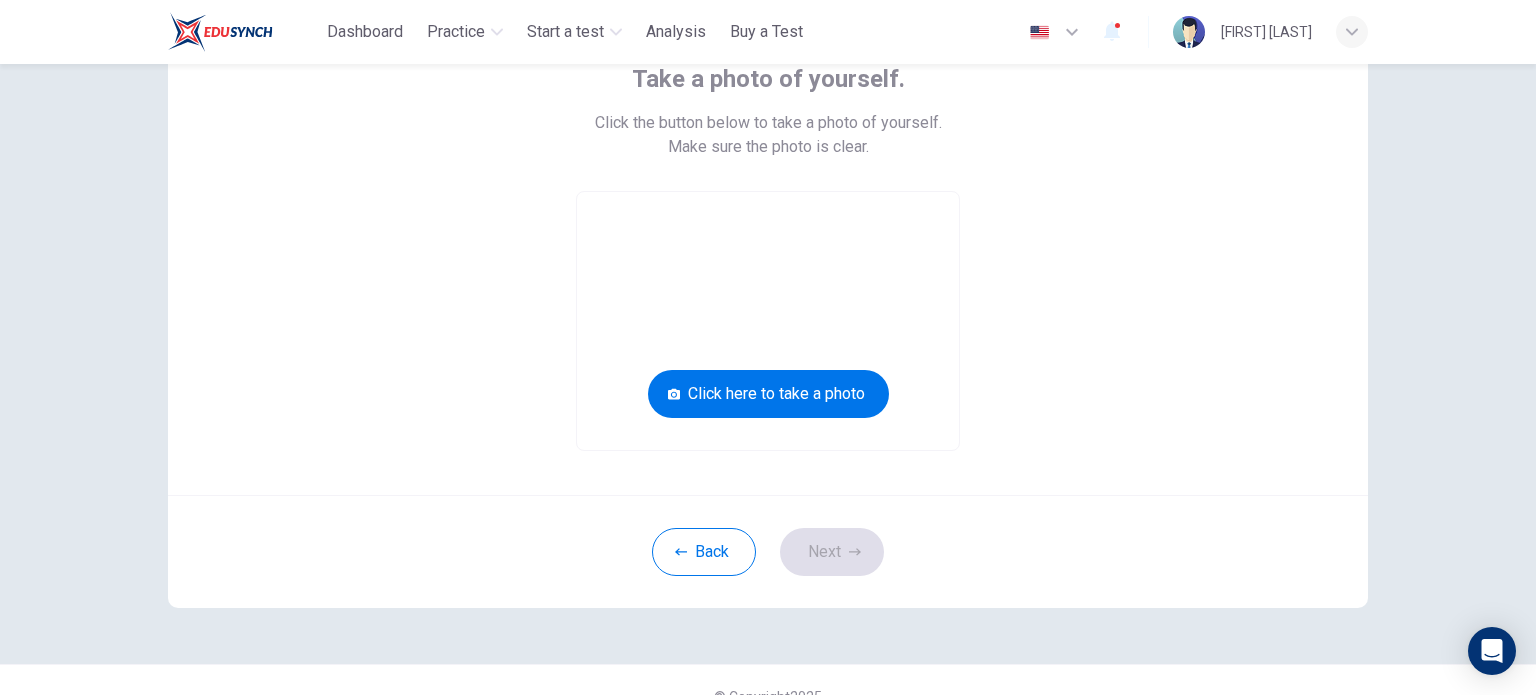 click on "Take a photo of yourself. Click the button below to take a photo of yourself. Make sure the photo is clear. Click here to take a photo" at bounding box center (768, 257) 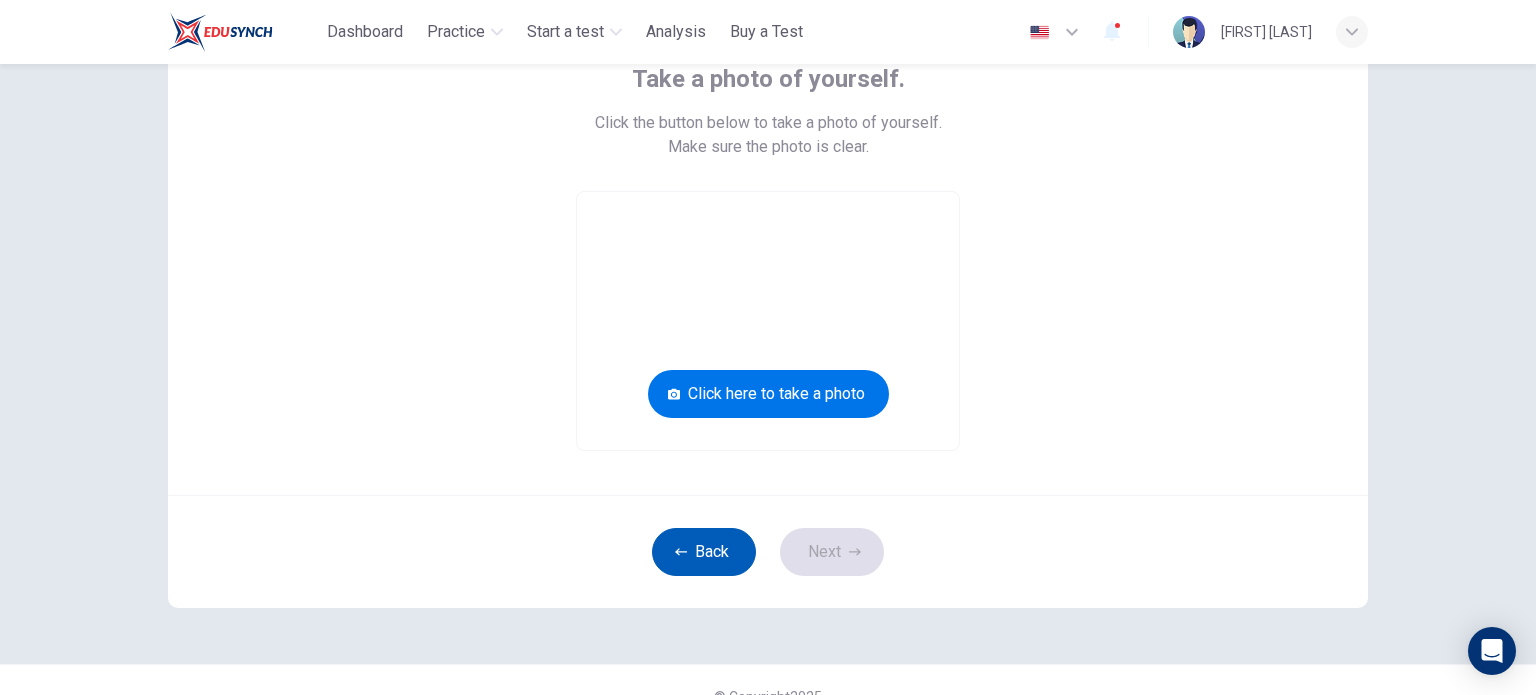 click on "Back" at bounding box center (704, 552) 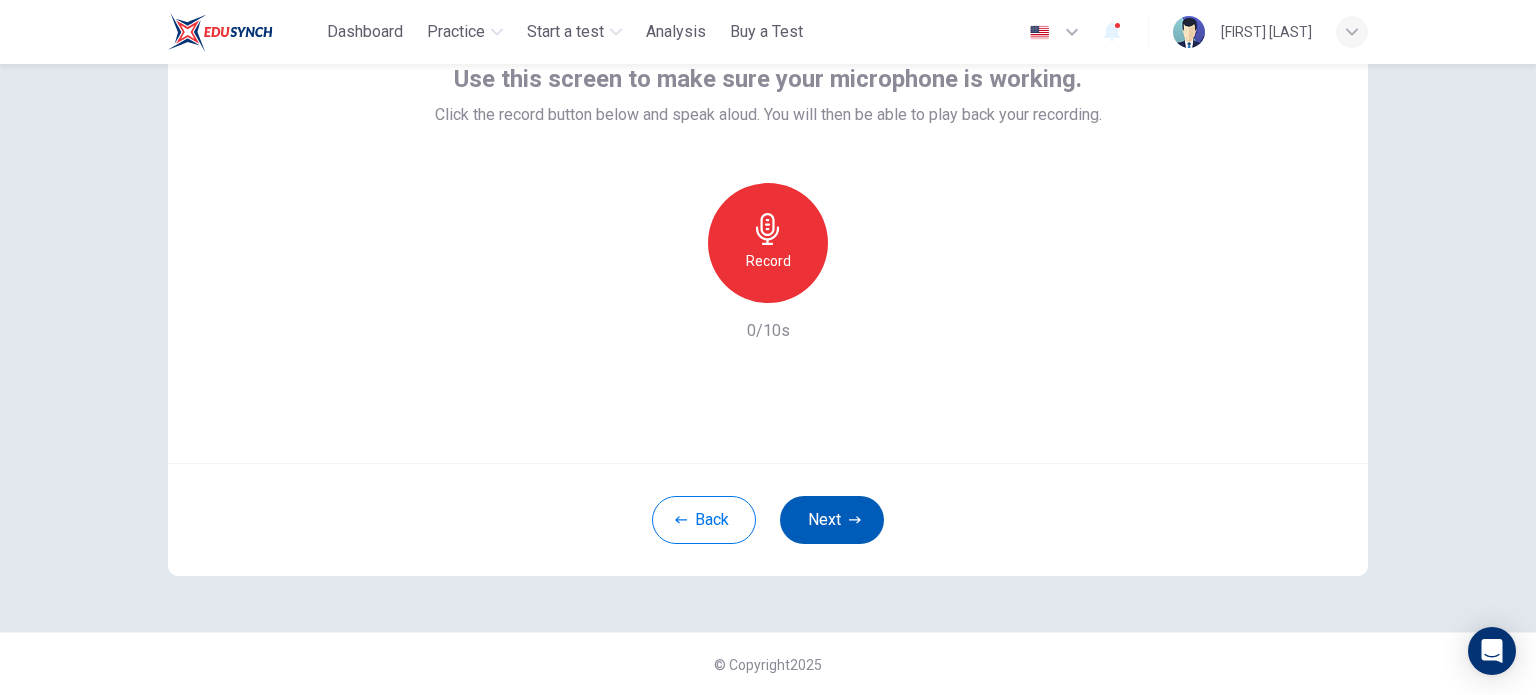 click on "Next" at bounding box center (832, 520) 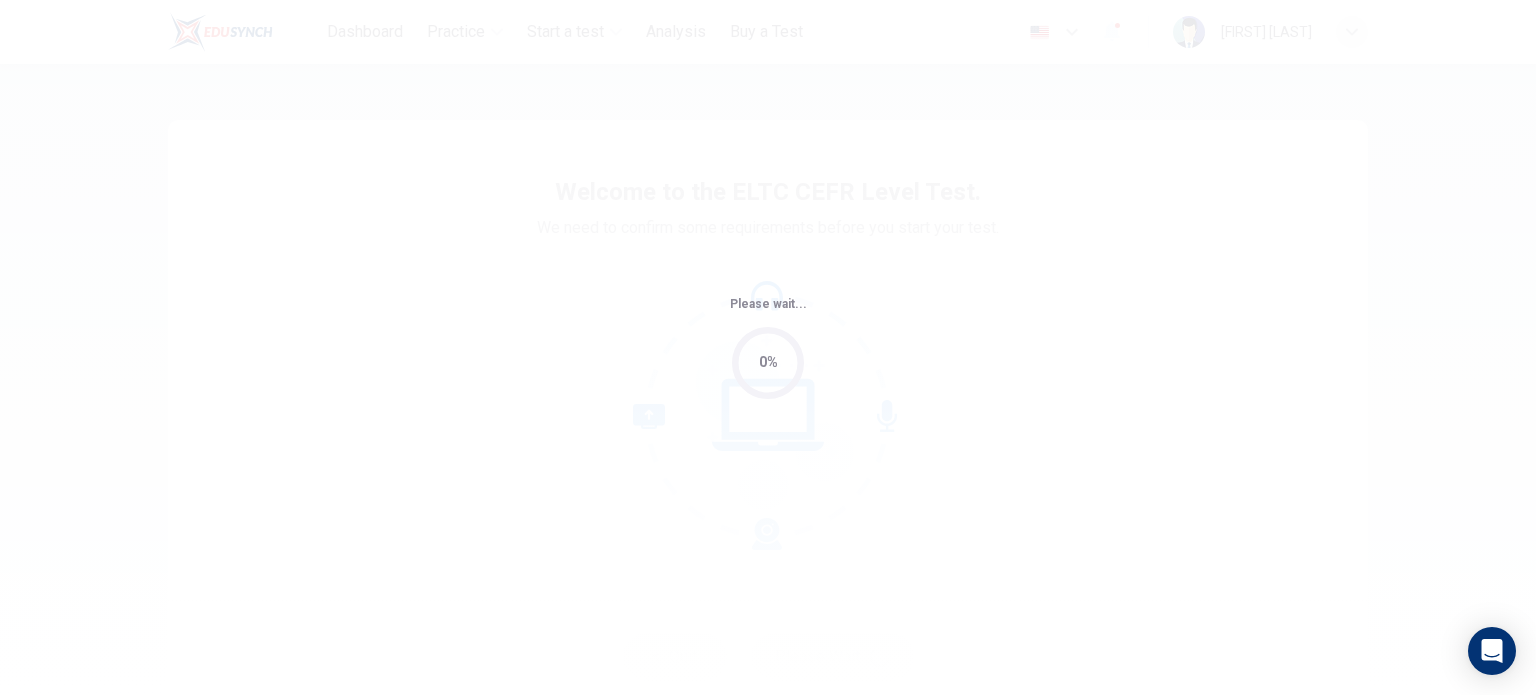 scroll, scrollTop: 0, scrollLeft: 0, axis: both 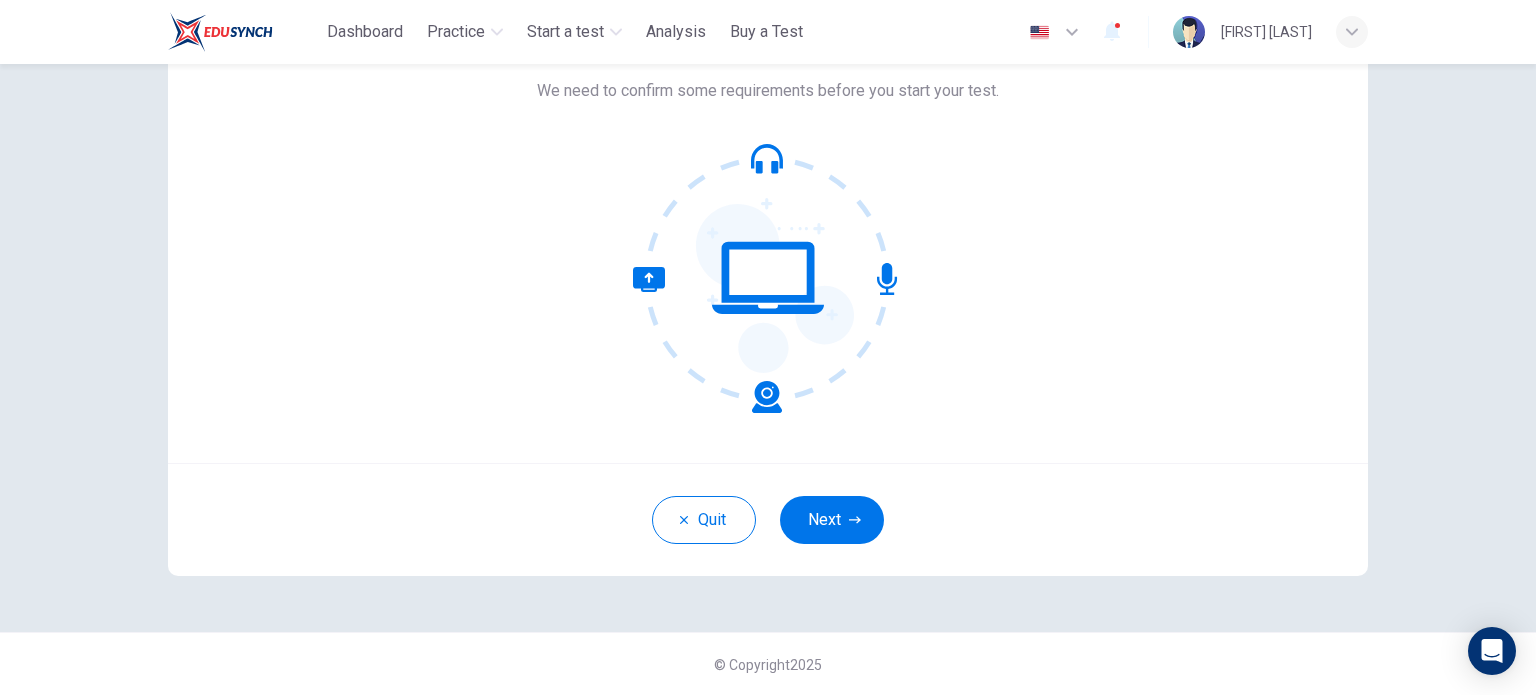 click on "Next" at bounding box center [832, 520] 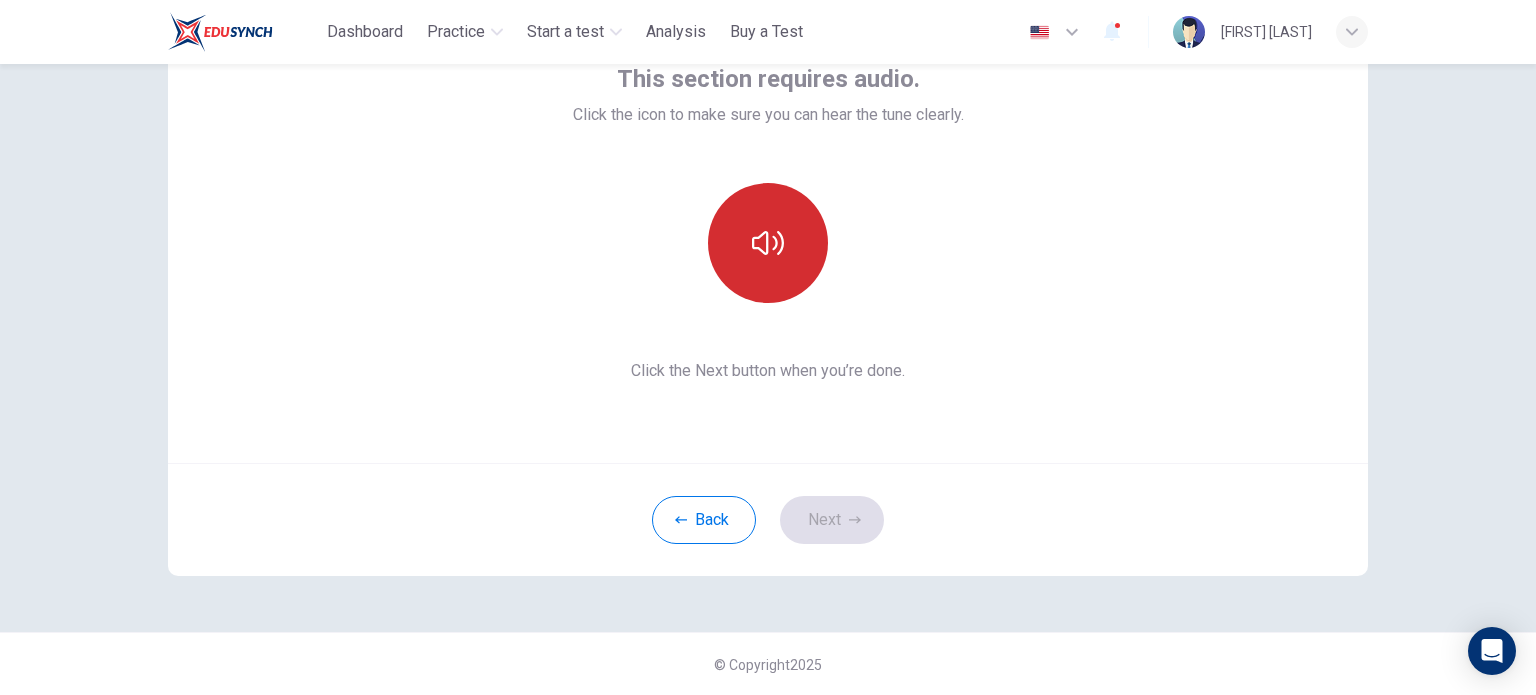 click at bounding box center [768, 243] 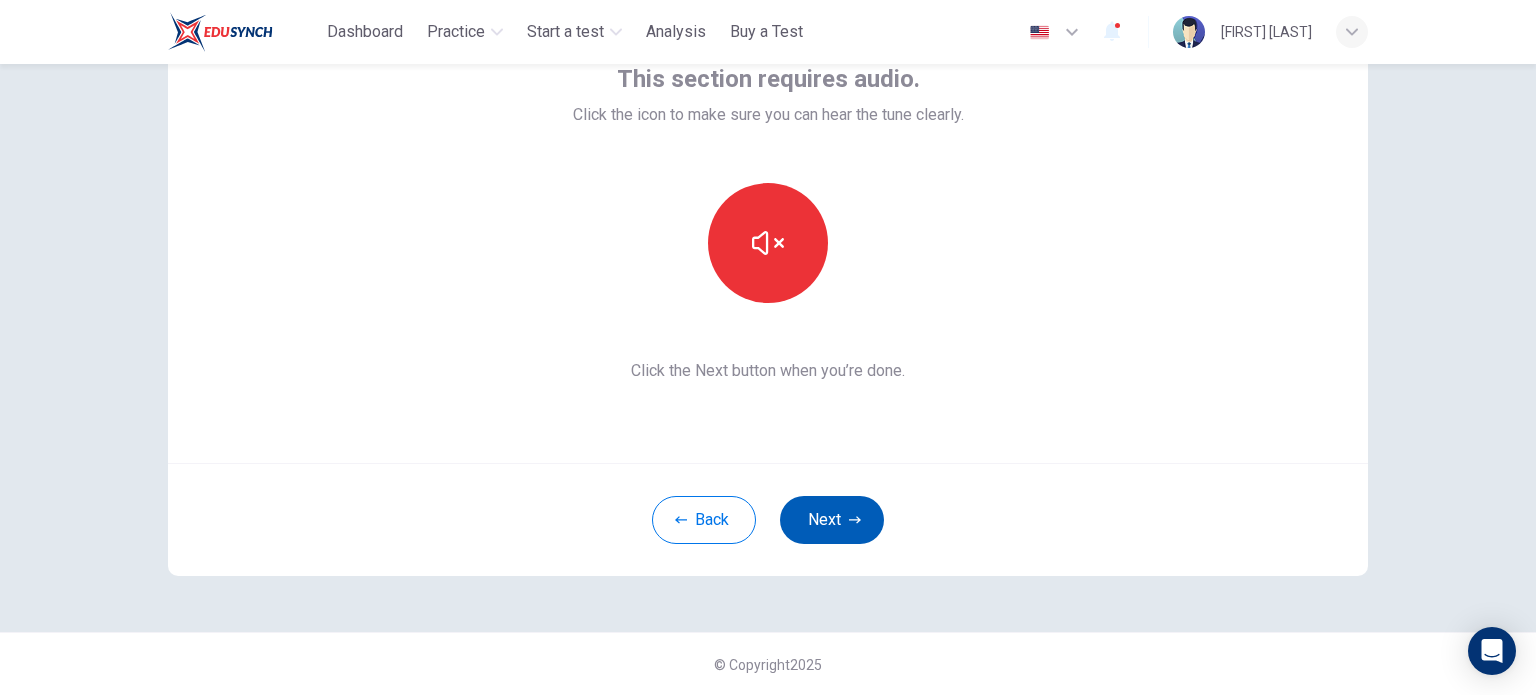 click on "Next" at bounding box center (832, 520) 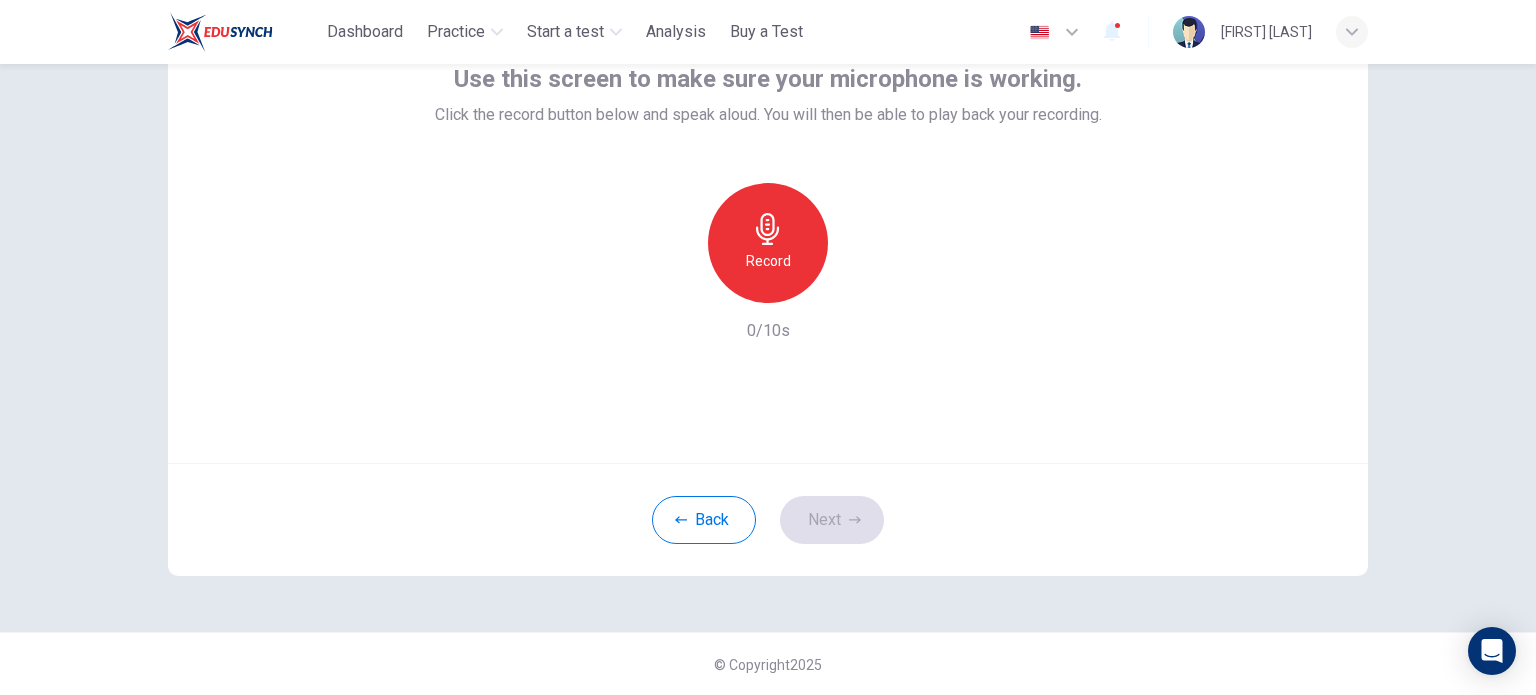 click on "Record" at bounding box center (768, 261) 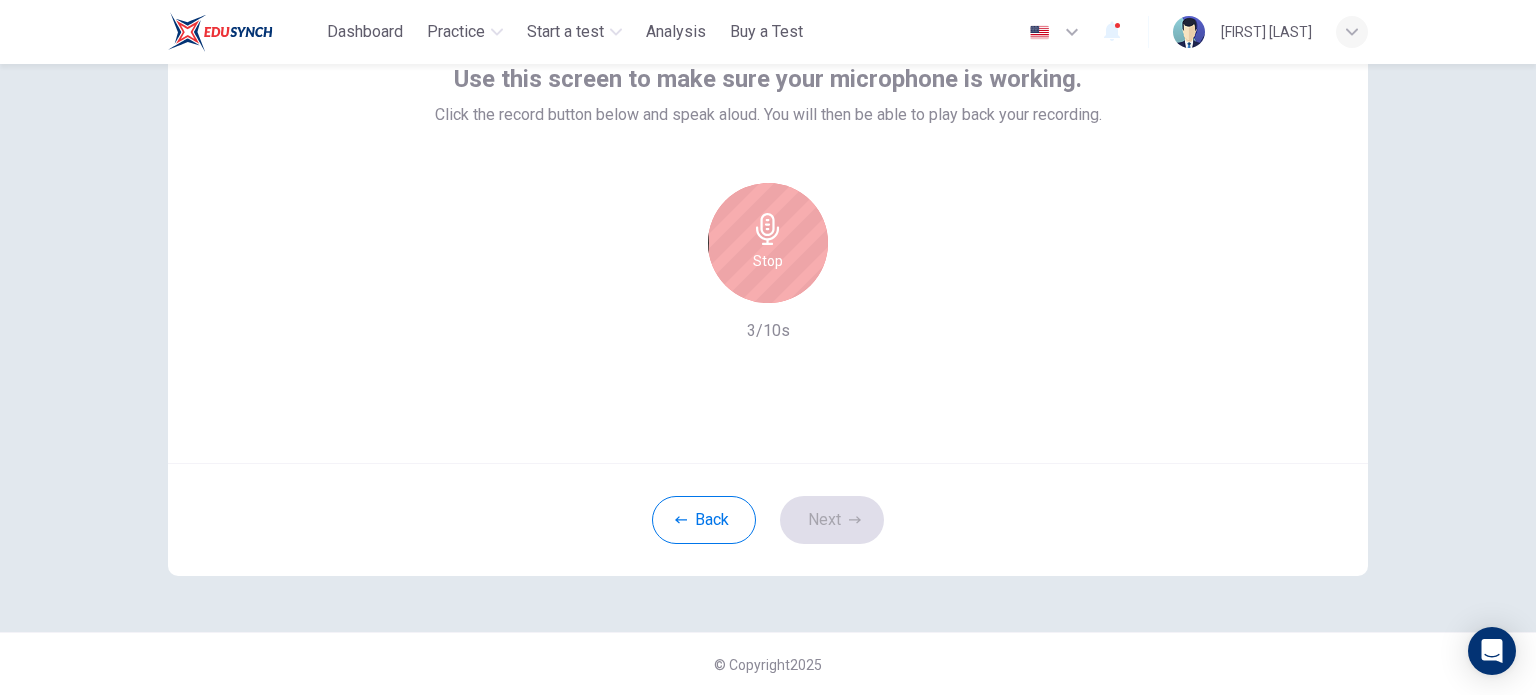 click 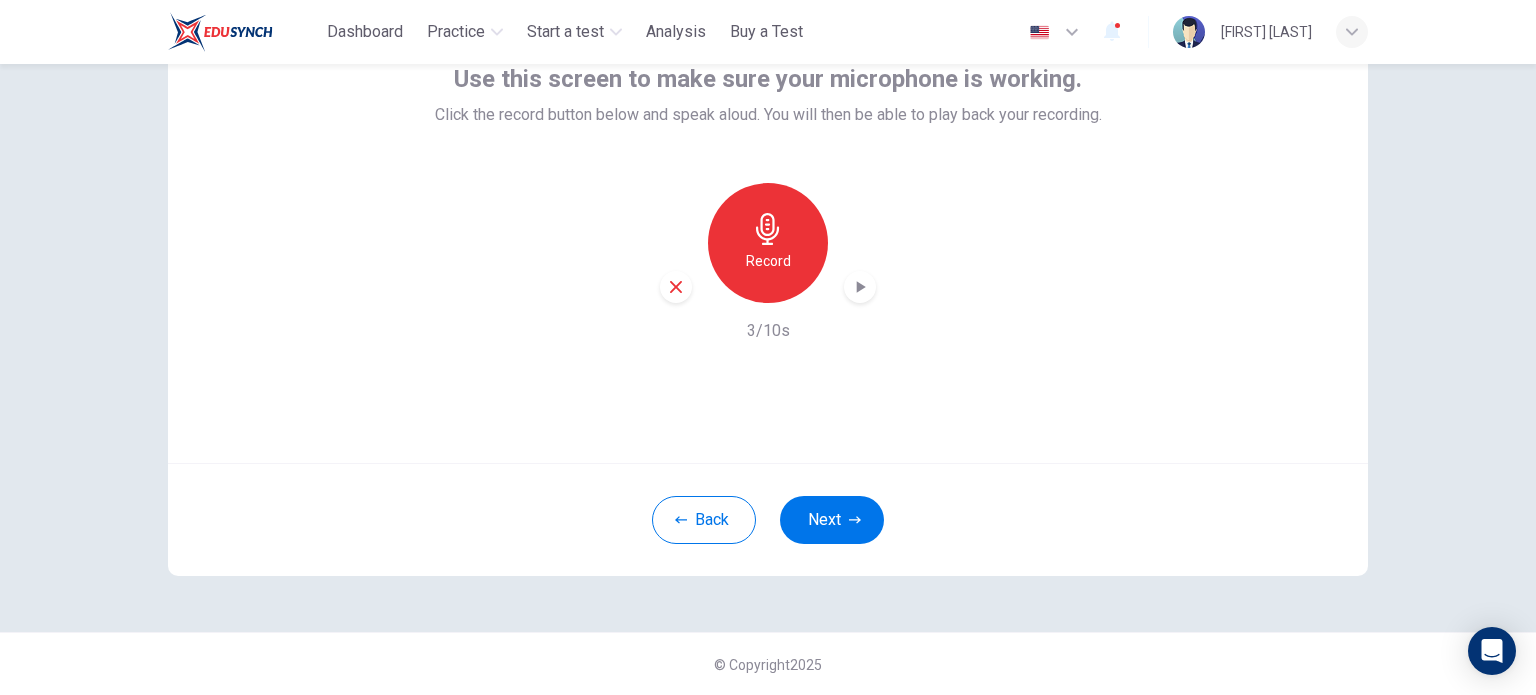 click 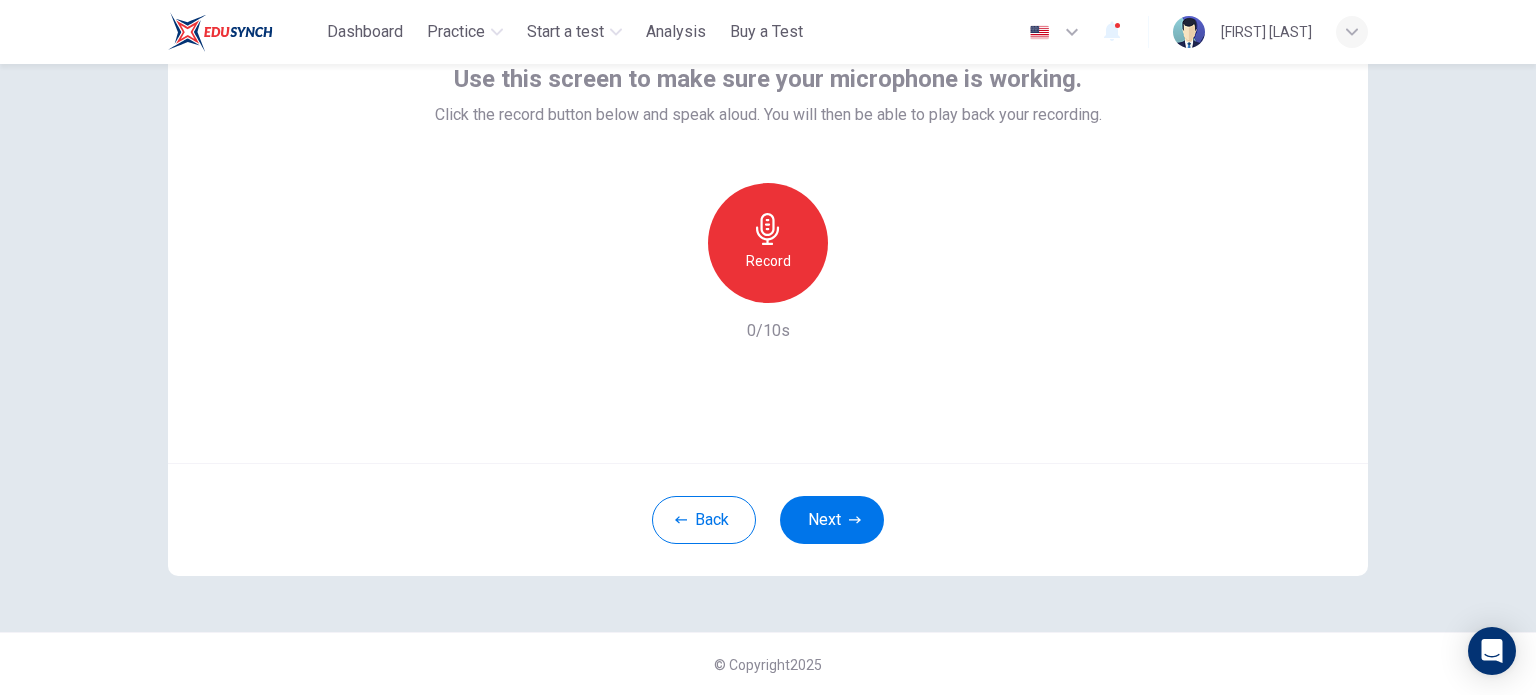 click 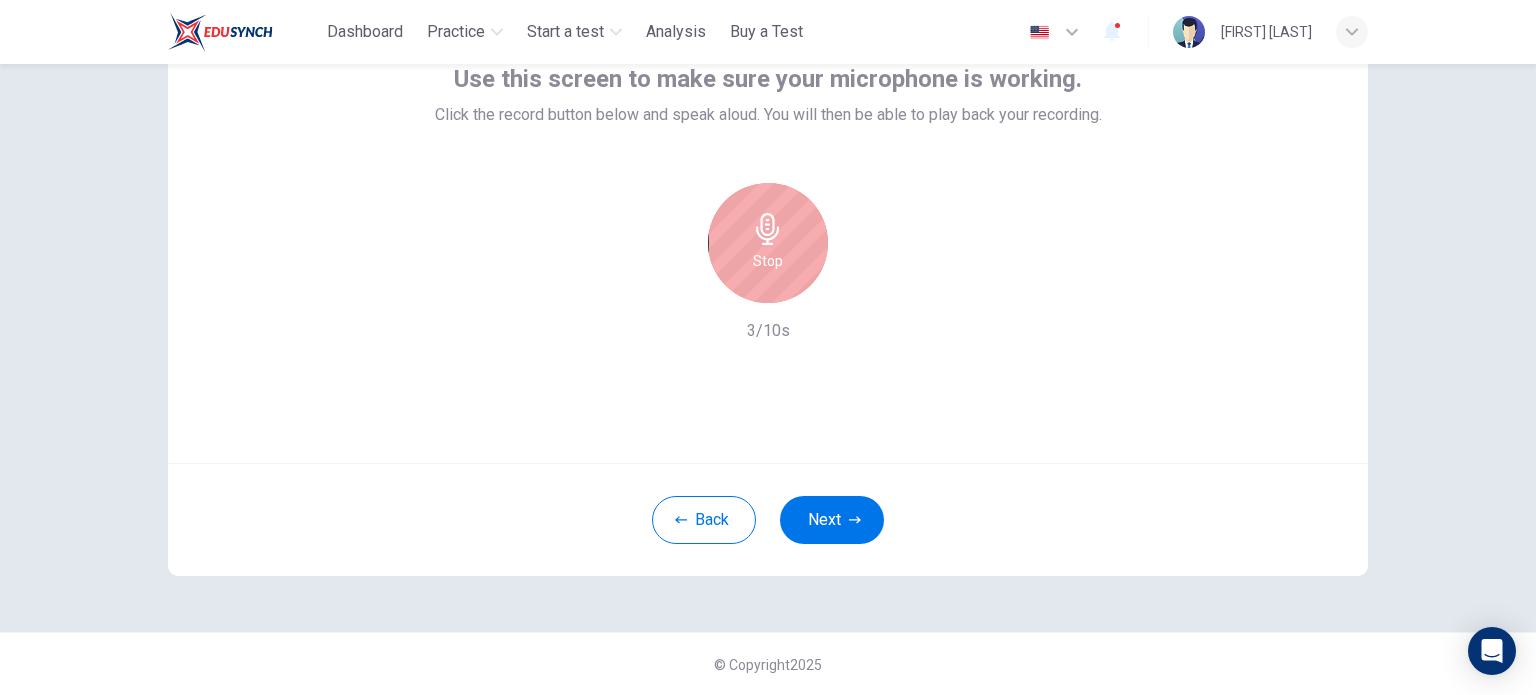 click on "Stop" at bounding box center [768, 261] 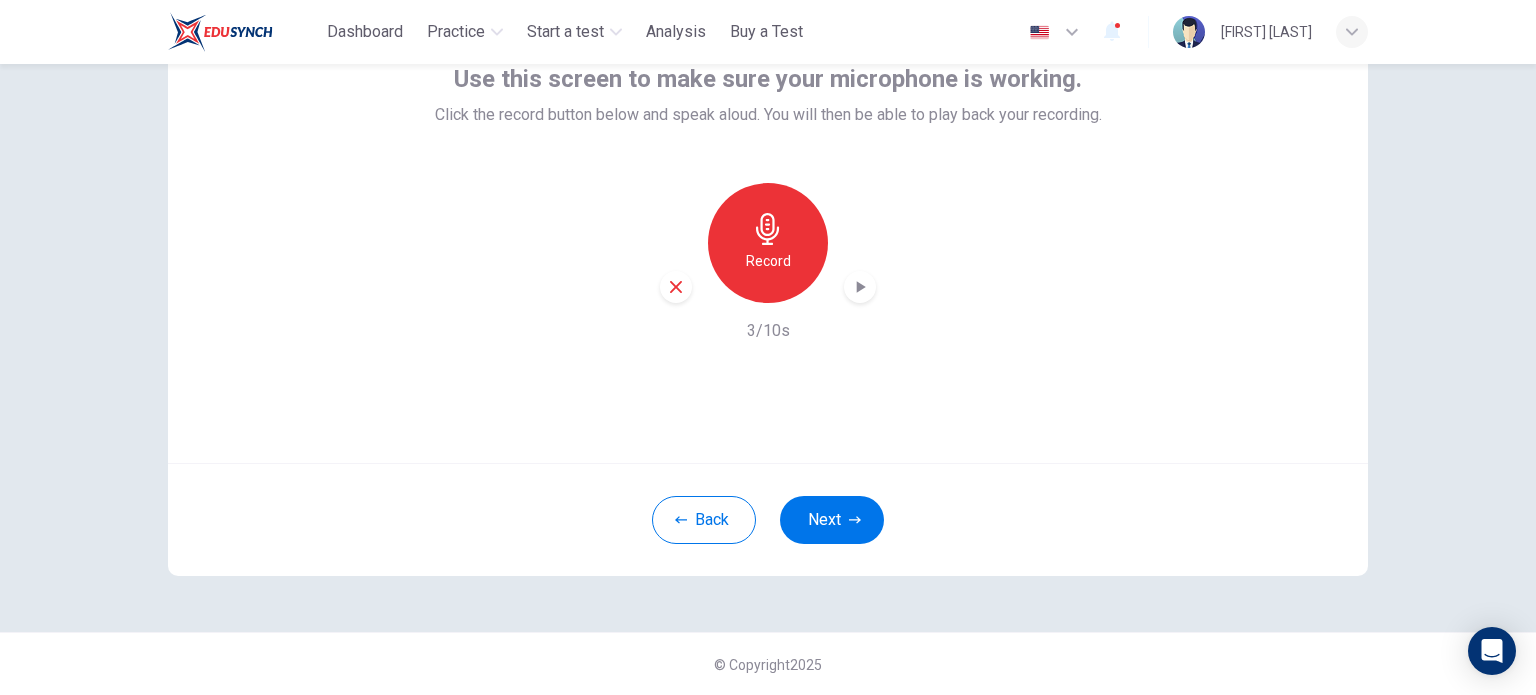 click 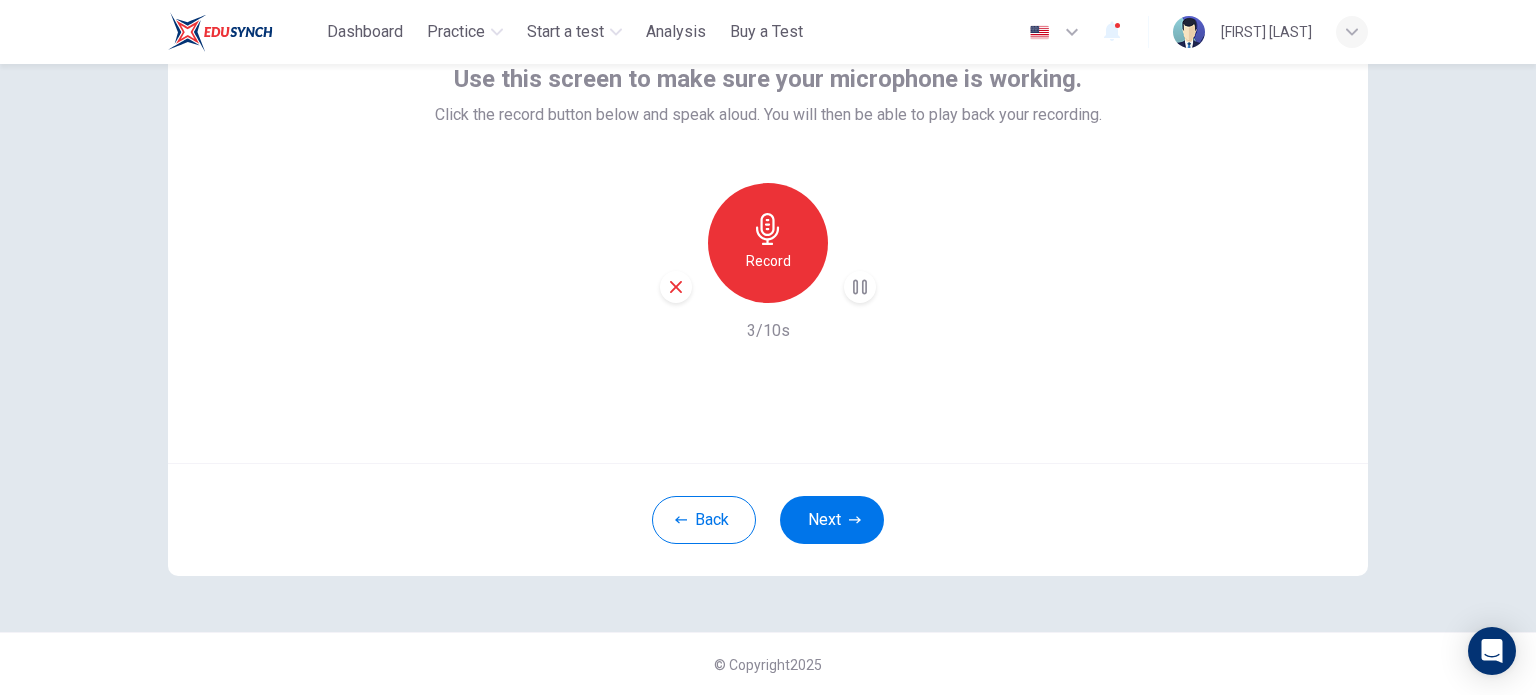 click 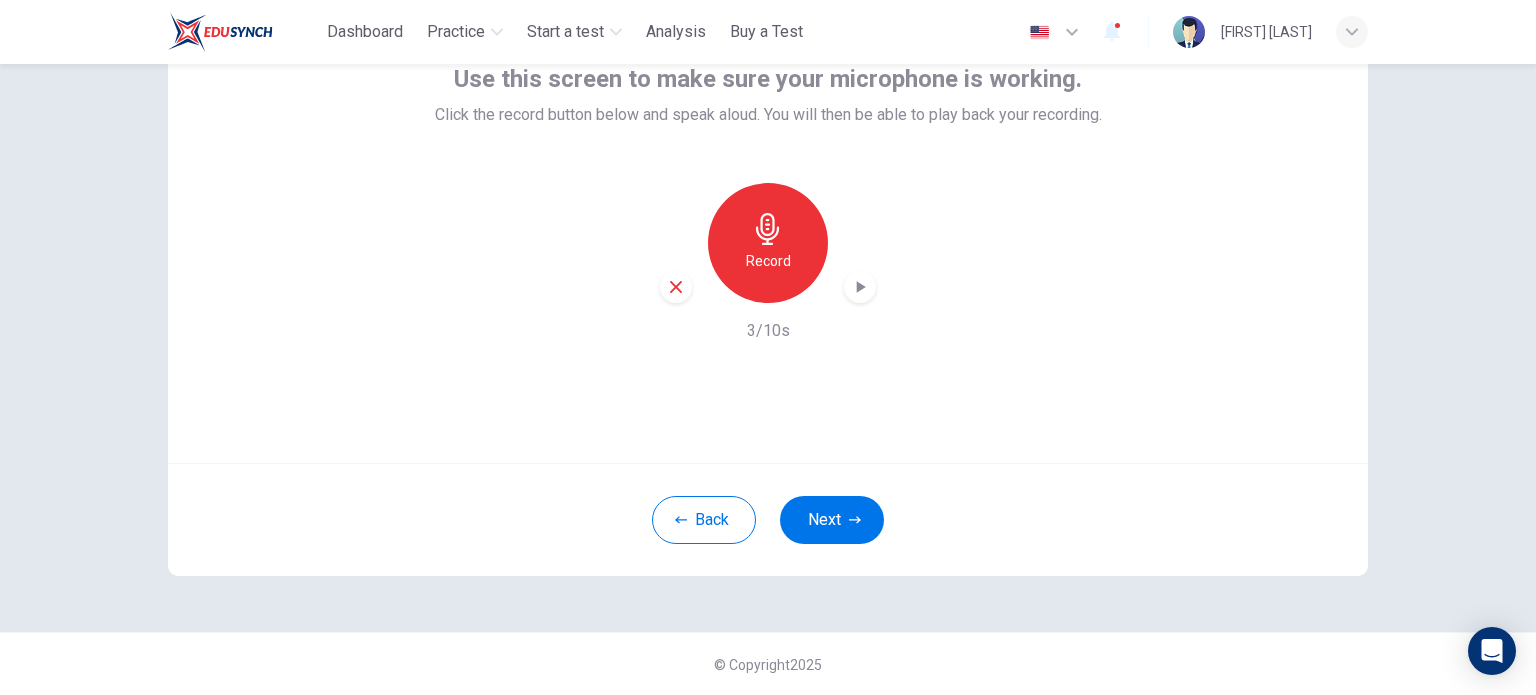 click on "Record" at bounding box center [768, 243] 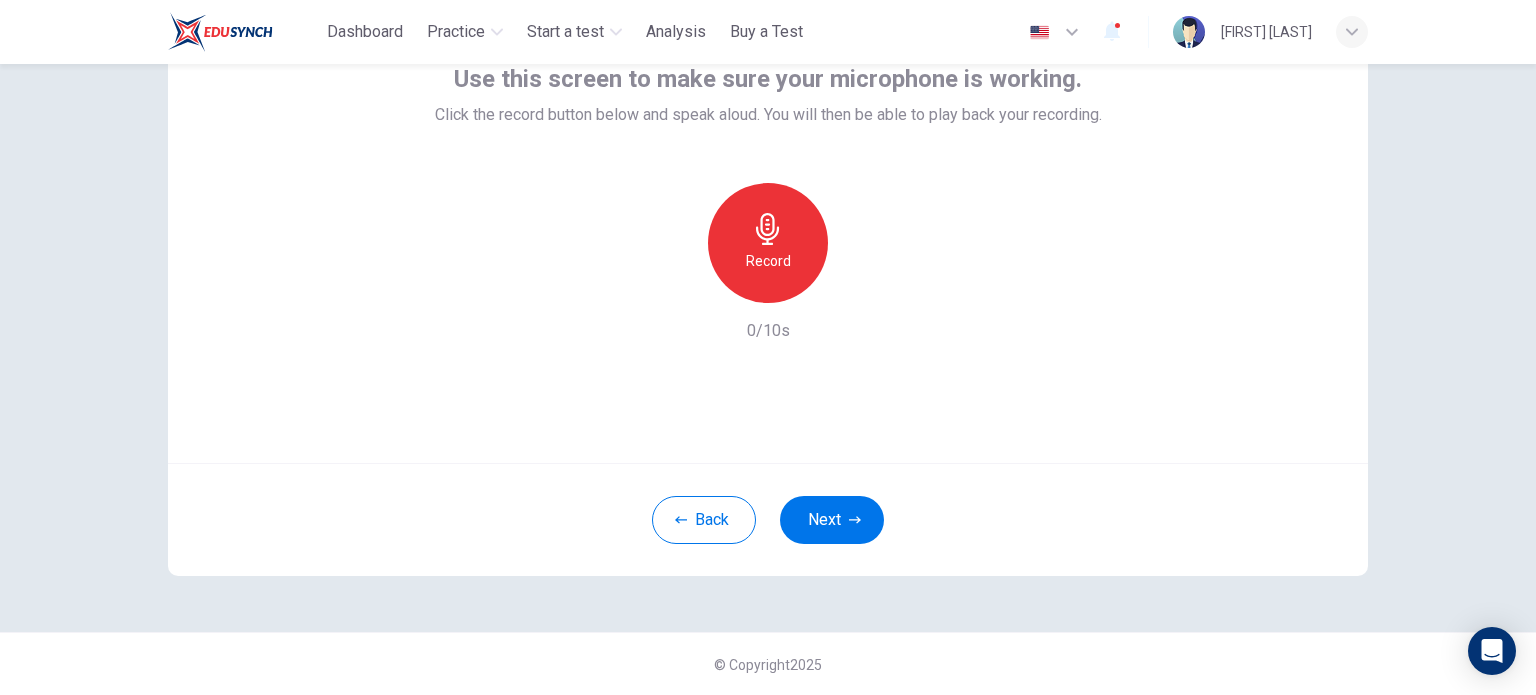 click on "Record" at bounding box center (768, 243) 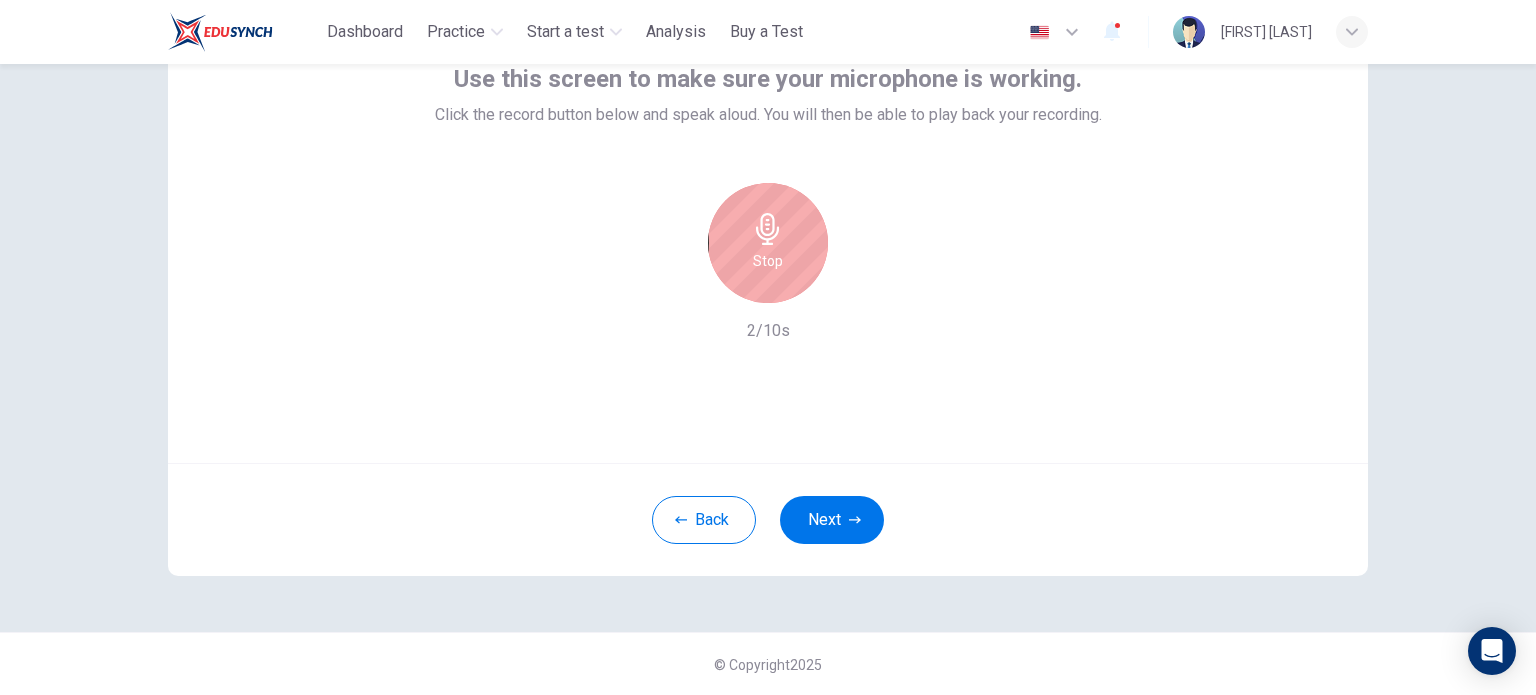 click on "Stop" at bounding box center [768, 261] 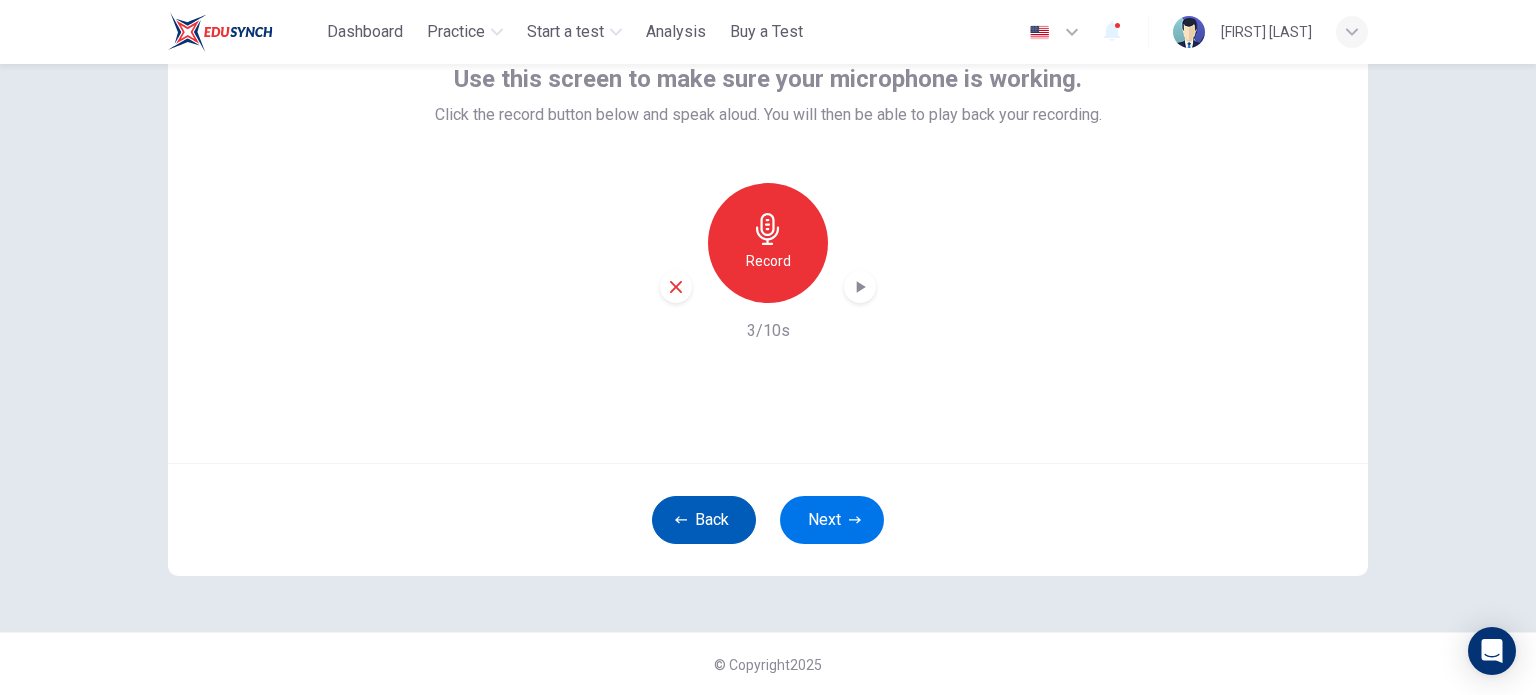 click on "Back" at bounding box center (704, 520) 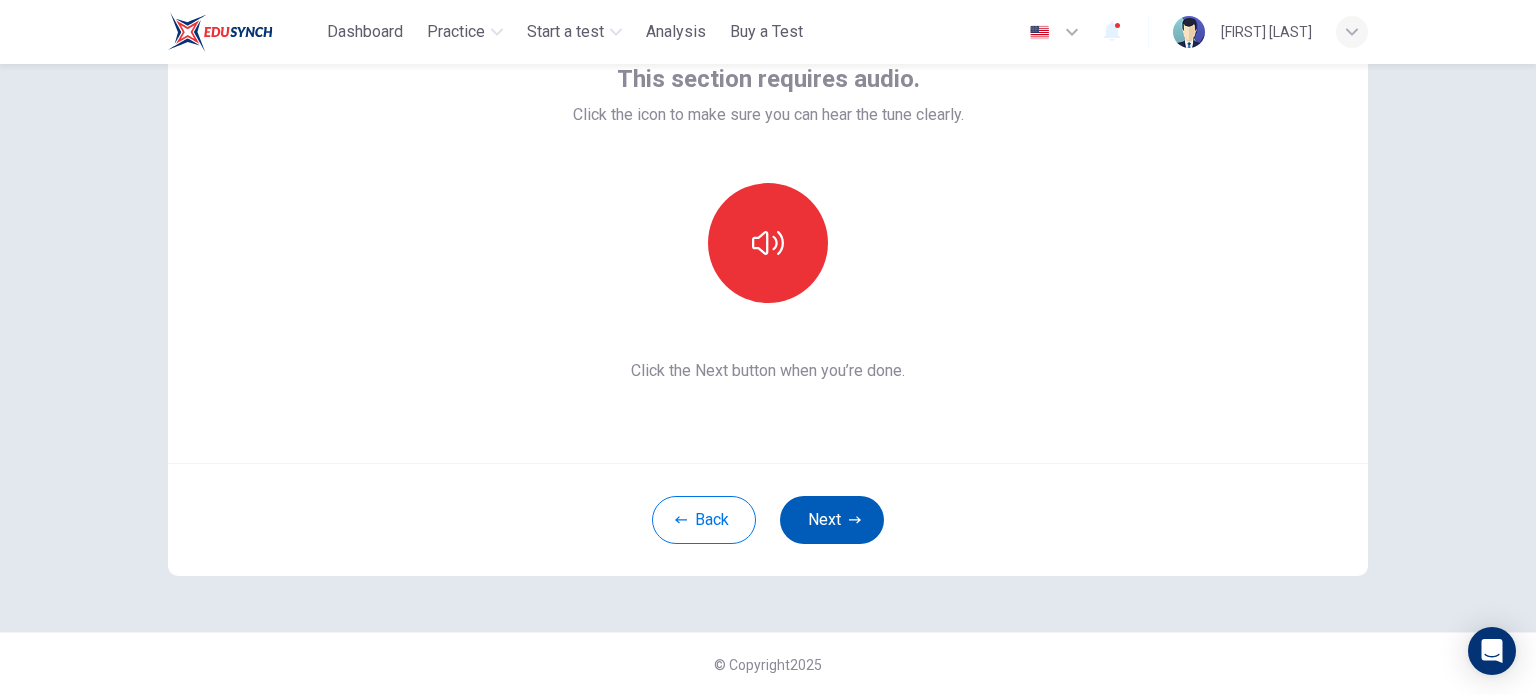 click on "Next" at bounding box center [832, 520] 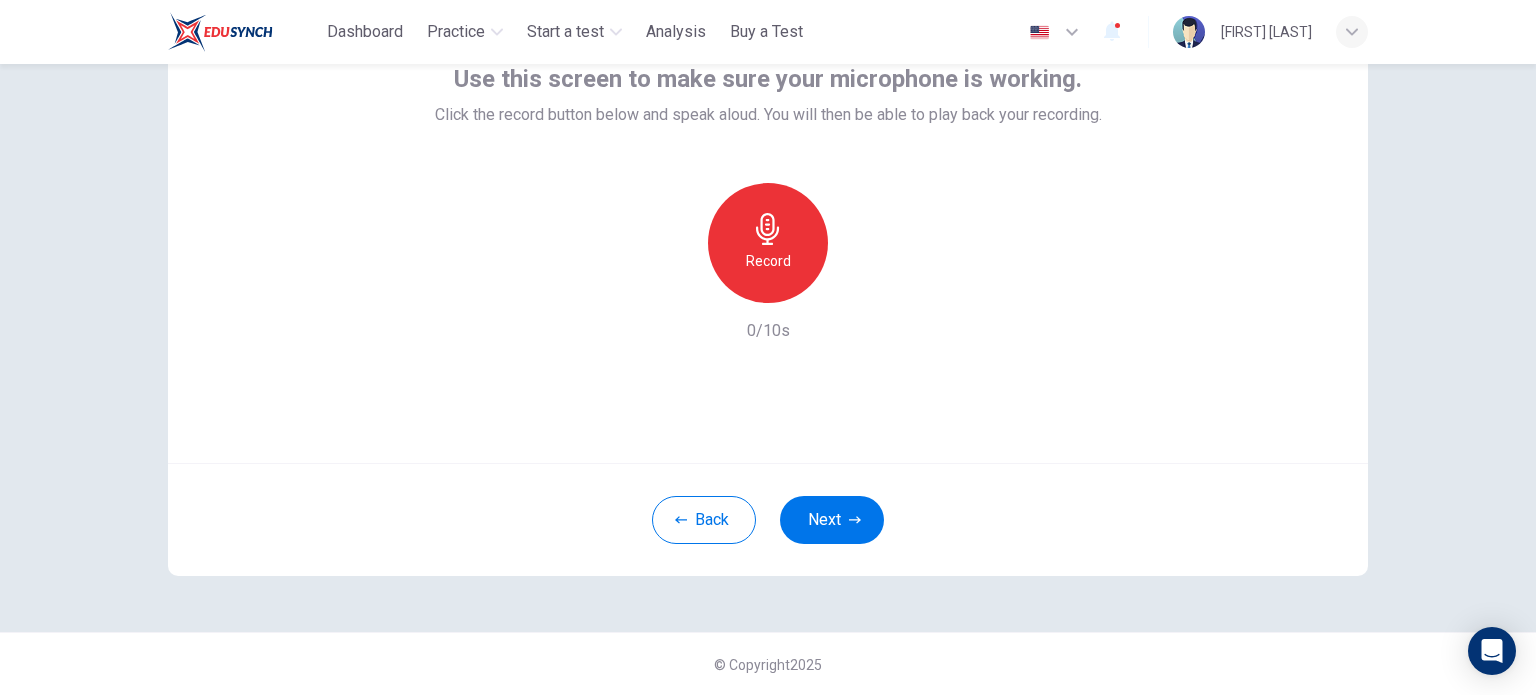 click on "Record" at bounding box center (768, 261) 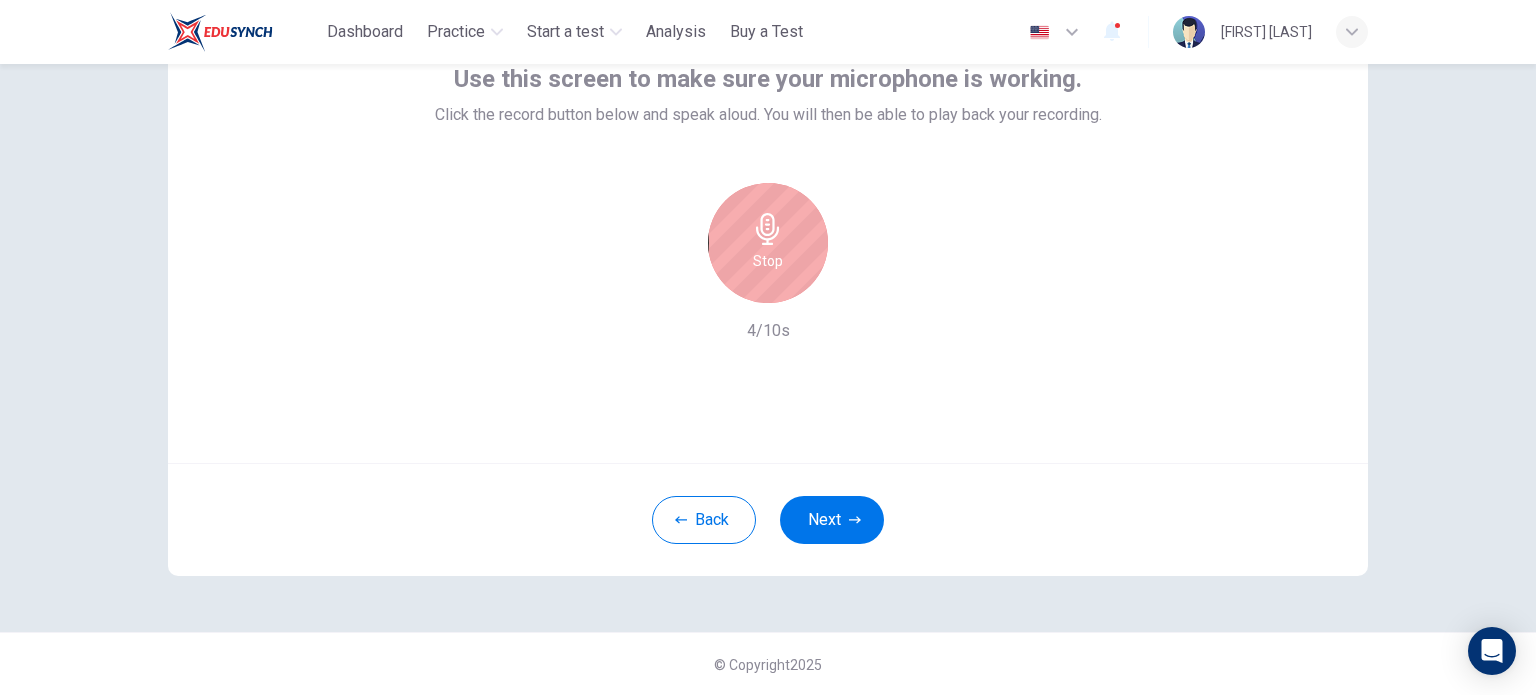 click on "Stop" at bounding box center [768, 261] 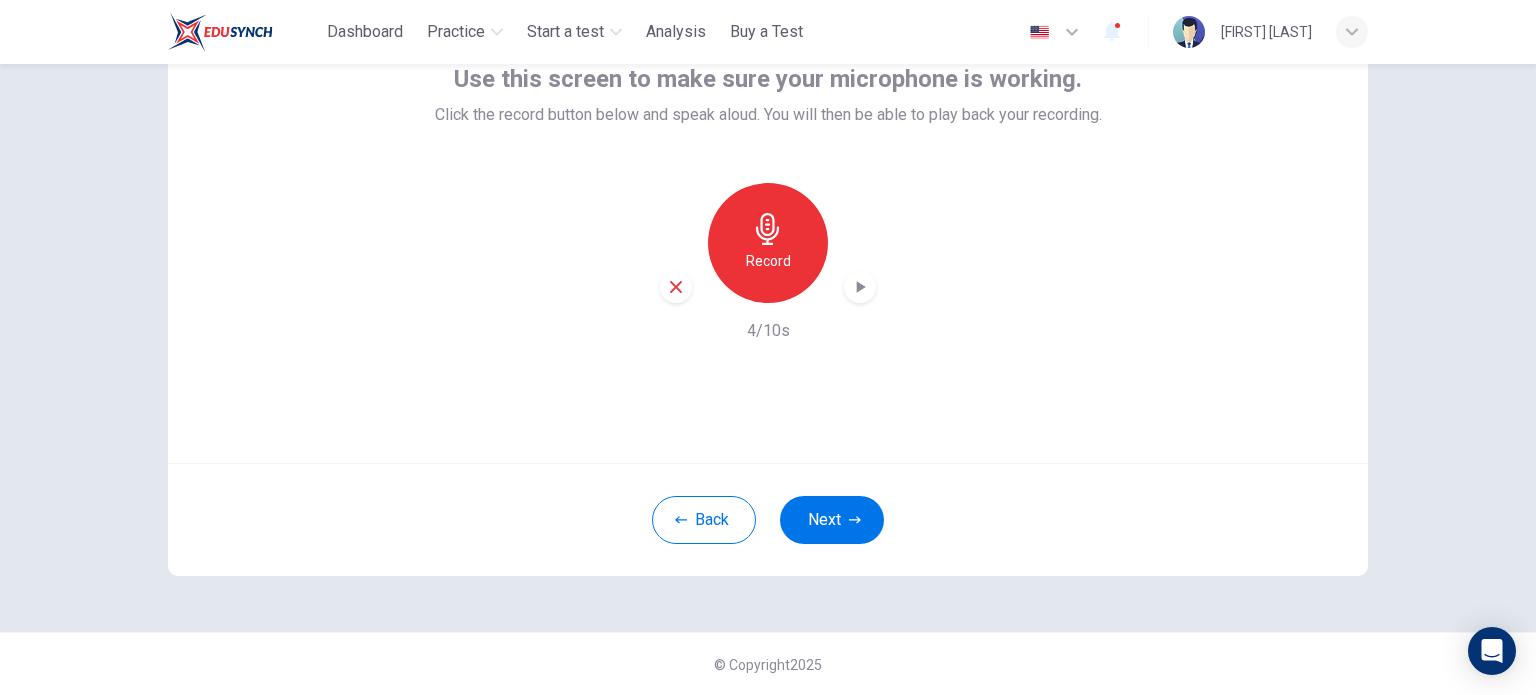 click 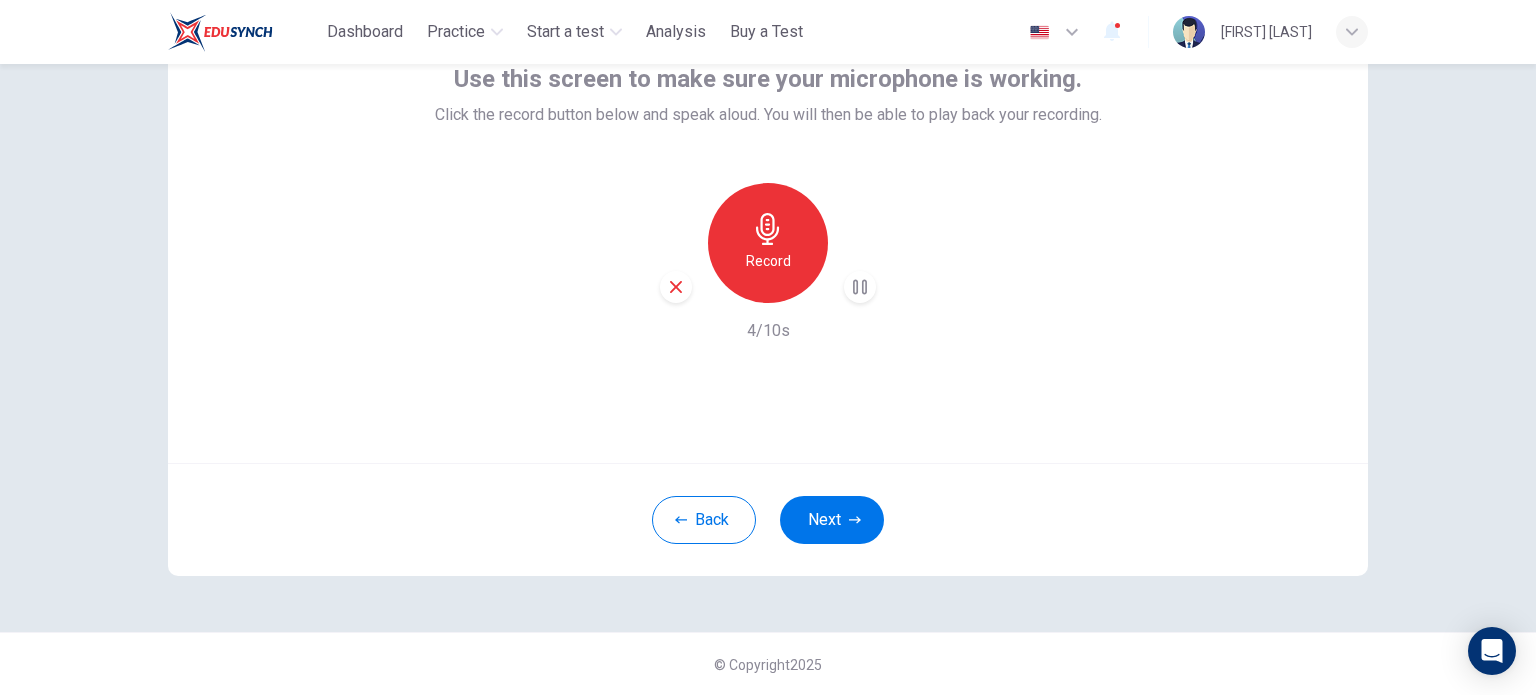 click 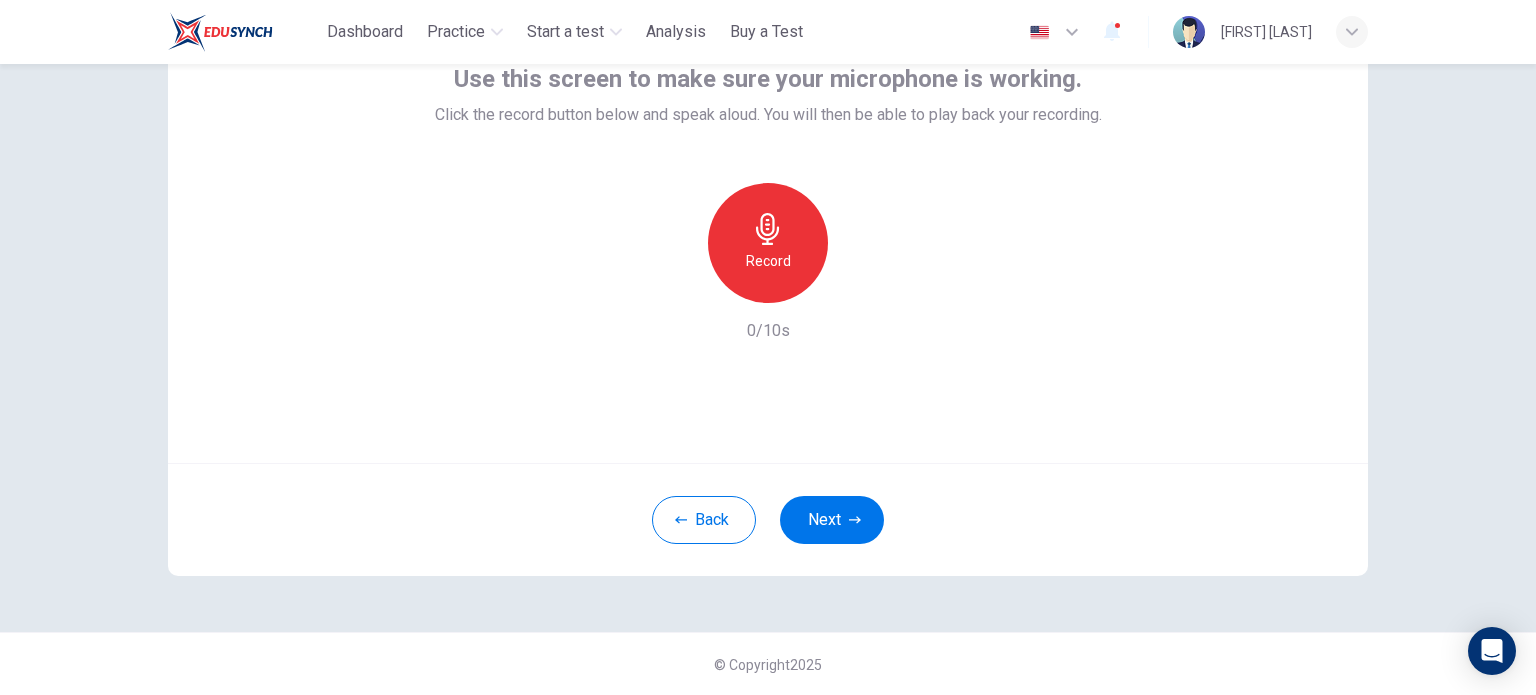click on "Record" at bounding box center [768, 243] 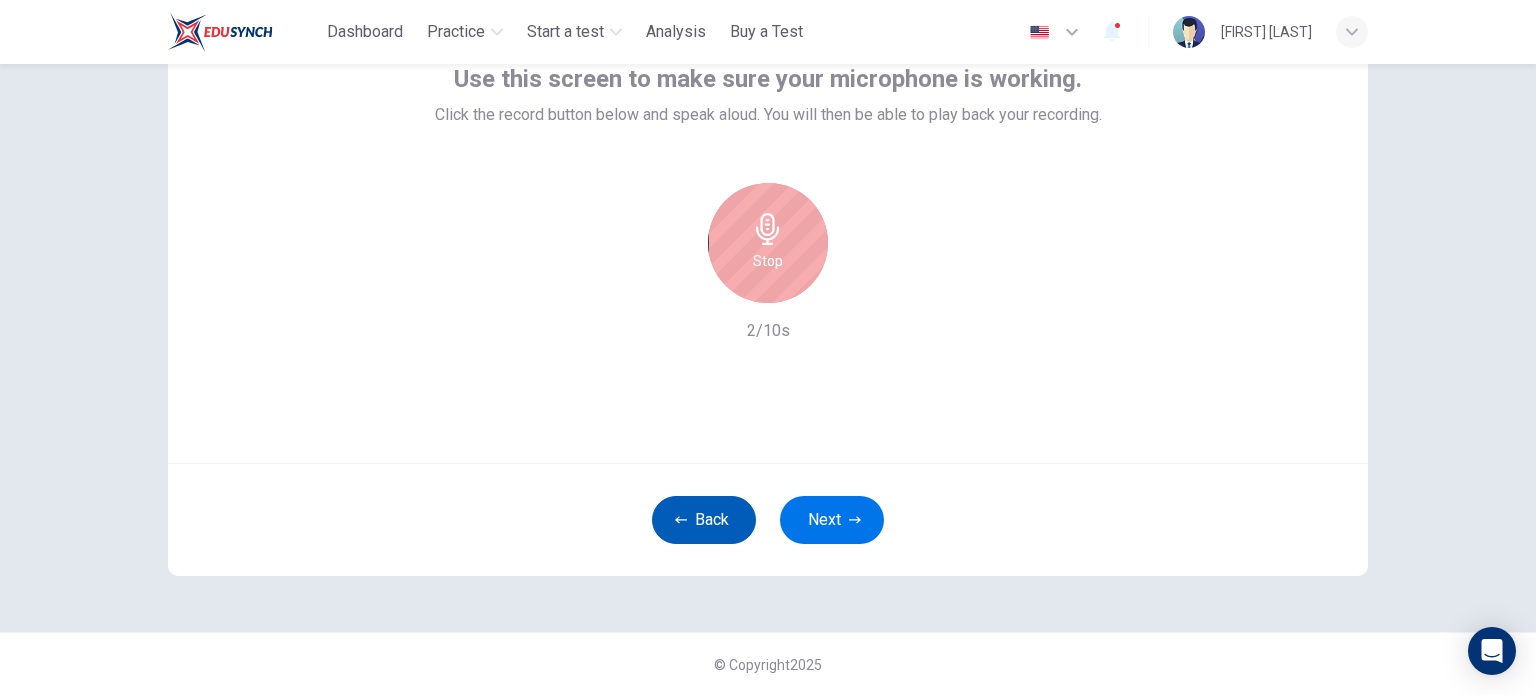 click on "Back" at bounding box center [704, 520] 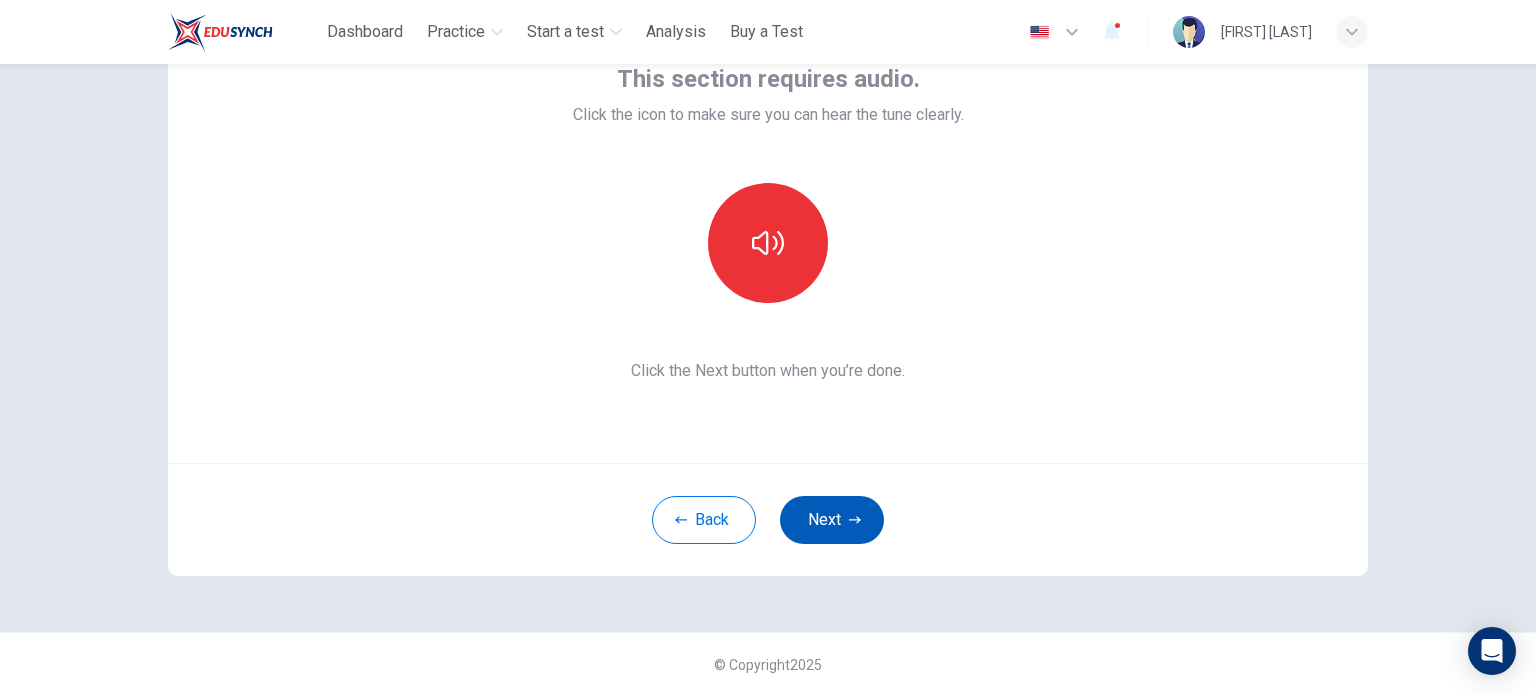 click on "Next" at bounding box center (832, 520) 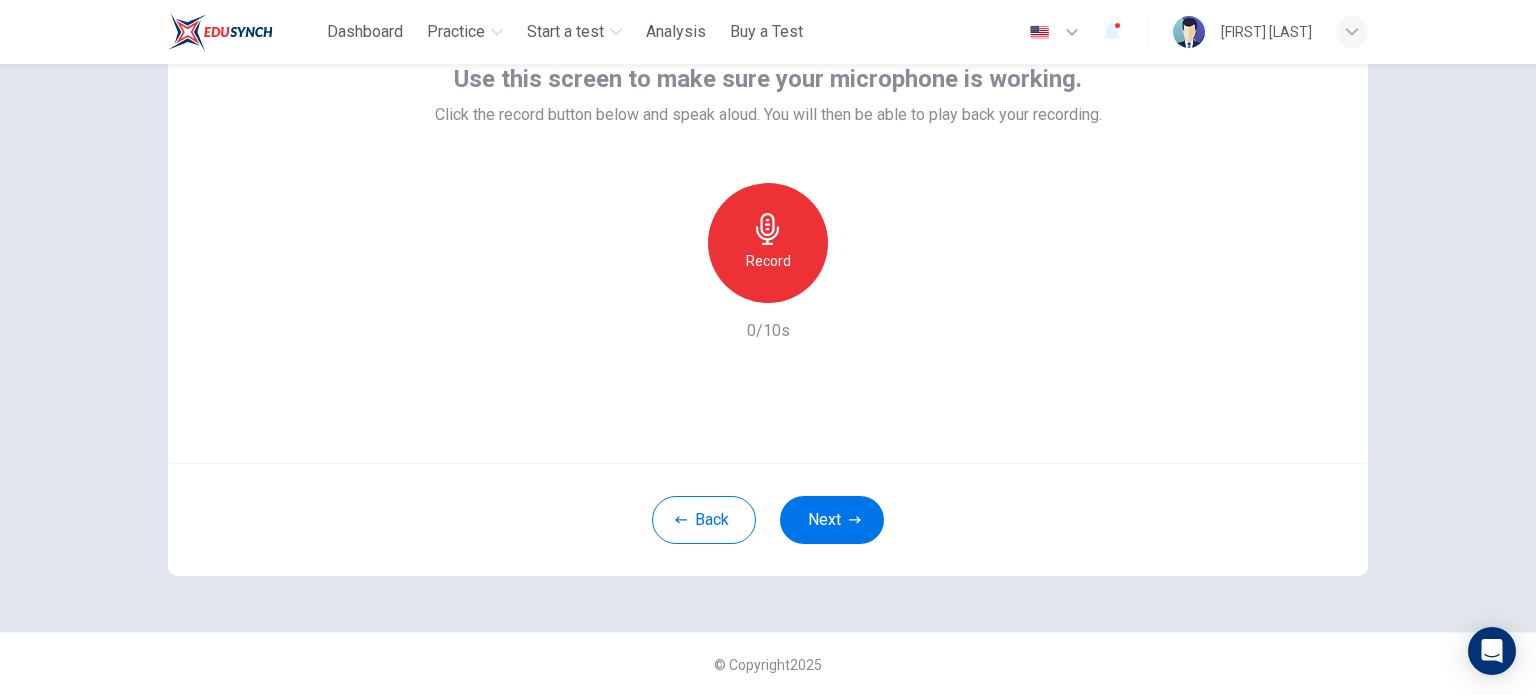 click on "Record" at bounding box center (768, 261) 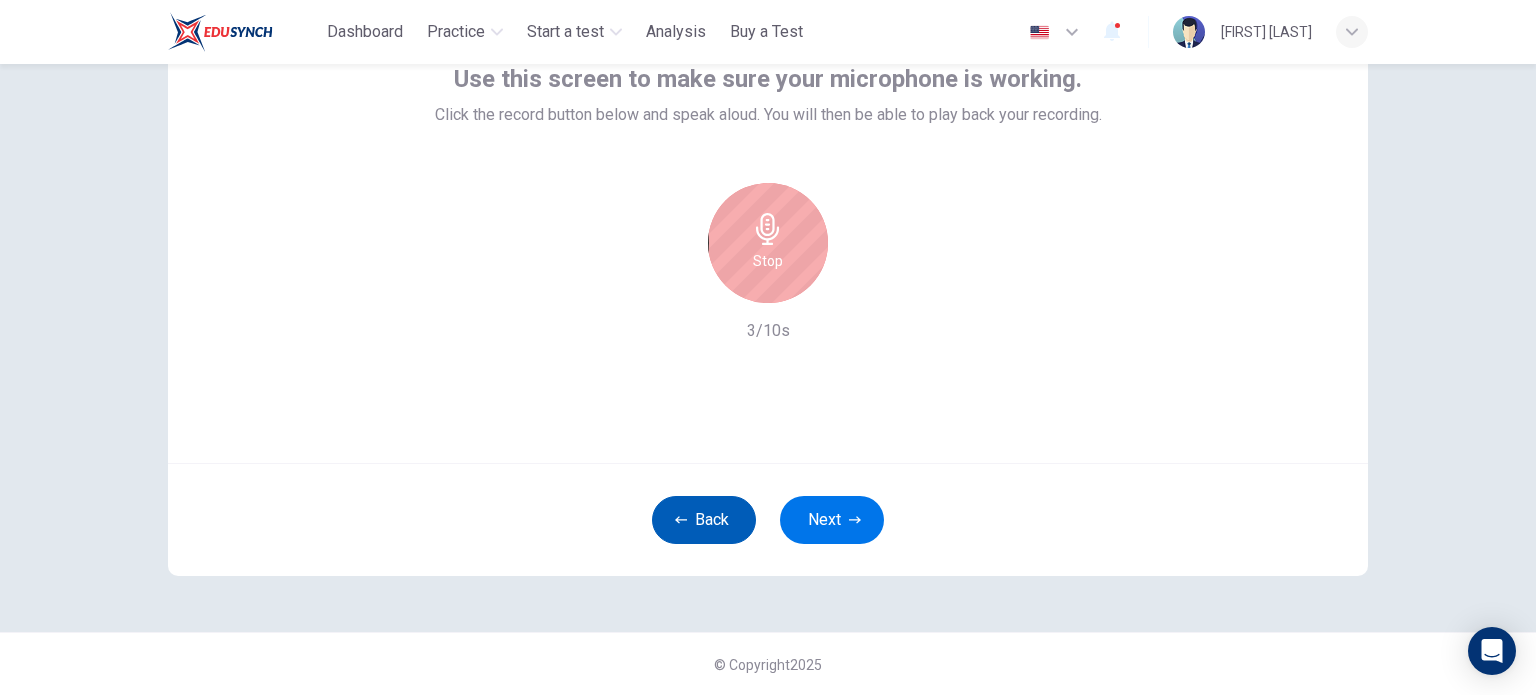 click on "Back" at bounding box center (704, 520) 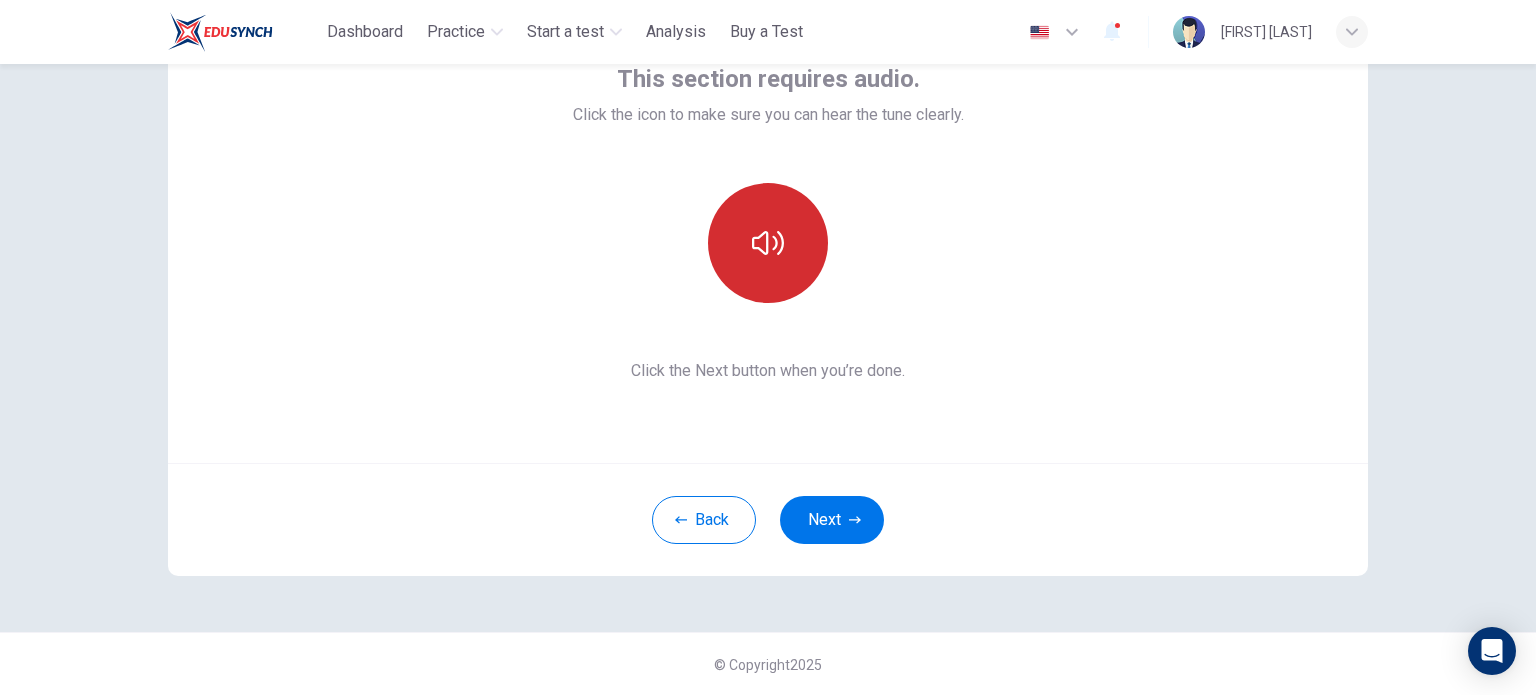 click 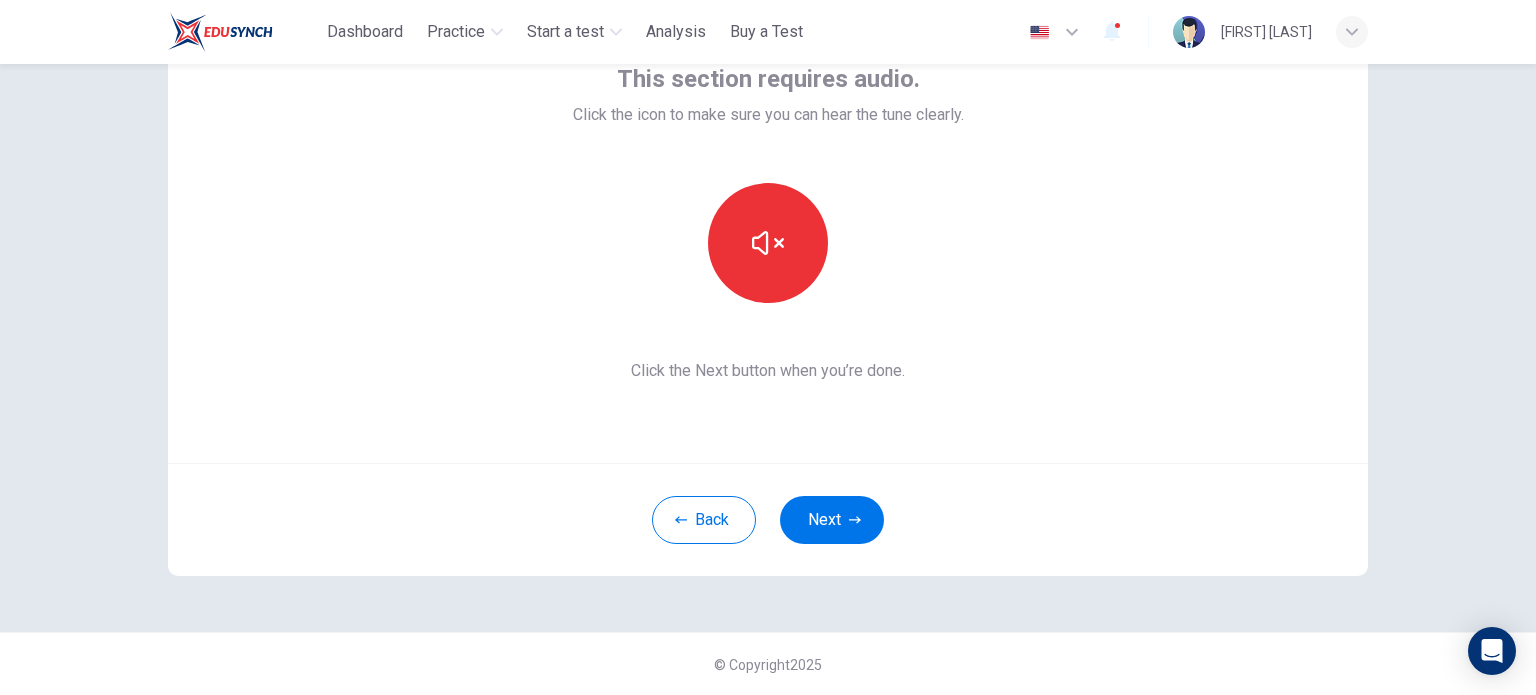 click on "Back Next" at bounding box center [768, 519] 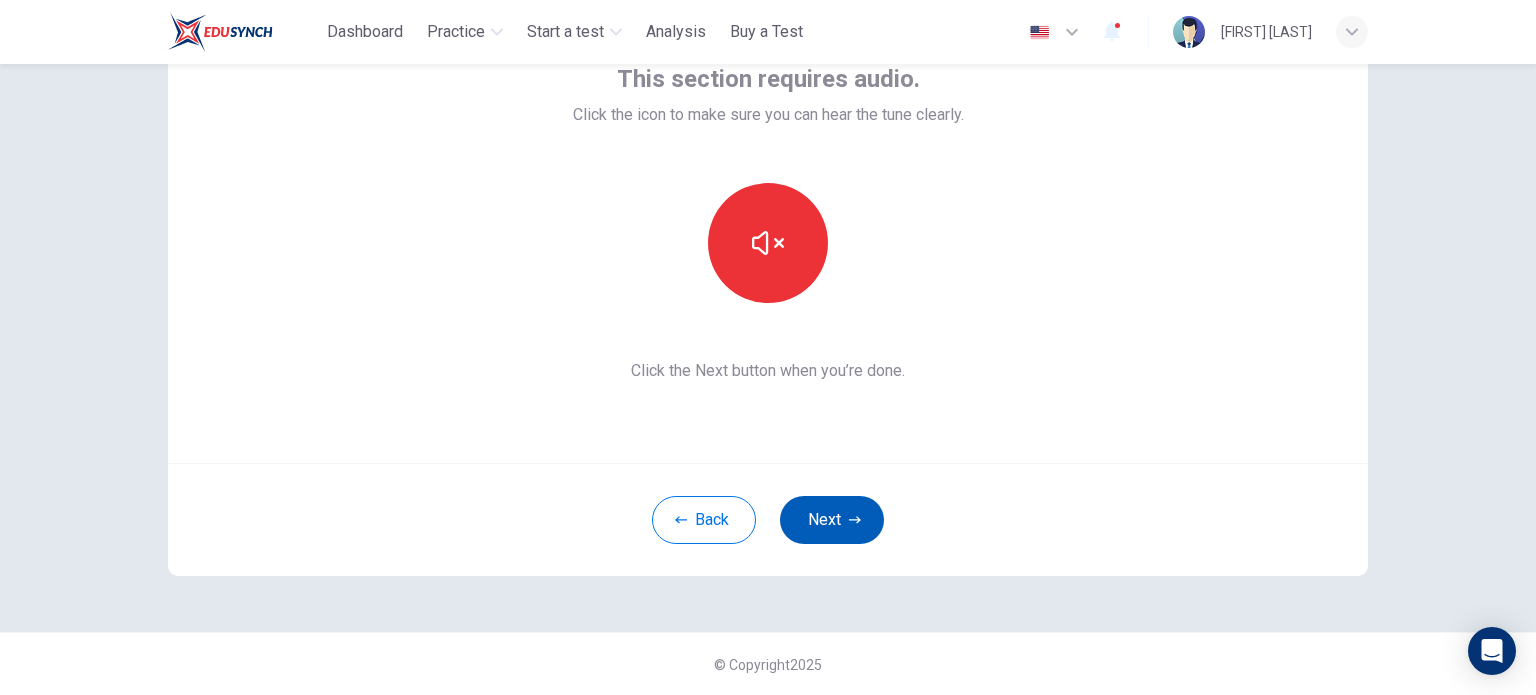 click on "Next" at bounding box center [832, 520] 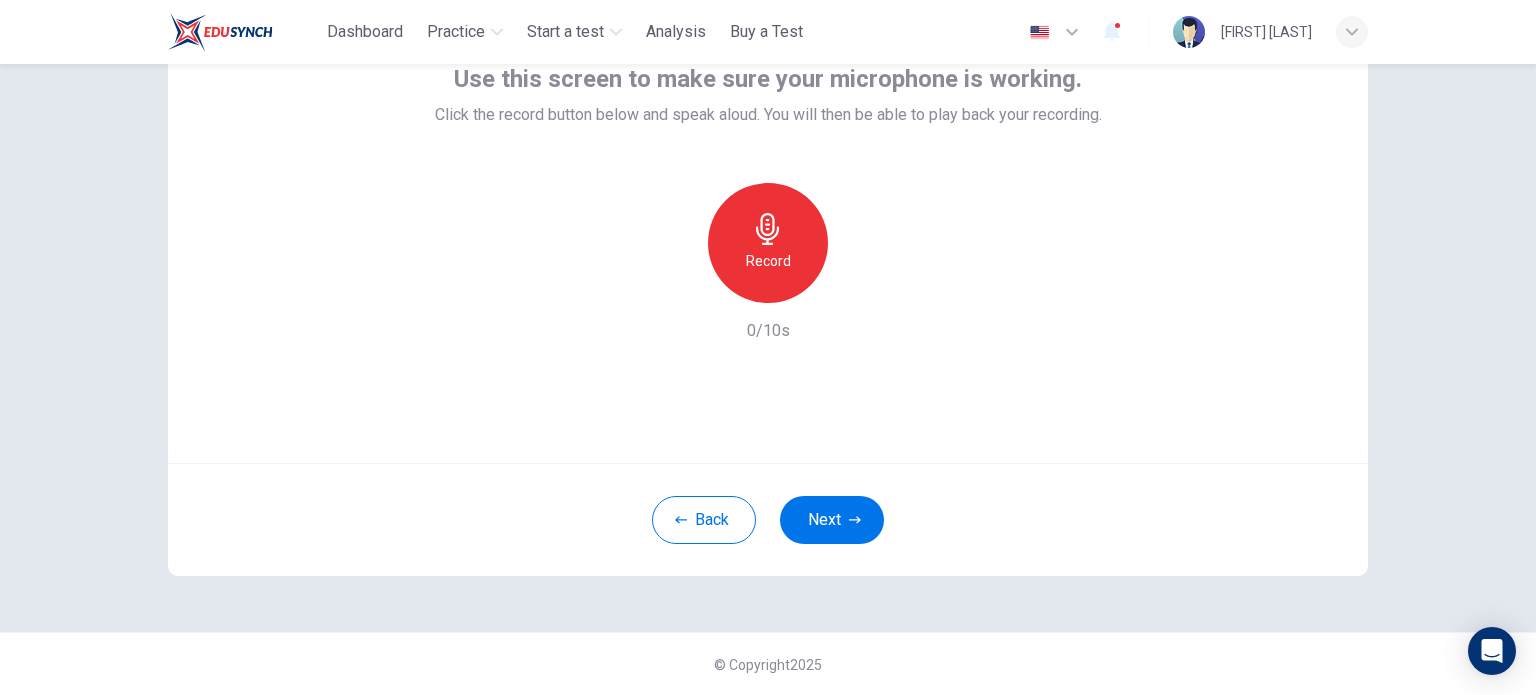 click 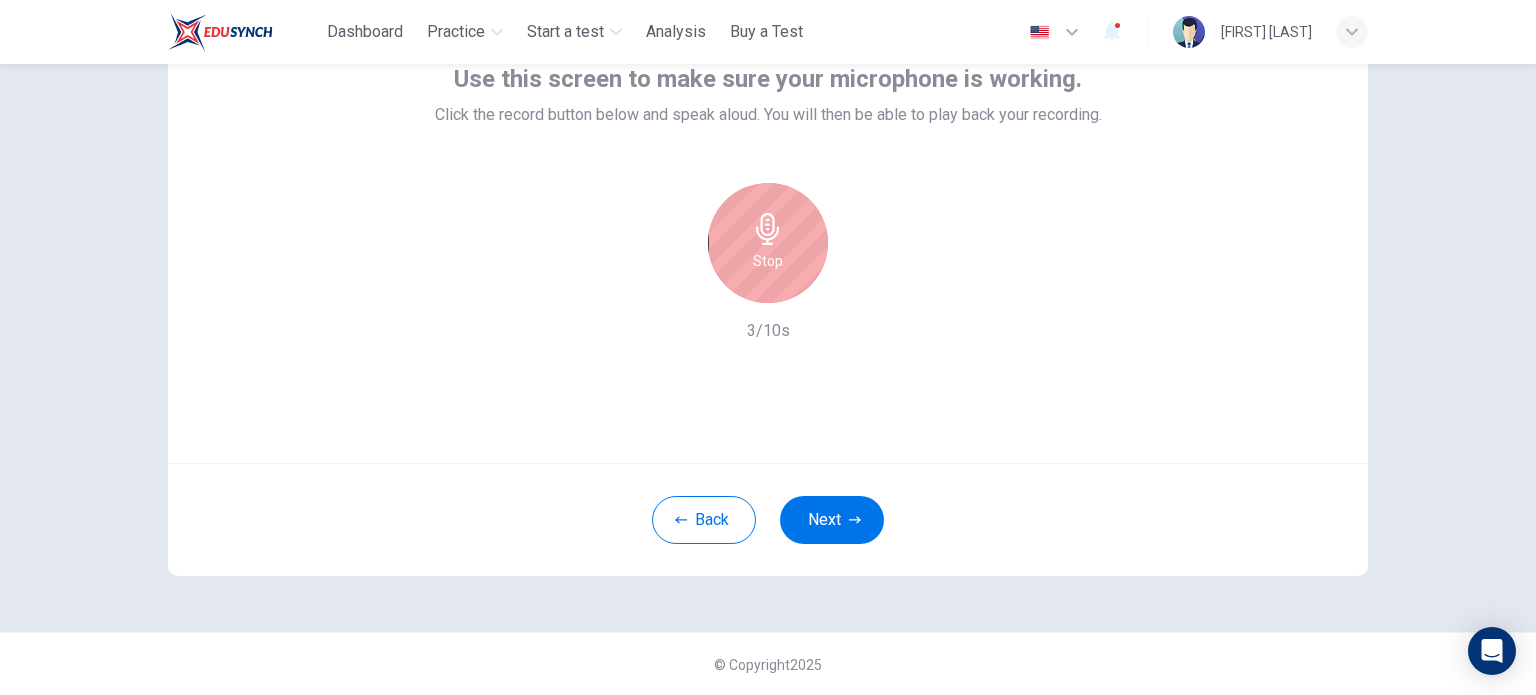 click 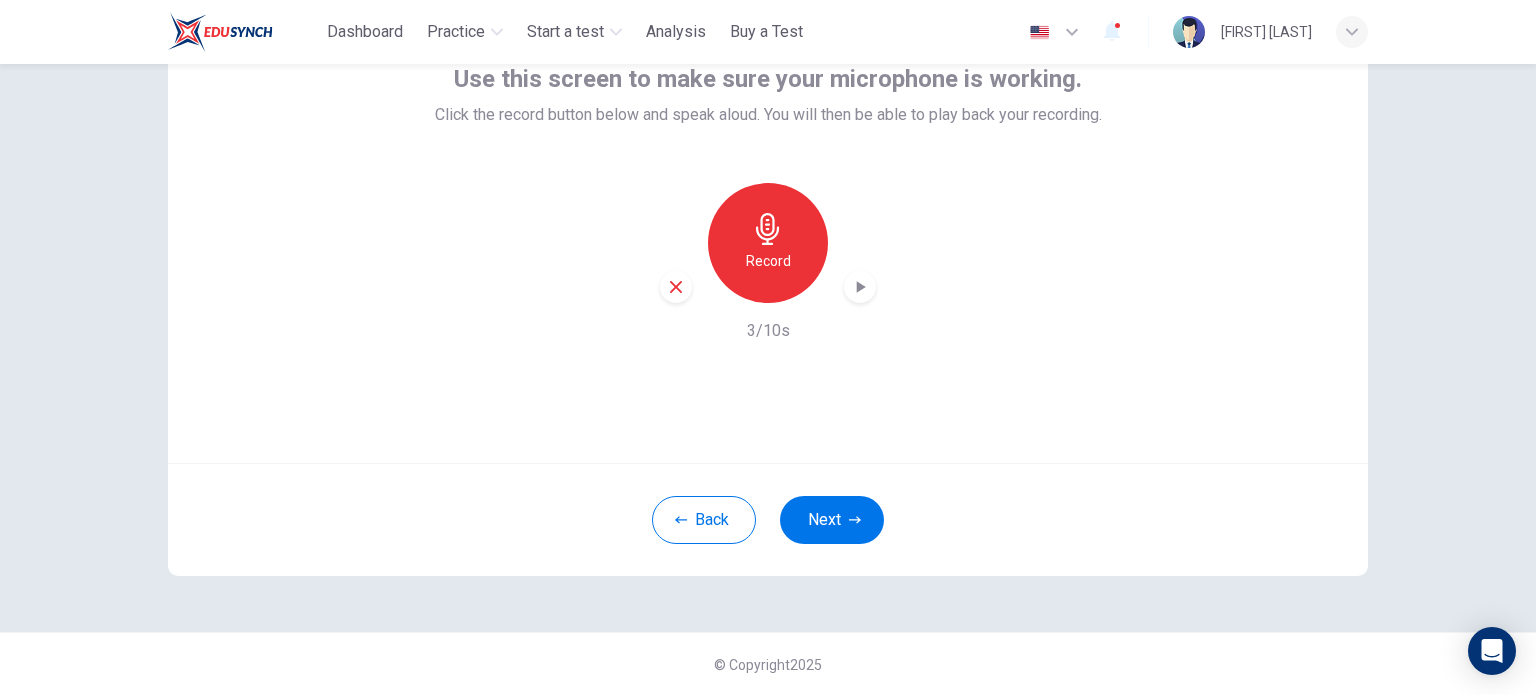 click at bounding box center (860, 287) 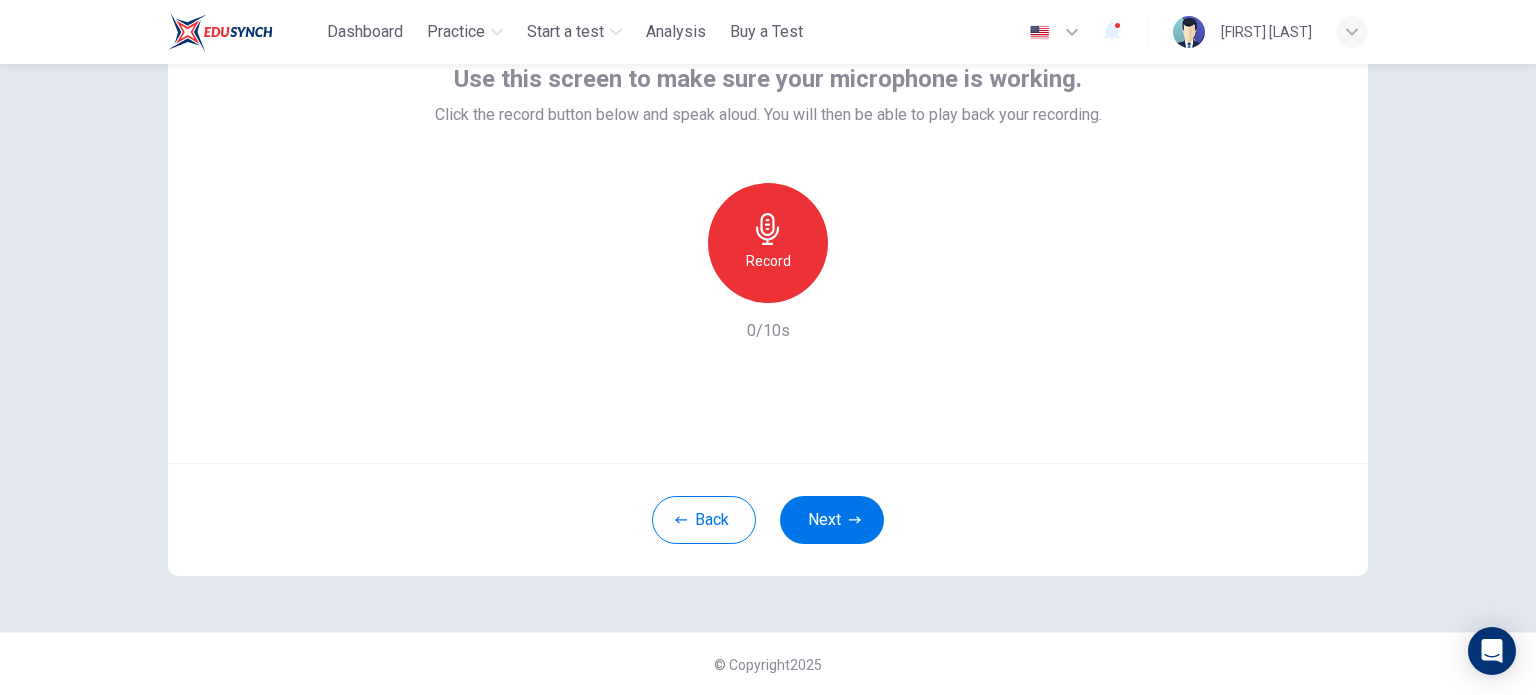 click on "Record" at bounding box center [768, 243] 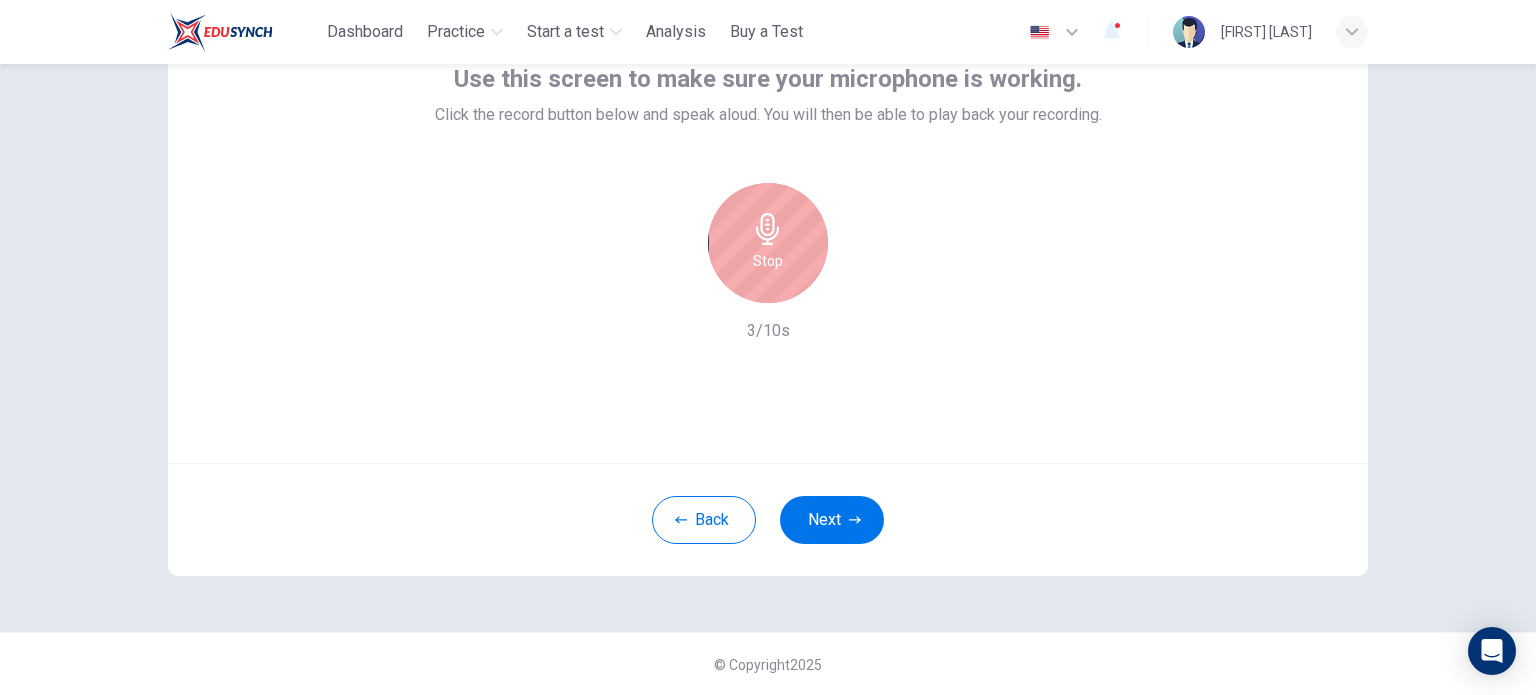 click on "Stop" at bounding box center [768, 243] 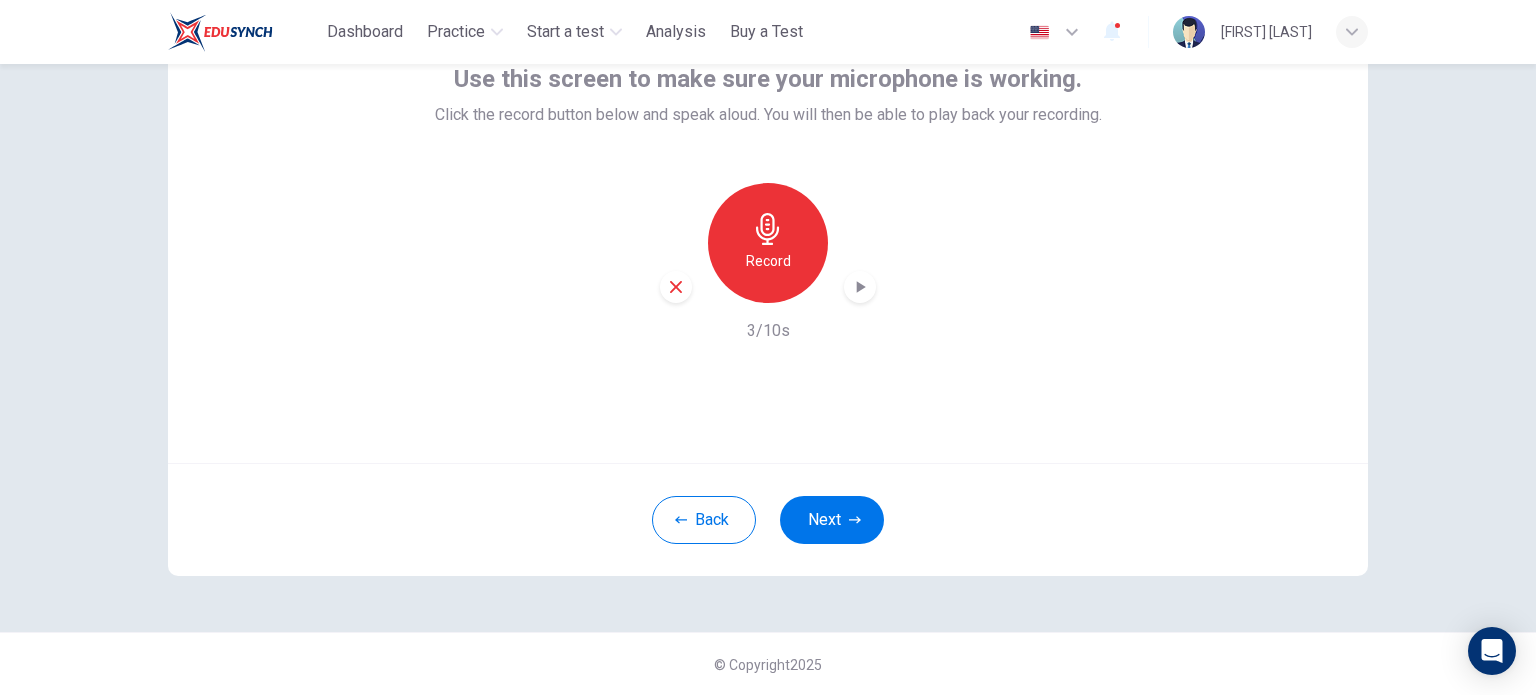 click at bounding box center [860, 287] 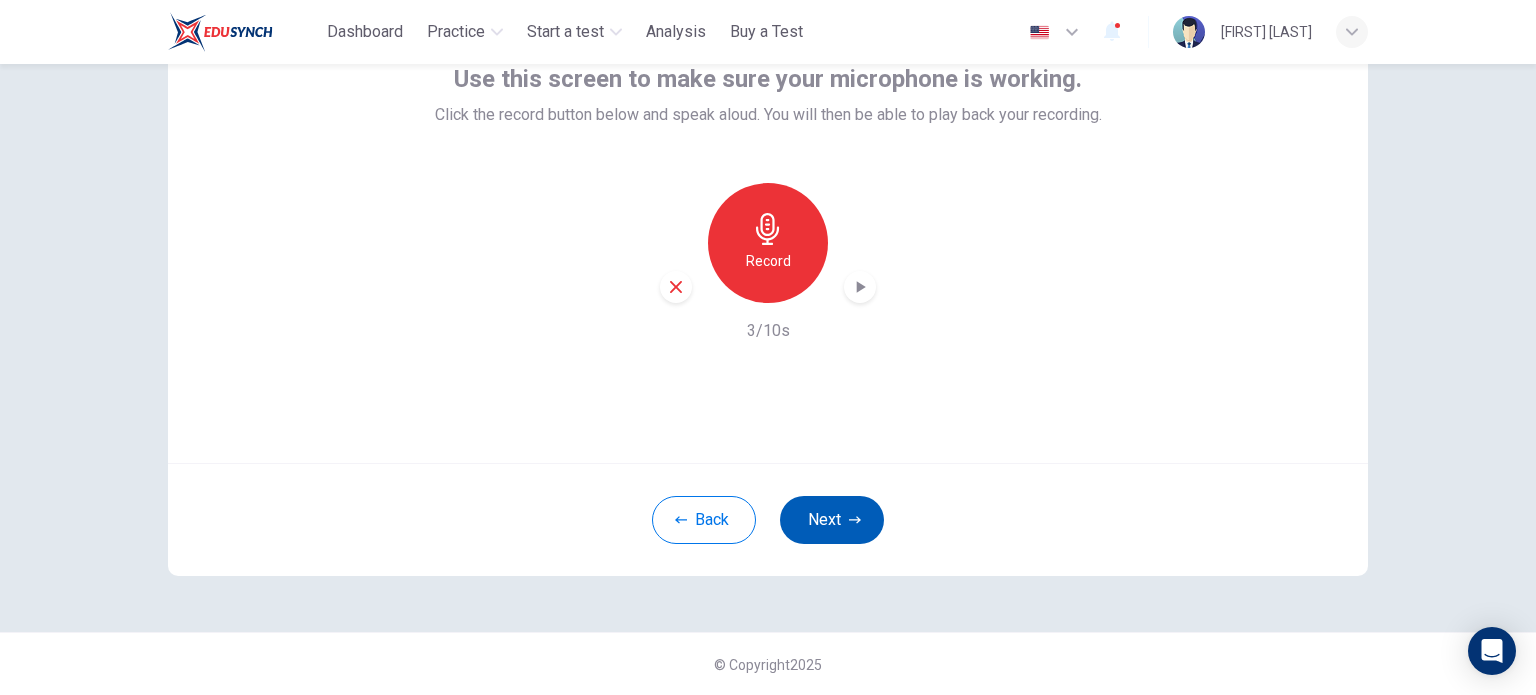 click on "Next" at bounding box center [832, 520] 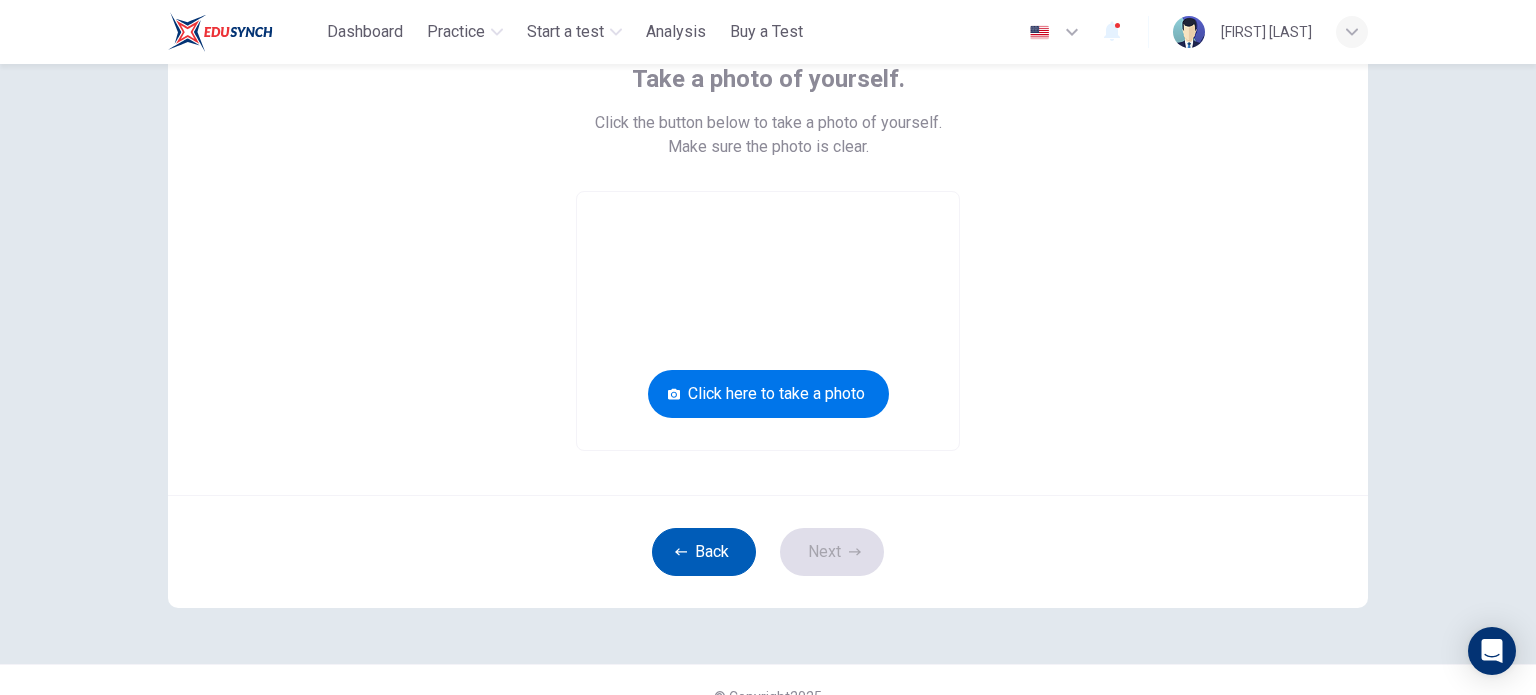 click on "Back" at bounding box center [704, 552] 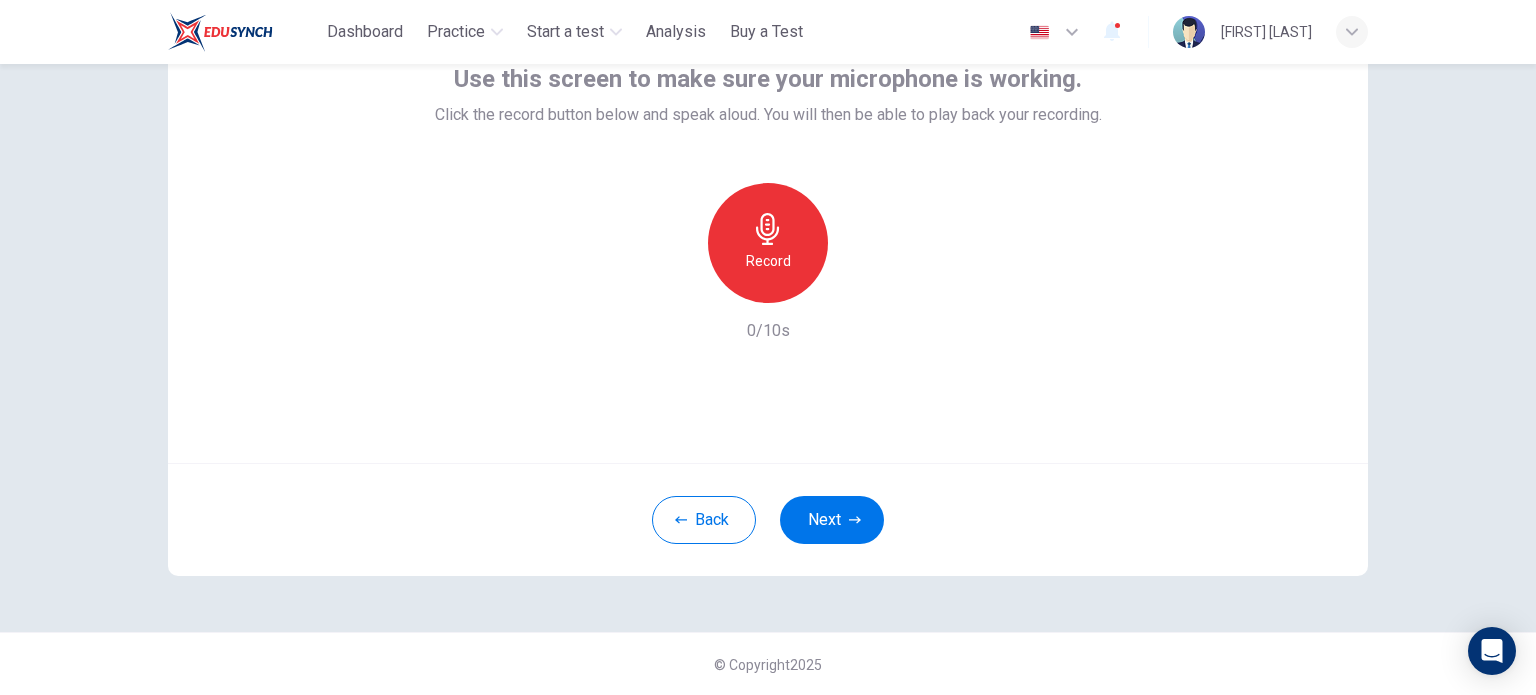 click on "Record" at bounding box center (768, 261) 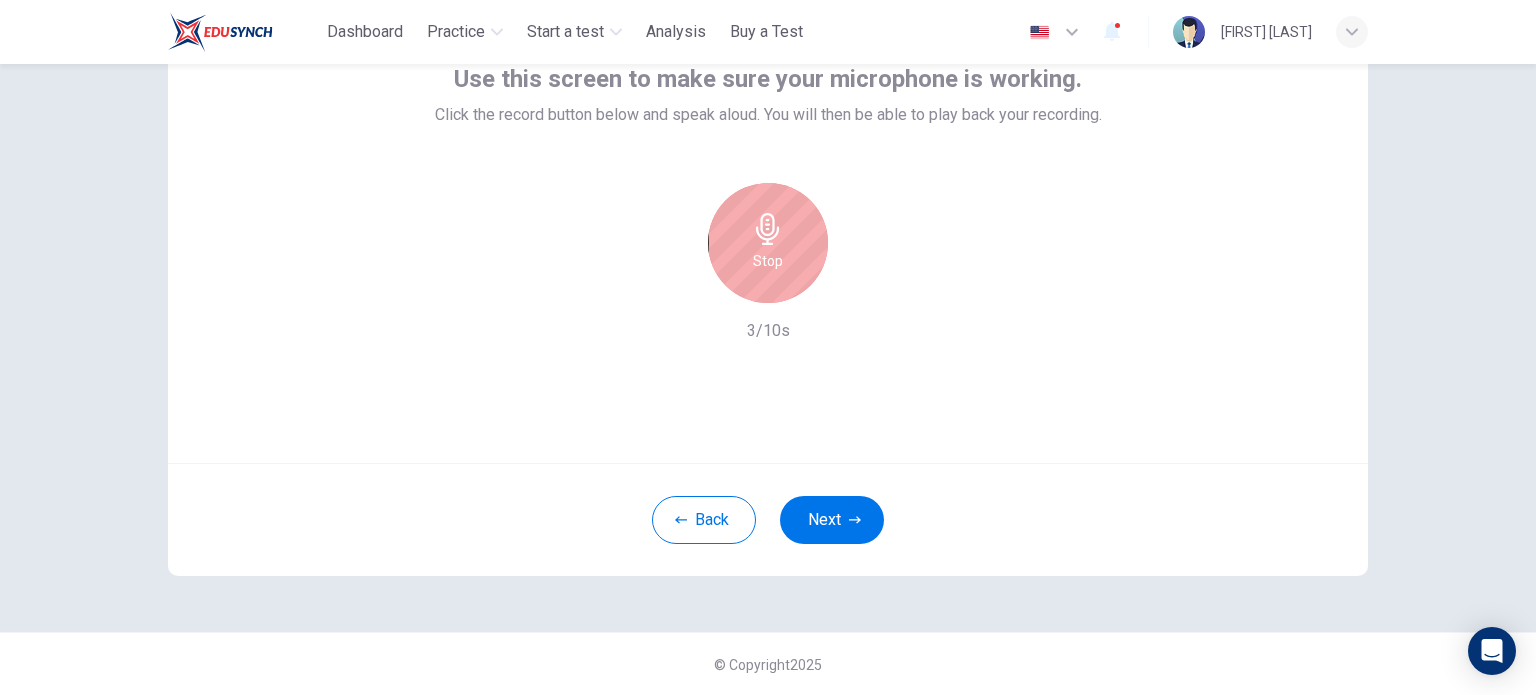 click on "Stop" at bounding box center (768, 261) 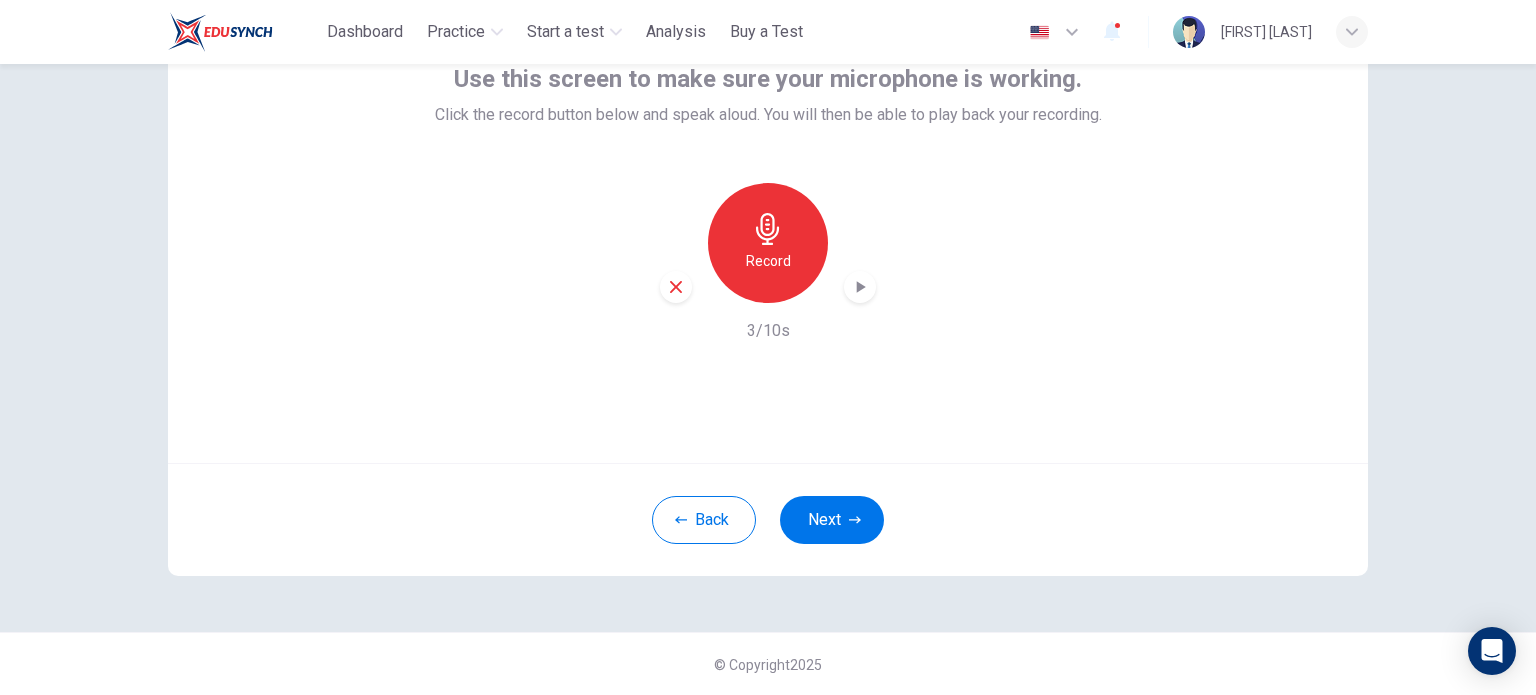 click 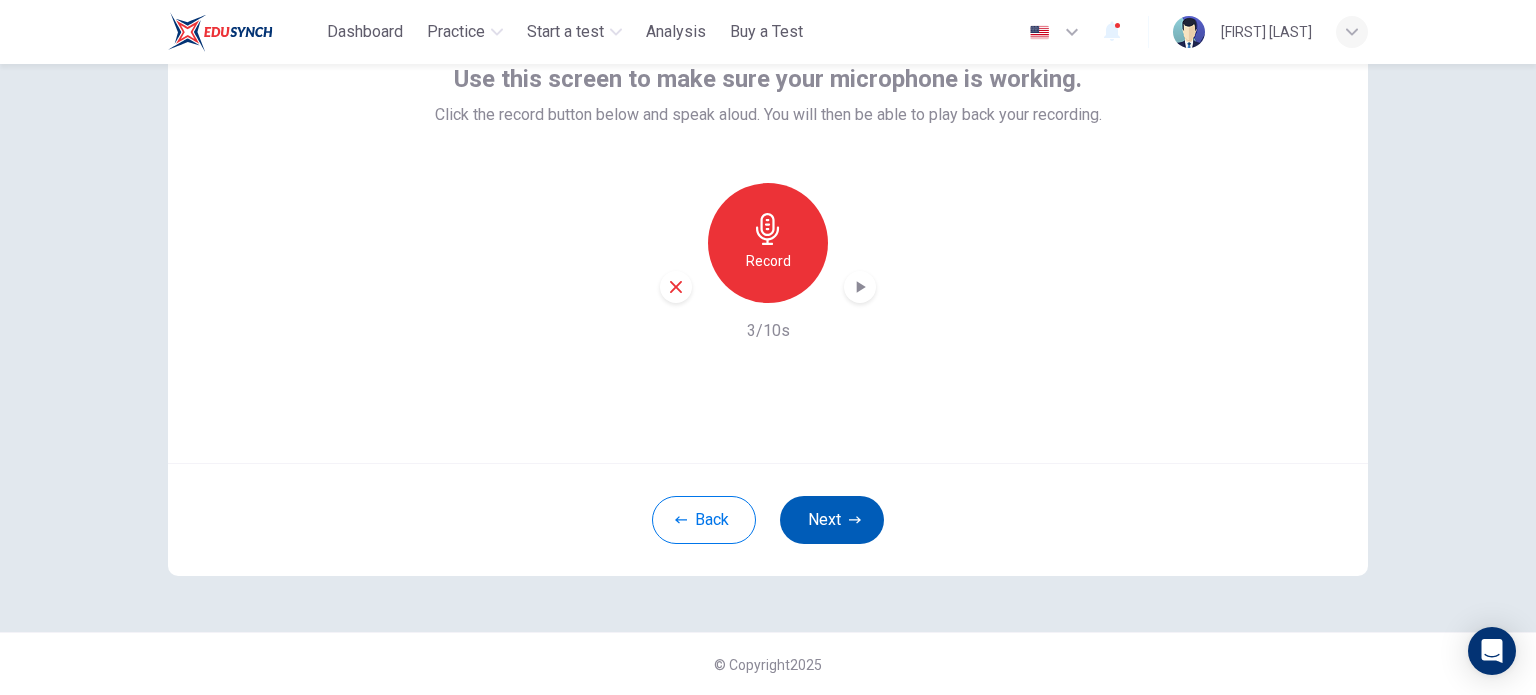 click on "Next" at bounding box center (832, 520) 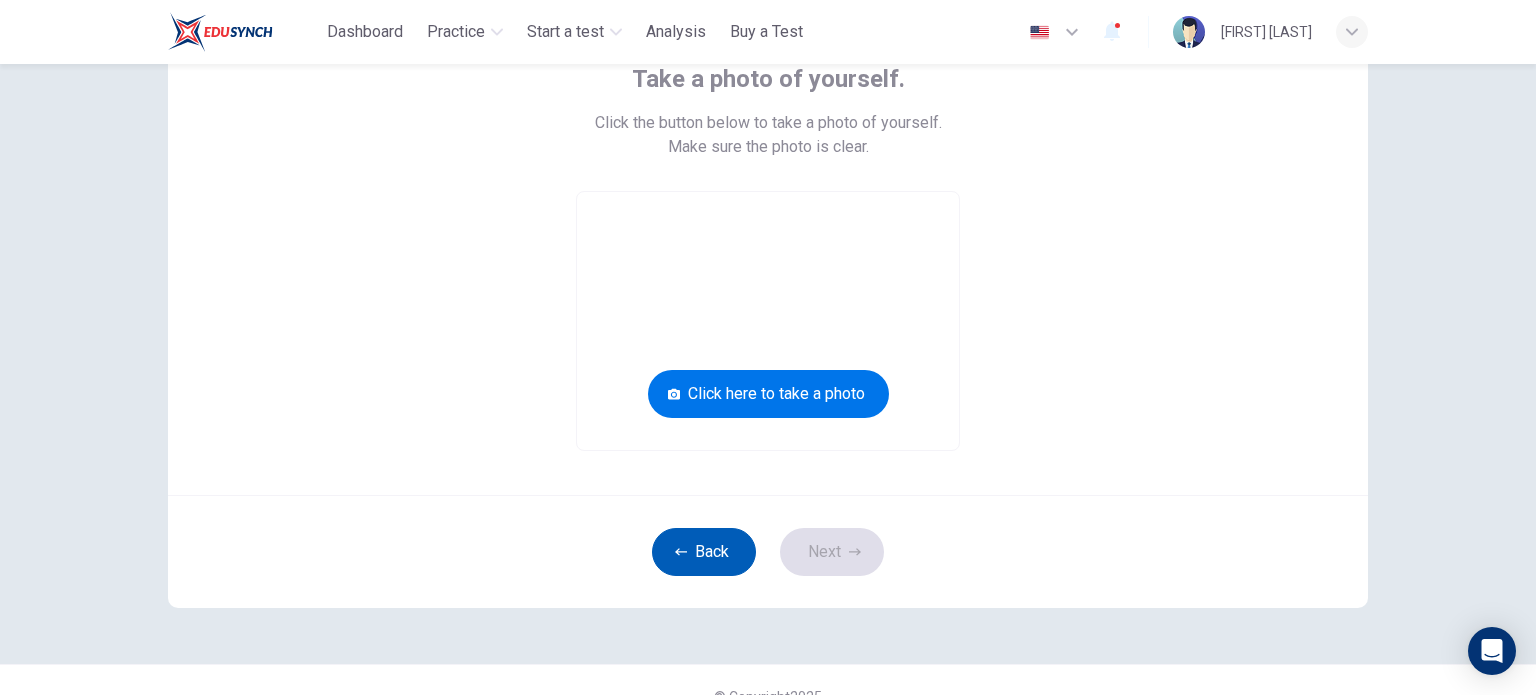 click on "Back" at bounding box center [704, 552] 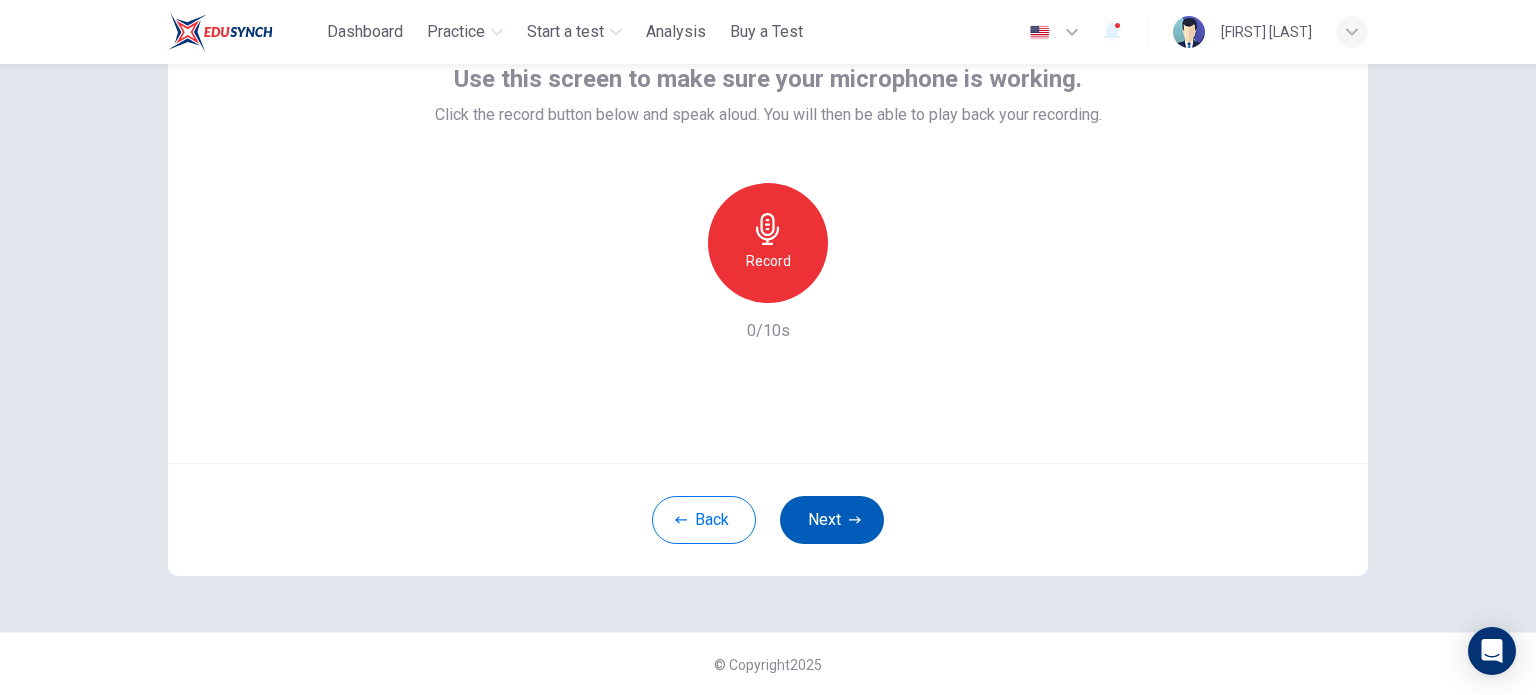 click on "Next" at bounding box center [832, 520] 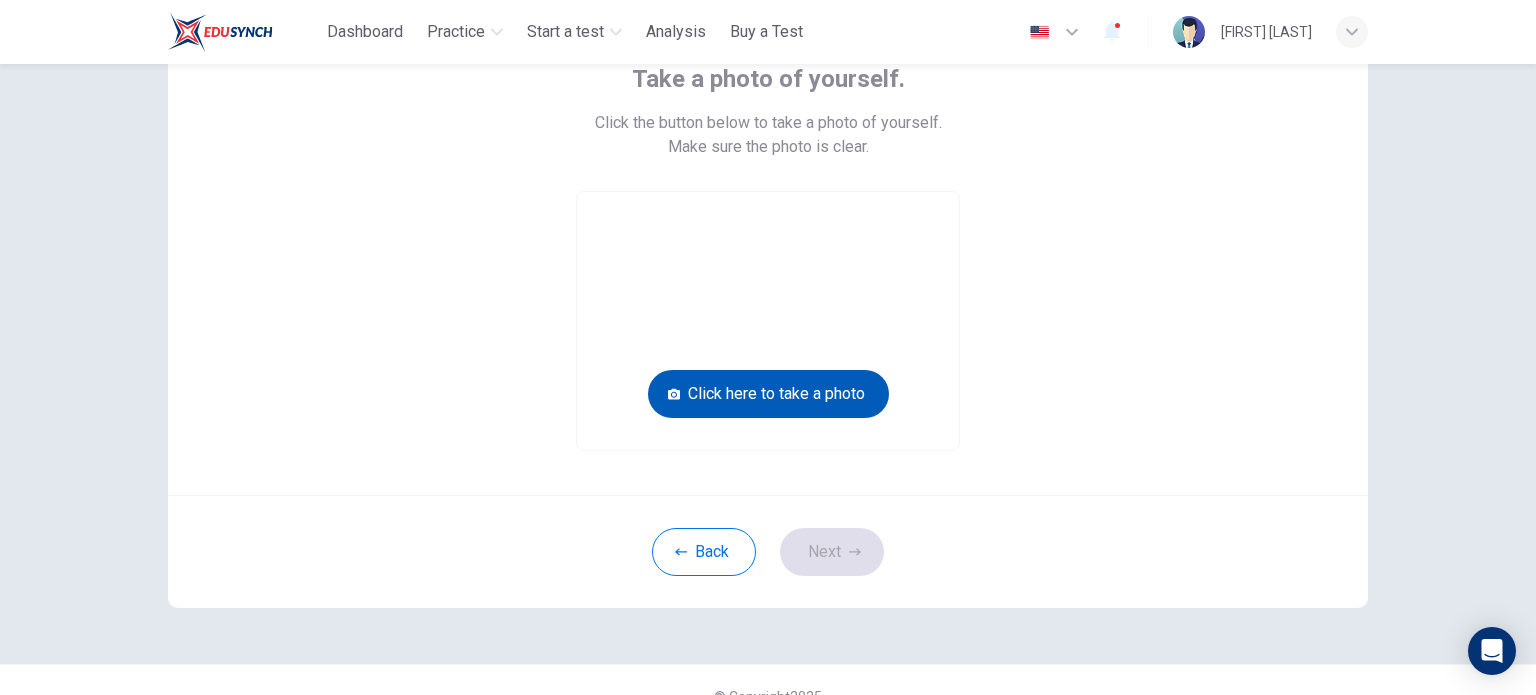click on "Click here to take a photo" at bounding box center (768, 394) 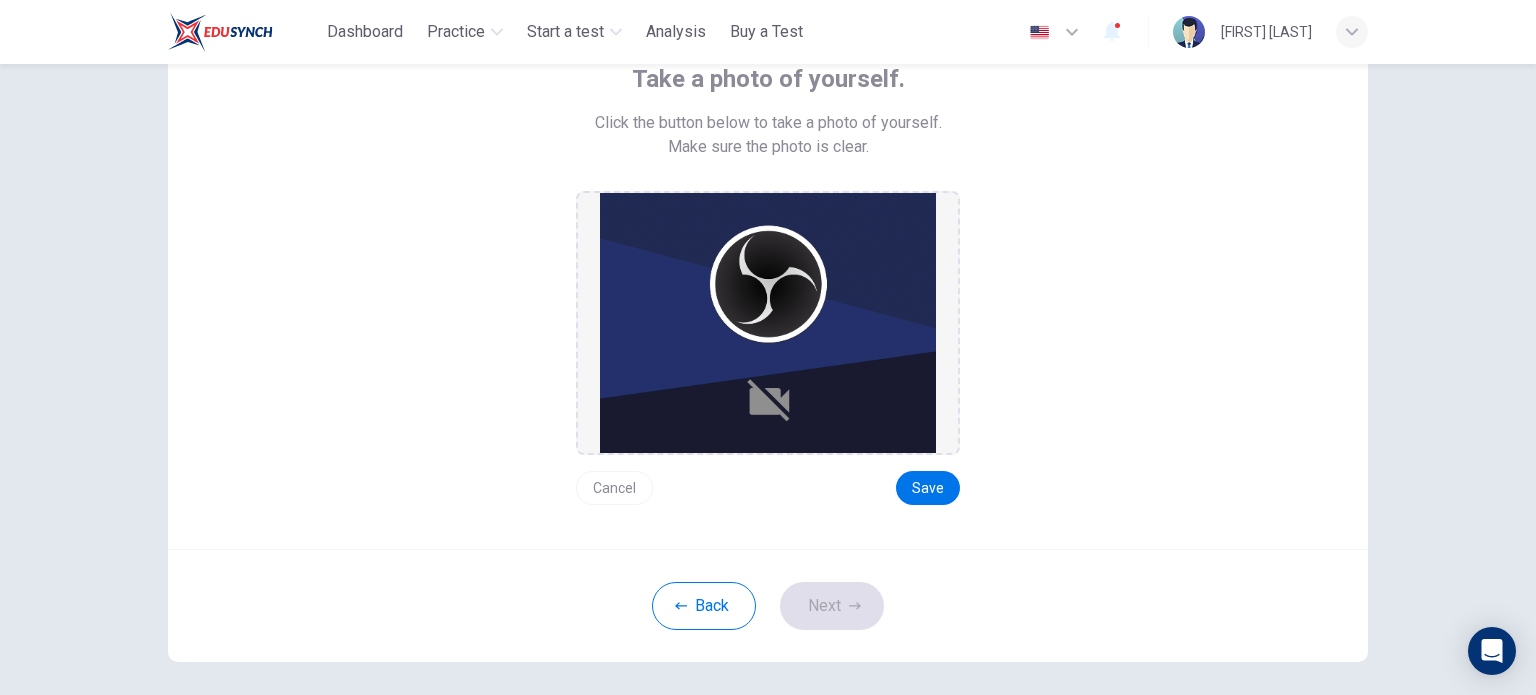 click on "Cancel" at bounding box center (614, 488) 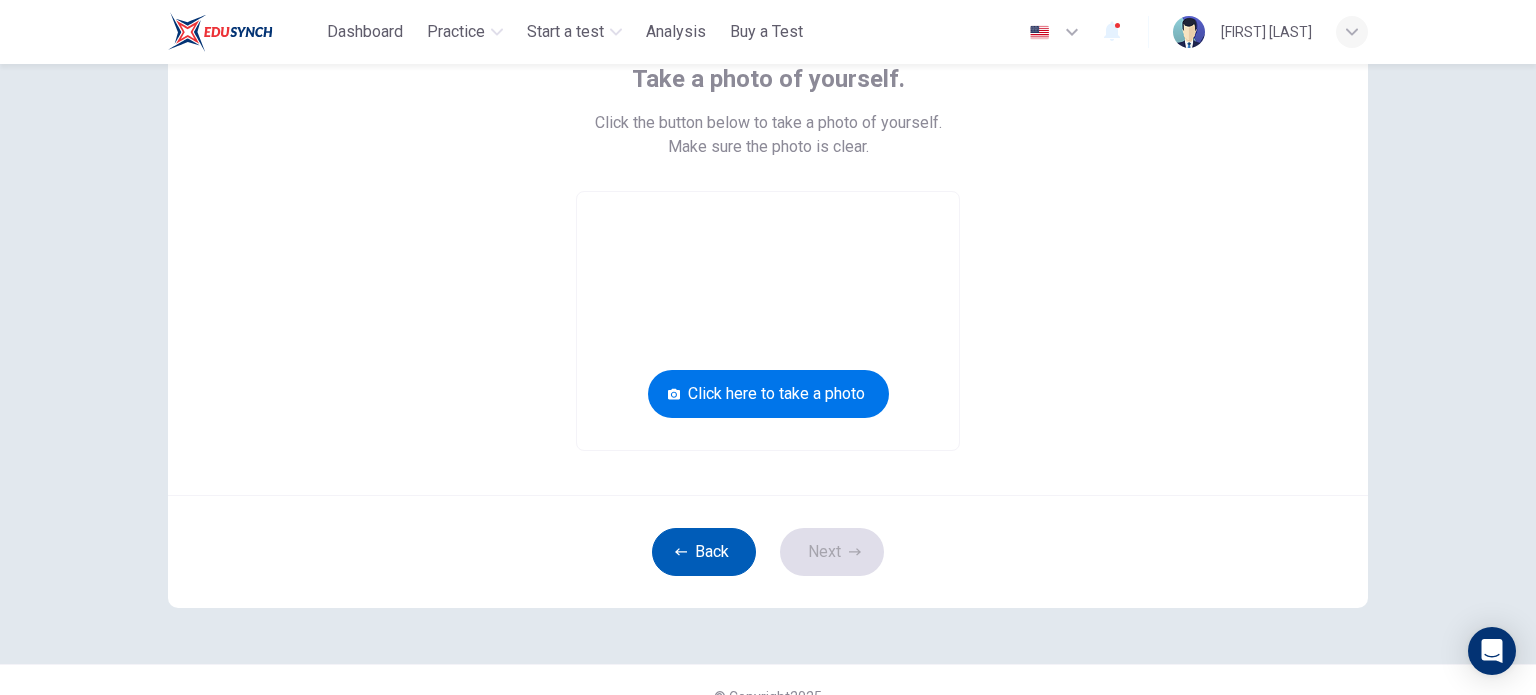 click on "Back" at bounding box center [704, 552] 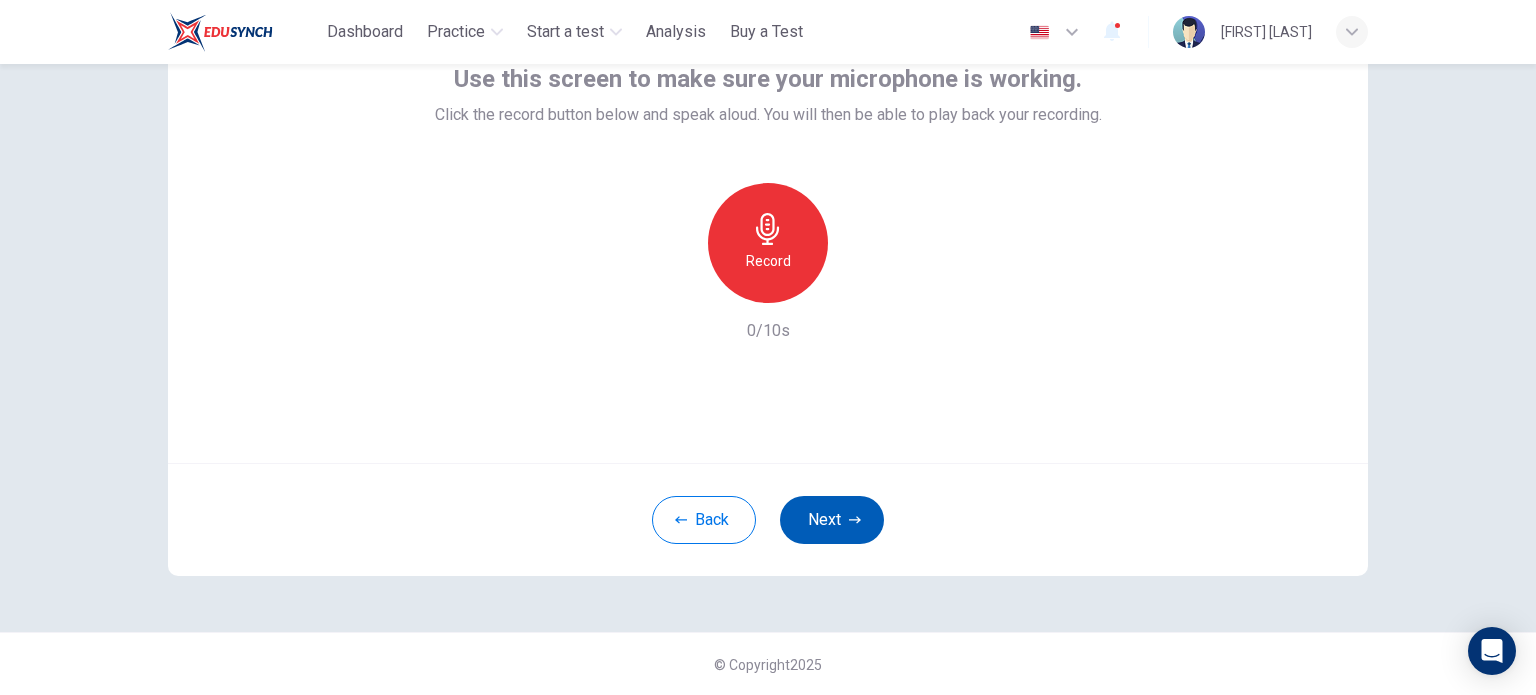 click on "Next" at bounding box center [832, 520] 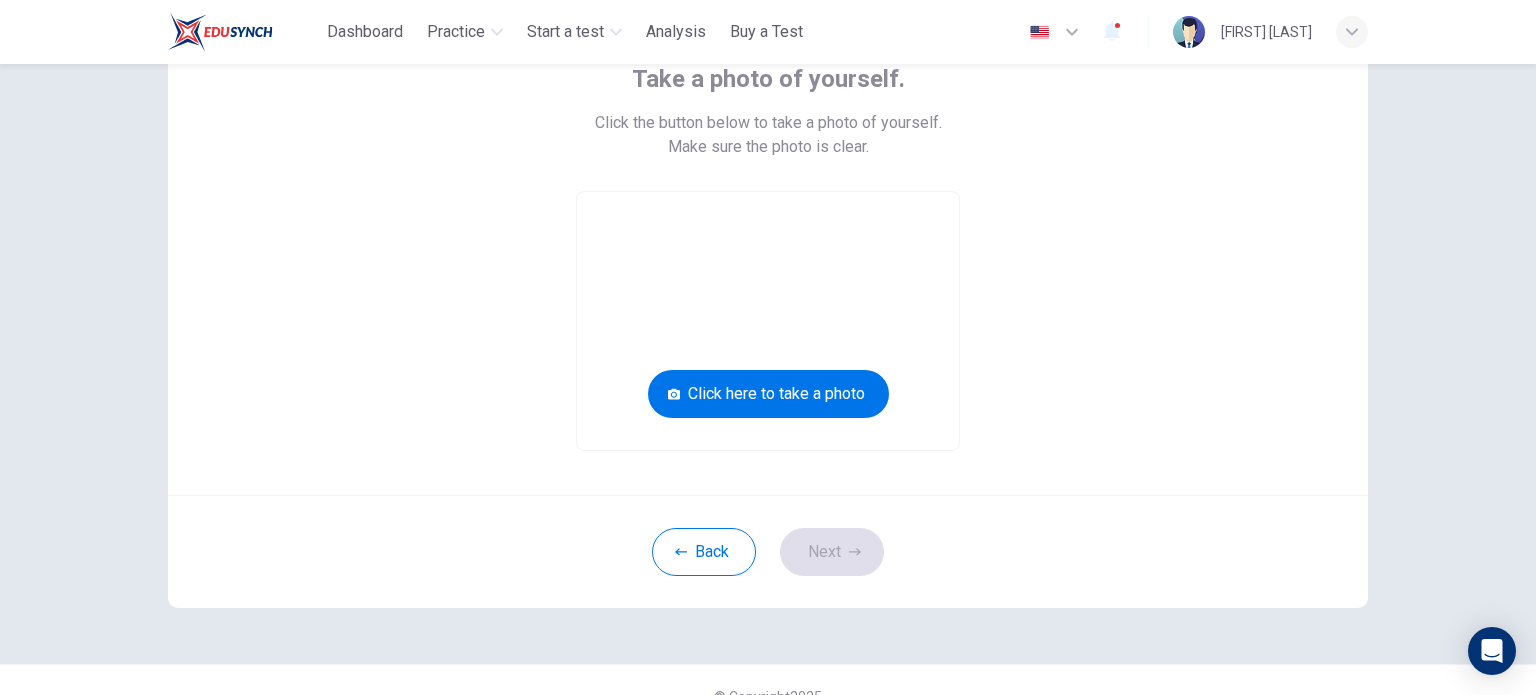 click at bounding box center (768, 321) 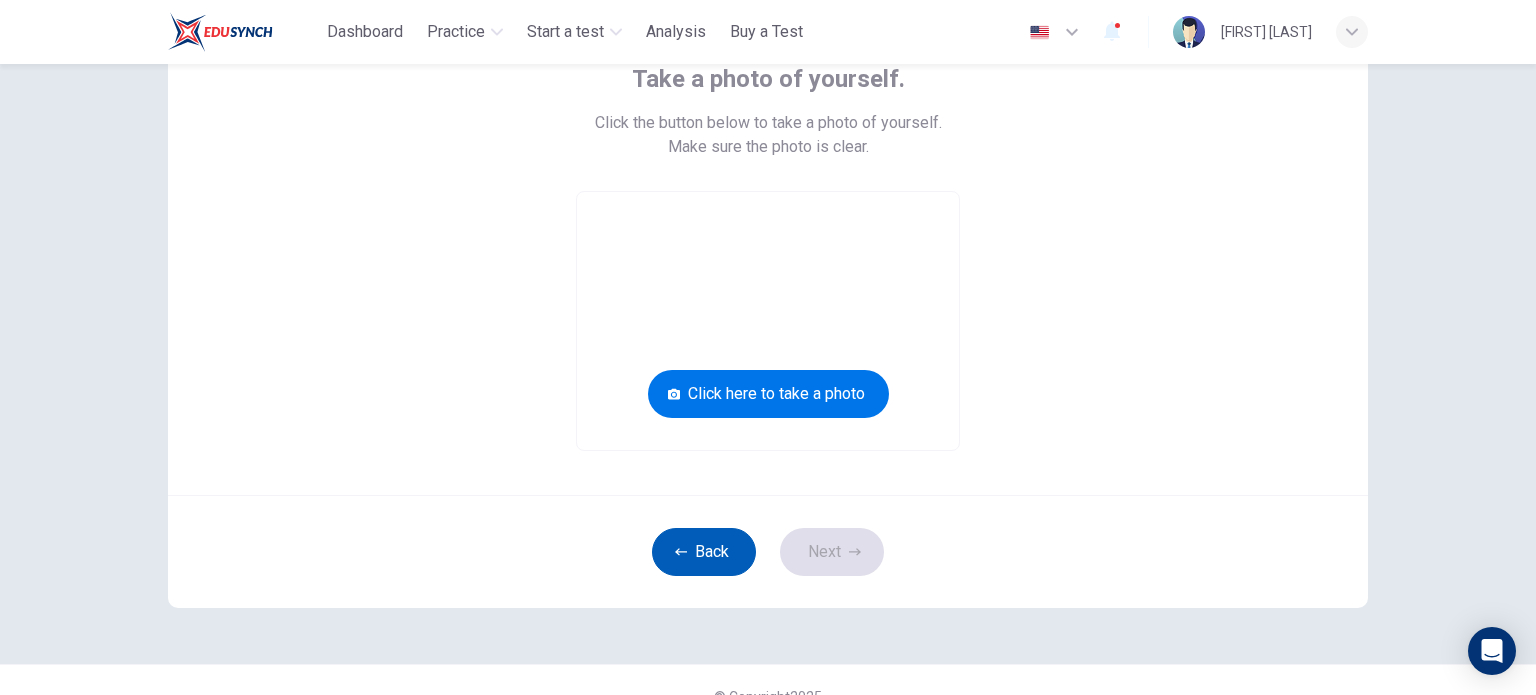 click on "Back" at bounding box center (704, 552) 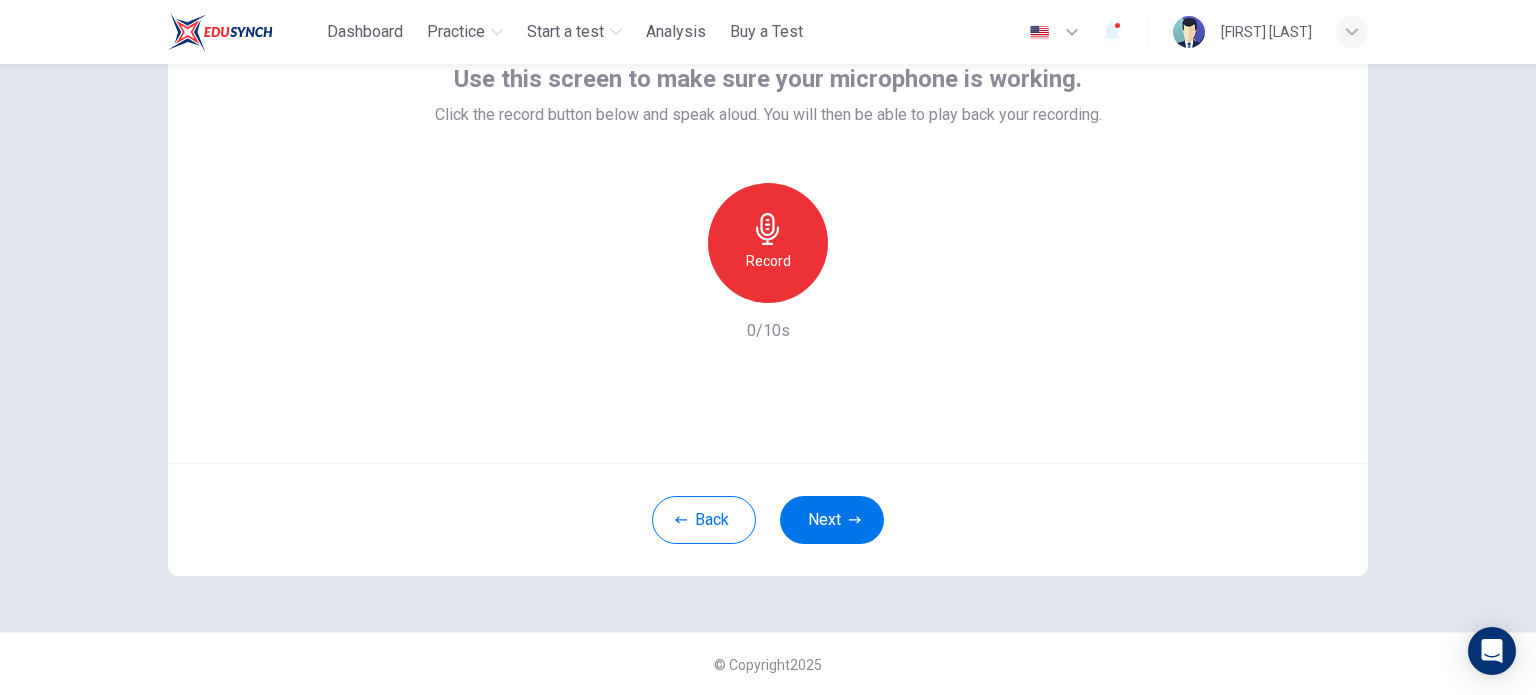 click on "Record" at bounding box center (768, 243) 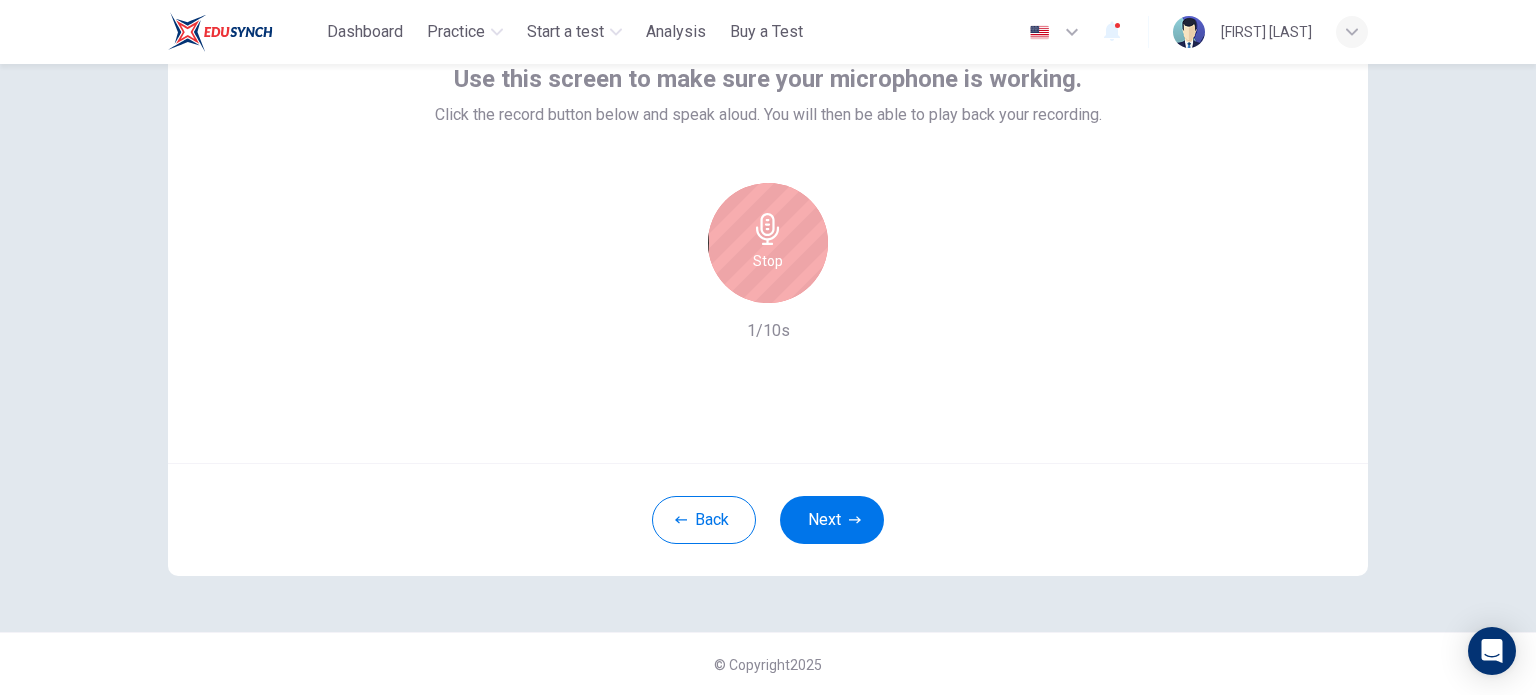 click 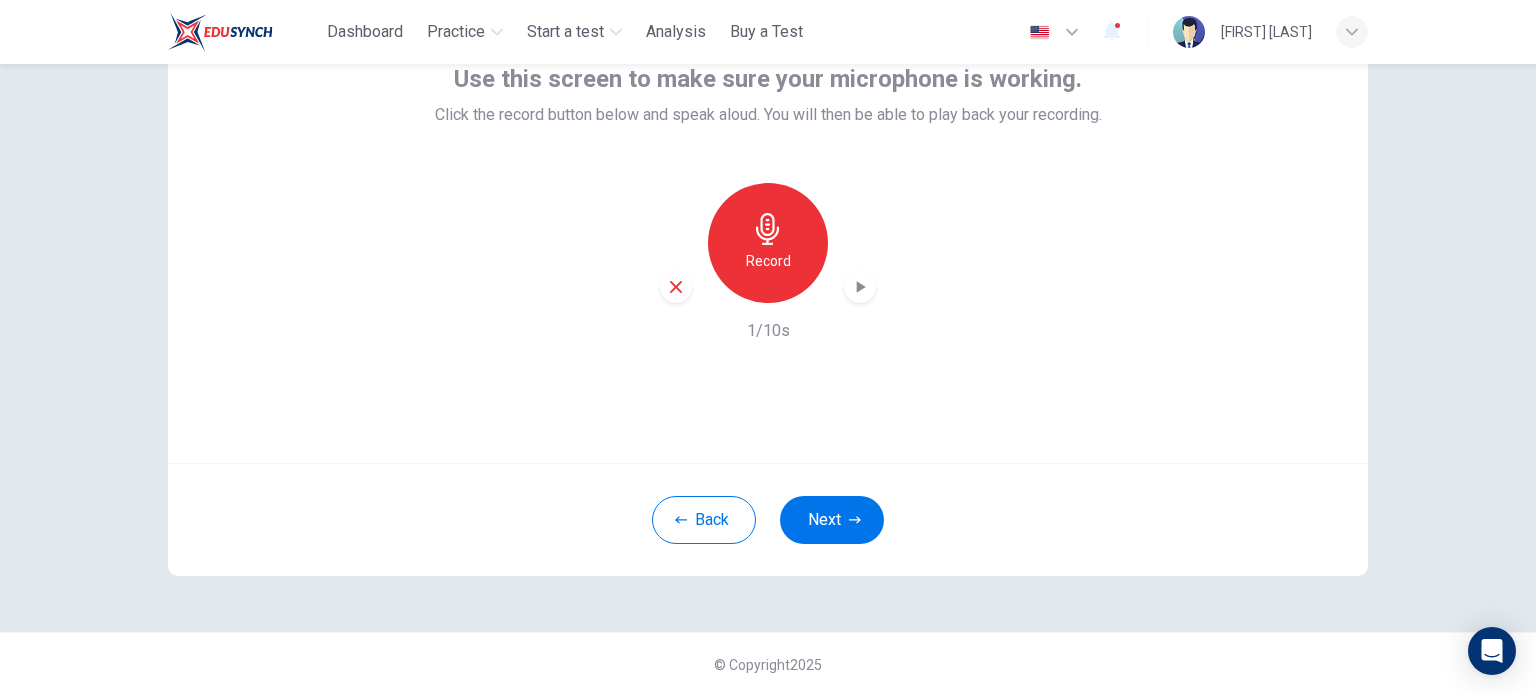 click on "Record" at bounding box center (768, 243) 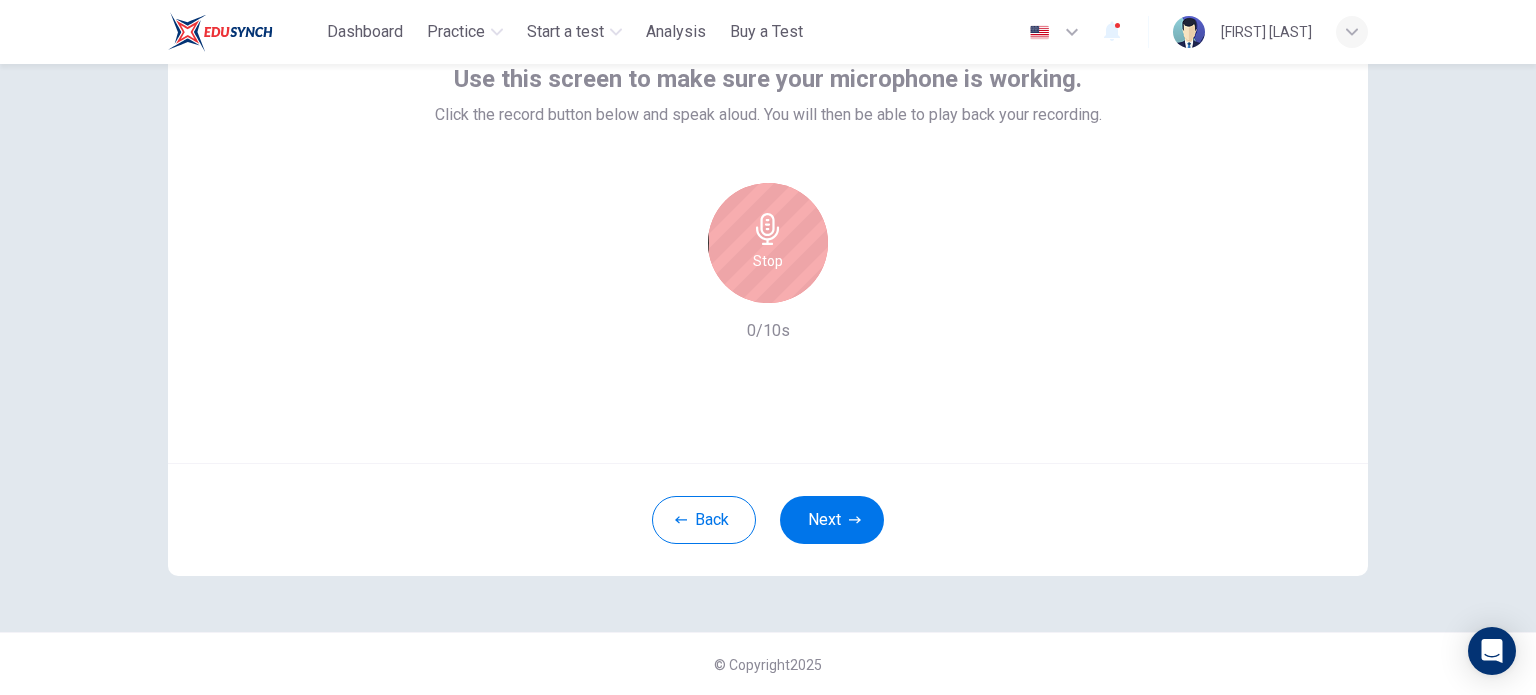 click on "Stop" at bounding box center [768, 261] 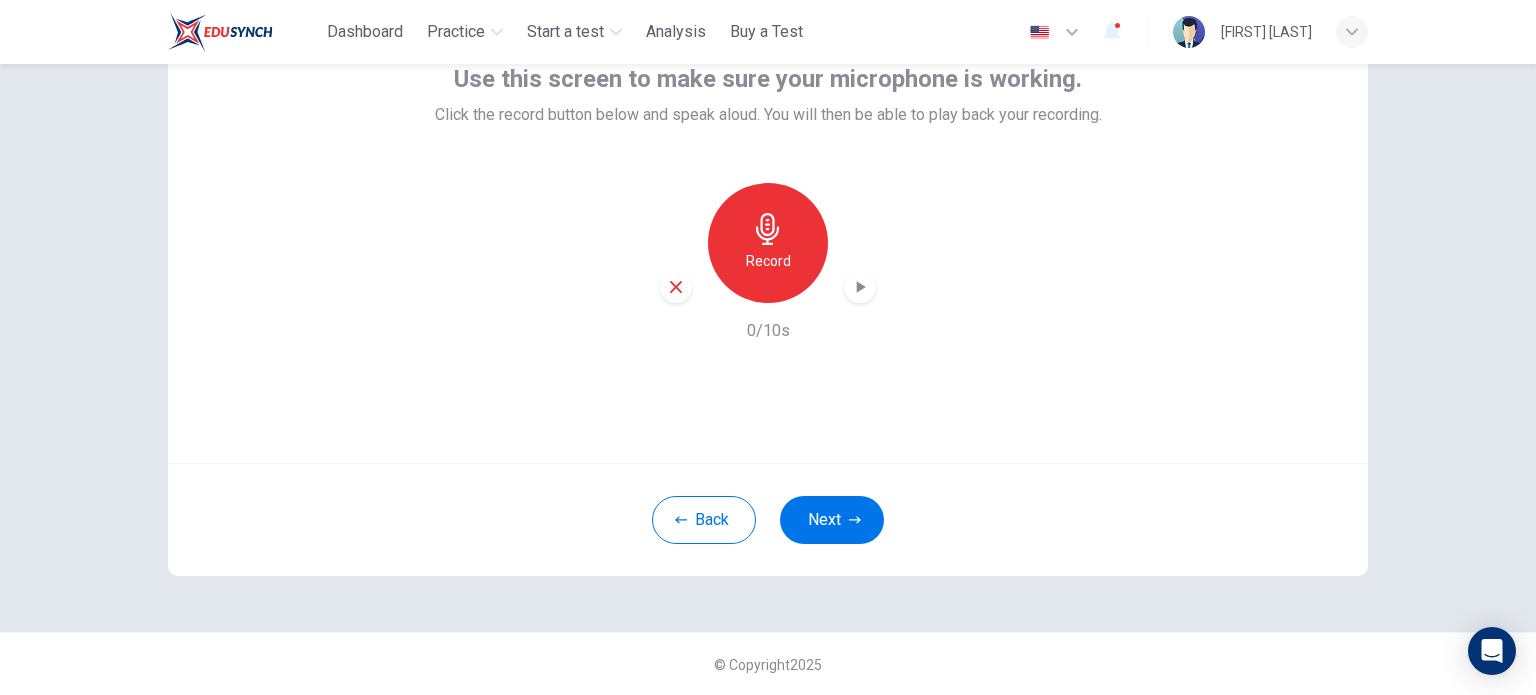 click on "Record" at bounding box center (768, 261) 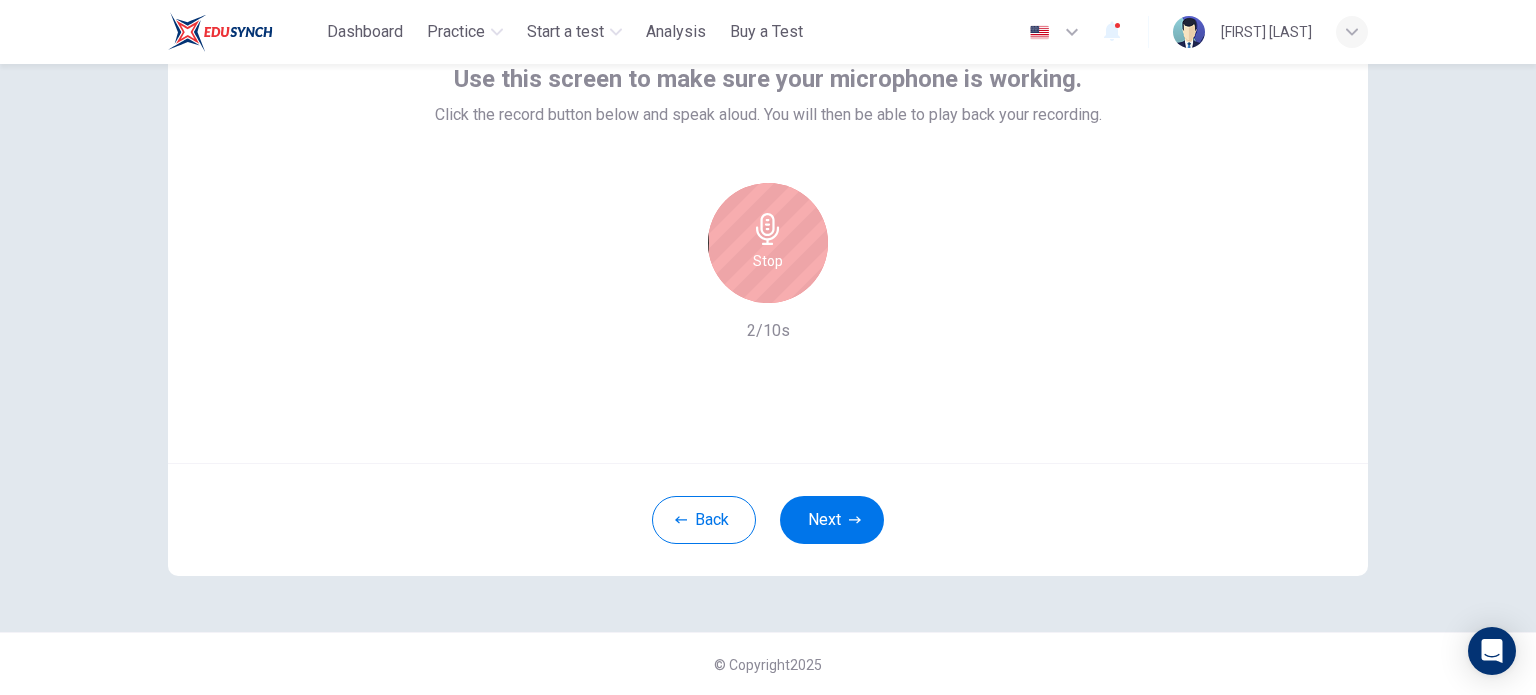 click on "Stop" at bounding box center [768, 261] 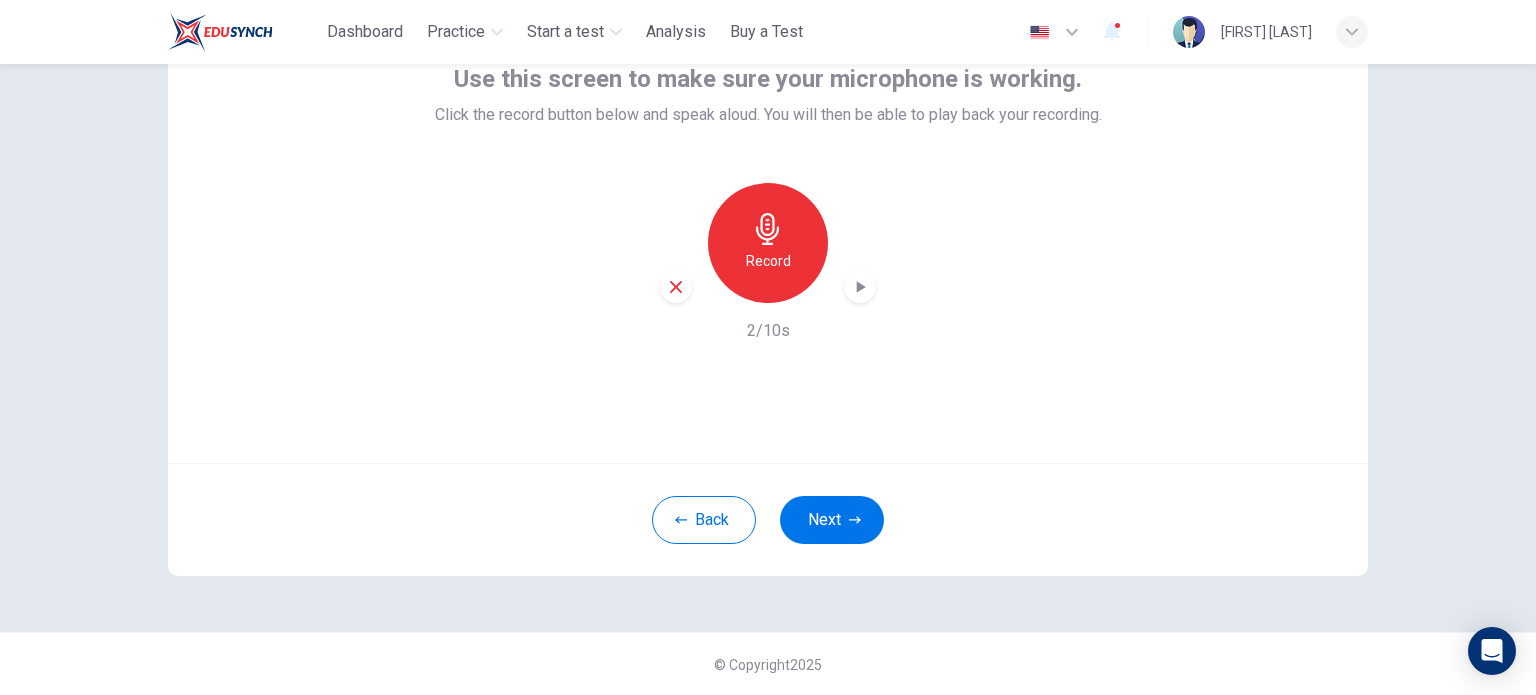 click 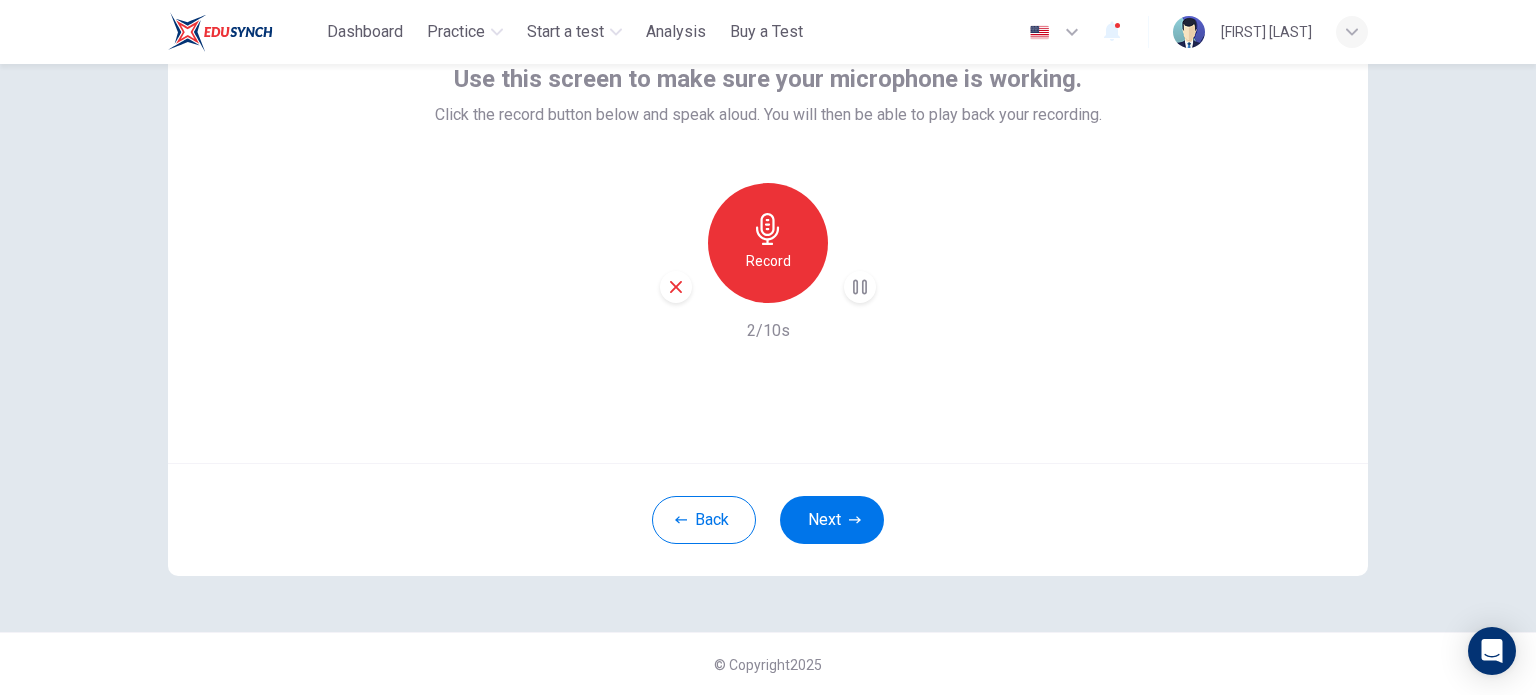 click on "Record" at bounding box center (768, 261) 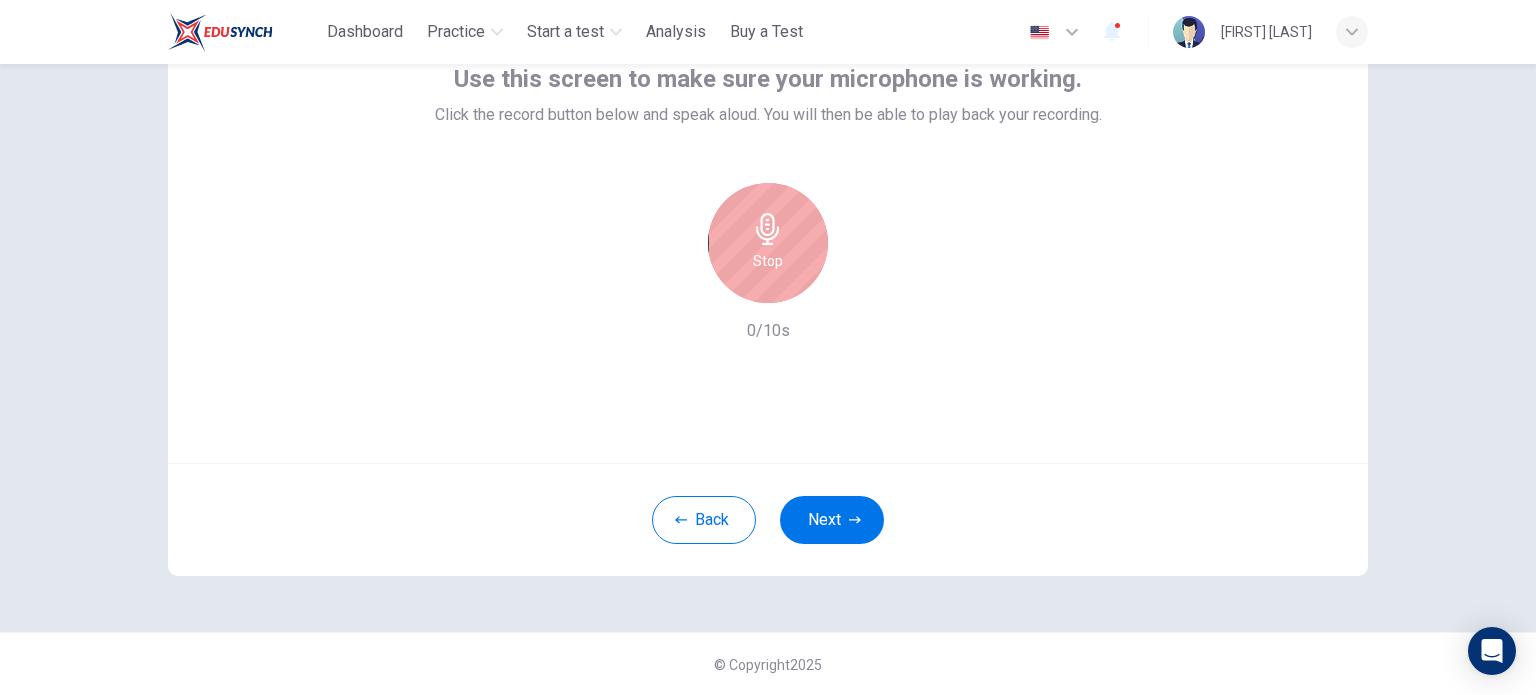 click on "Stop" at bounding box center [768, 261] 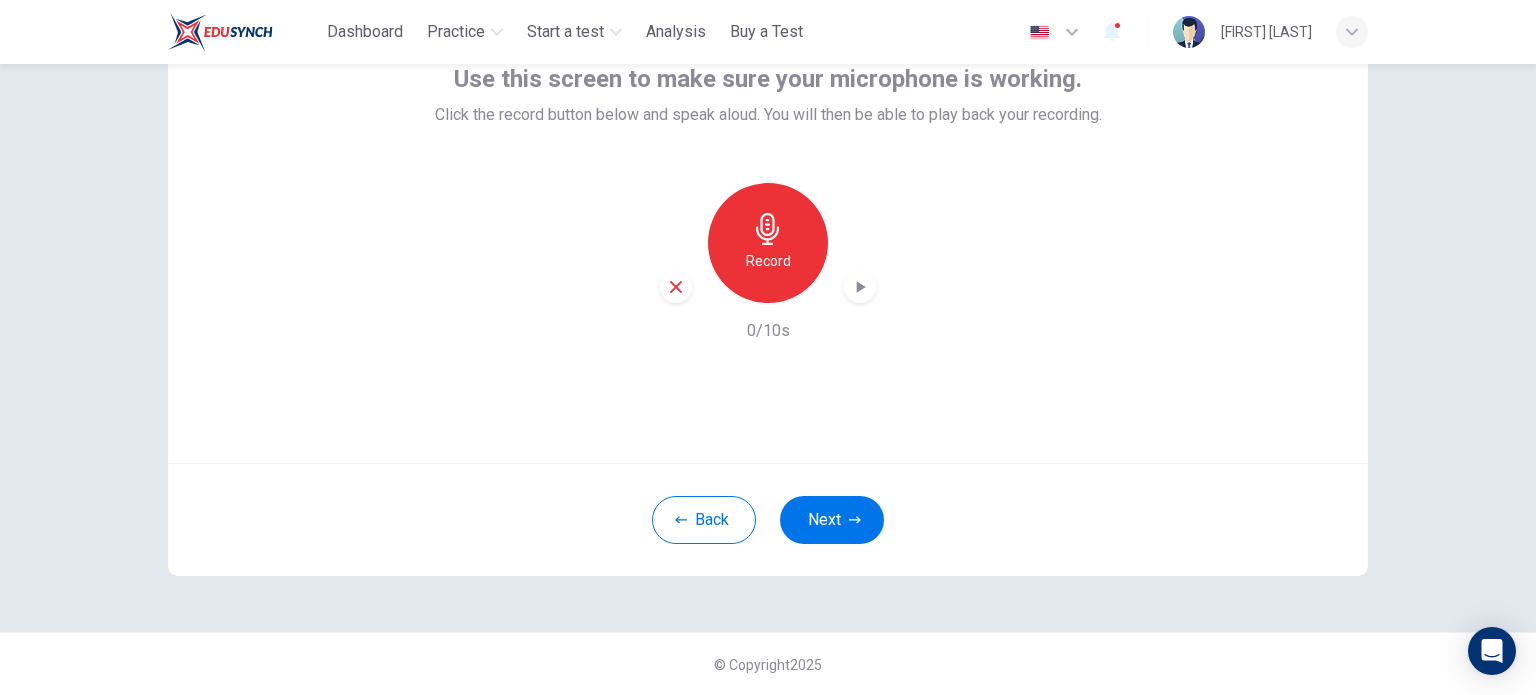 click on "Record" at bounding box center (768, 261) 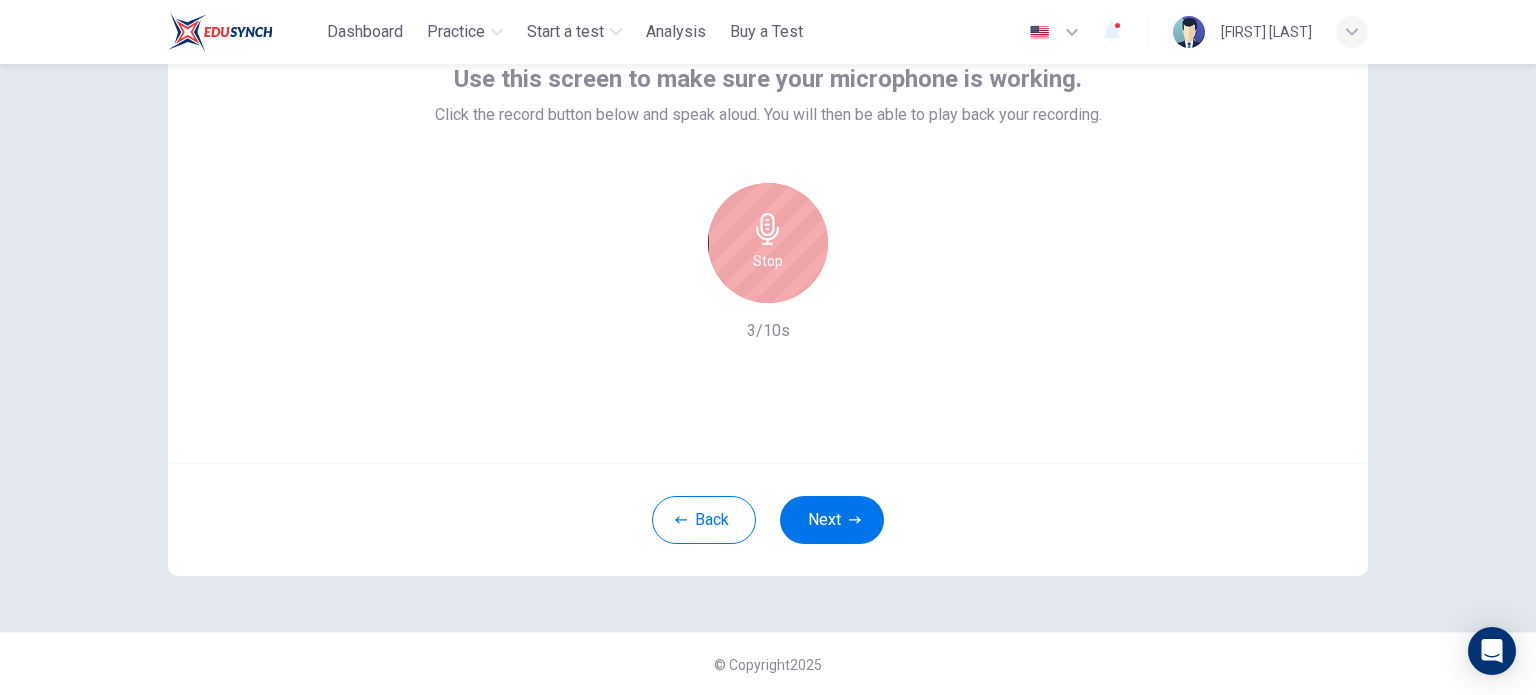 click on "Stop" at bounding box center [768, 243] 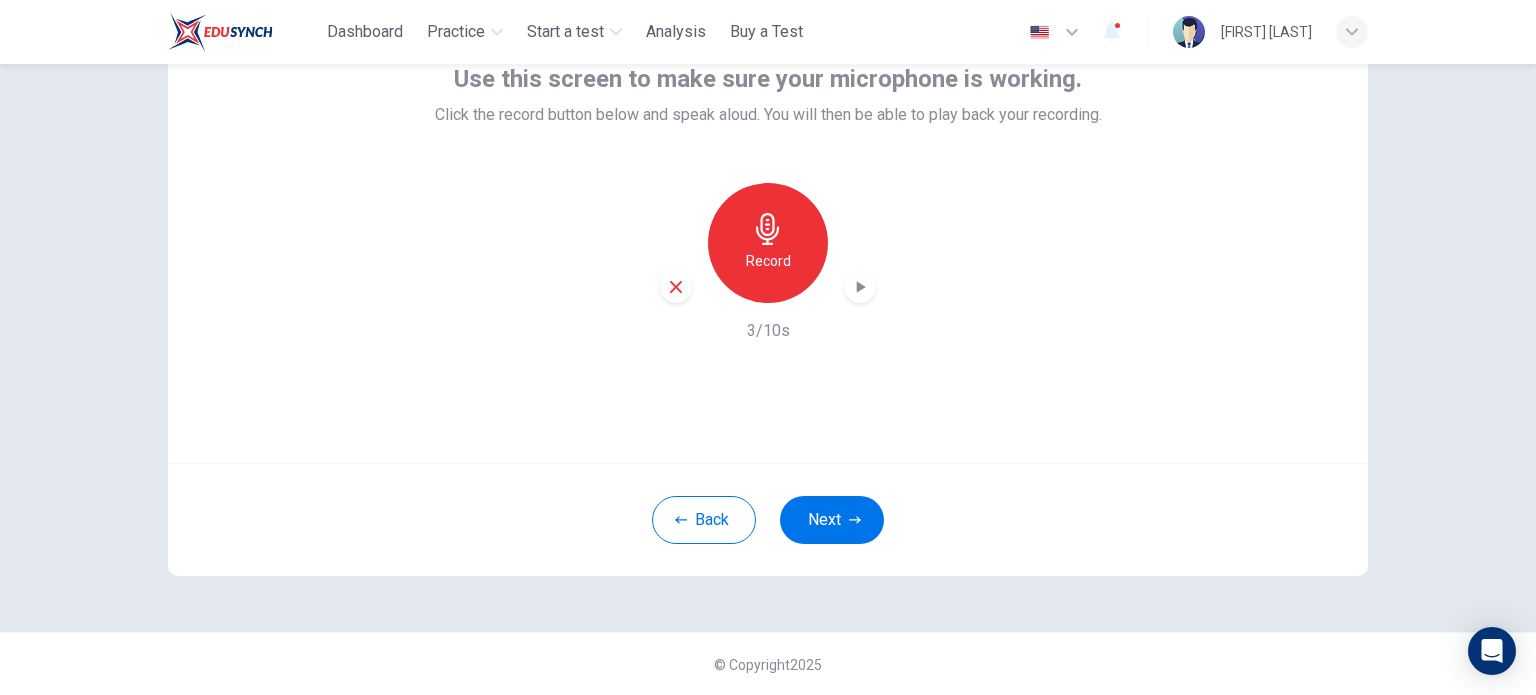 click 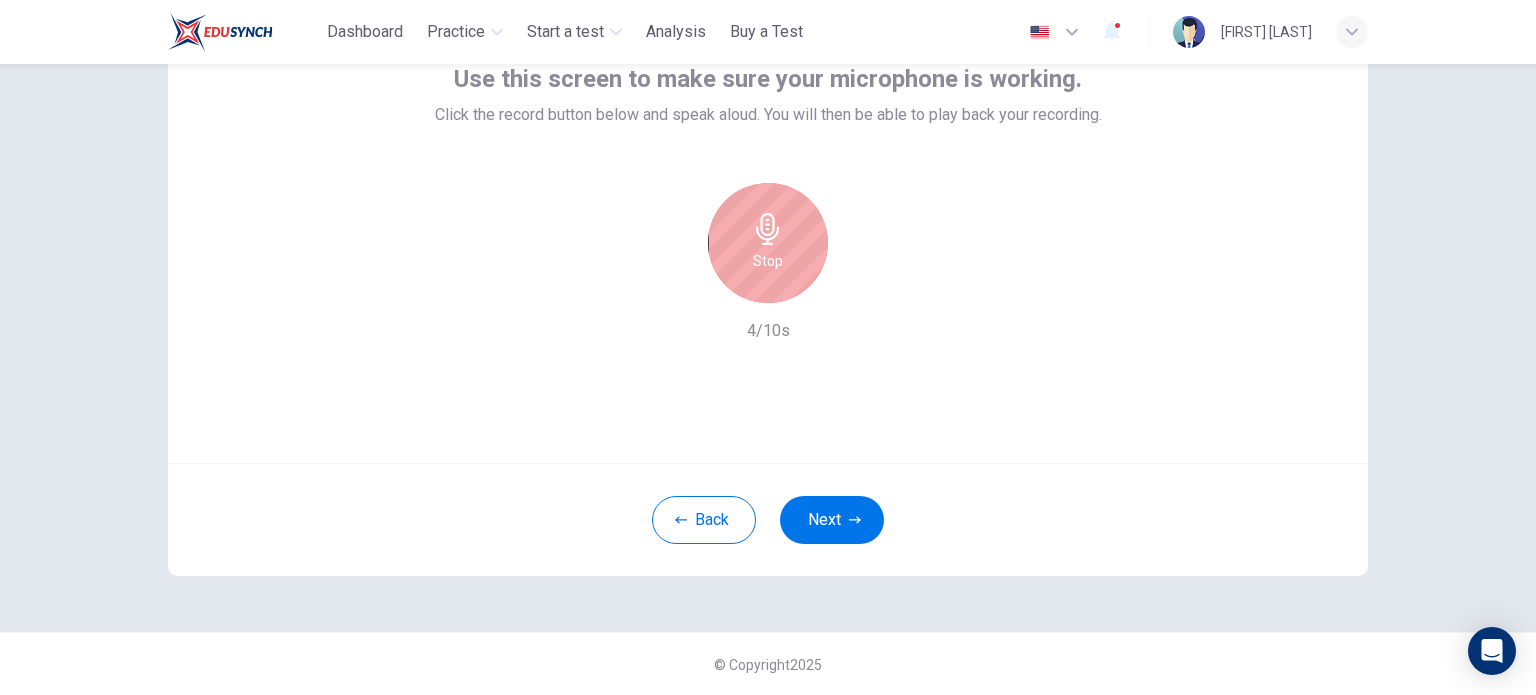 click on "Stop" at bounding box center (768, 261) 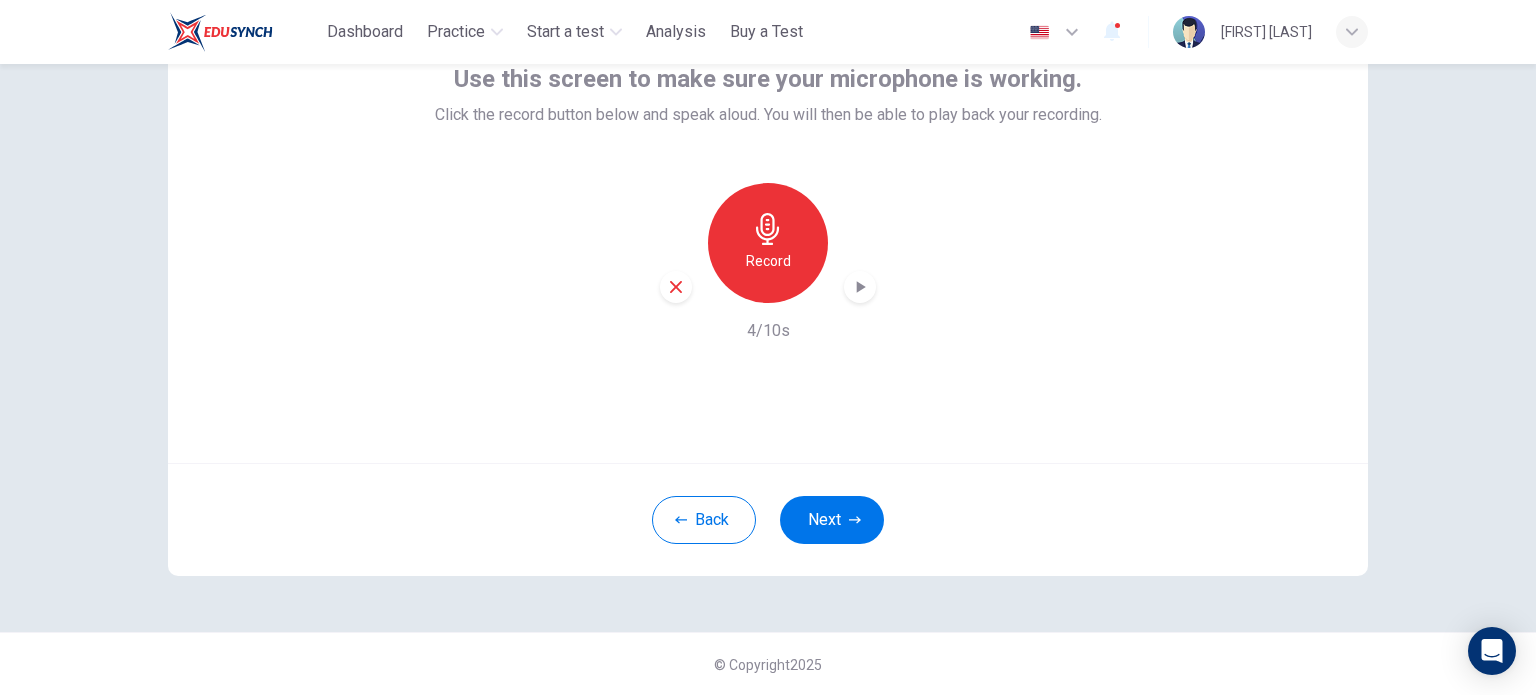 click 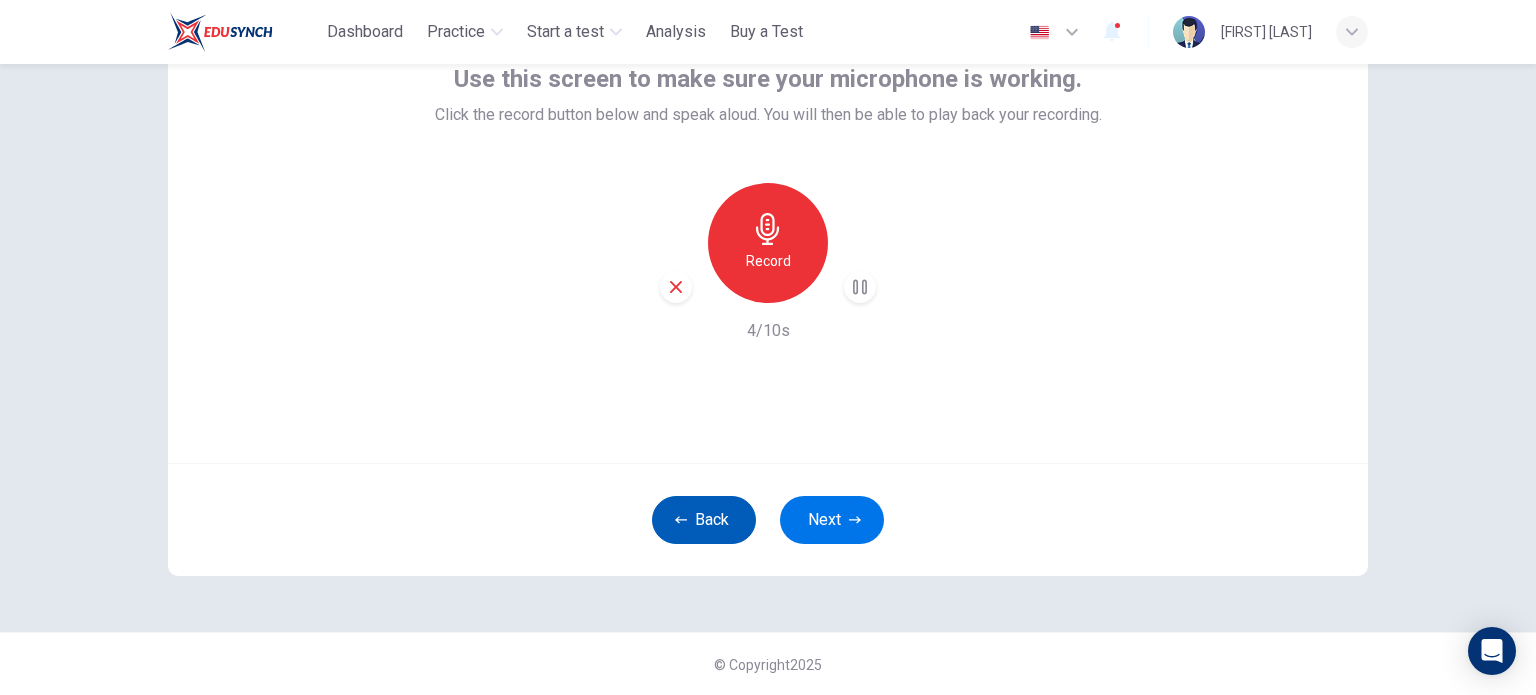 click on "Back" at bounding box center [704, 520] 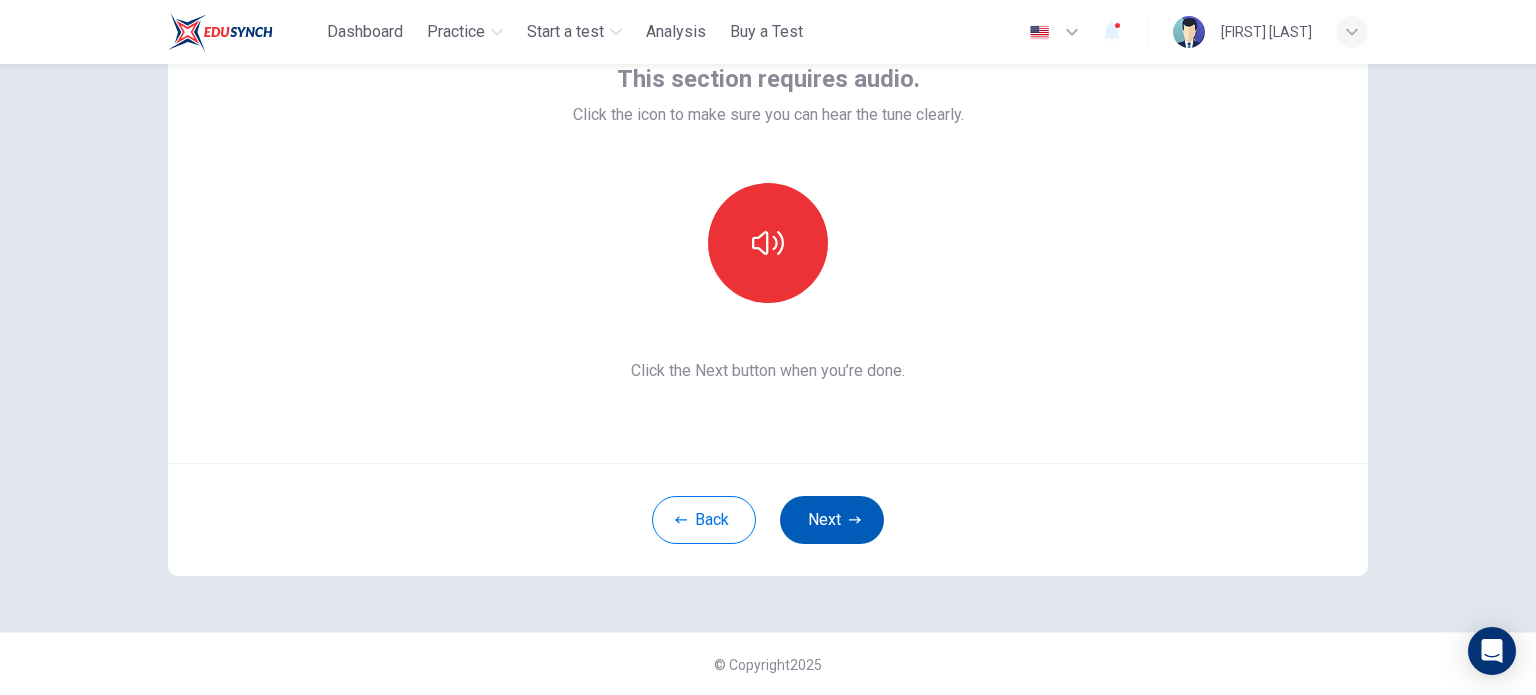 click on "Next" at bounding box center (832, 520) 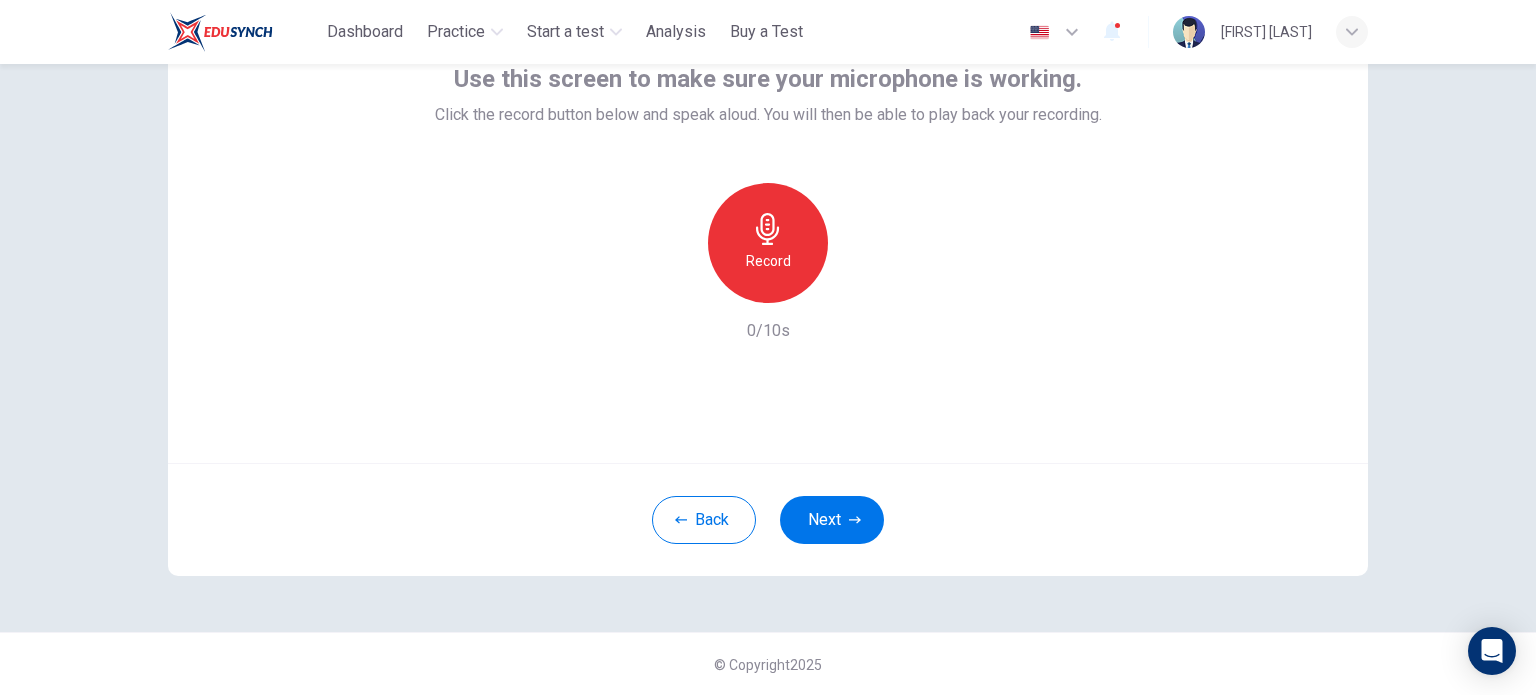 click 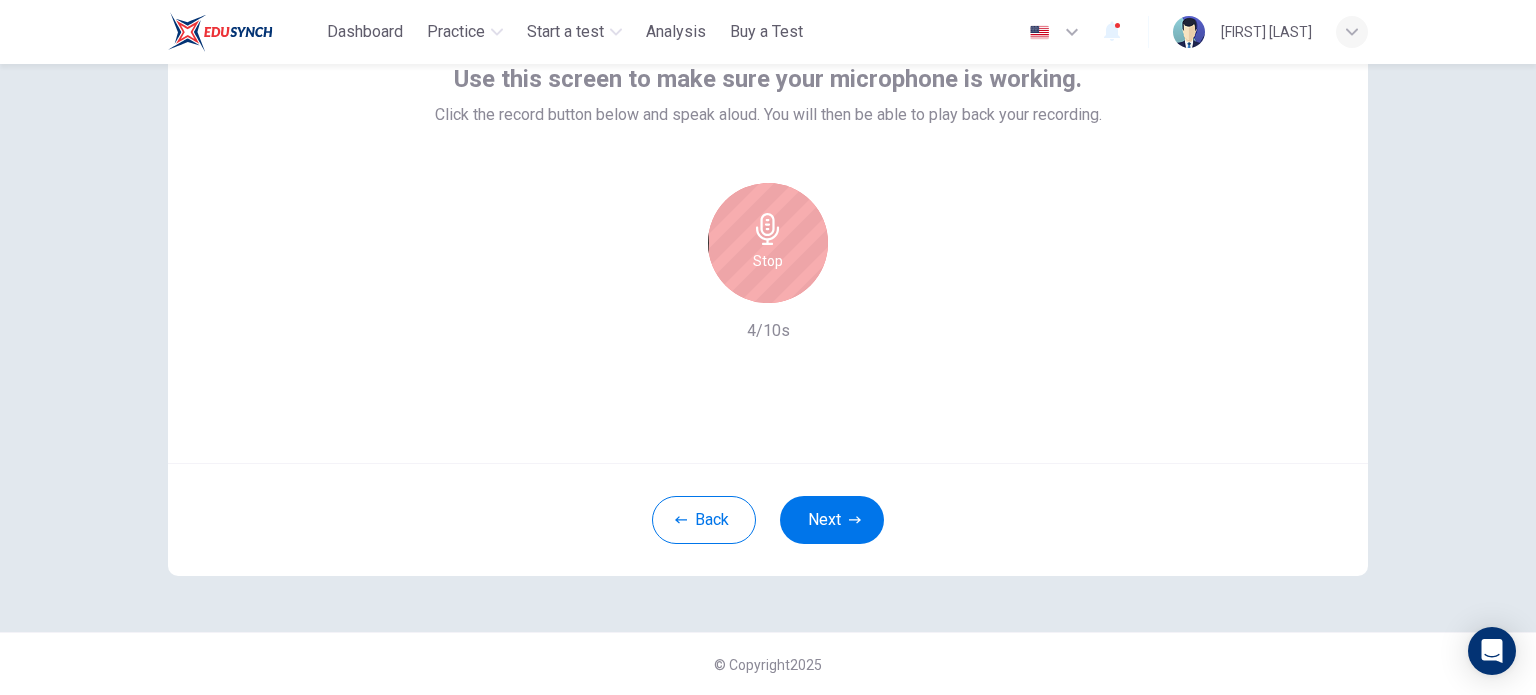 click on "Stop" at bounding box center [768, 243] 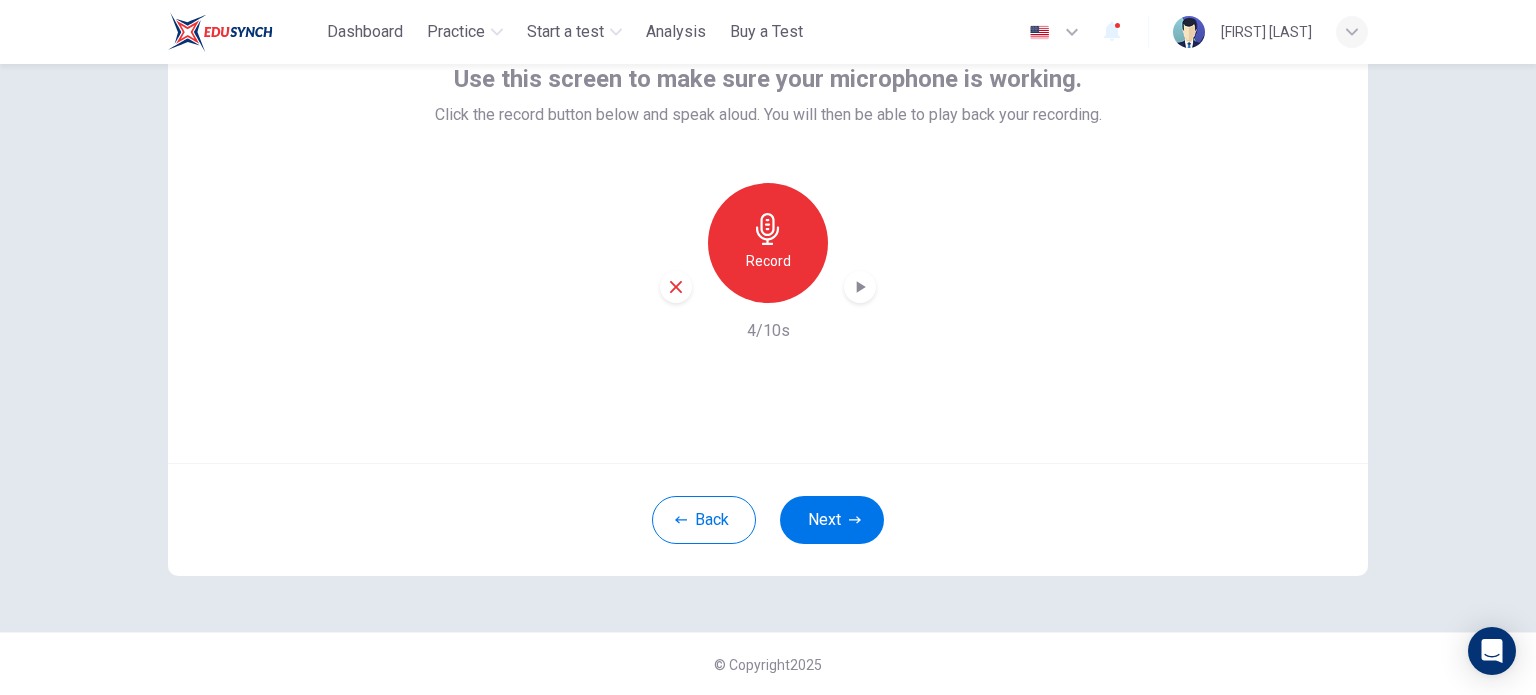 click 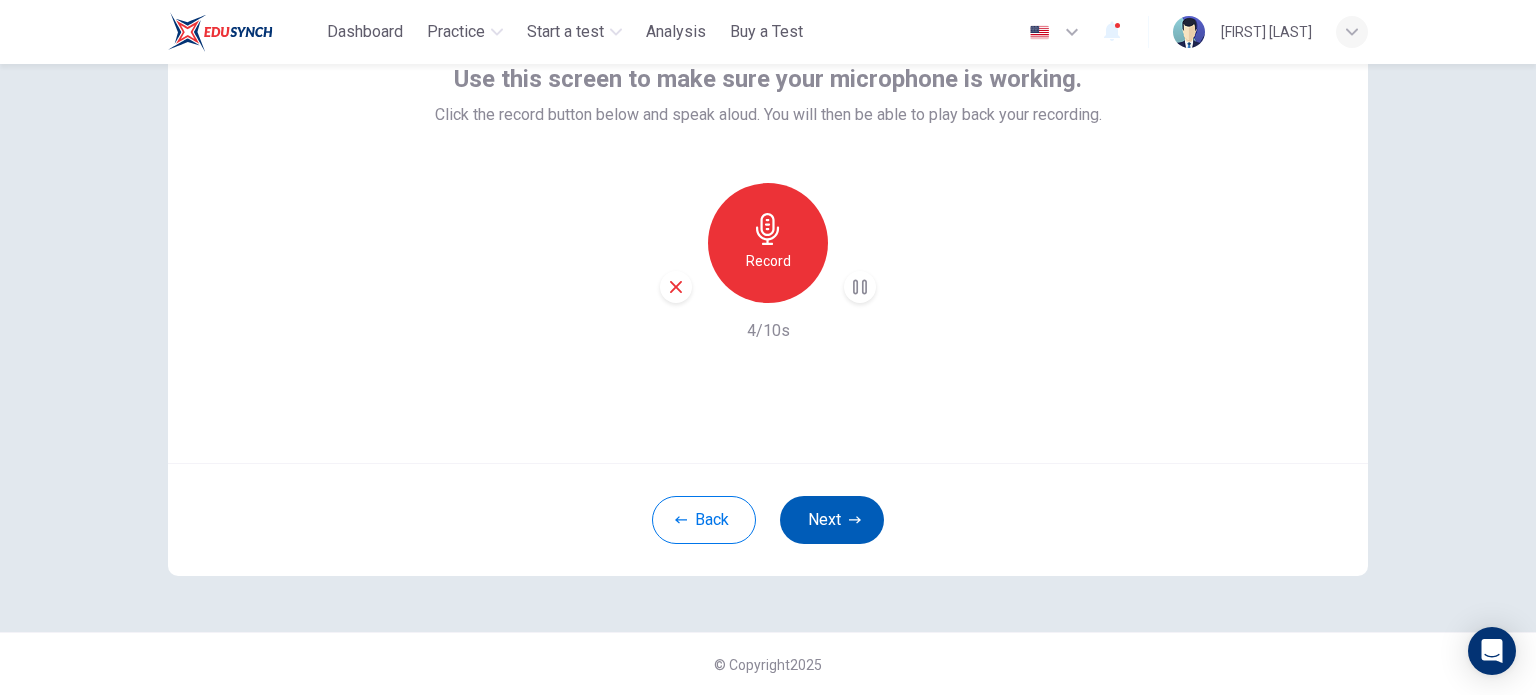 click on "Next" at bounding box center (832, 520) 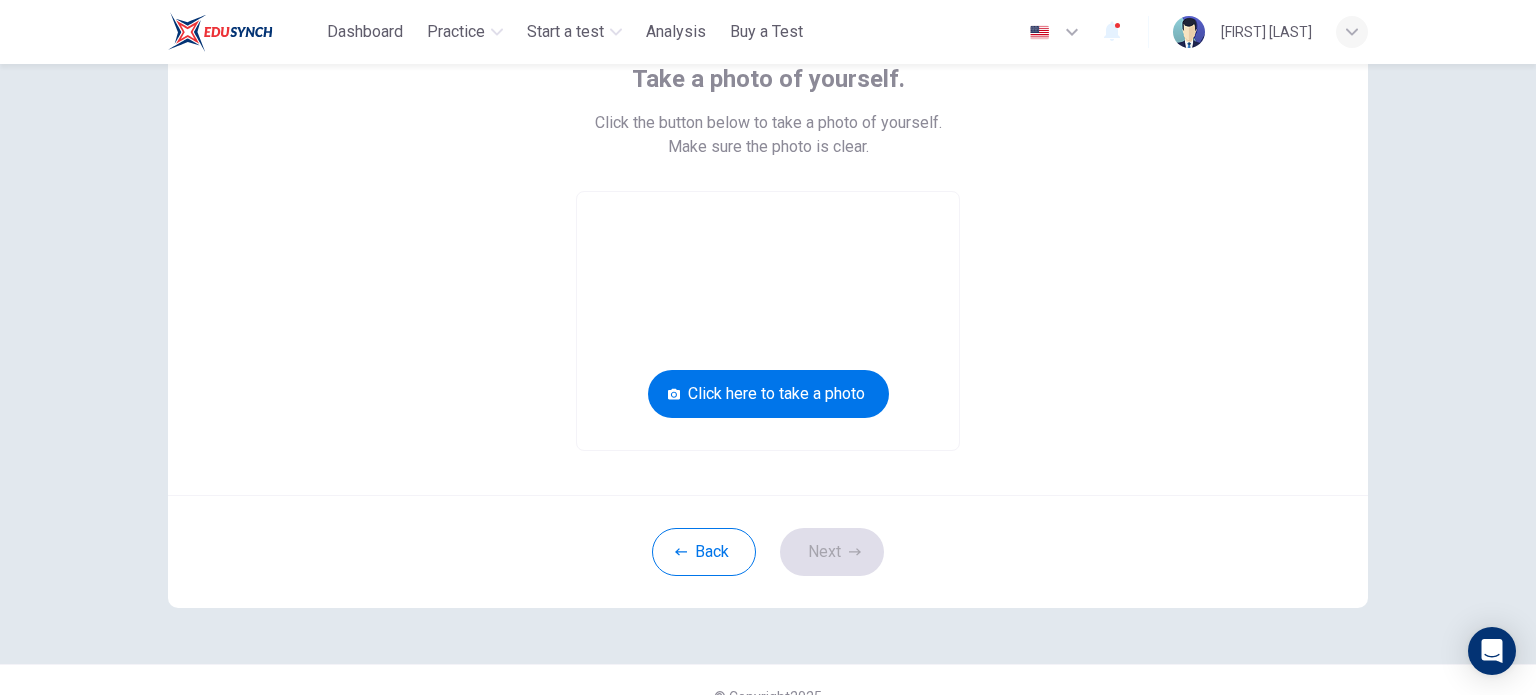 click on "Take a photo of yourself. Click the button below to take a photo of yourself. Make sure the photo is clear. Click here to take a photo" at bounding box center (768, 257) 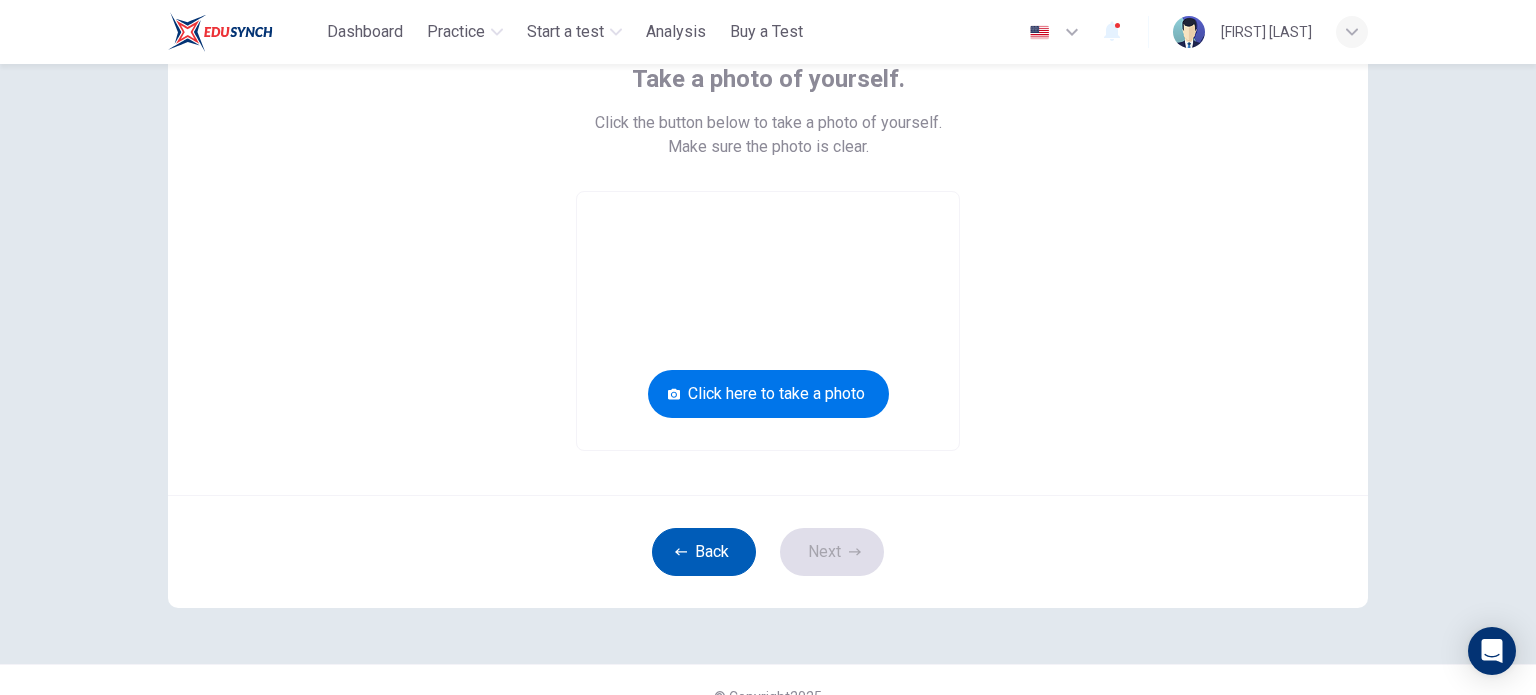 click on "Back" at bounding box center [704, 552] 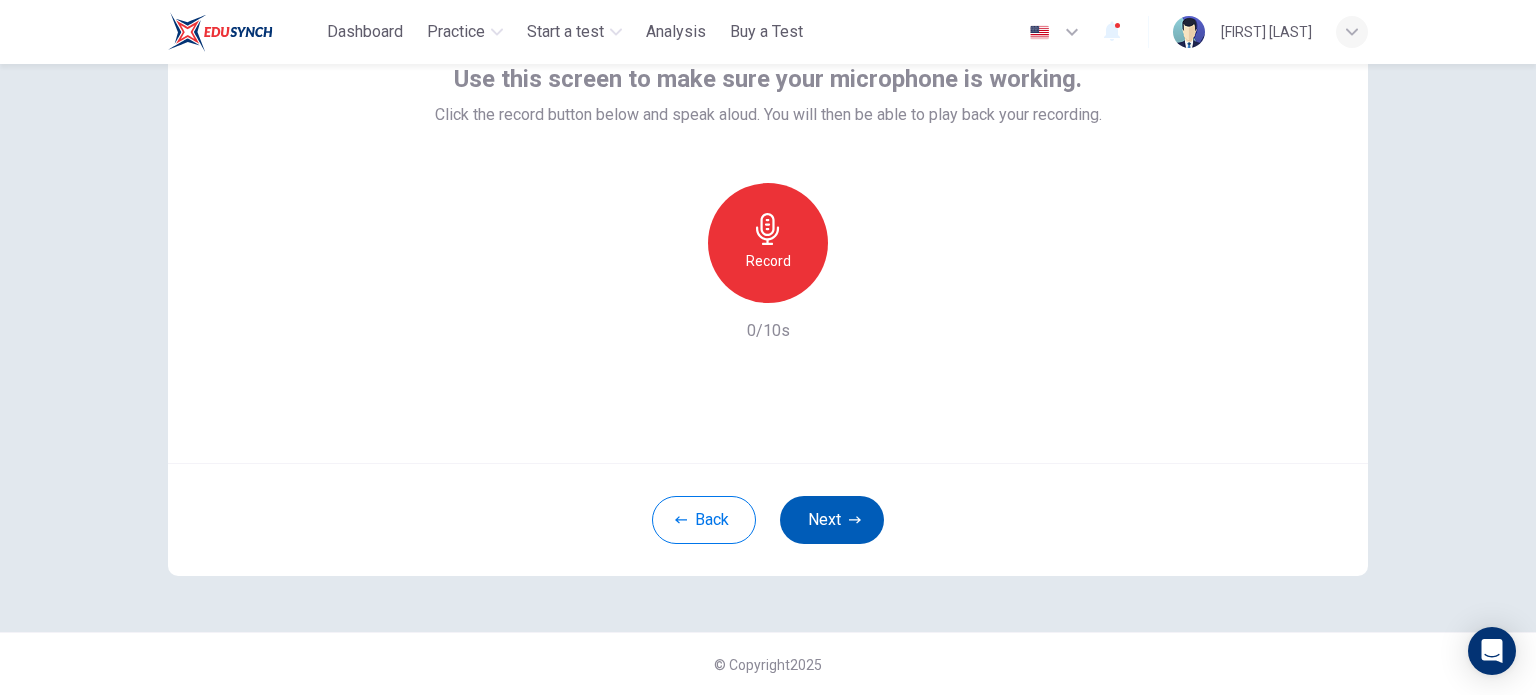 click 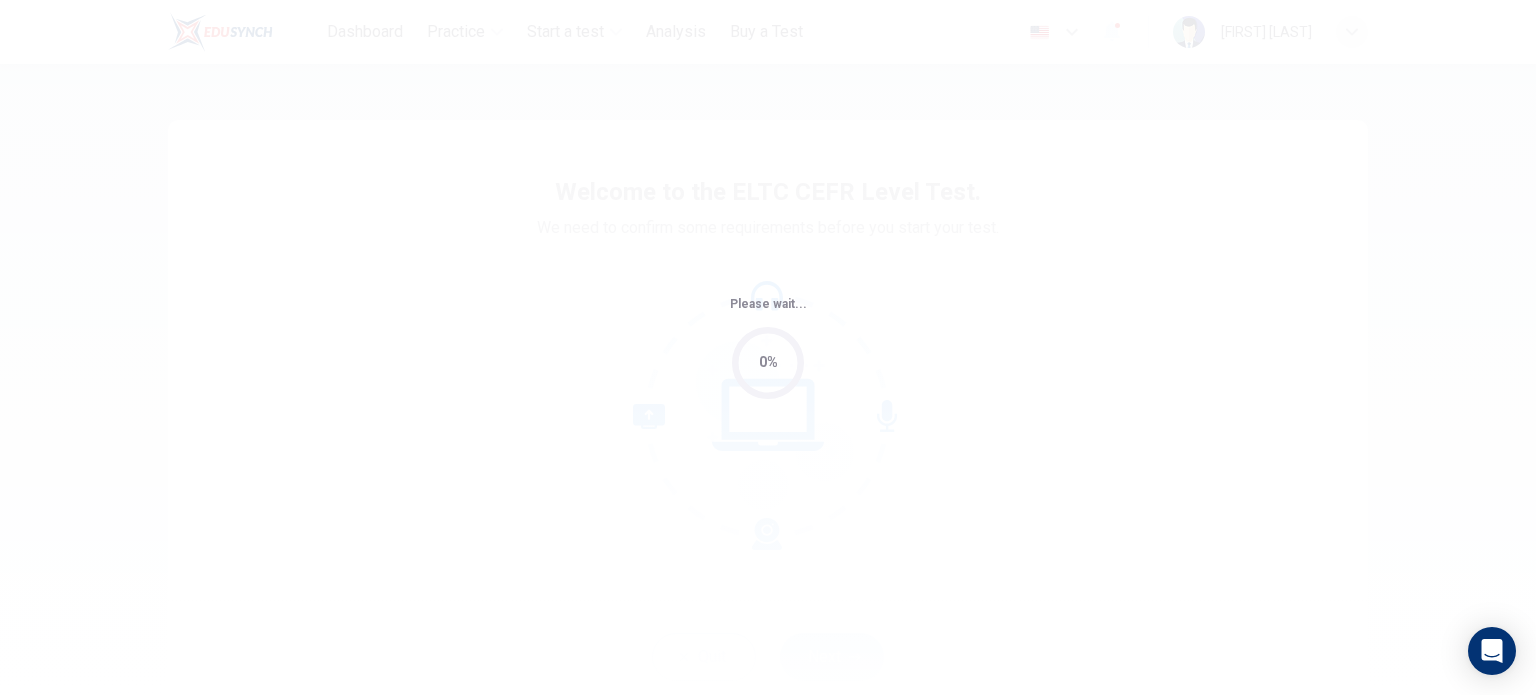 scroll, scrollTop: 0, scrollLeft: 0, axis: both 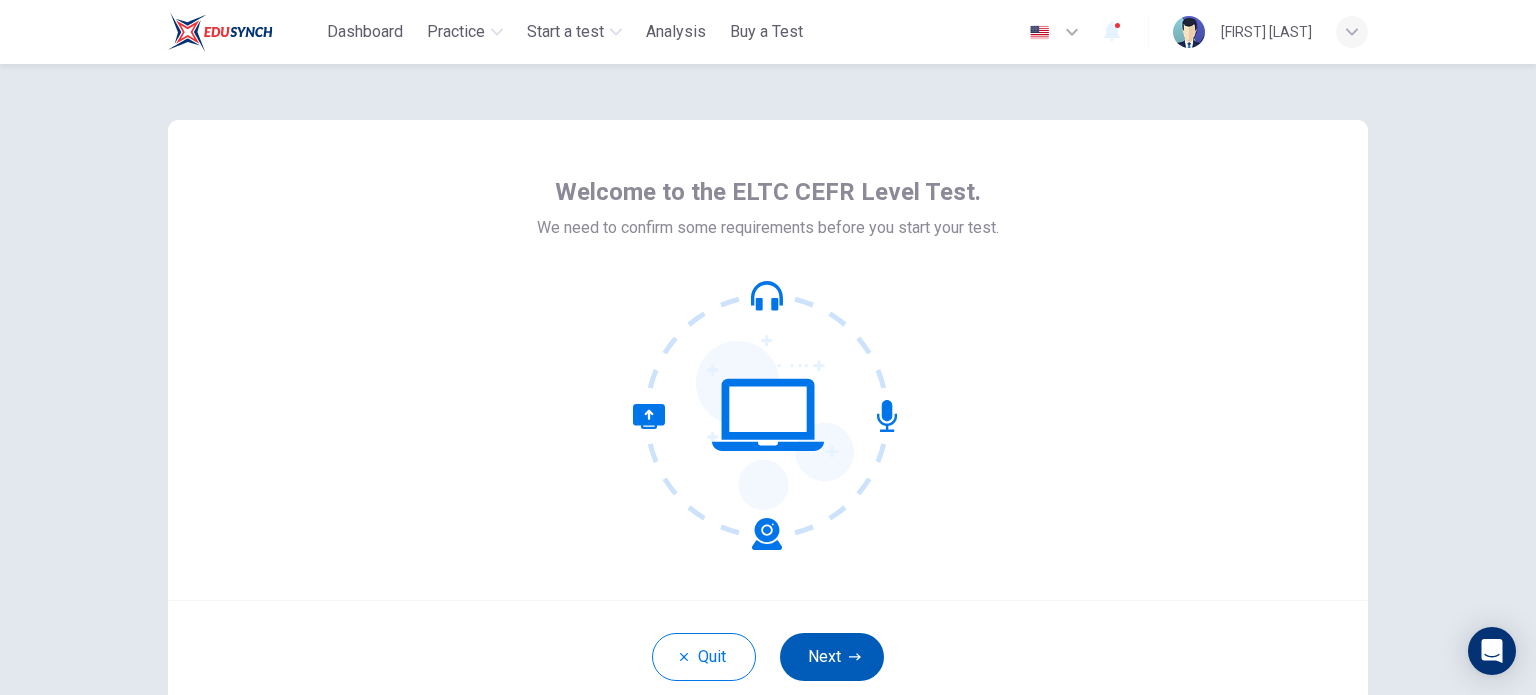 click on "Next" at bounding box center (832, 657) 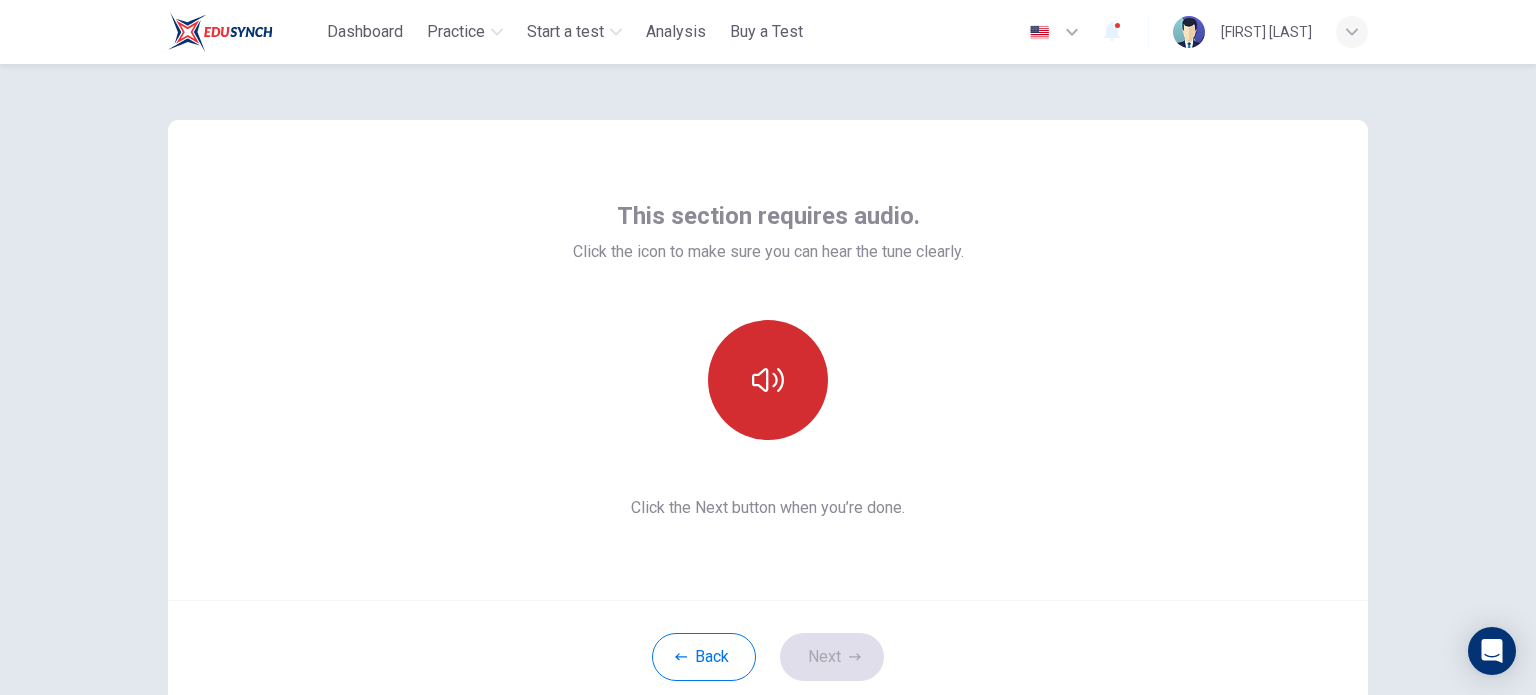 click at bounding box center (768, 380) 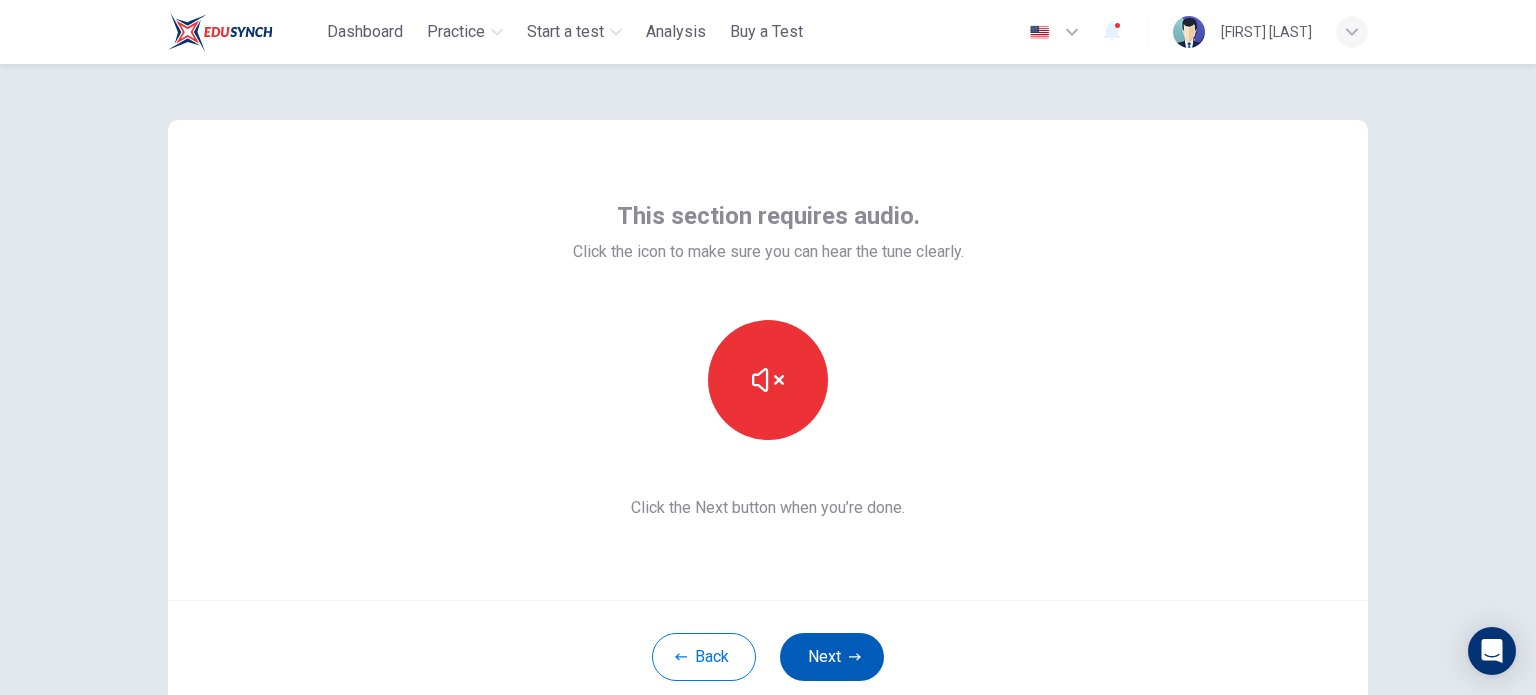 click on "Next" at bounding box center [832, 657] 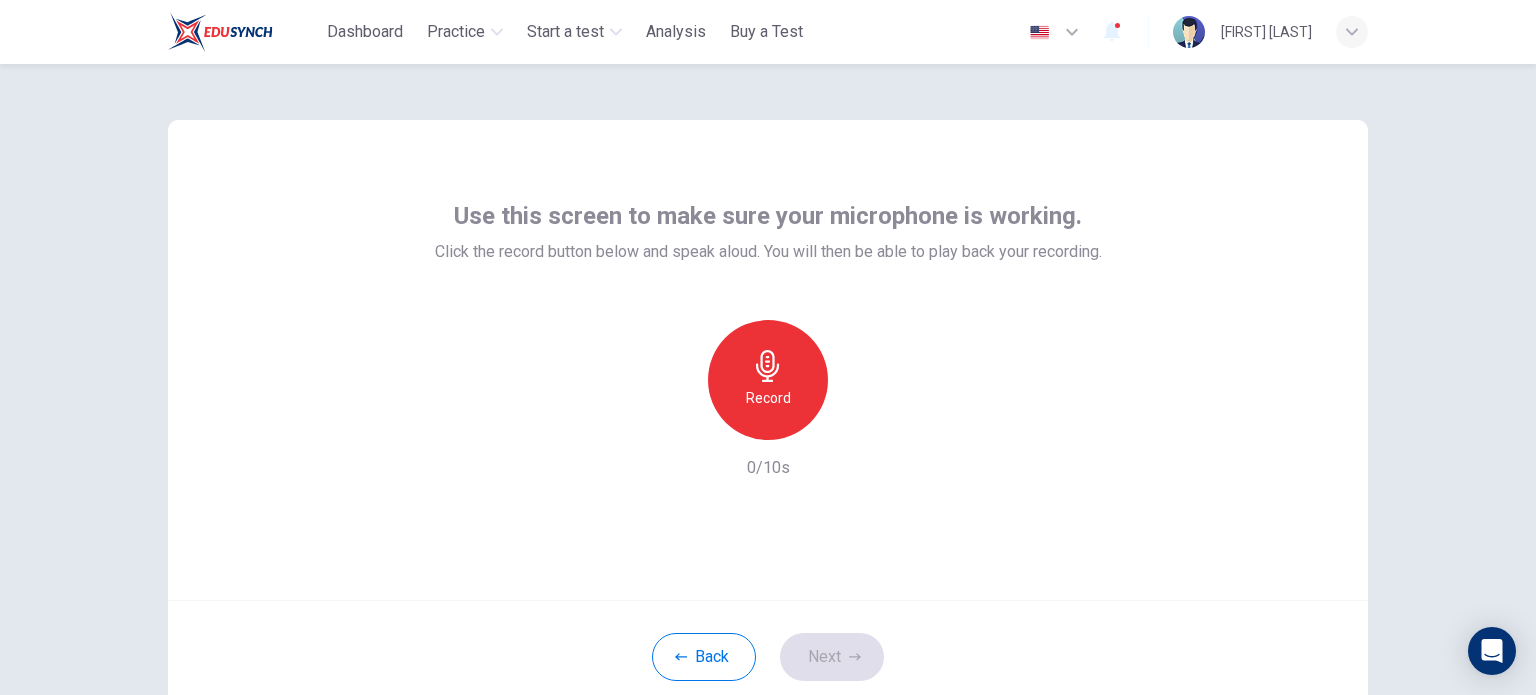 click on "Record" at bounding box center (768, 380) 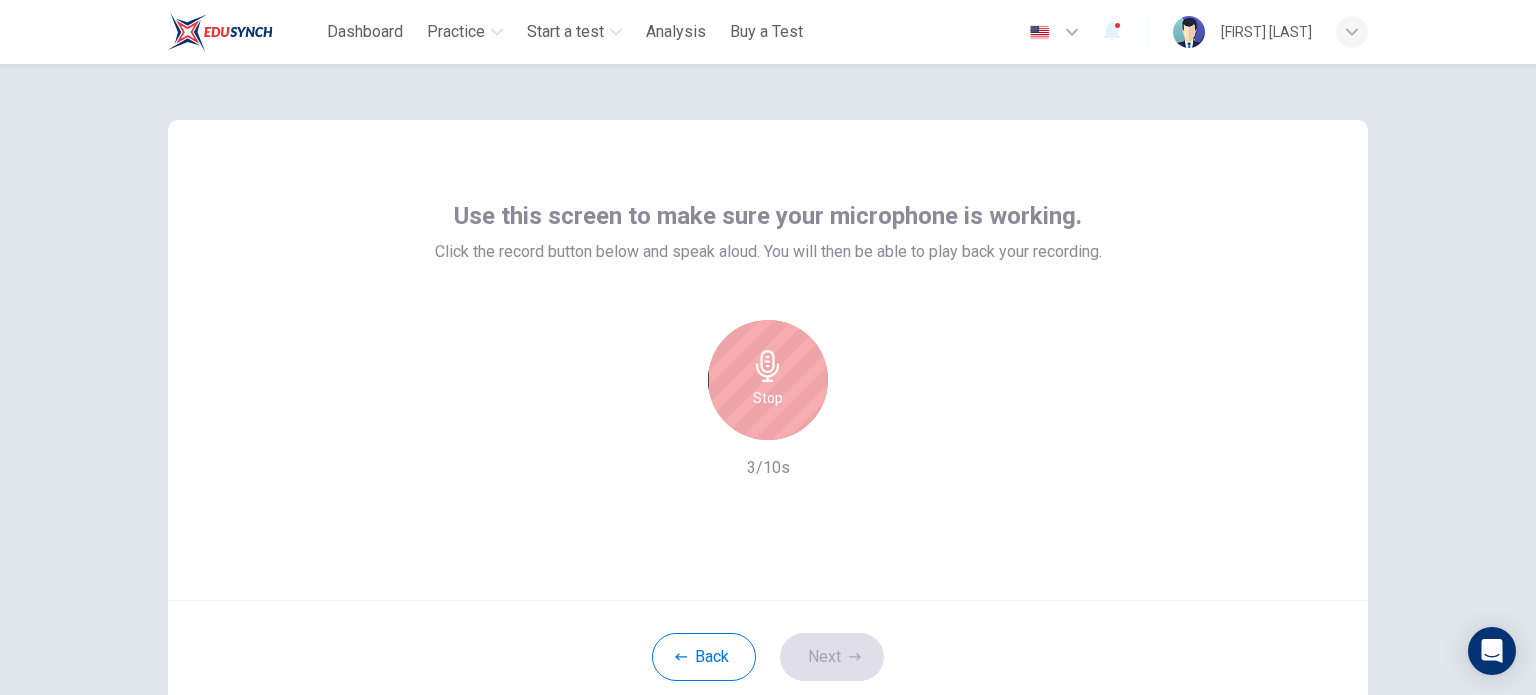 click on "Stop" at bounding box center (768, 380) 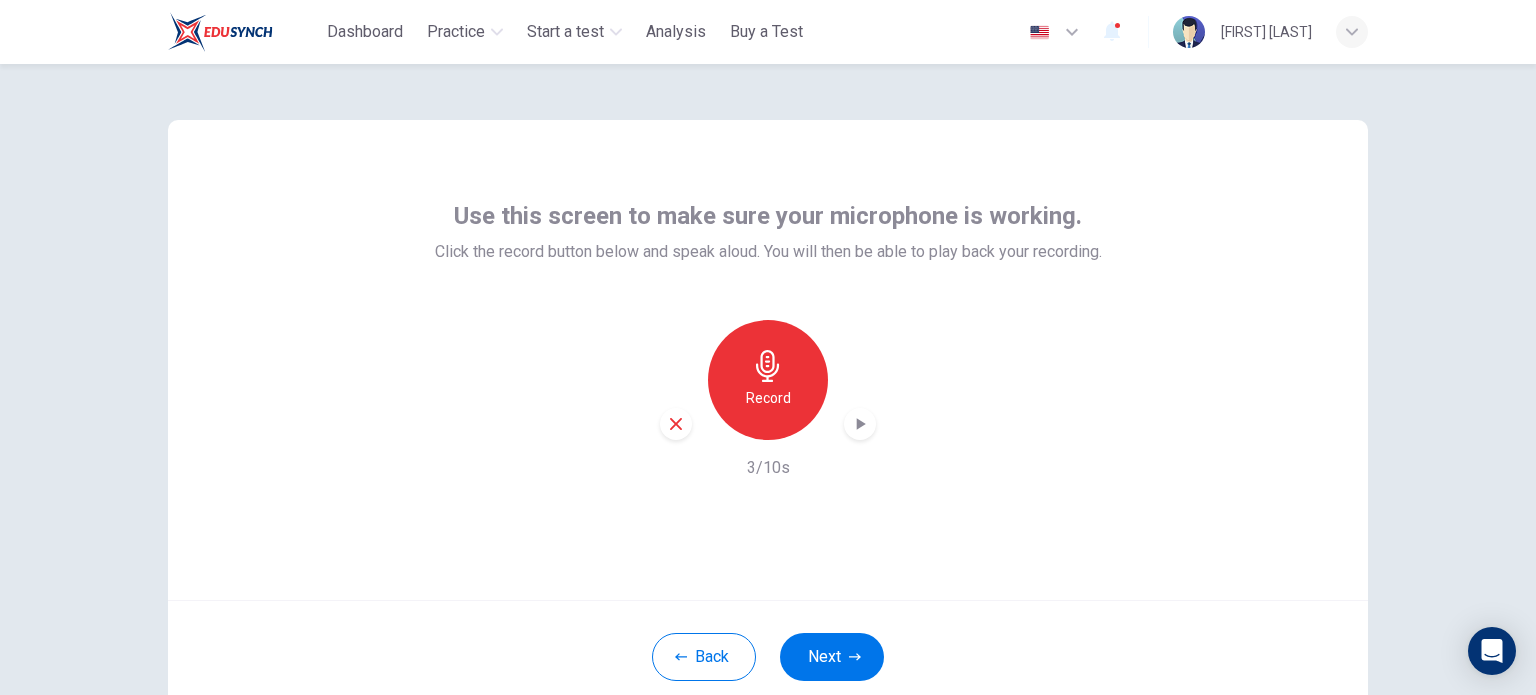 click 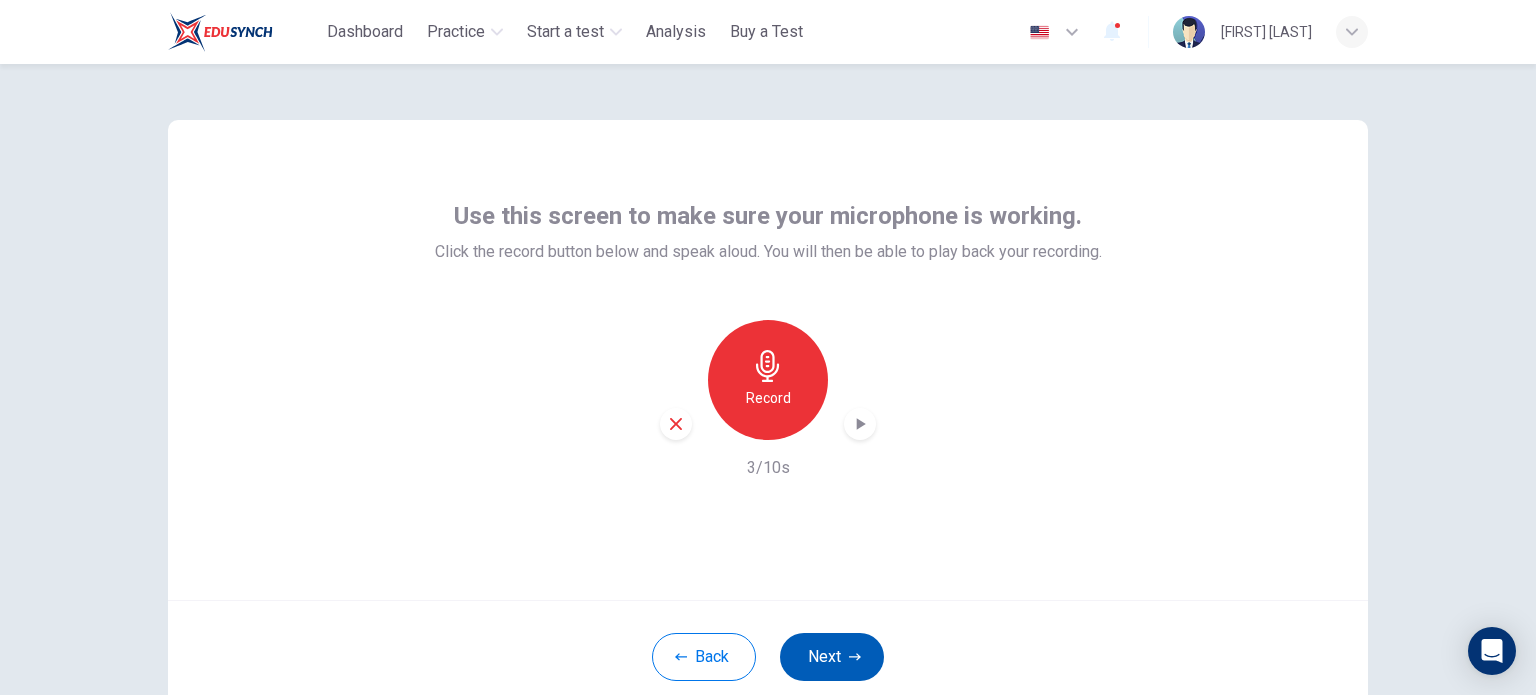 click on "Next" at bounding box center [832, 657] 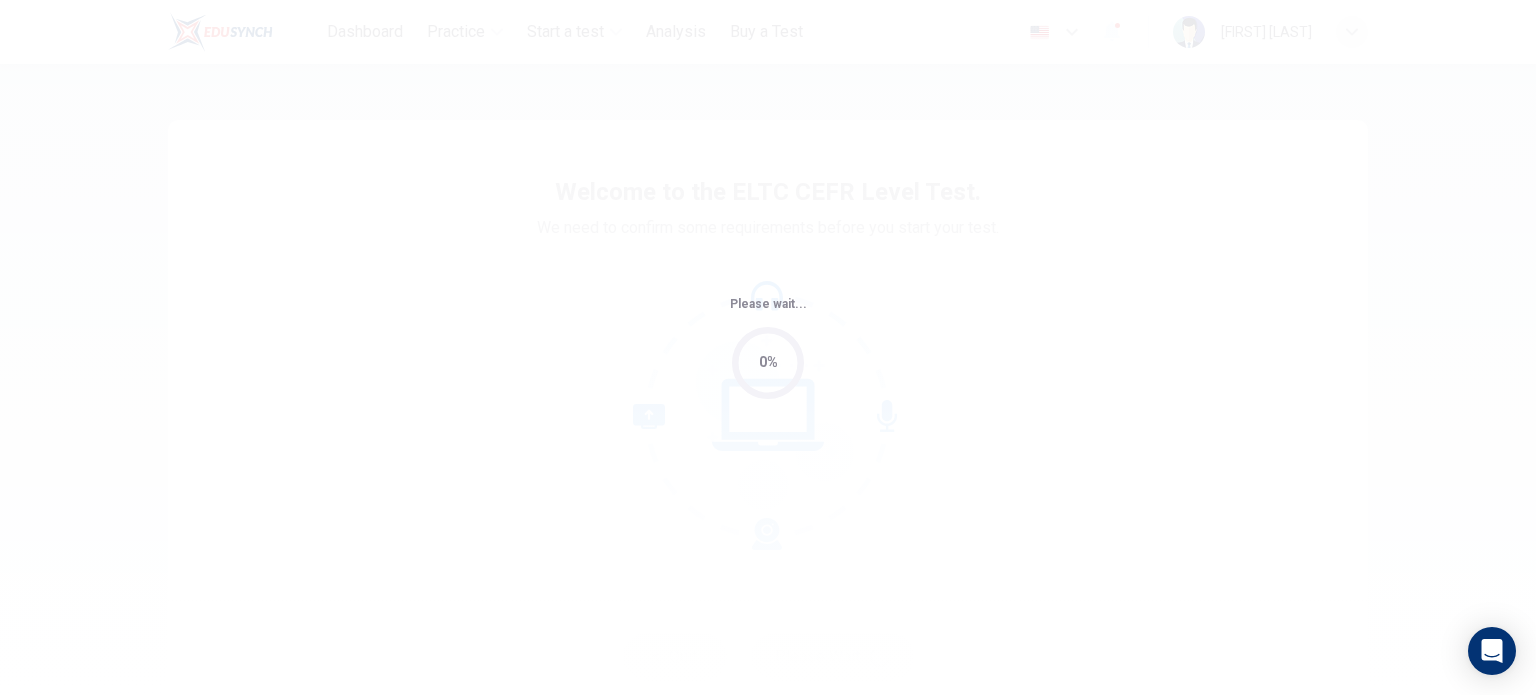 scroll, scrollTop: 0, scrollLeft: 0, axis: both 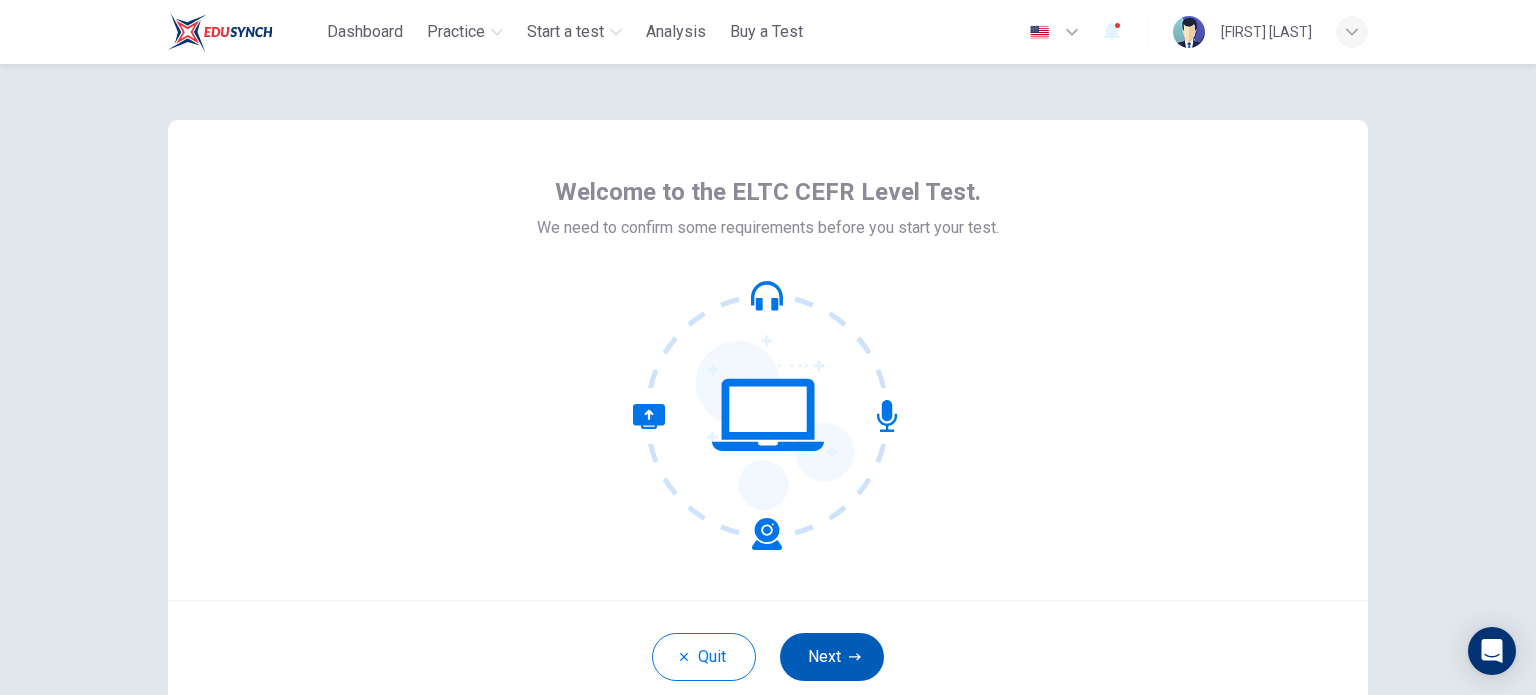 click on "Next" at bounding box center [832, 657] 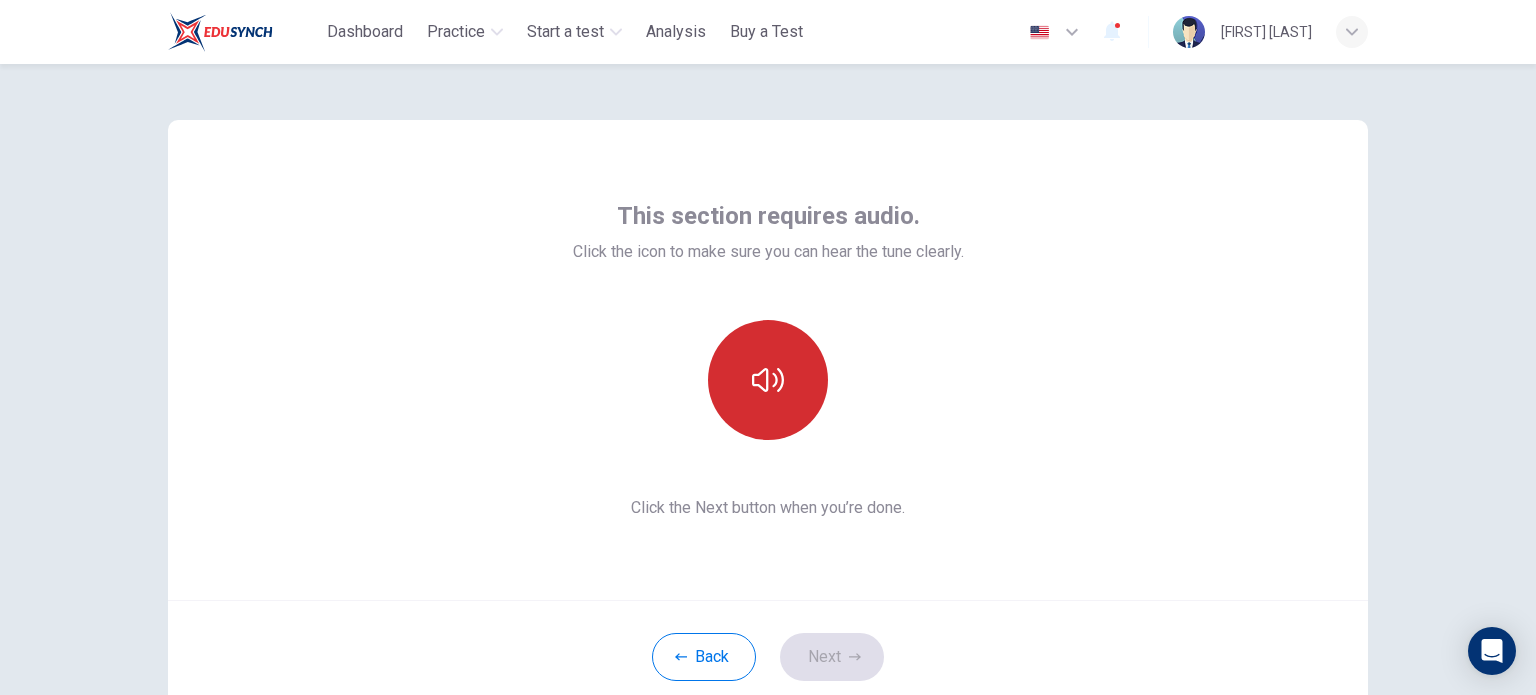 click at bounding box center [768, 380] 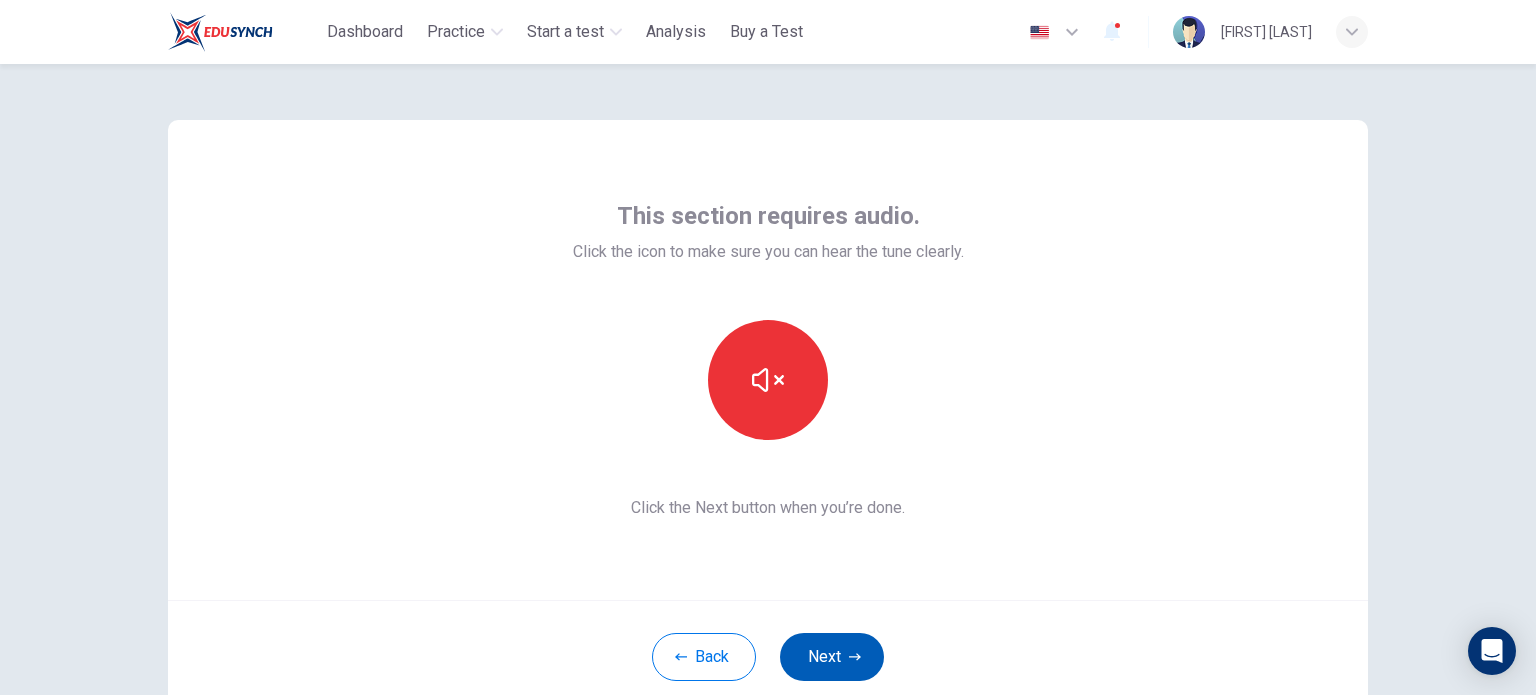 click on "Next" at bounding box center [832, 657] 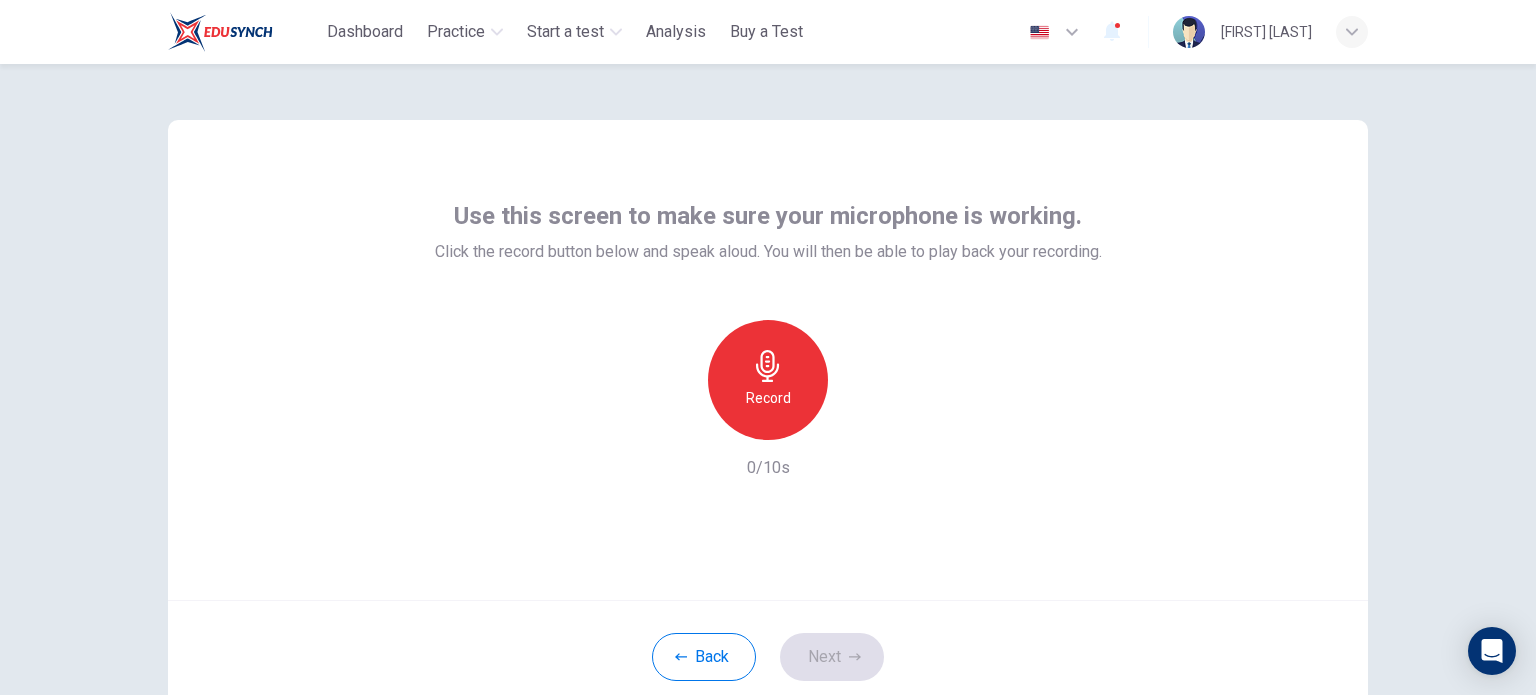 click 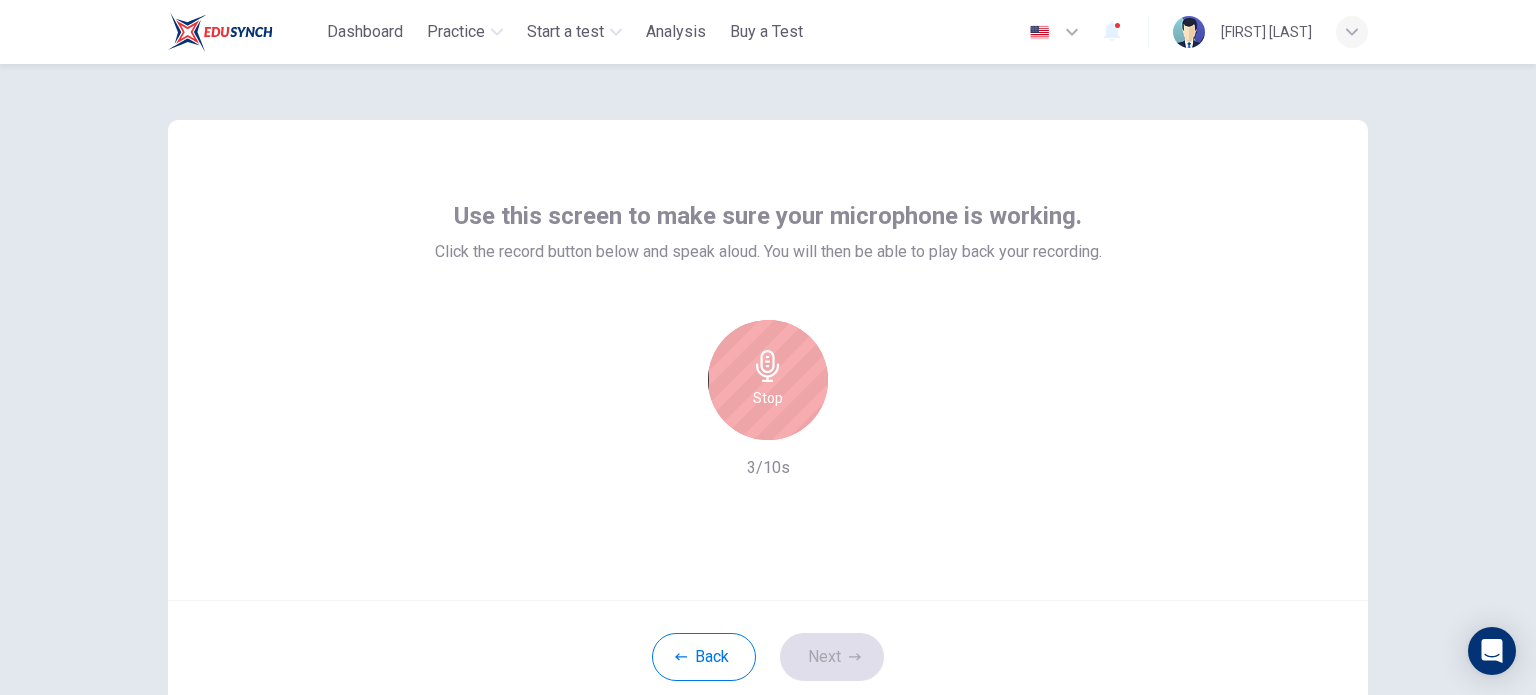 click 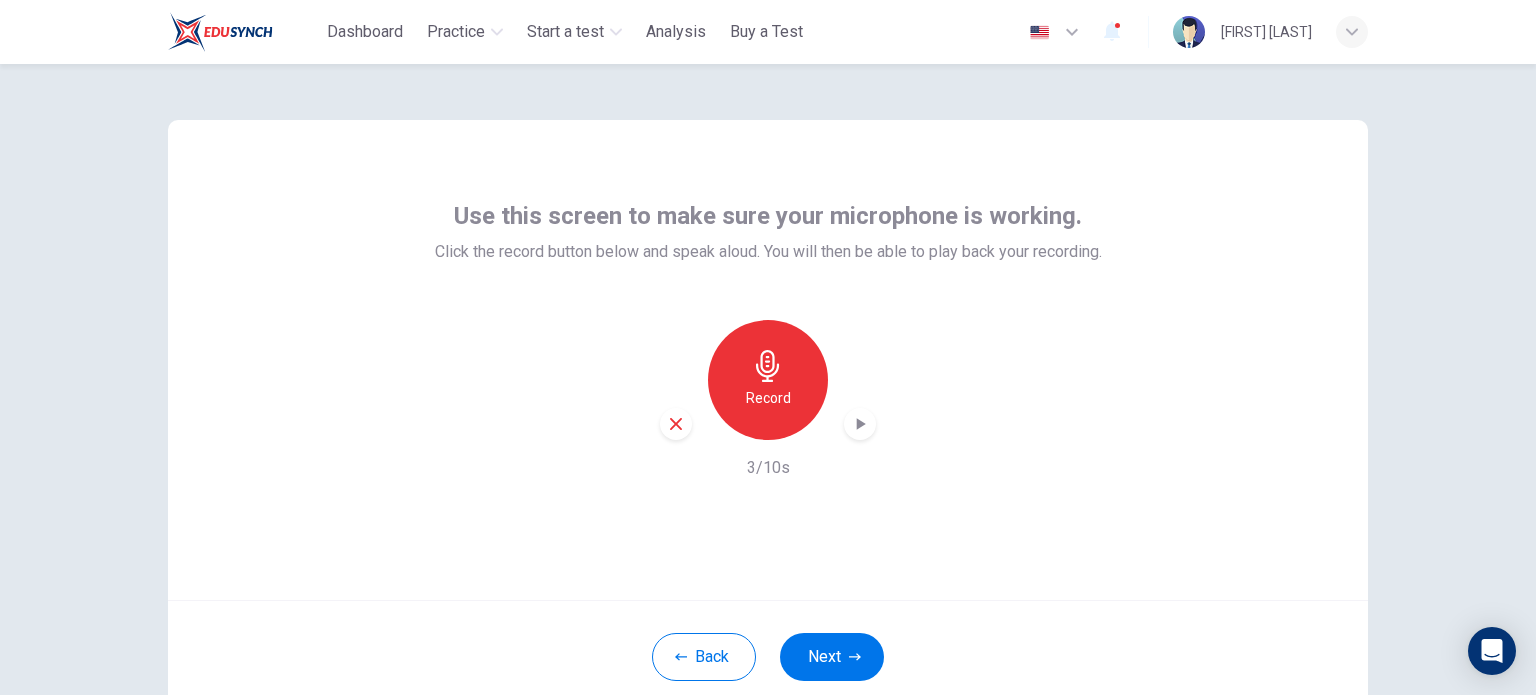 click 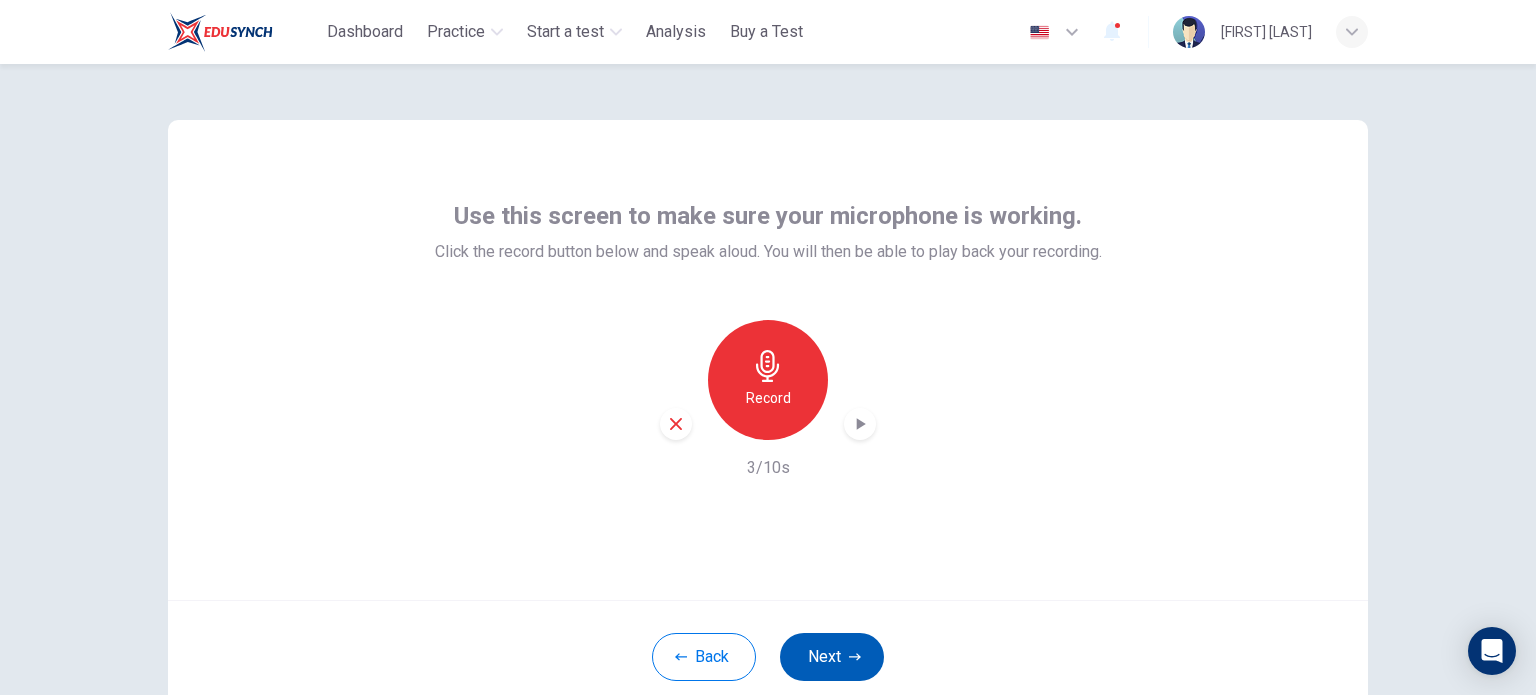 click on "Next" at bounding box center (832, 657) 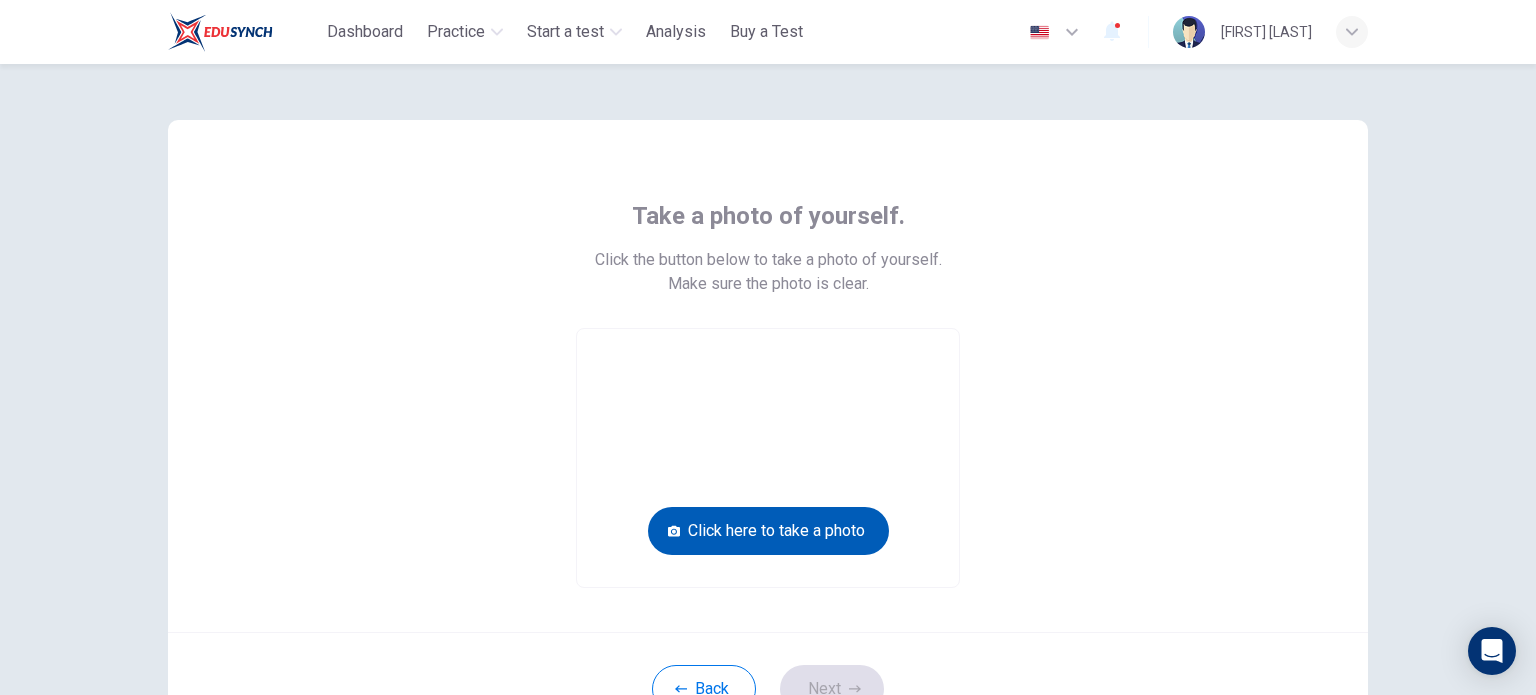 click on "Click here to take a photo" at bounding box center (768, 531) 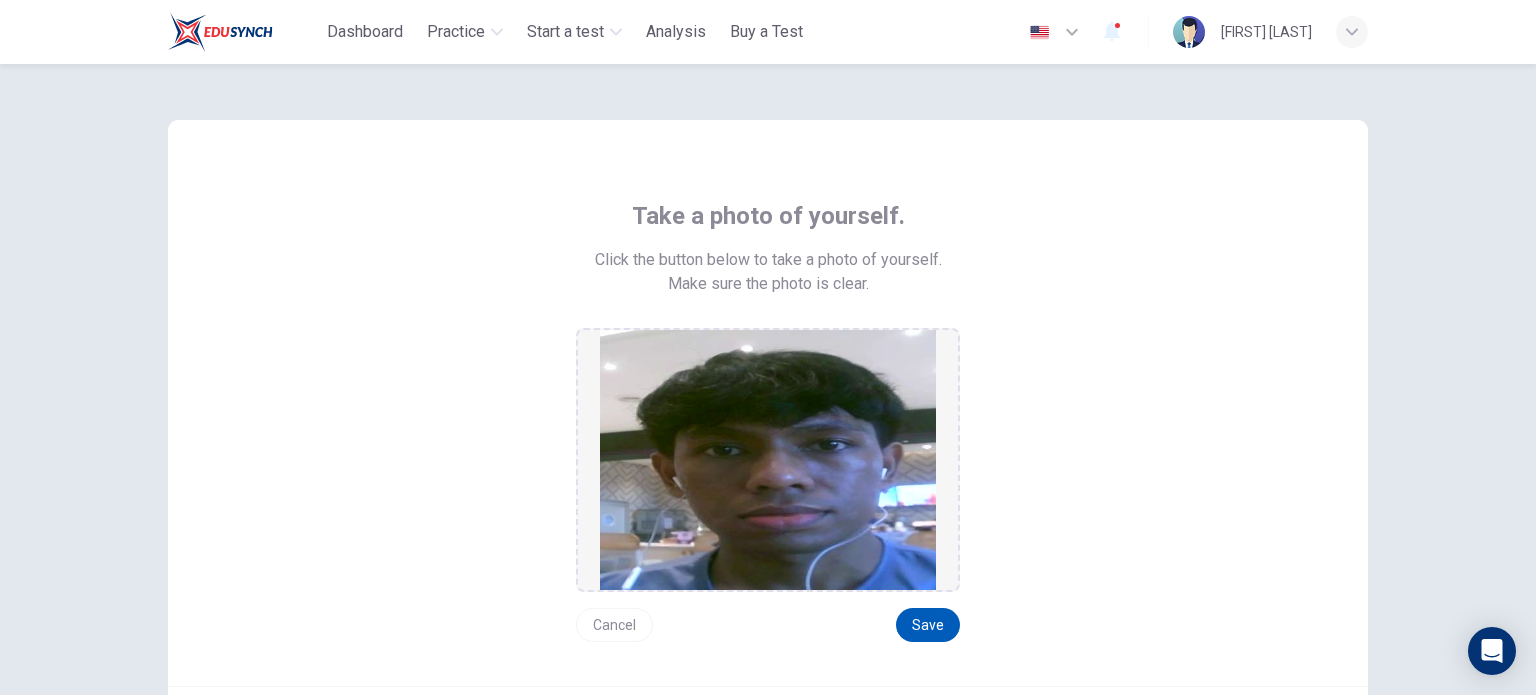 click on "Save" at bounding box center [928, 625] 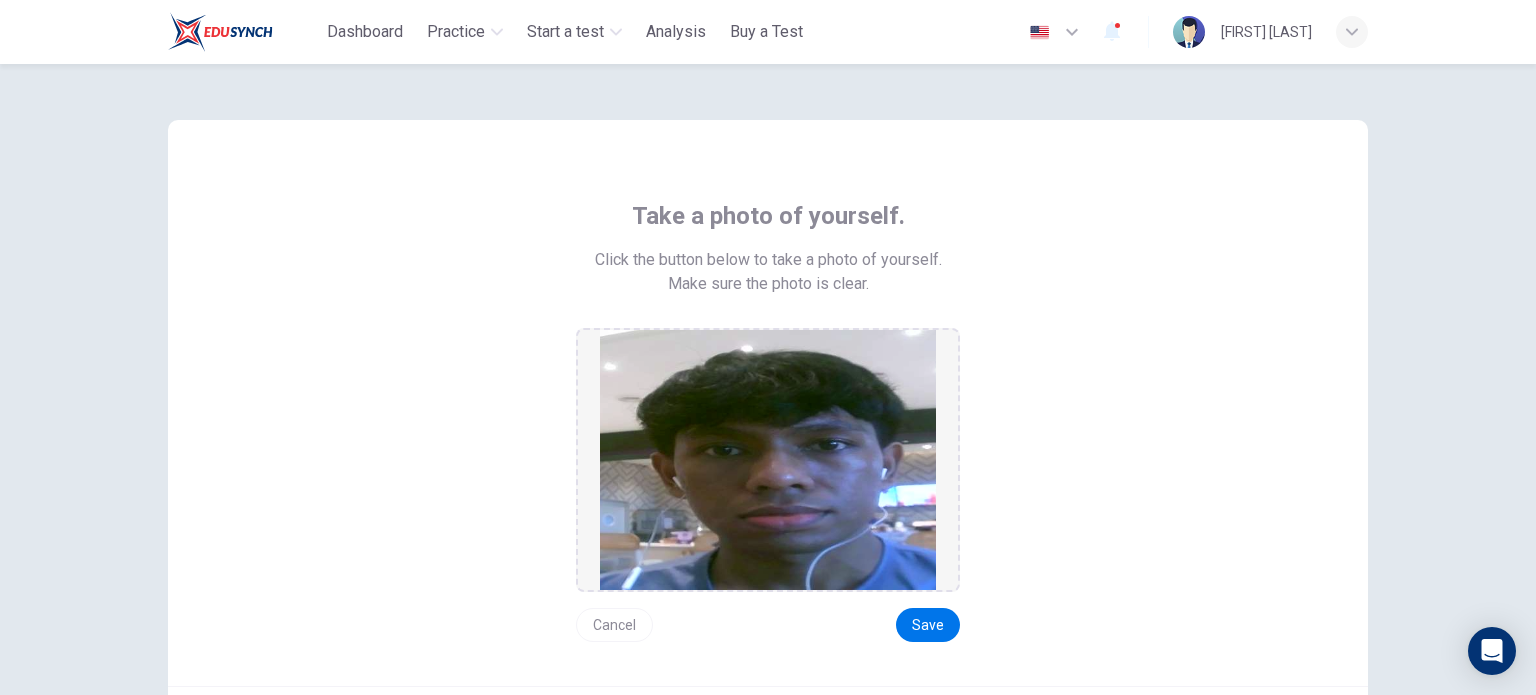 scroll, scrollTop: 222, scrollLeft: 0, axis: vertical 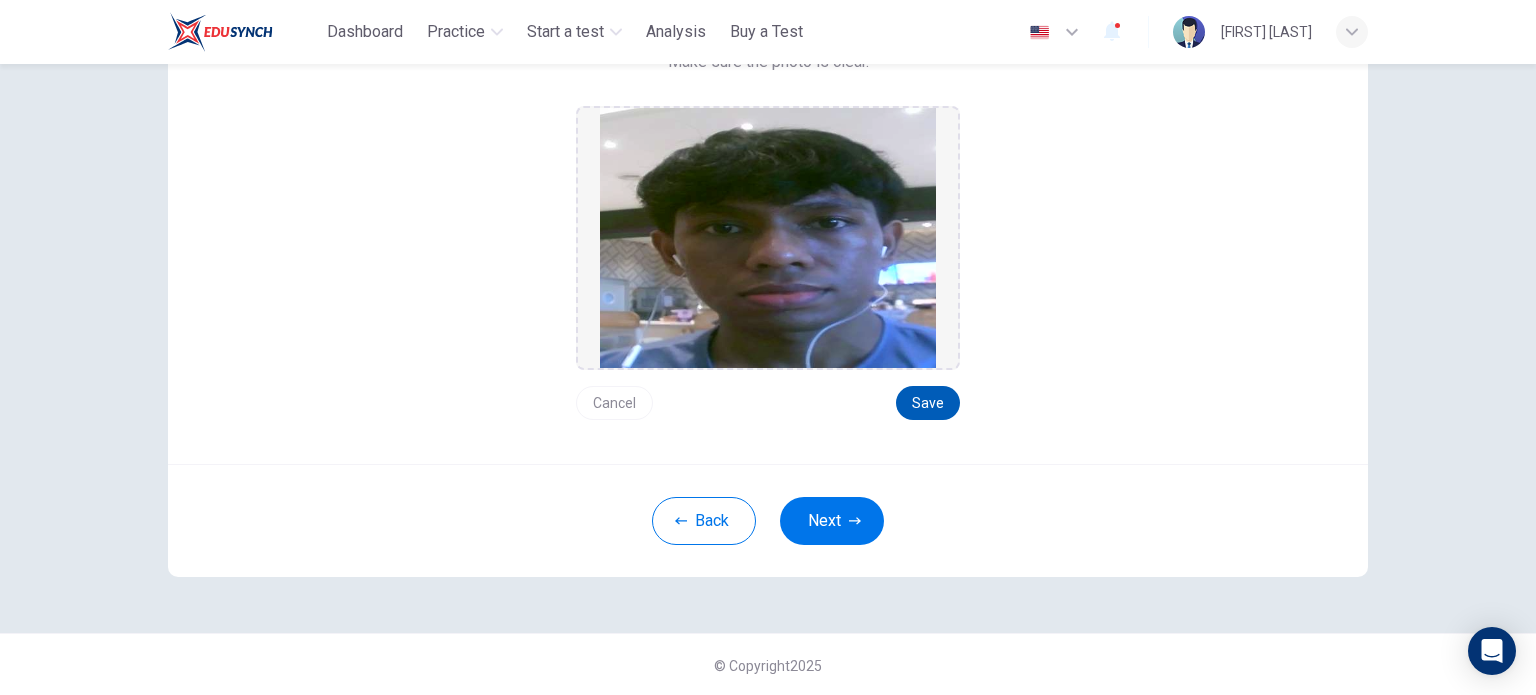 click on "Save" at bounding box center [928, 403] 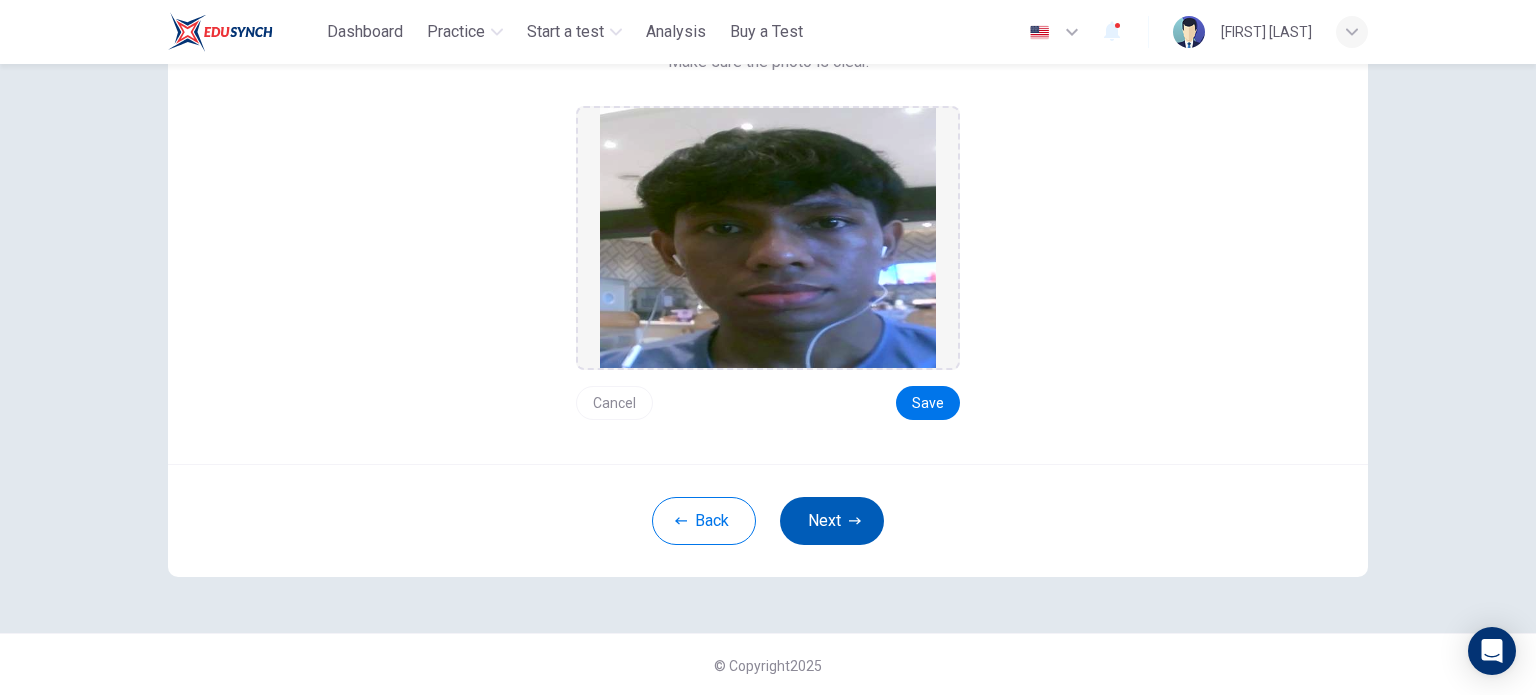 click on "Next" at bounding box center [832, 521] 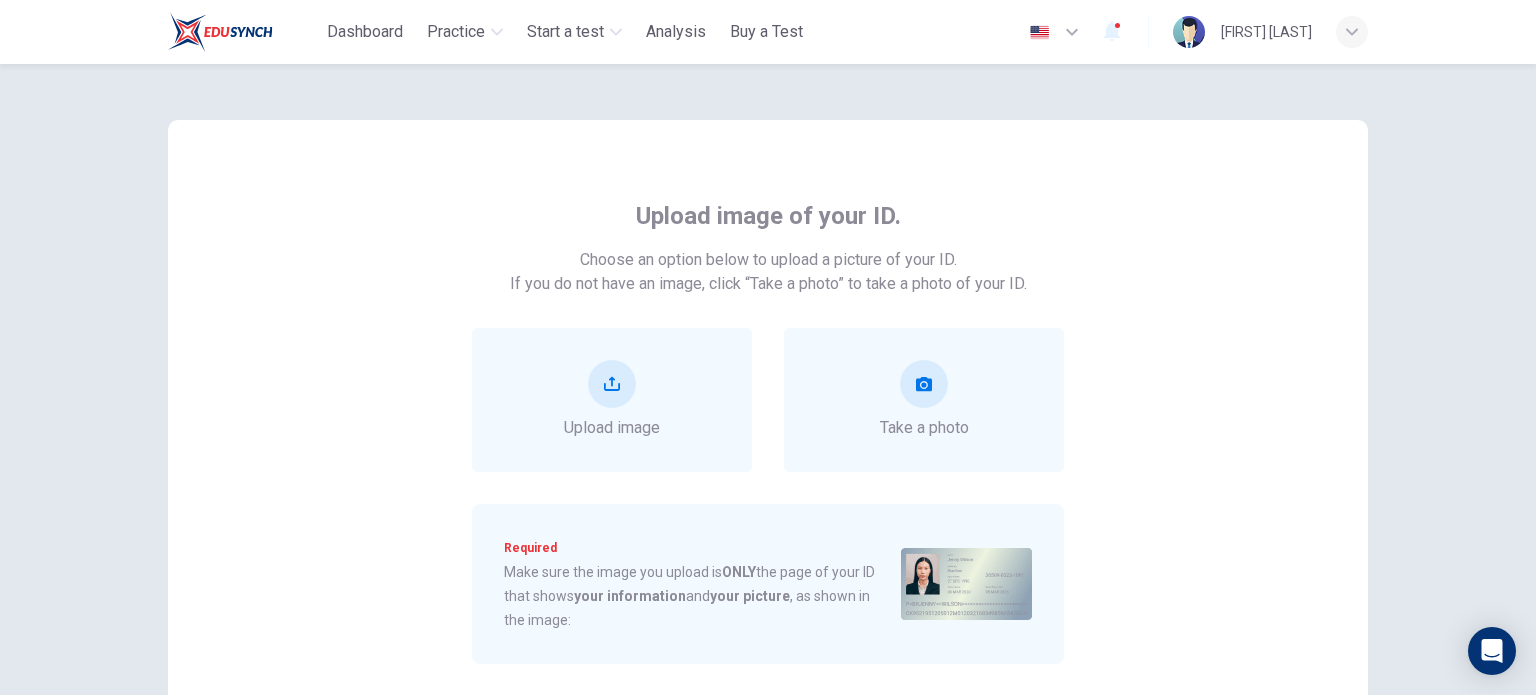 scroll, scrollTop: 245, scrollLeft: 0, axis: vertical 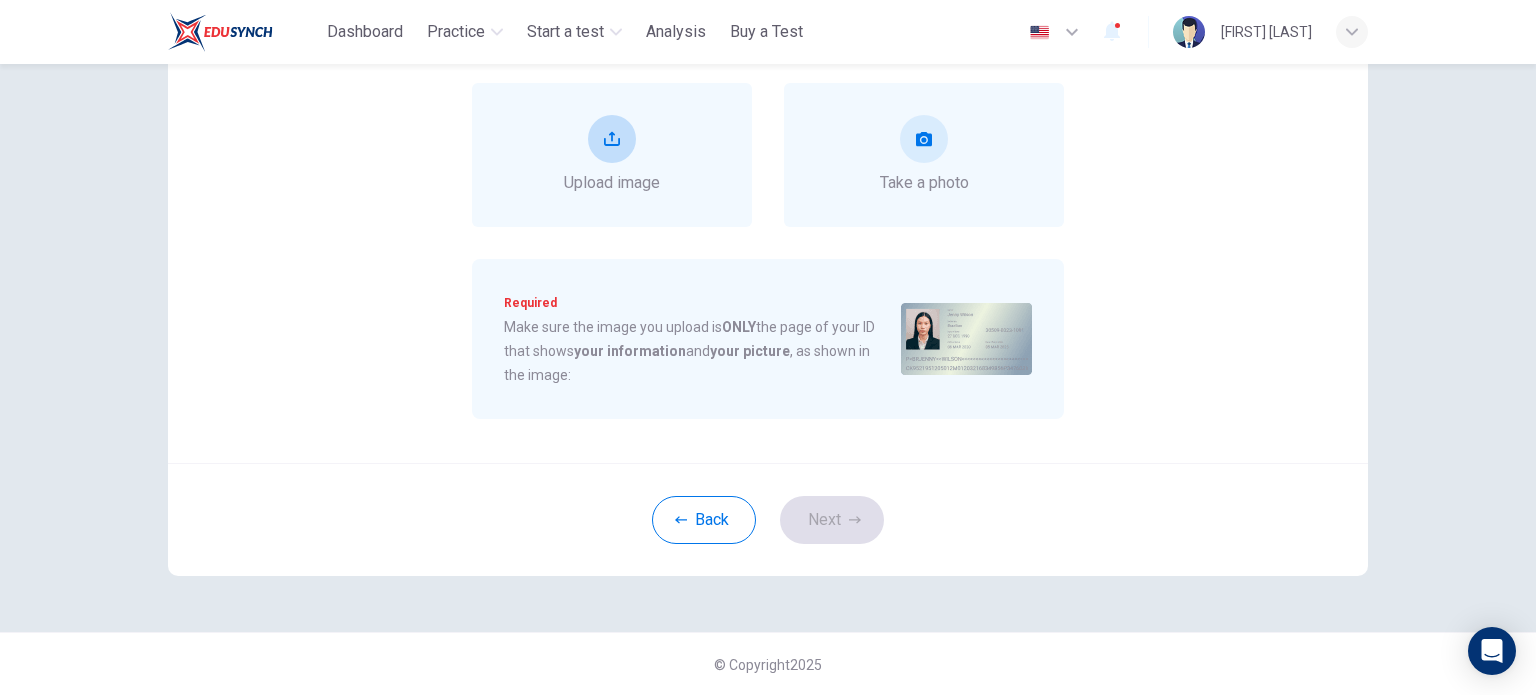 click on "Upload image" at bounding box center (612, 155) 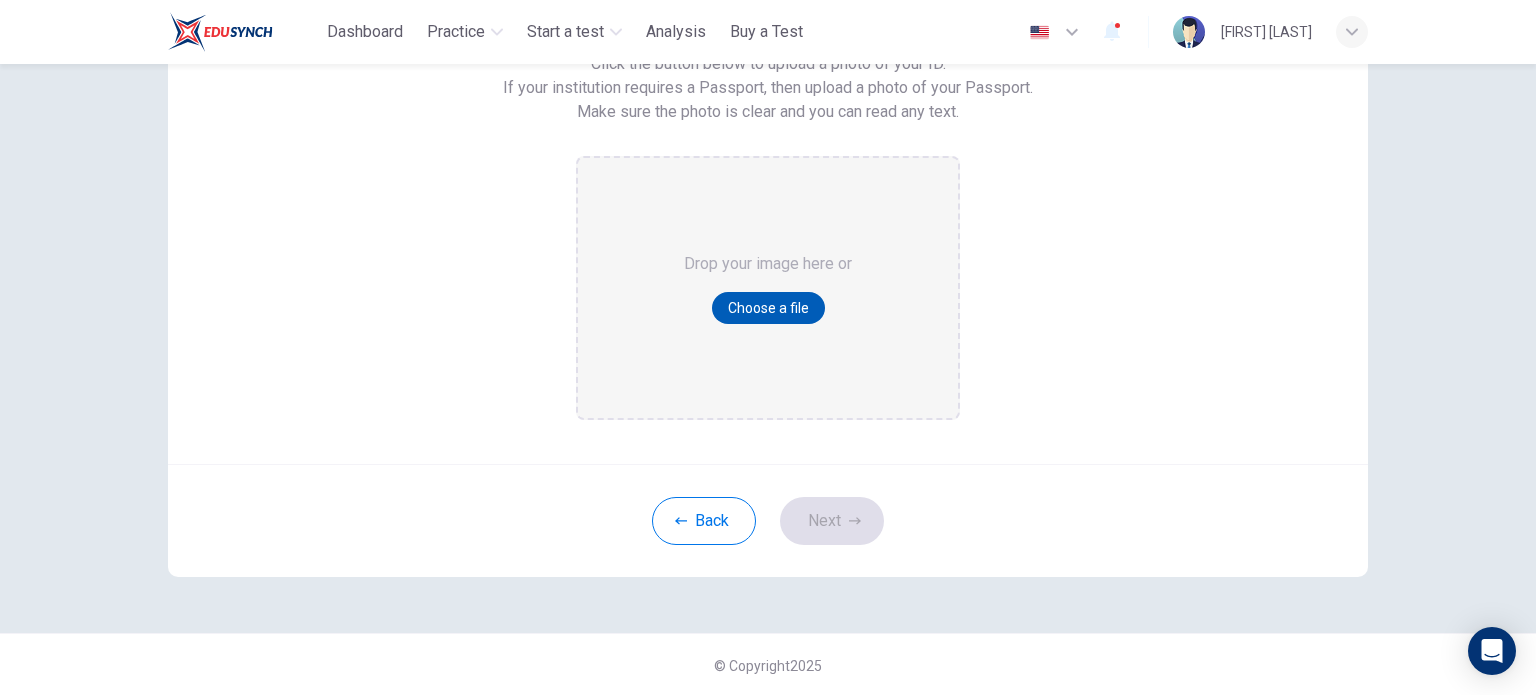 click on "Choose a file" at bounding box center (768, 308) 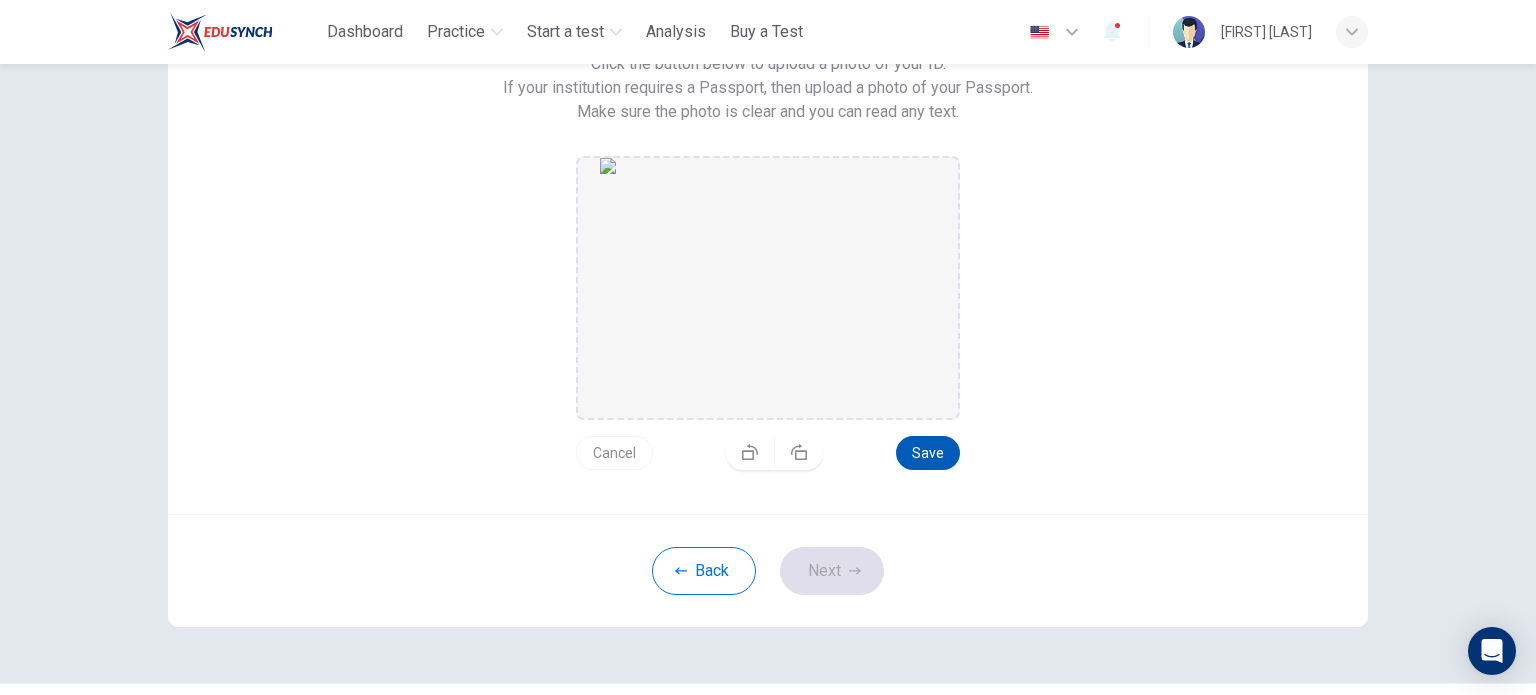 click on "Save" at bounding box center (928, 453) 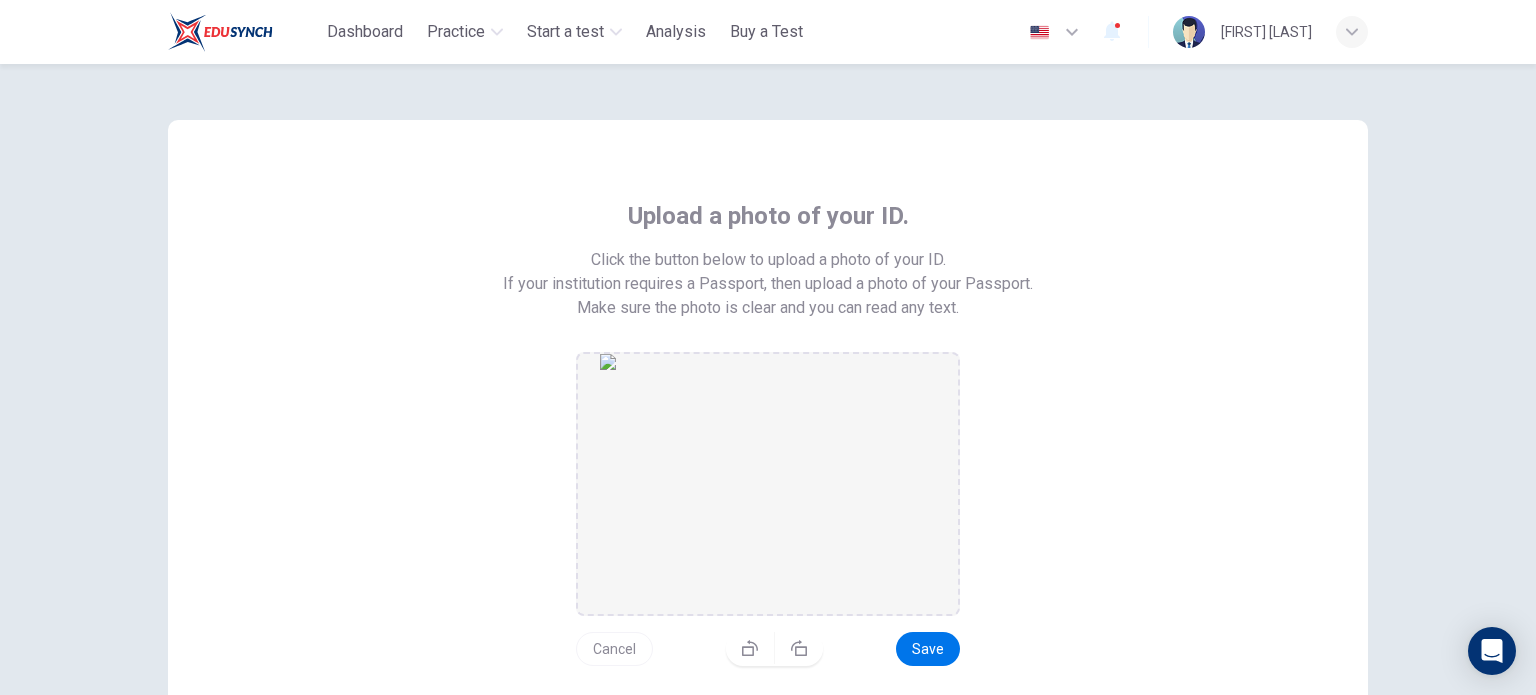 scroll, scrollTop: 246, scrollLeft: 0, axis: vertical 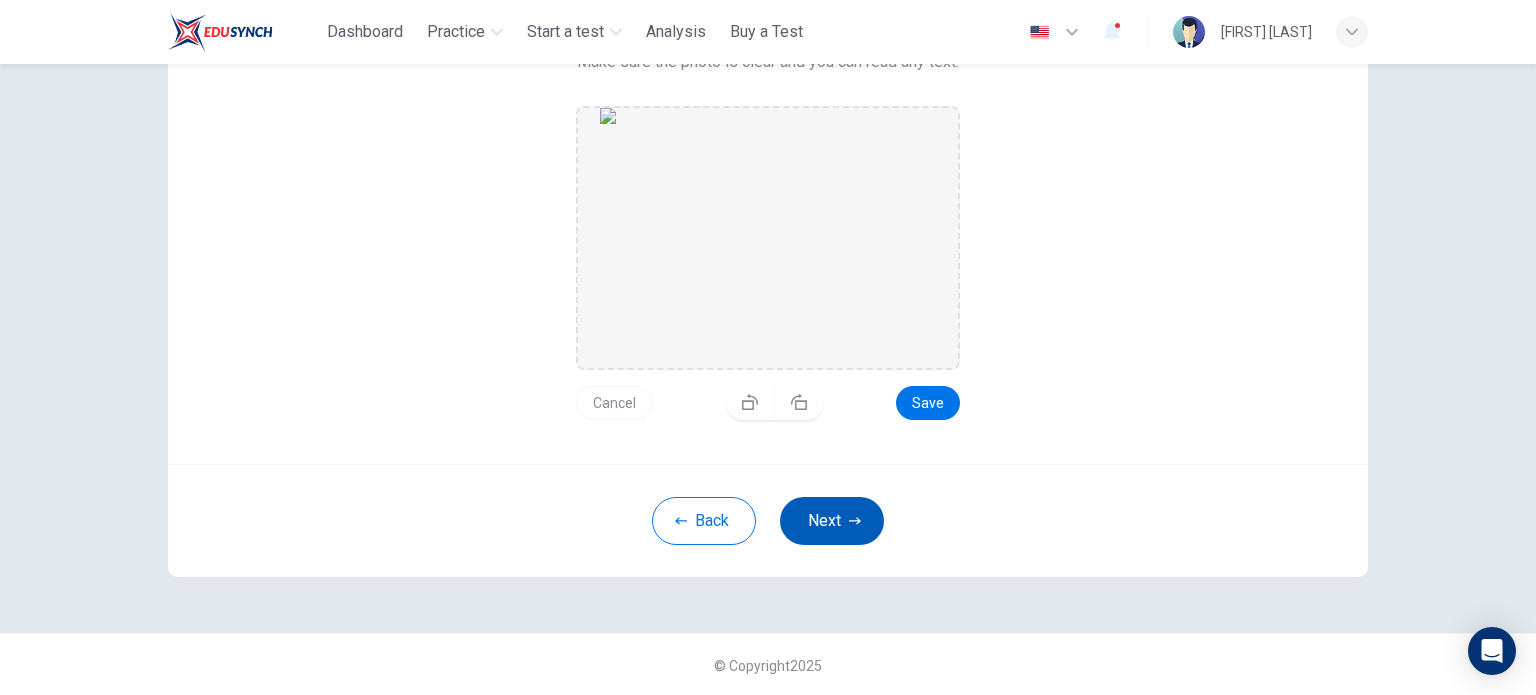 click on "Next" at bounding box center (832, 521) 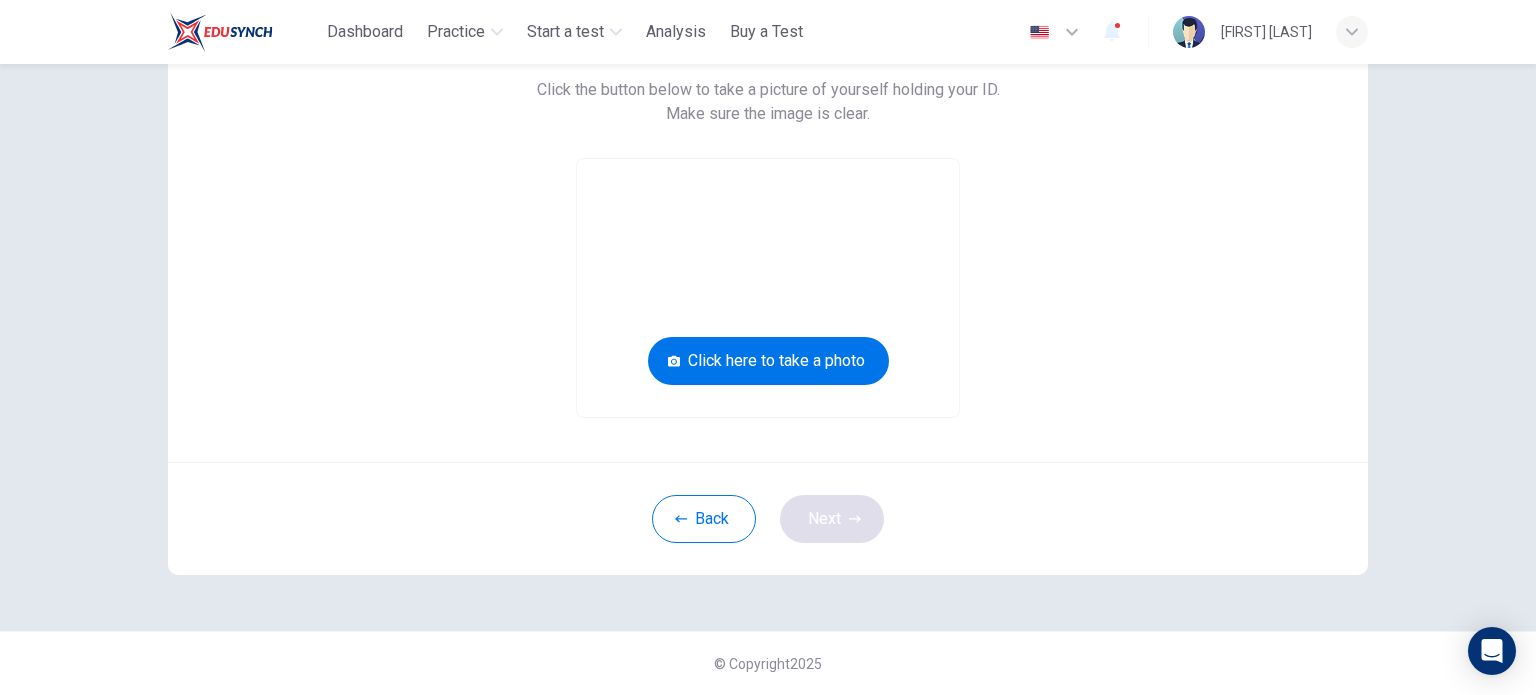 scroll, scrollTop: 169, scrollLeft: 0, axis: vertical 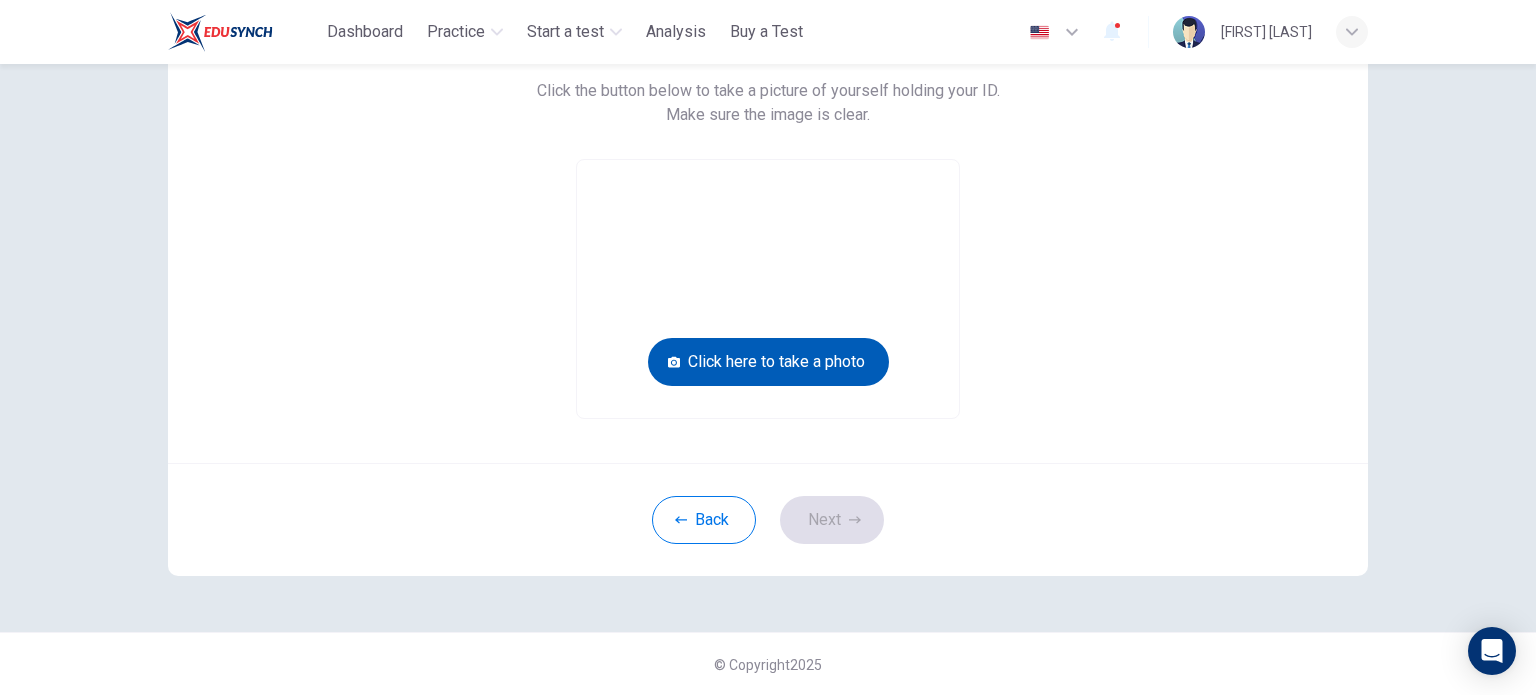 click on "Click here to take a photo" at bounding box center [768, 362] 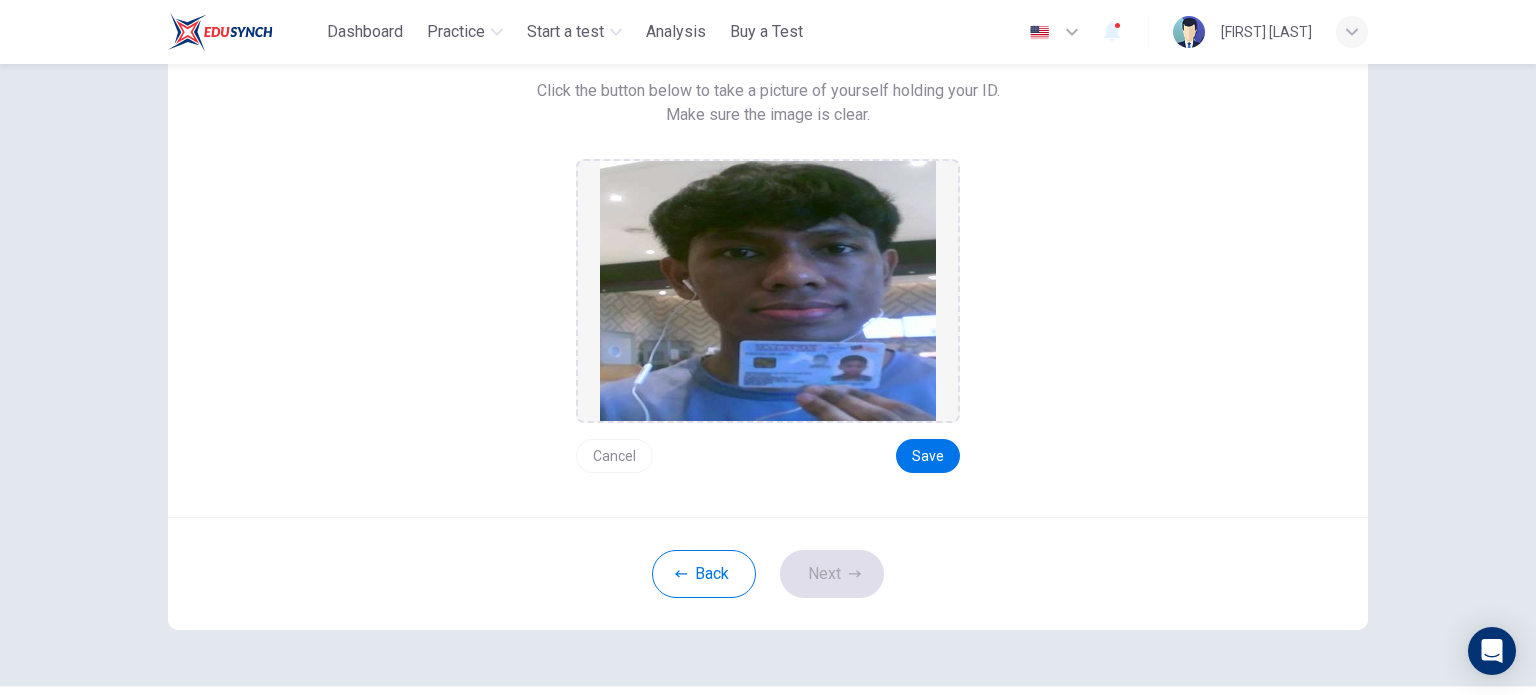 click on "Cancel" at bounding box center [614, 456] 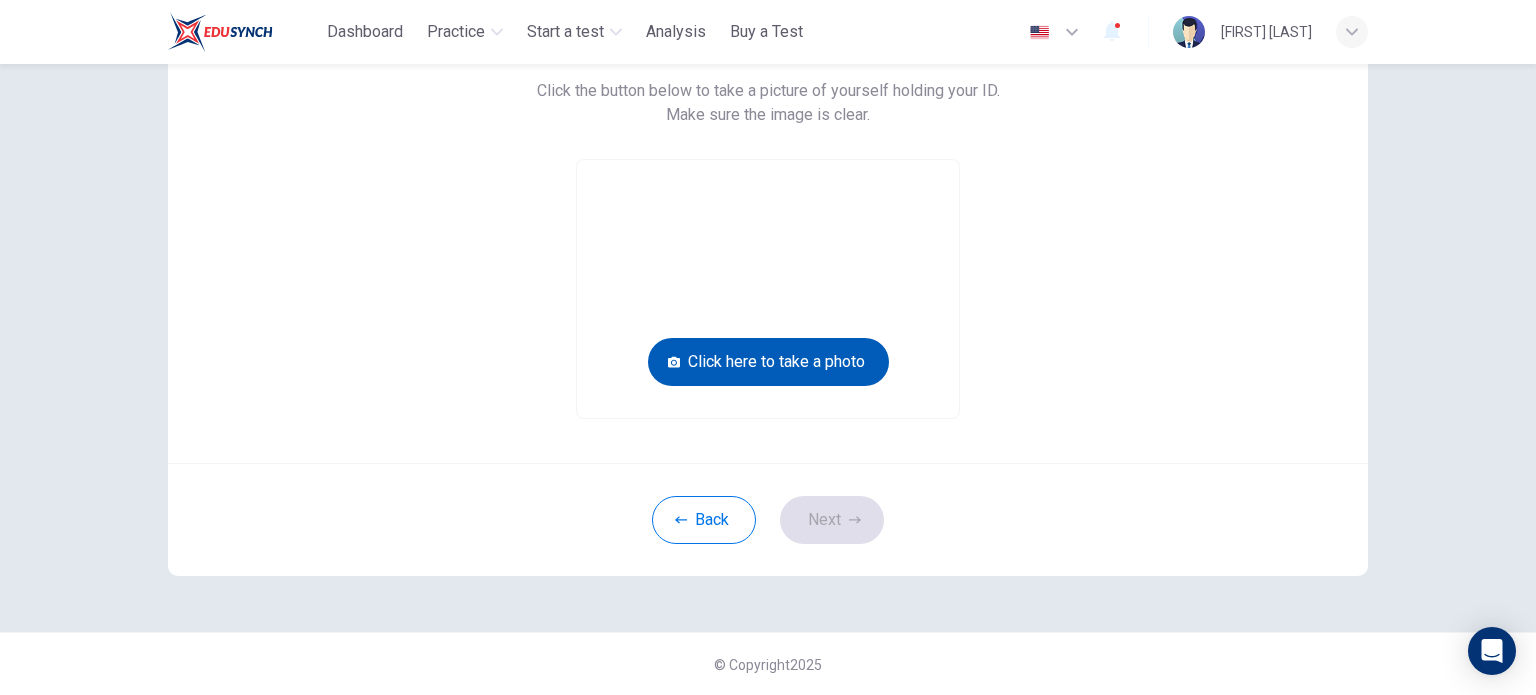 click on "Click here to take a photo" at bounding box center [768, 362] 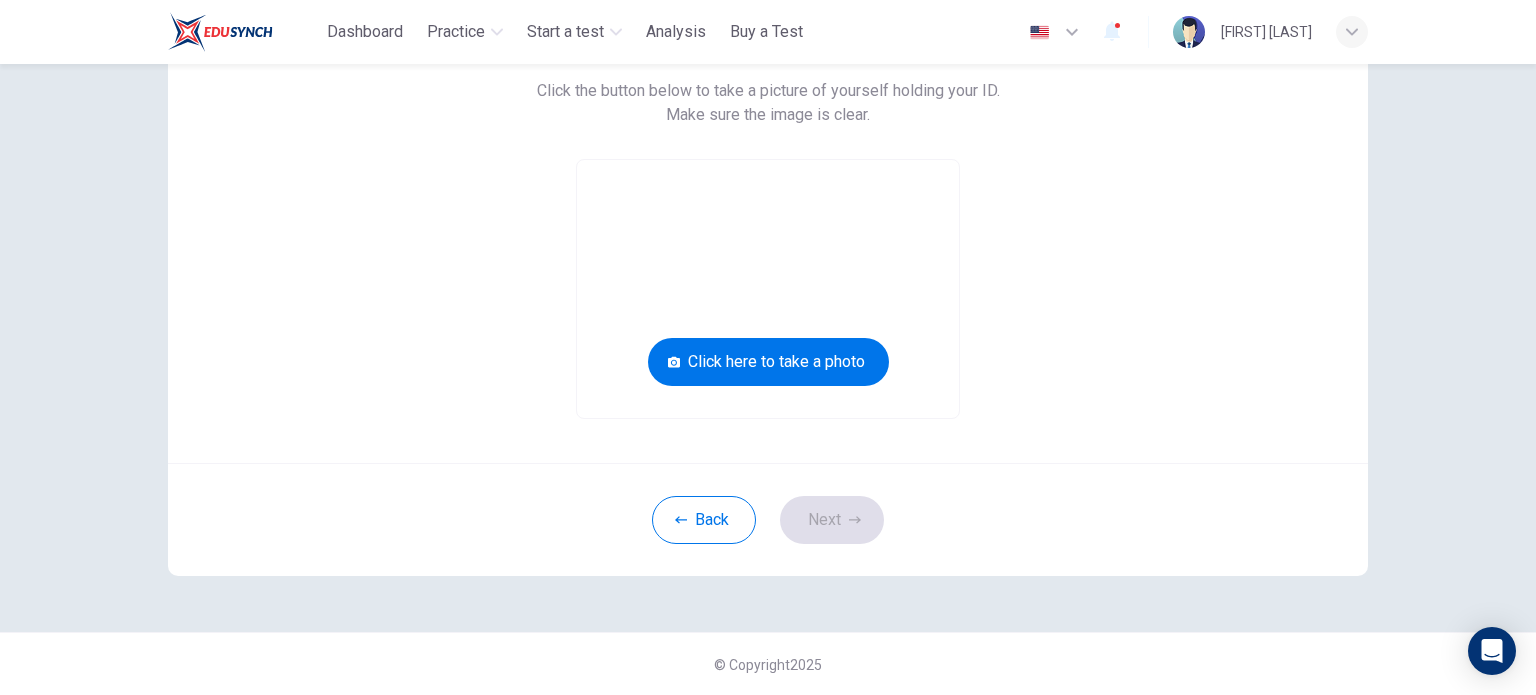 click at bounding box center [768, 289] 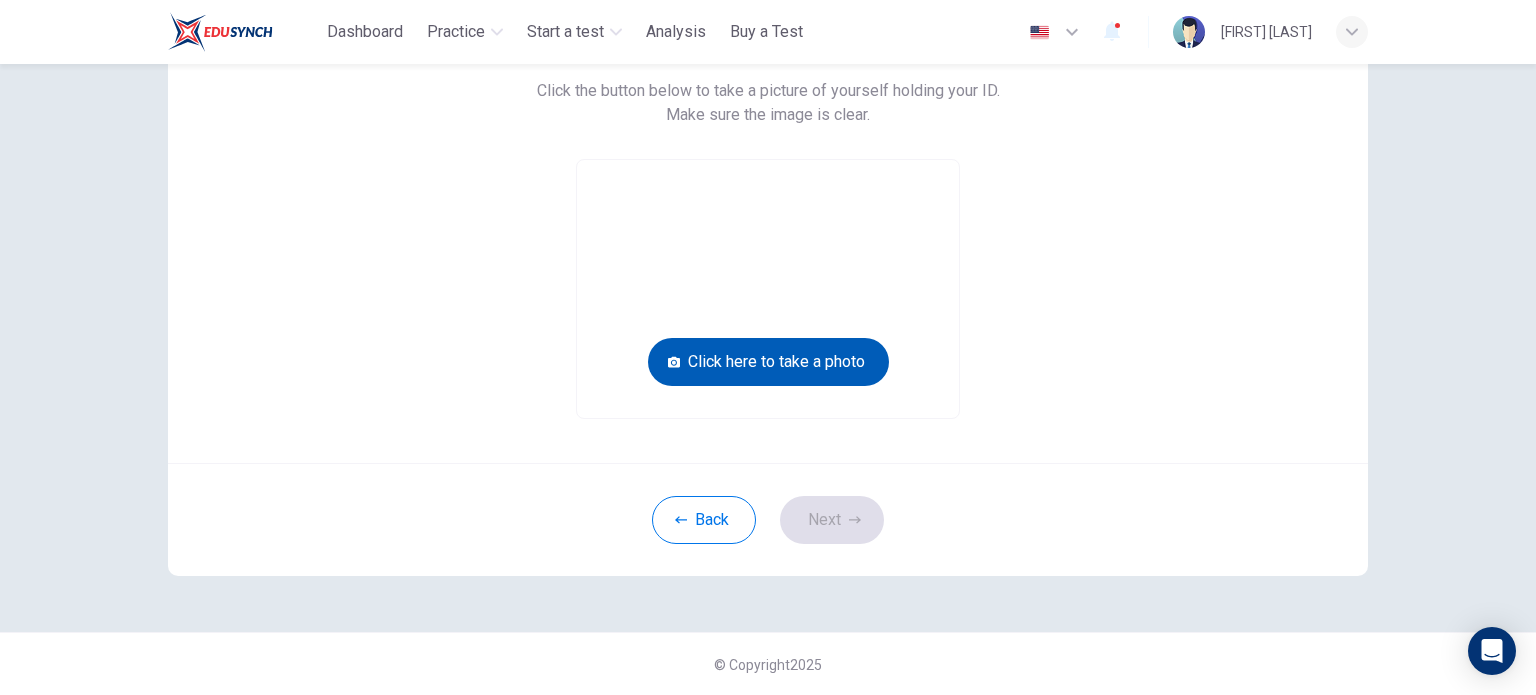 click on "Click here to take a photo" at bounding box center (768, 362) 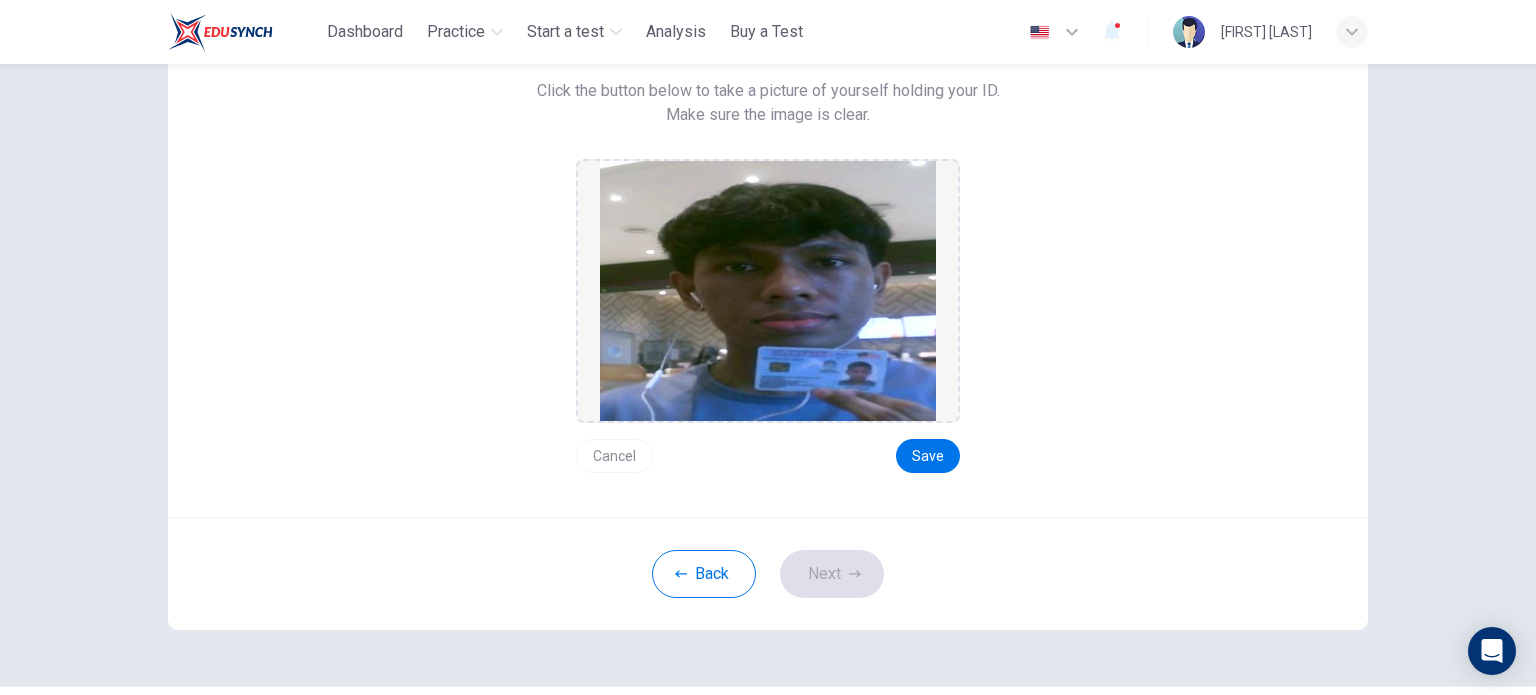 drag, startPoint x: 624, startPoint y: 457, endPoint x: 623, endPoint y: 742, distance: 285.00174 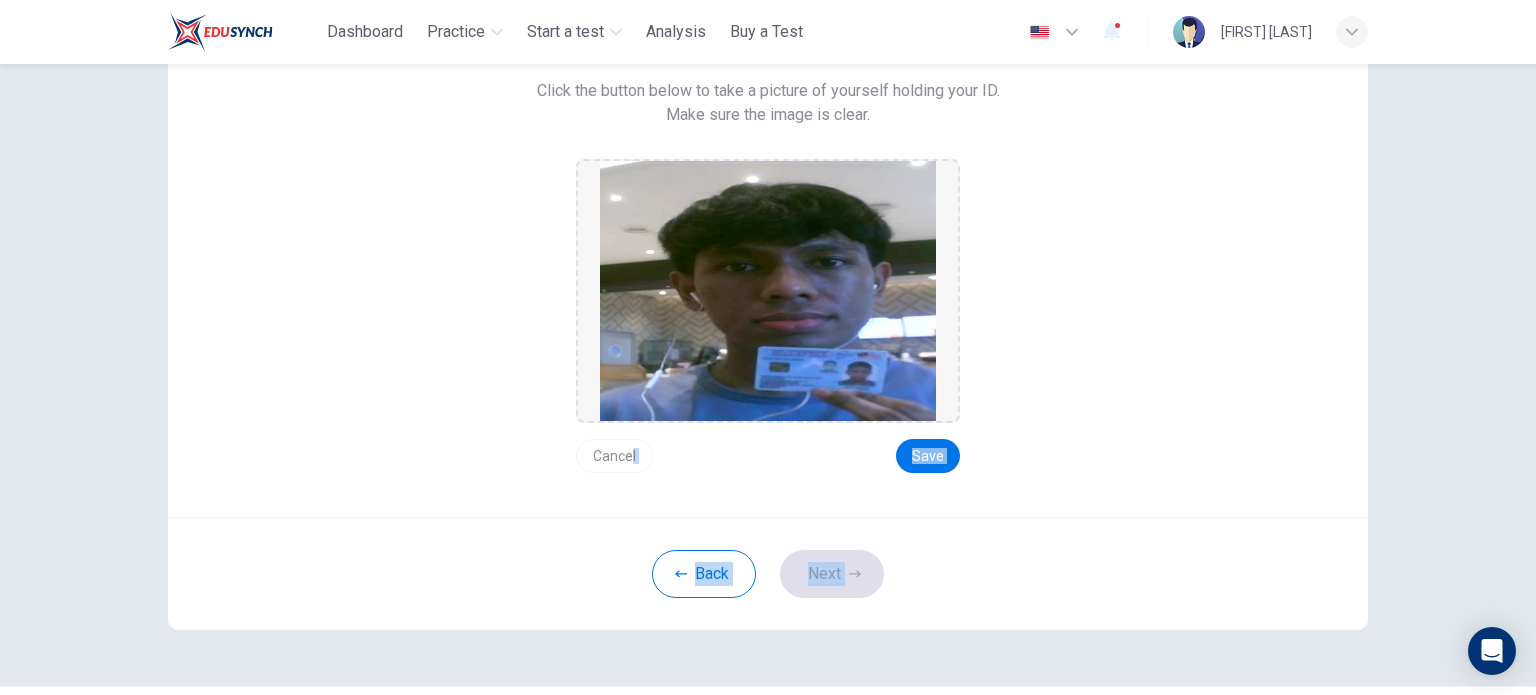 click on "Back Next" at bounding box center (768, 573) 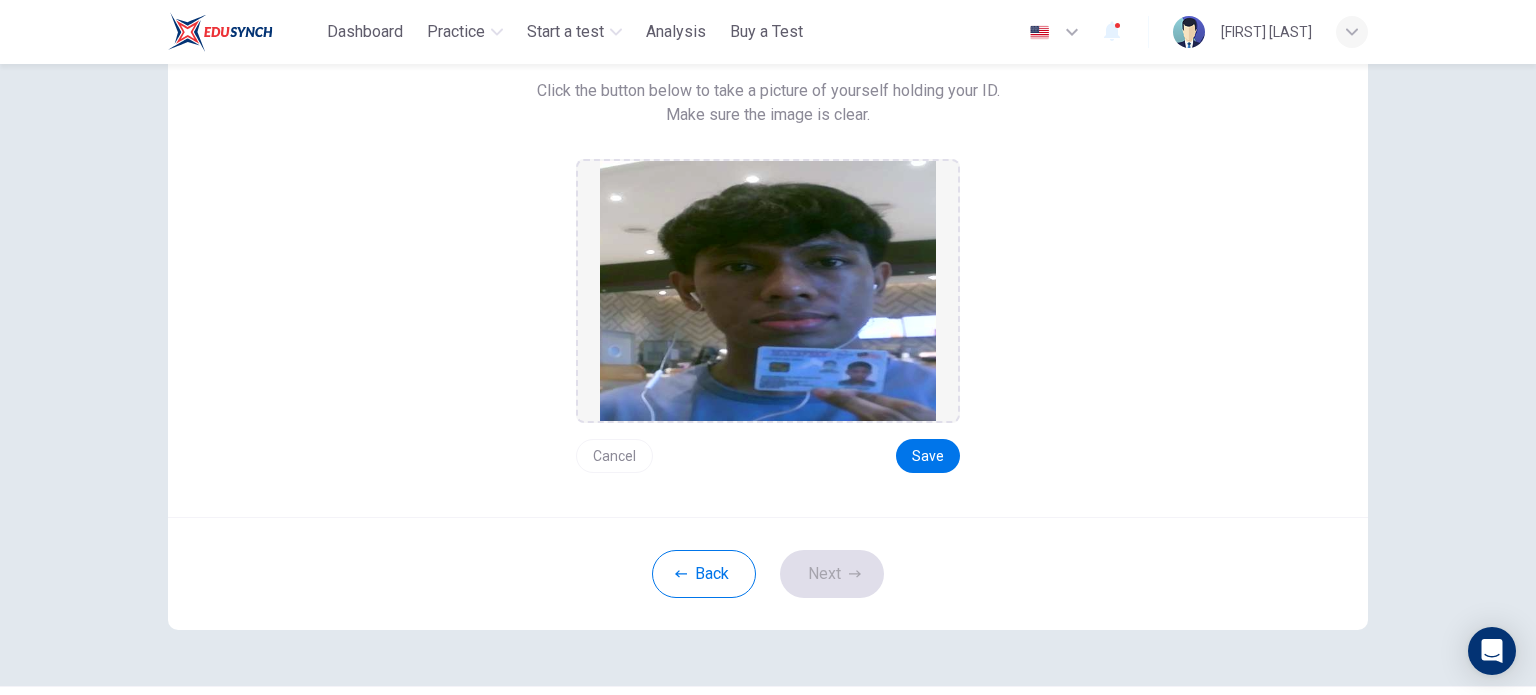 click on "Cancel" at bounding box center (614, 456) 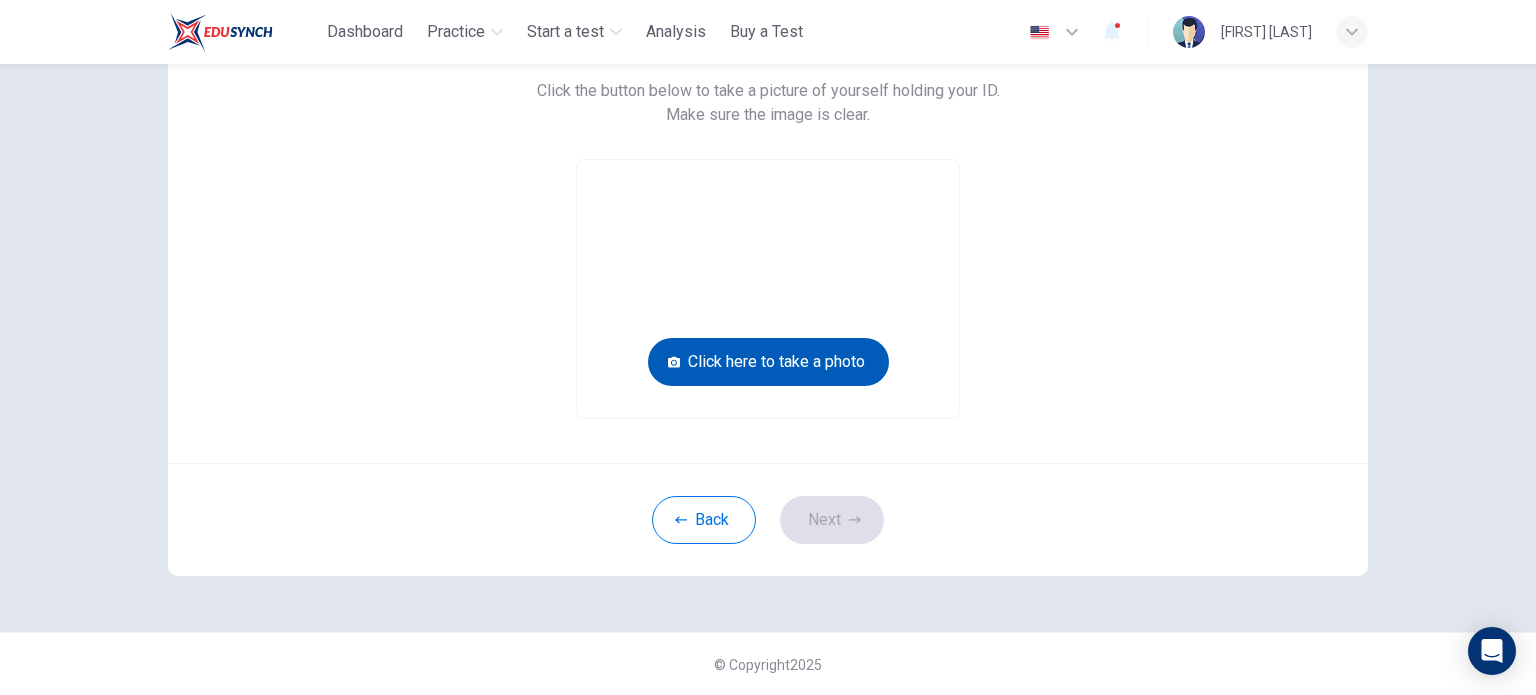 click on "Click here to take a photo" at bounding box center (768, 362) 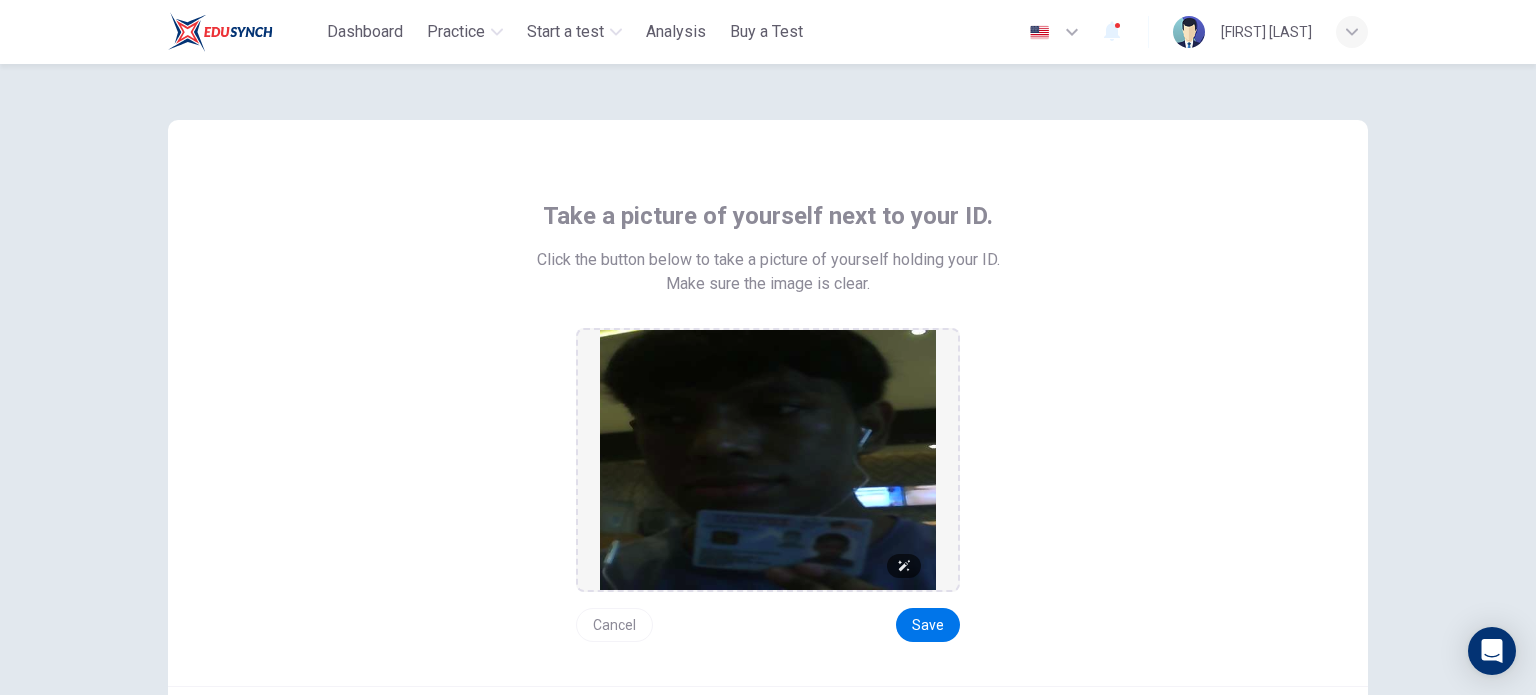 scroll, scrollTop: 222, scrollLeft: 0, axis: vertical 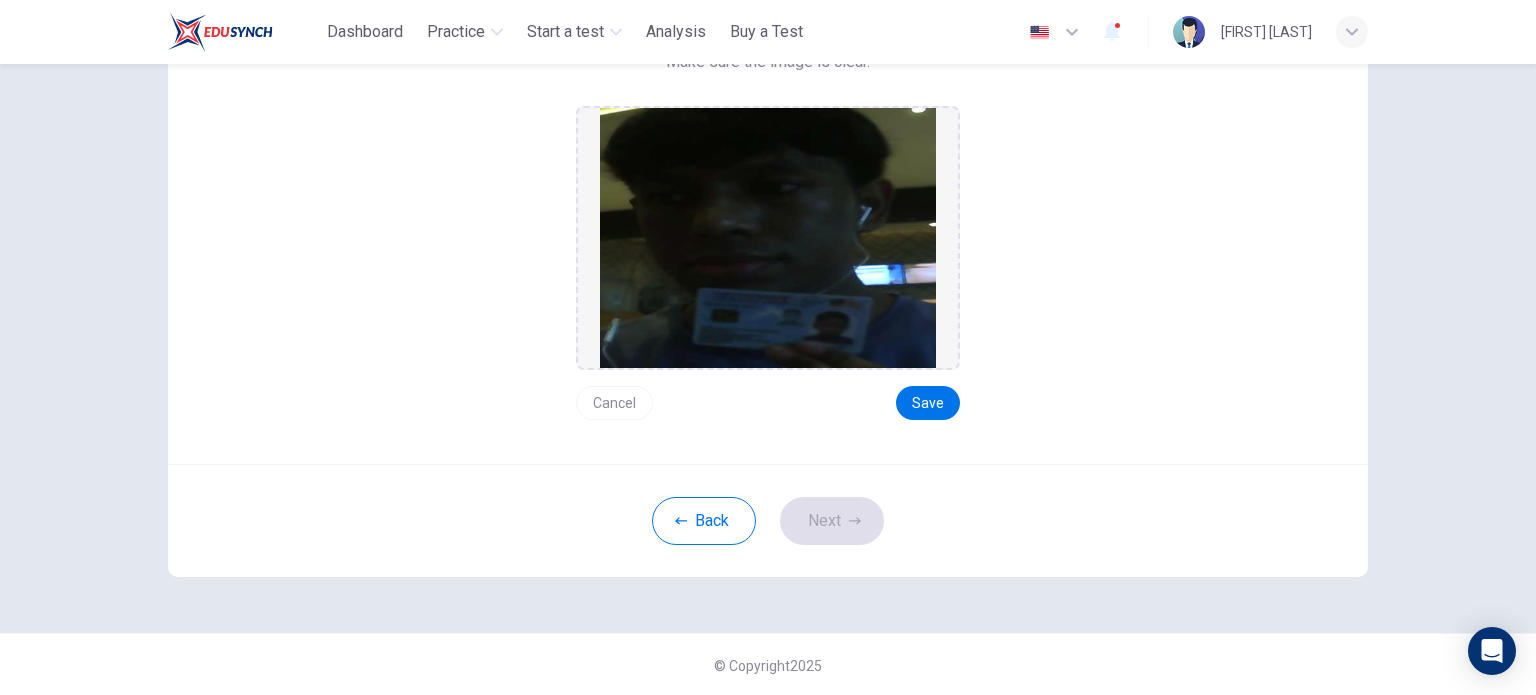 click on "Cancel" at bounding box center (614, 403) 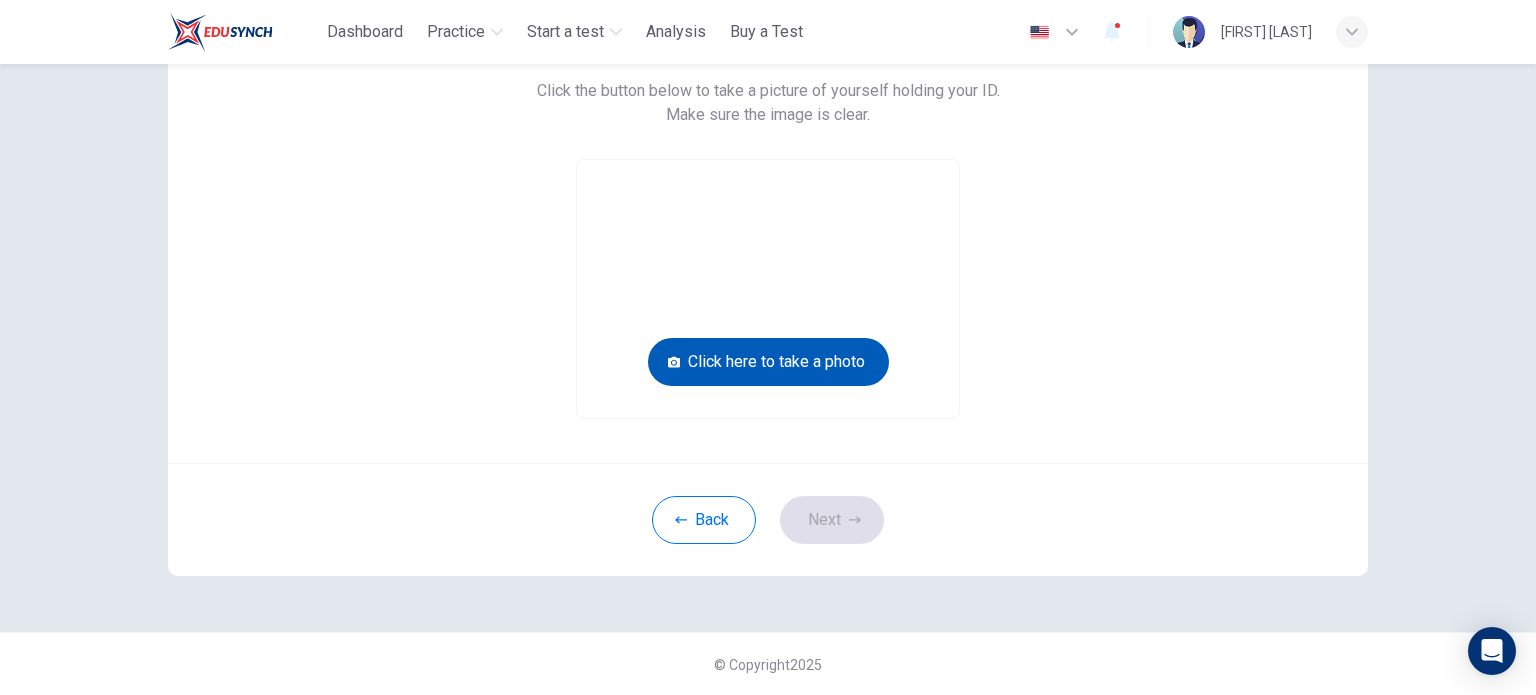 click on "Click here to take a photo" at bounding box center [768, 362] 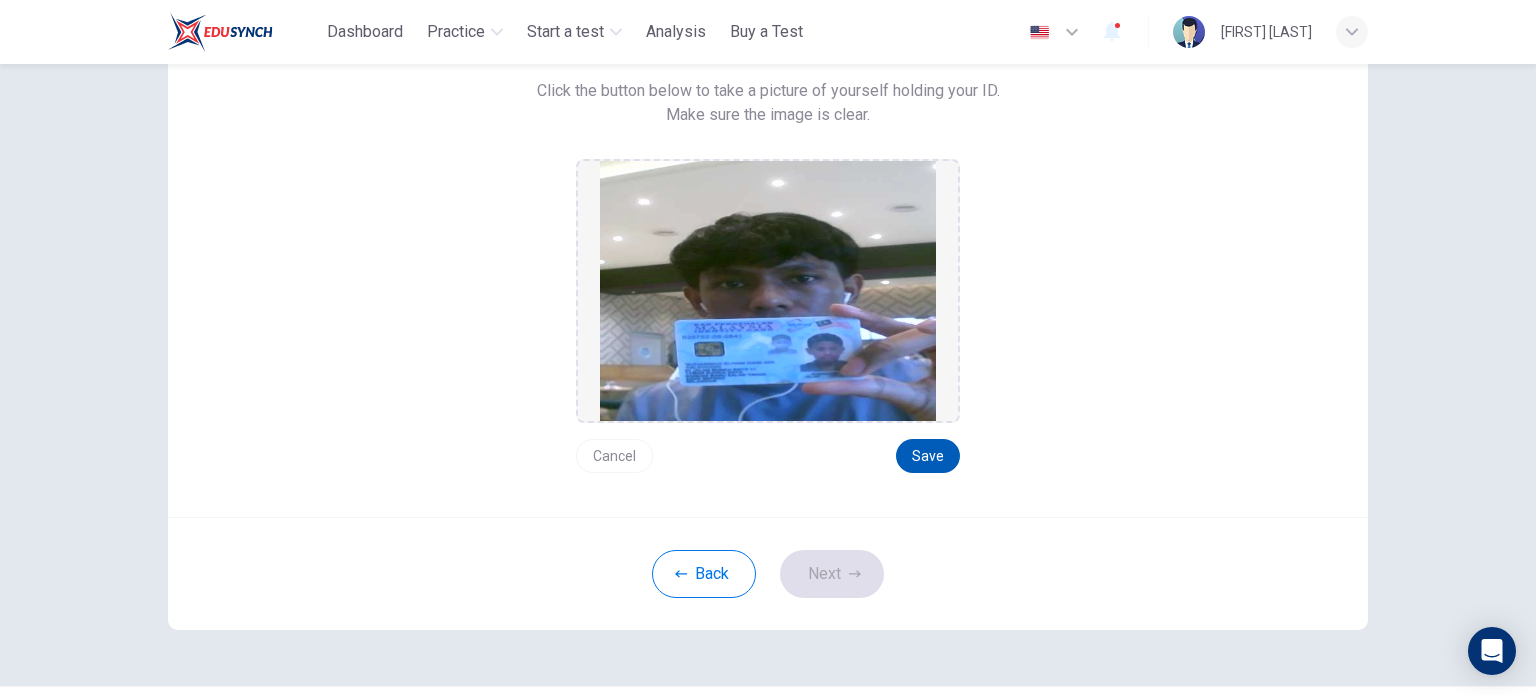 click on "Save" at bounding box center [928, 456] 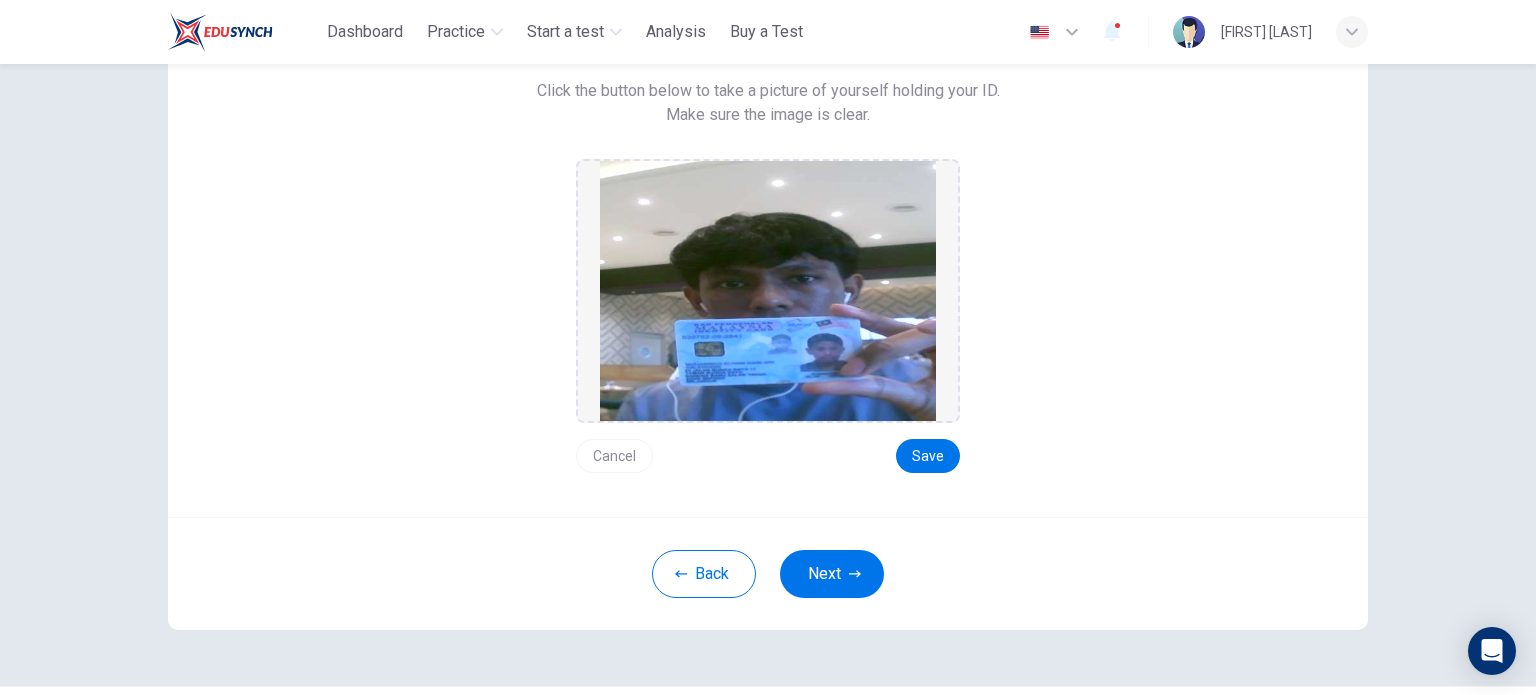 click on "Cancel" at bounding box center [614, 456] 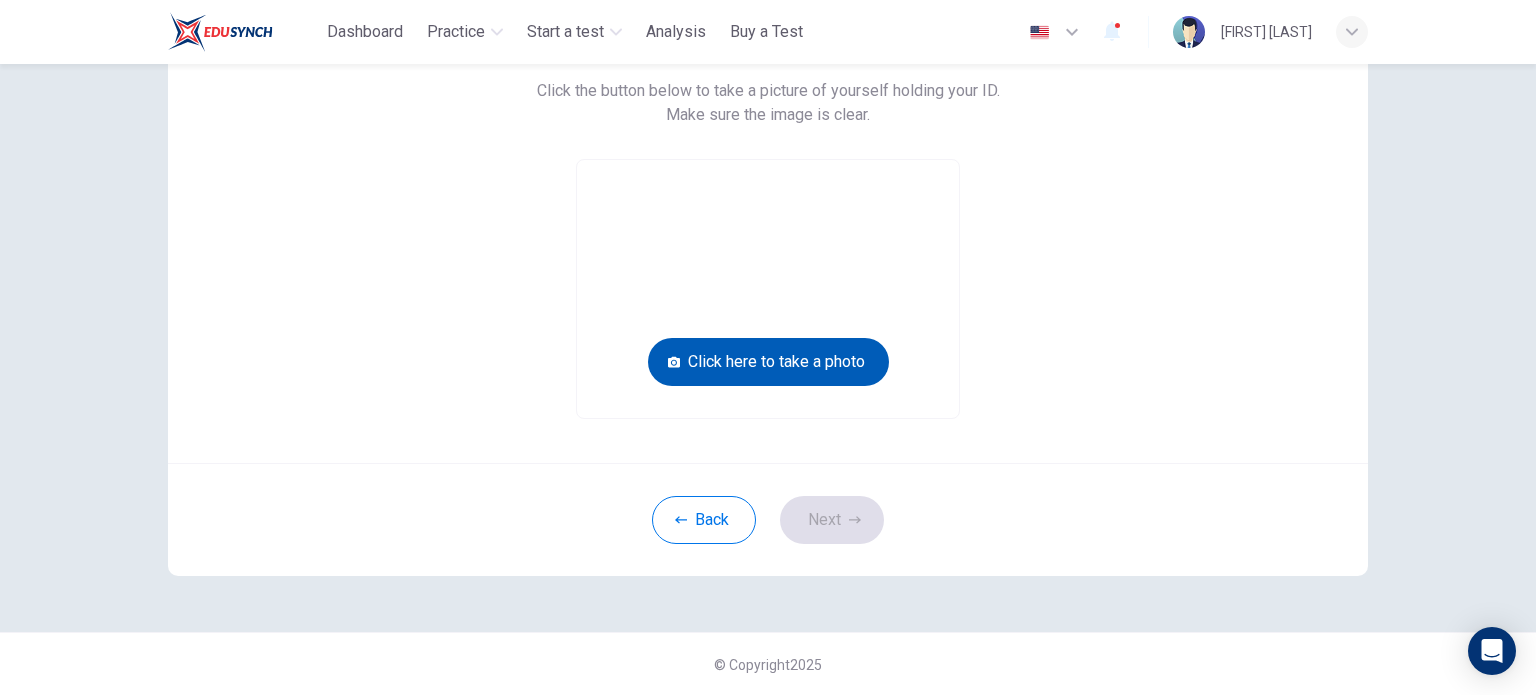 click on "Click here to take a photo" at bounding box center [768, 362] 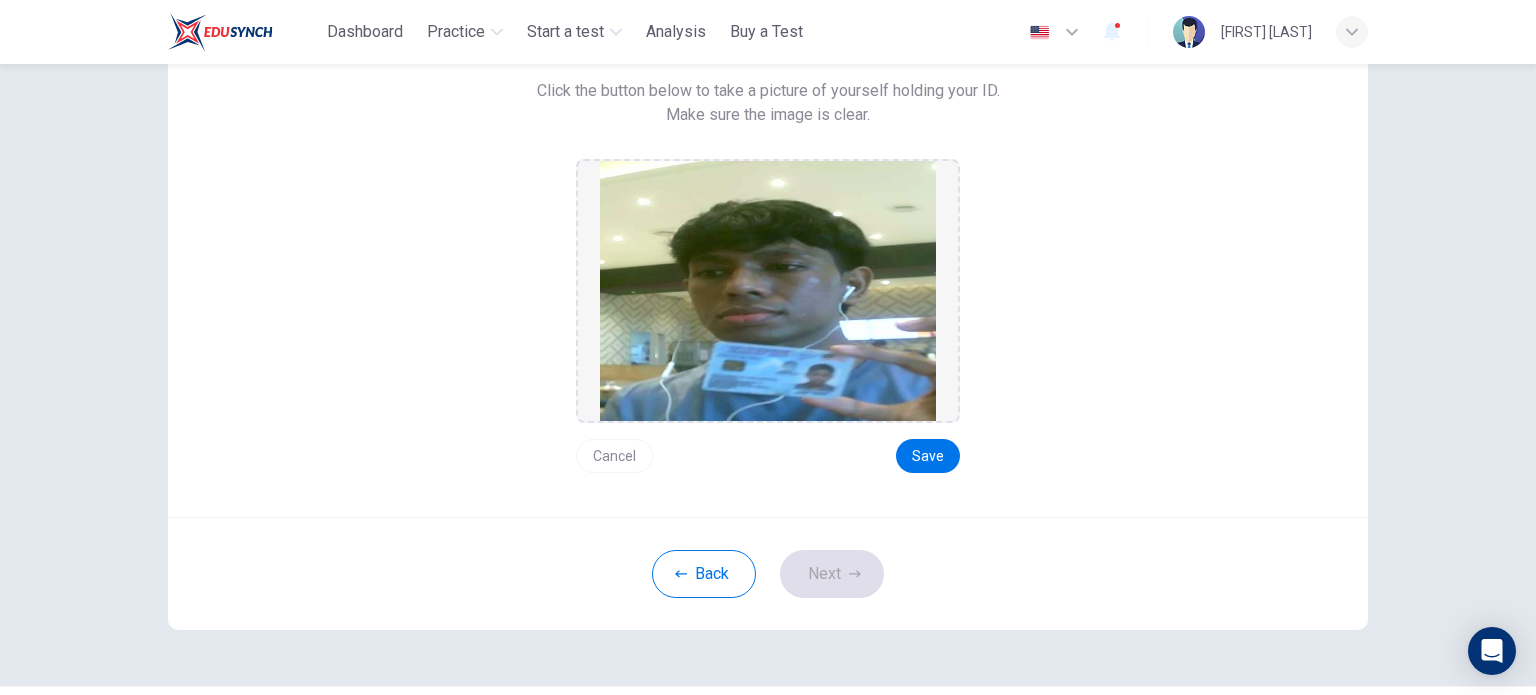 click on "Cancel" at bounding box center [614, 456] 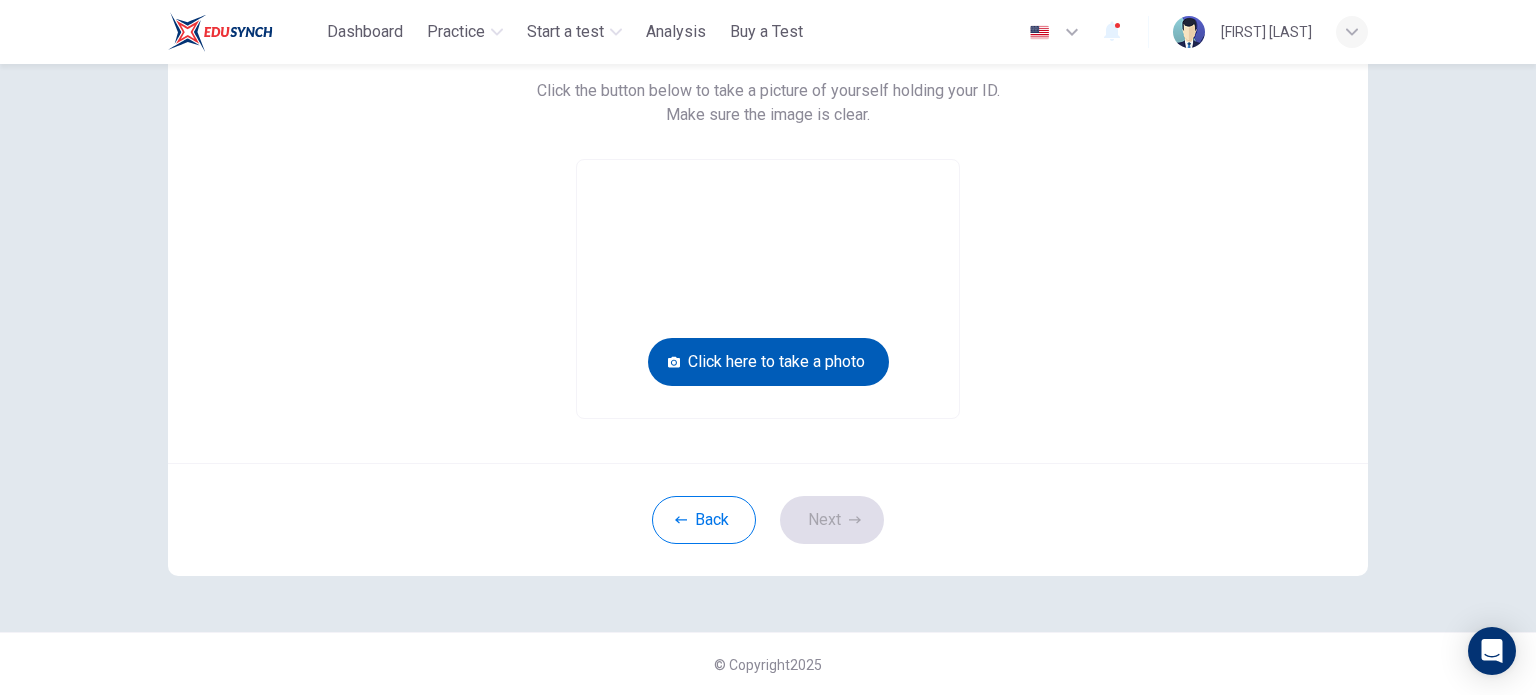 click on "Click here to take a photo" at bounding box center (768, 362) 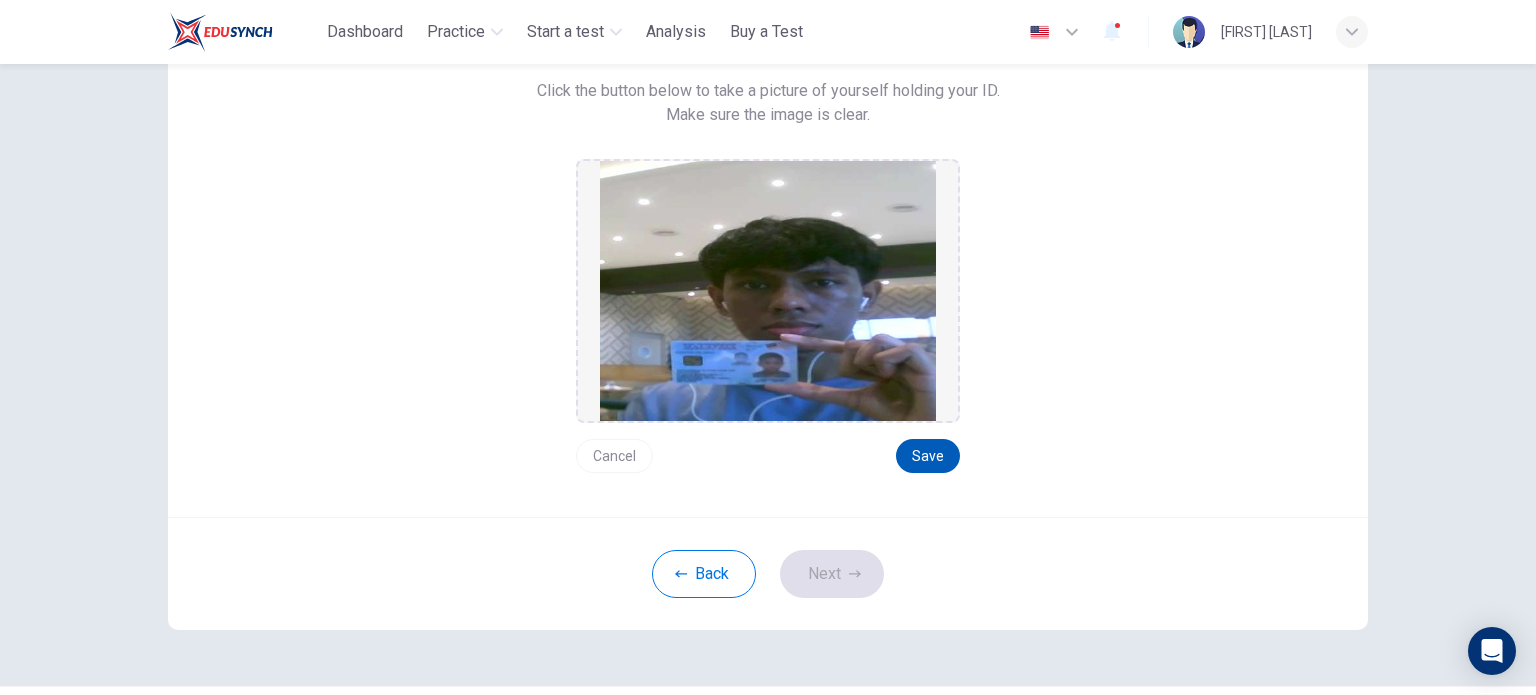 click on "Save" at bounding box center [928, 456] 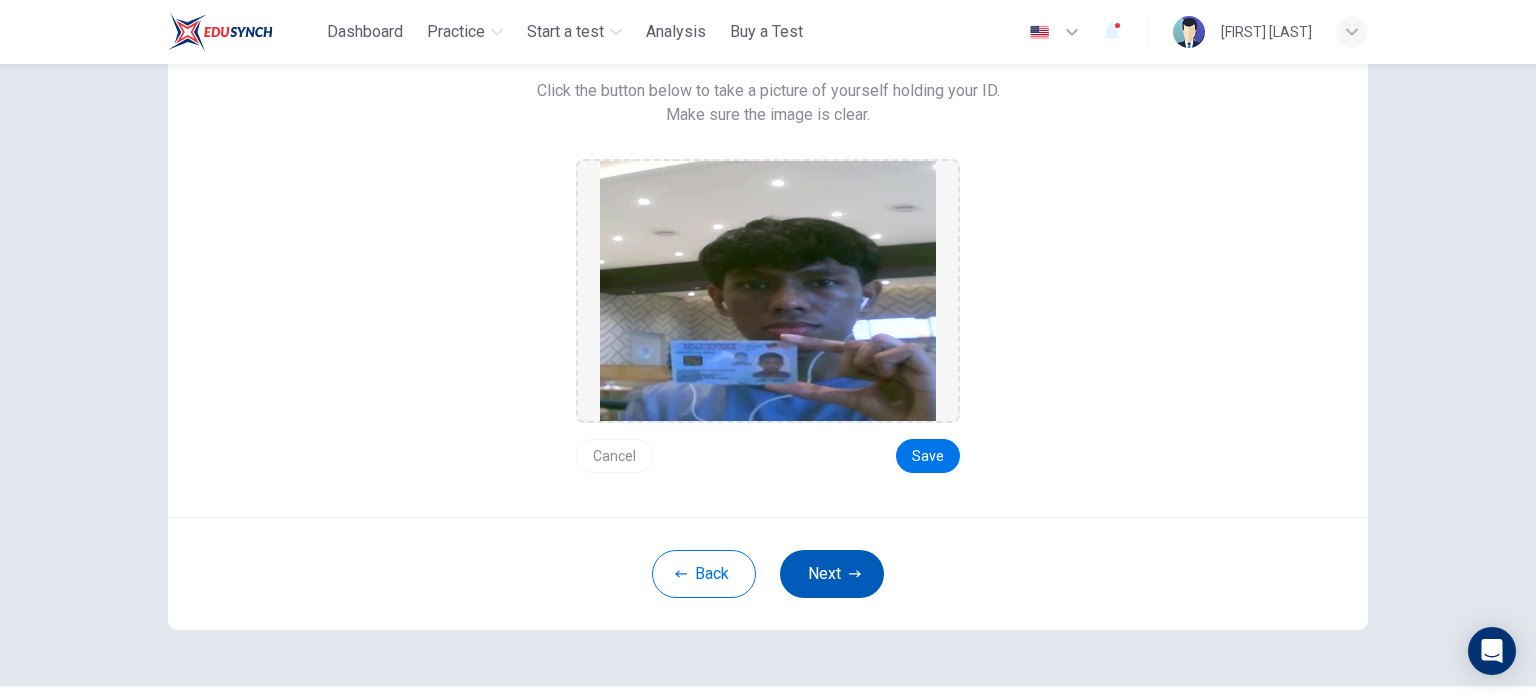 click on "Next" at bounding box center (832, 574) 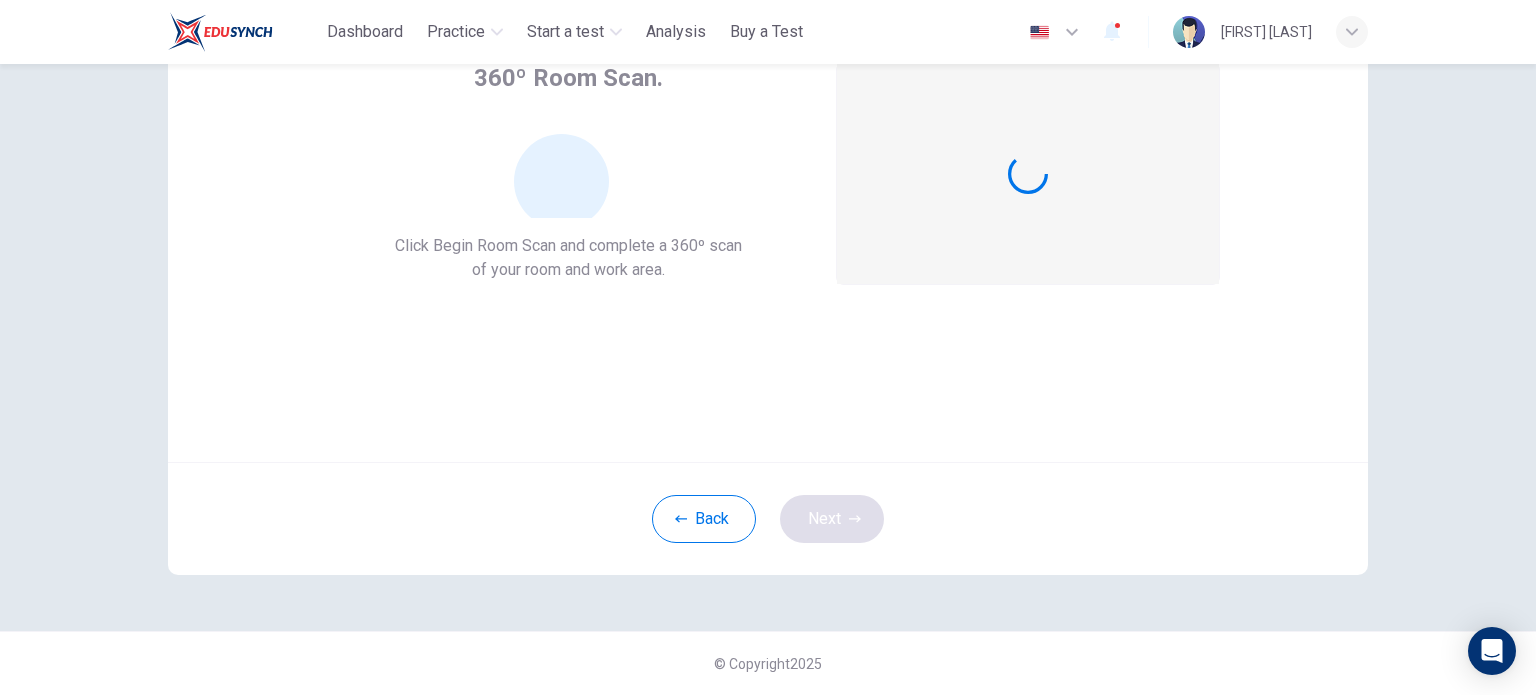 scroll, scrollTop: 137, scrollLeft: 0, axis: vertical 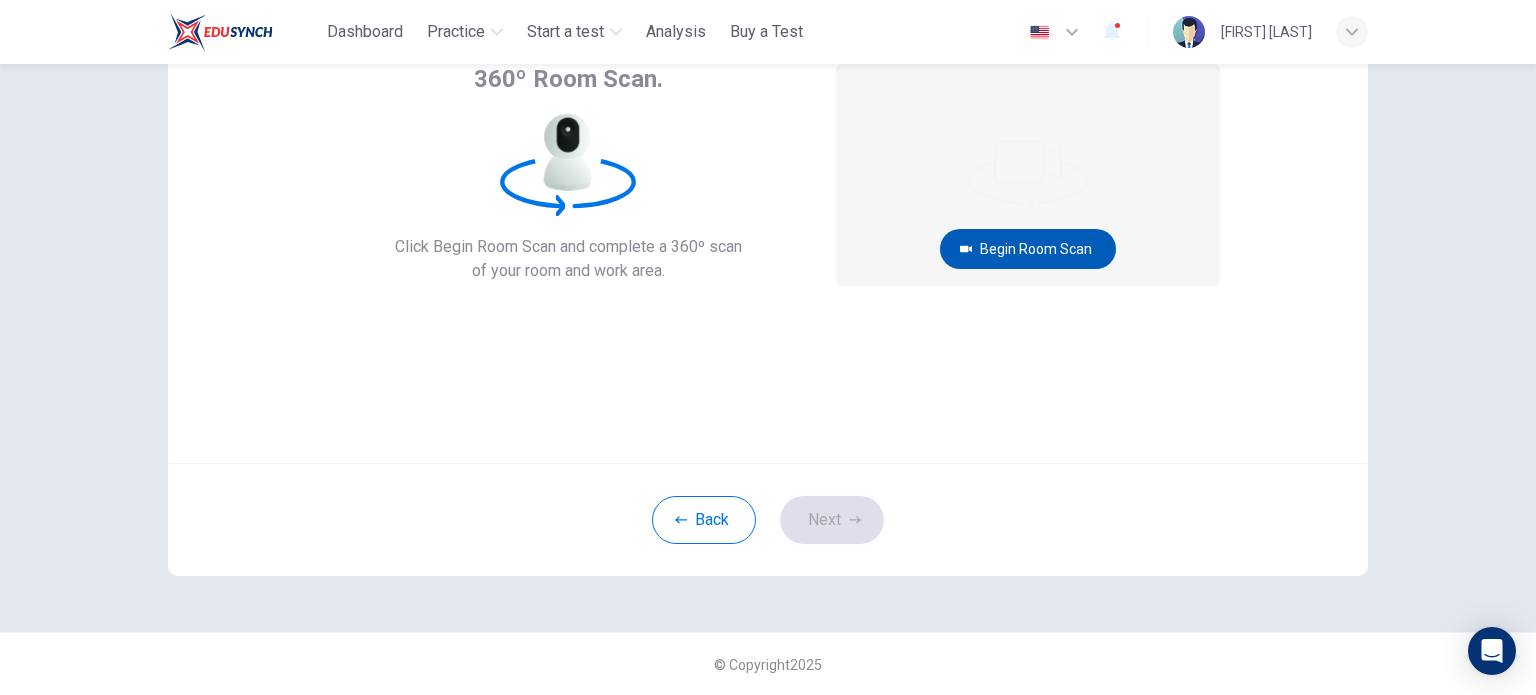 click on "Begin Room Scan" at bounding box center [1028, 249] 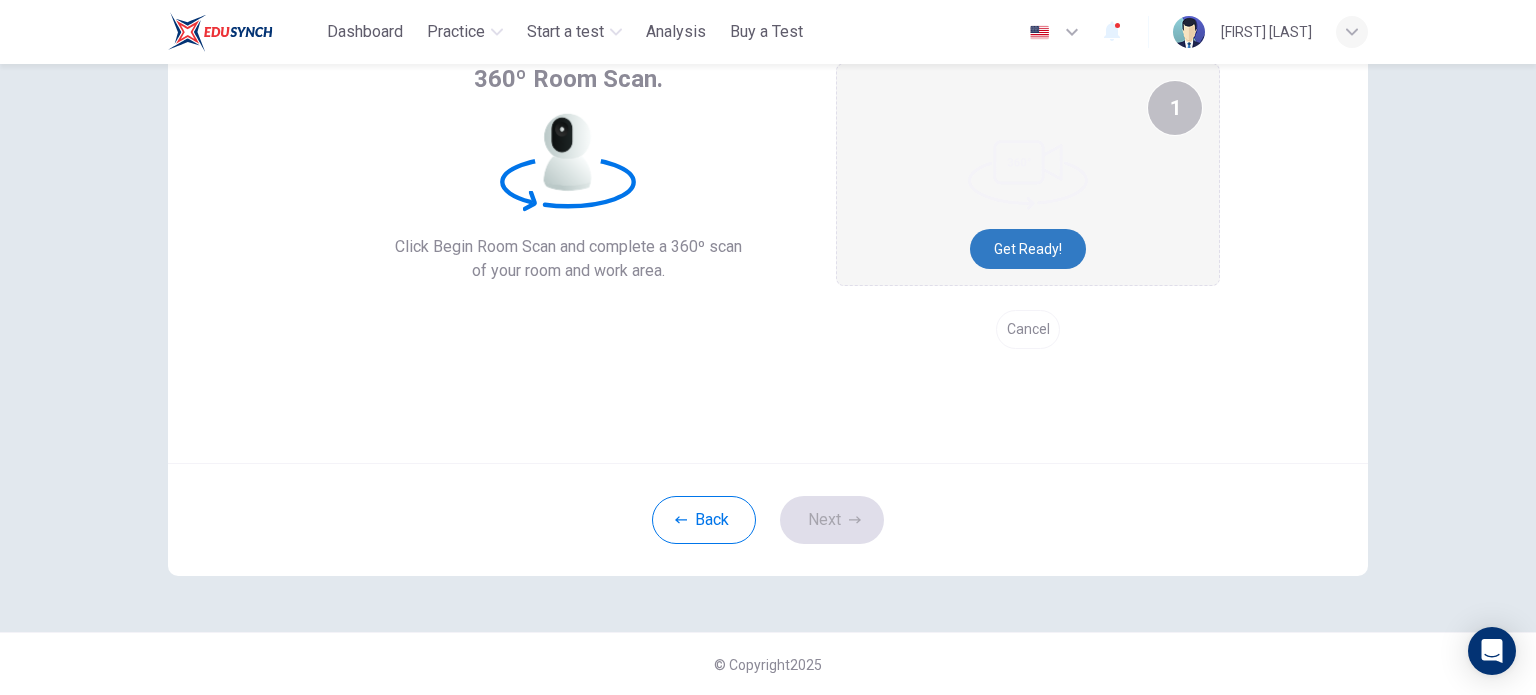scroll, scrollTop: 0, scrollLeft: 0, axis: both 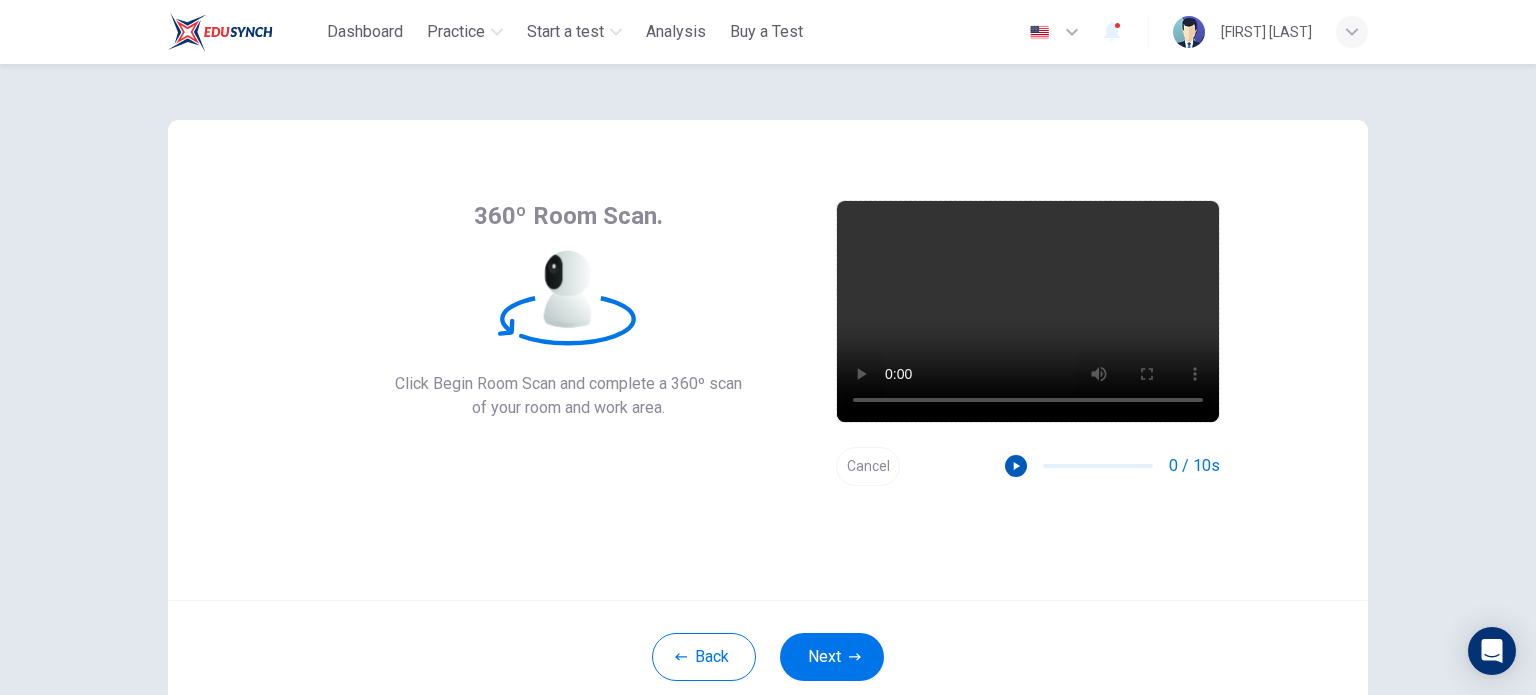 click 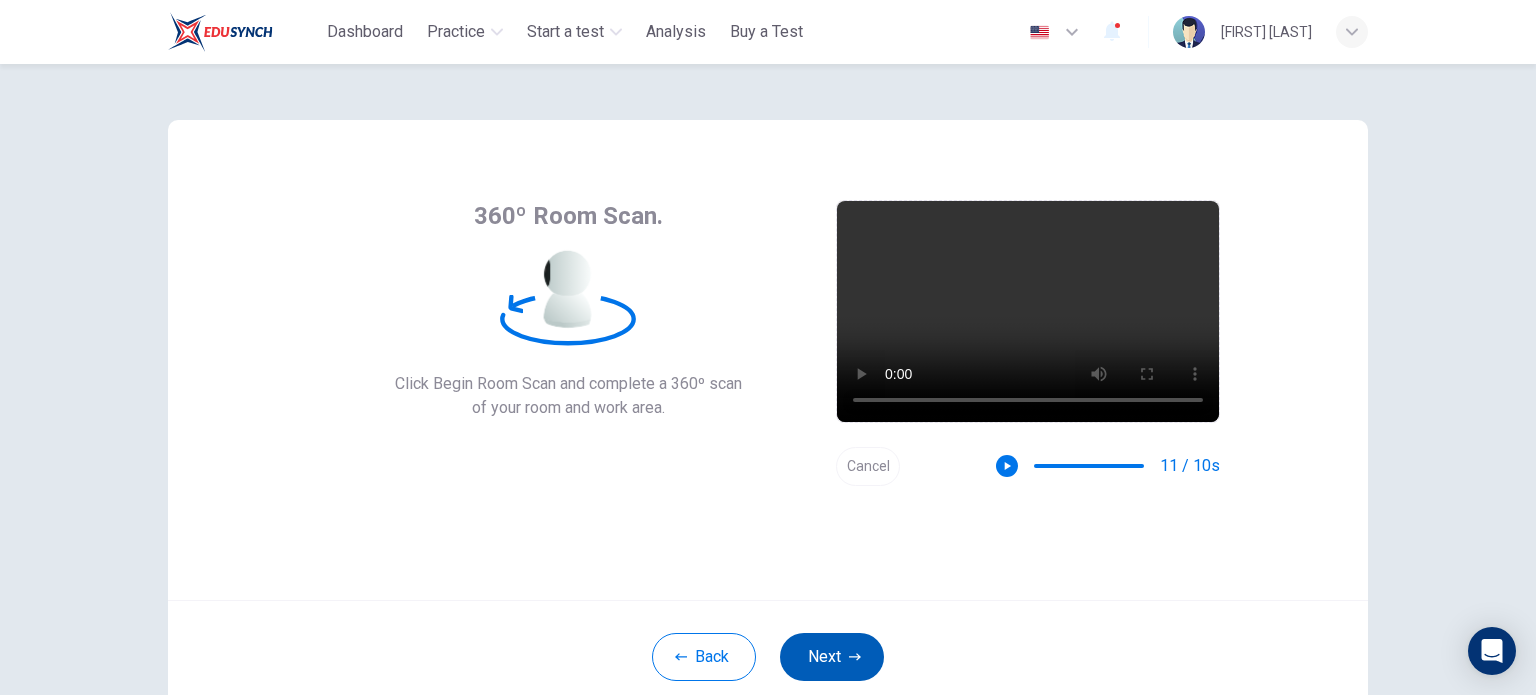 click on "Next" at bounding box center [832, 657] 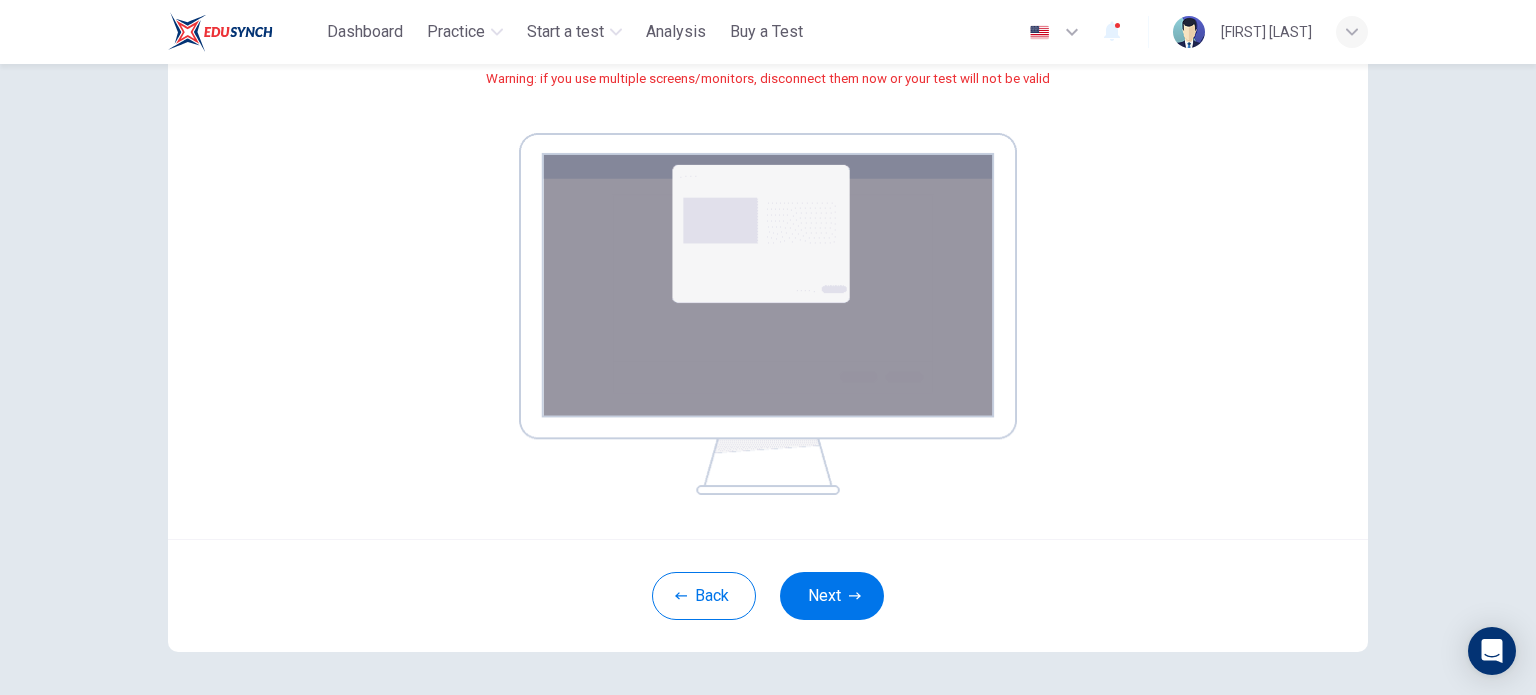 scroll, scrollTop: 0, scrollLeft: 0, axis: both 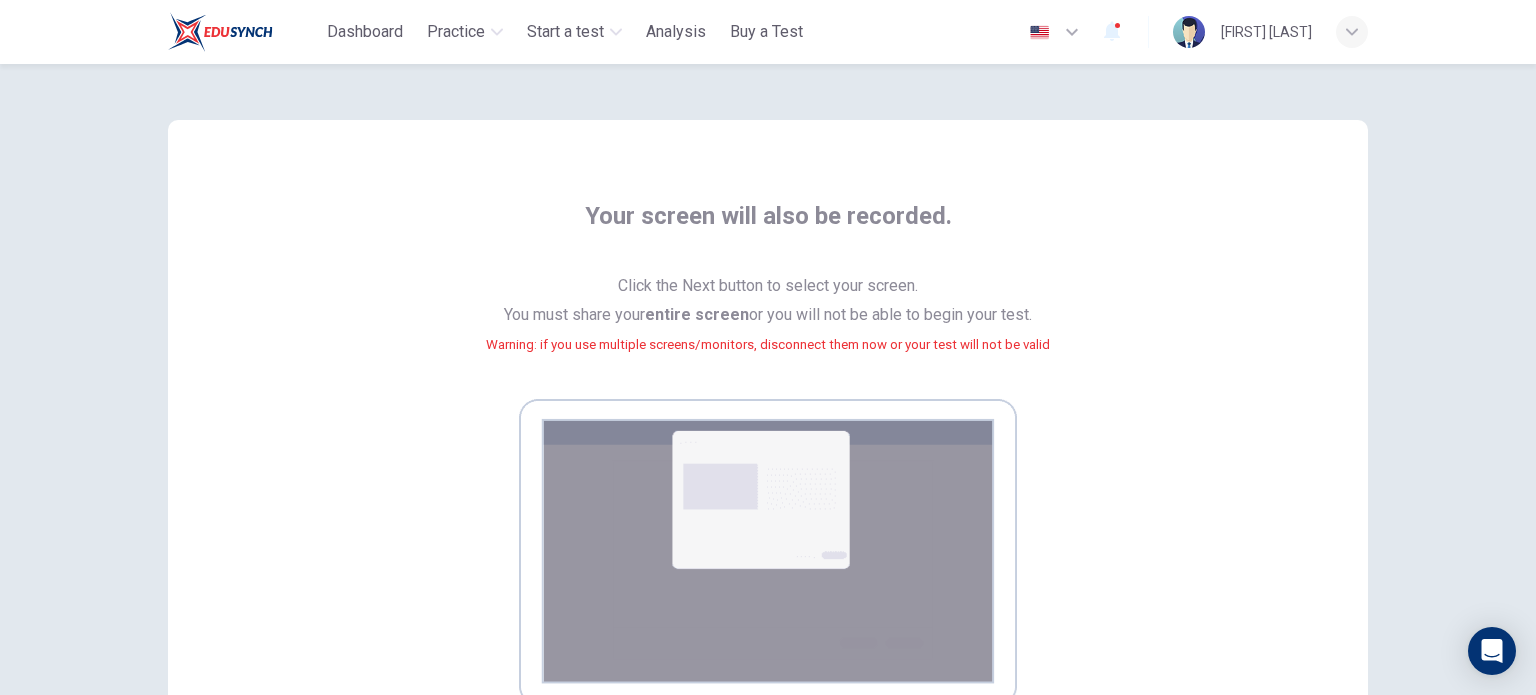click on "Your screen will also be recorded. Click the Next button to select your screen.  You must share your  entire screen  or you will not be able to begin your test.    Warning: if you use multiple screens/monitors, disconnect them now or your test will not be valid" at bounding box center (768, 462) 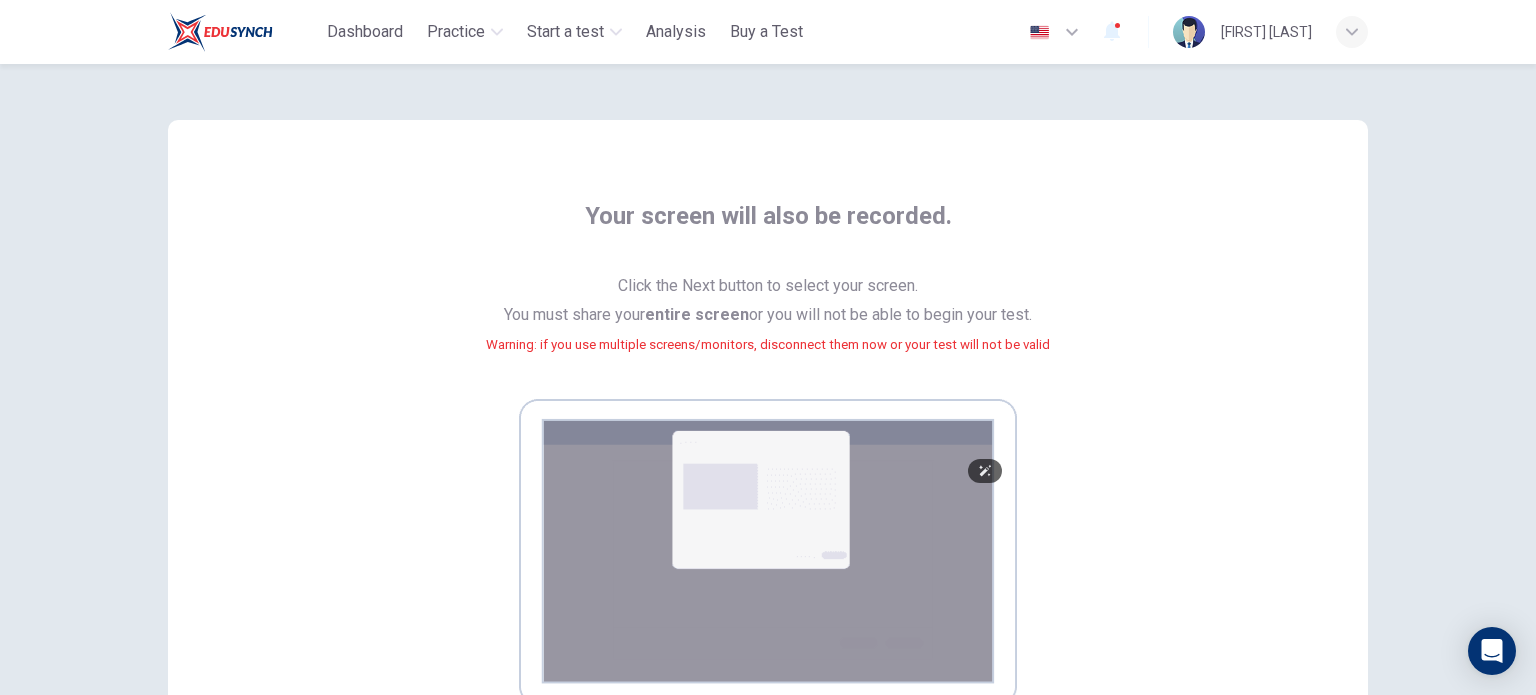 scroll, scrollTop: 266, scrollLeft: 0, axis: vertical 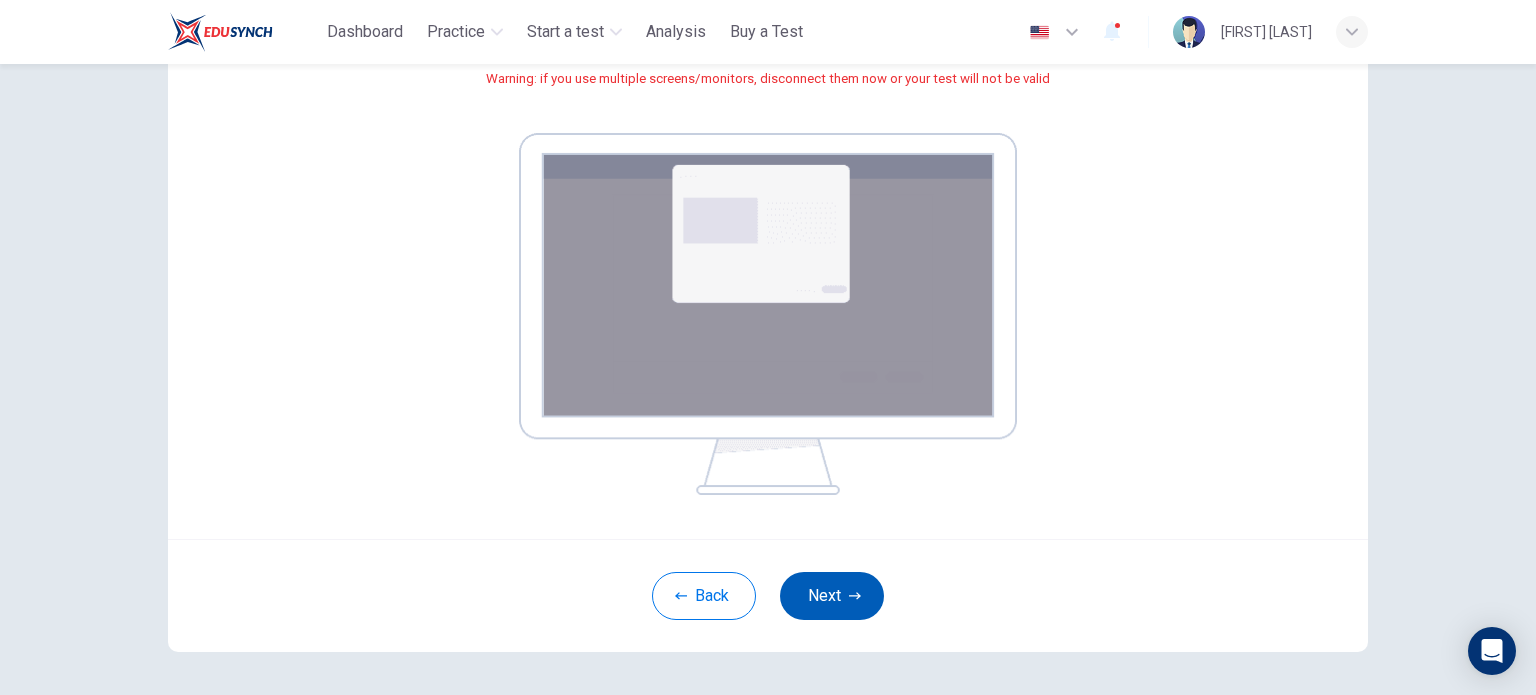 click on "Next" at bounding box center [832, 596] 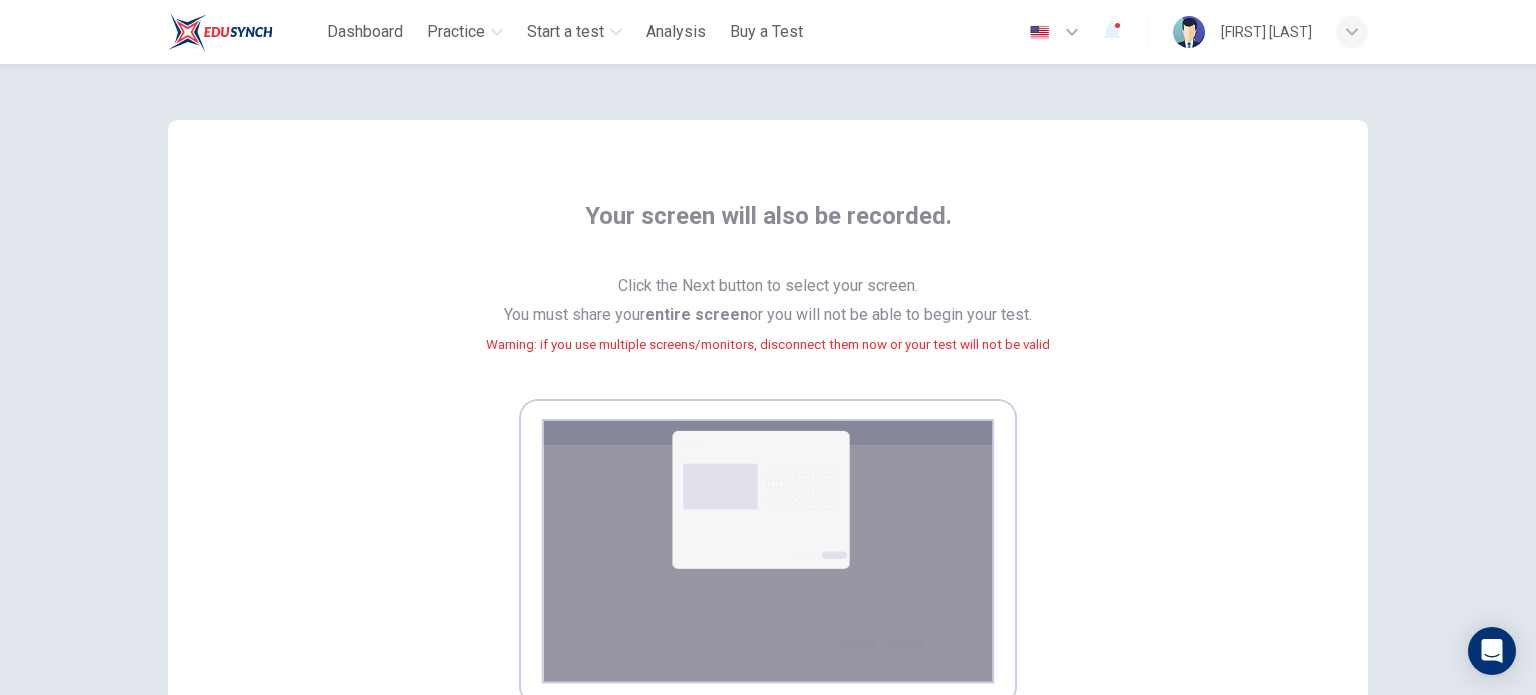 scroll, scrollTop: 266, scrollLeft: 0, axis: vertical 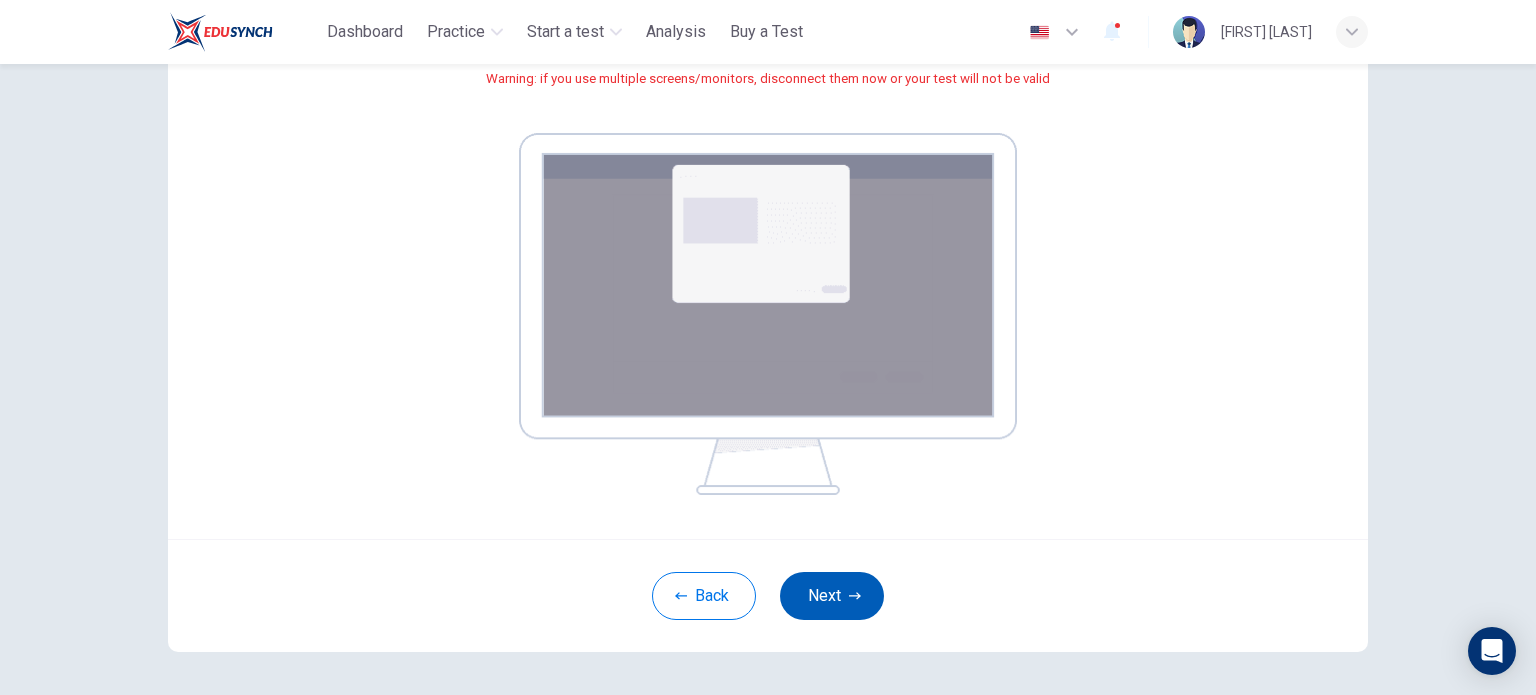 click on "Next" at bounding box center [832, 596] 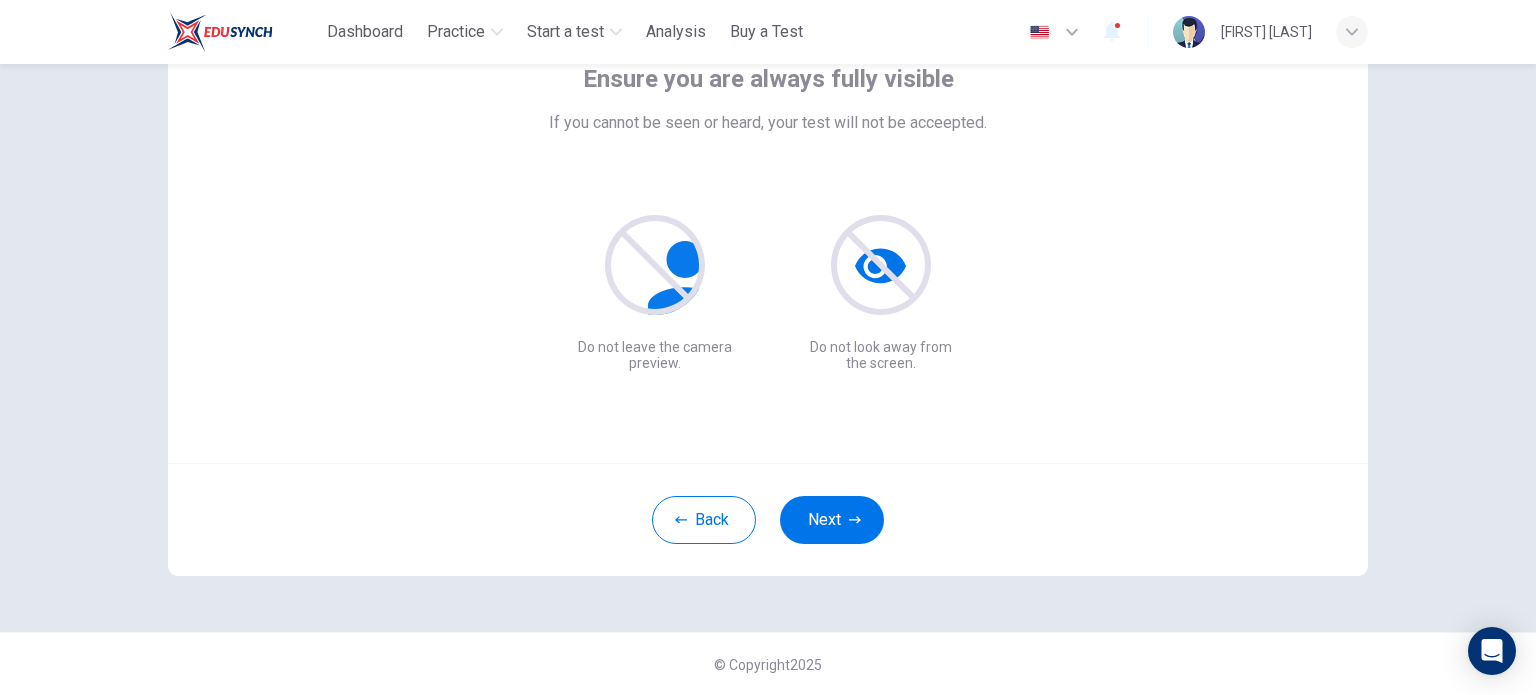 scroll, scrollTop: 0, scrollLeft: 0, axis: both 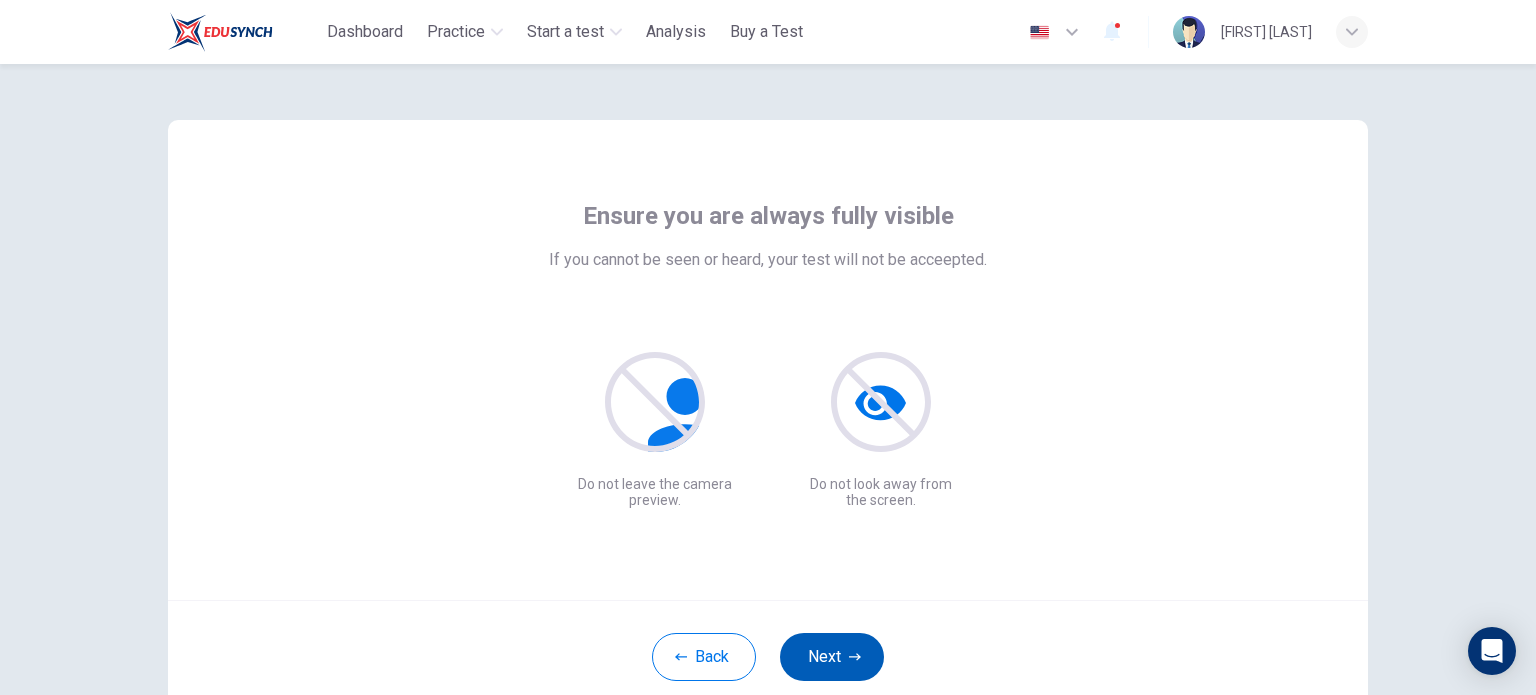 click on "Next" at bounding box center (832, 657) 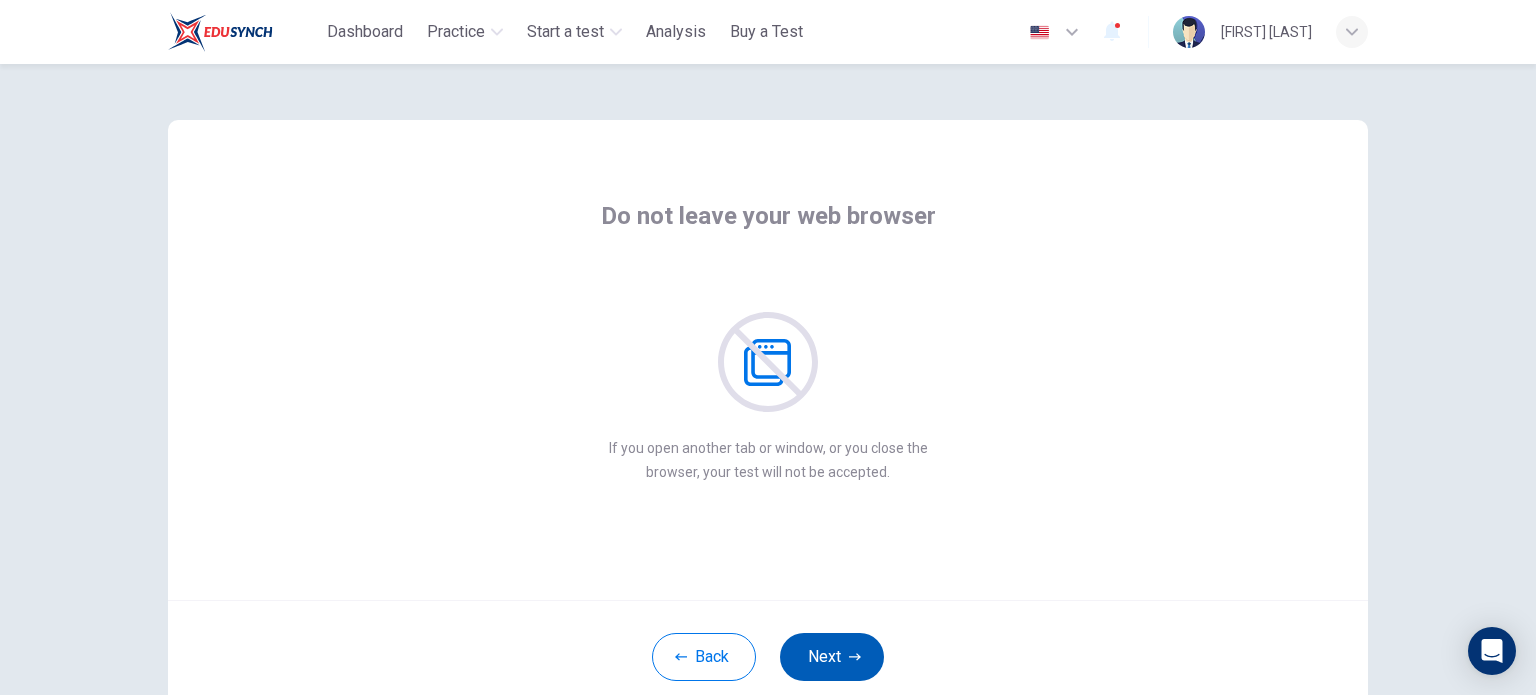 click on "Next" at bounding box center [832, 657] 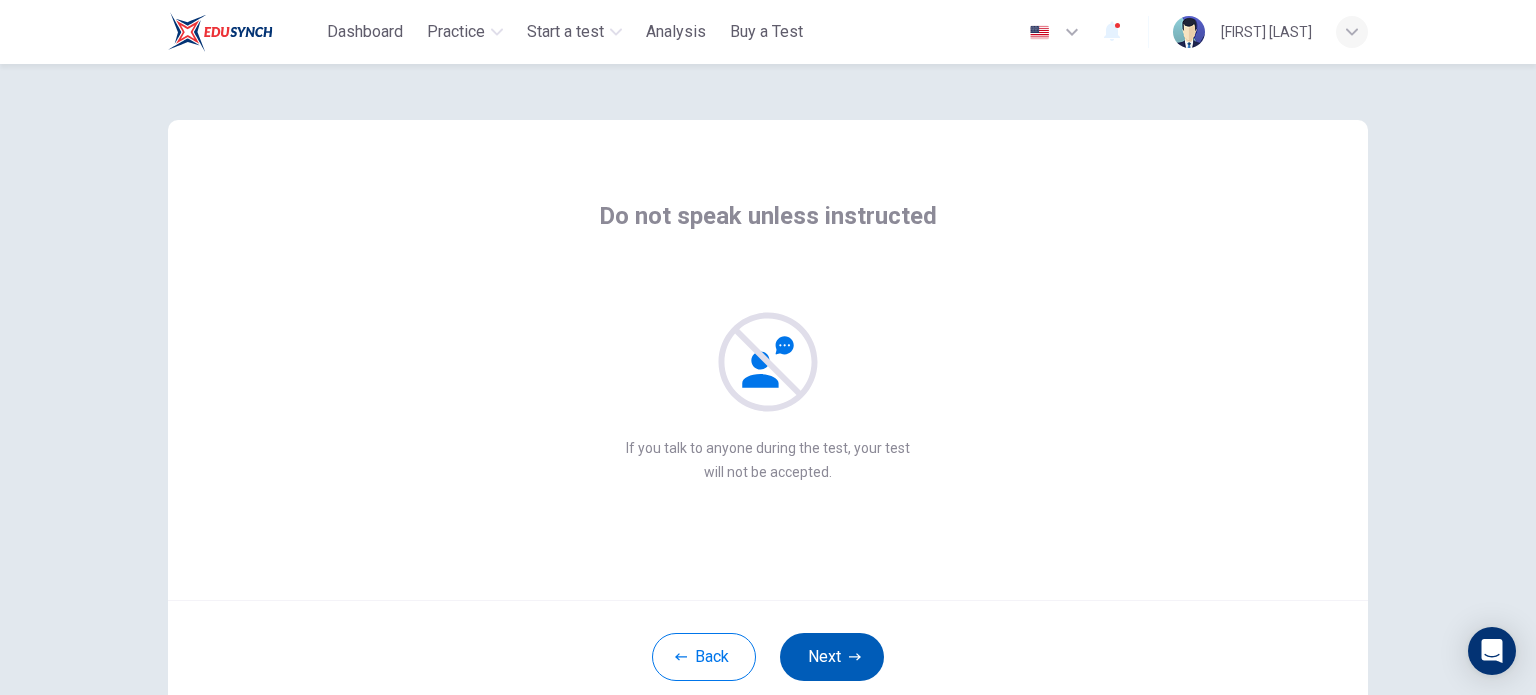 click on "Next" at bounding box center (832, 657) 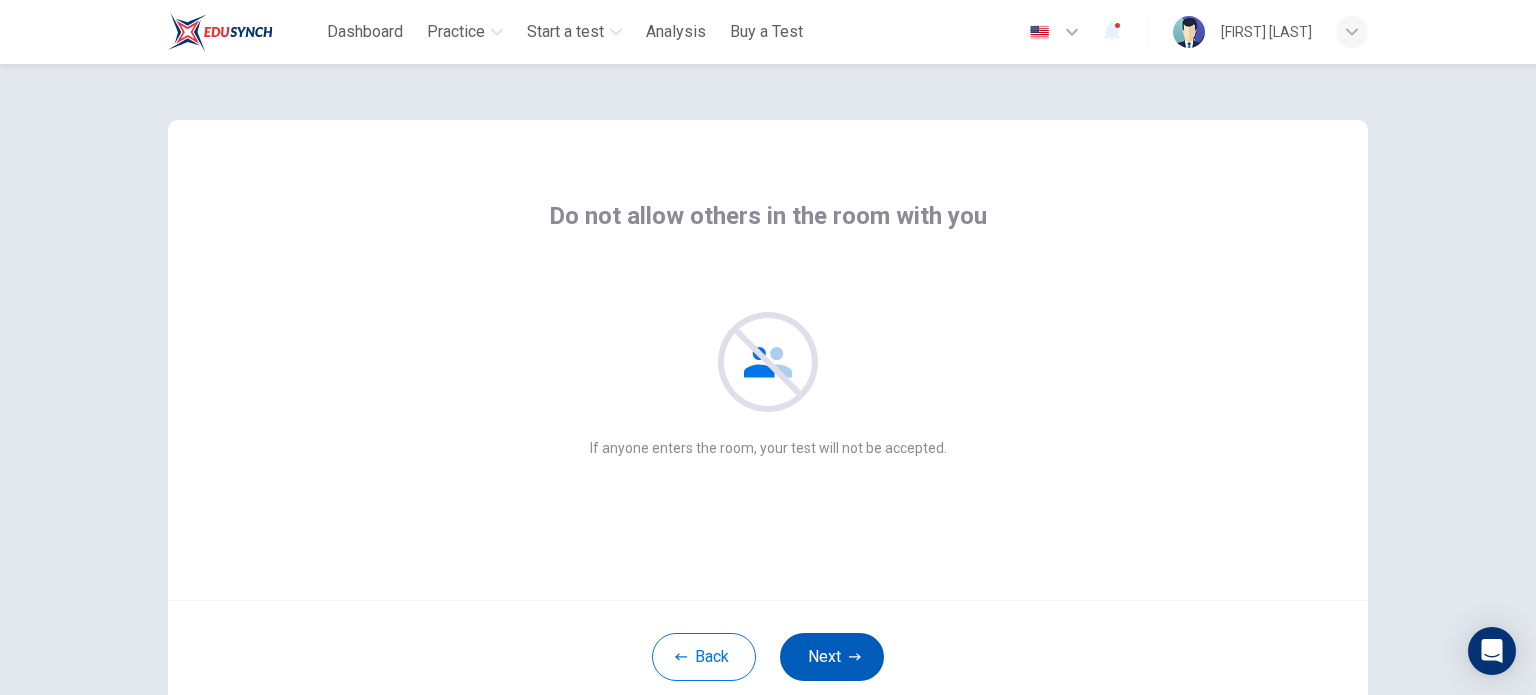 click on "Next" at bounding box center (832, 657) 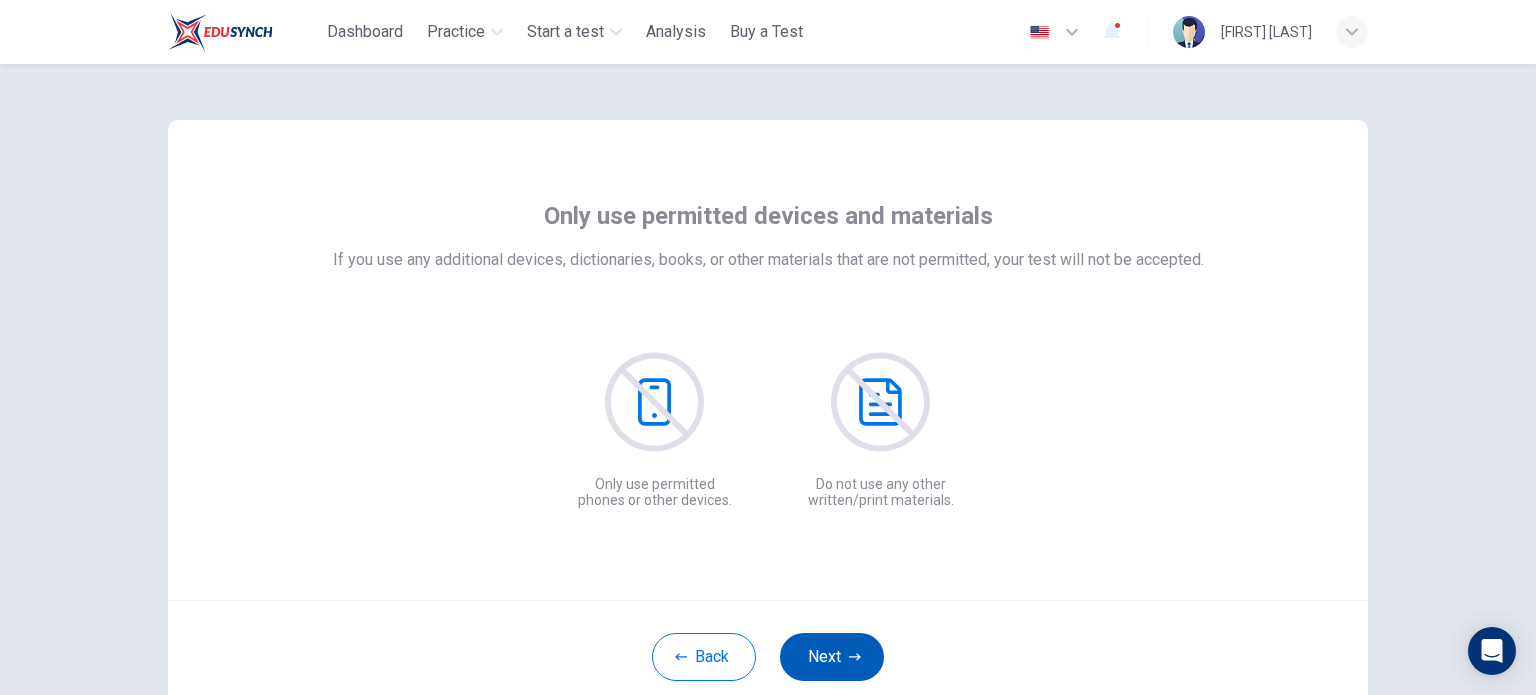 click on "Next" at bounding box center [832, 657] 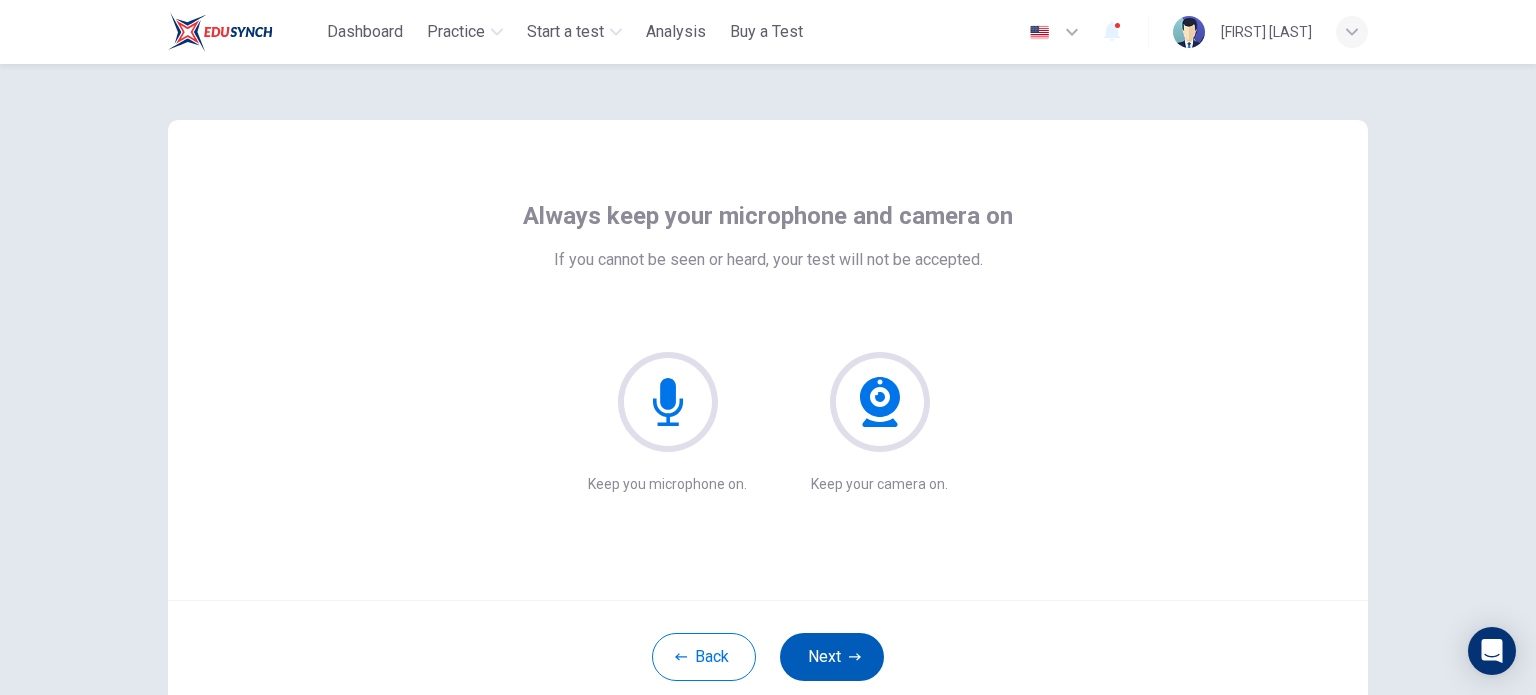 click on "Next" at bounding box center [832, 657] 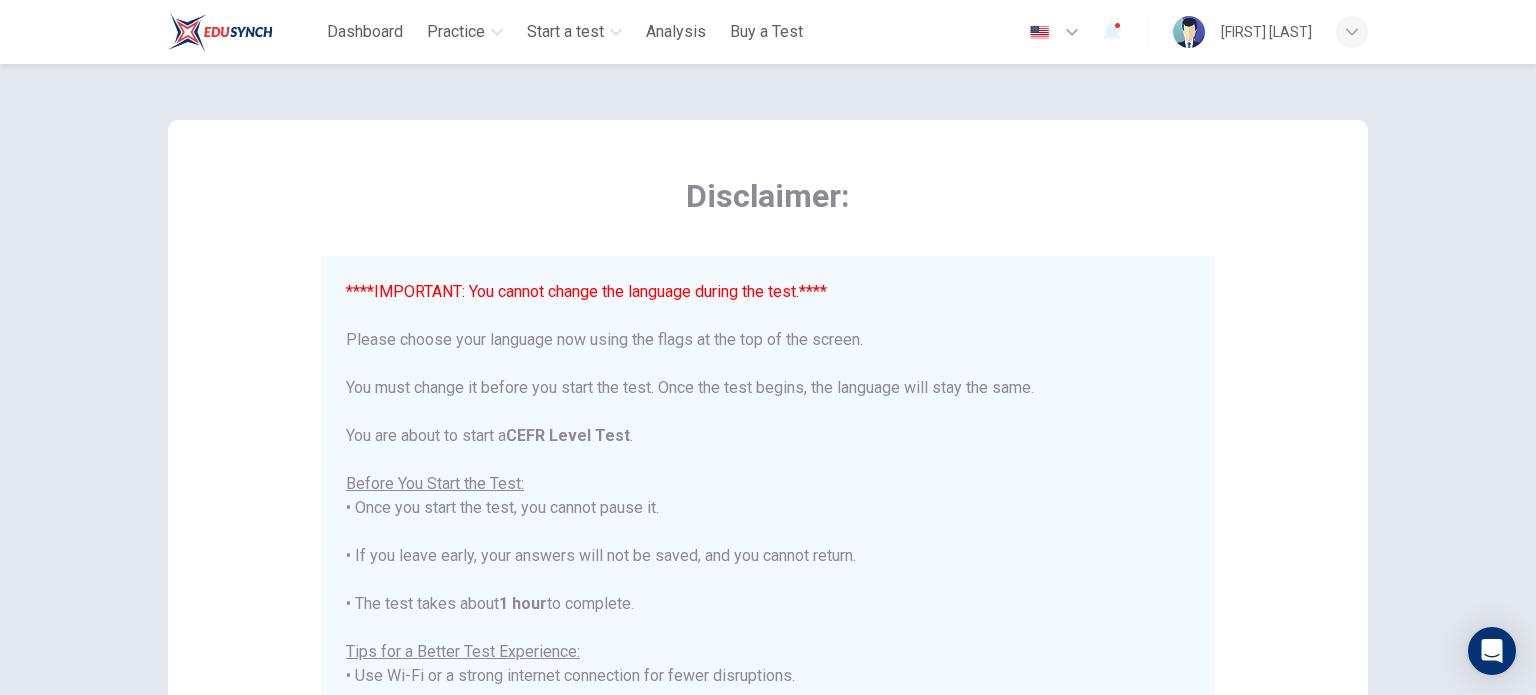 scroll, scrollTop: 191, scrollLeft: 0, axis: vertical 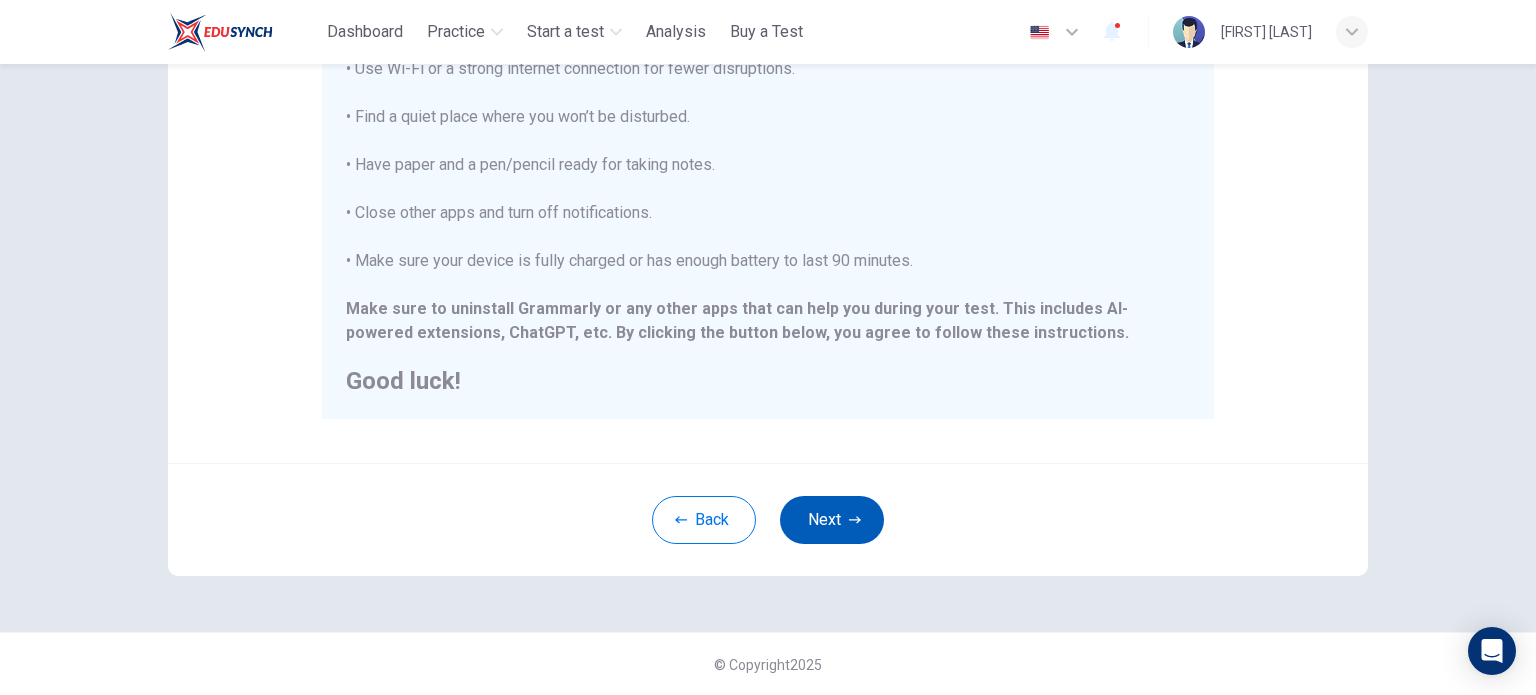 click on "Next" at bounding box center (832, 520) 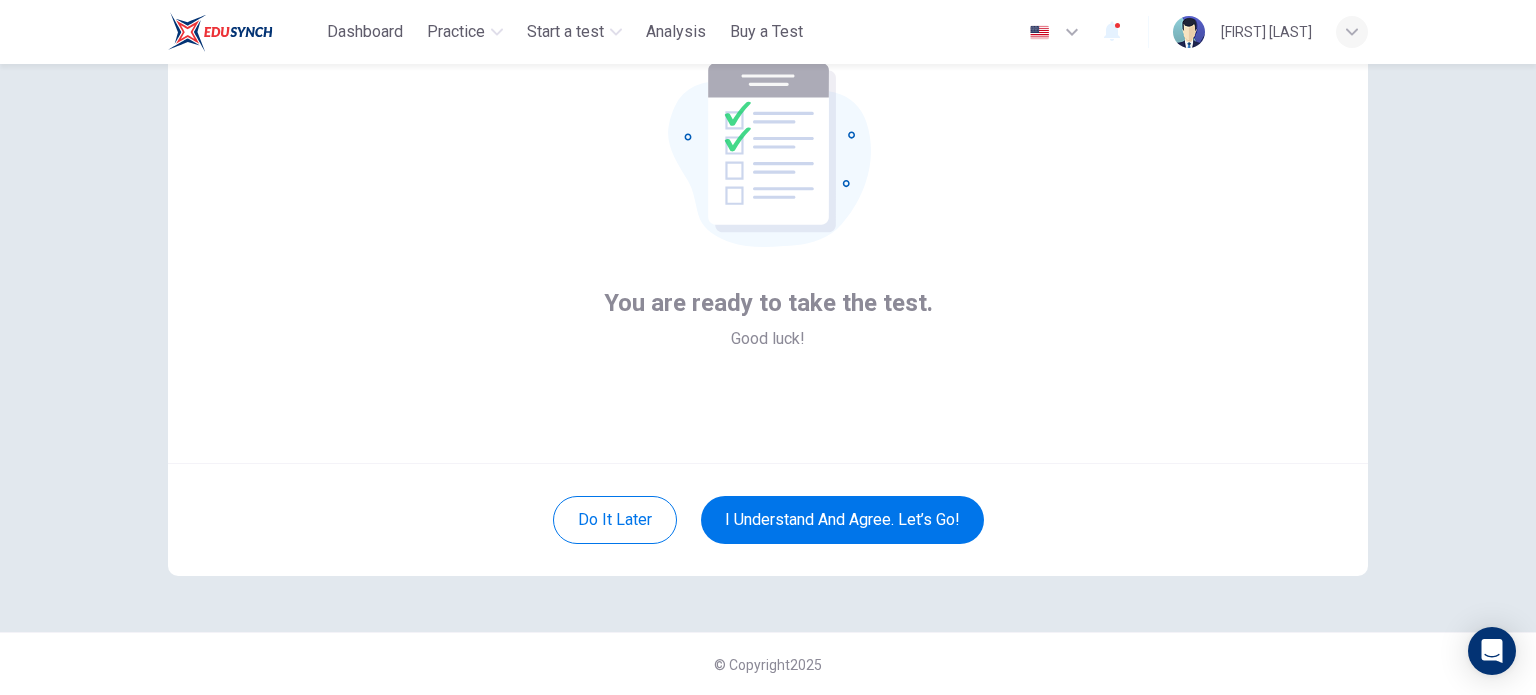 scroll, scrollTop: 0, scrollLeft: 0, axis: both 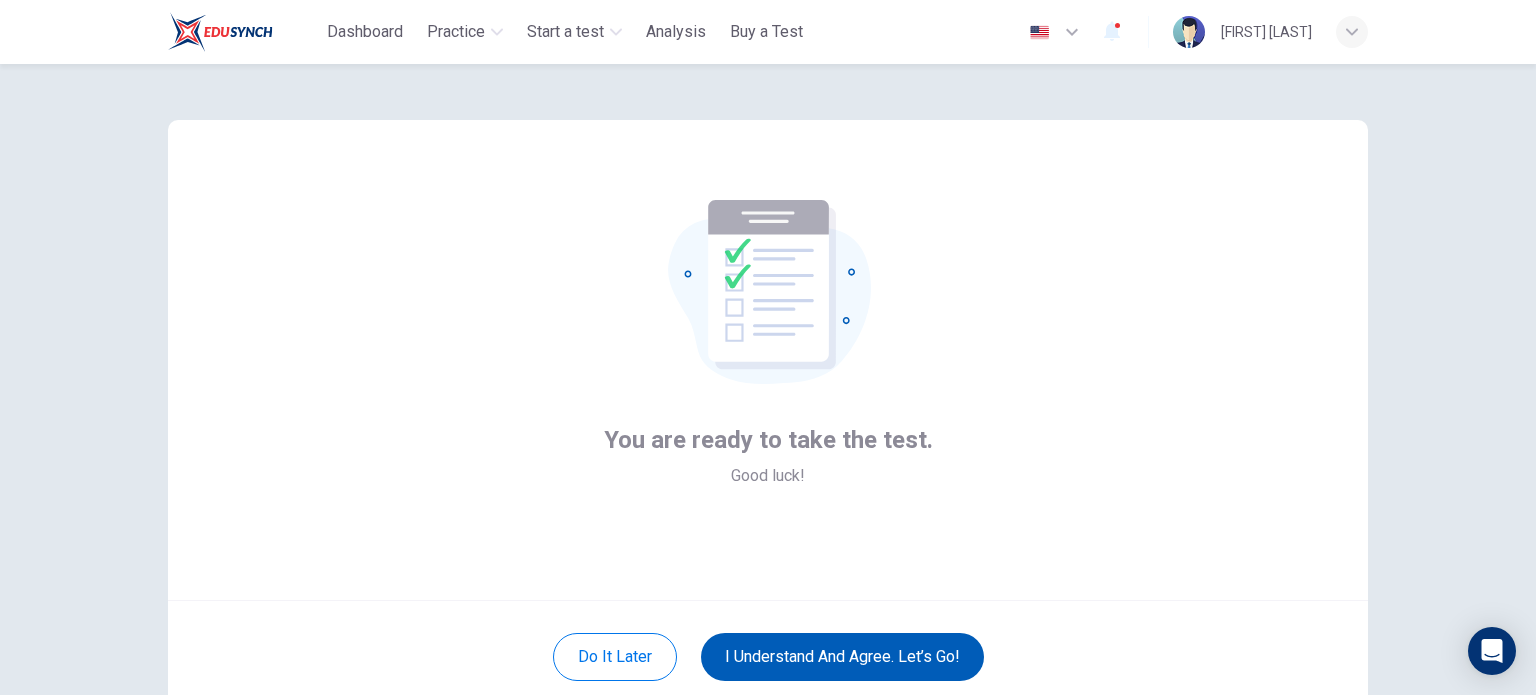 click on "I understand and agree. Let’s go!" at bounding box center [842, 657] 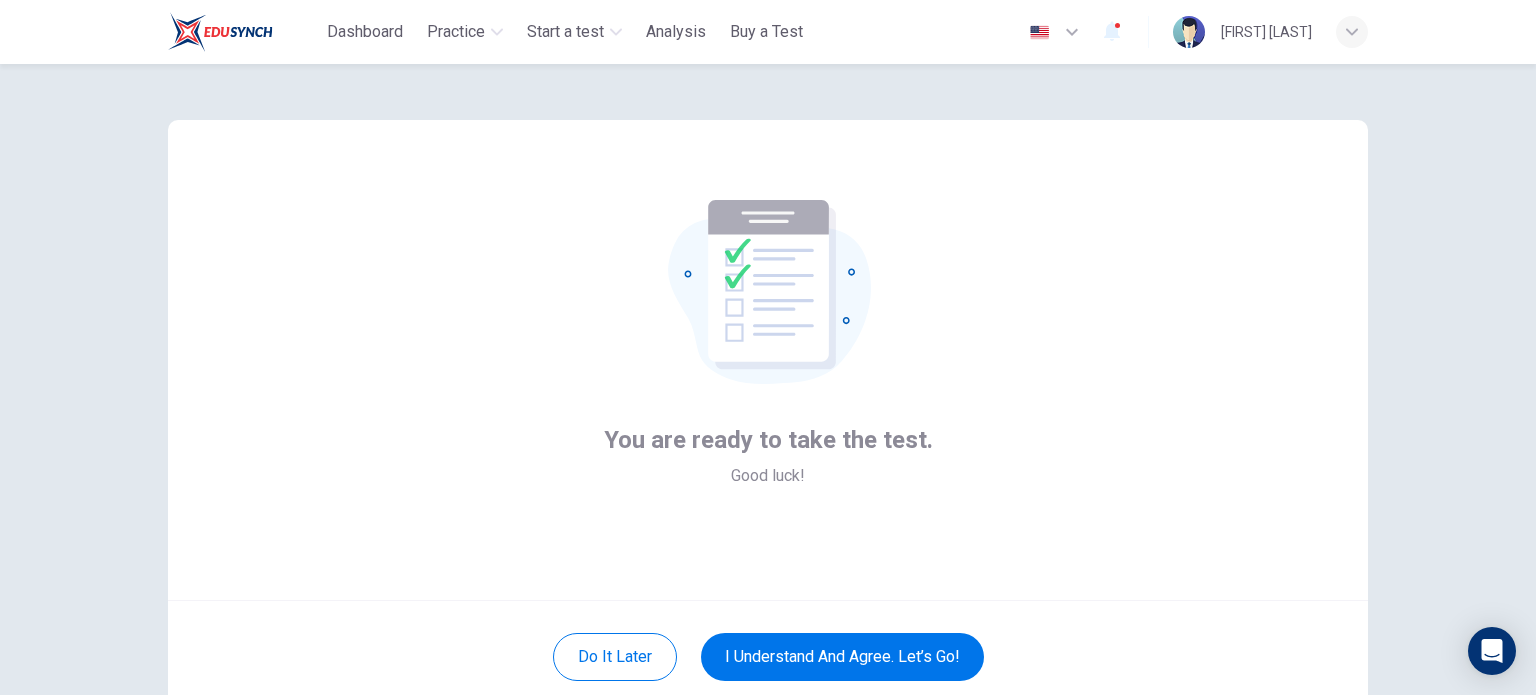 scroll, scrollTop: 137, scrollLeft: 0, axis: vertical 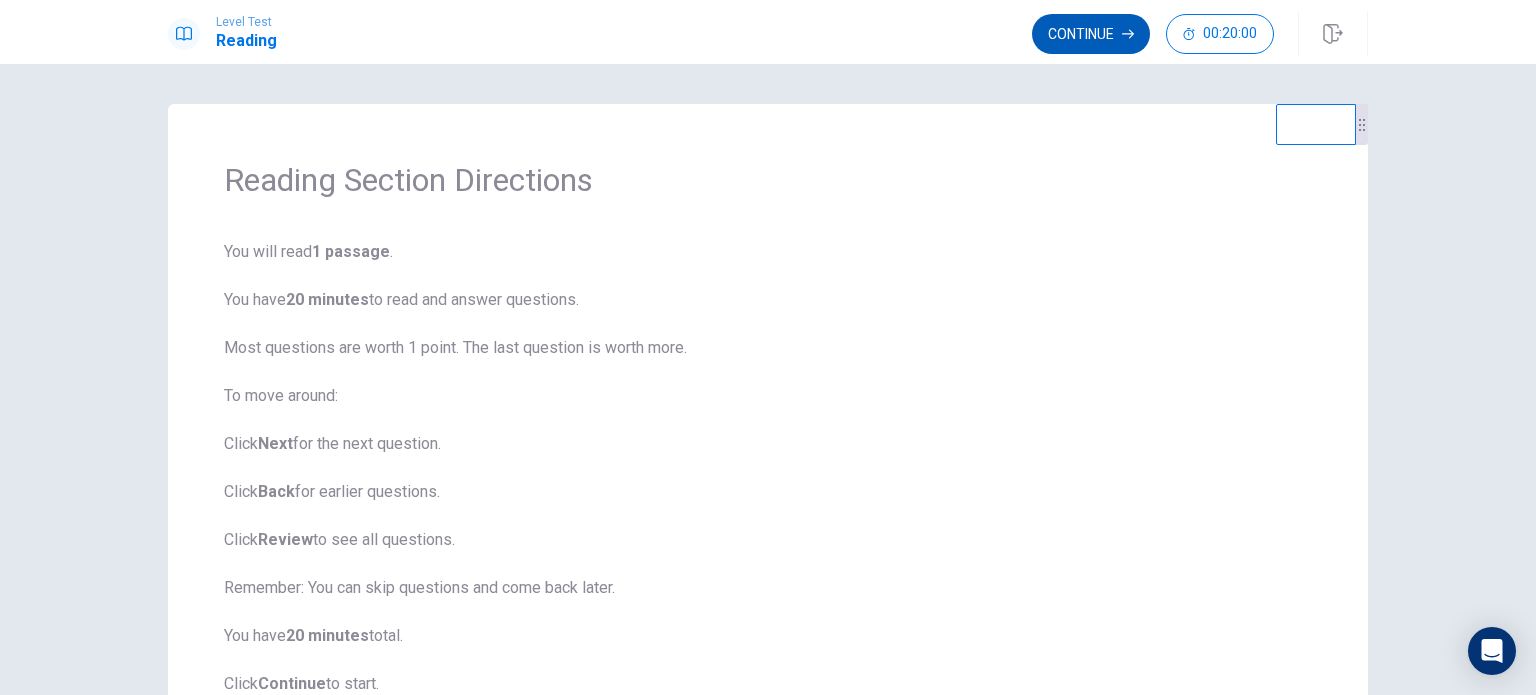 click on "Continue" at bounding box center (1091, 34) 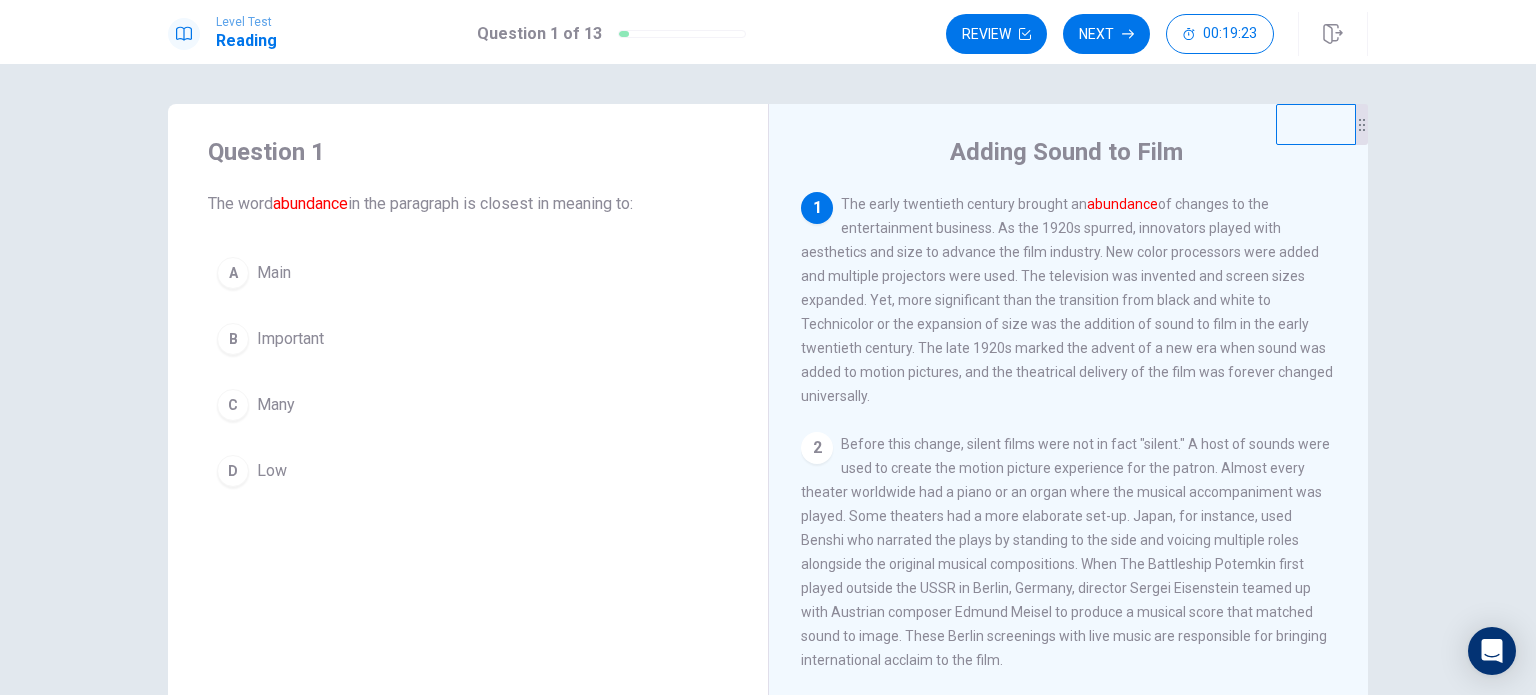scroll, scrollTop: 266, scrollLeft: 0, axis: vertical 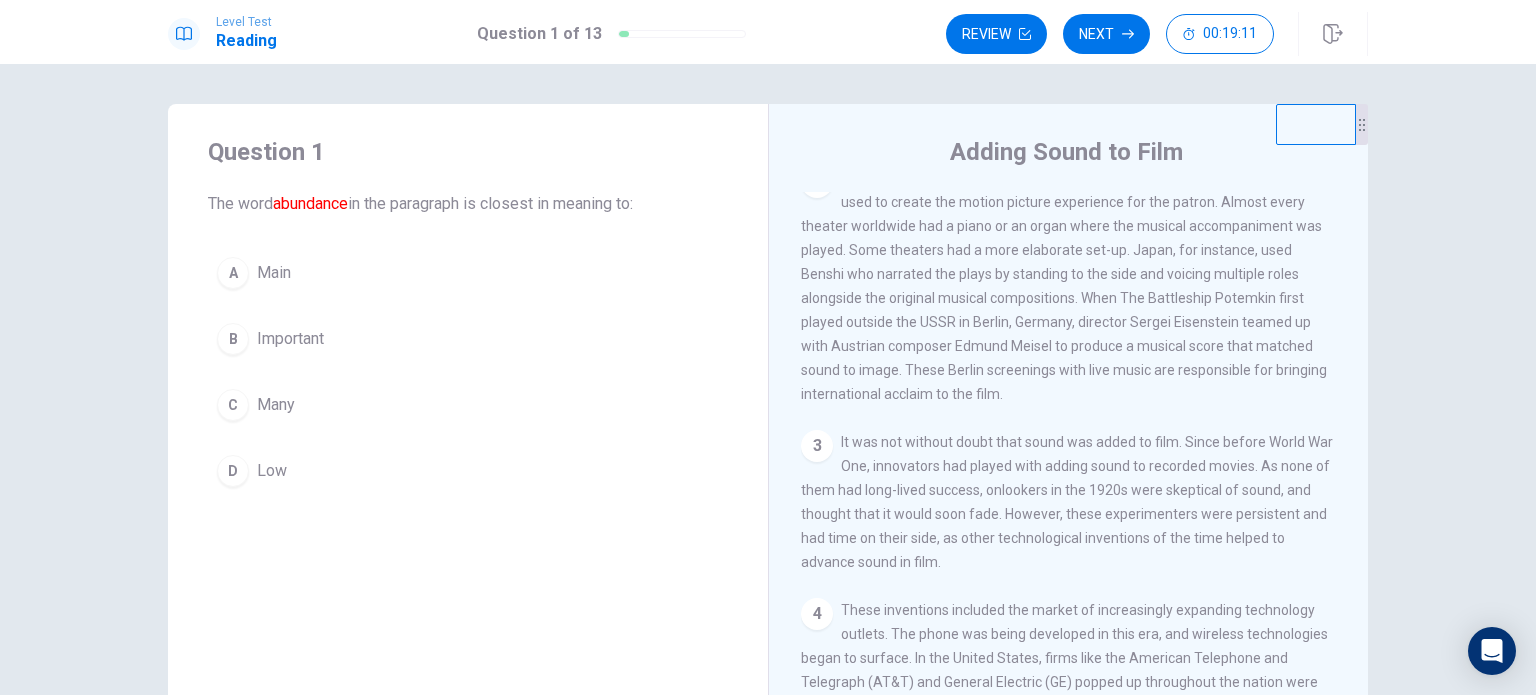 click on "Before this change, silent films were not in fact "silent." A host of sounds were used to create the motion picture experience for the patron. Almost every theater worldwide had a piano or an organ where the musical accompaniment was played. Some theaters had a more elaborate set-up. Japan, for instance, used Benshi who narrated the plays by standing to the side and voicing multiple roles alongside the original musical compositions. When The Battleship Potemkin first played outside the USSR in Berlin, Germany, director Sergei Eisenstein teamed up with Austrian composer Edmund Meisel to produce a musical score that matched sound to image. These Berlin screenings with live music are responsible for bringing international acclaim to the film." at bounding box center [1065, 286] 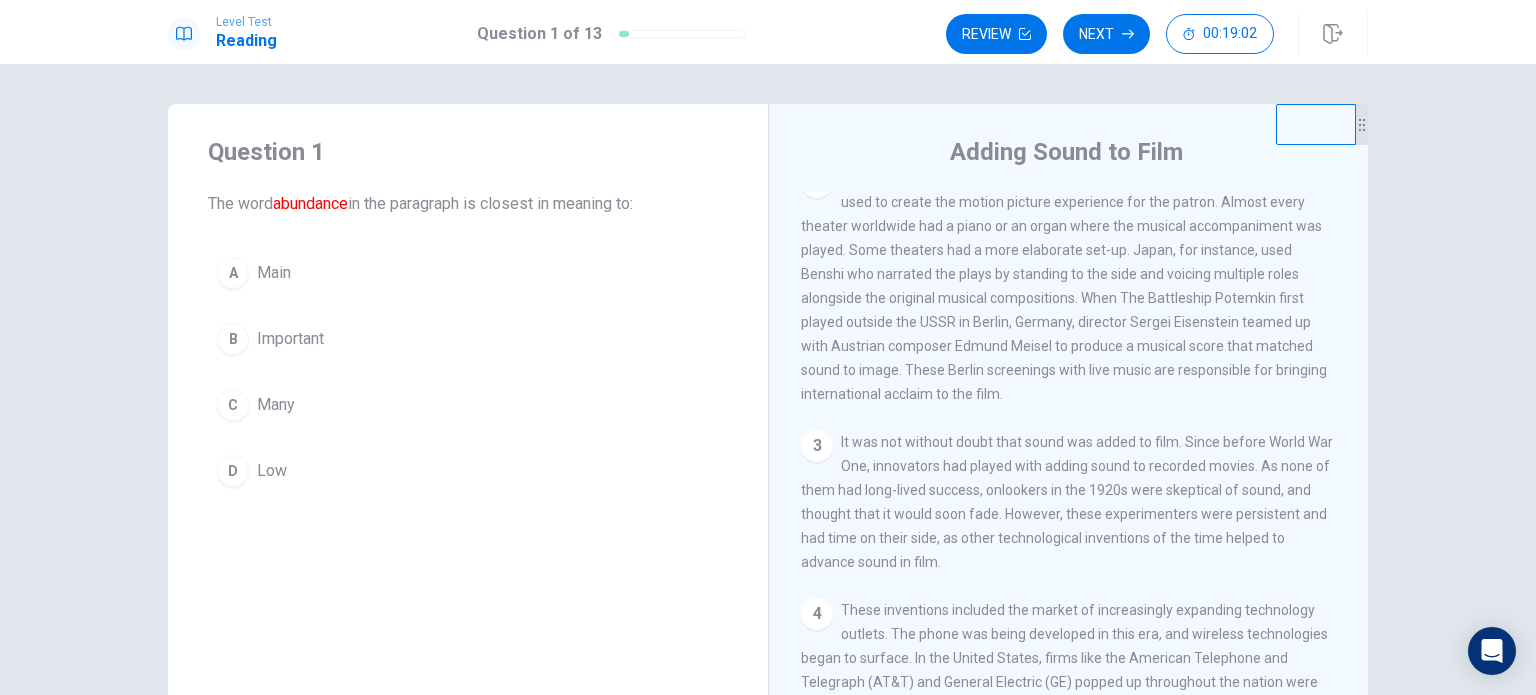 click on "abundance" at bounding box center (310, 203) 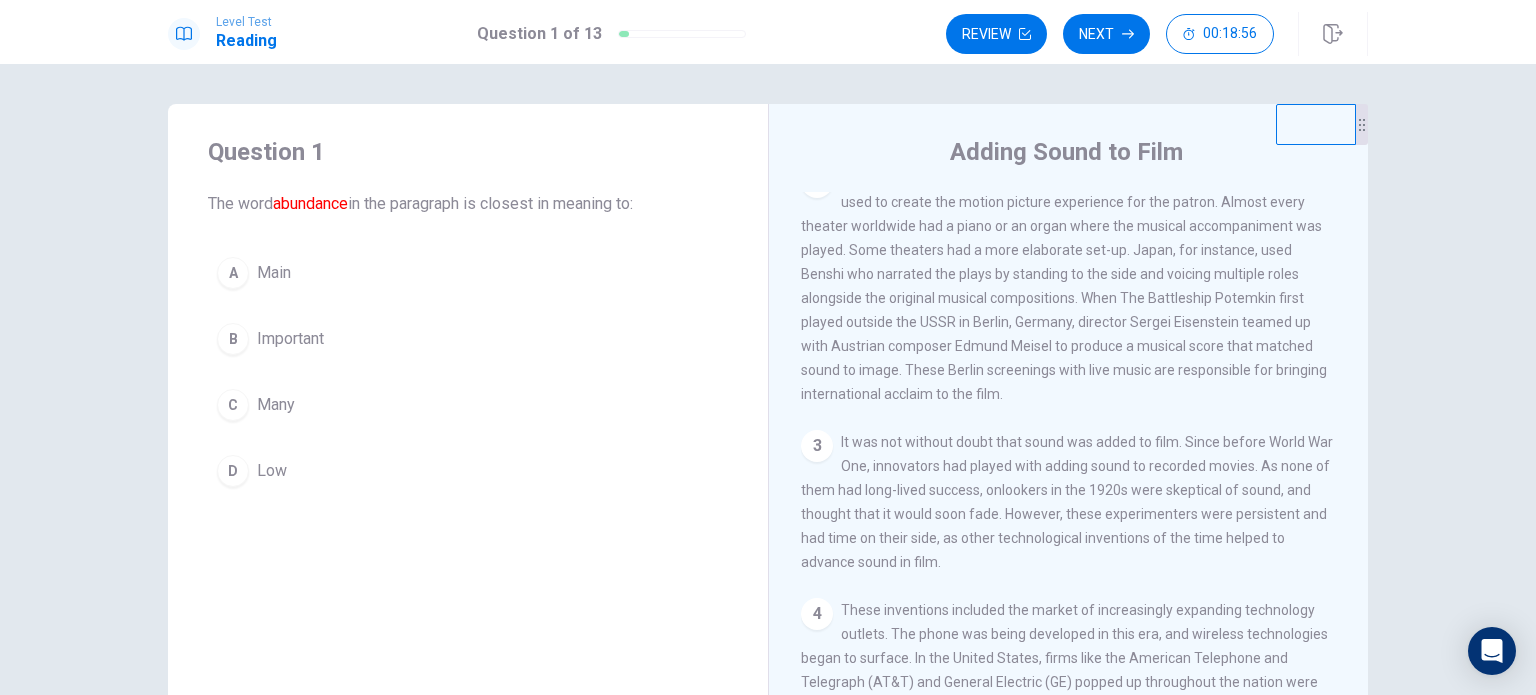 scroll, scrollTop: 0, scrollLeft: 0, axis: both 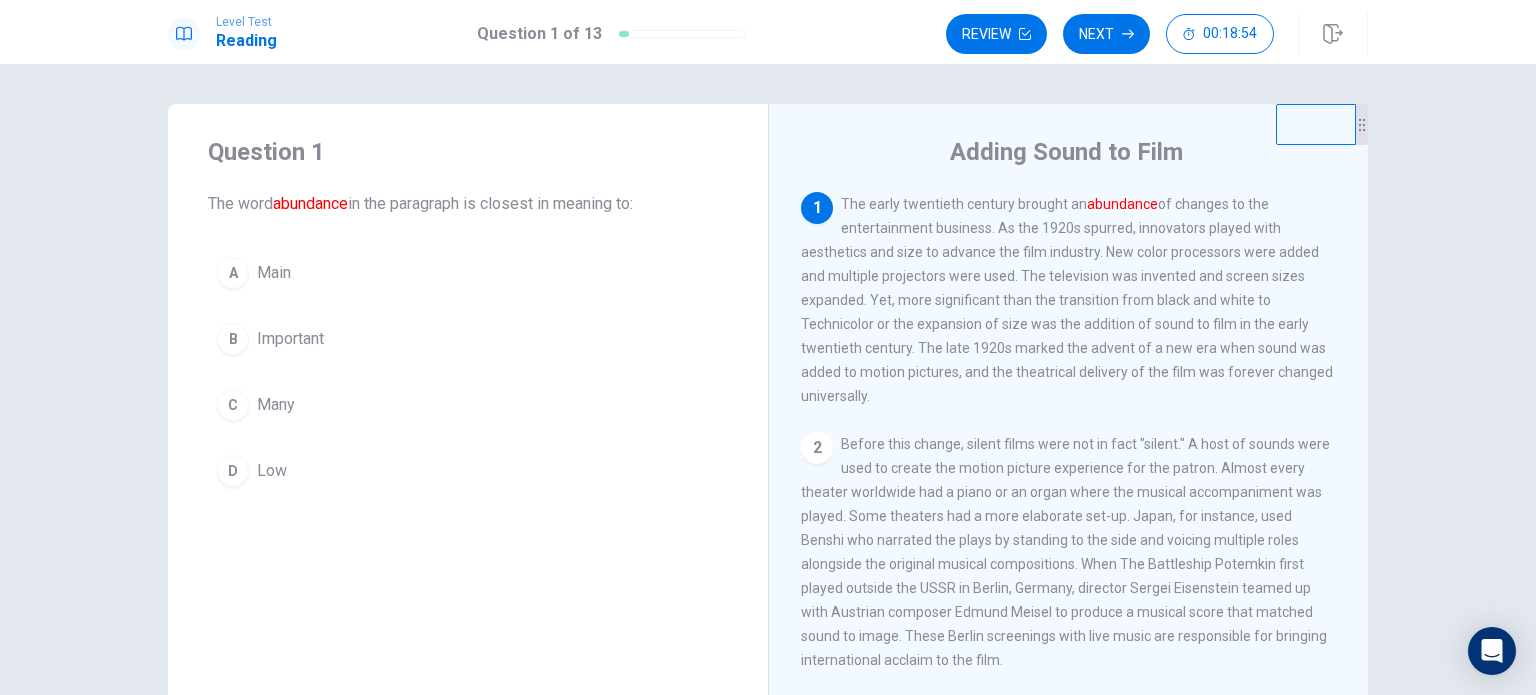 click on "abundance" at bounding box center [1122, 204] 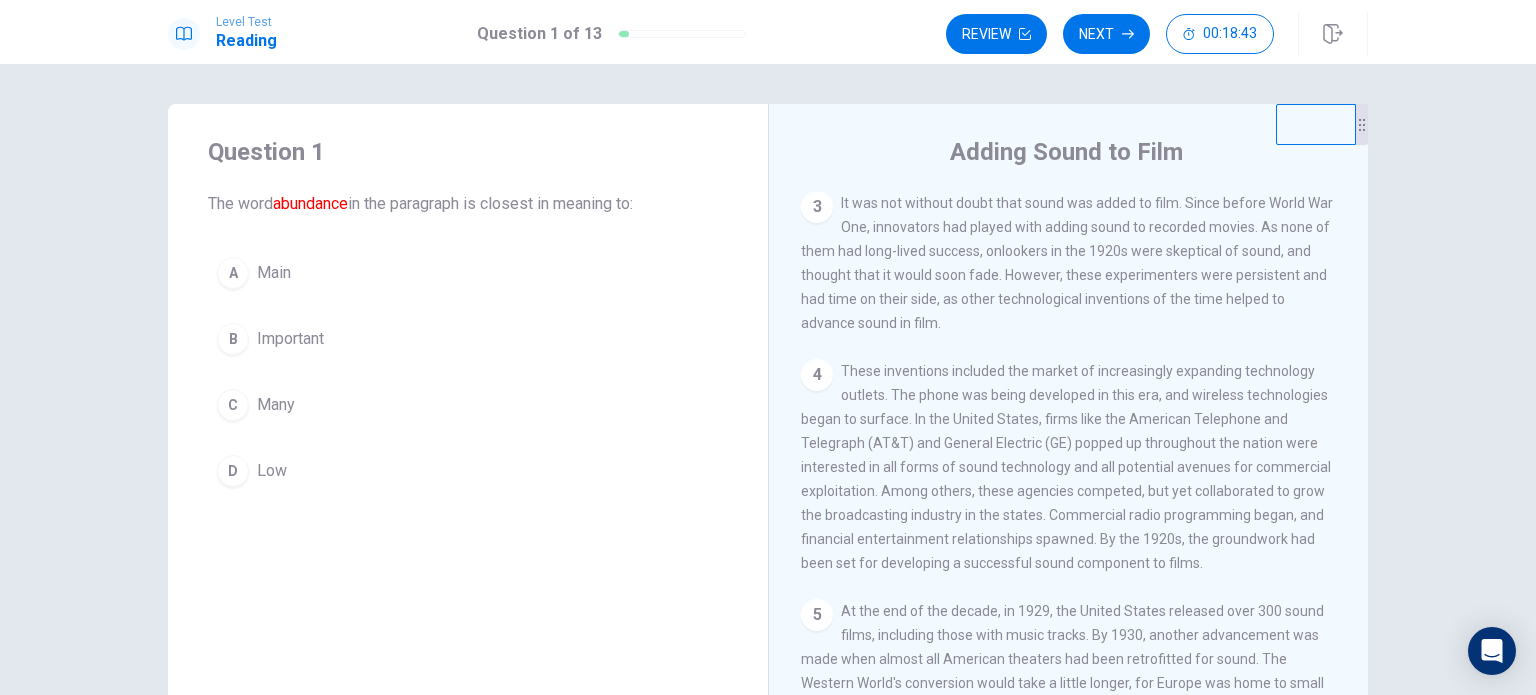 scroll, scrollTop: 0, scrollLeft: 0, axis: both 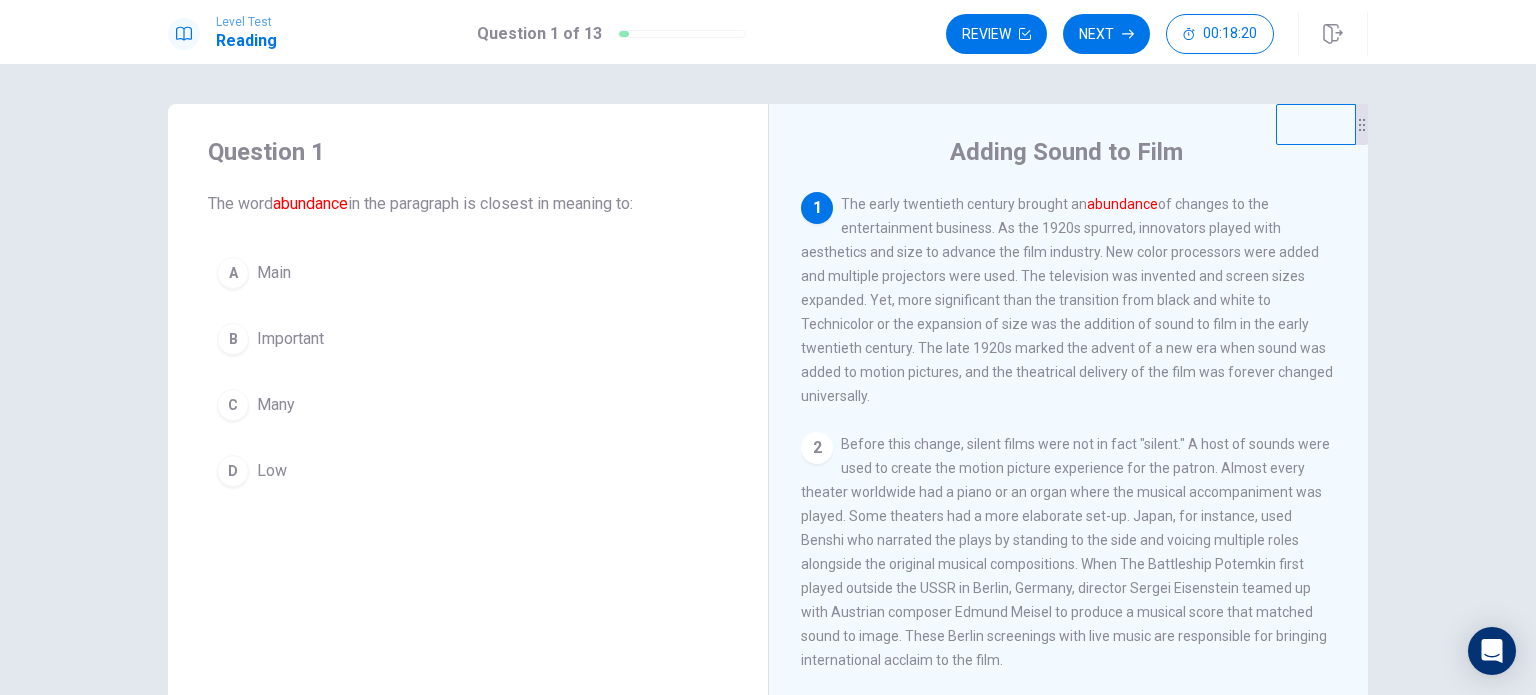 click on "Many" at bounding box center (276, 405) 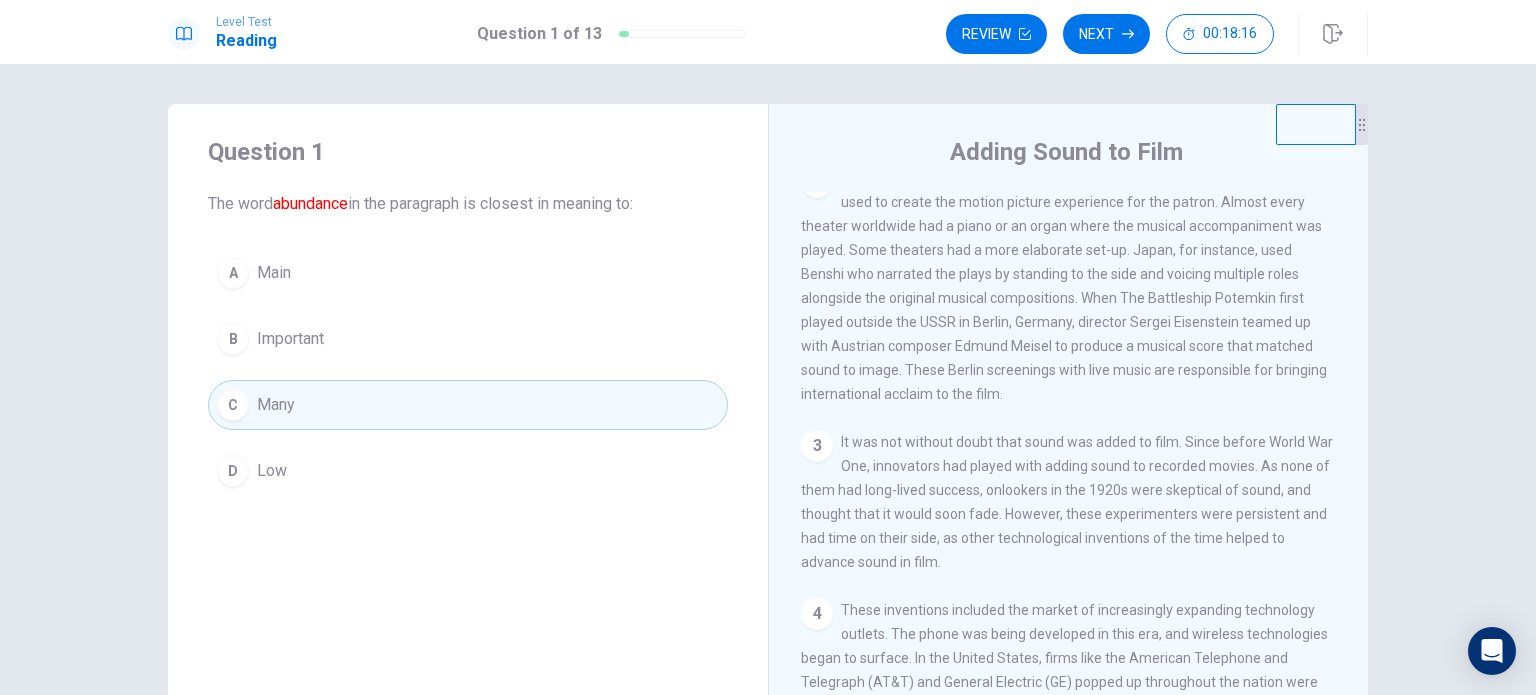 scroll, scrollTop: 536, scrollLeft: 0, axis: vertical 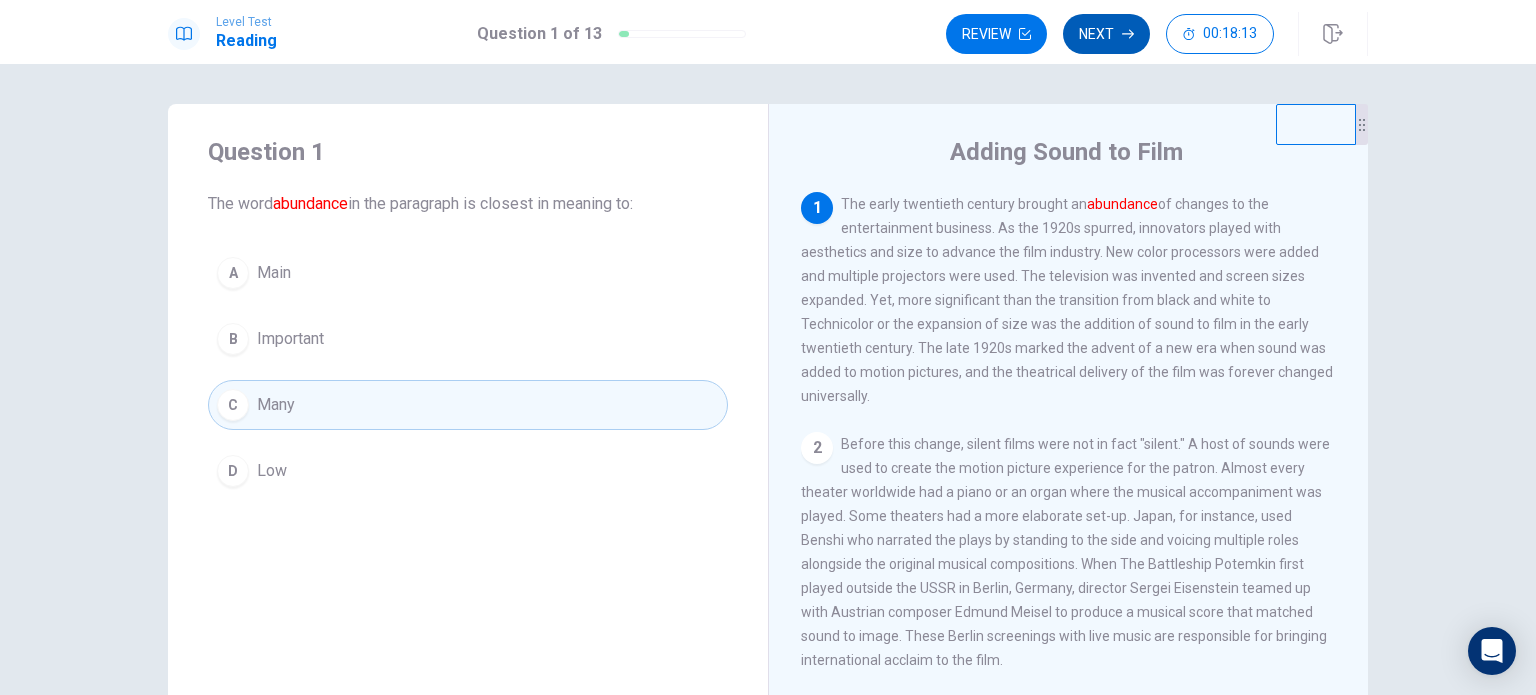 click on "Next" at bounding box center [1106, 34] 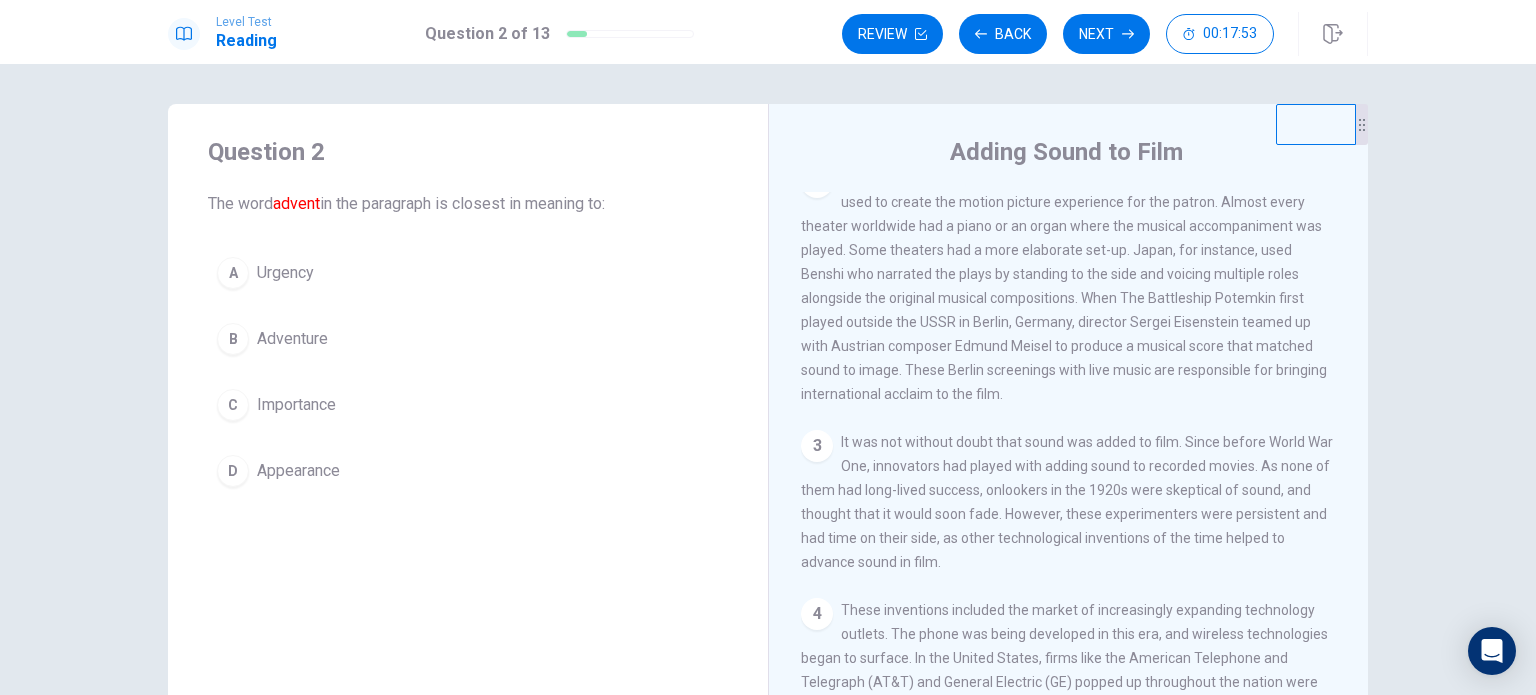 scroll, scrollTop: 0, scrollLeft: 0, axis: both 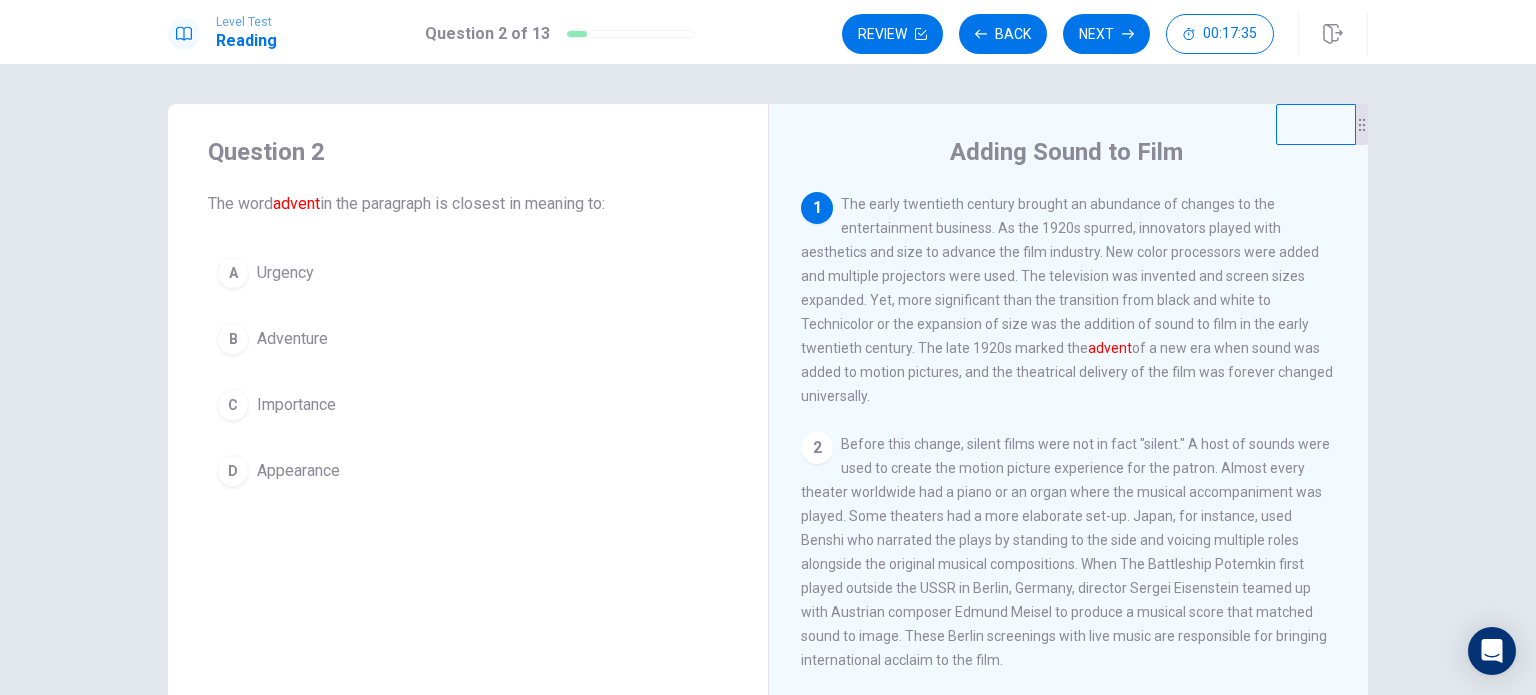 click on "D Appearance" at bounding box center (468, 471) 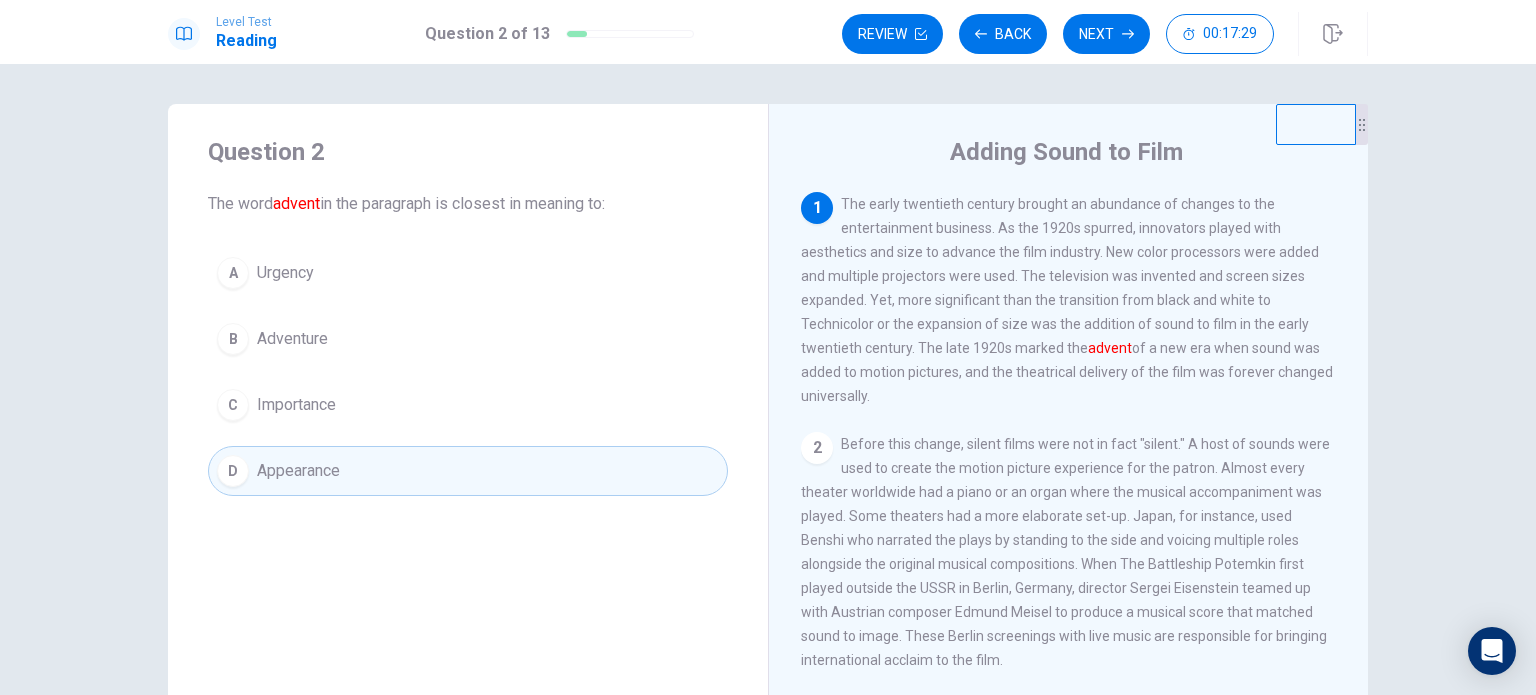 scroll, scrollTop: 536, scrollLeft: 0, axis: vertical 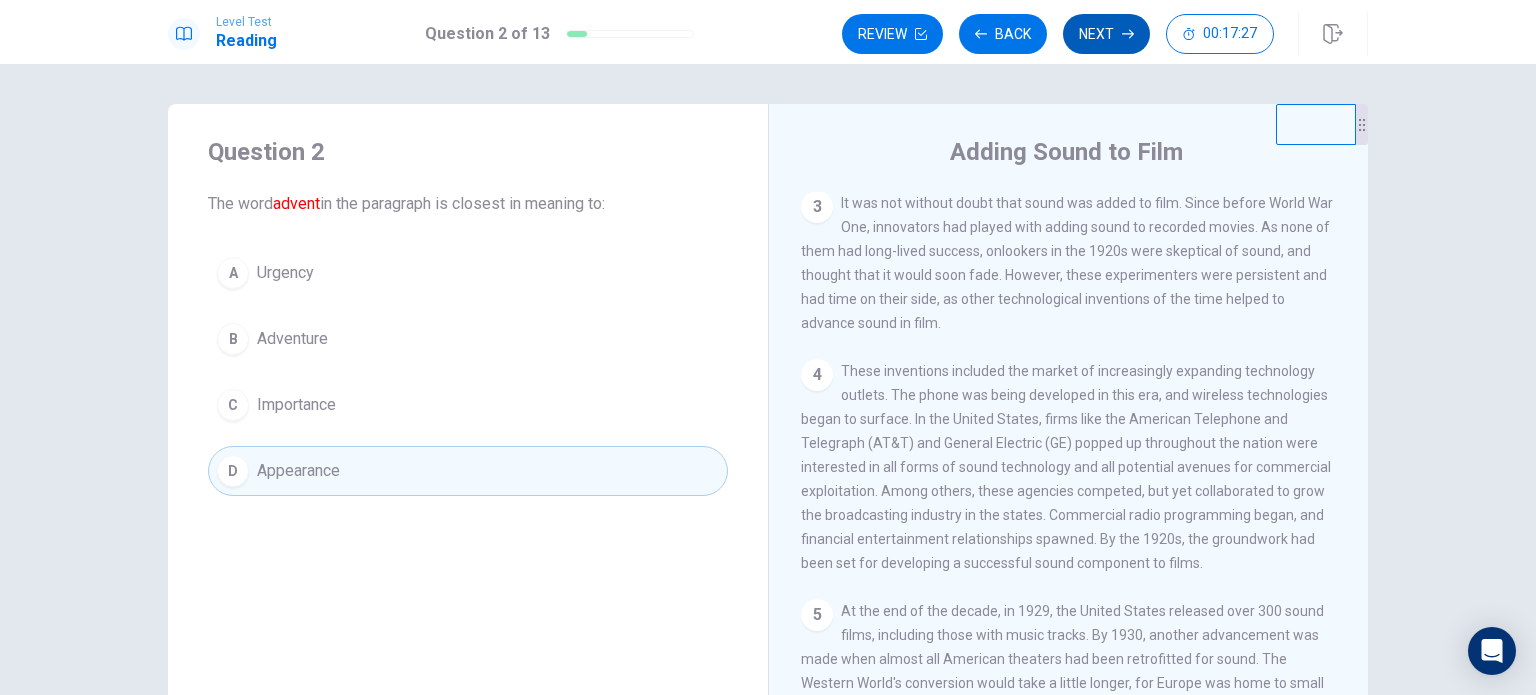 click 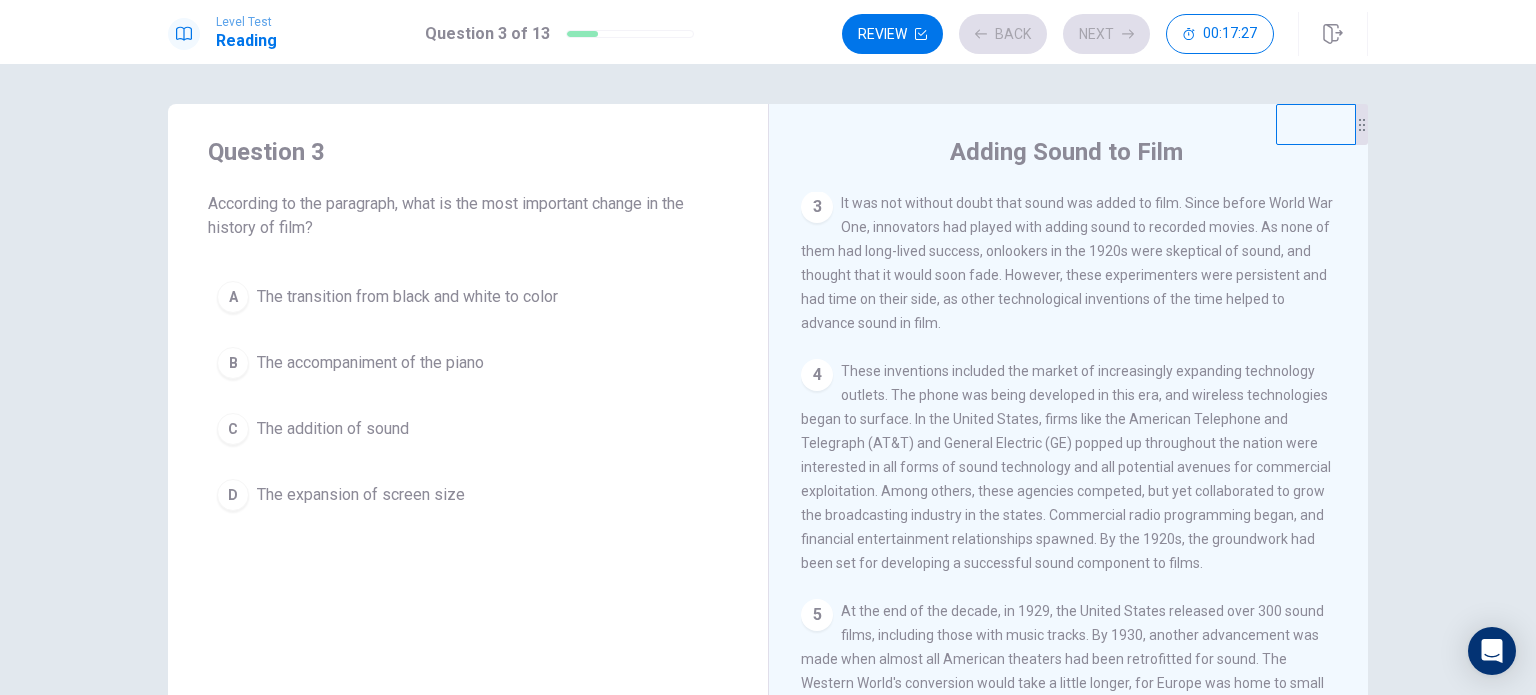 scroll, scrollTop: 0, scrollLeft: 0, axis: both 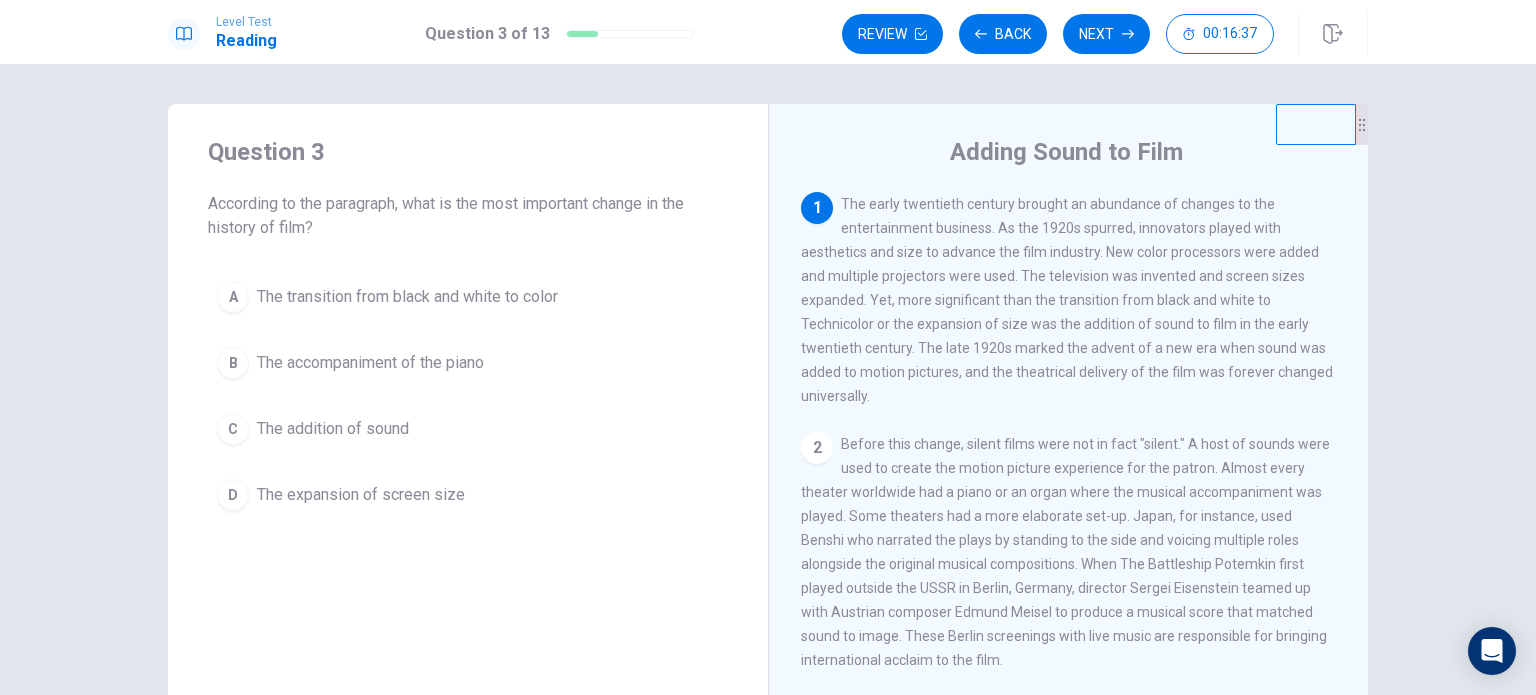 click on "The addition of sound" at bounding box center (333, 429) 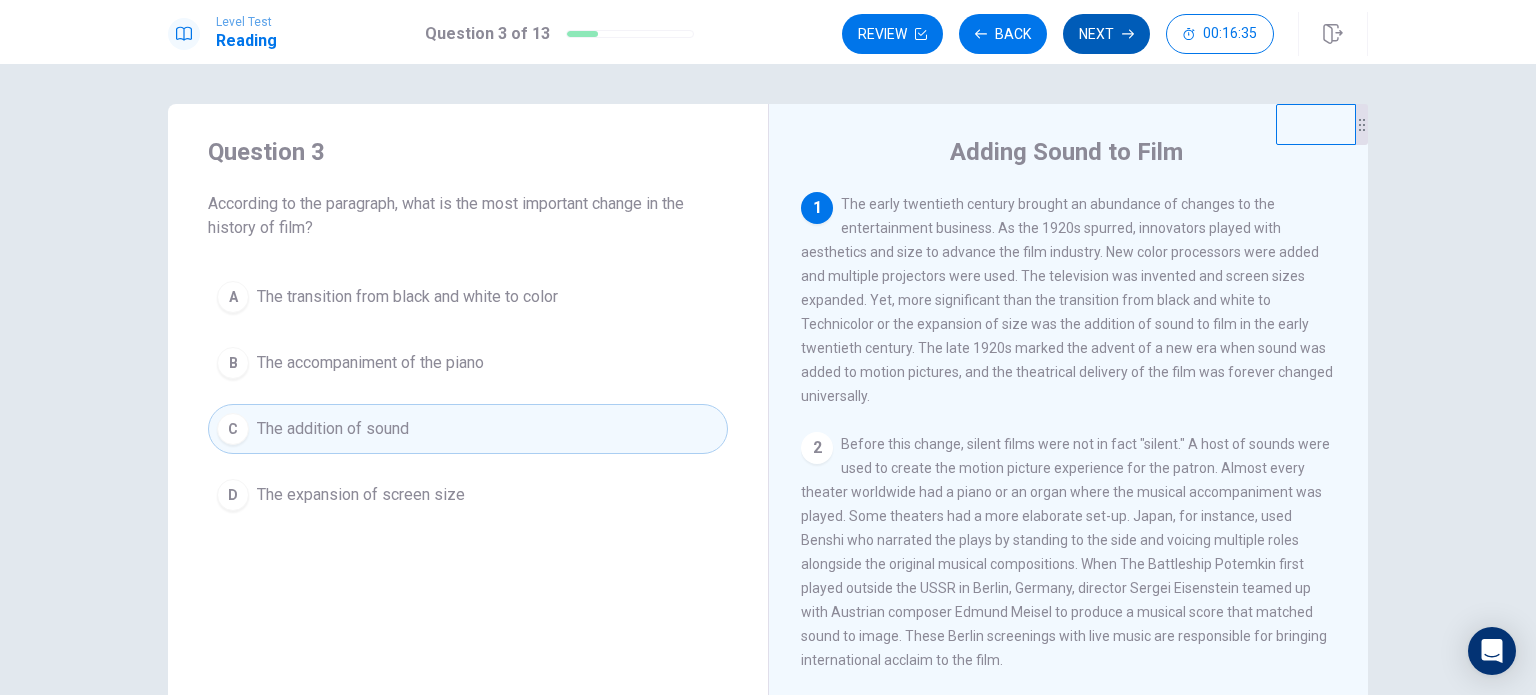 click on "Next" at bounding box center (1106, 34) 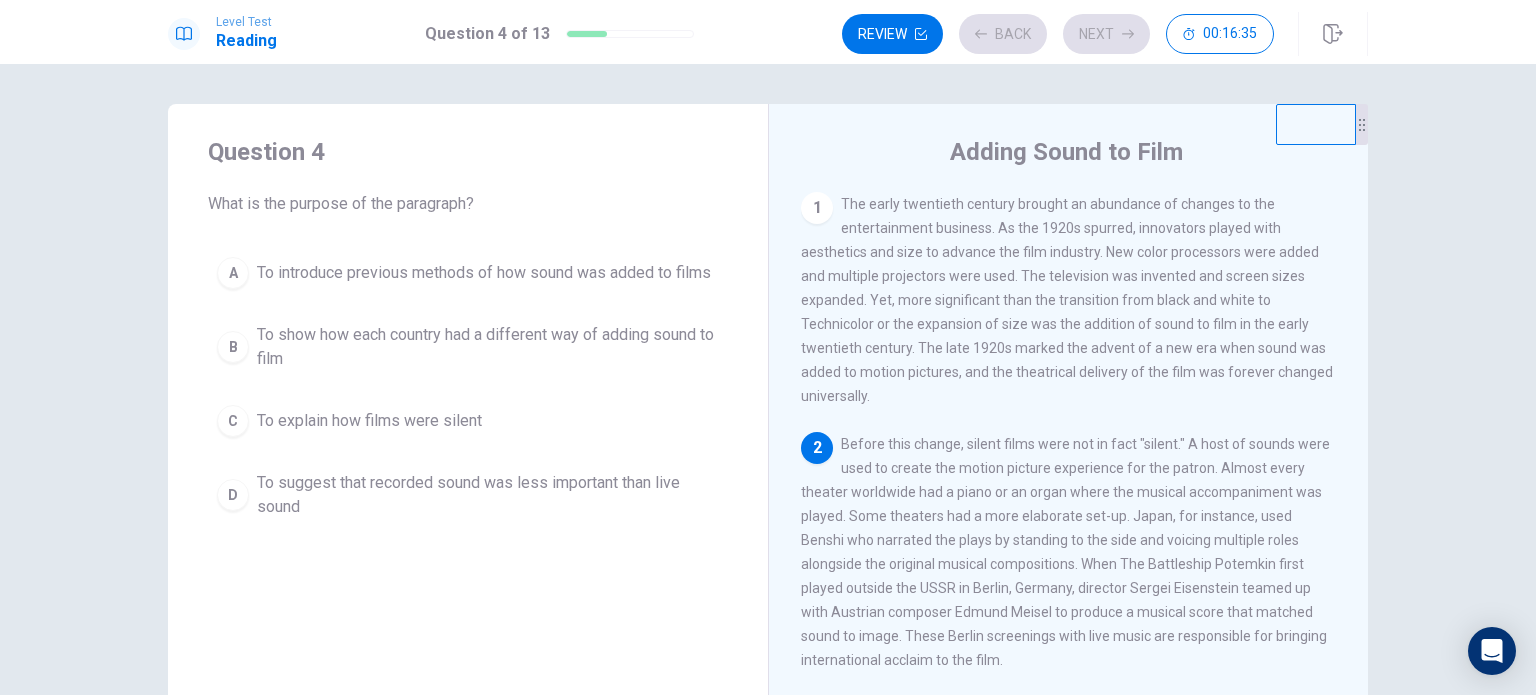 scroll, scrollTop: 120, scrollLeft: 0, axis: vertical 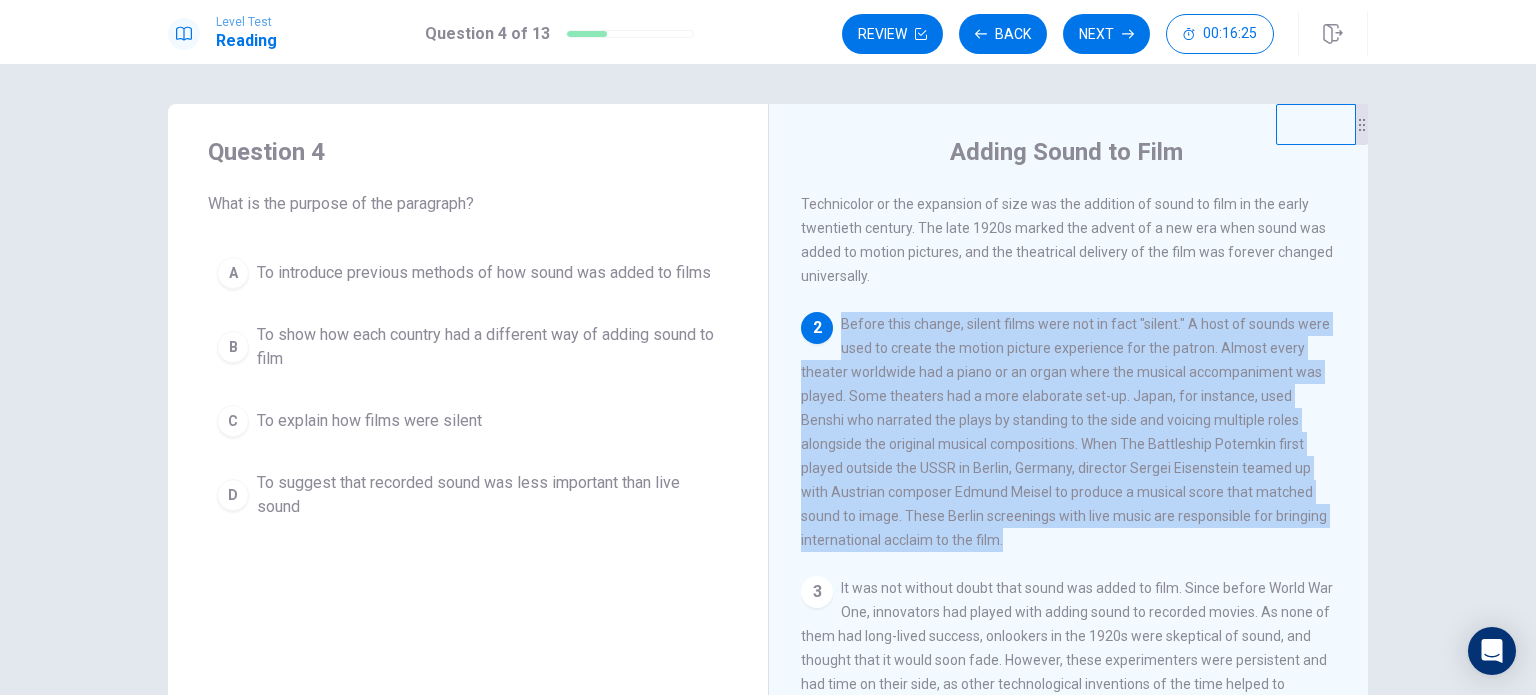 drag, startPoint x: 1005, startPoint y: 554, endPoint x: 839, endPoint y: 325, distance: 282.8374 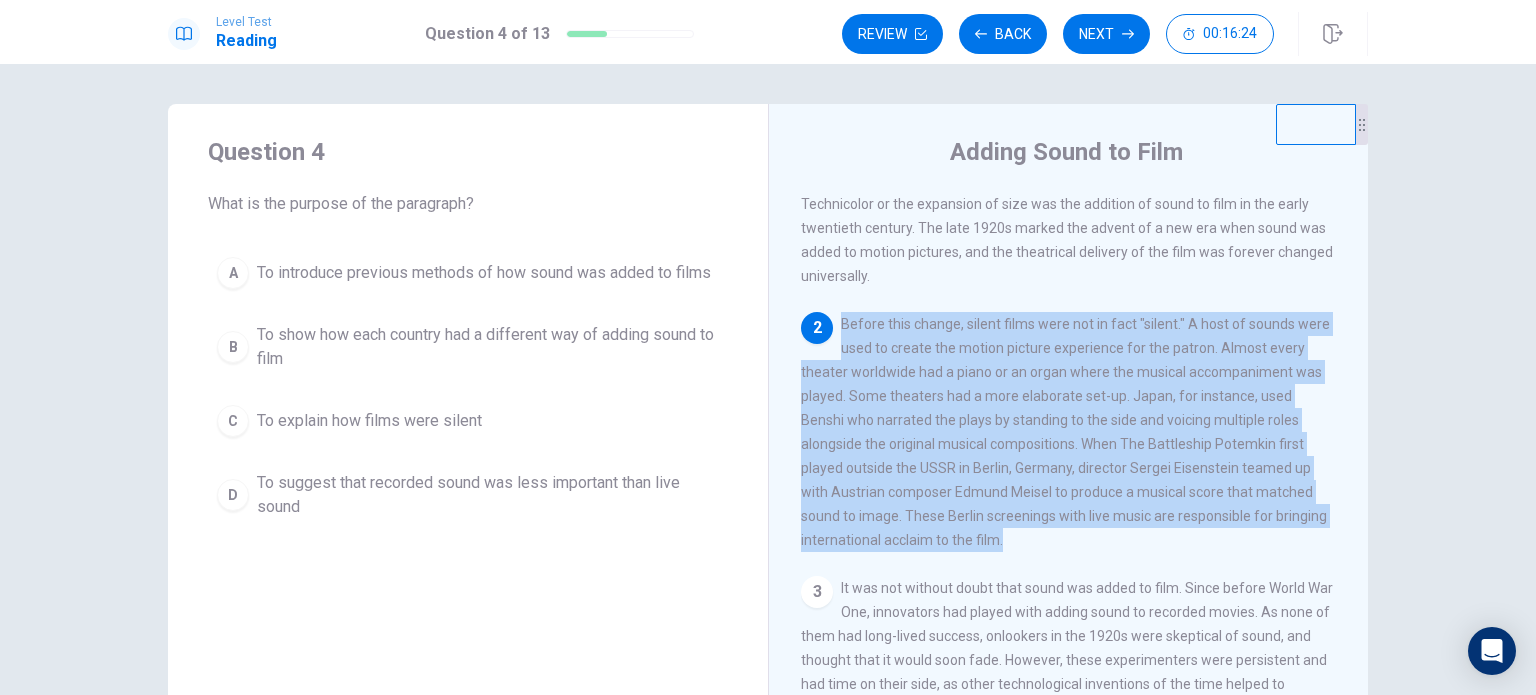 click on "Before this change, silent films were not in fact "silent." A host of sounds were used to create the motion picture experience for the patron. Almost every theater worldwide had a piano or an organ where the musical accompaniment was played. Some theaters had a more elaborate set-up. Japan, for instance, used Benshi who narrated the plays by standing to the side and voicing multiple roles alongside the original musical compositions. When The Battleship Potemkin first played outside the USSR in Berlin, Germany, director Sergei Eisenstein teamed up with Austrian composer Edmund Meisel to produce a musical score that matched sound to image. These Berlin screenings with live music are responsible for bringing international acclaim to the film." at bounding box center (1065, 432) 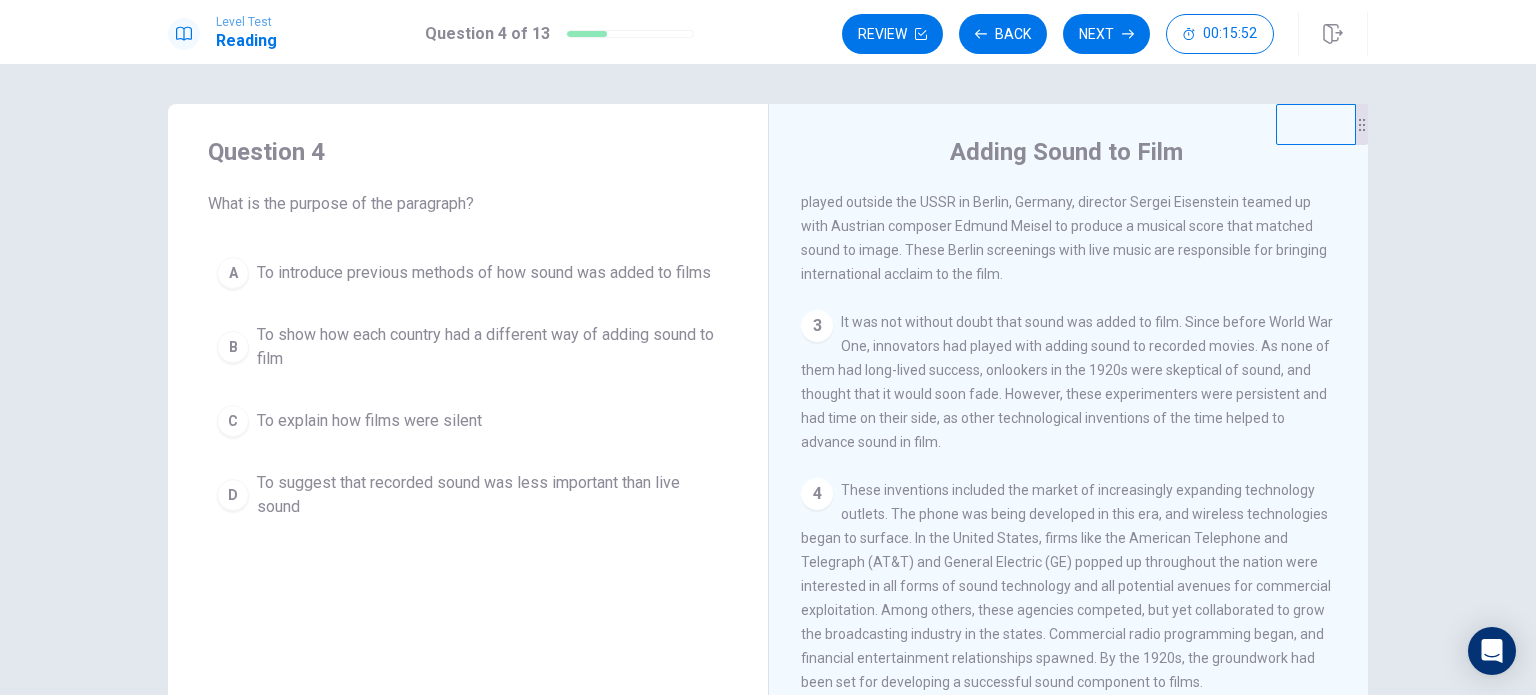 scroll, scrollTop: 0, scrollLeft: 0, axis: both 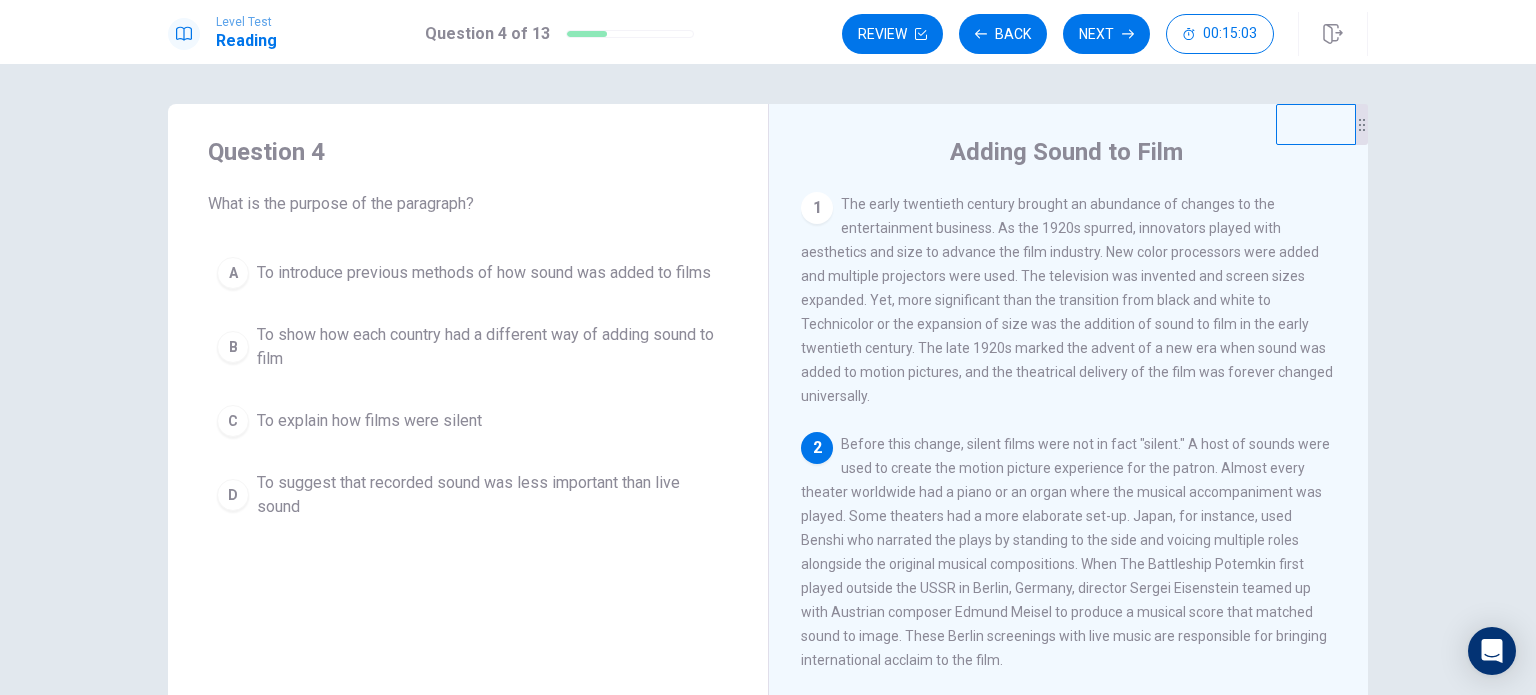 click on "A" at bounding box center (233, 273) 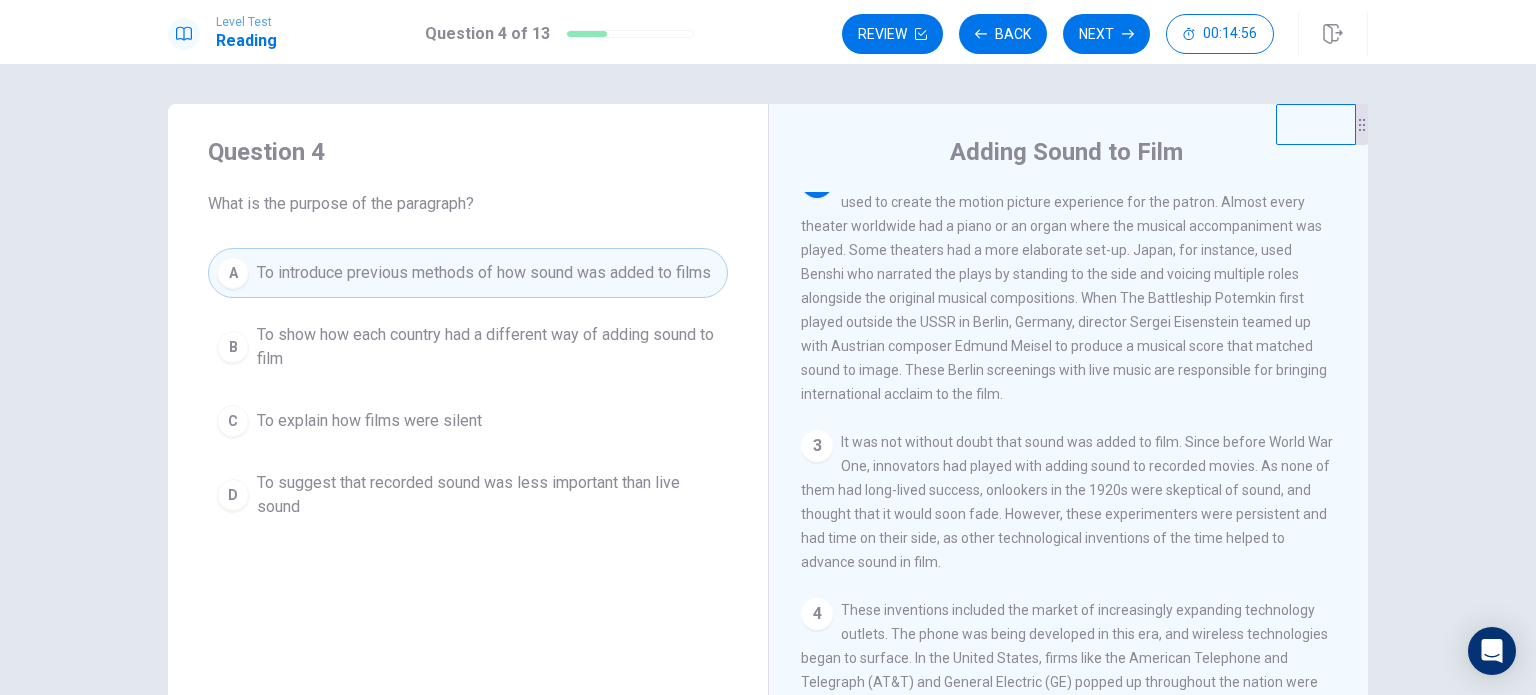 scroll, scrollTop: 0, scrollLeft: 0, axis: both 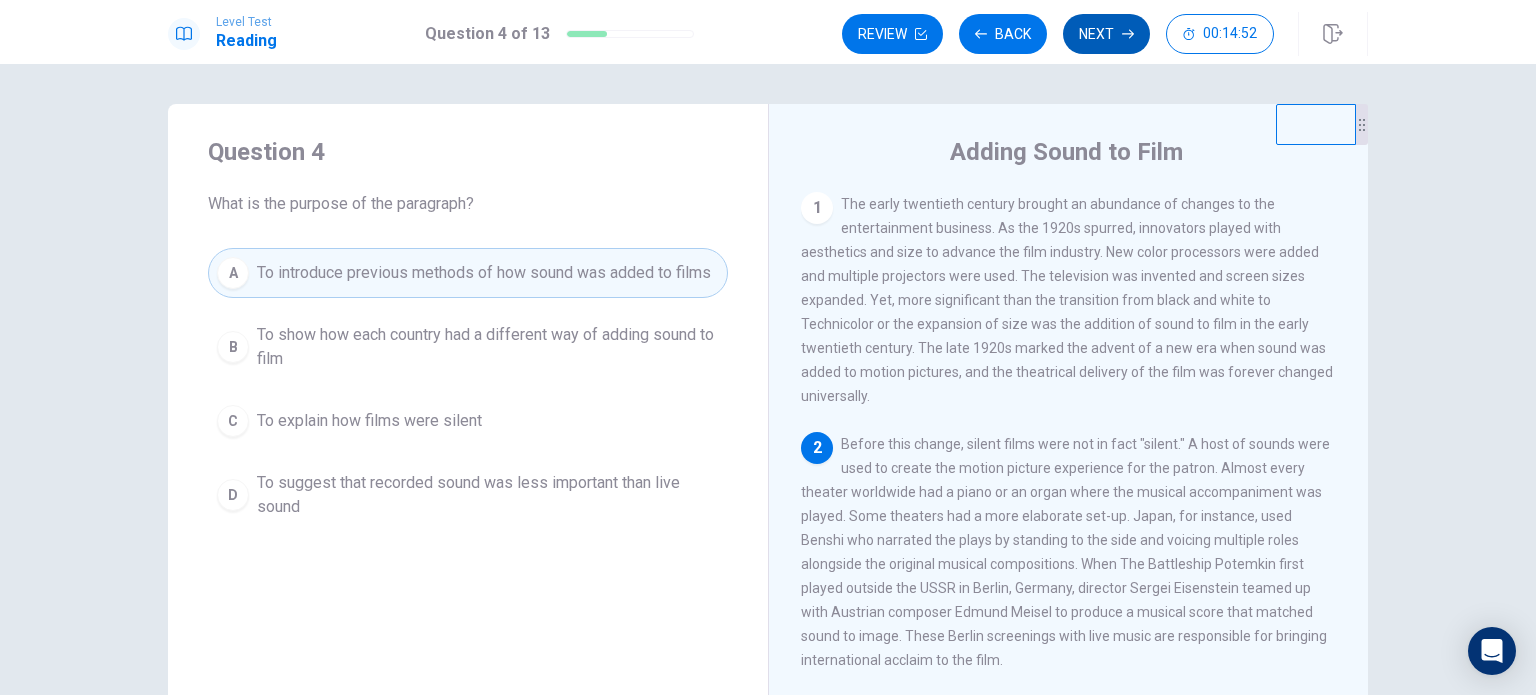 click on "Next" at bounding box center (1106, 34) 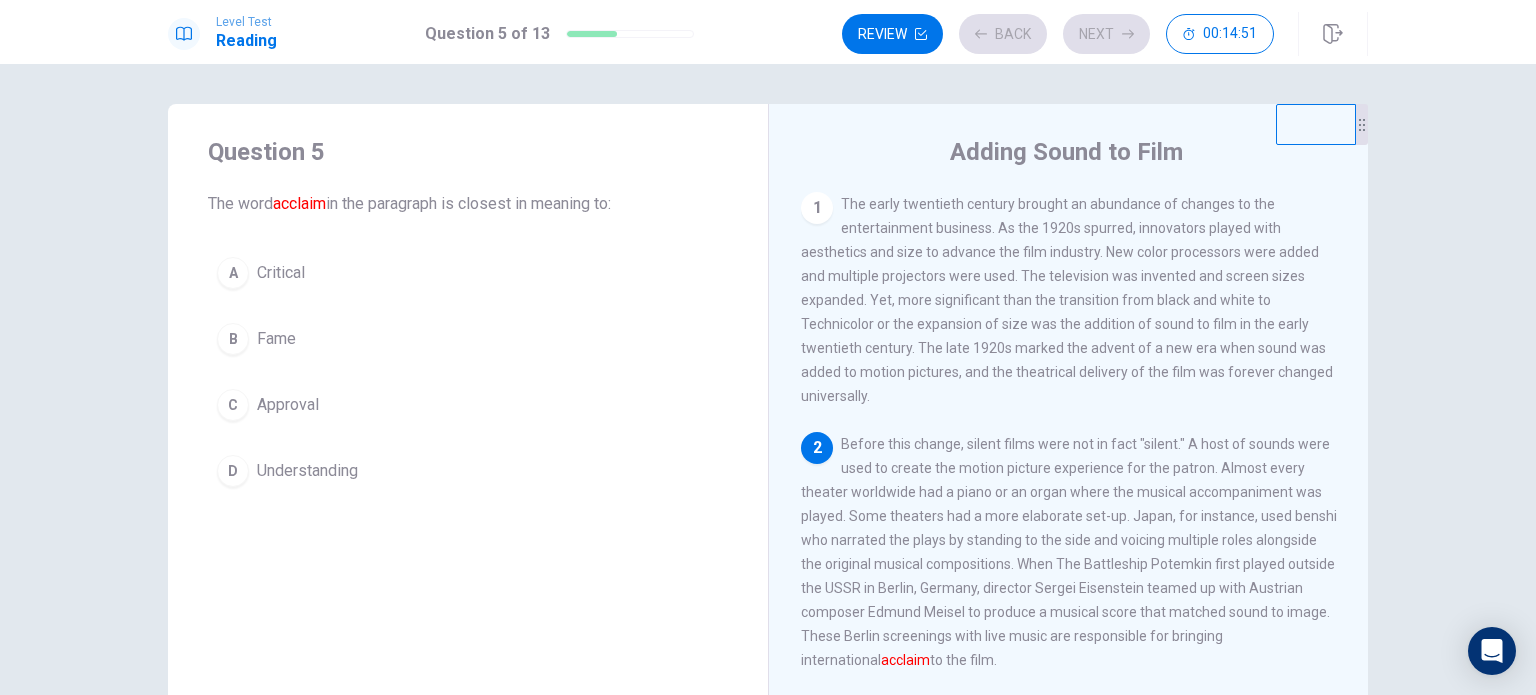 scroll, scrollTop: 120, scrollLeft: 0, axis: vertical 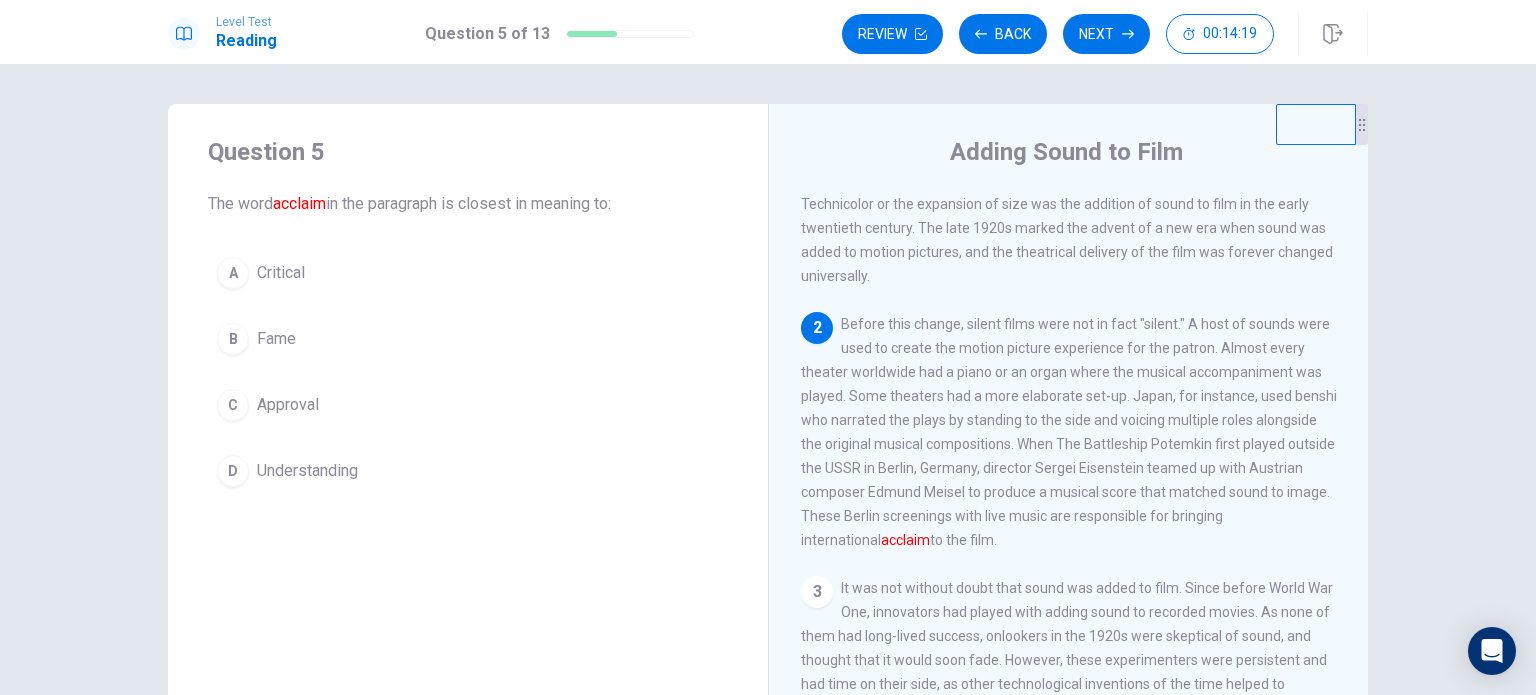 click on "C Approval" at bounding box center (468, 405) 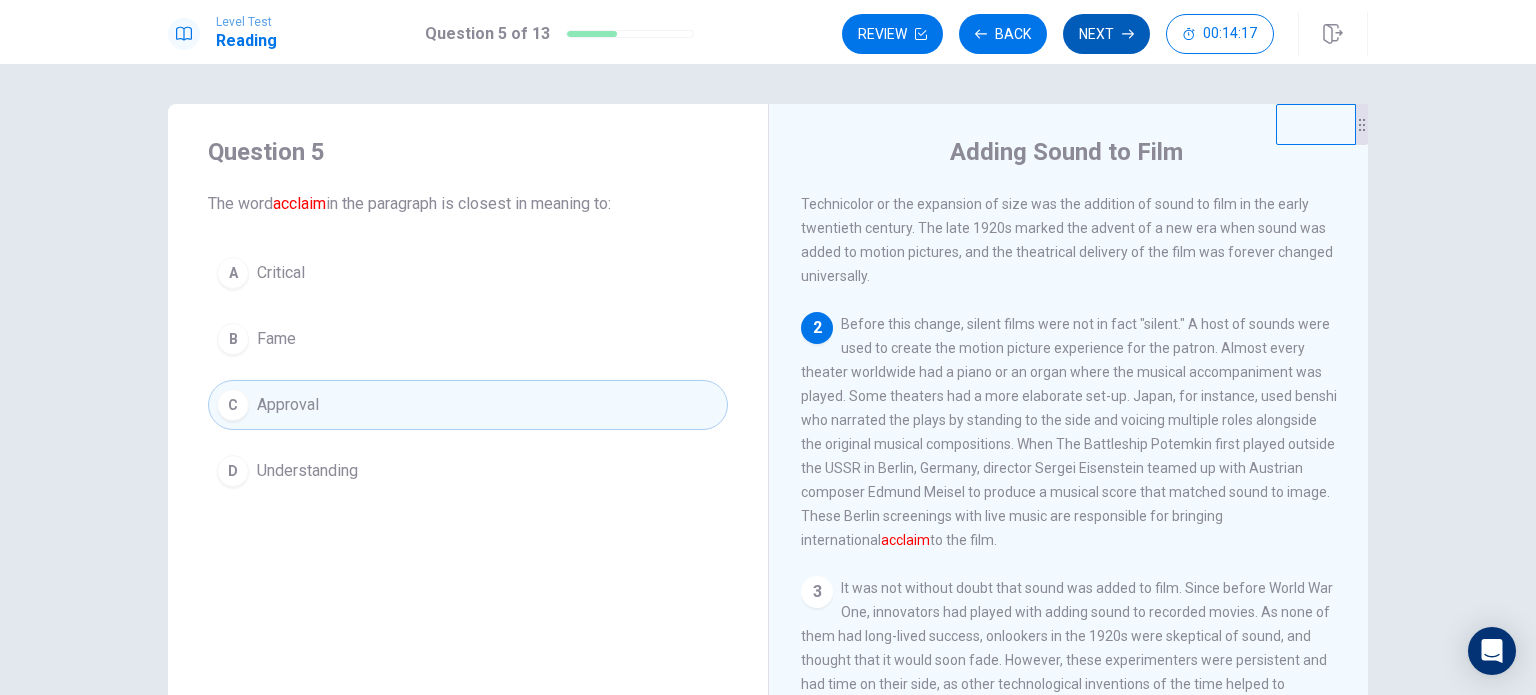 click on "Next" at bounding box center (1106, 34) 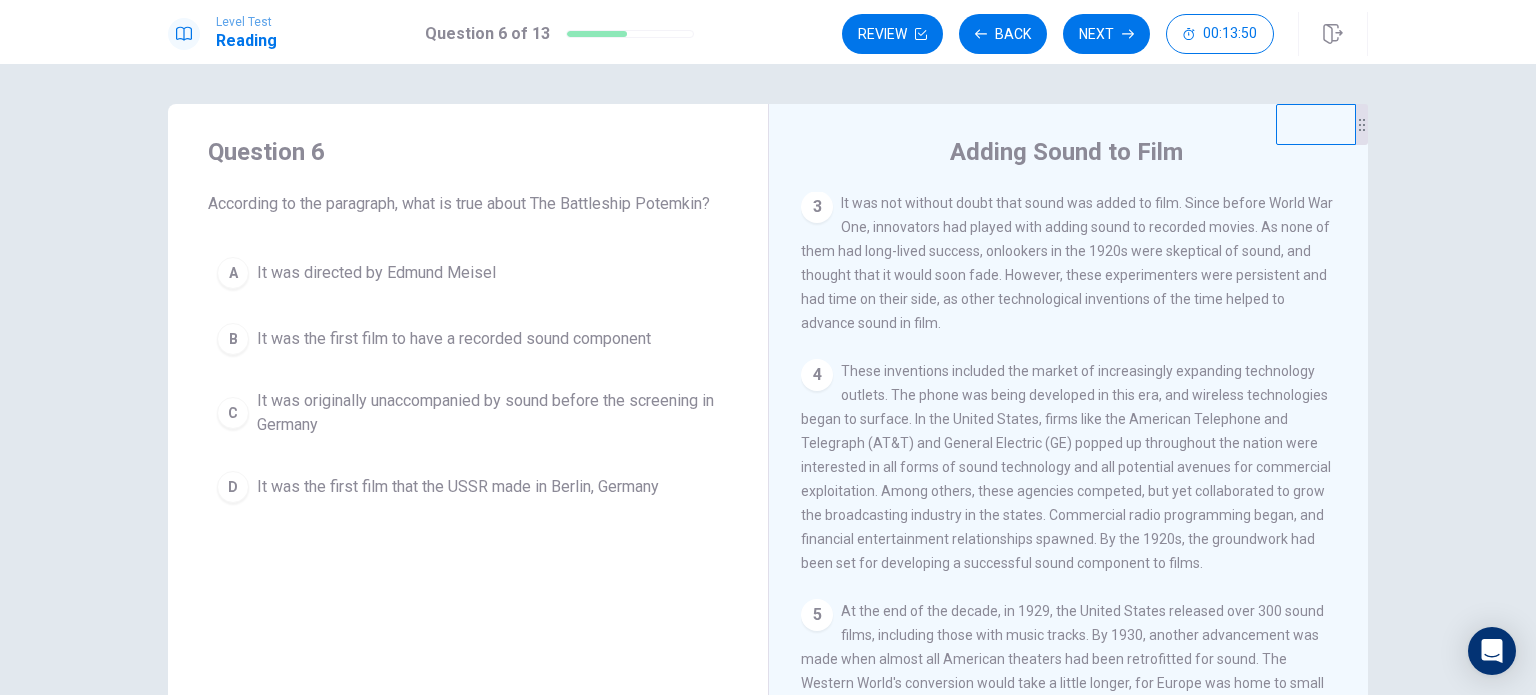 scroll, scrollTop: 247, scrollLeft: 0, axis: vertical 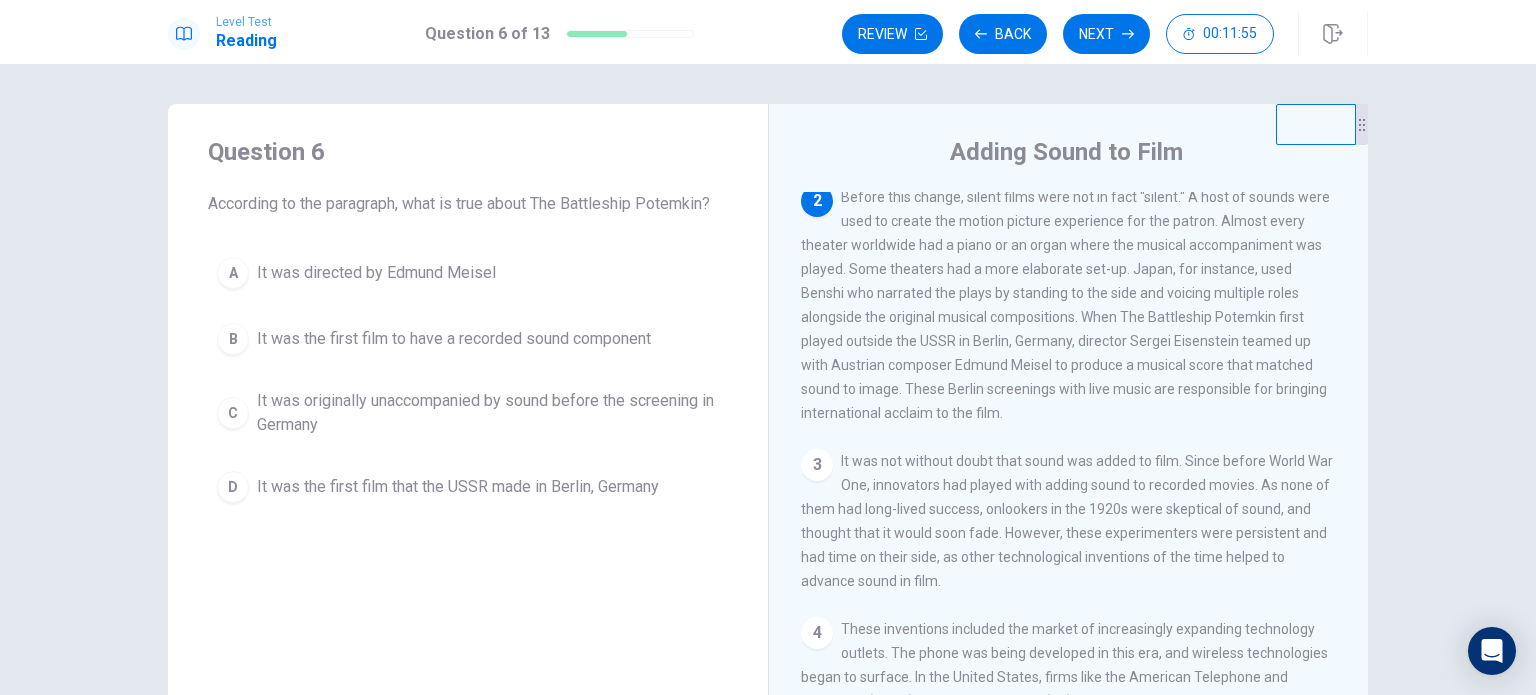 click on "It was originally unaccompanied by sound before the screening in Germany" at bounding box center (488, 413) 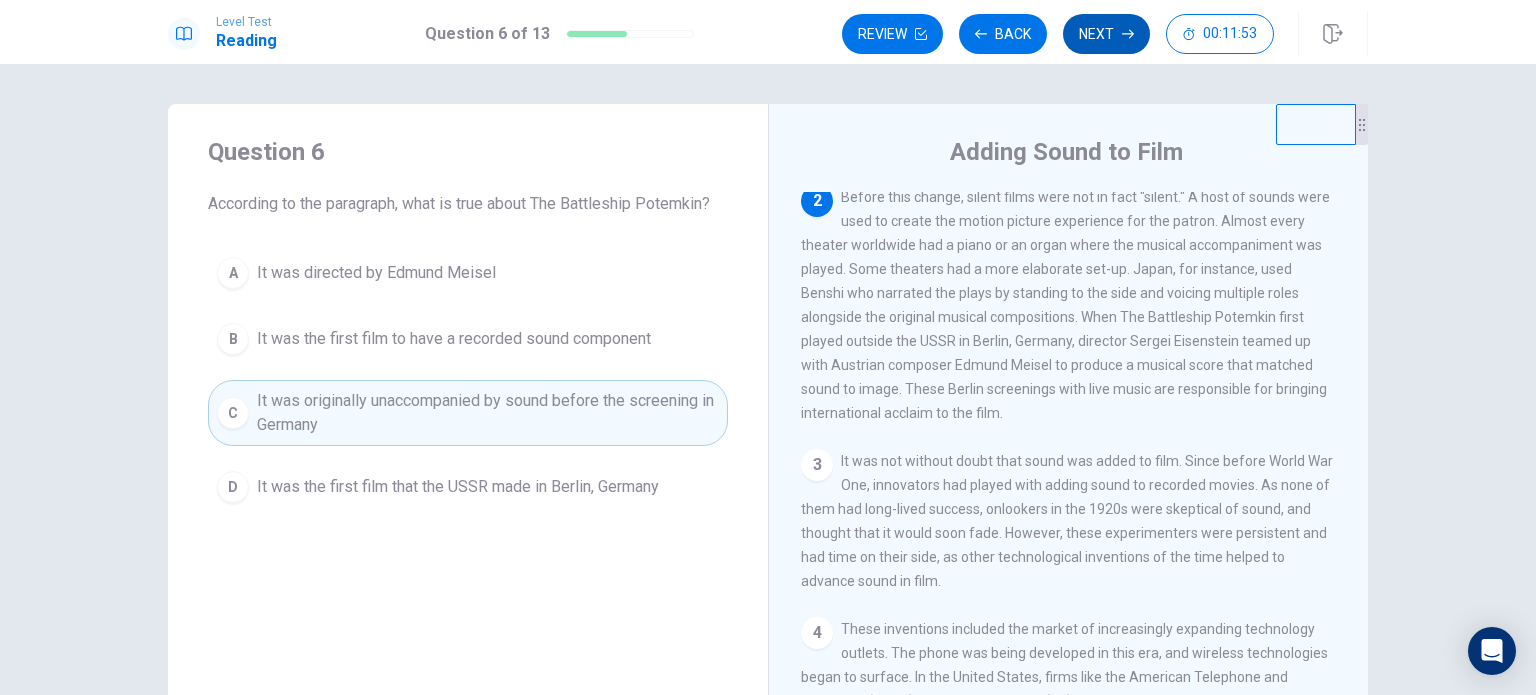 click on "Next" at bounding box center (1106, 34) 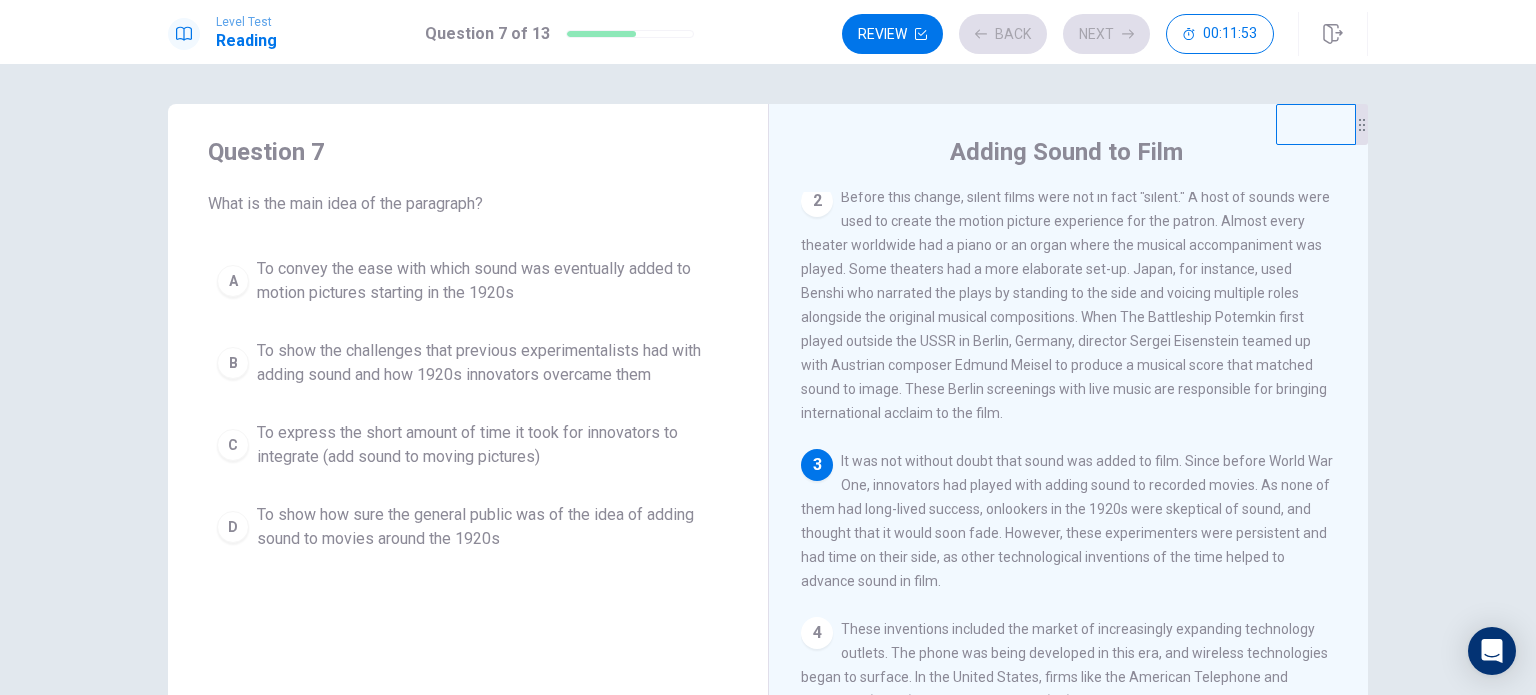scroll, scrollTop: 292, scrollLeft: 0, axis: vertical 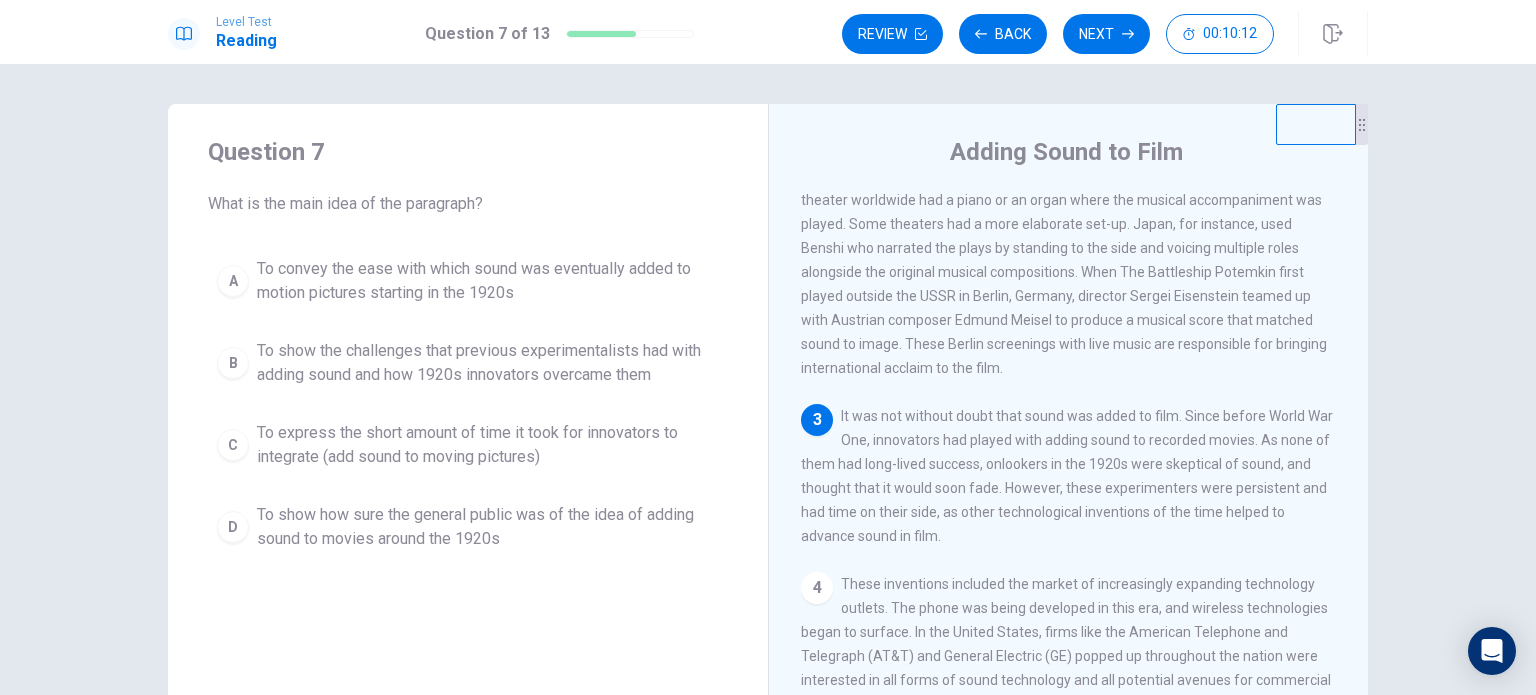 click on "To show the challenges that previous experimentalists had with adding sound and how 1920s innovators overcame them" at bounding box center (488, 363) 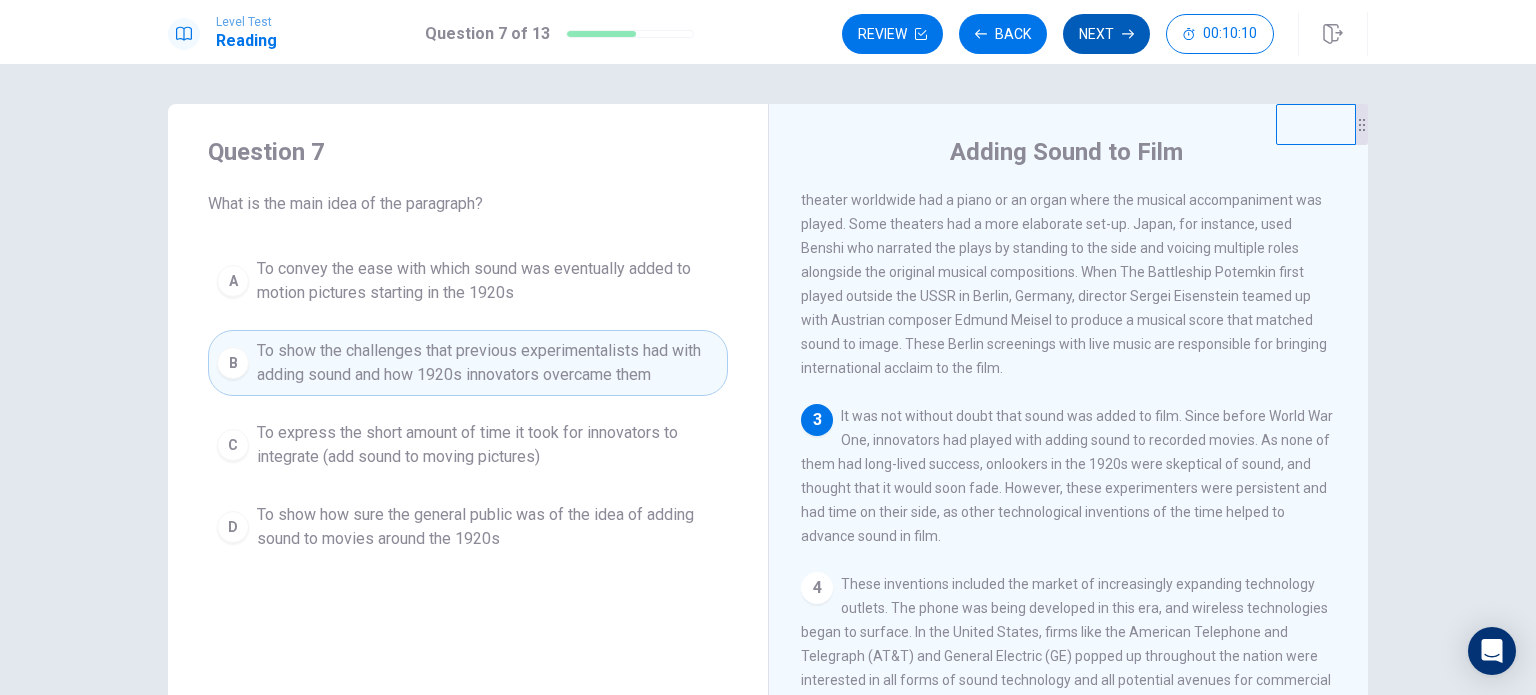 click 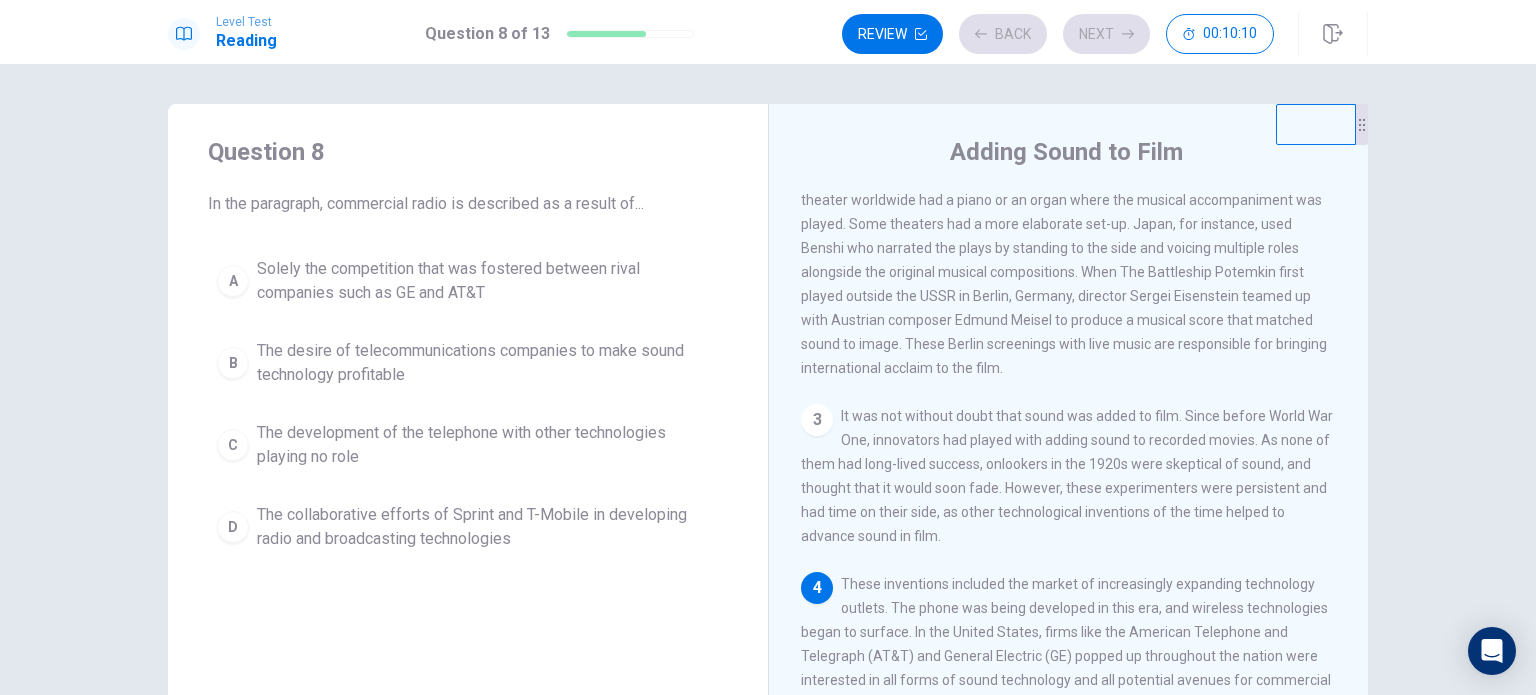scroll, scrollTop: 536, scrollLeft: 0, axis: vertical 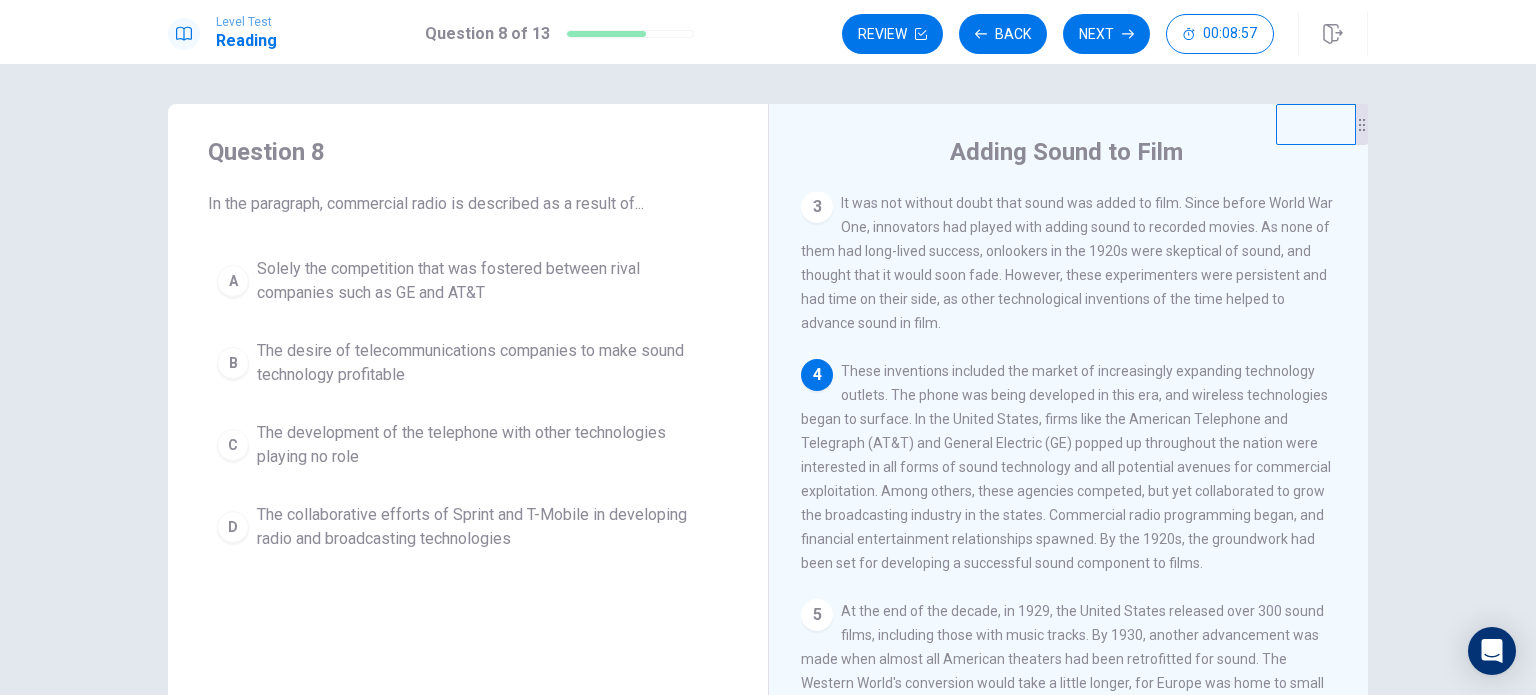 click on "The desire of telecommunications companies to make sound technology profitable" at bounding box center [488, 363] 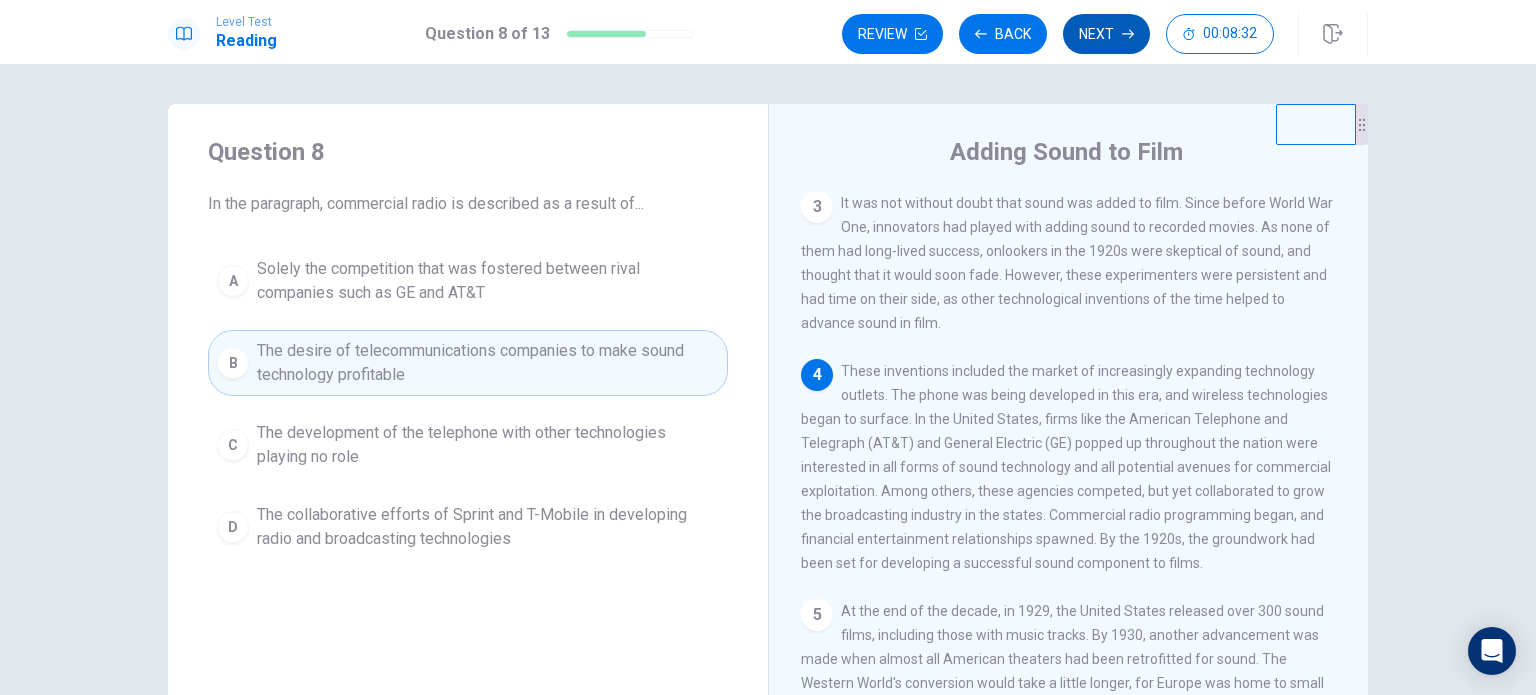 click on "Next" at bounding box center (1106, 34) 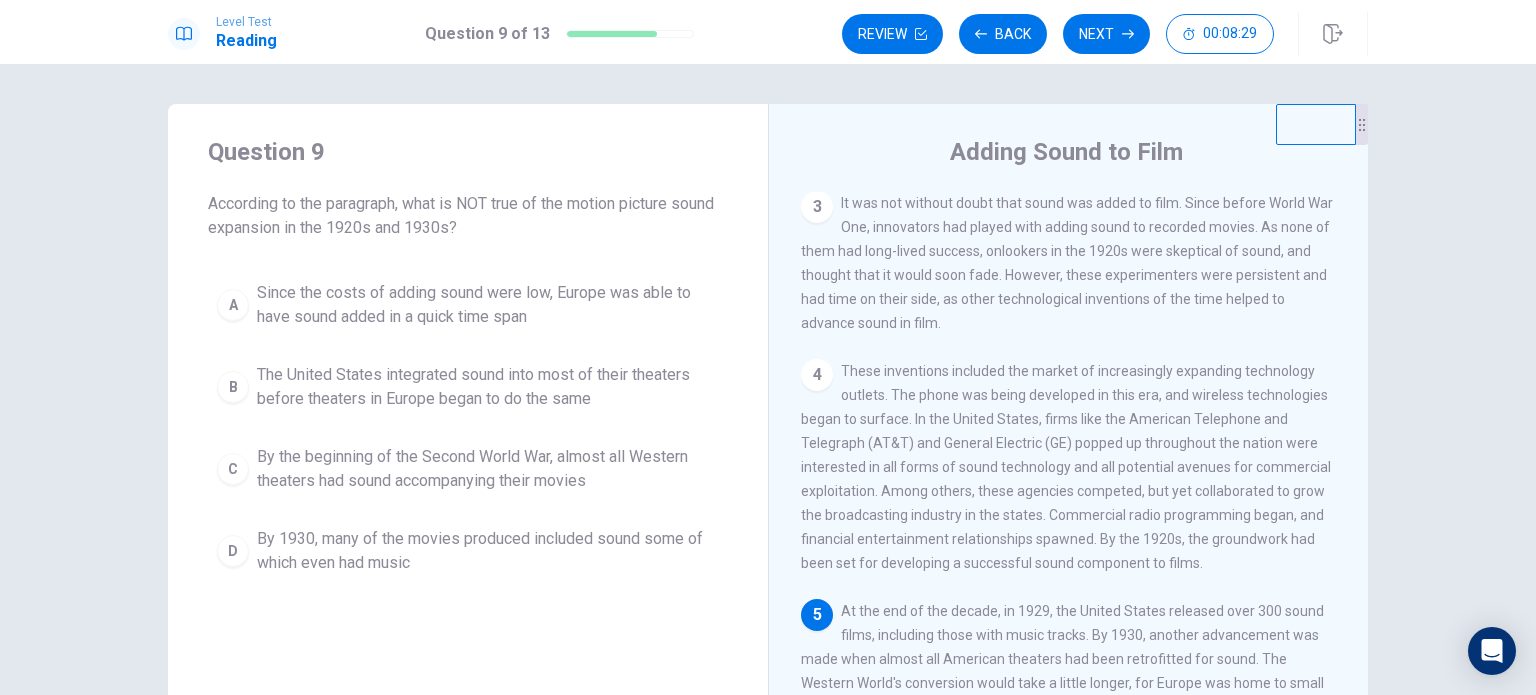 scroll, scrollTop: 208, scrollLeft: 0, axis: vertical 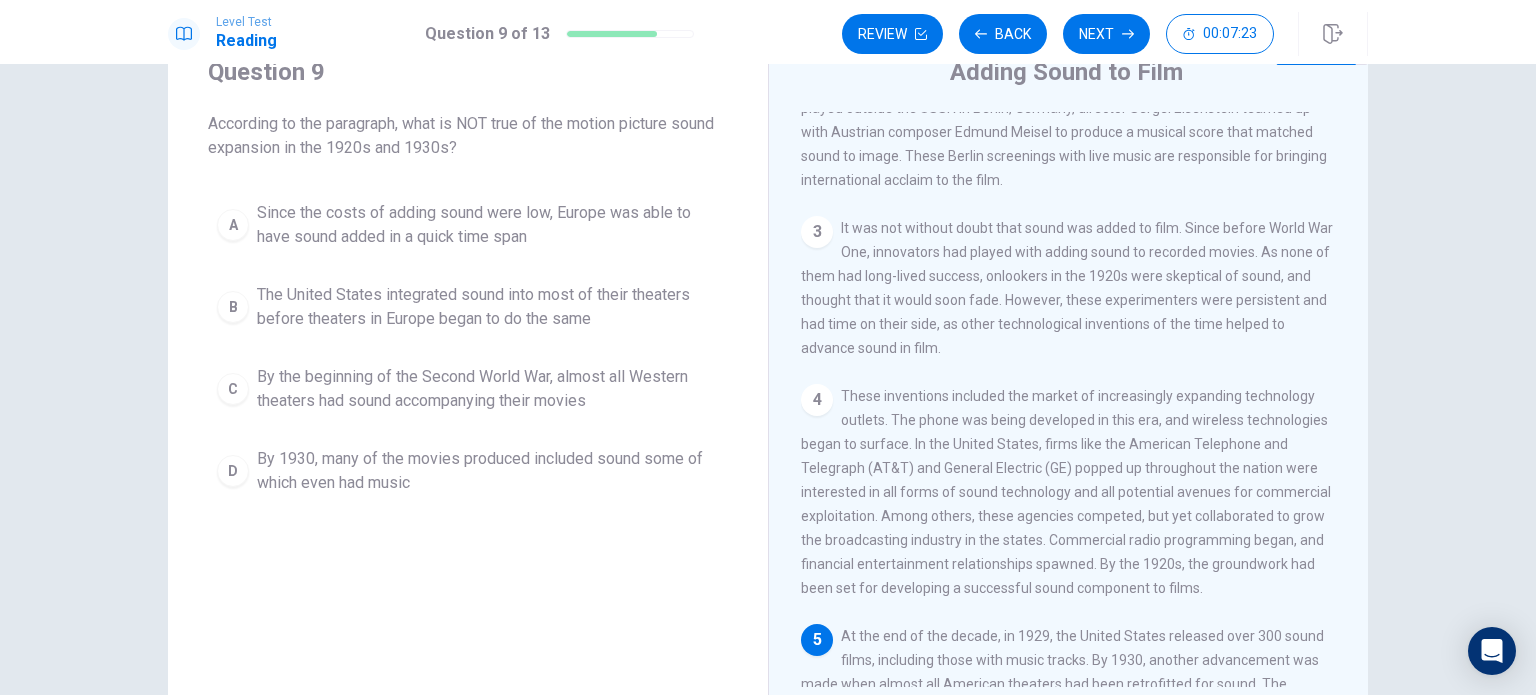 click on "Since the costs of adding sound were low, Europe was able to have sound added in a quick time span" at bounding box center (488, 225) 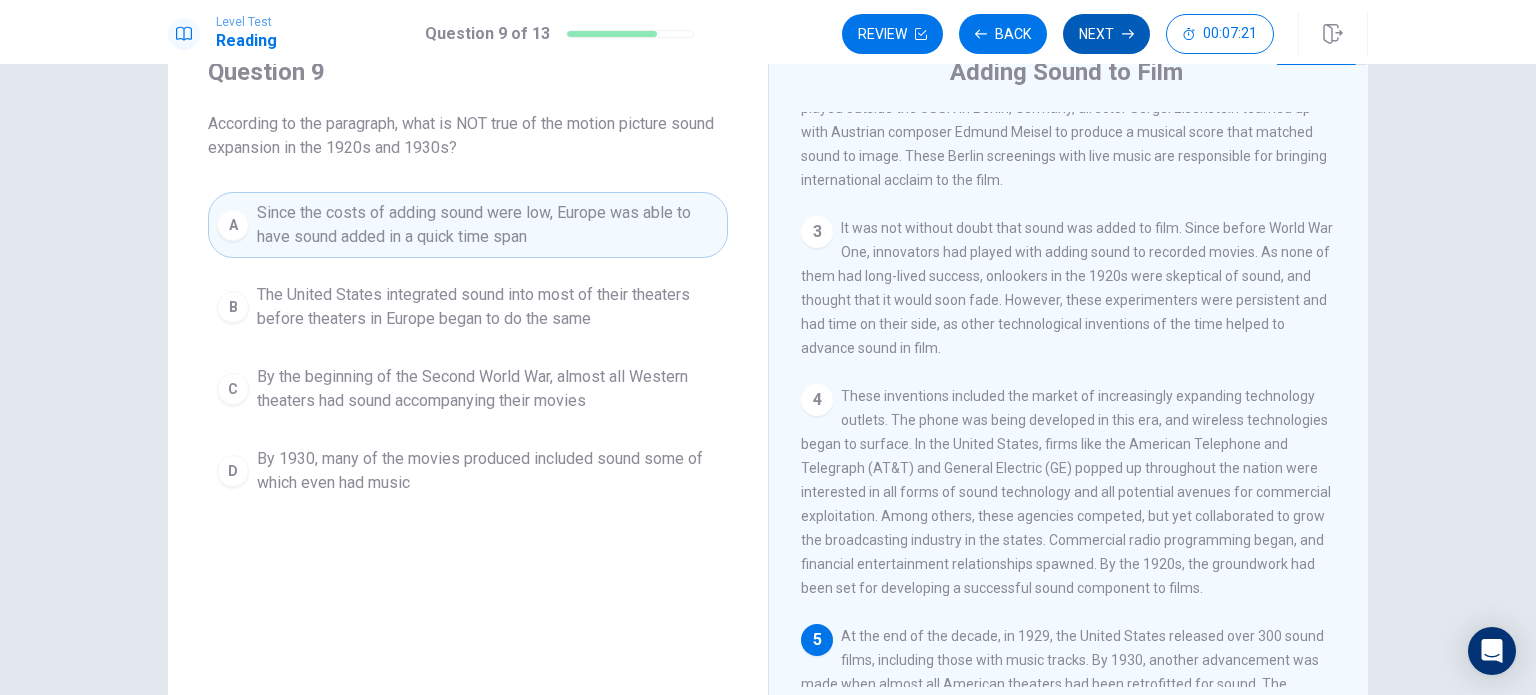 click on "Next" at bounding box center [1106, 34] 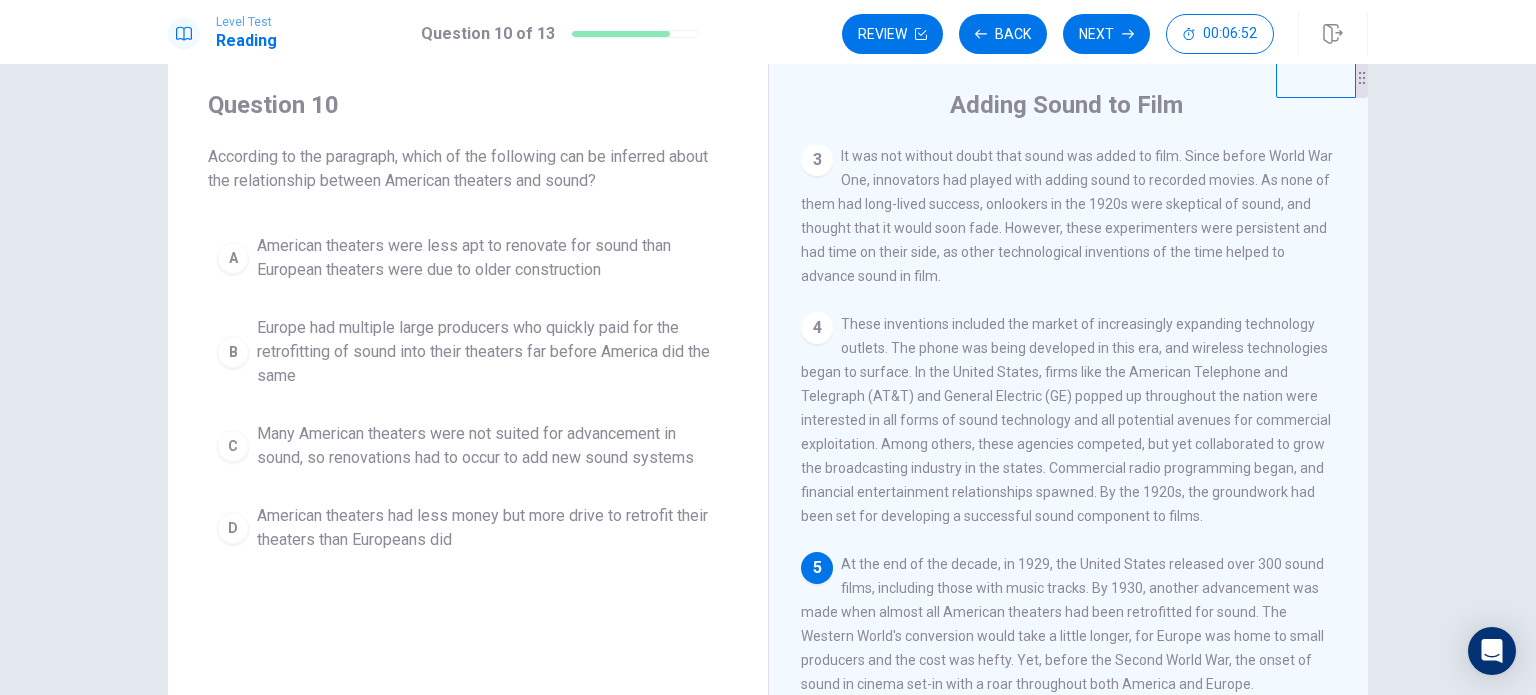 scroll, scrollTop: 40, scrollLeft: 0, axis: vertical 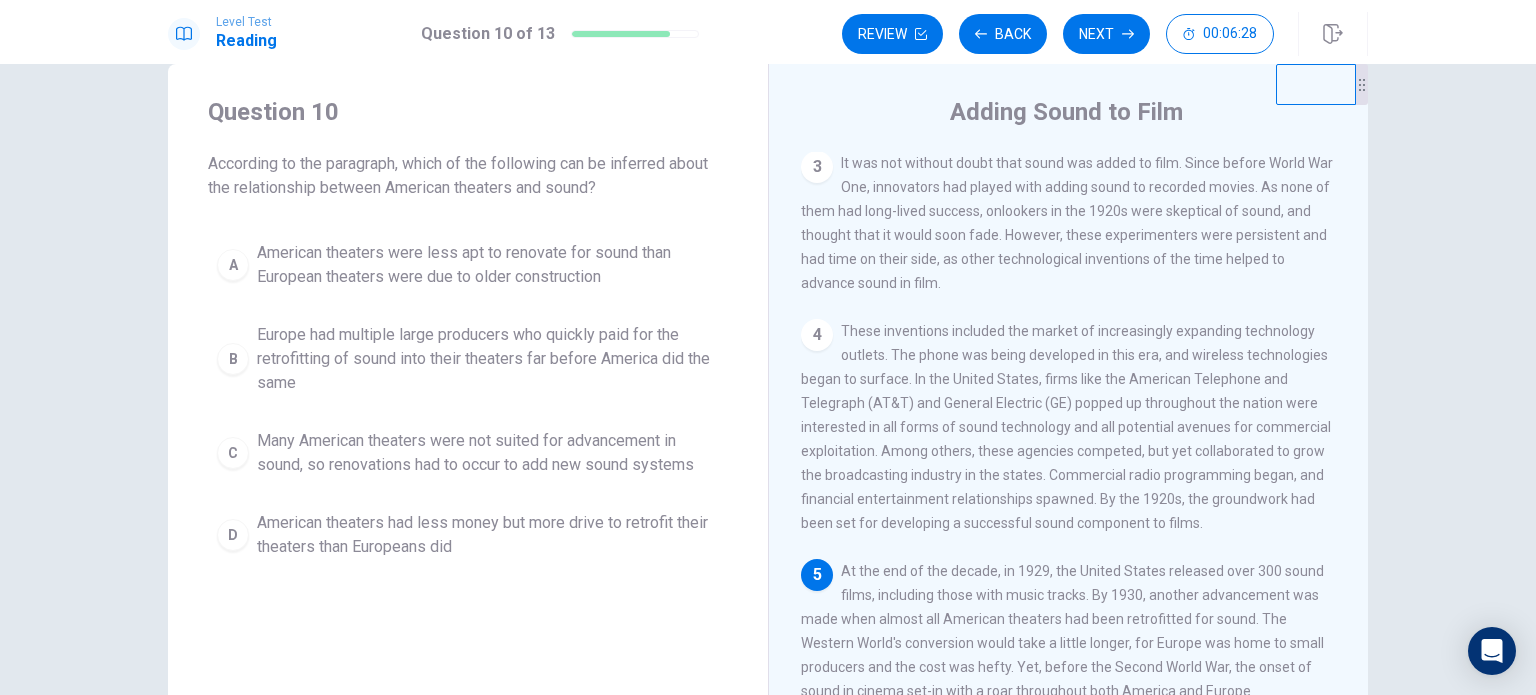 click on "Many American theaters were not suited for advancement in sound, so renovations had to occur to add new sound systems" at bounding box center [488, 453] 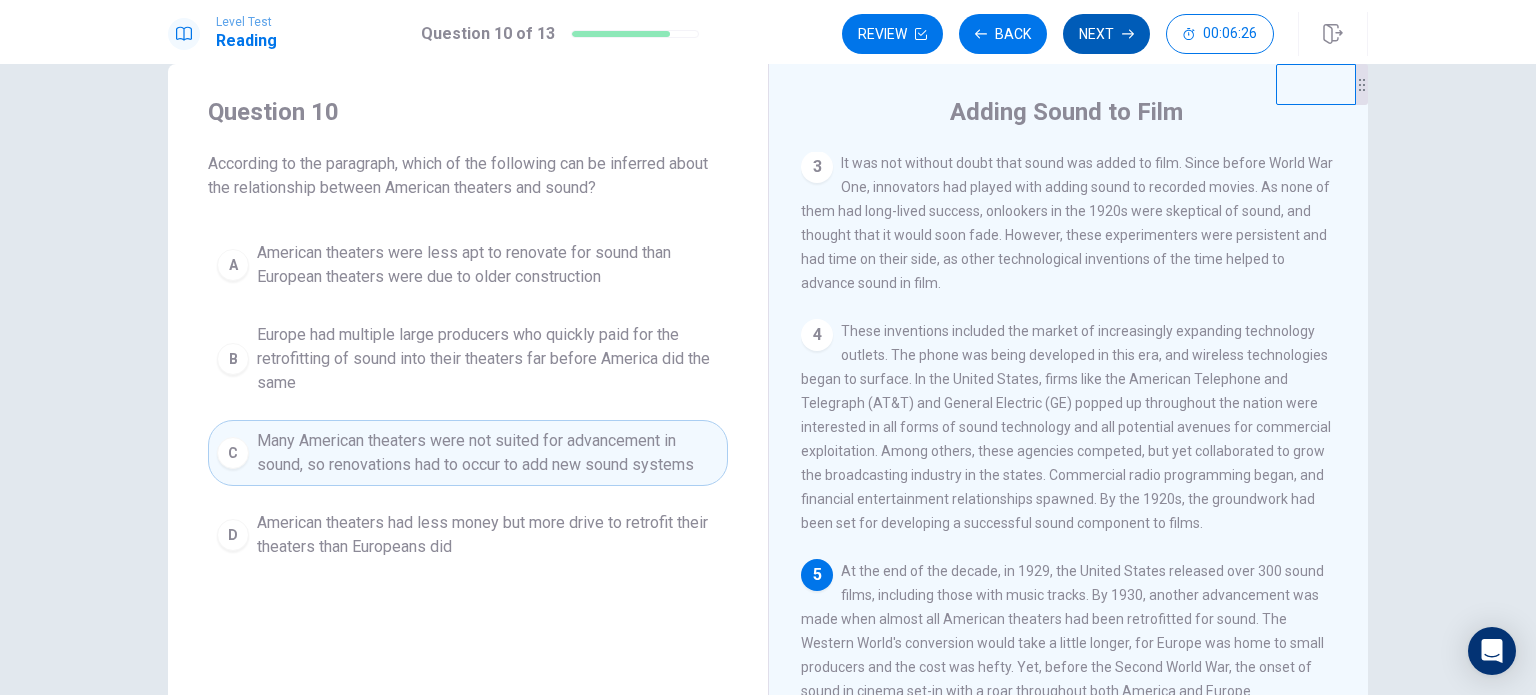 click 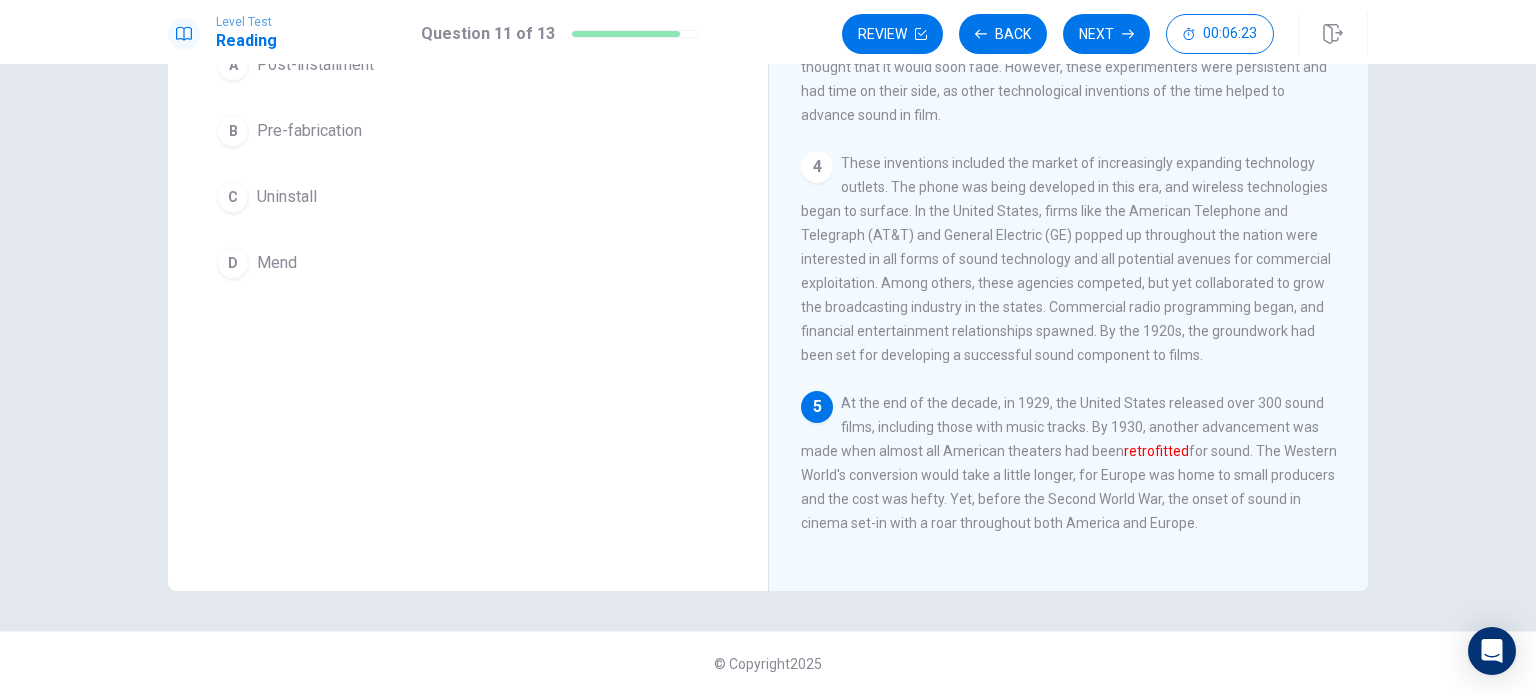 scroll, scrollTop: 0, scrollLeft: 0, axis: both 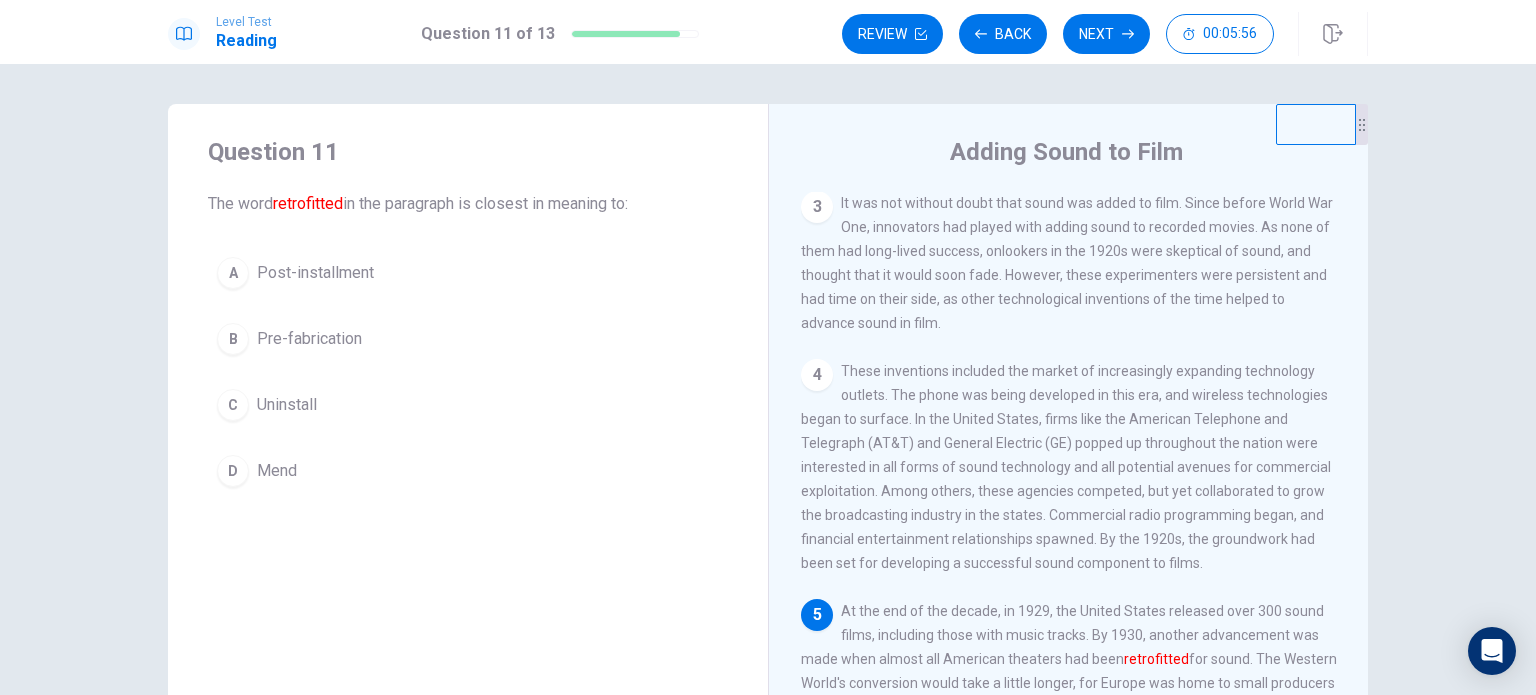 click on "Mend" at bounding box center (277, 471) 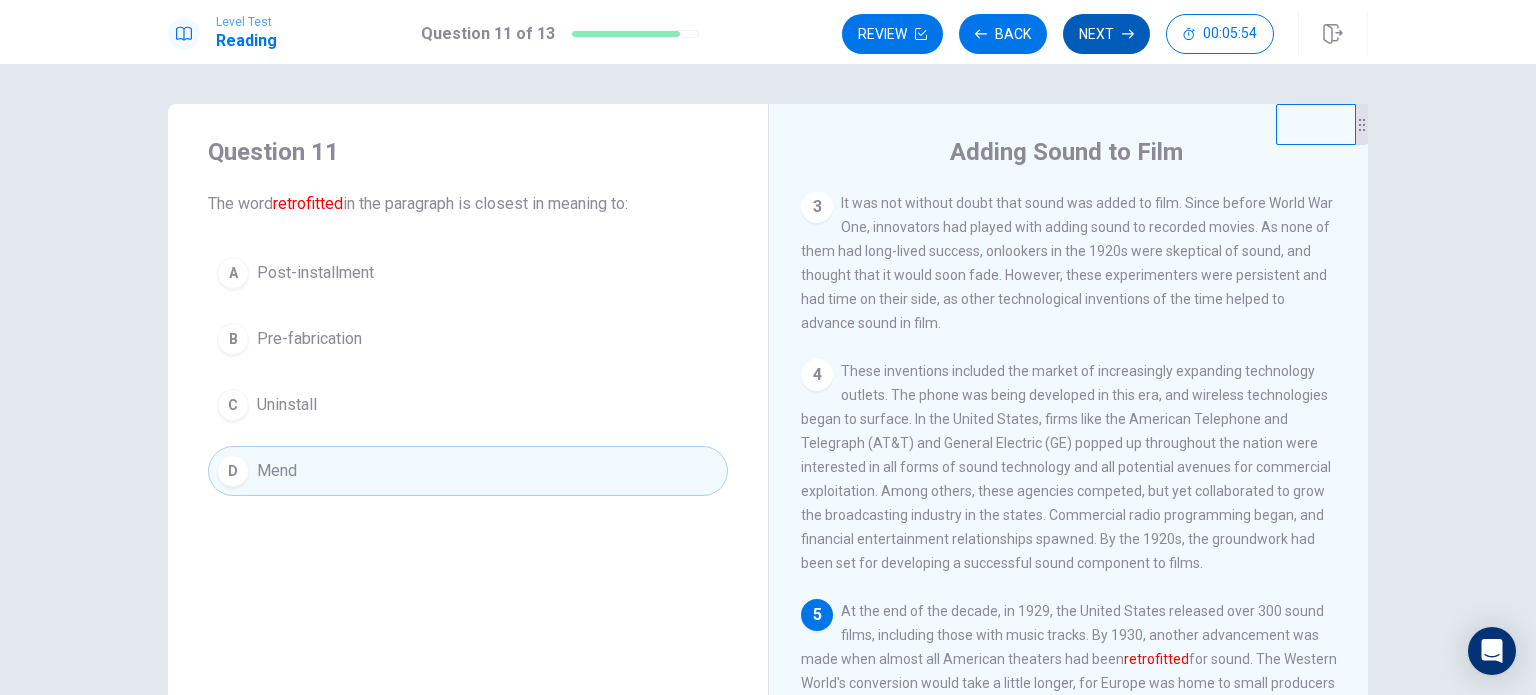click on "Next" at bounding box center [1106, 34] 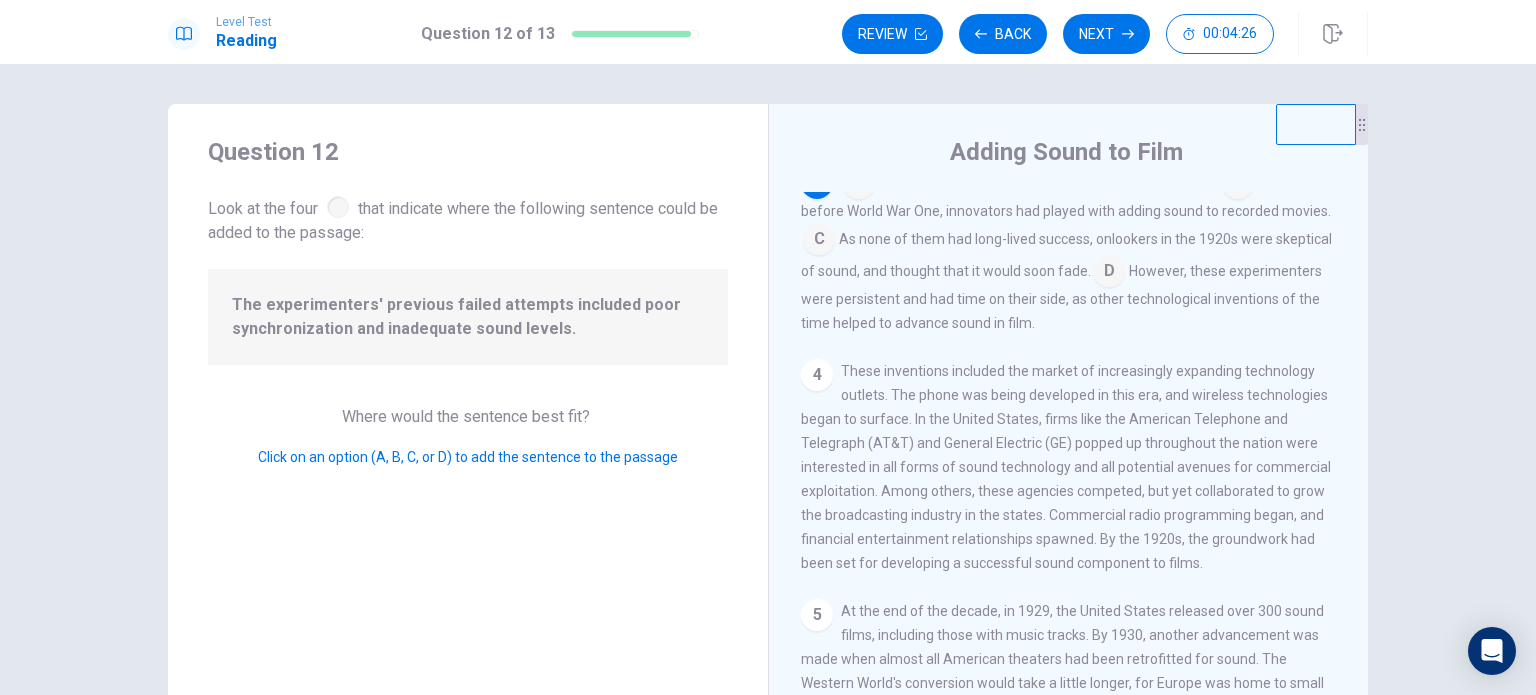 scroll, scrollTop: 289, scrollLeft: 0, axis: vertical 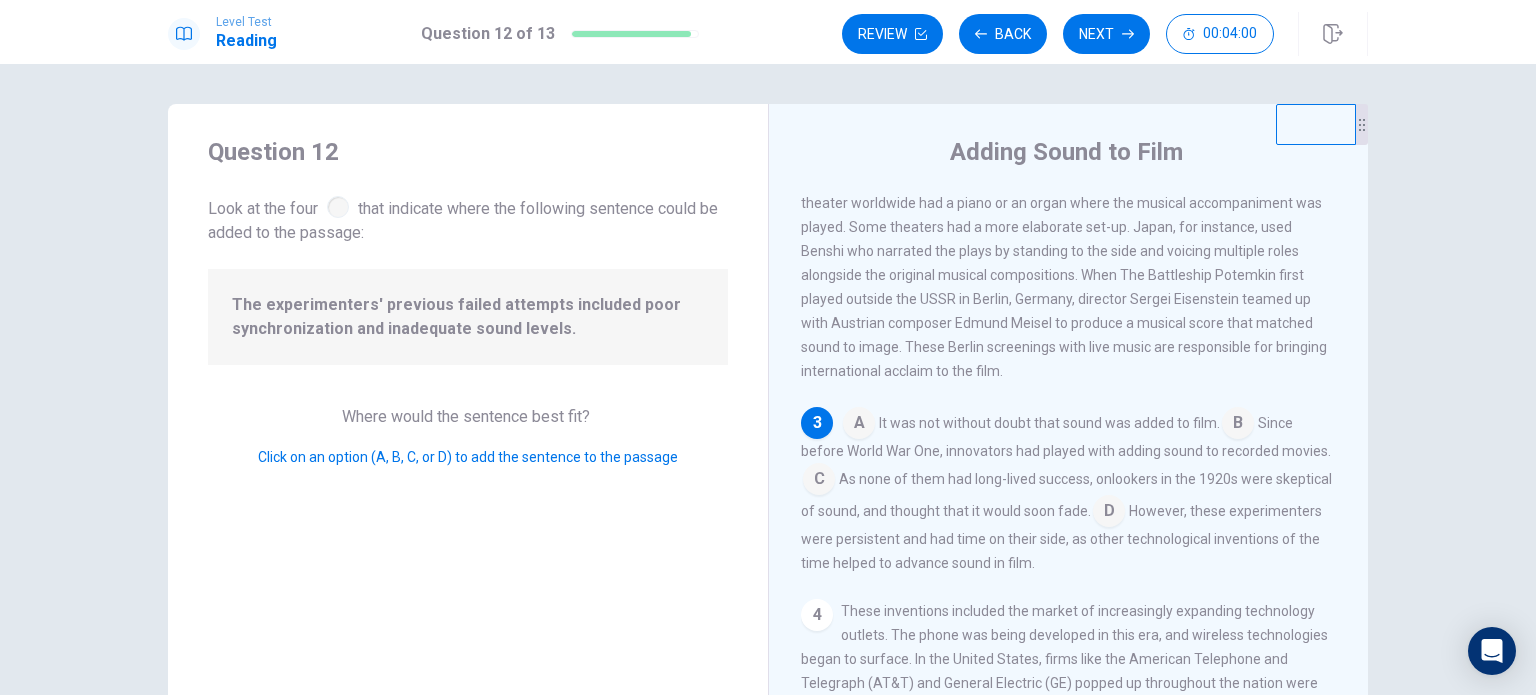 click at bounding box center (819, 481) 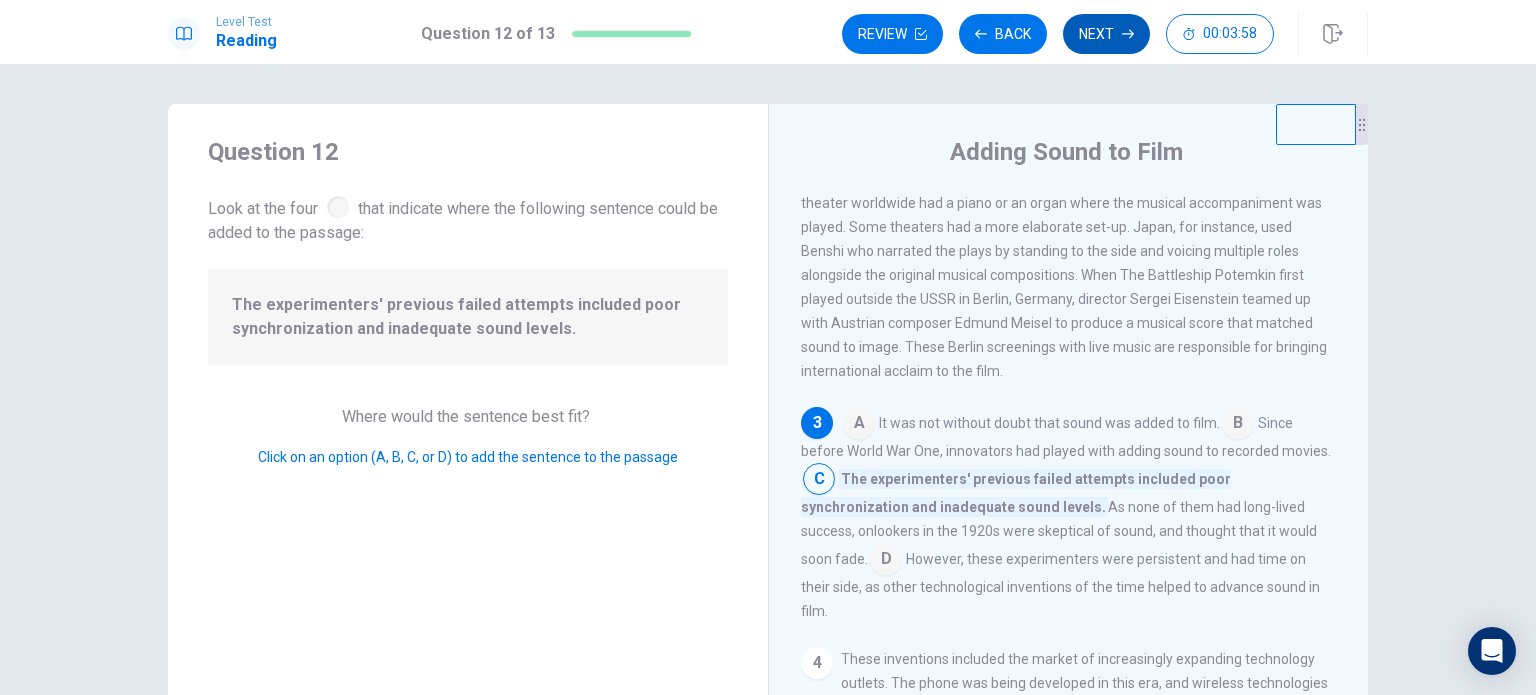 click on "Next" at bounding box center (1106, 34) 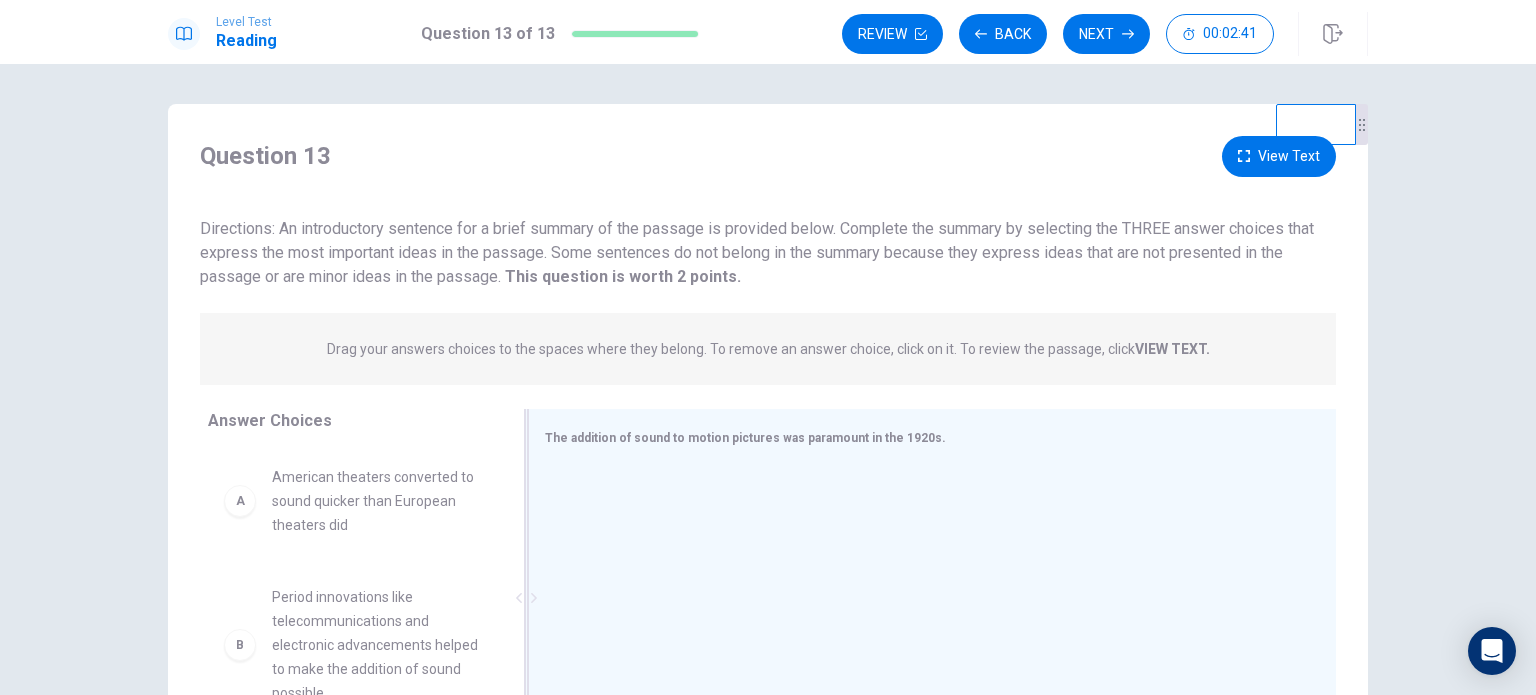scroll, scrollTop: 208, scrollLeft: 0, axis: vertical 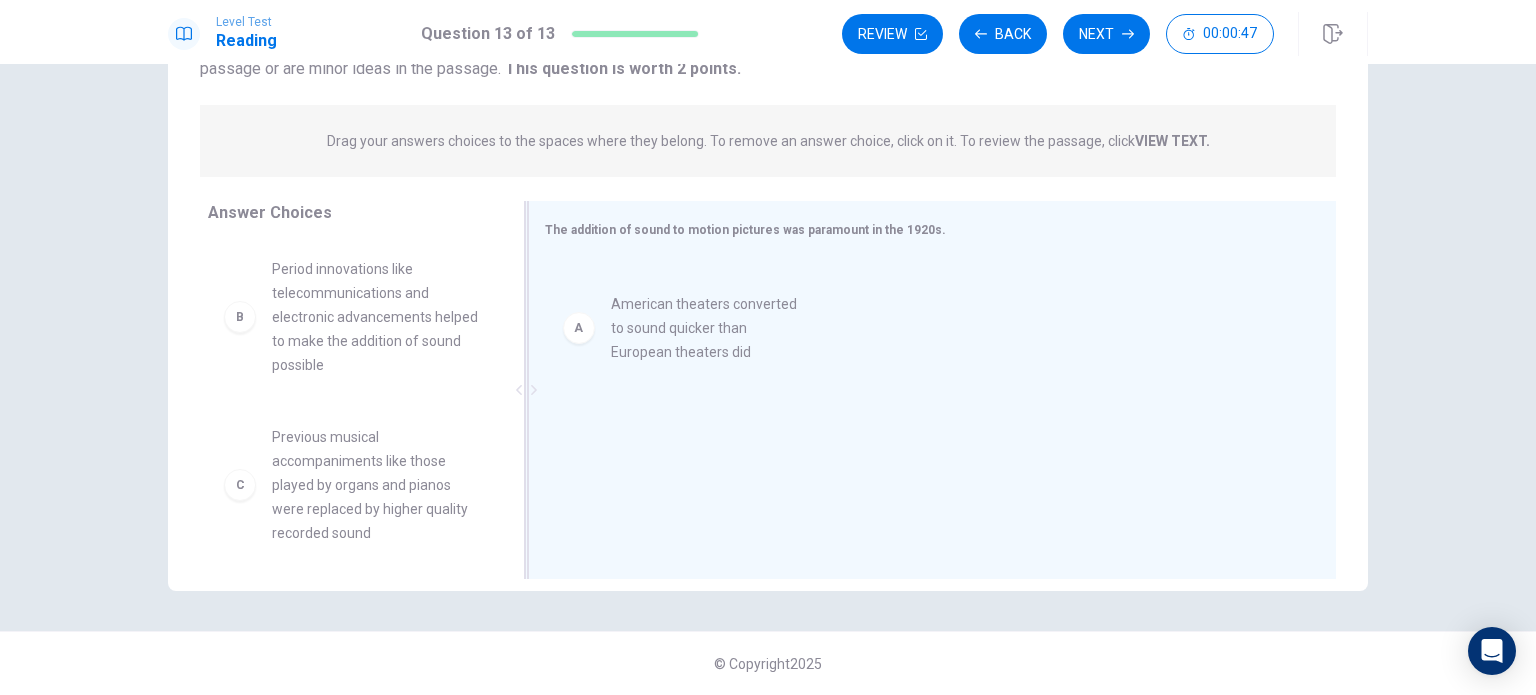 drag, startPoint x: 373, startPoint y: 313, endPoint x: 733, endPoint y: 354, distance: 362.3272 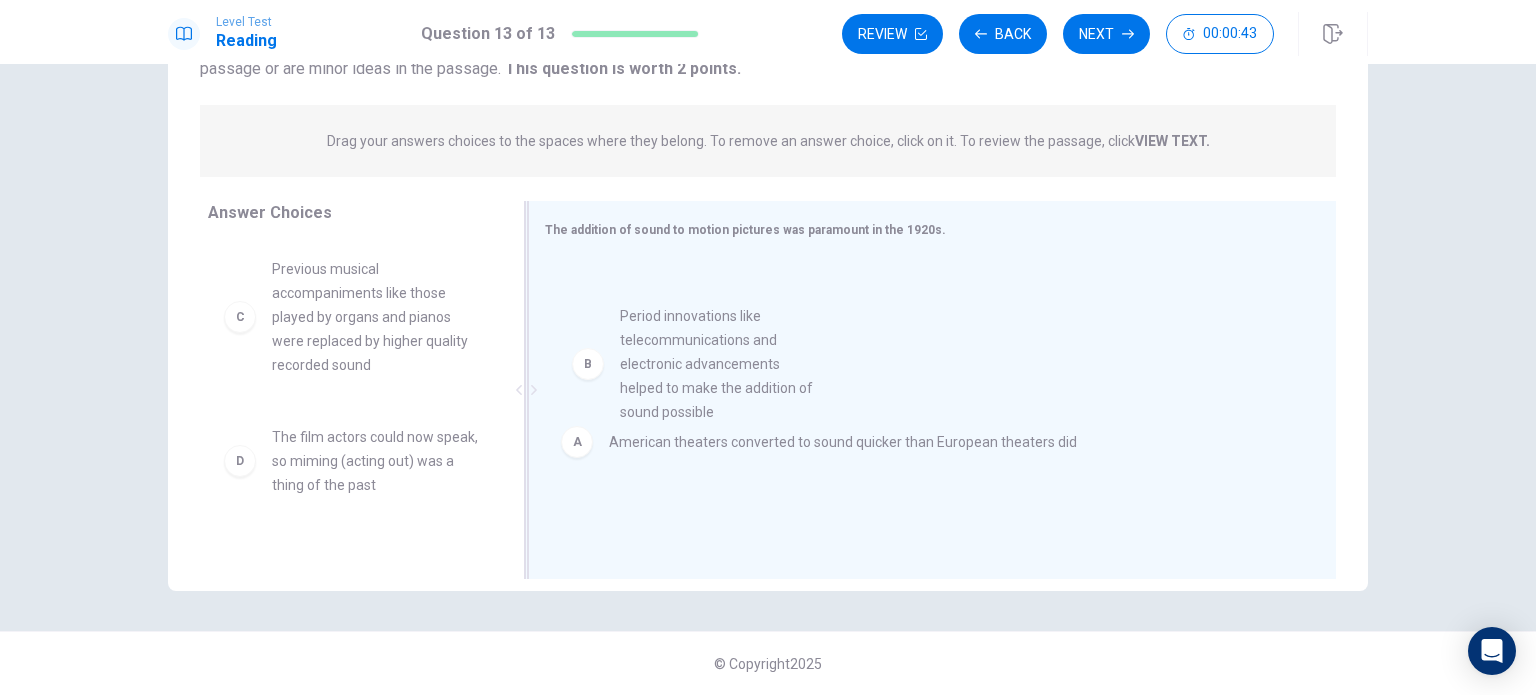 drag, startPoint x: 349, startPoint y: 319, endPoint x: 725, endPoint y: 368, distance: 379.17938 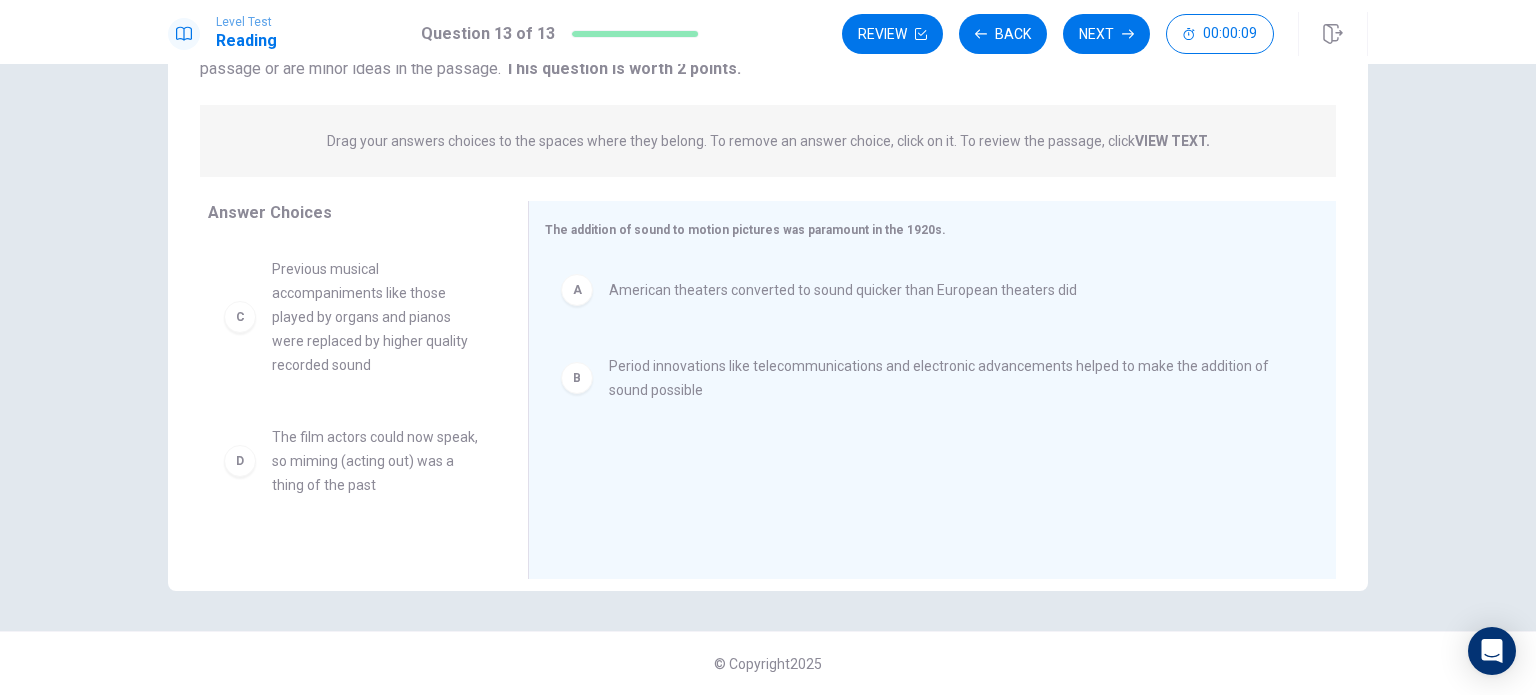 scroll, scrollTop: 252, scrollLeft: 0, axis: vertical 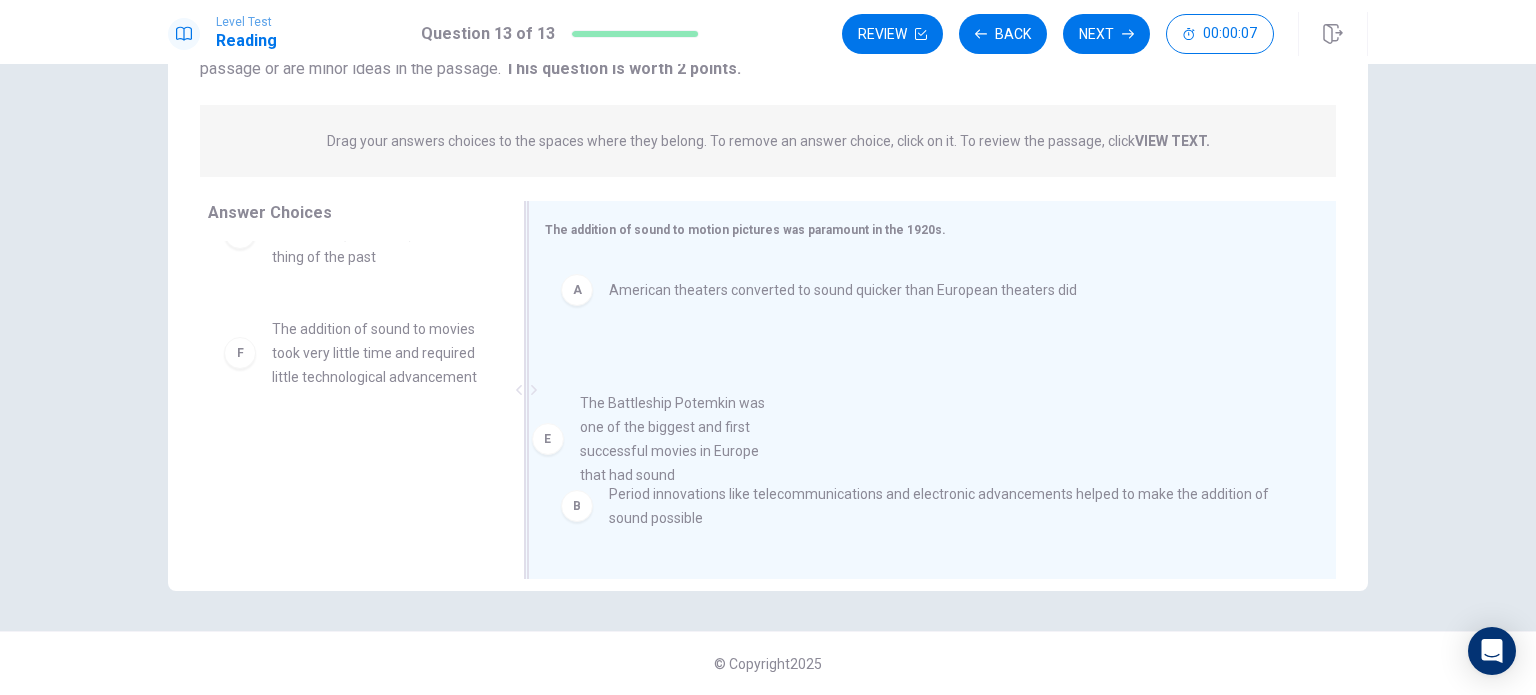 drag, startPoint x: 396, startPoint y: 367, endPoint x: 724, endPoint y: 464, distance: 342.0424 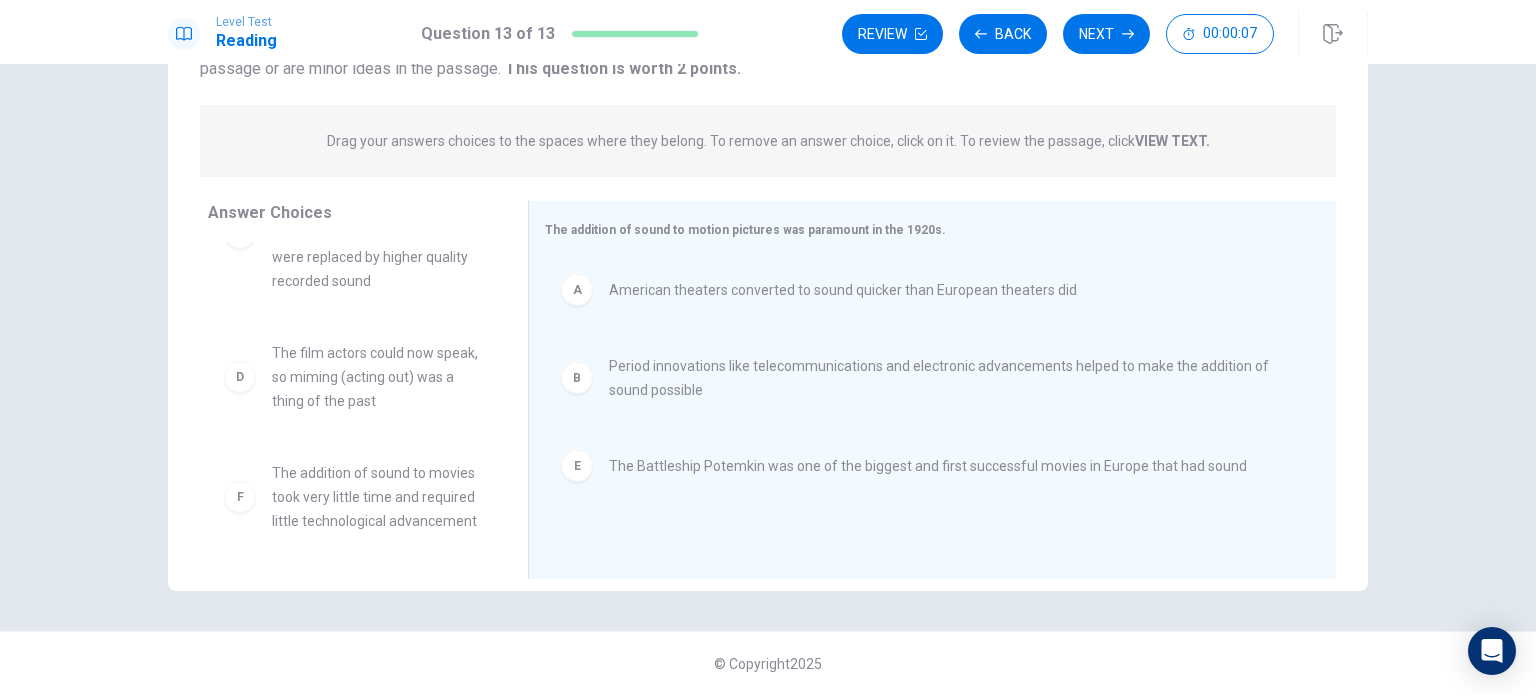 scroll, scrollTop: 108, scrollLeft: 0, axis: vertical 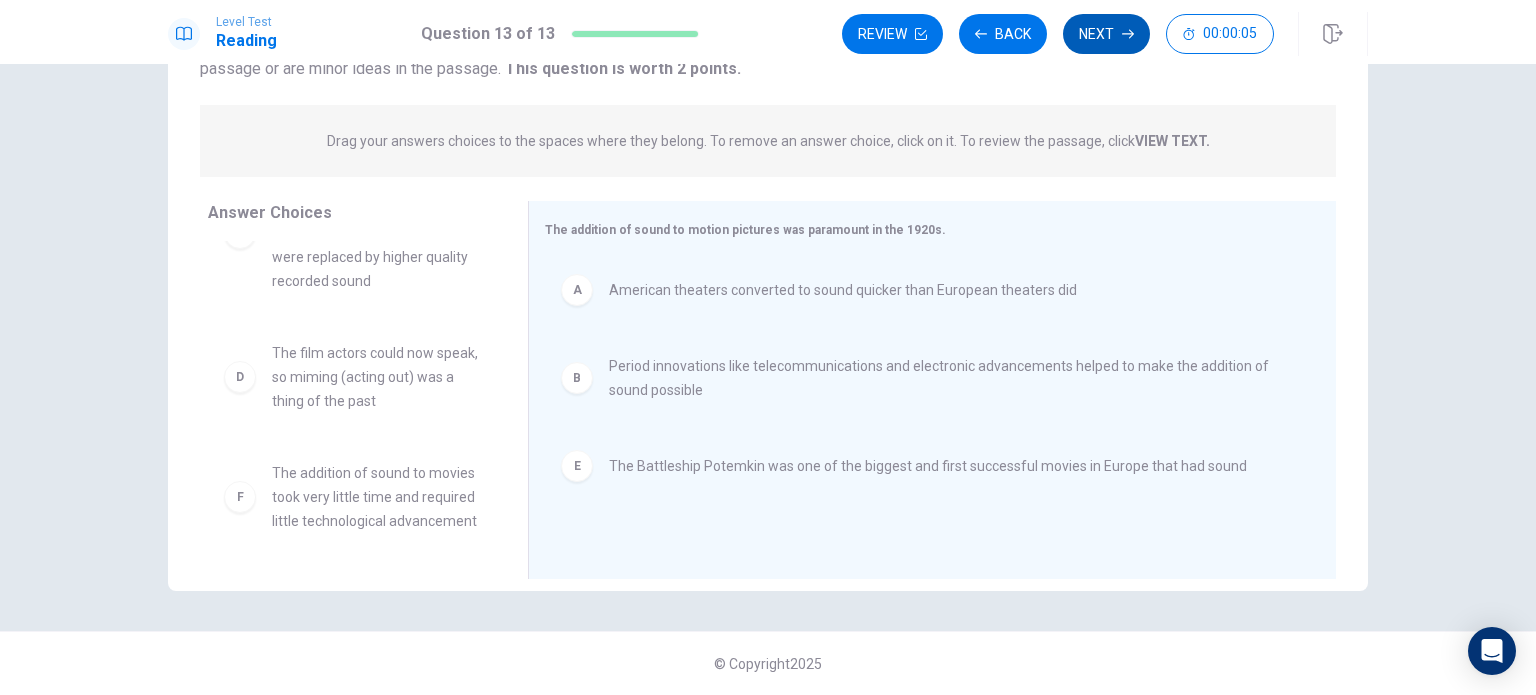 click on "Next" at bounding box center [1106, 34] 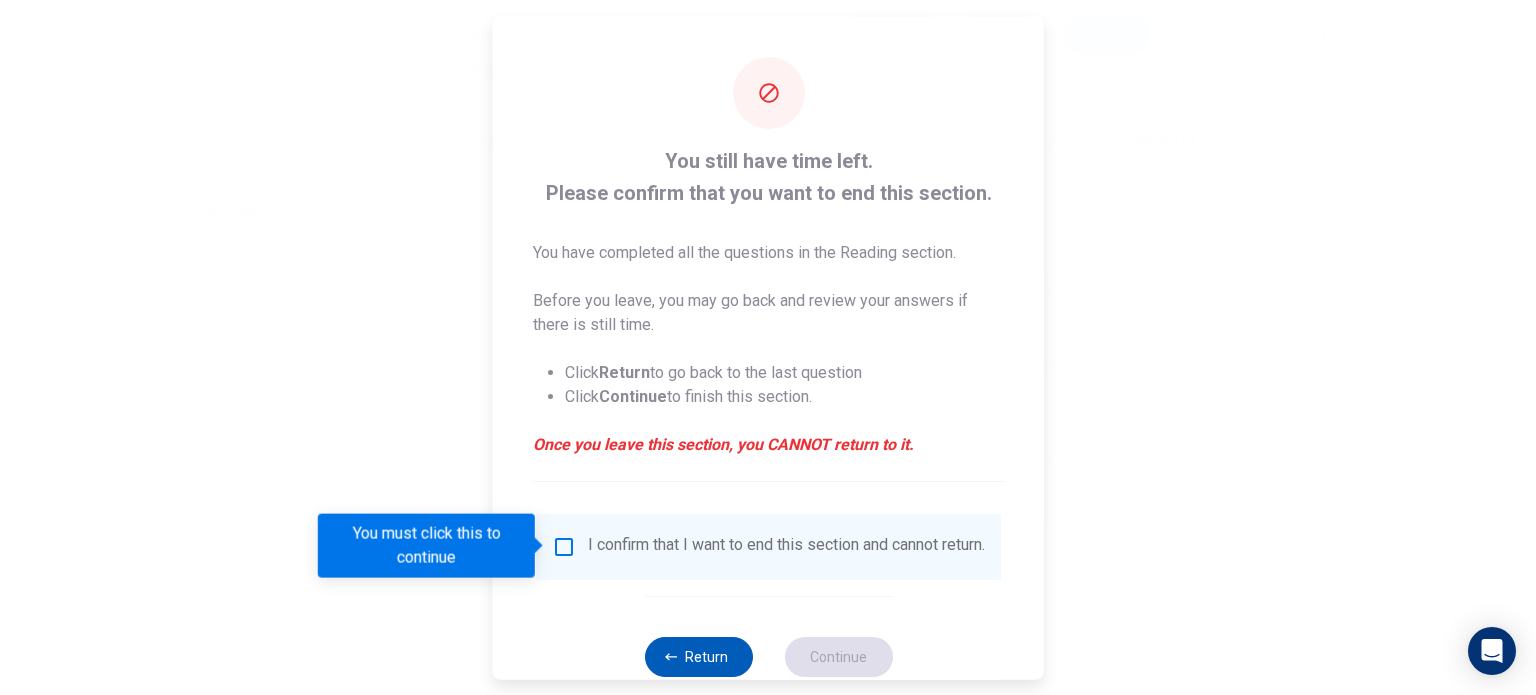 click on "Return" at bounding box center (698, 656) 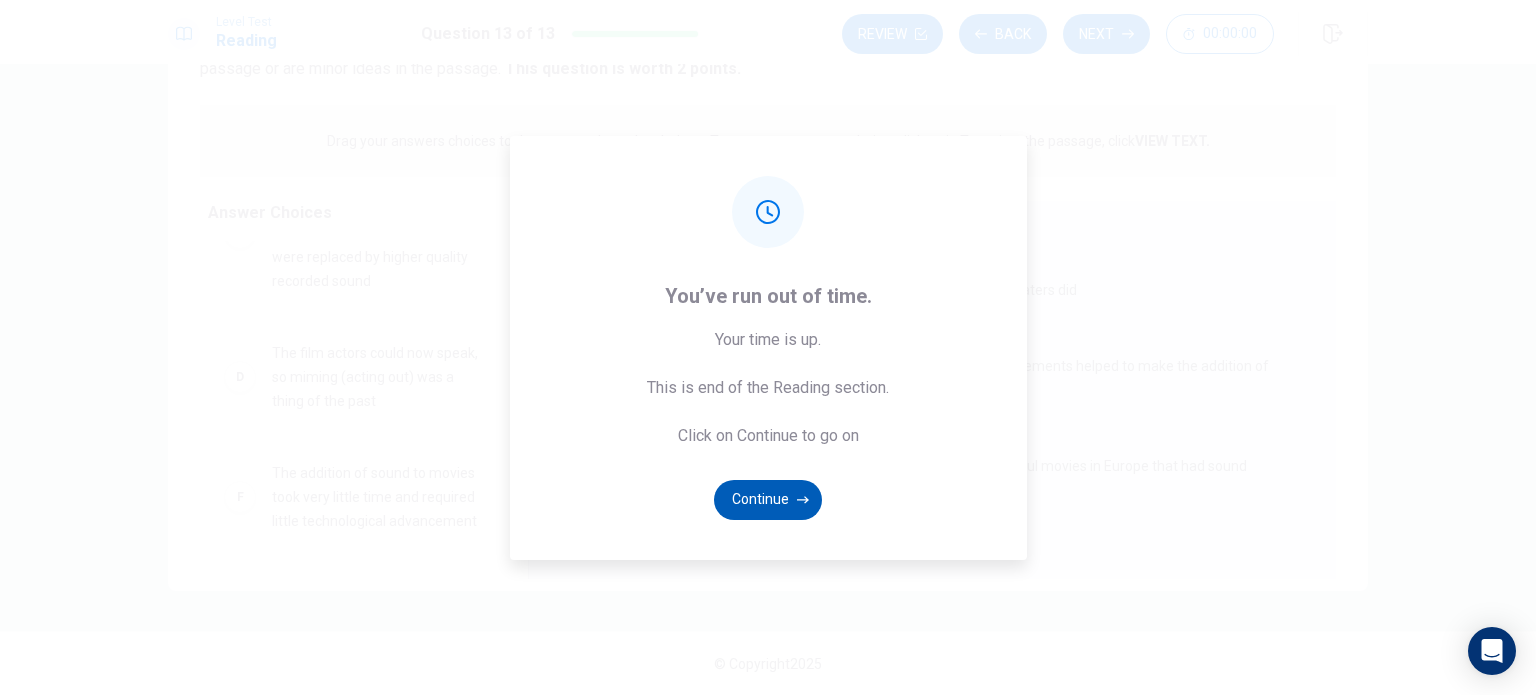click on "Continue" at bounding box center [768, 500] 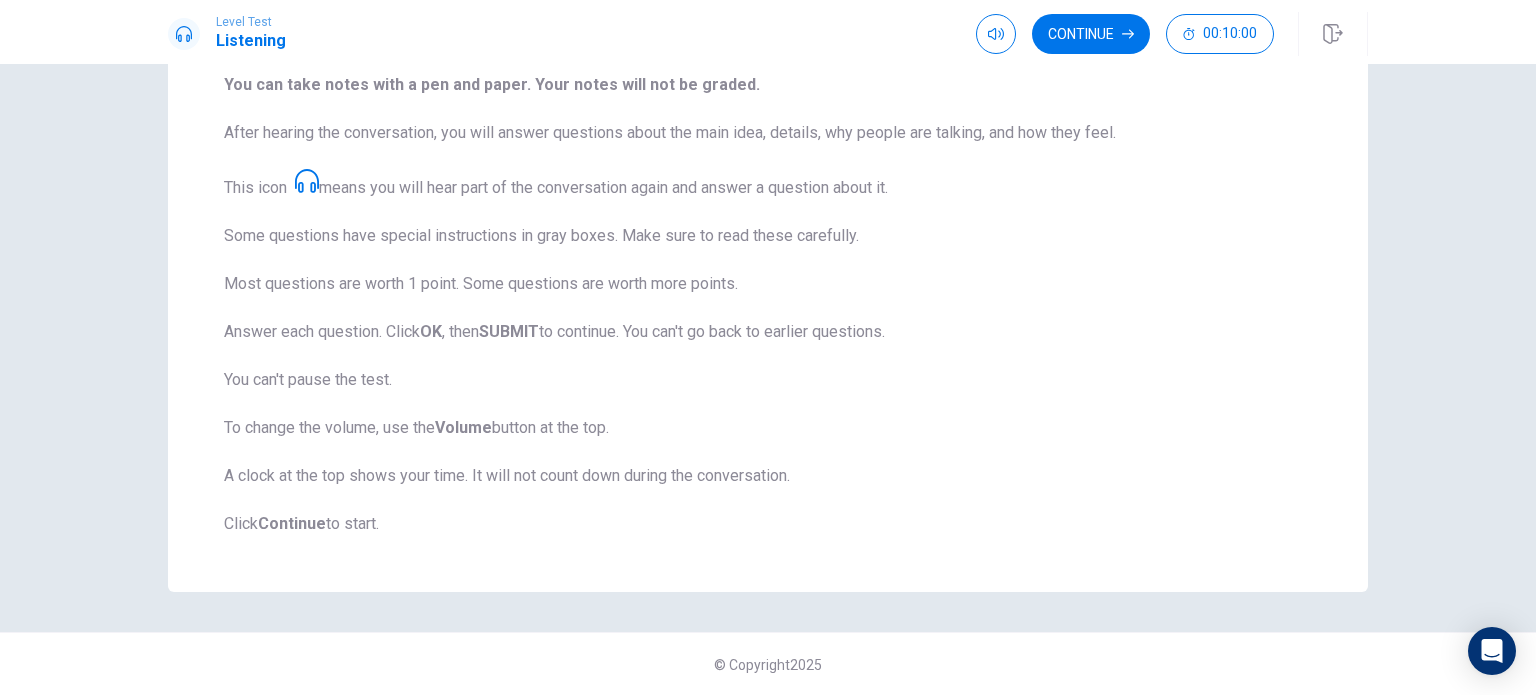 scroll, scrollTop: 0, scrollLeft: 0, axis: both 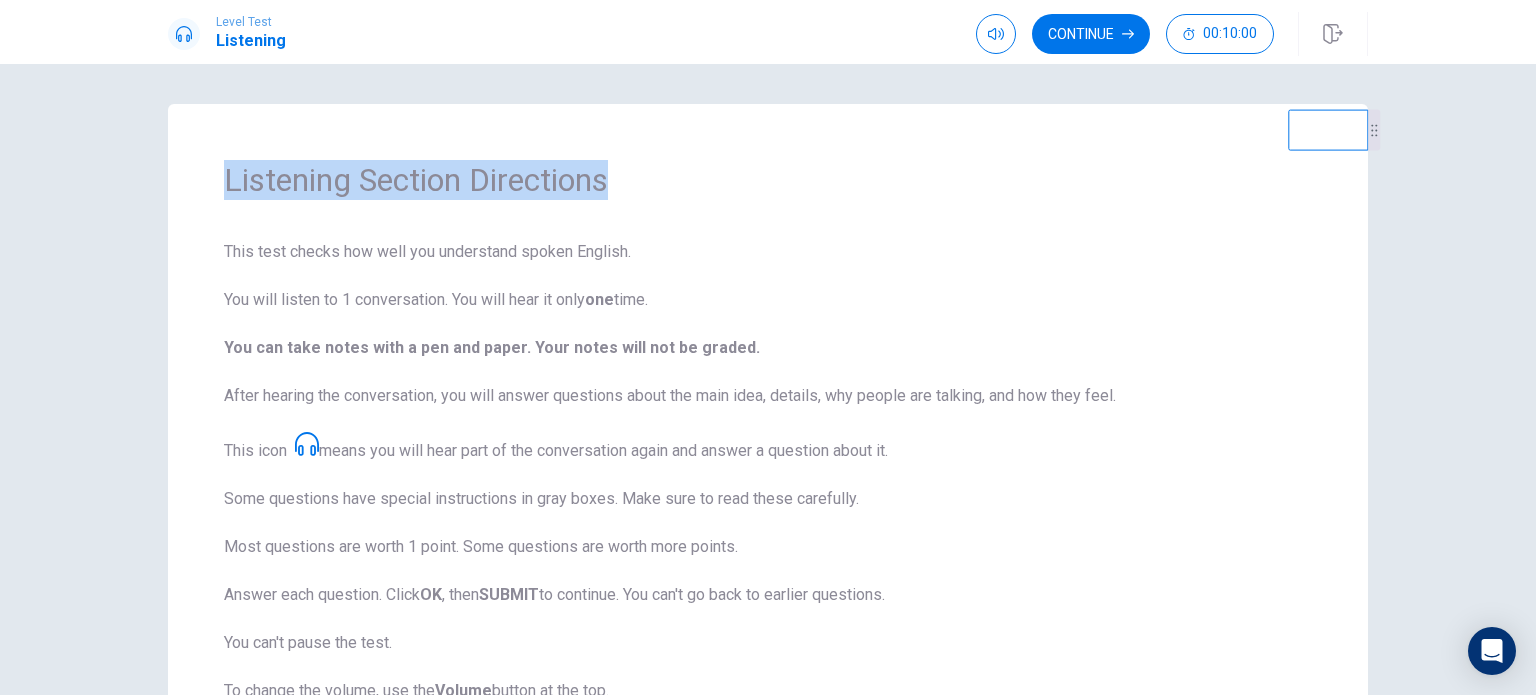 drag, startPoint x: 1357, startPoint y: 139, endPoint x: 1384, endPoint y: 147, distance: 28.160255 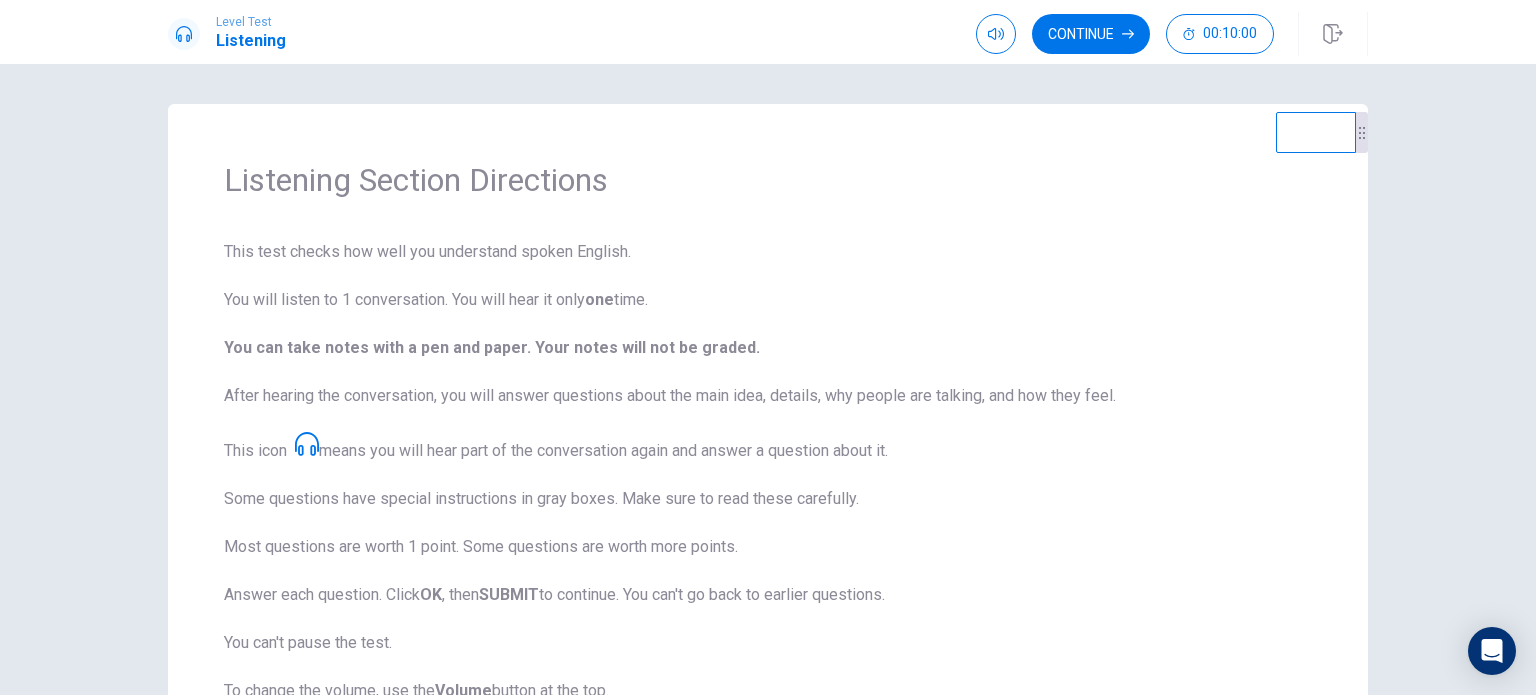 click on "This test checks how well you understand spoken English.
You will listen to 1 conversation. You will hear it only  one  time.
You can take notes with a pen and paper. Your notes will not be graded.
After hearing the conversation, you will answer questions about the main idea, details, why people are talking, and how they feel.
This icon    means you will hear part of the conversation again and answer a question about it.
Some questions have special instructions in gray boxes. Make sure to read these carefully.
Most questions are worth 1 point. Some questions are worth more points.
Answer each question. Click  OK , then  SUBMIT  to continue. You can't go back to earlier questions.
You can't pause the test.
To change the volume, use the  Volume  button at the top.
A clock at the top shows your time. It will not count down during the conversation.
Click  Continue  to start." at bounding box center [768, 519] 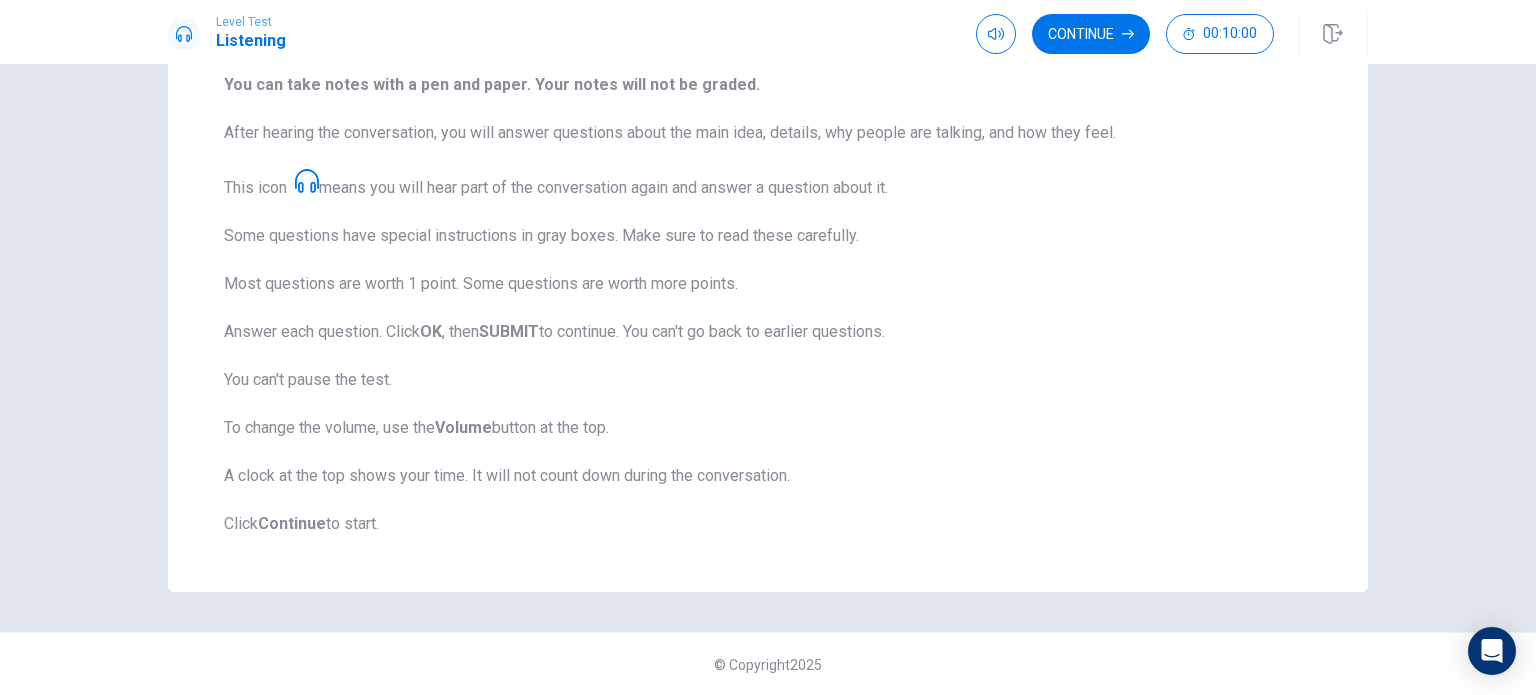 scroll, scrollTop: 0, scrollLeft: 0, axis: both 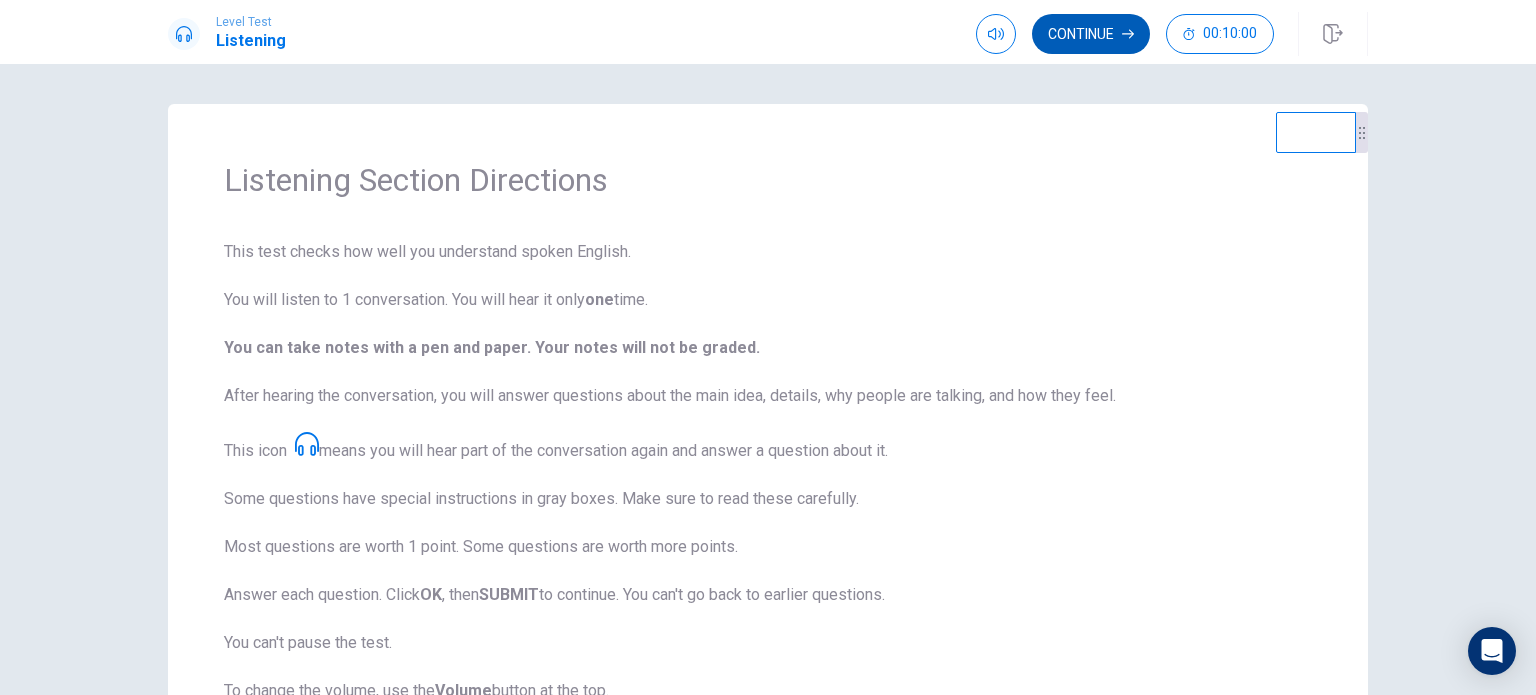 click on "Continue" at bounding box center [1091, 34] 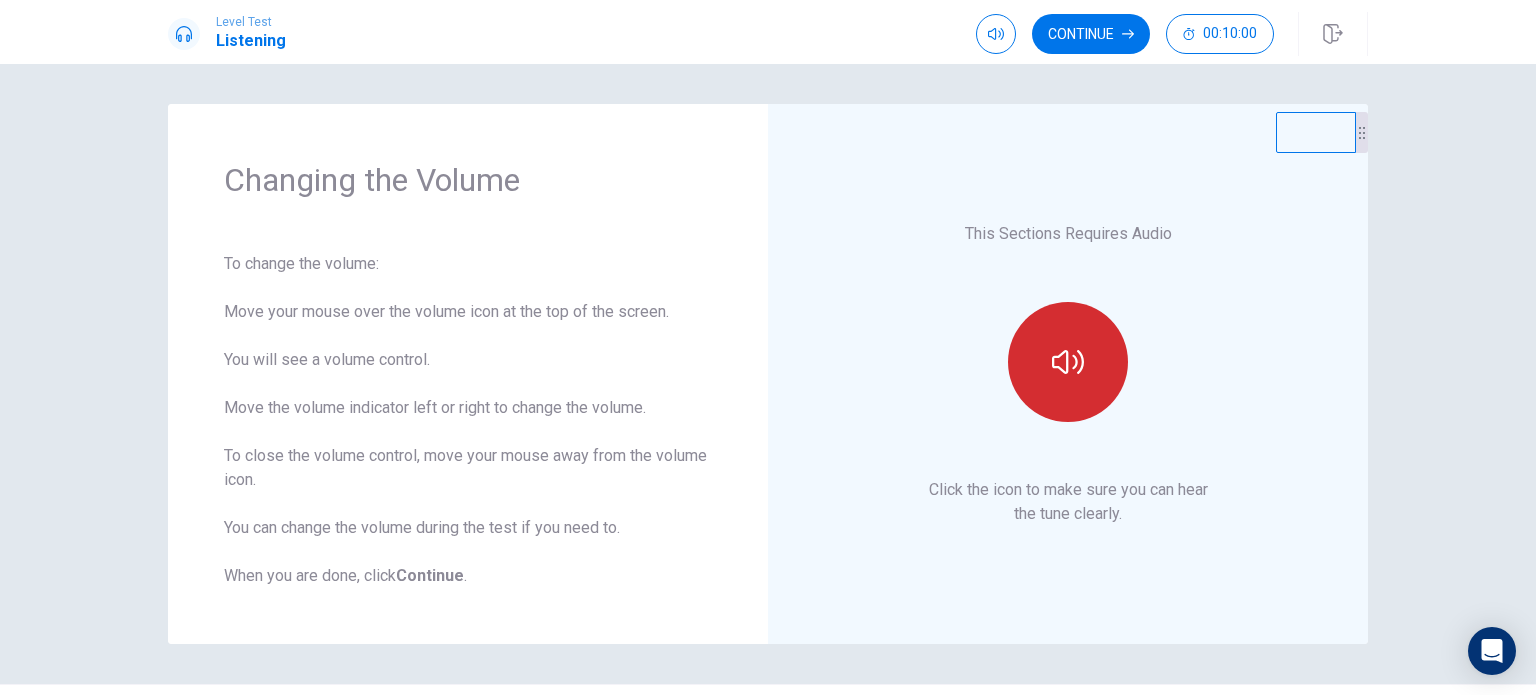 click 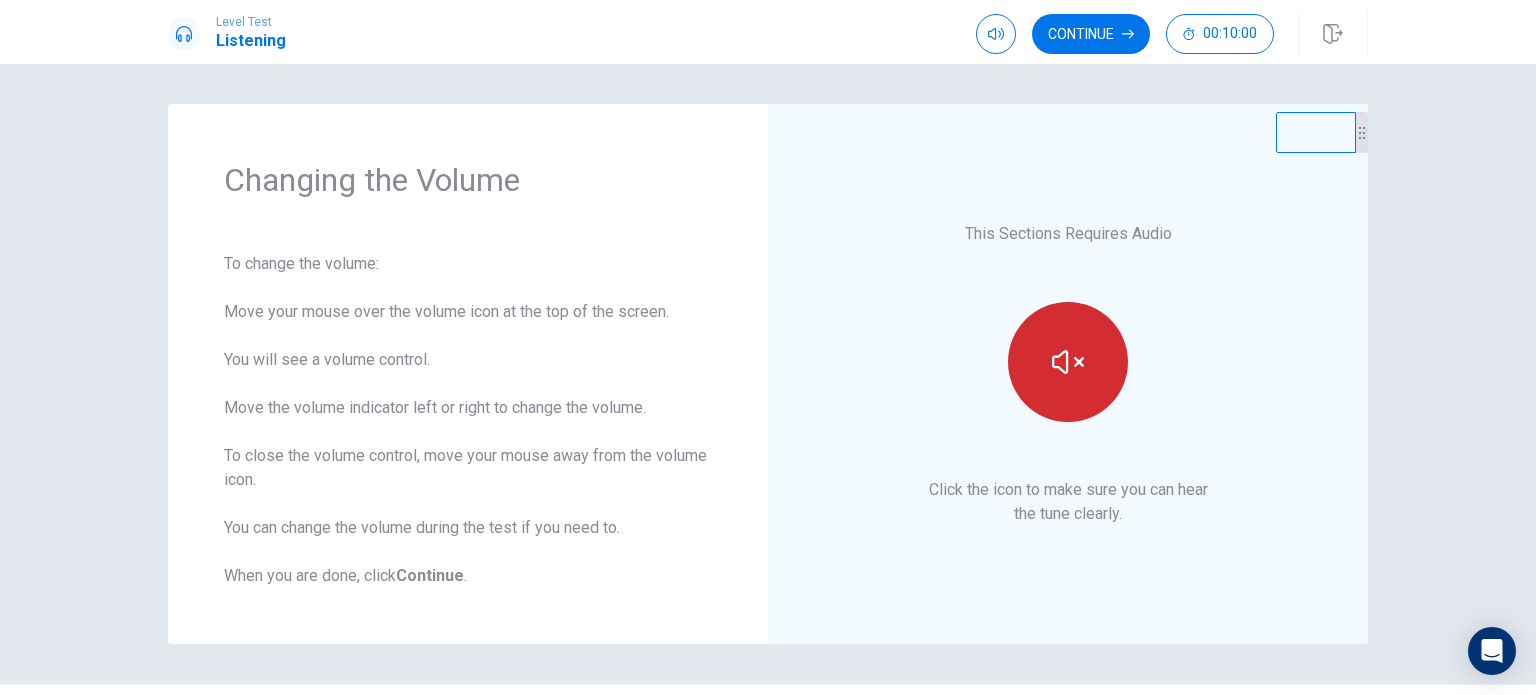 click 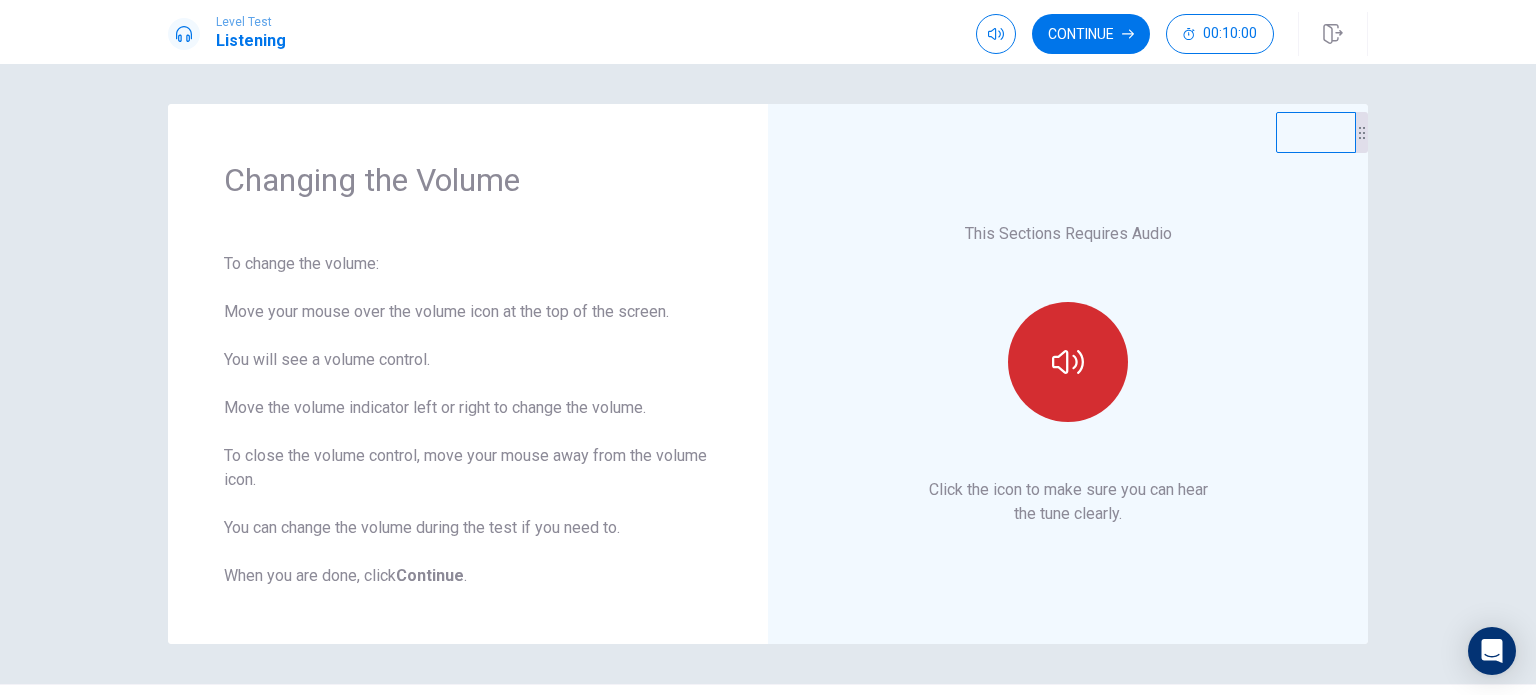 click 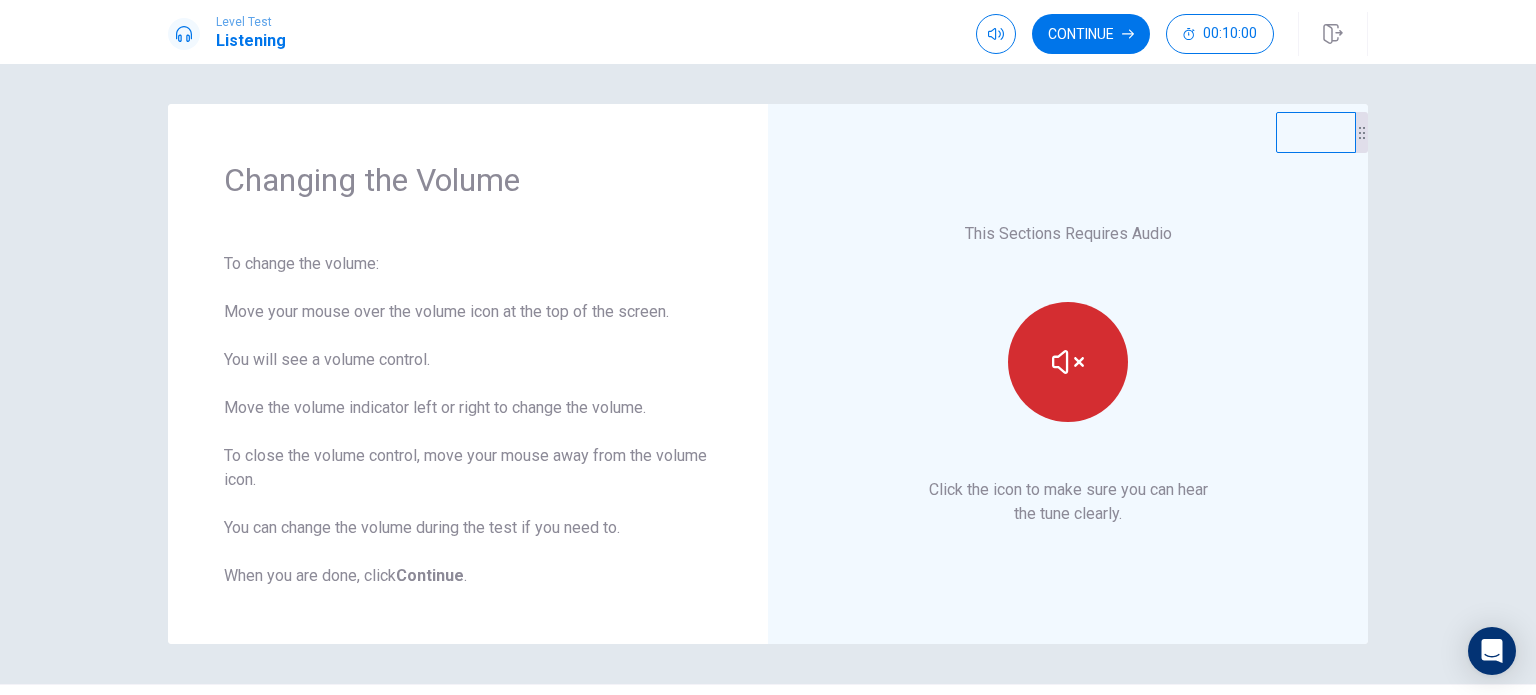 click 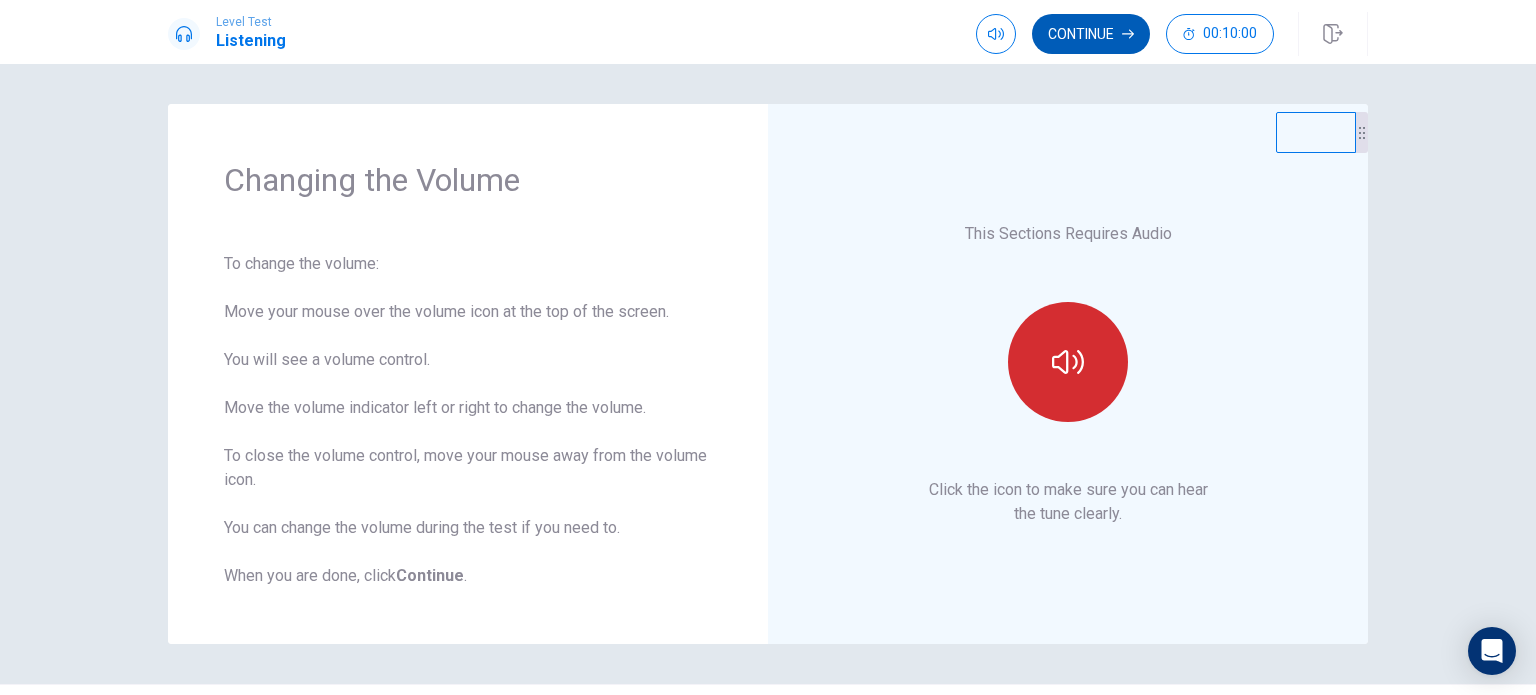 click on "Continue" at bounding box center (1091, 34) 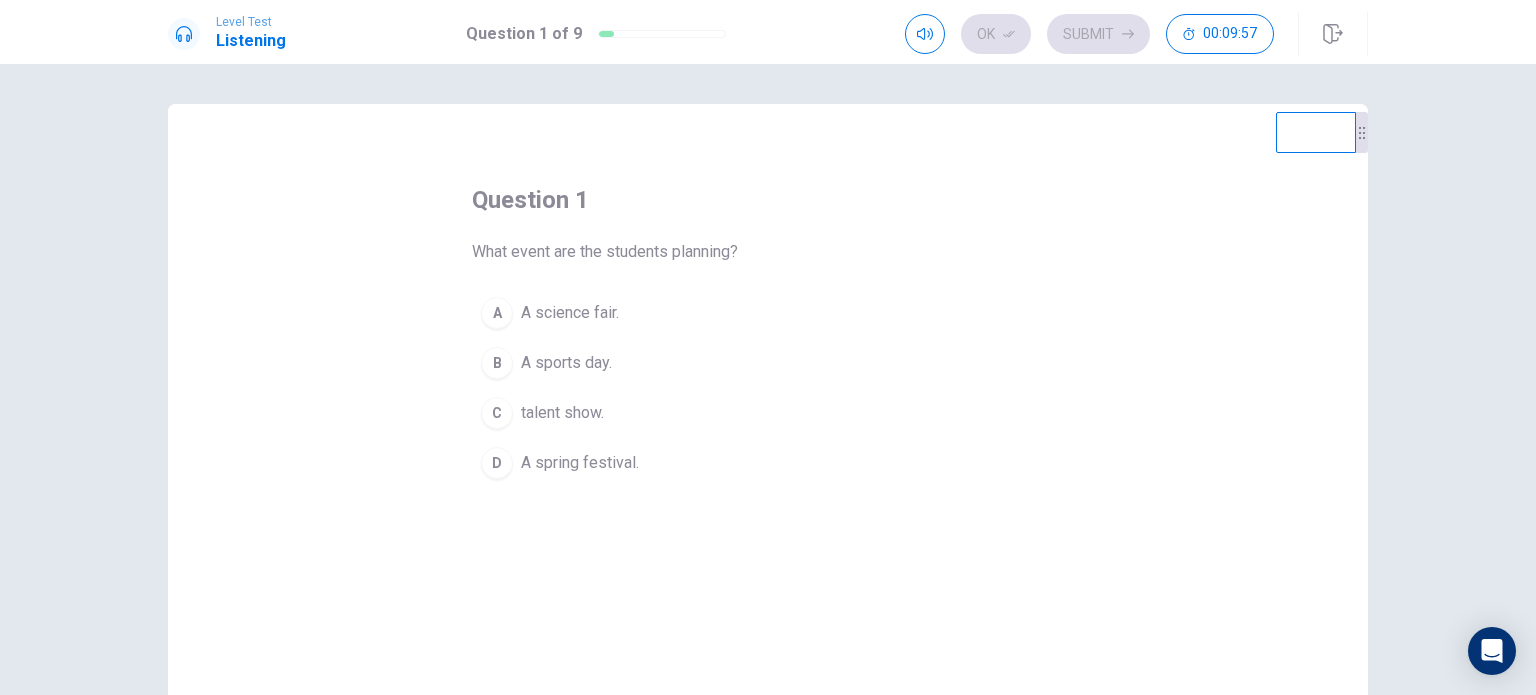 click on "D A spring festival." at bounding box center (768, 463) 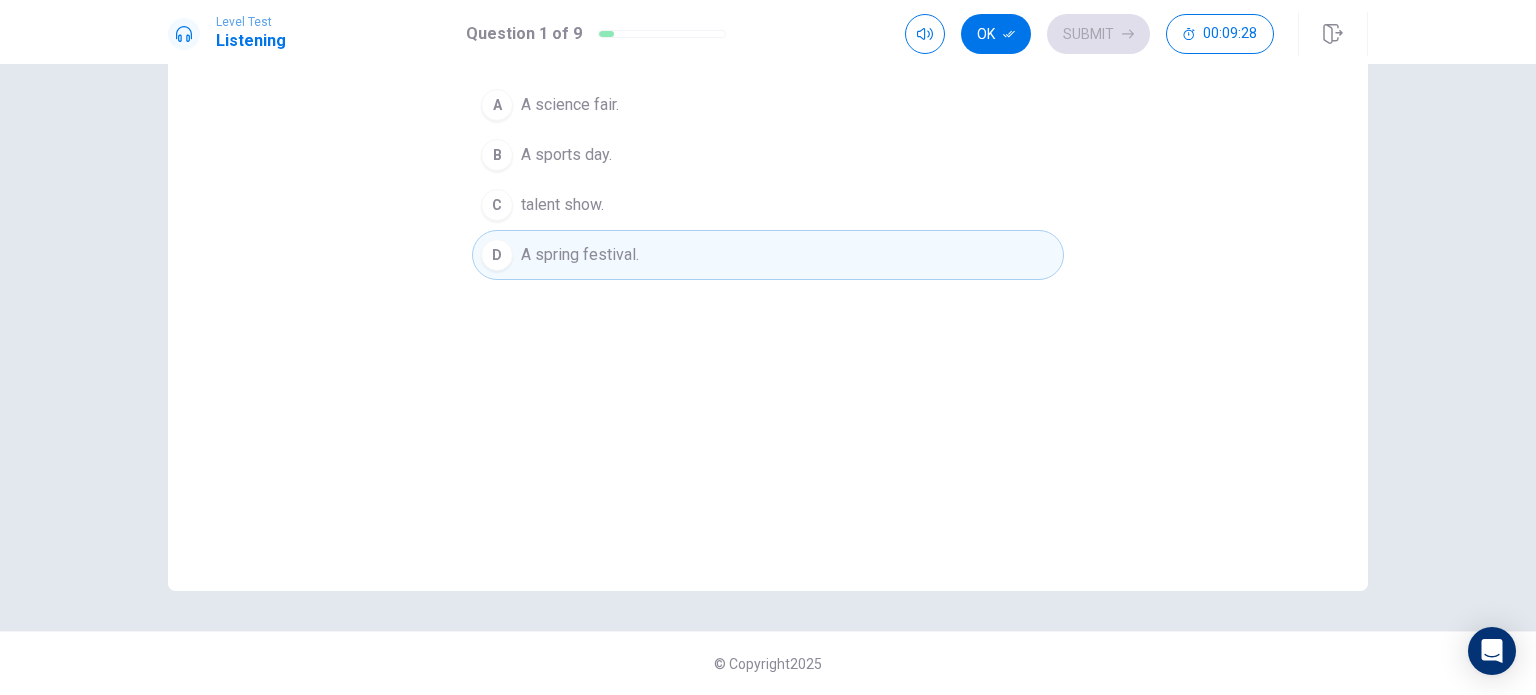 scroll, scrollTop: 0, scrollLeft: 0, axis: both 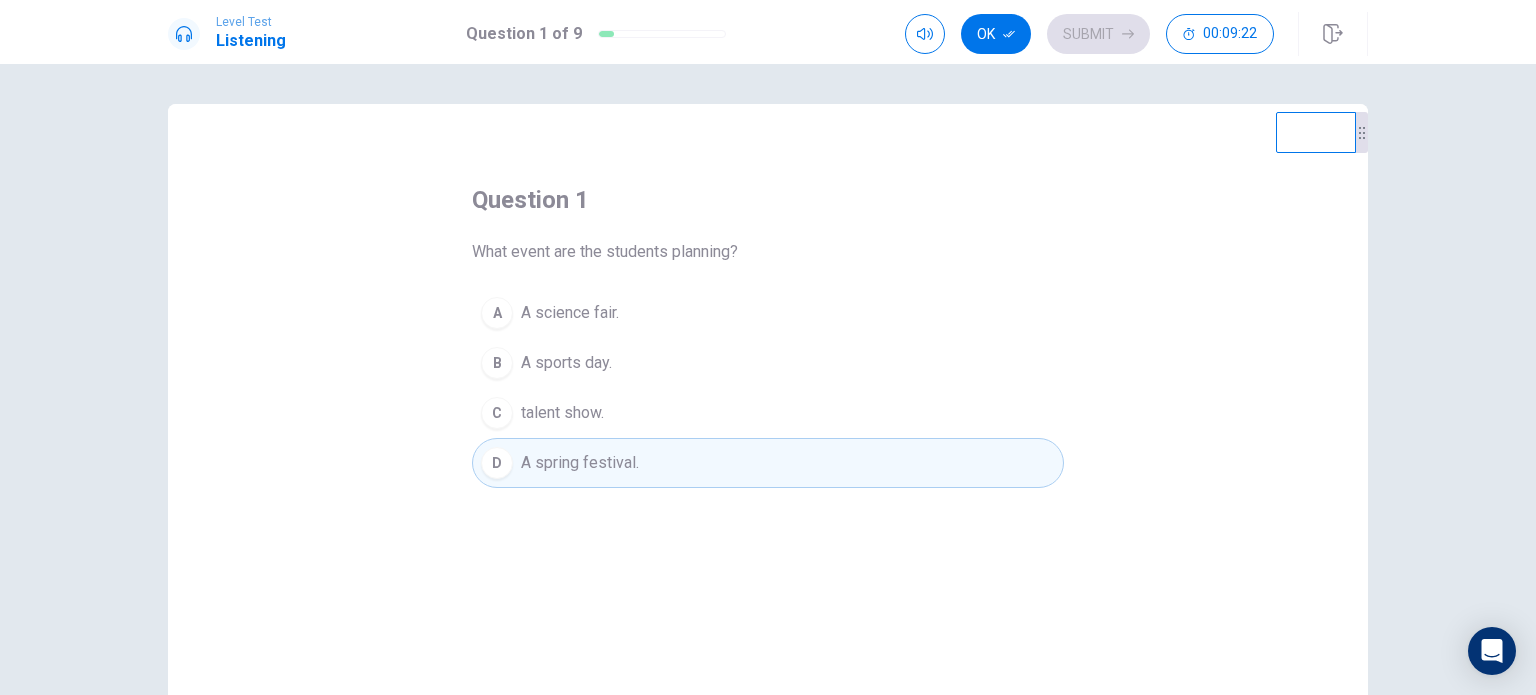 click on "C talent show." at bounding box center [768, 413] 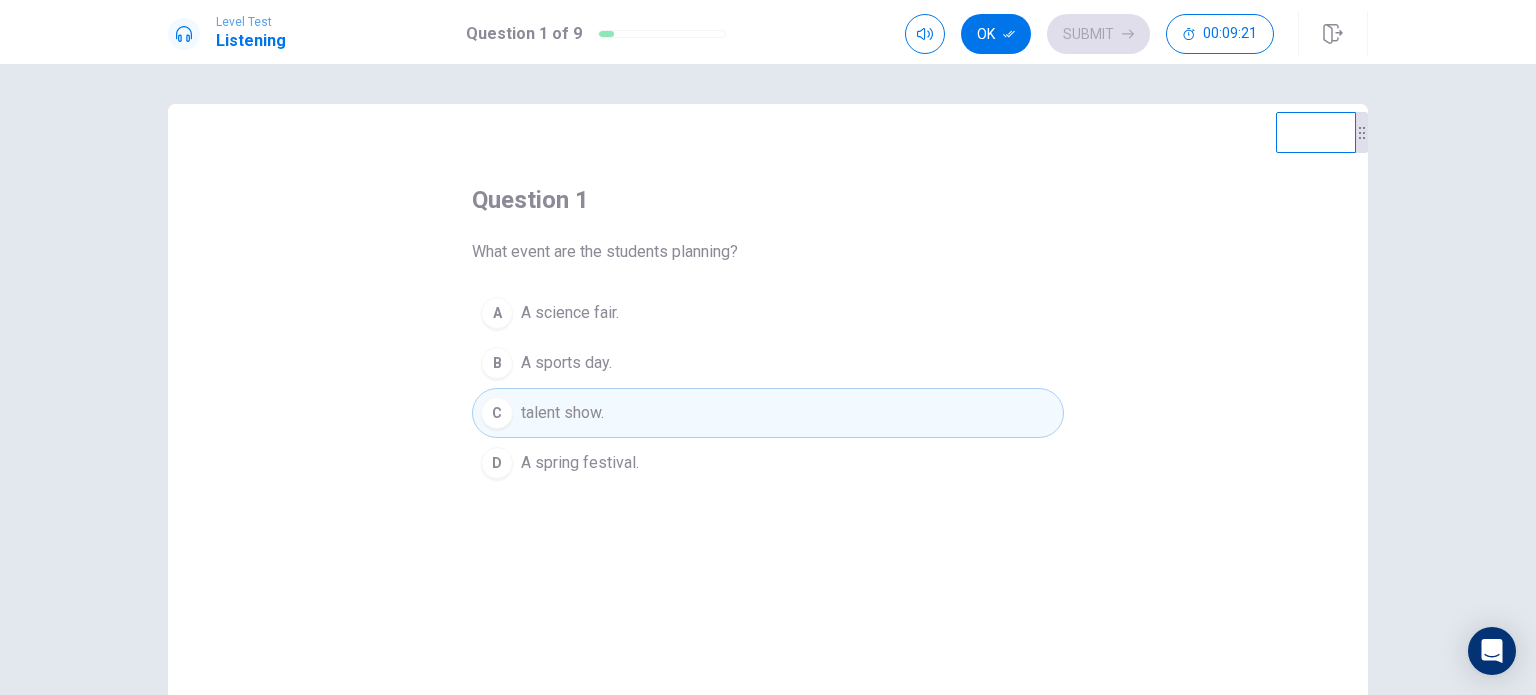 click on "D A spring festival." at bounding box center [768, 463] 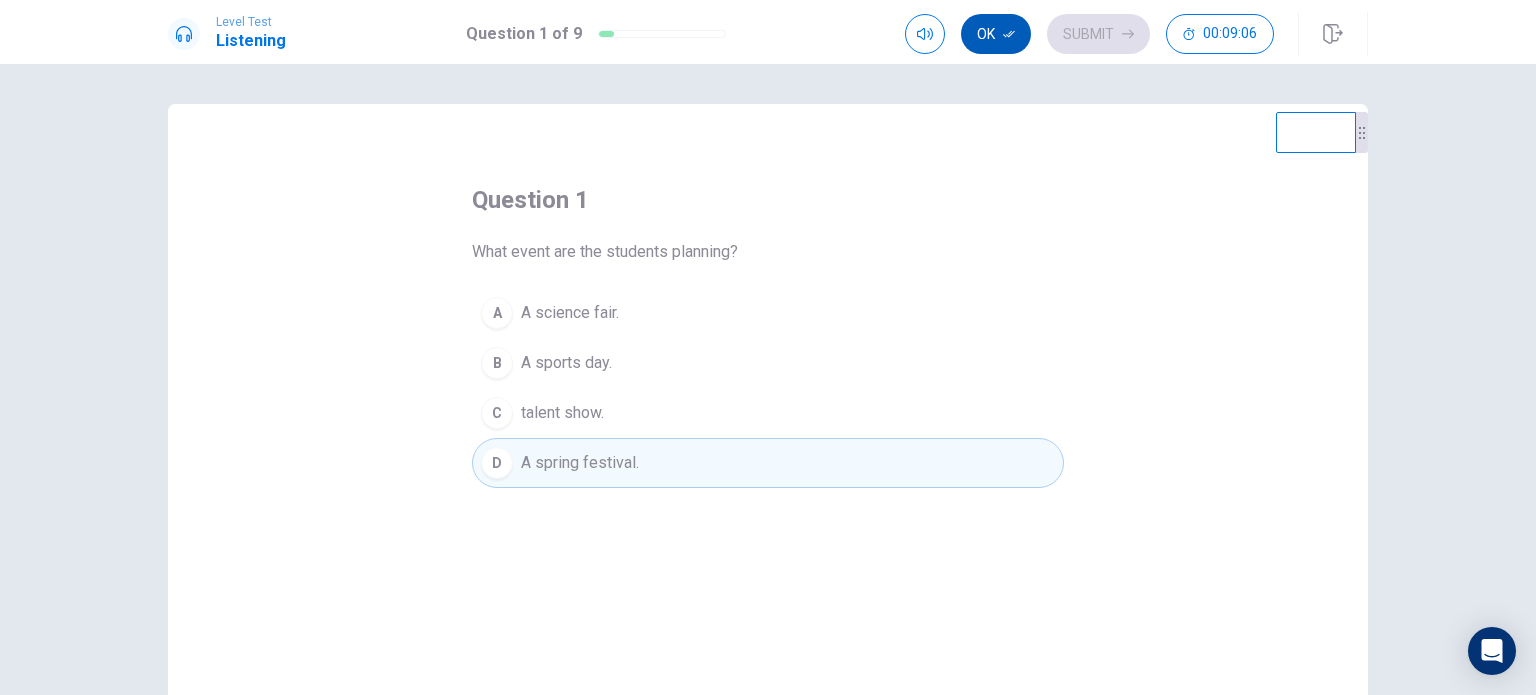 click on "Ok" at bounding box center [996, 34] 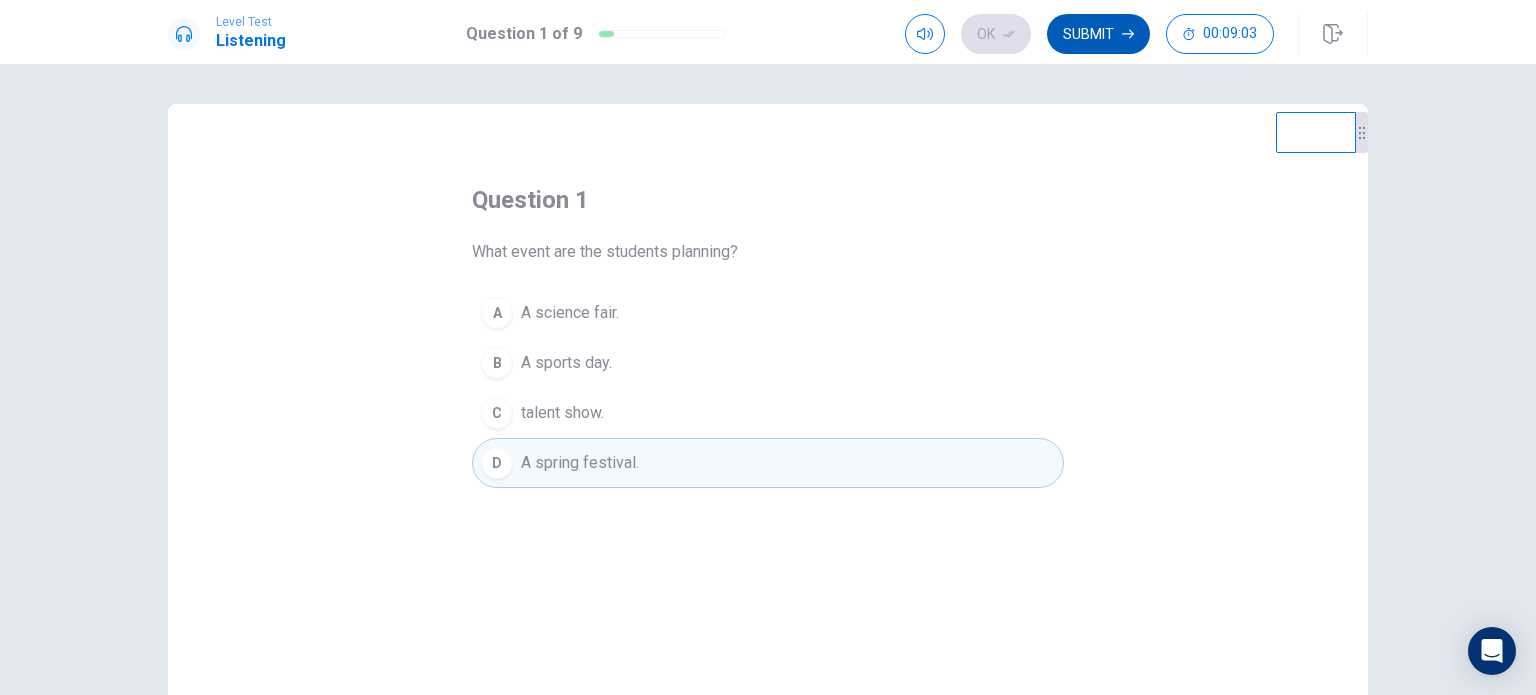 click on "Submit" at bounding box center [1098, 34] 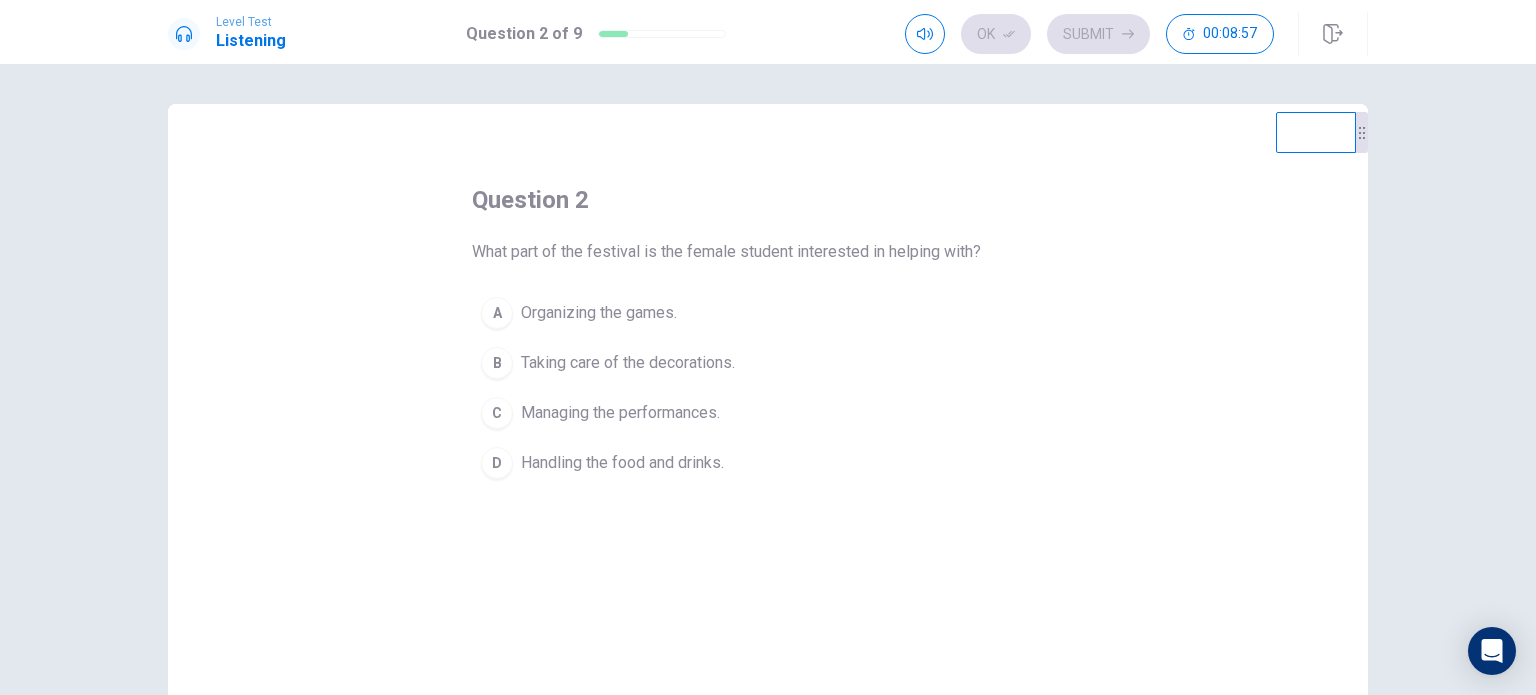 click on "Taking care of the decorations." at bounding box center [628, 363] 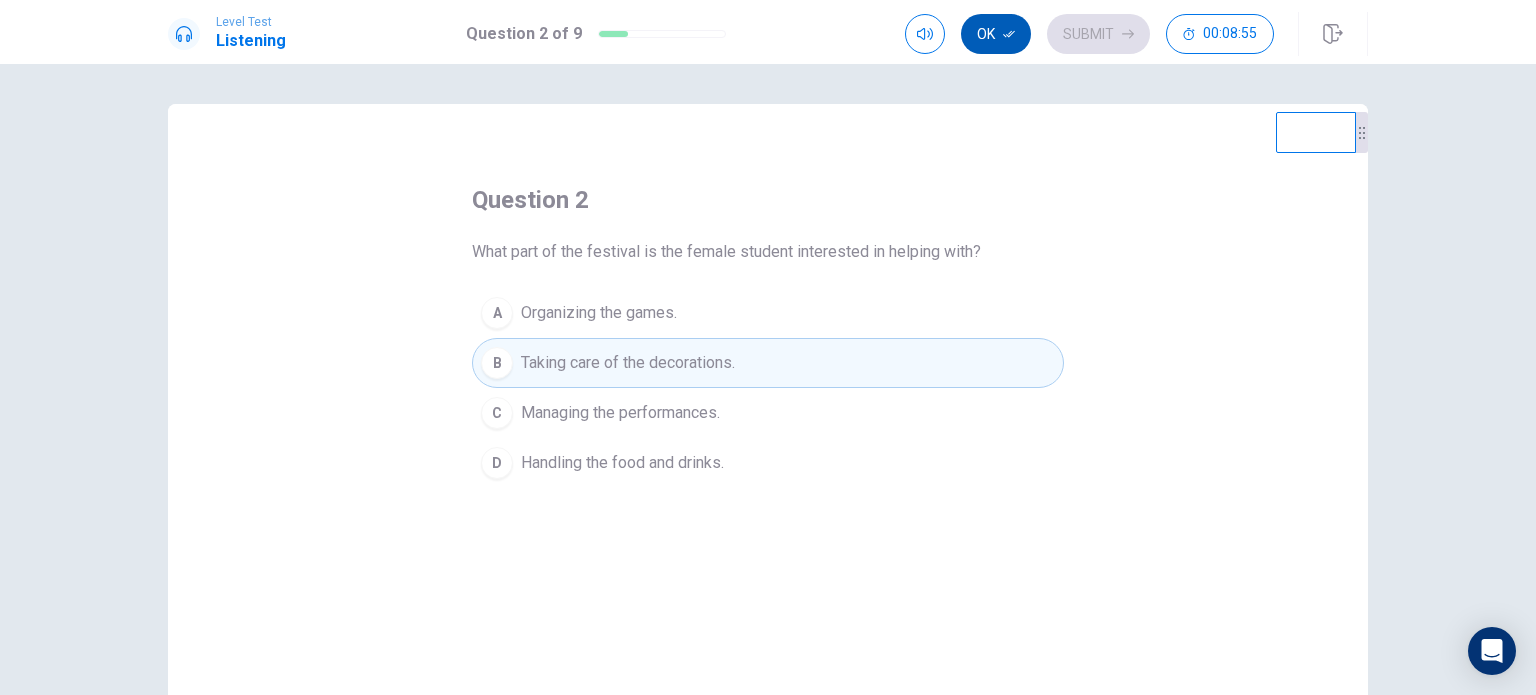 click on "Ok" at bounding box center (996, 34) 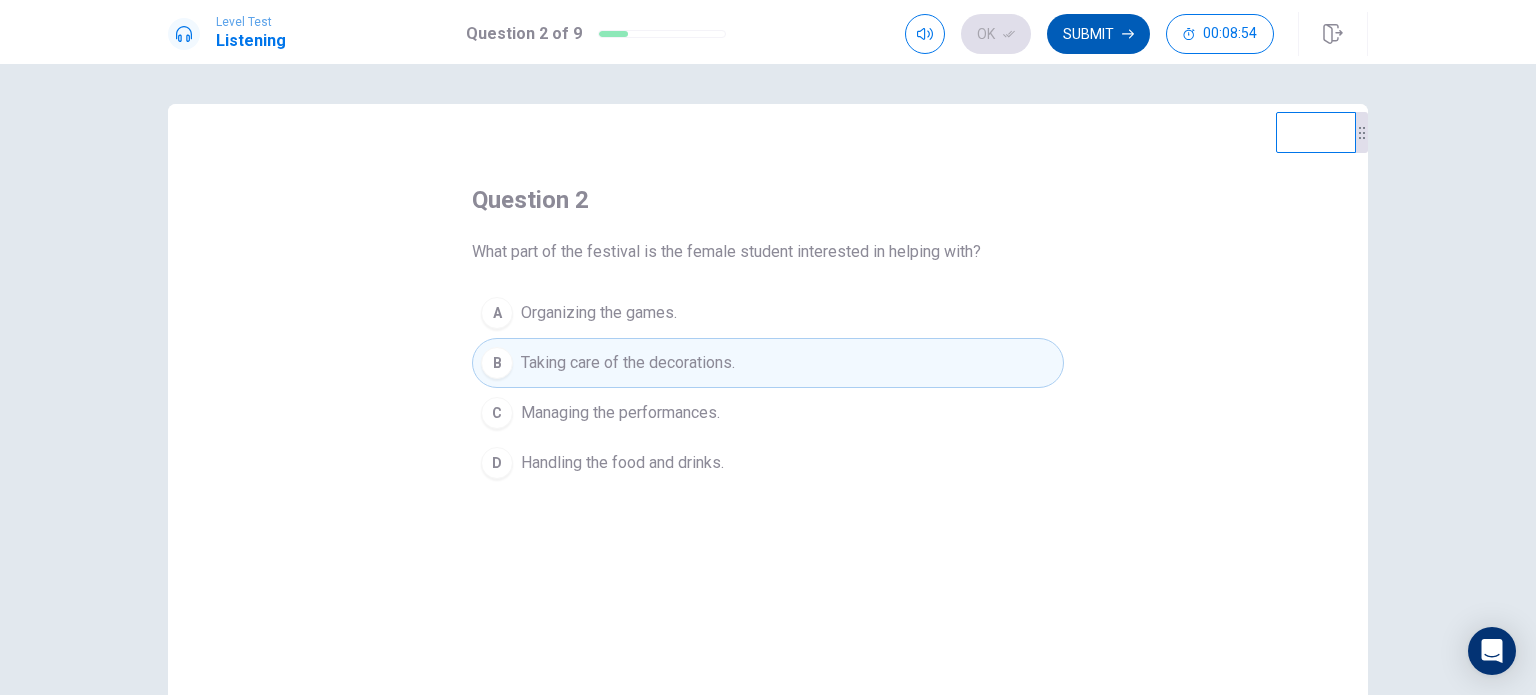 click on "Submit" at bounding box center (1098, 34) 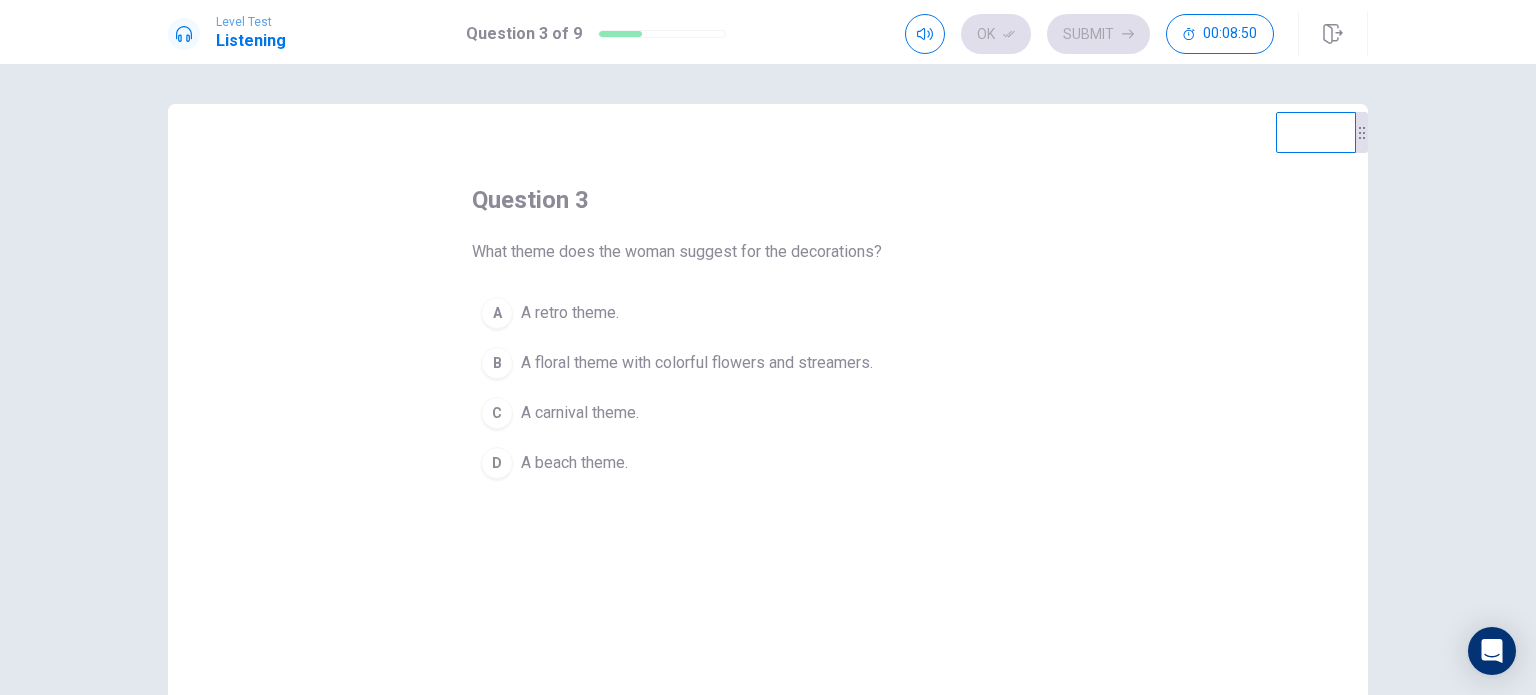 click on "A floral theme with colorful flowers and streamers." at bounding box center [697, 363] 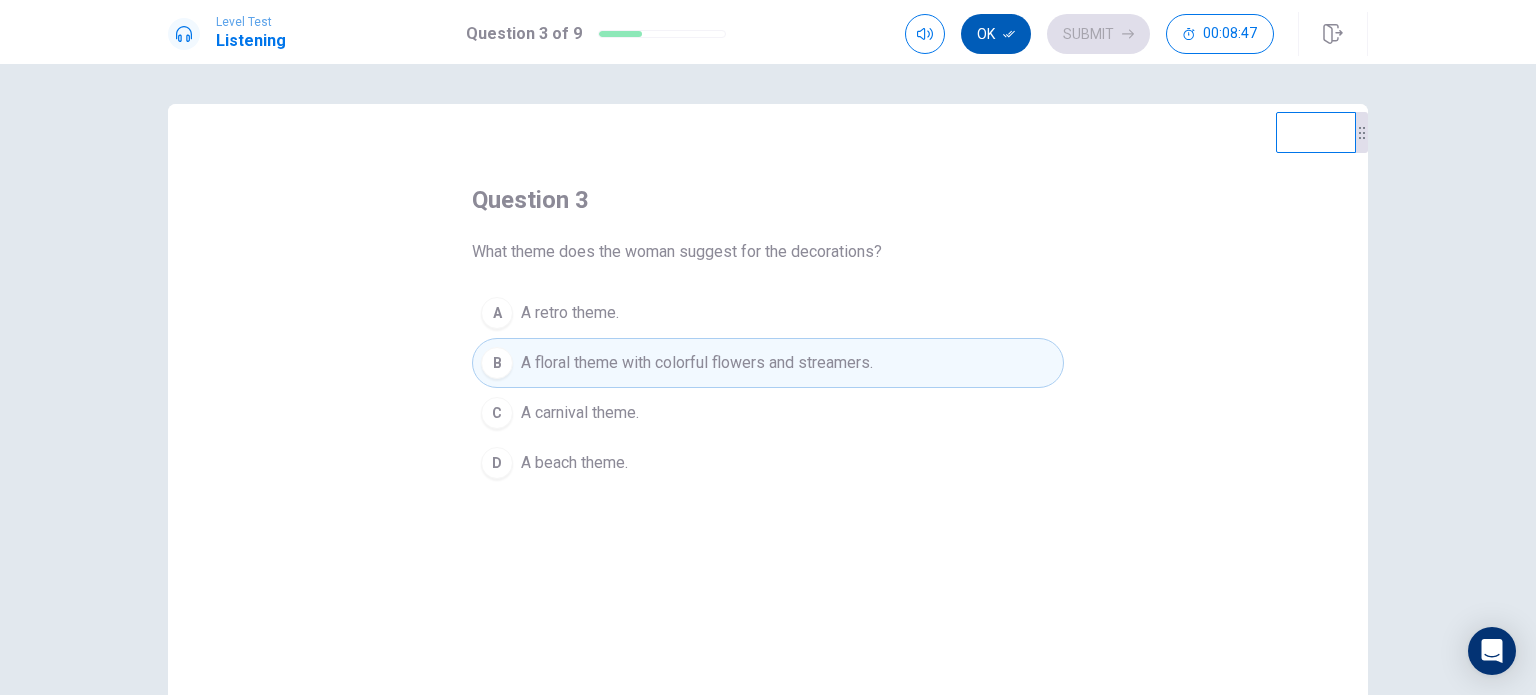 click on "Ok" at bounding box center [996, 34] 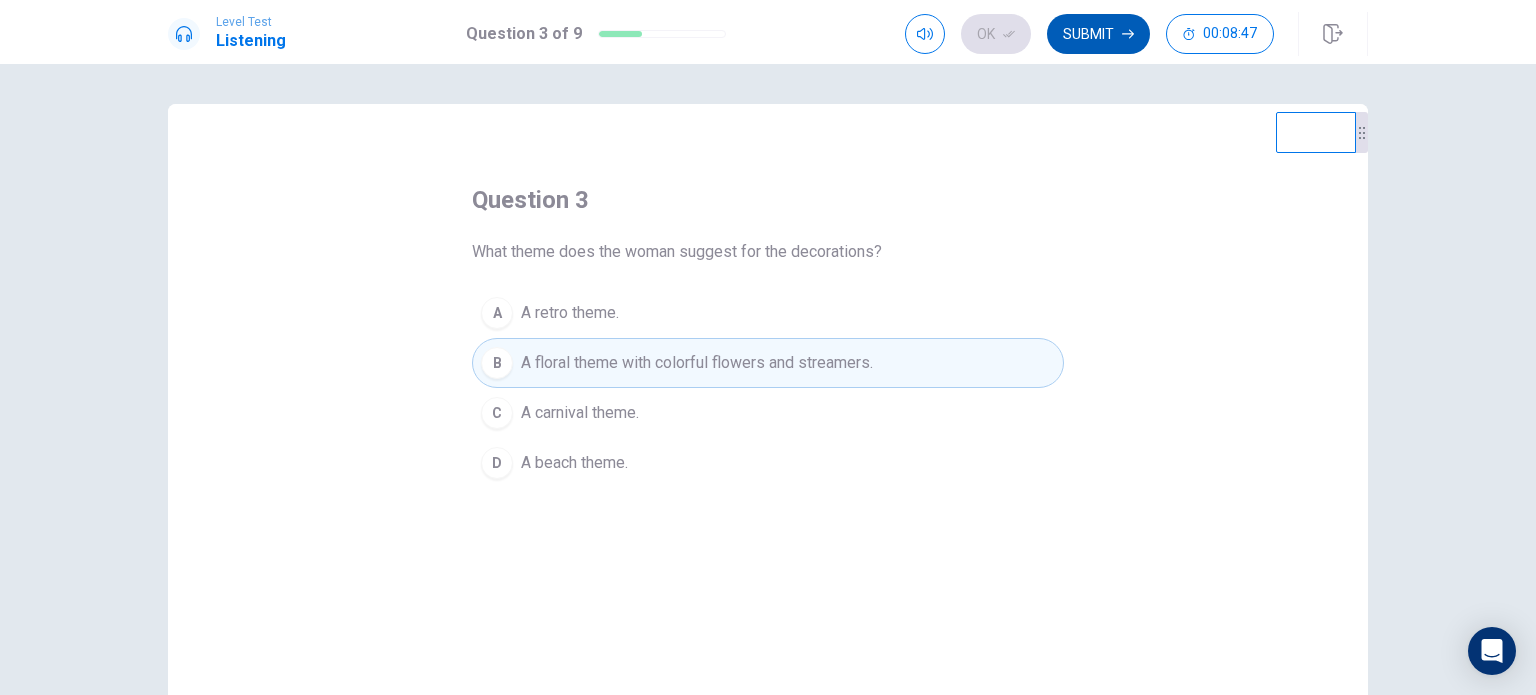 click on "Submit" at bounding box center (1098, 34) 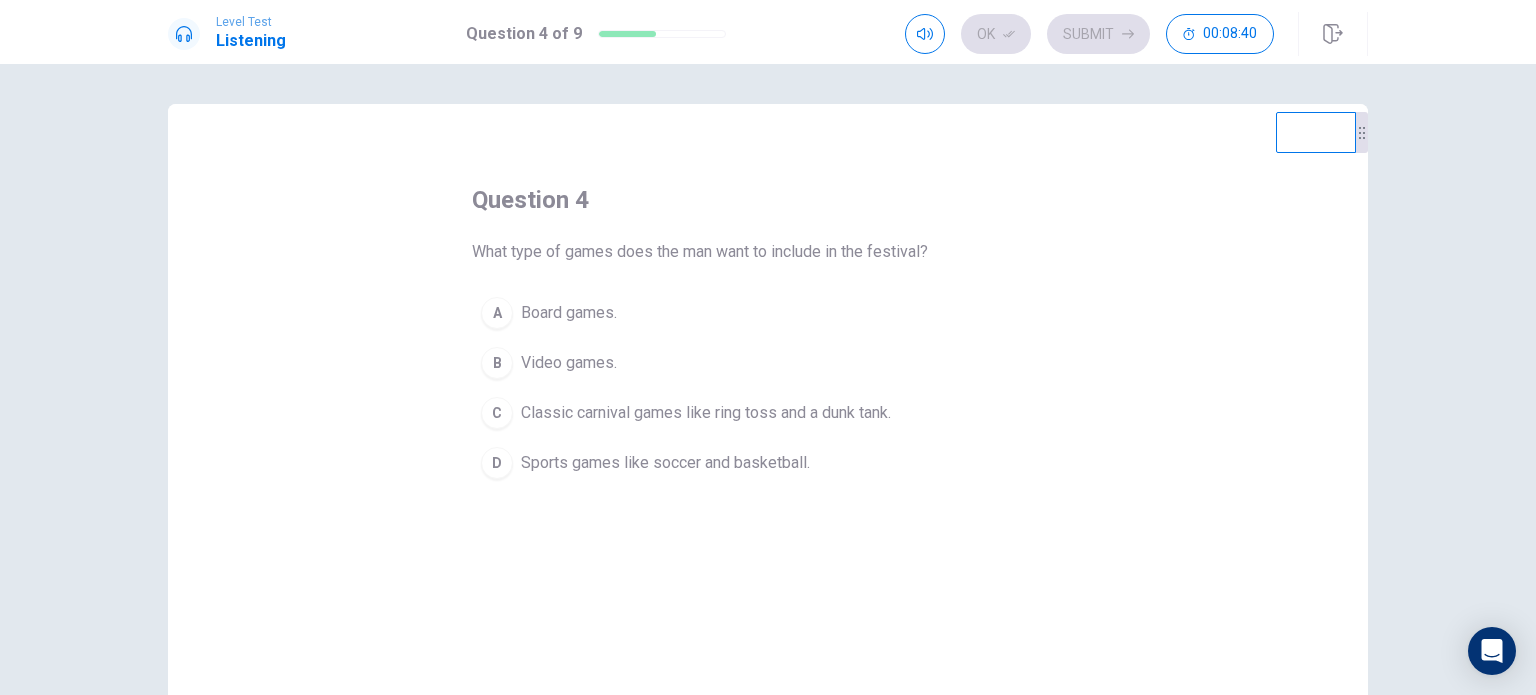 click on "Classic carnival games like ring toss and a dunk tank." at bounding box center [706, 413] 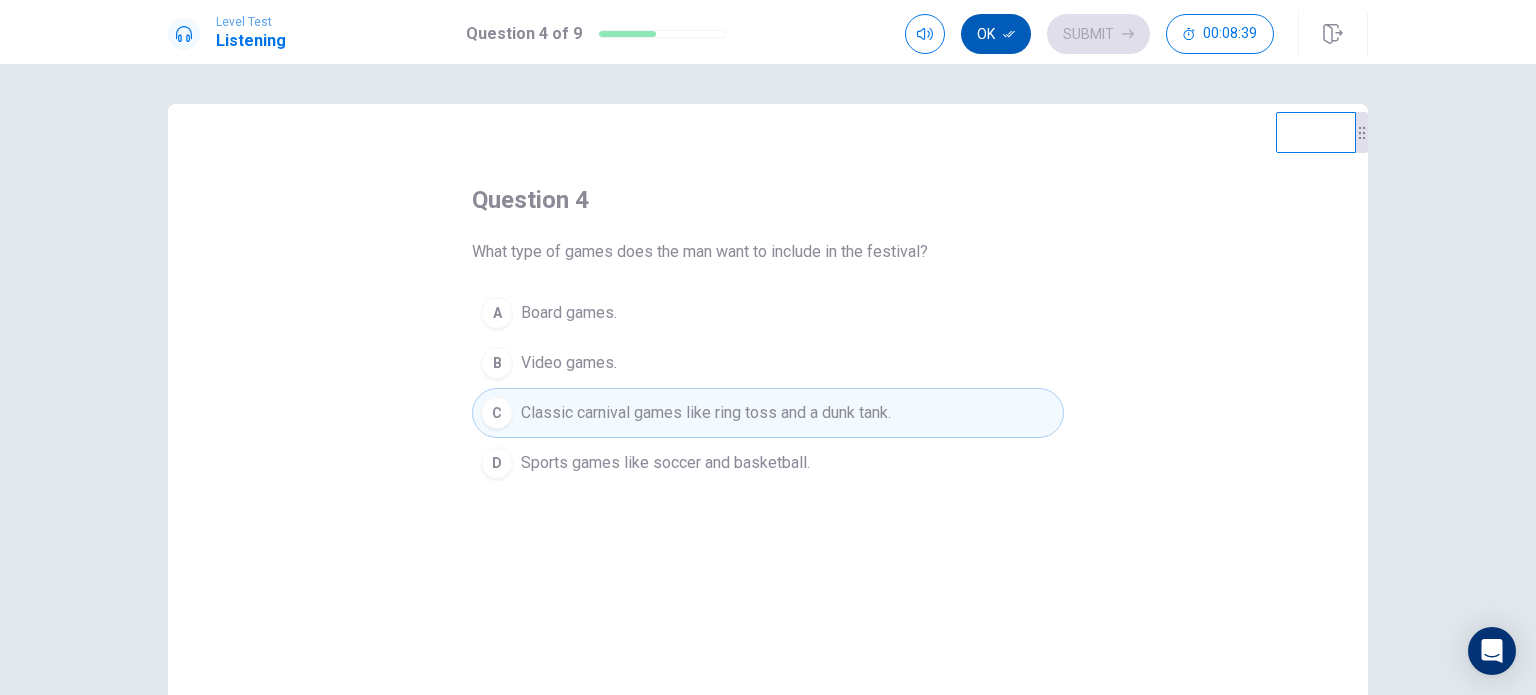 click on "Ok" at bounding box center (996, 34) 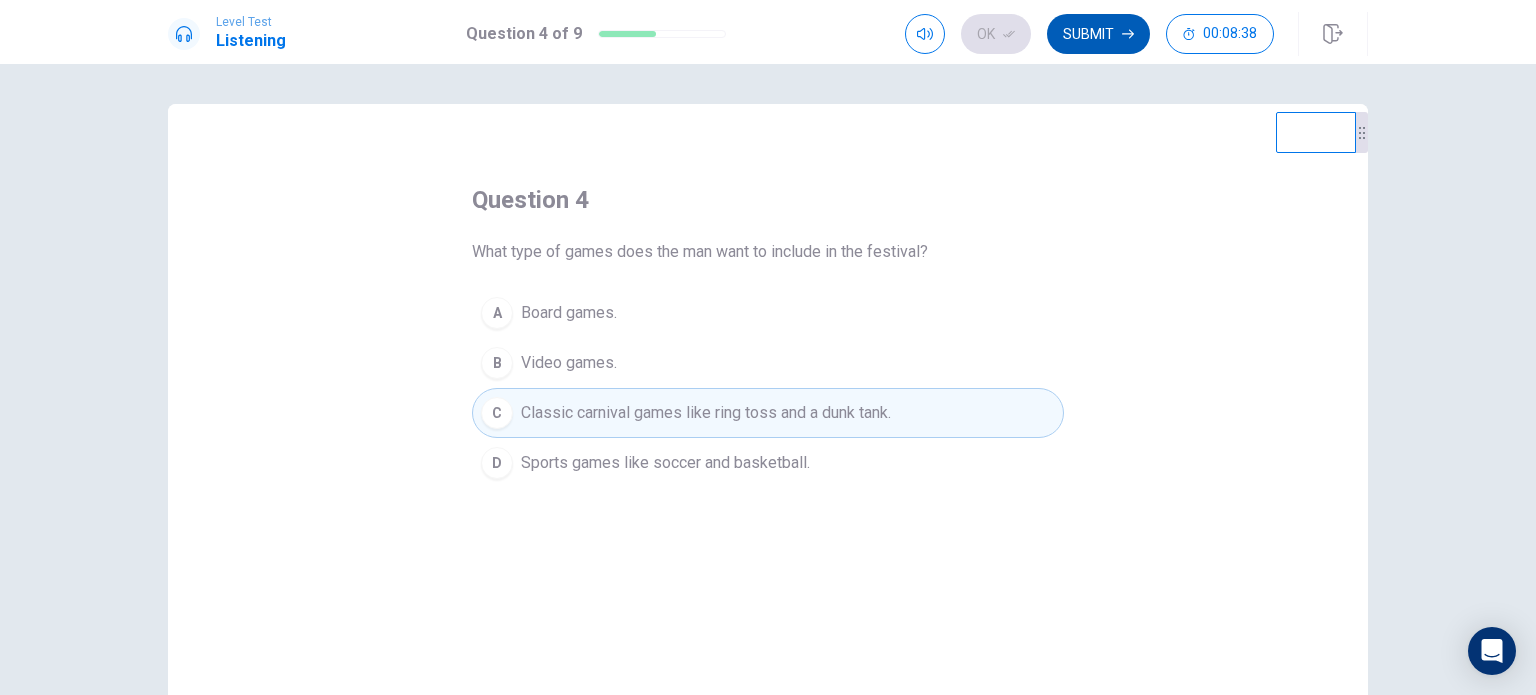 click on "Submit" at bounding box center (1098, 34) 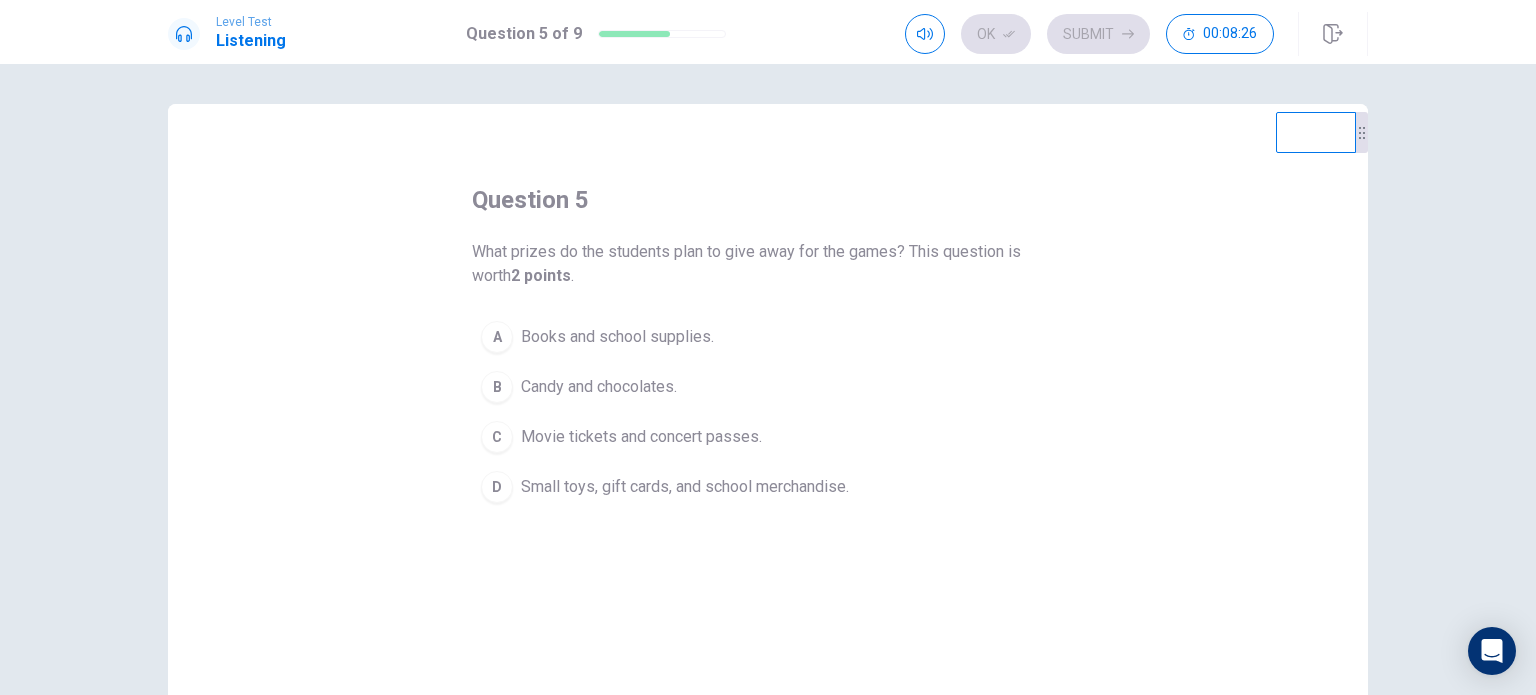click on "Small toys, gift cards, and school merchandise." at bounding box center [685, 487] 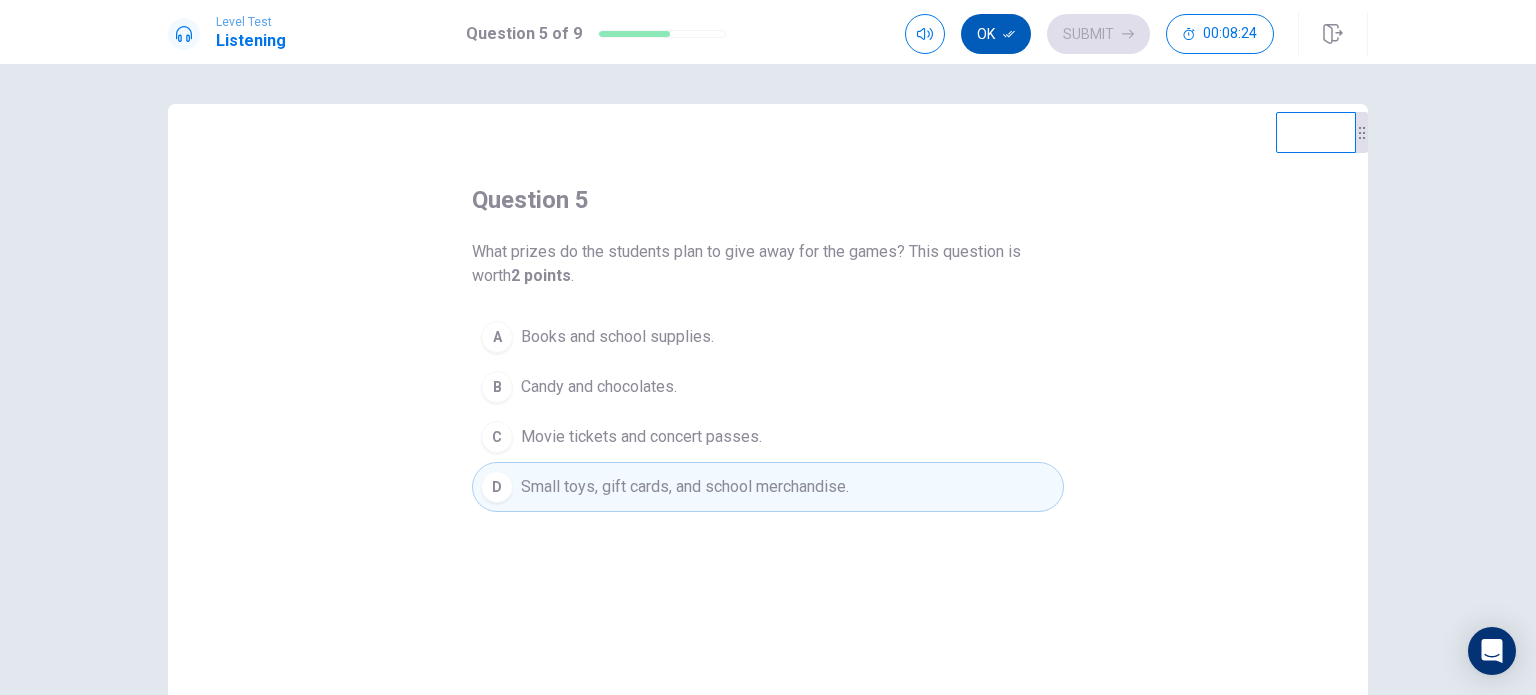 click 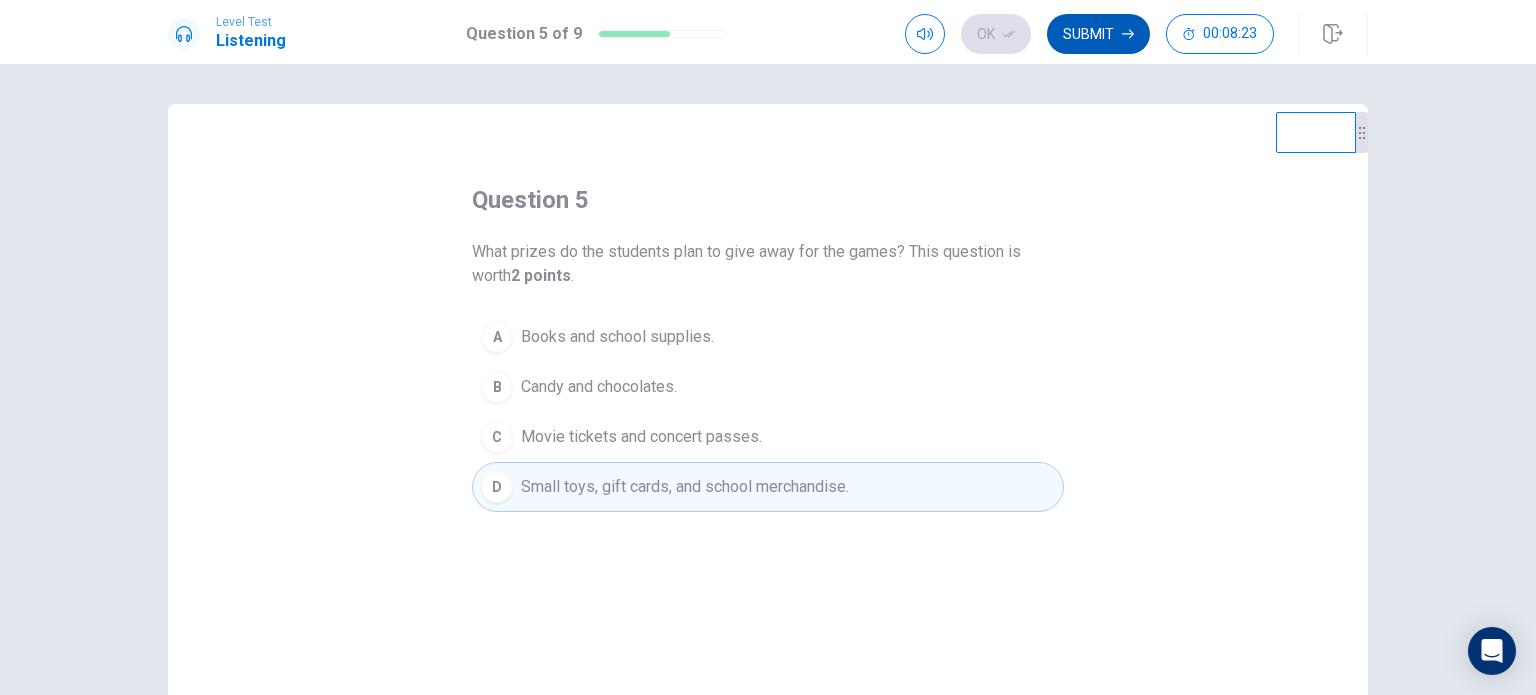 click on "Submit" at bounding box center [1098, 34] 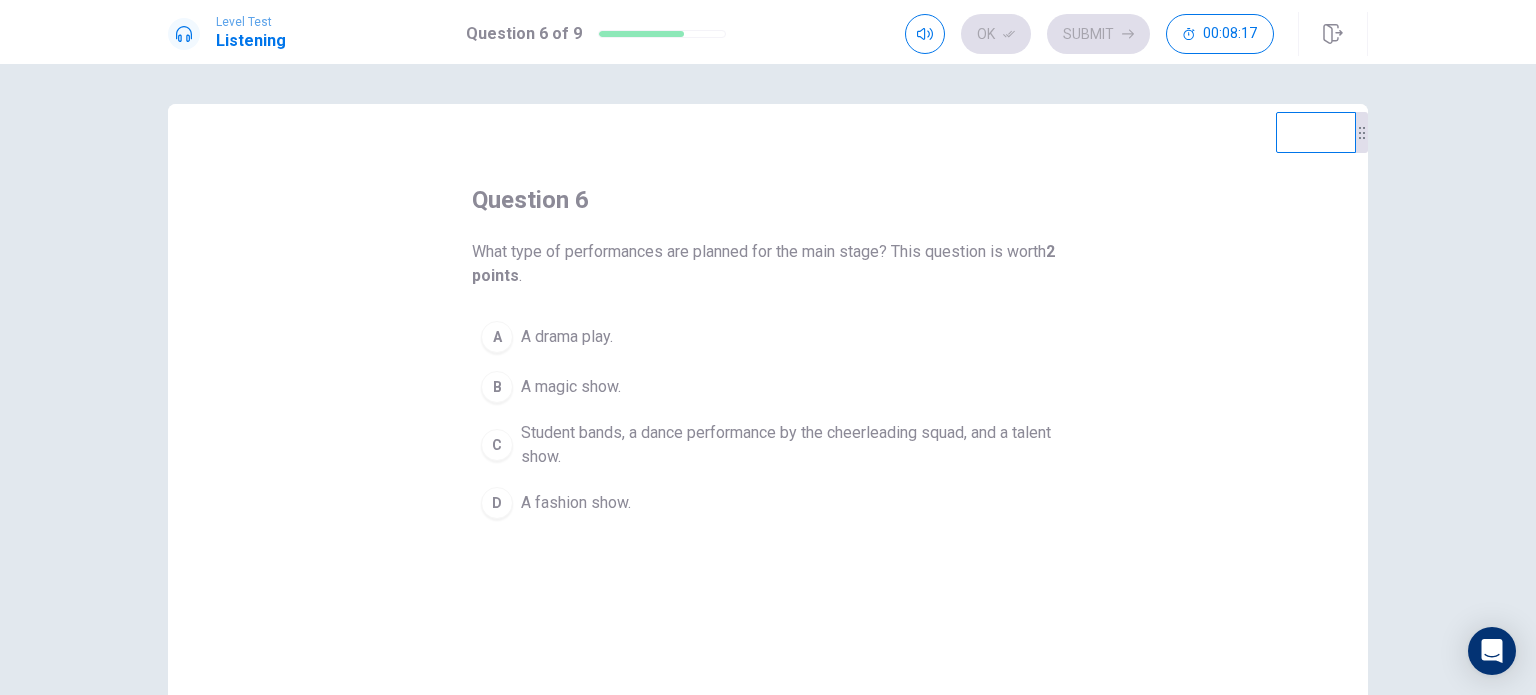 click on "Student bands, a dance performance by the cheerleading squad, and a talent show." at bounding box center (788, 445) 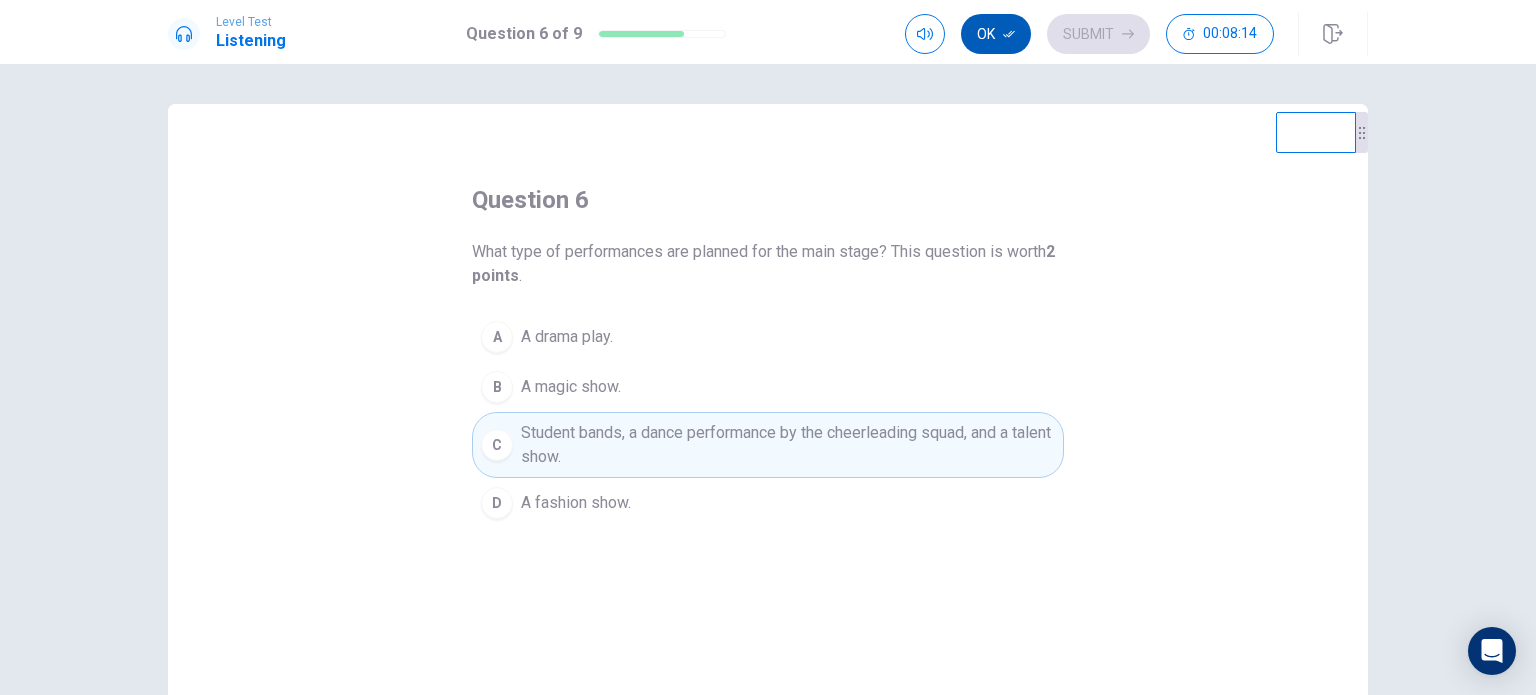 click on "Ok" at bounding box center (996, 34) 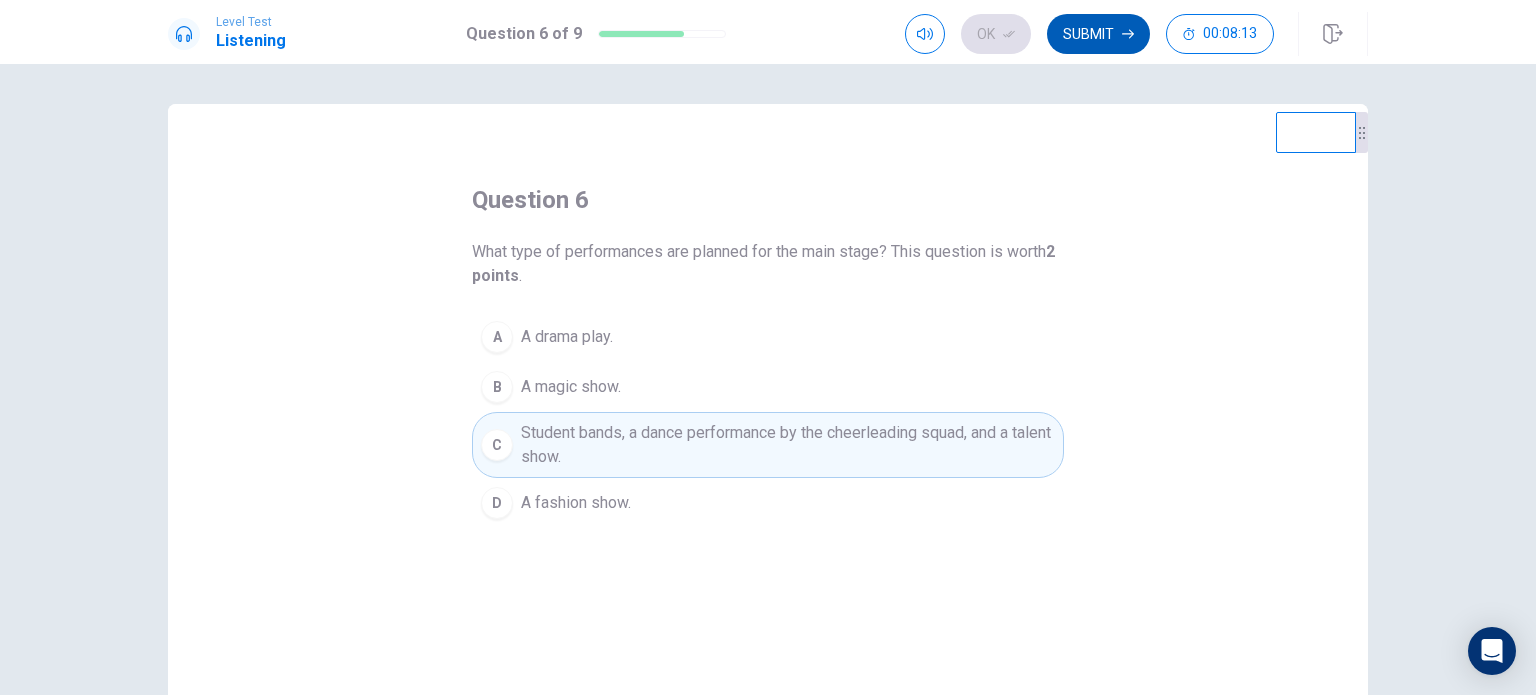 click on "Submit" at bounding box center [1098, 34] 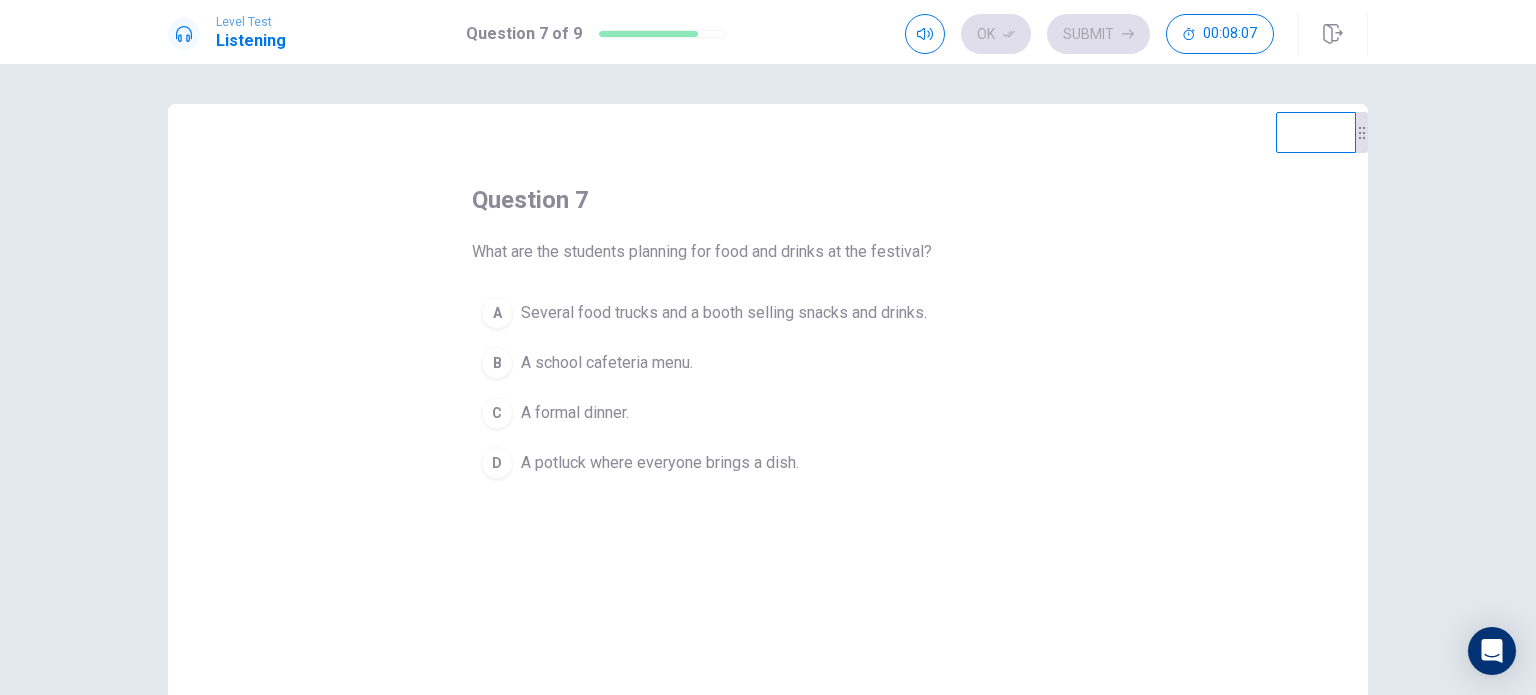 click on "Several food trucks and a booth selling snacks and drinks." at bounding box center [724, 313] 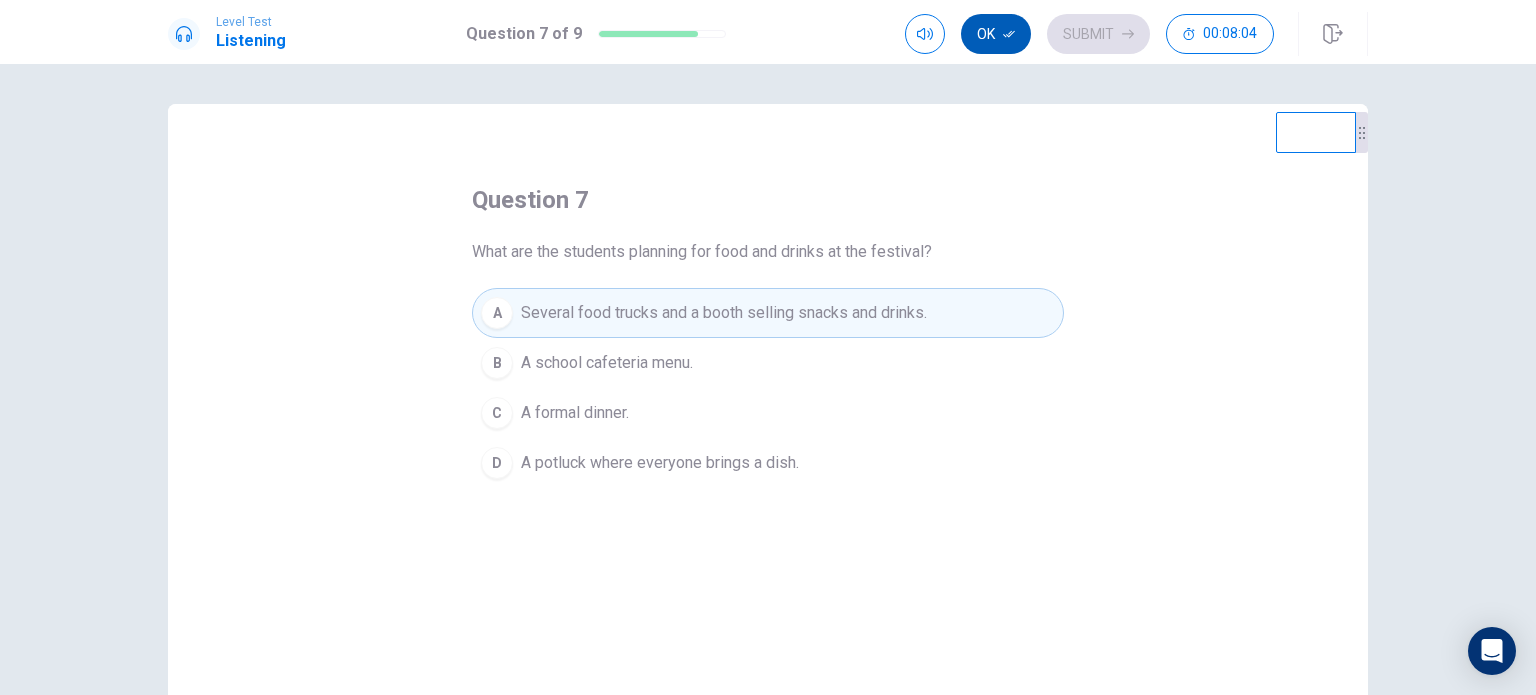 click on "Ok" at bounding box center [996, 34] 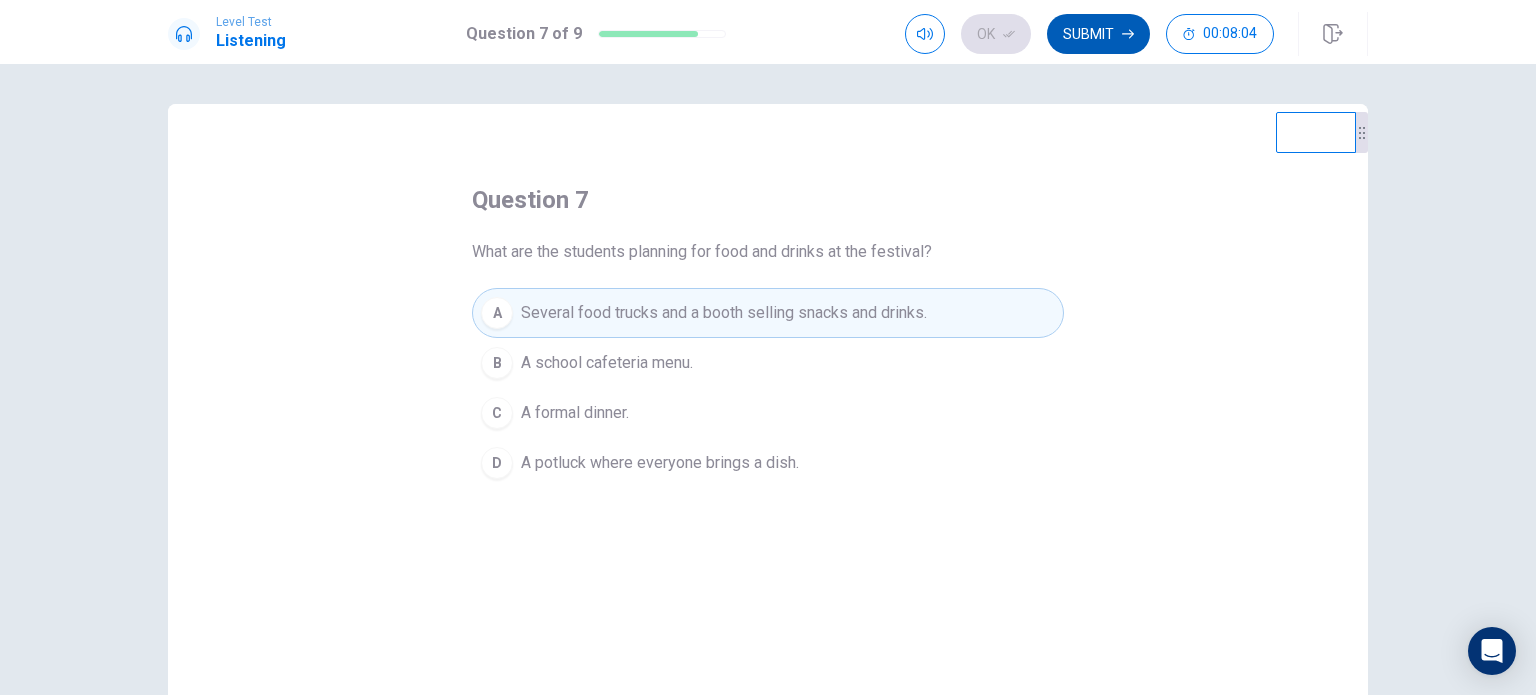click on "Submit" at bounding box center [1098, 34] 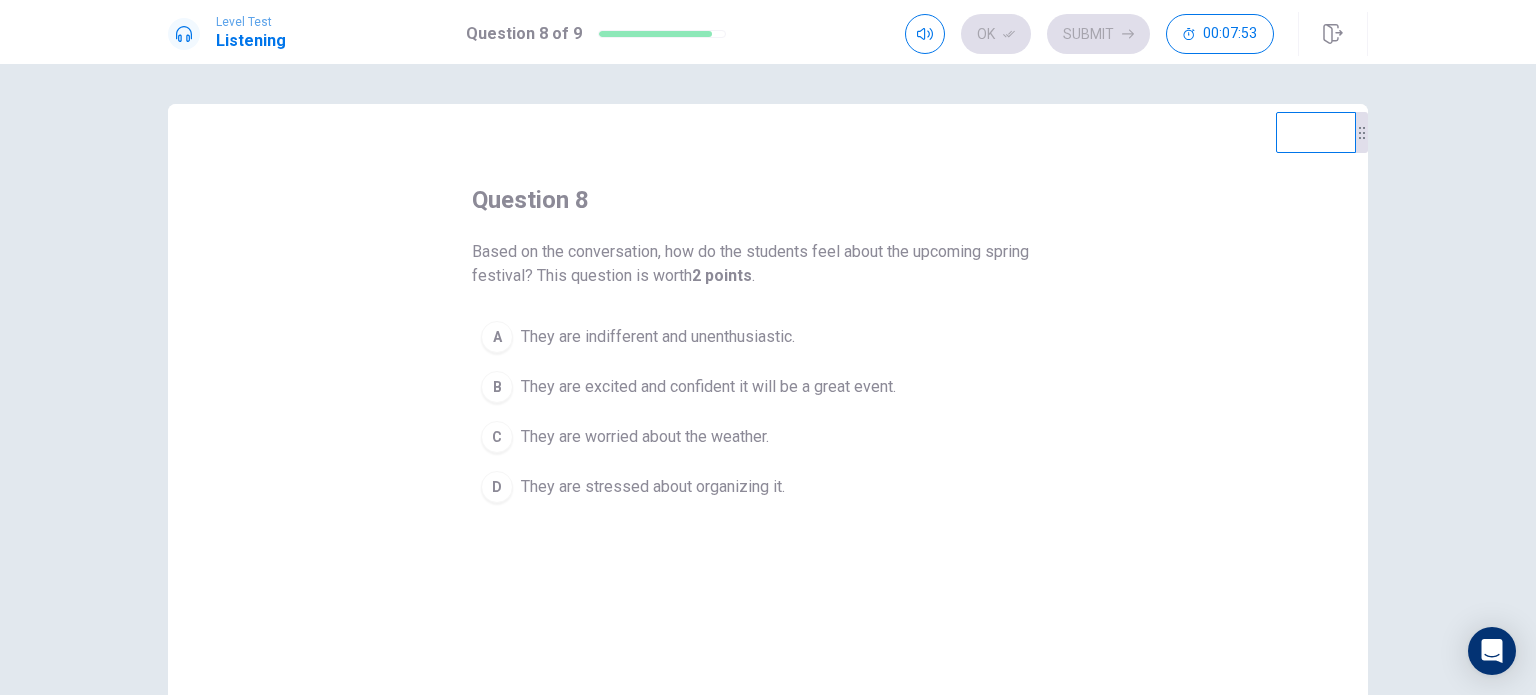 click on "They are excited and confident it will be a great event." at bounding box center (708, 387) 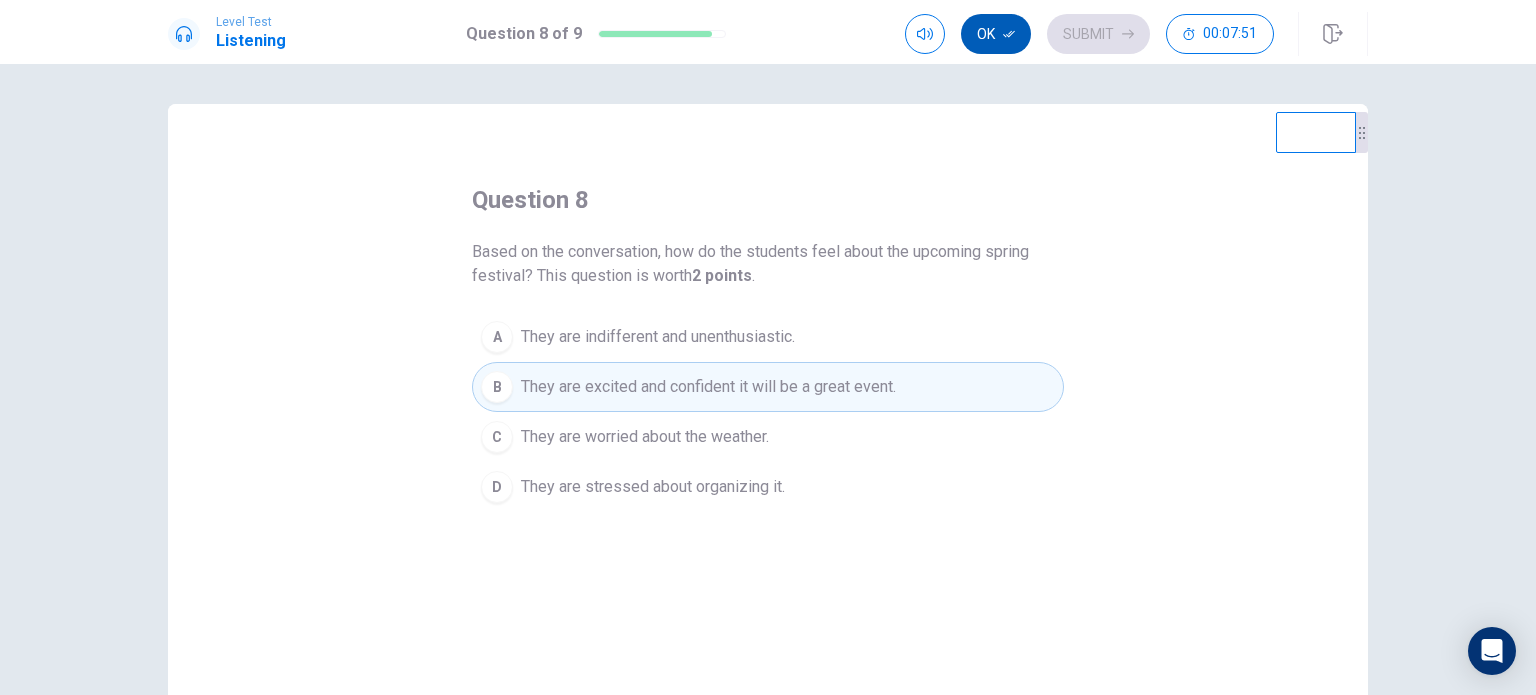 click 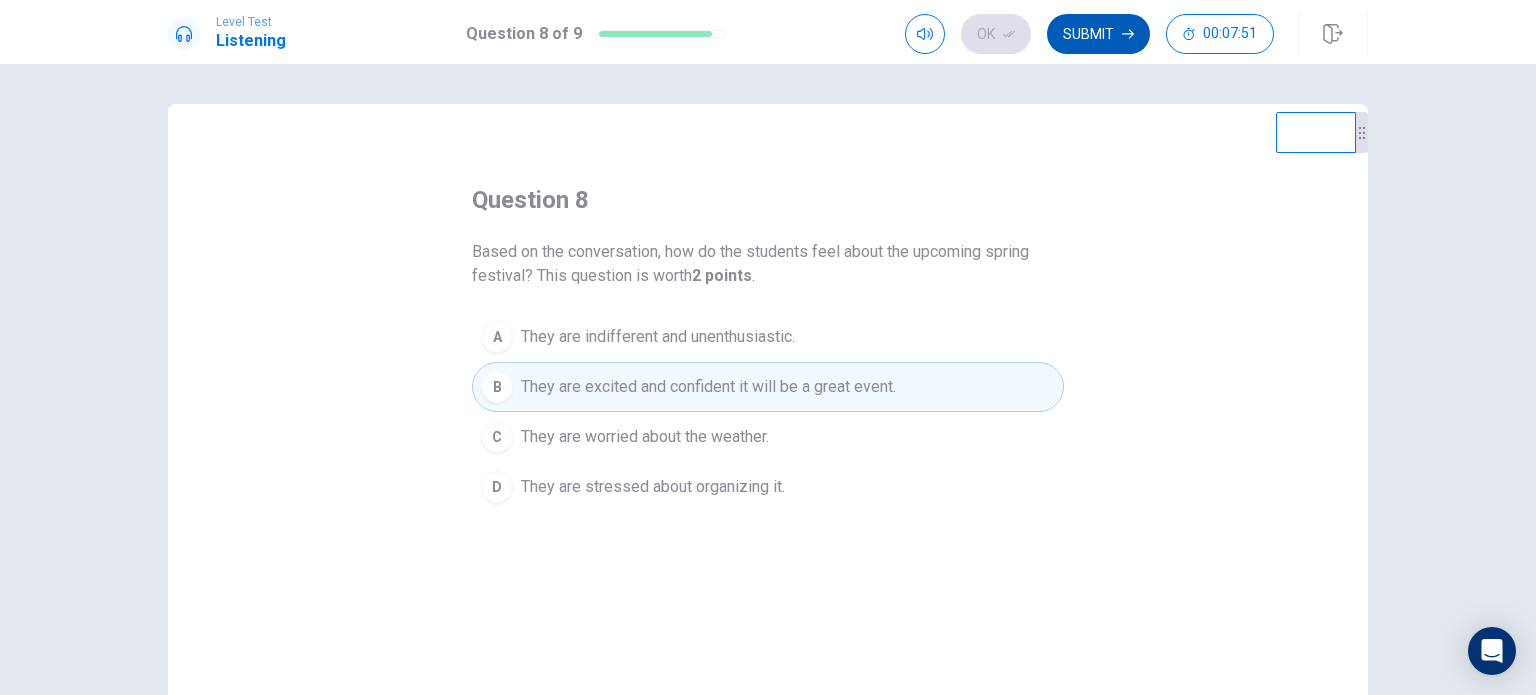 click on "Submit" at bounding box center [1098, 34] 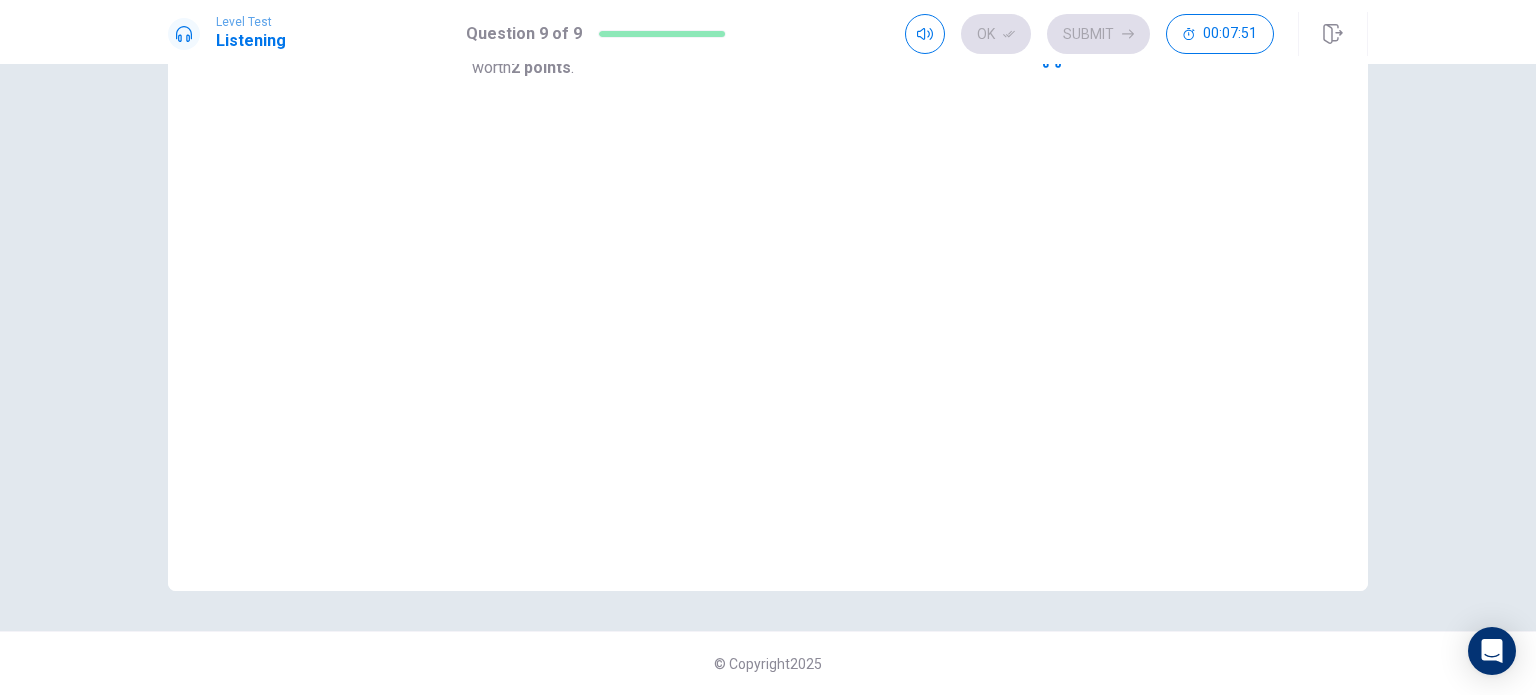 scroll, scrollTop: 0, scrollLeft: 0, axis: both 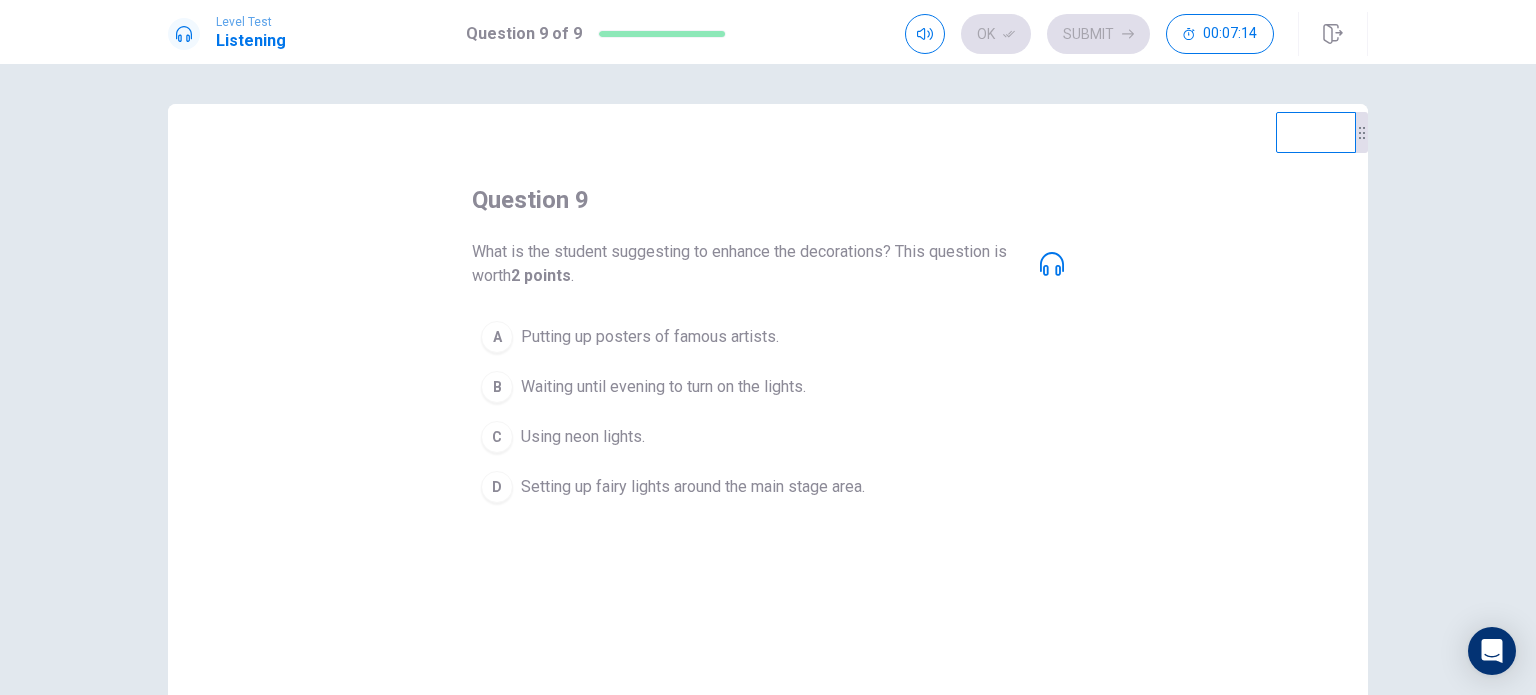 click on "Setting up fairy lights around the main stage area." at bounding box center (693, 487) 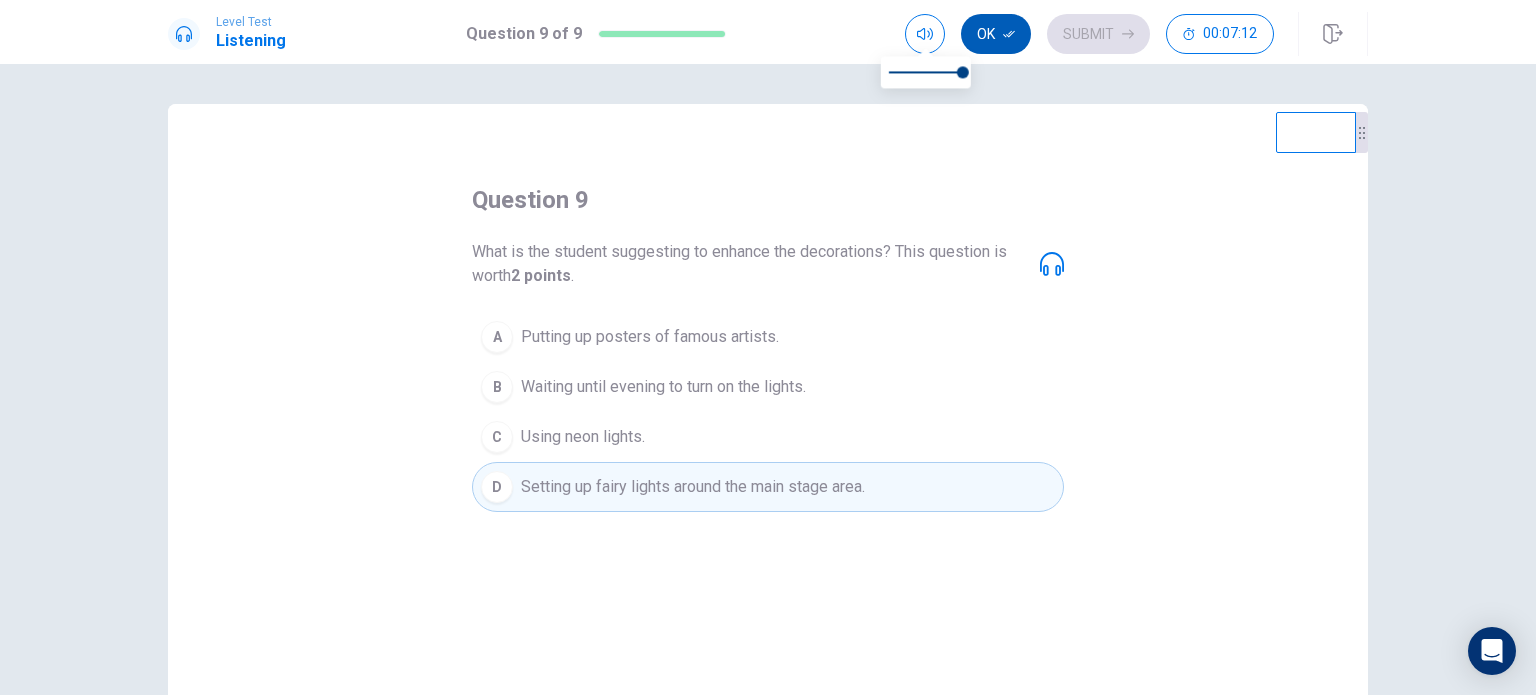 click on "Ok" at bounding box center [996, 34] 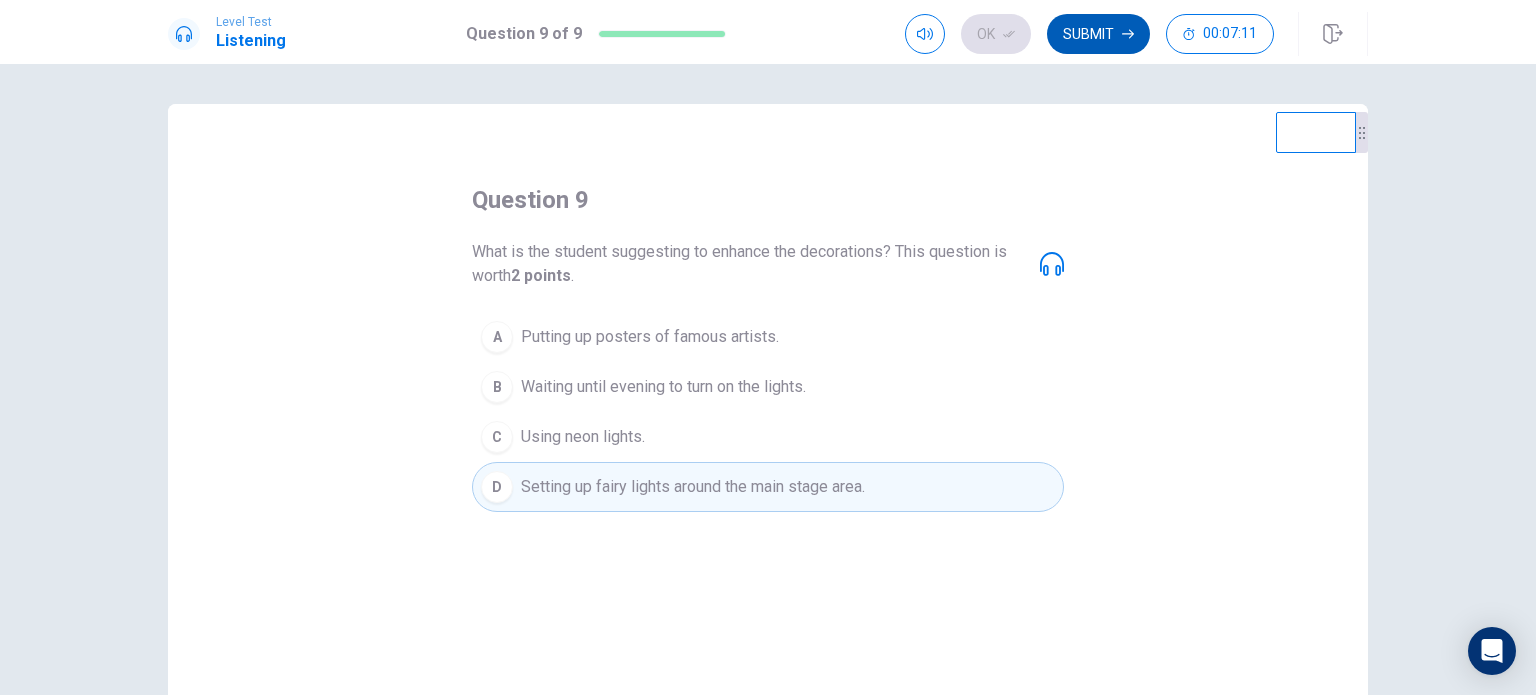 click 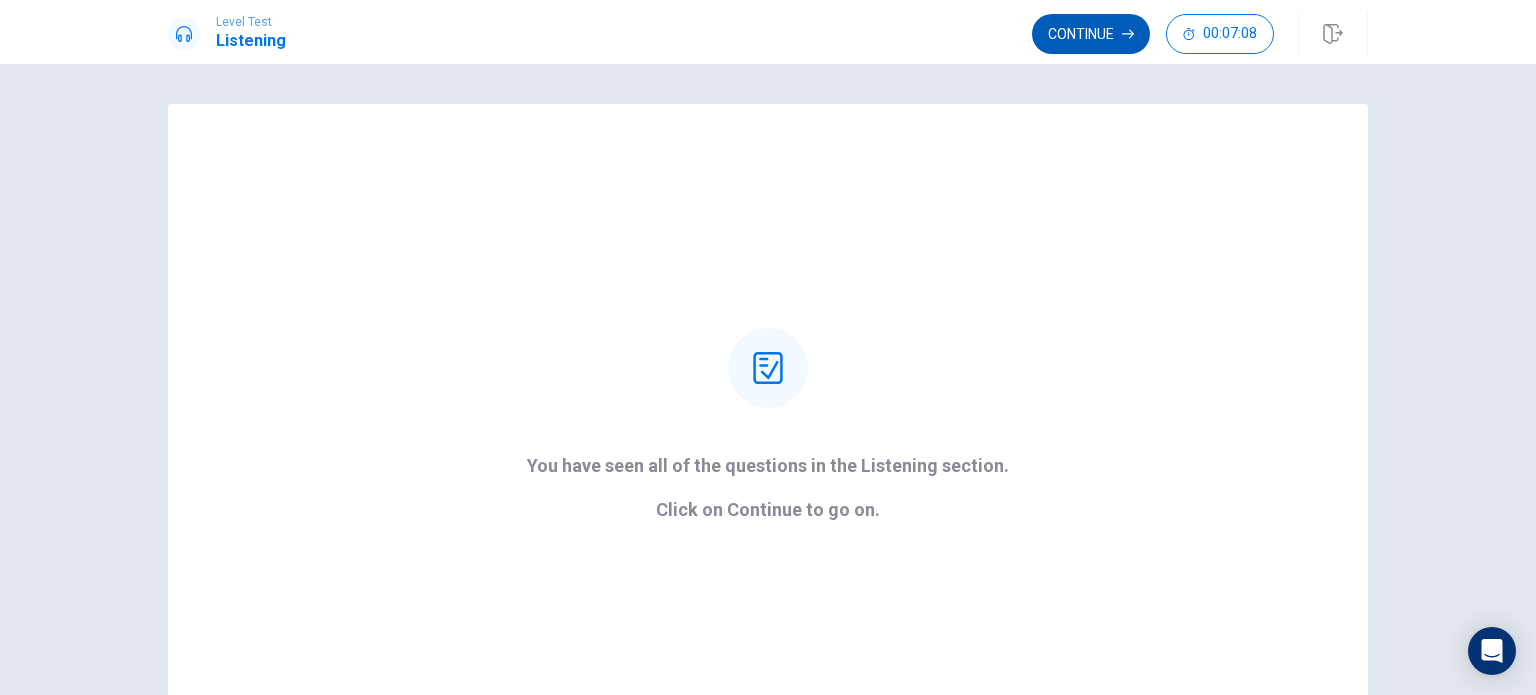 click on "Continue" at bounding box center [1091, 34] 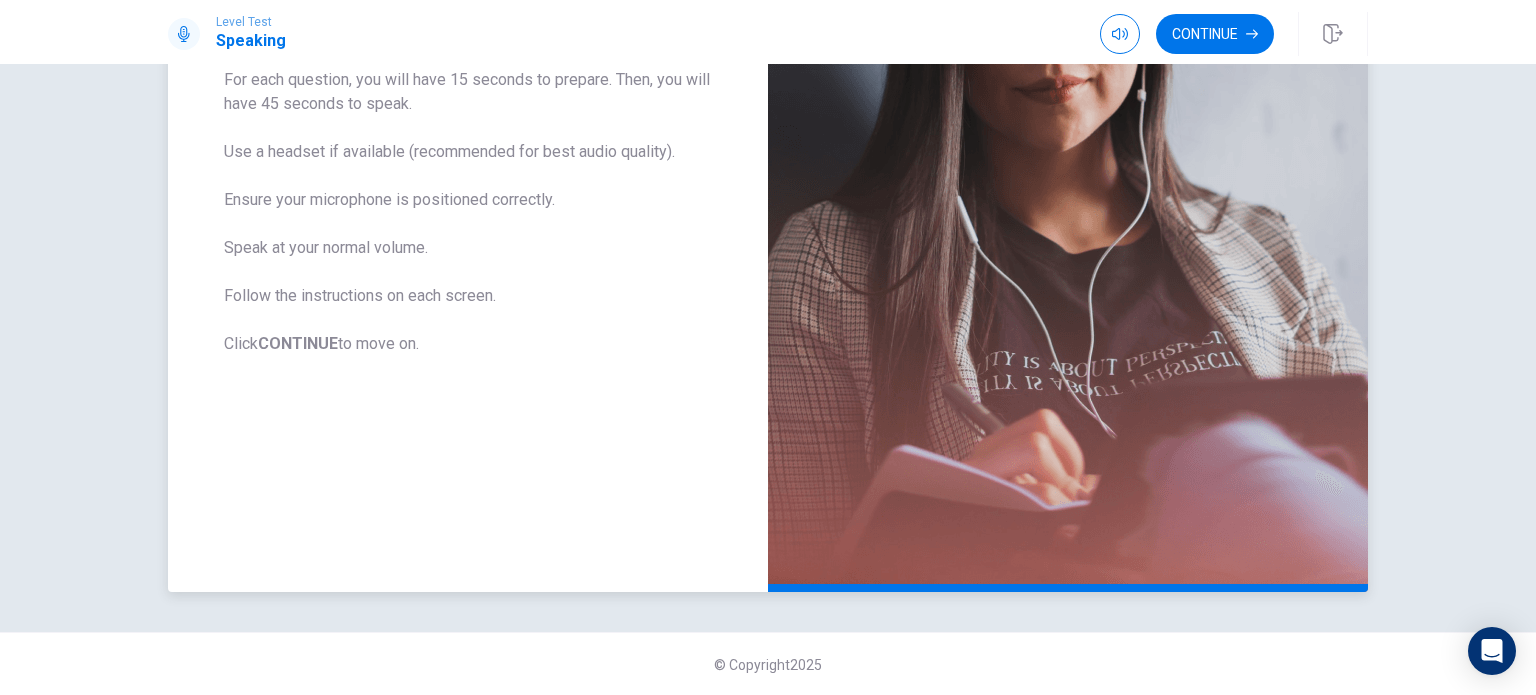 scroll, scrollTop: 0, scrollLeft: 0, axis: both 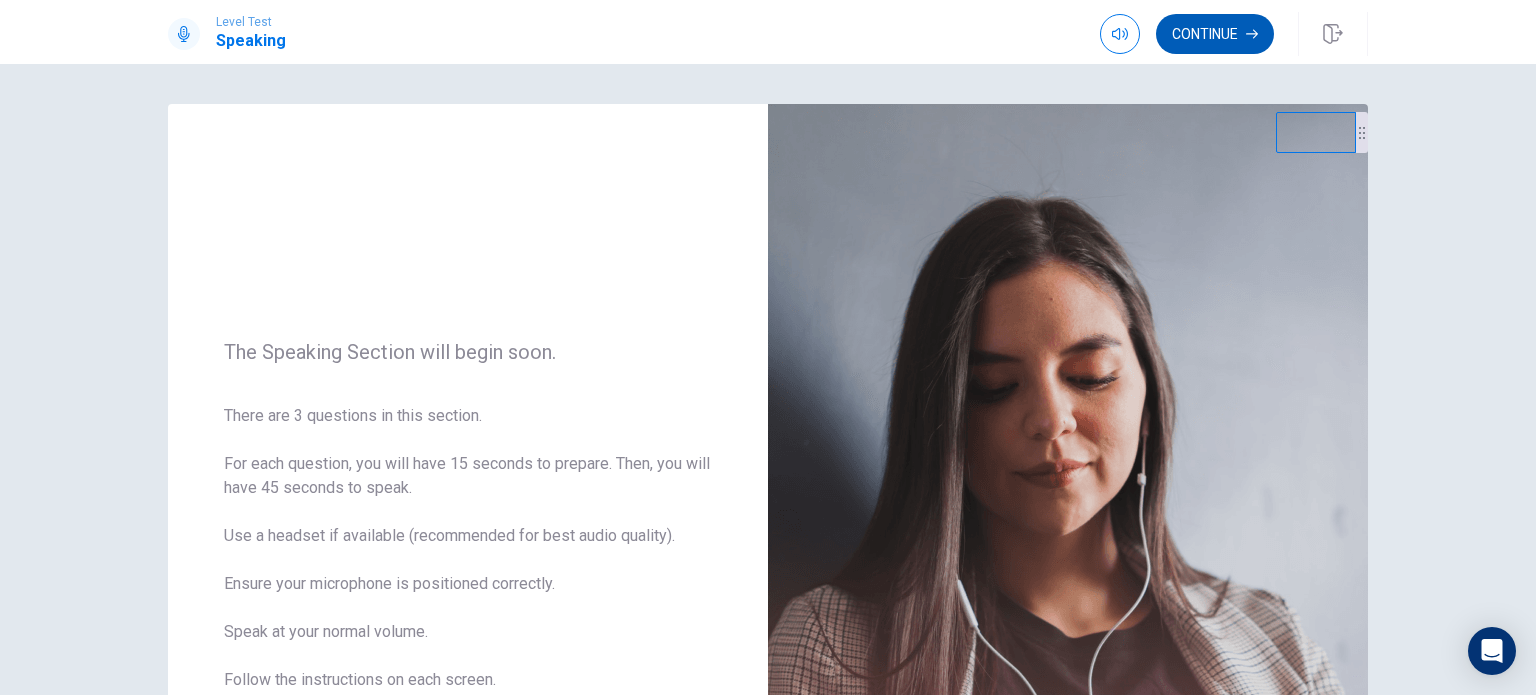 click on "Continue" at bounding box center (1215, 34) 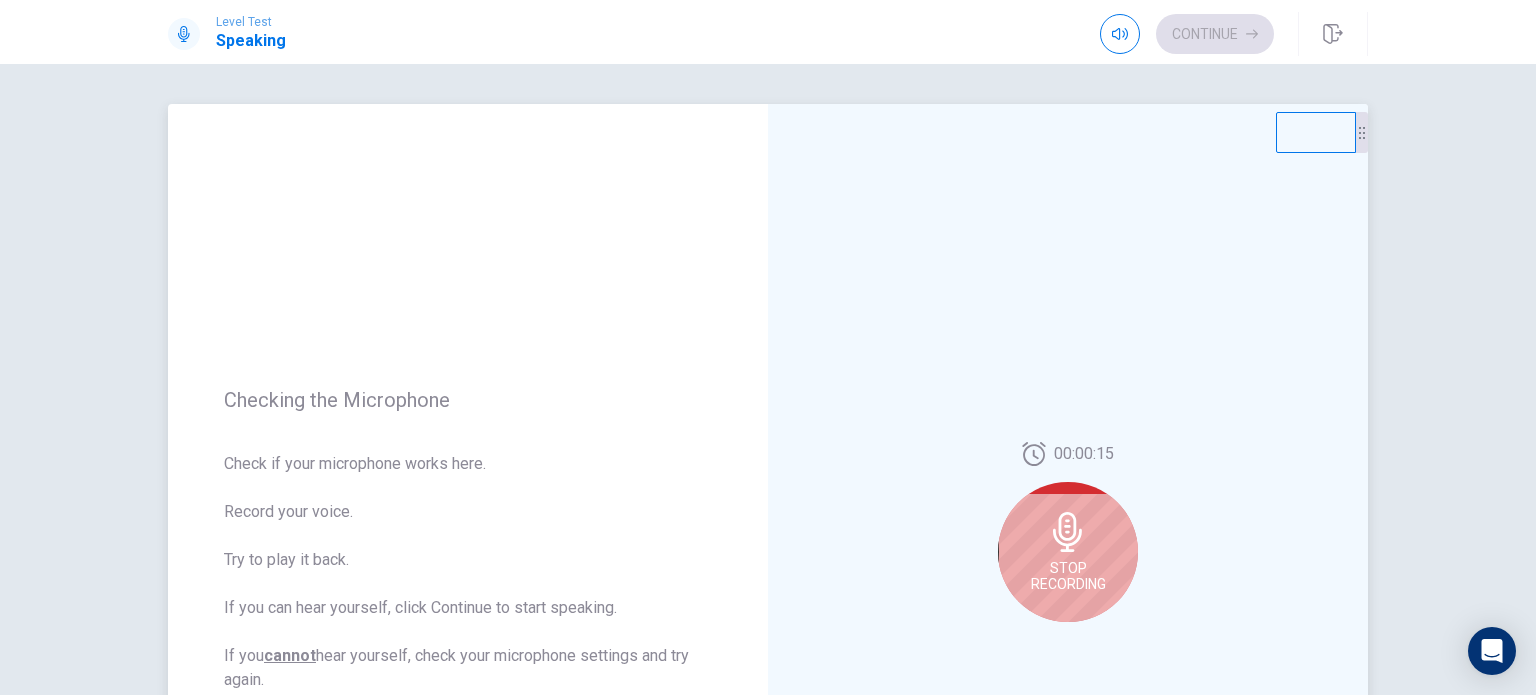 scroll, scrollTop: 266, scrollLeft: 0, axis: vertical 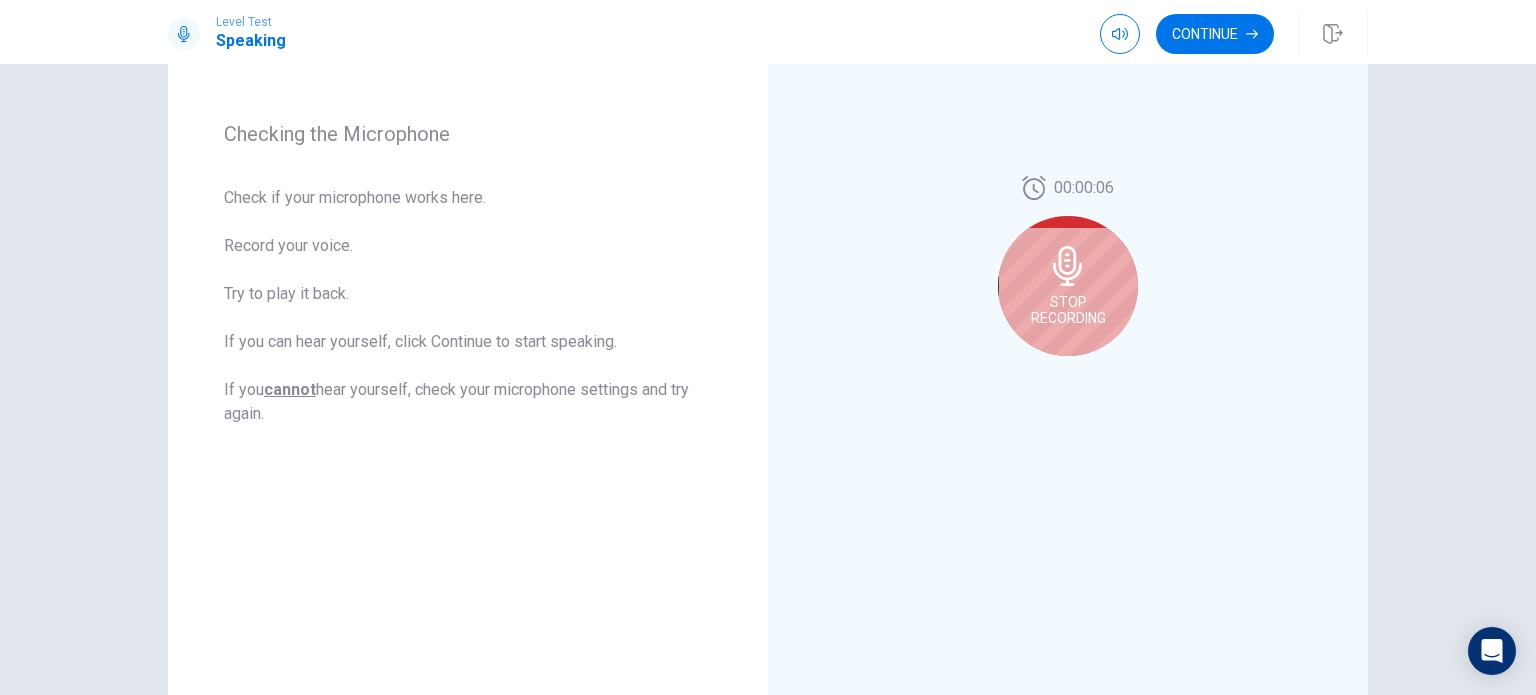 click on "Stop   Recording" at bounding box center [1068, 286] 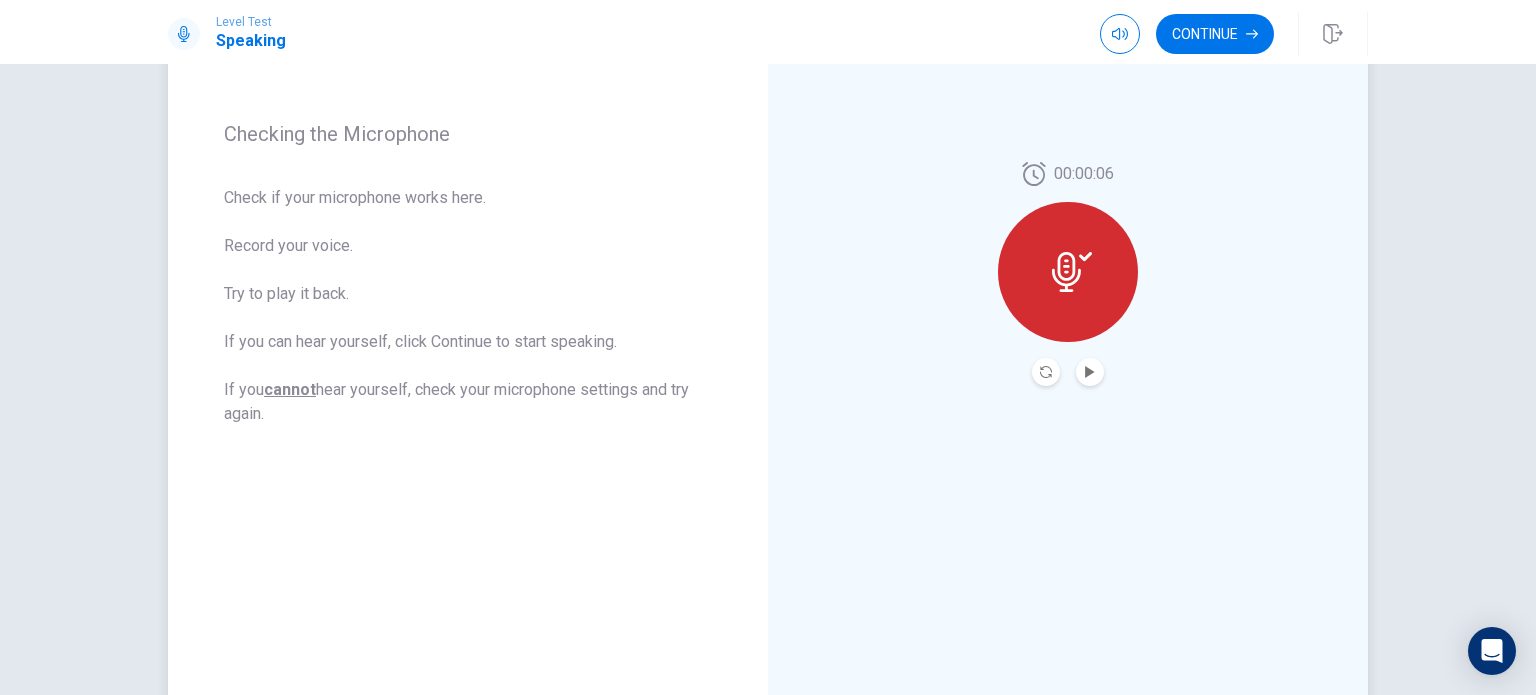 click 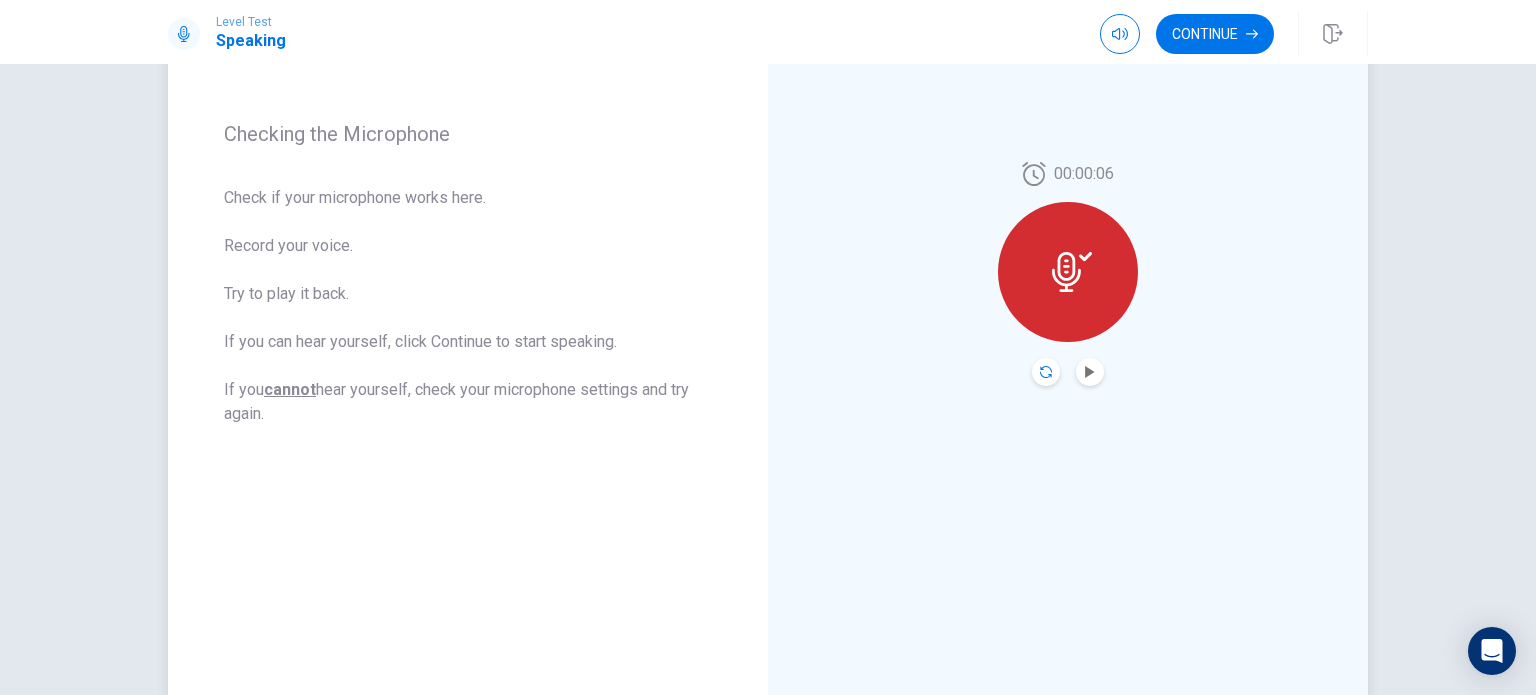click 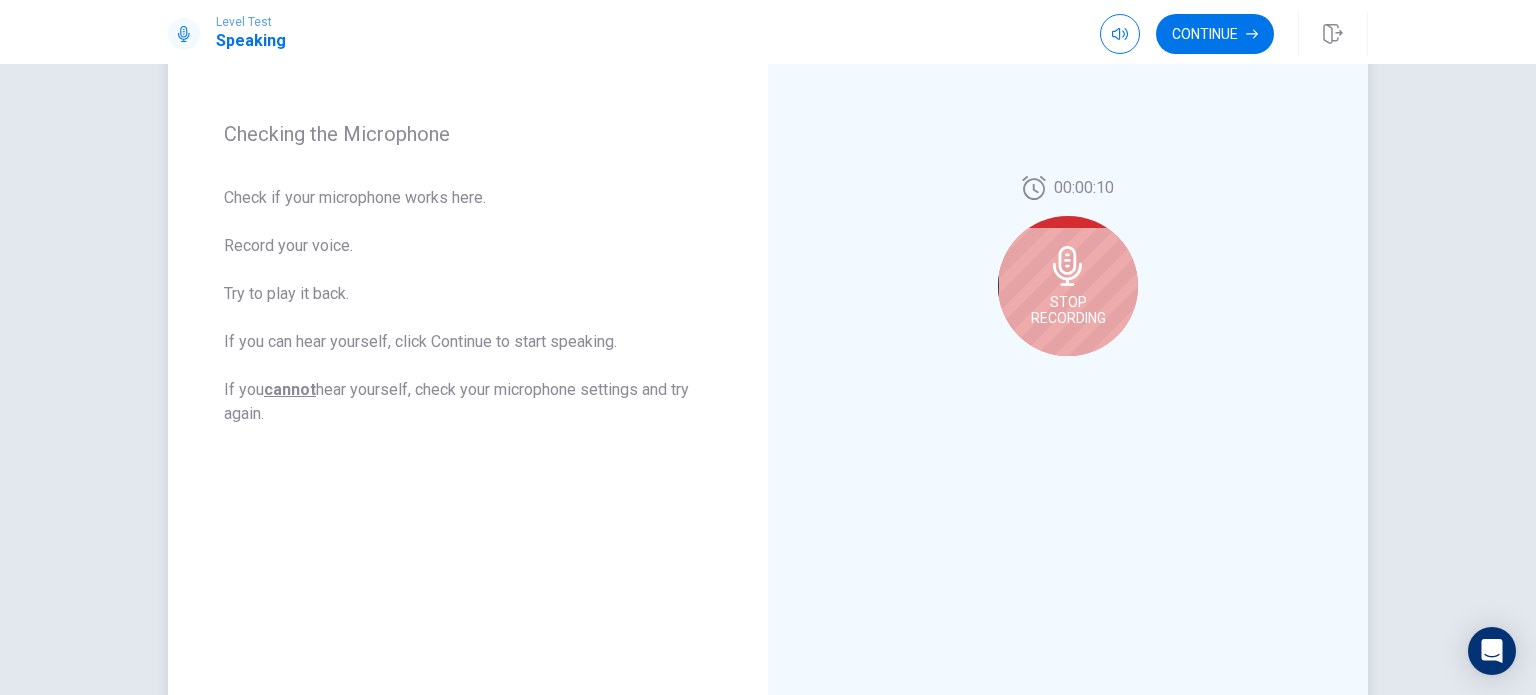 click 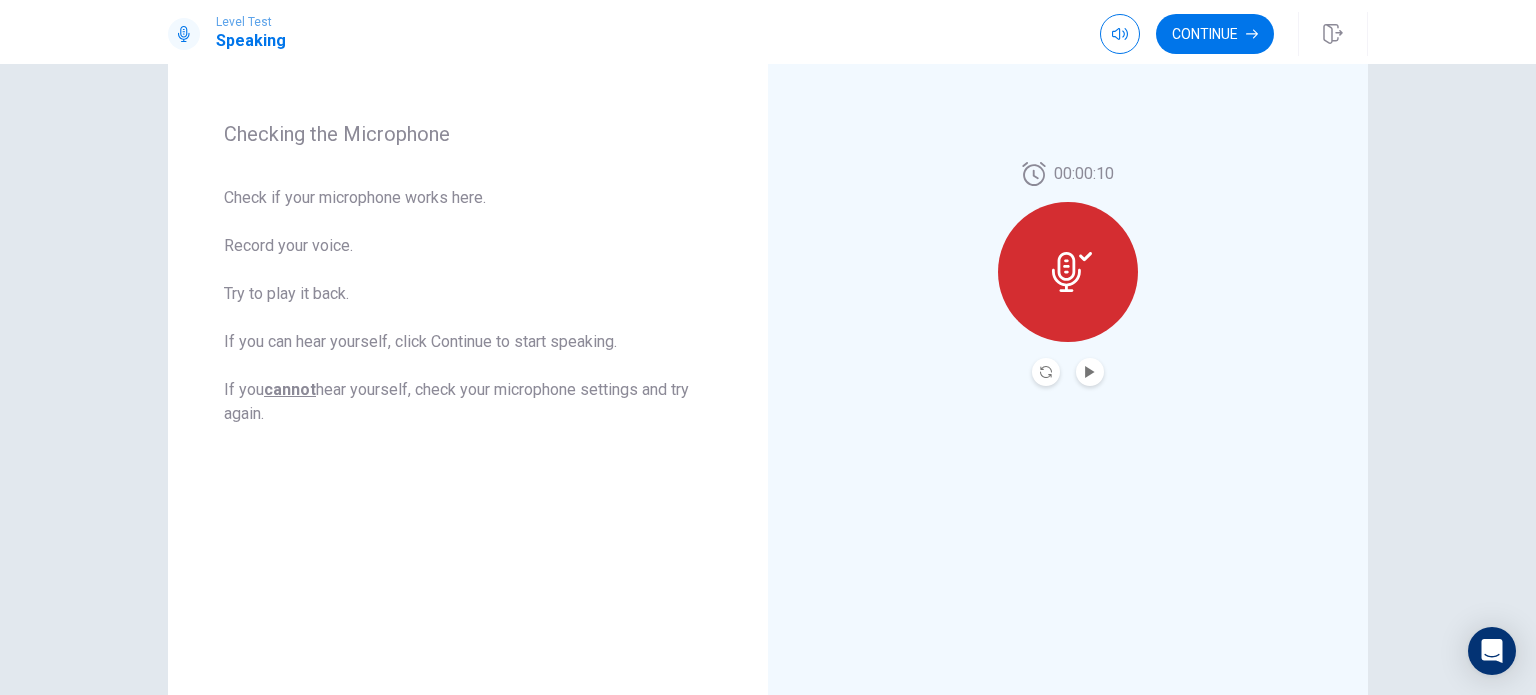 click at bounding box center [1090, 372] 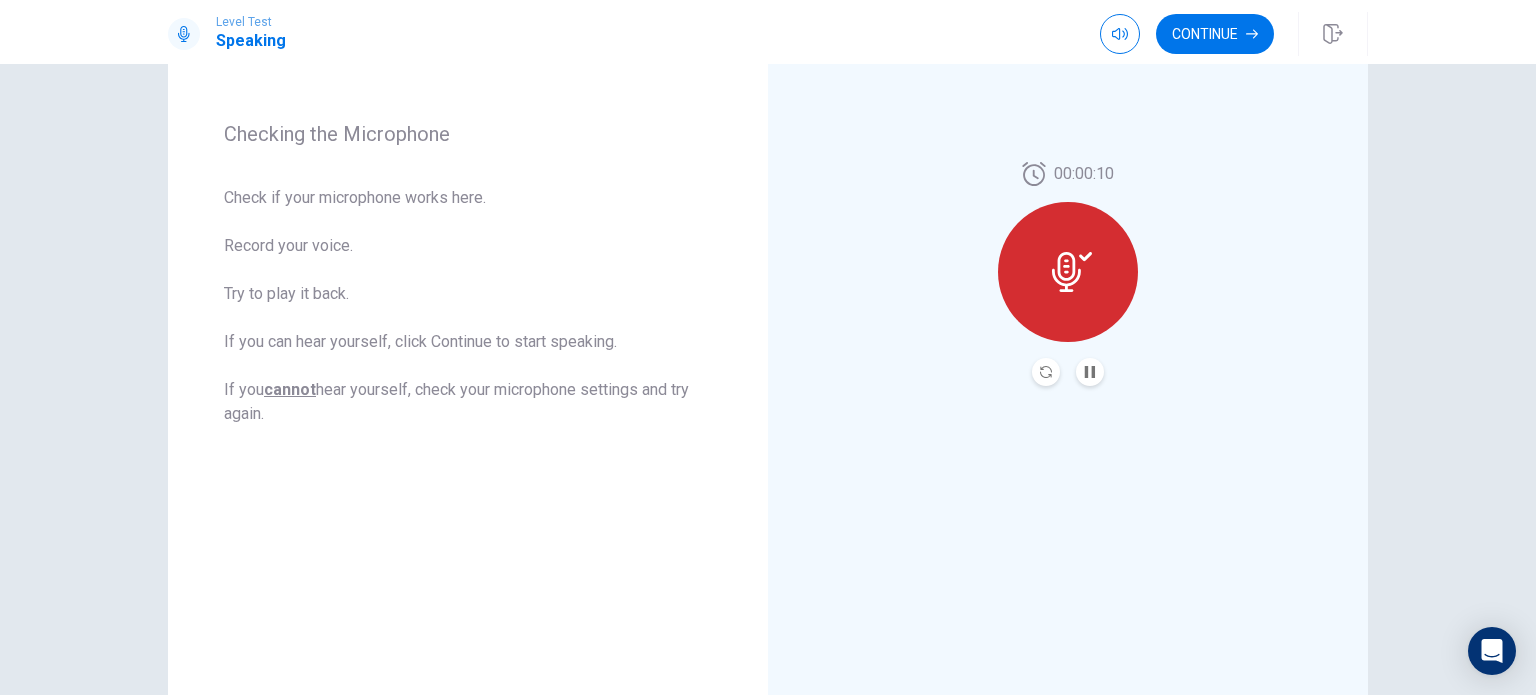 scroll, scrollTop: 0, scrollLeft: 0, axis: both 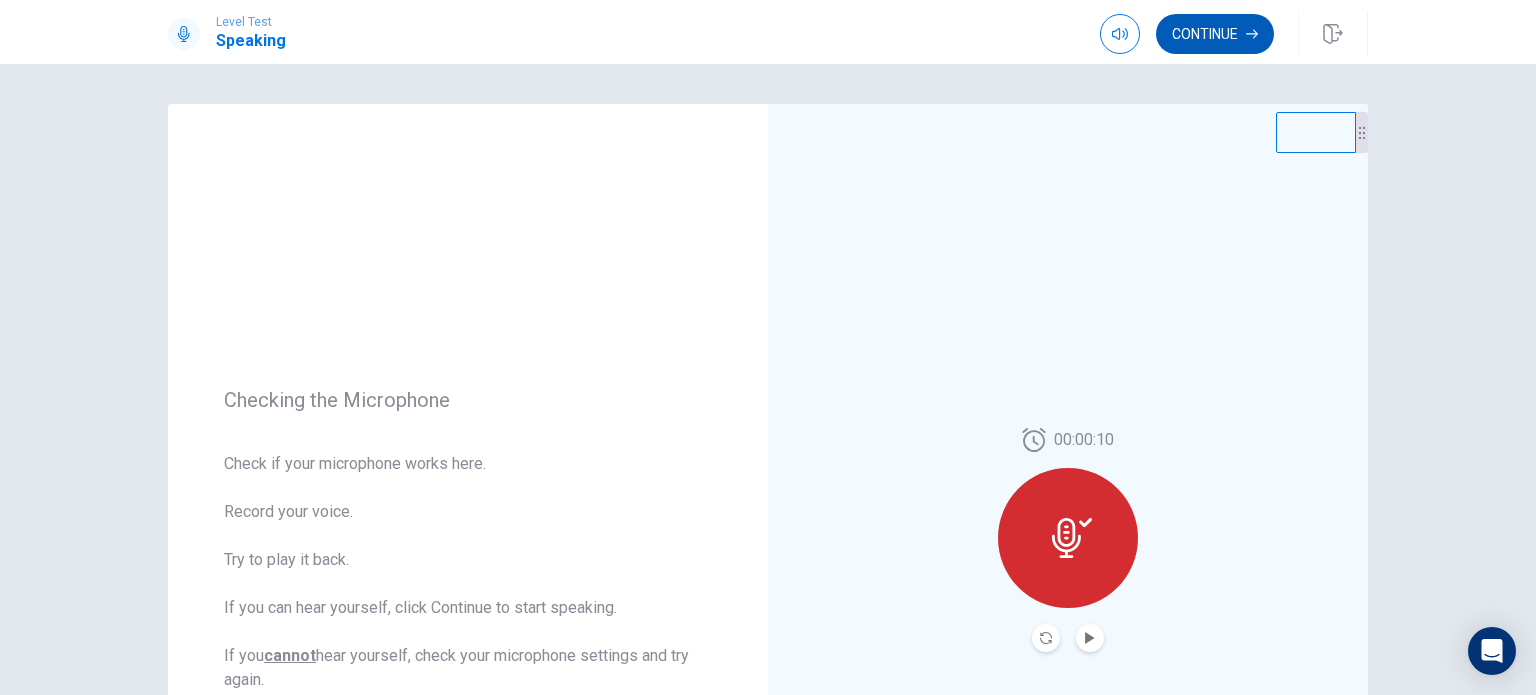 click on "Continue" at bounding box center (1215, 34) 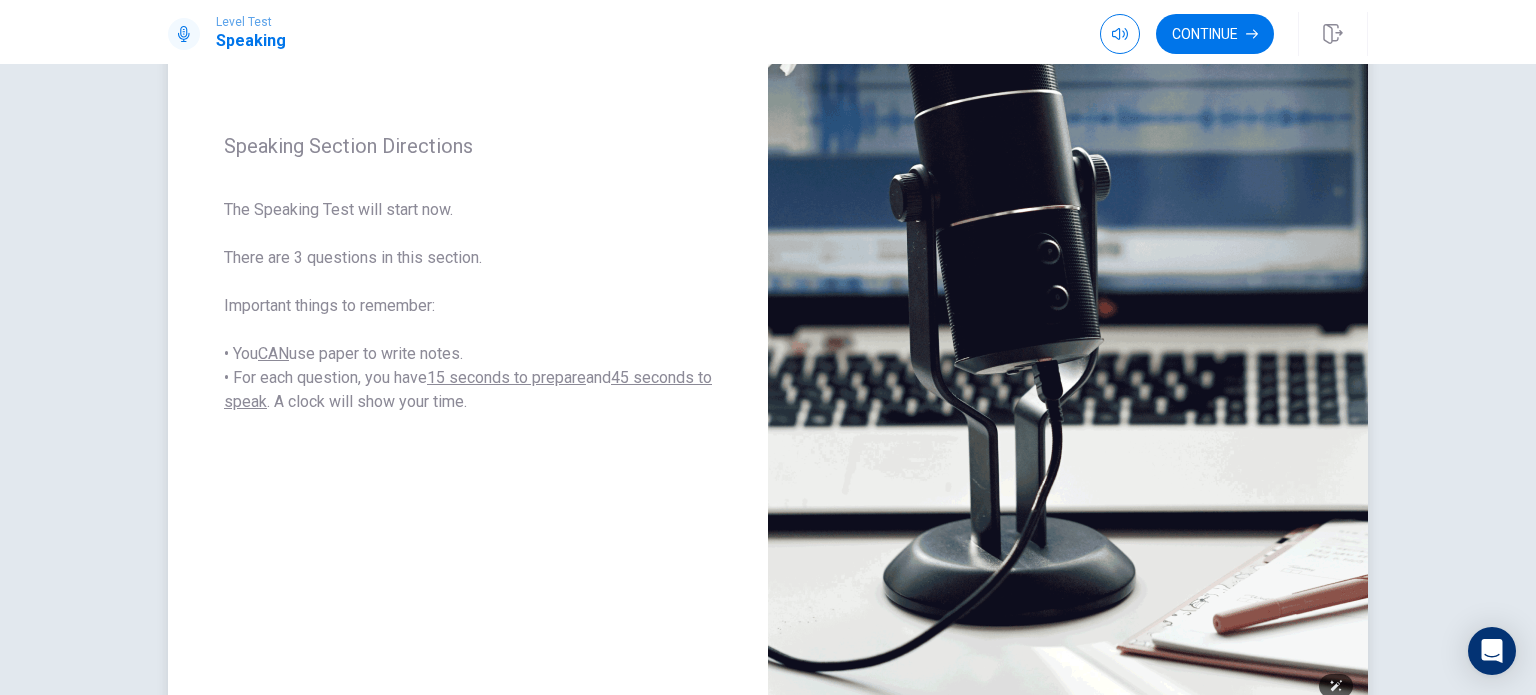 scroll, scrollTop: 0, scrollLeft: 0, axis: both 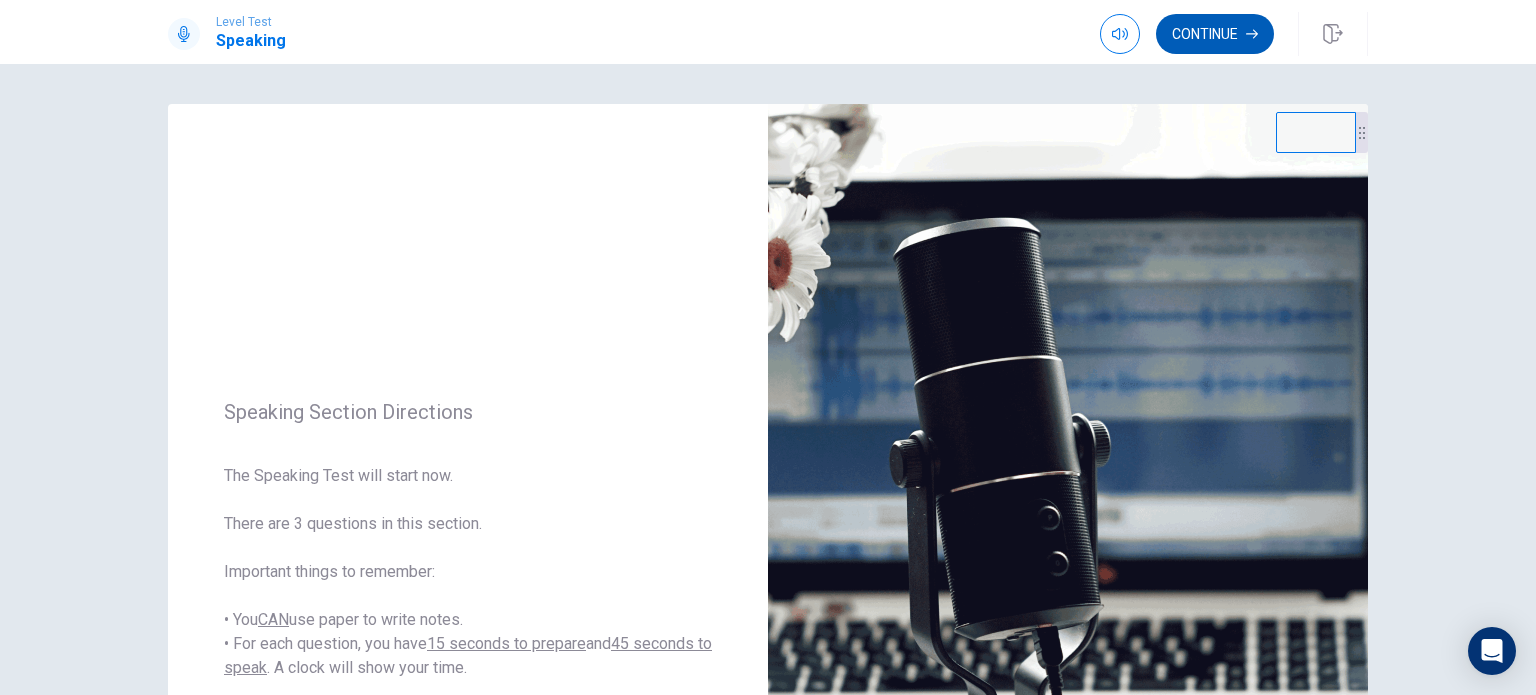 click on "Continue" at bounding box center [1215, 34] 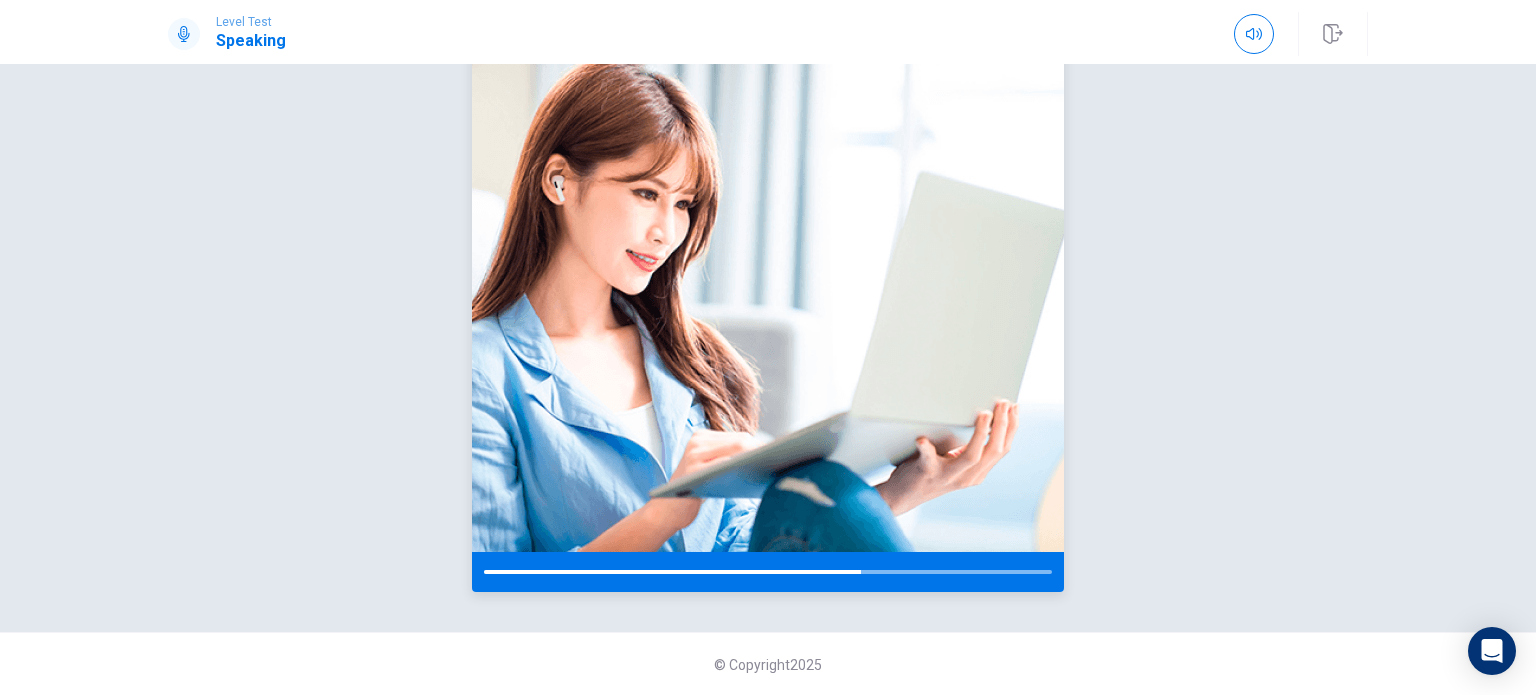 scroll, scrollTop: 0, scrollLeft: 0, axis: both 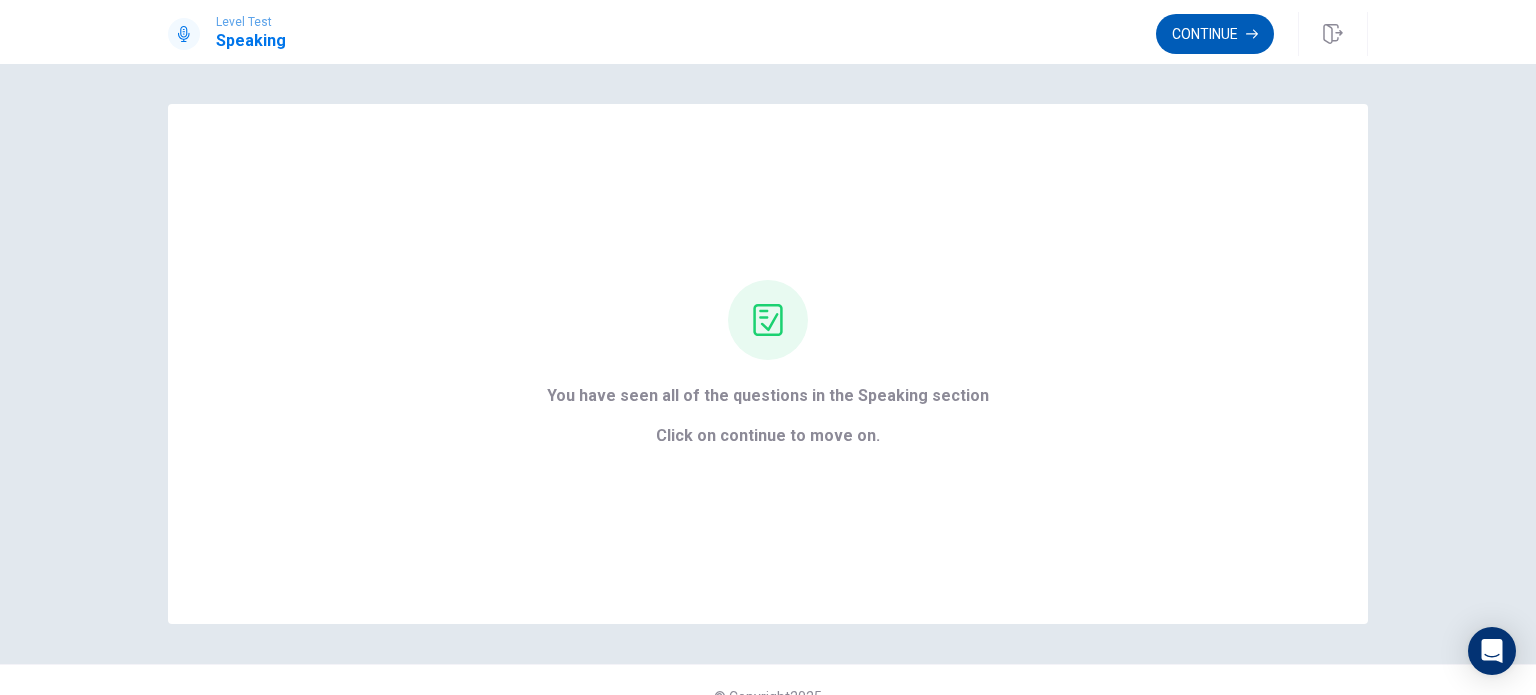 click on "Continue" at bounding box center [1215, 34] 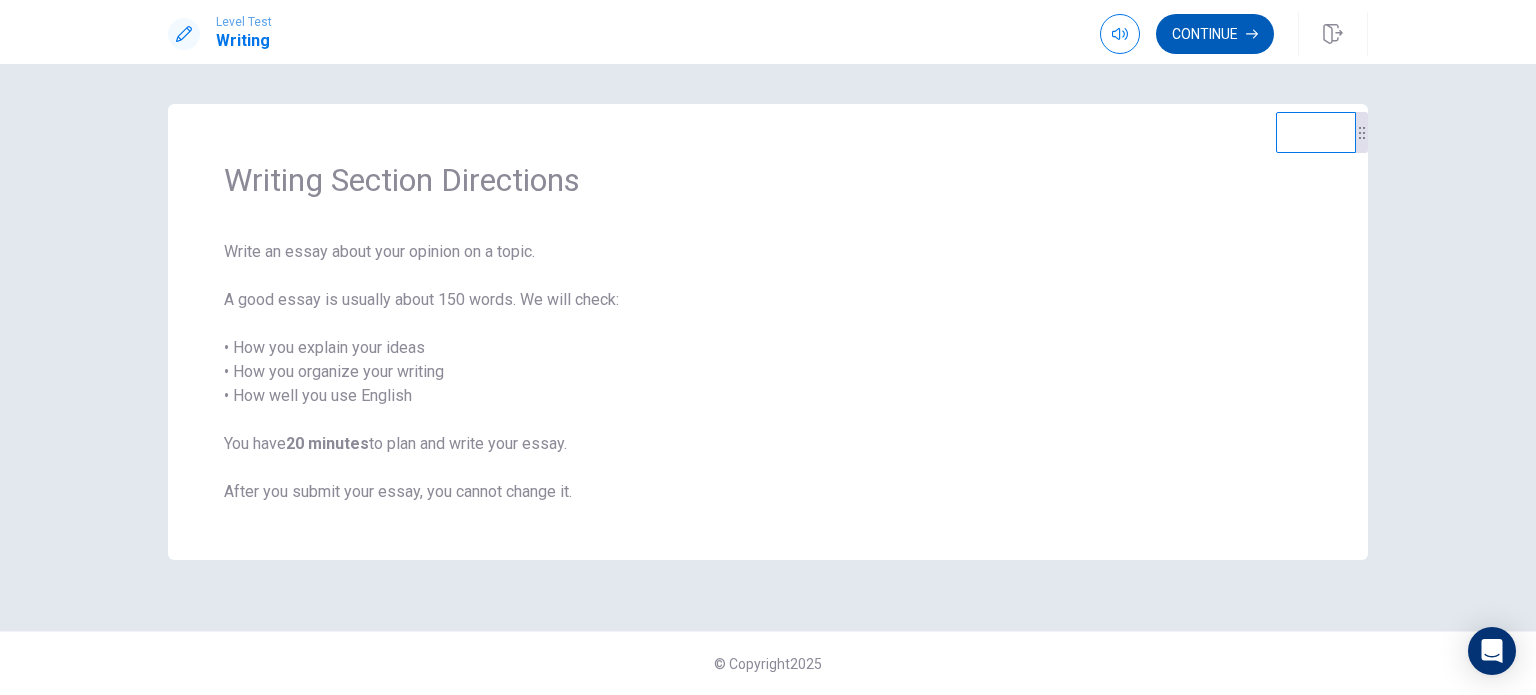 click on "Continue" at bounding box center (1215, 34) 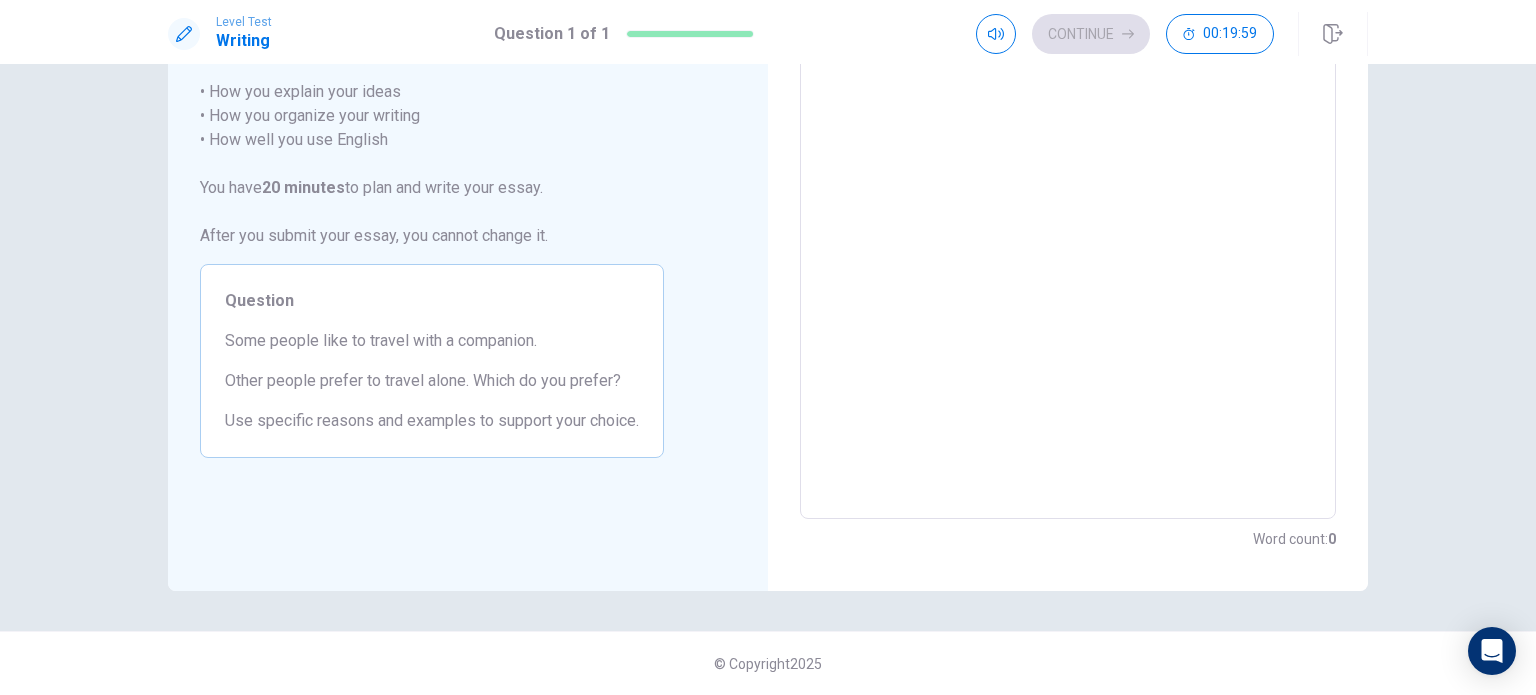scroll, scrollTop: 0, scrollLeft: 0, axis: both 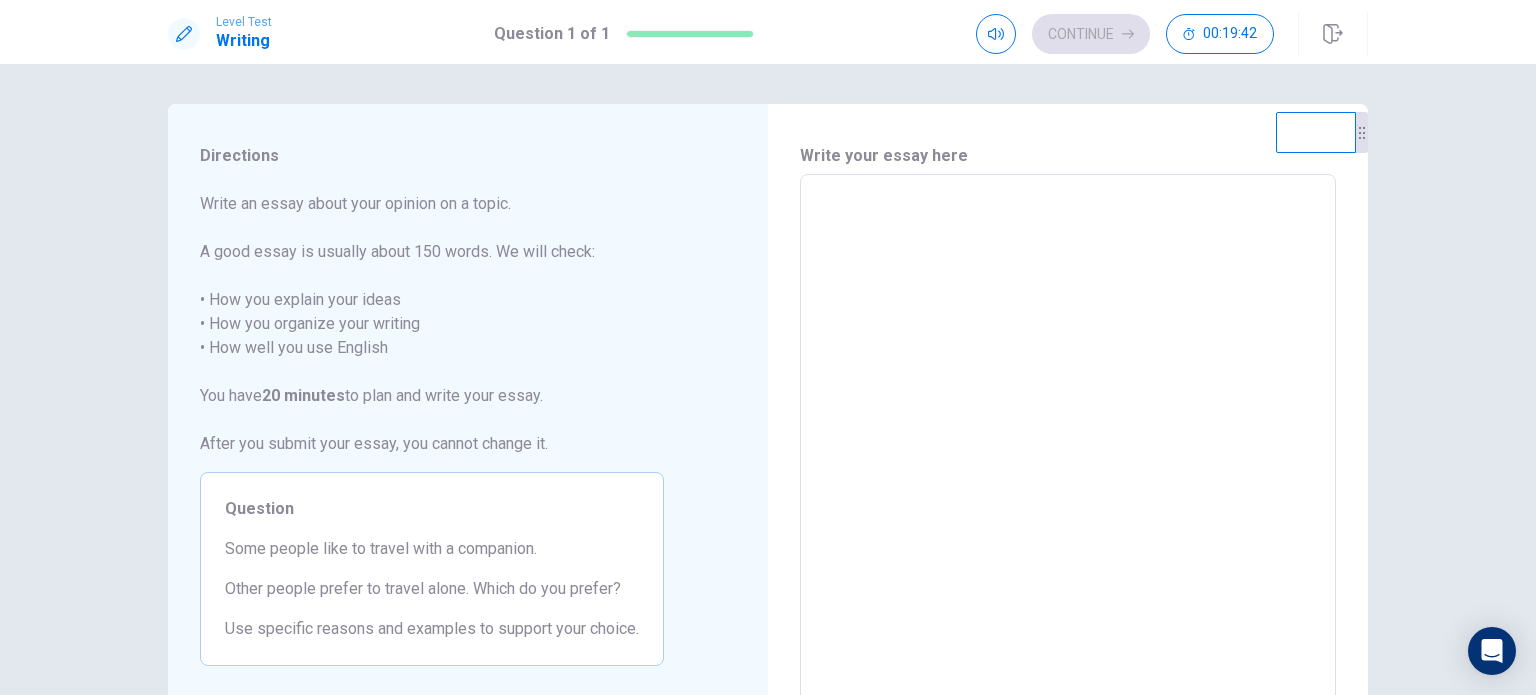 click at bounding box center [1068, 451] 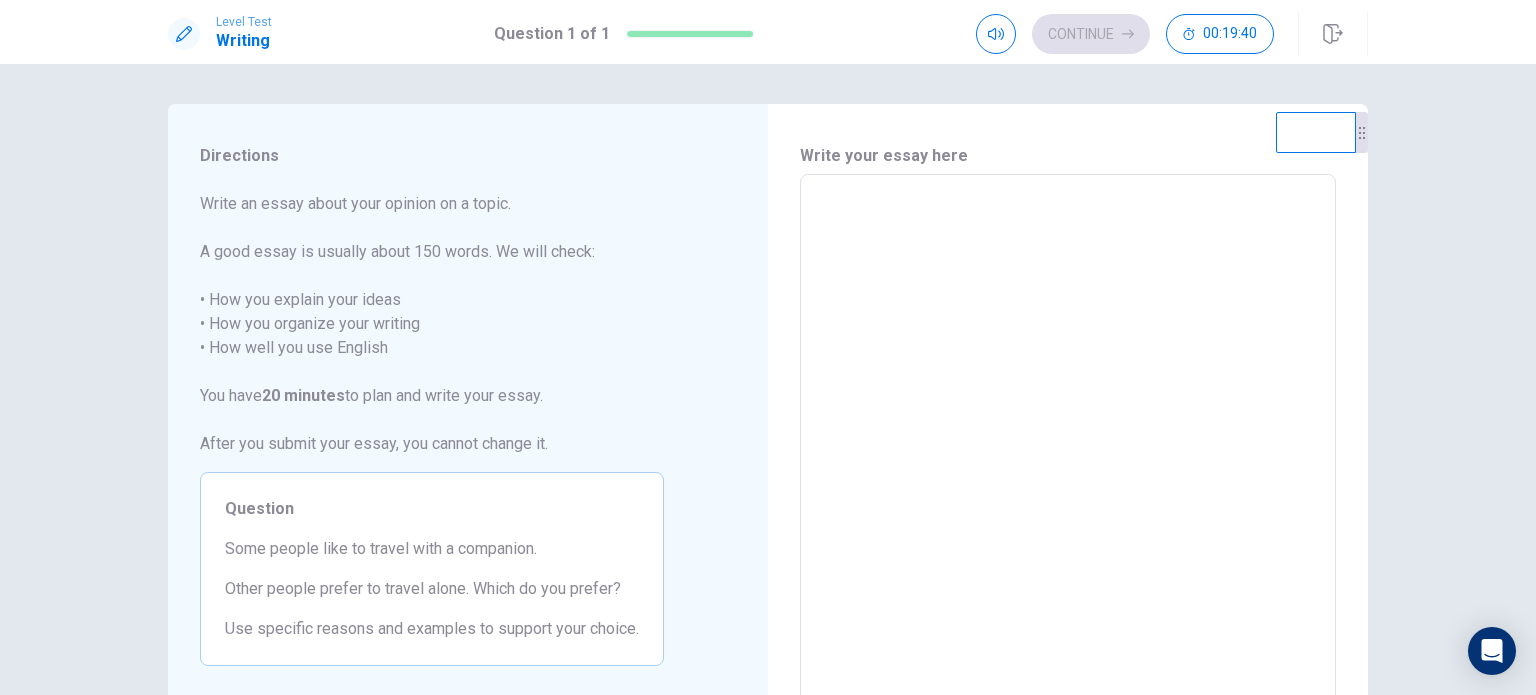 type on "*" 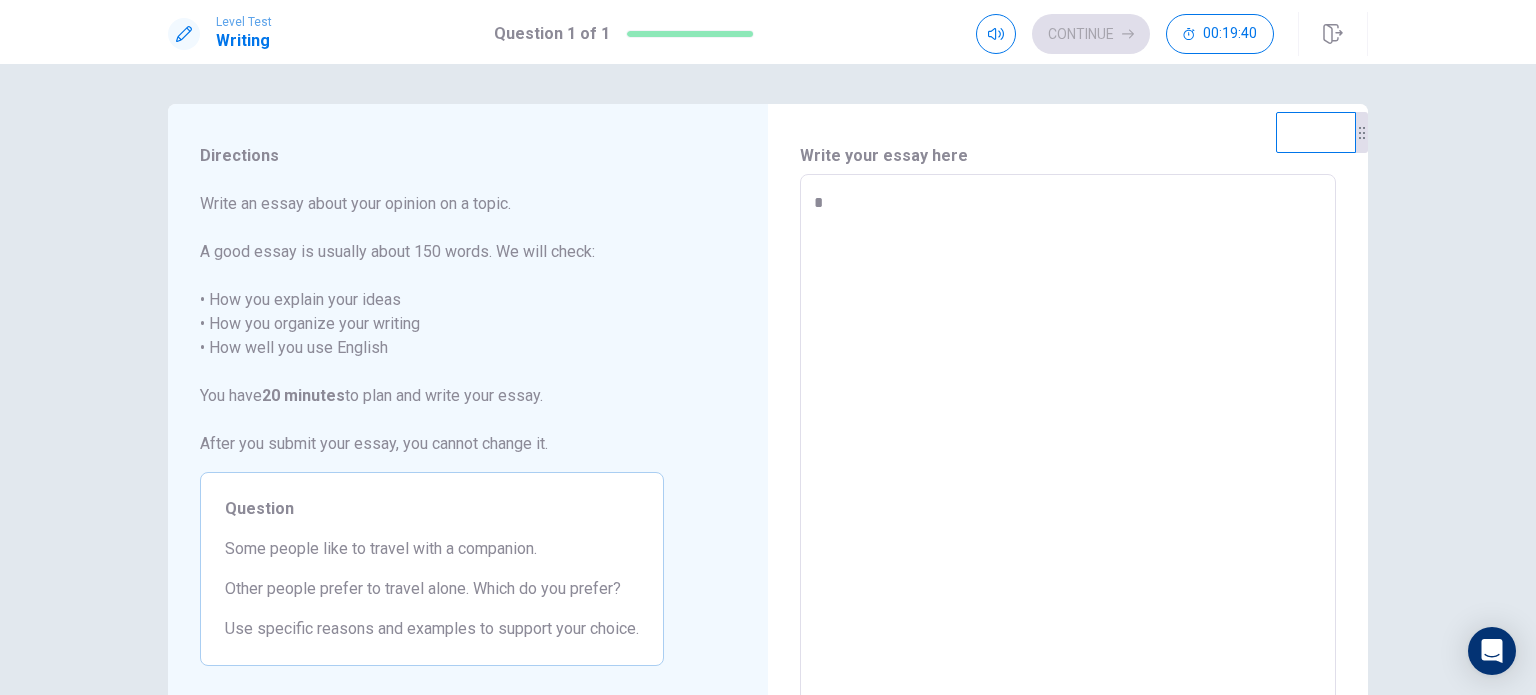 type on "*" 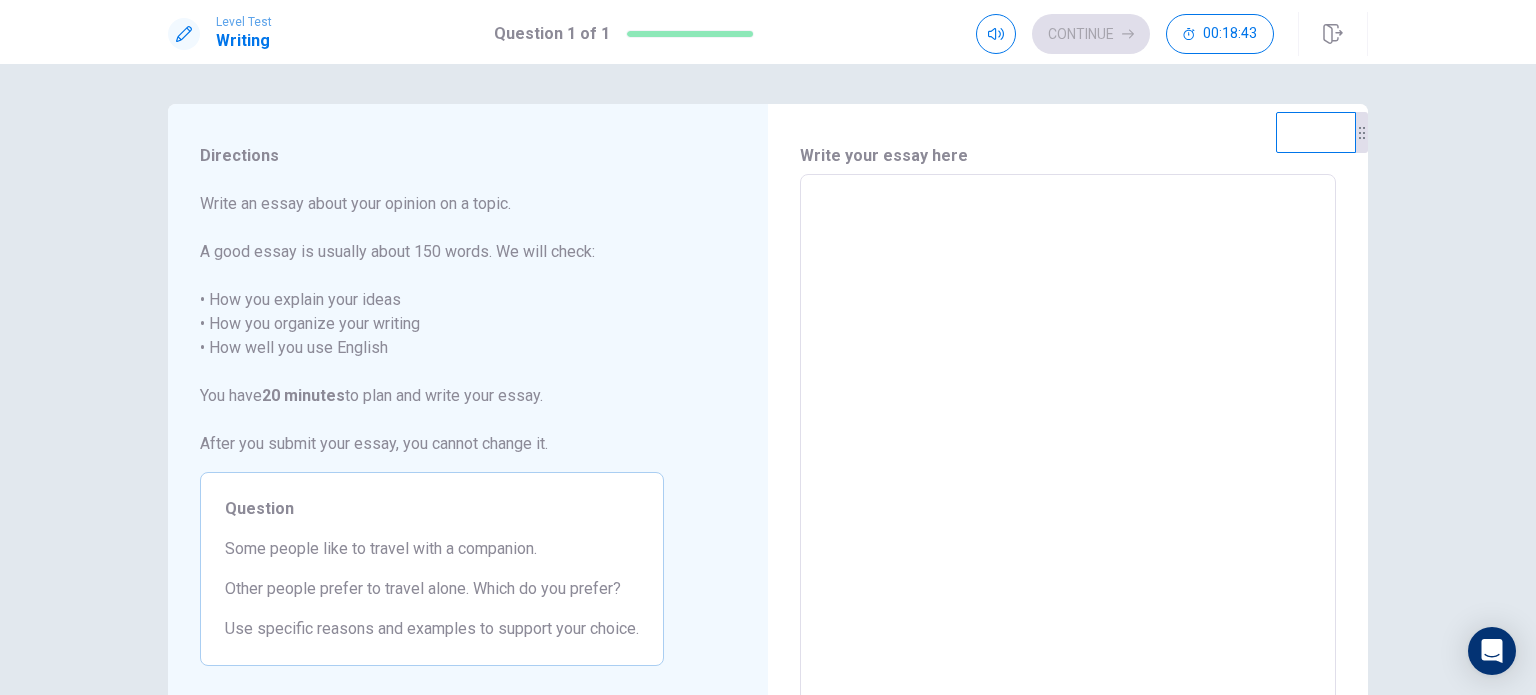 type on "*" 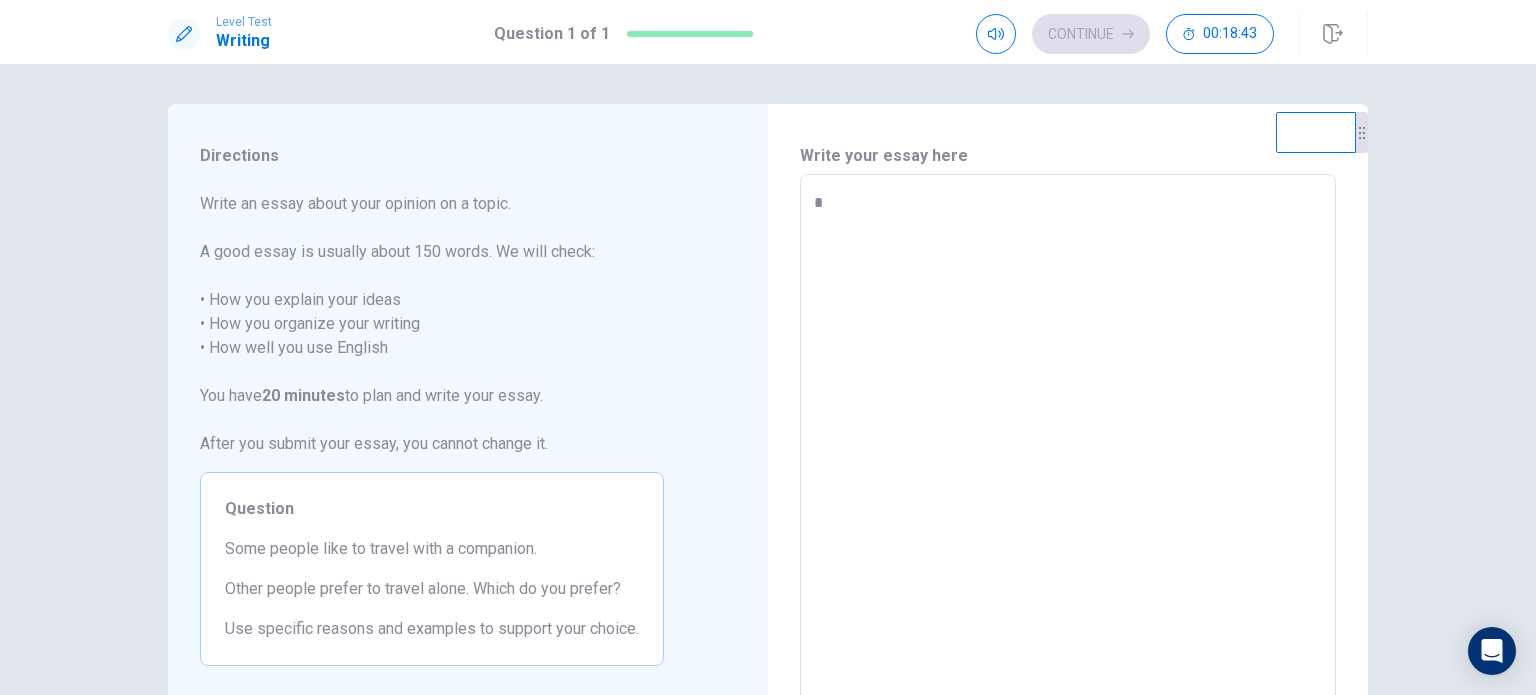 type on "*" 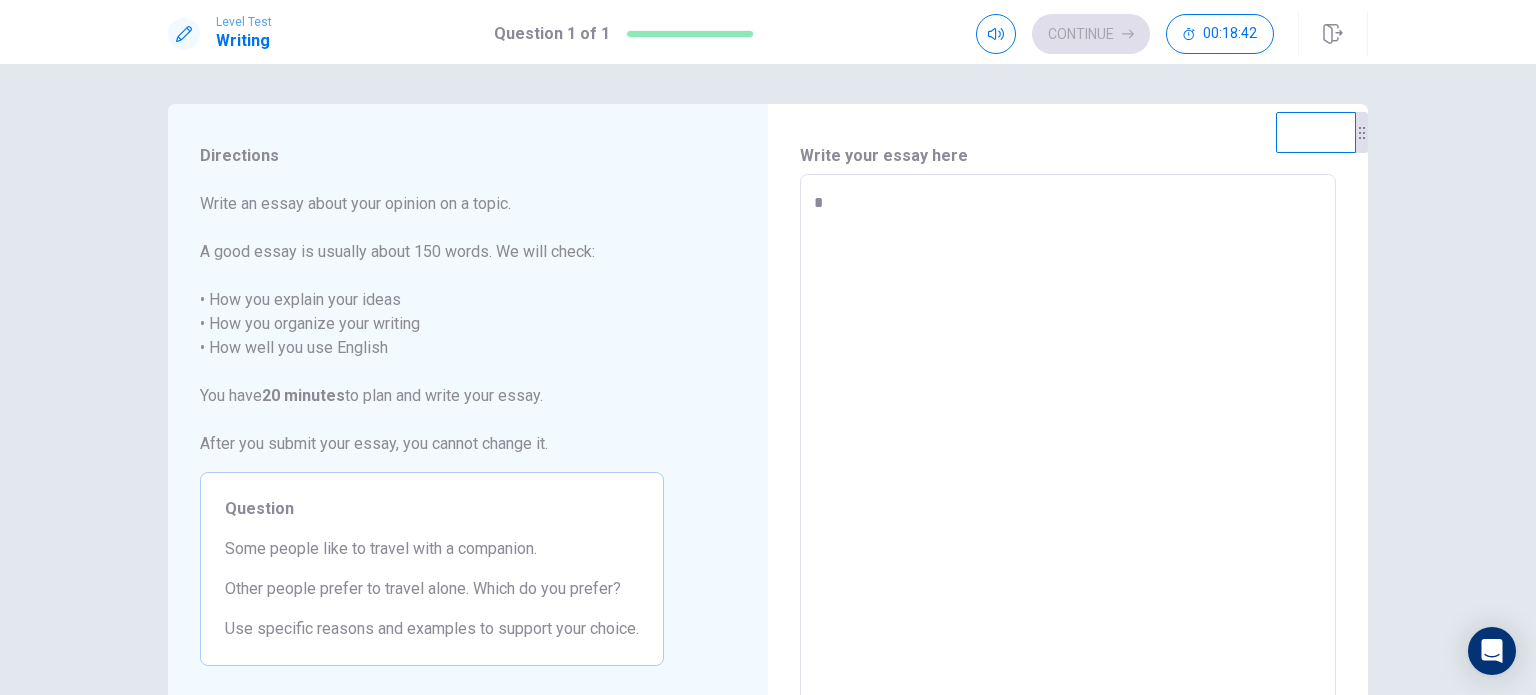 type on "**" 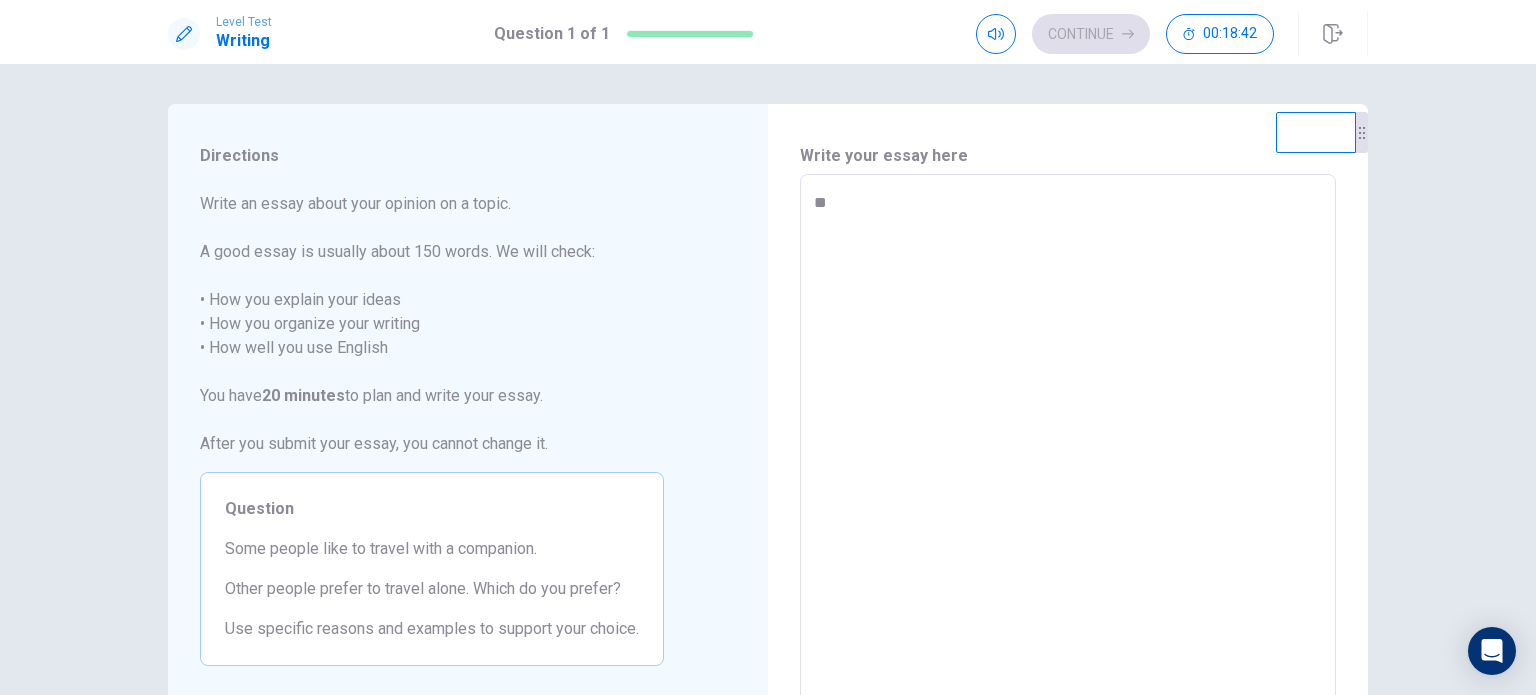 type on "*" 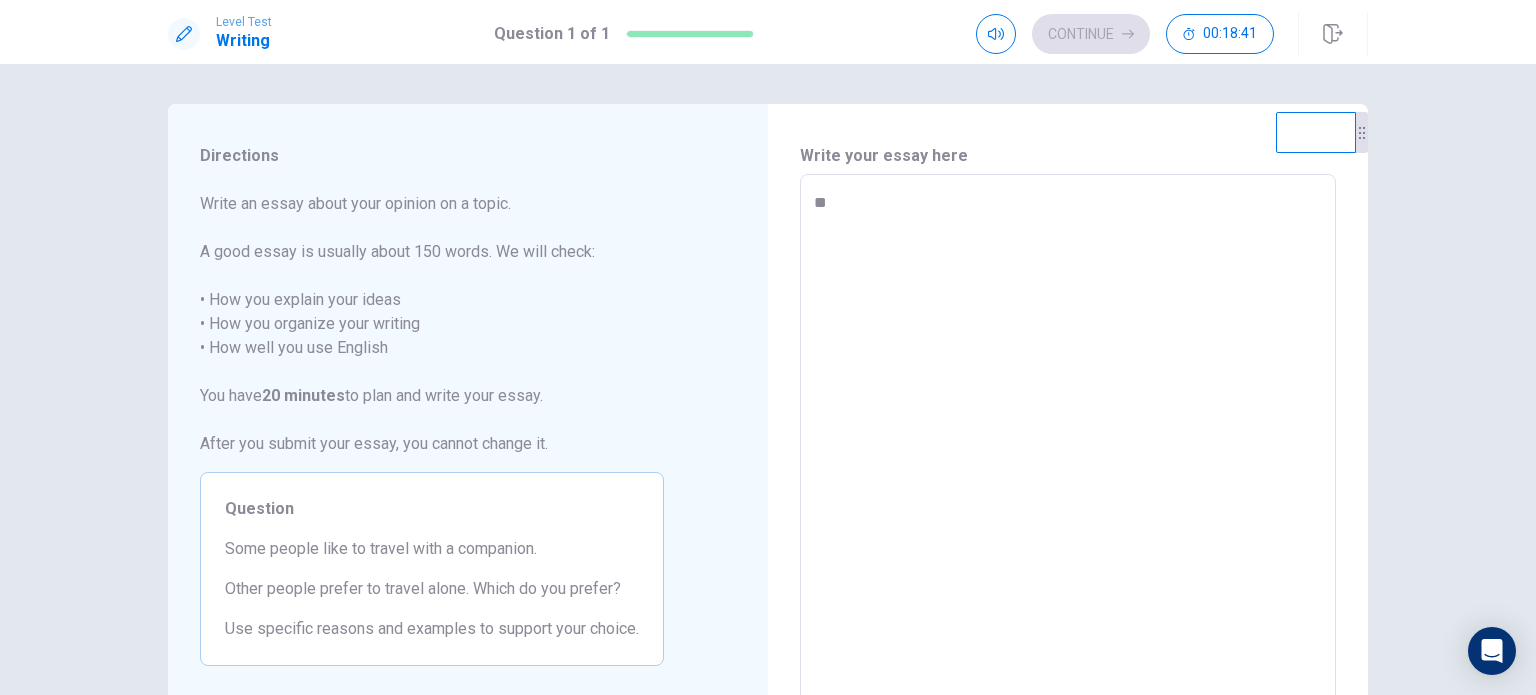 type on "***" 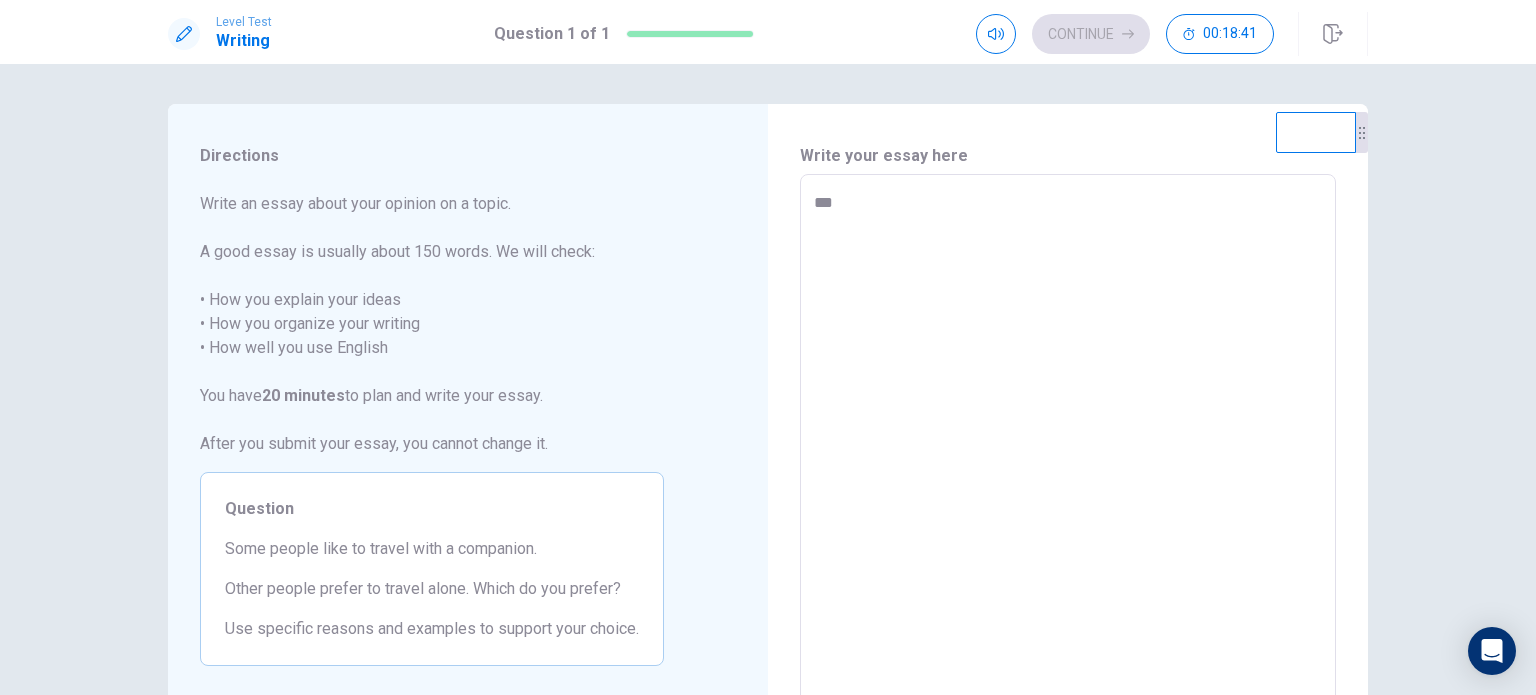 type on "*" 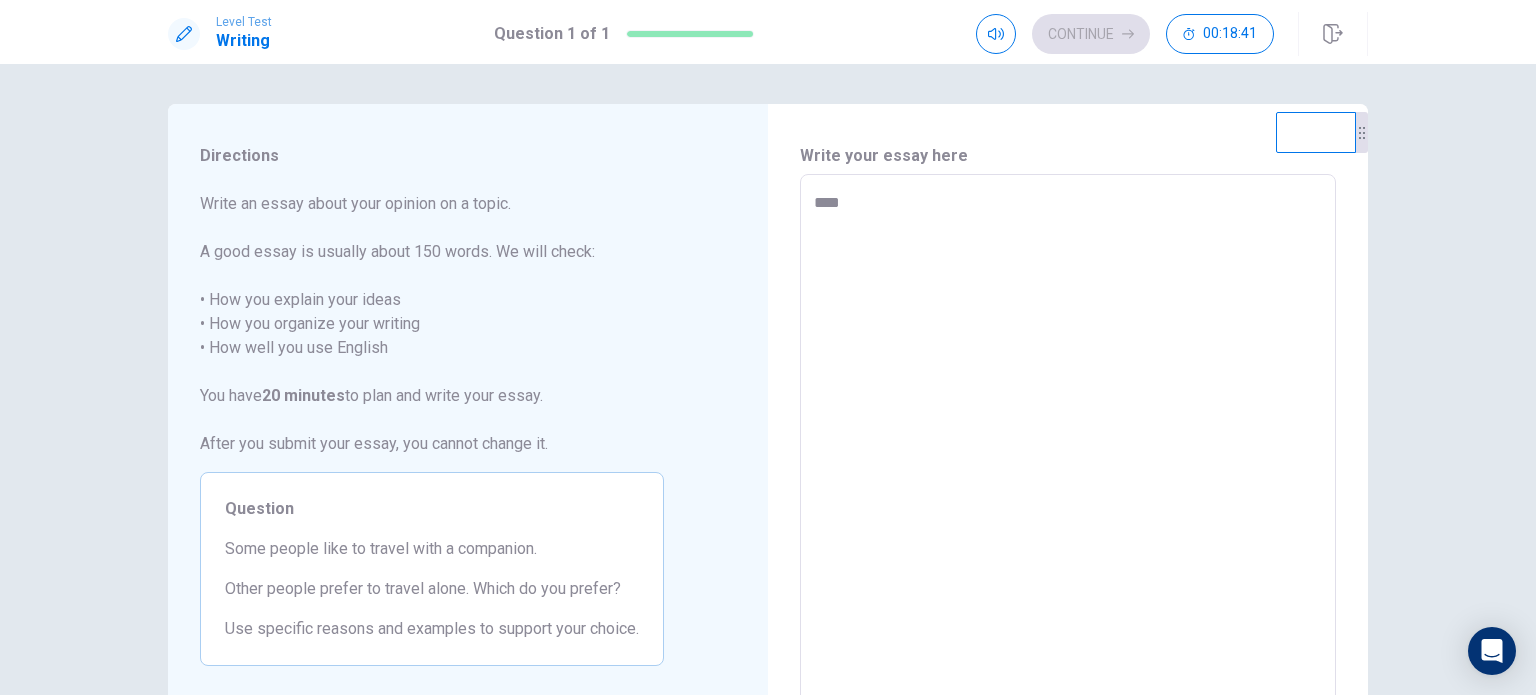 type on "*****" 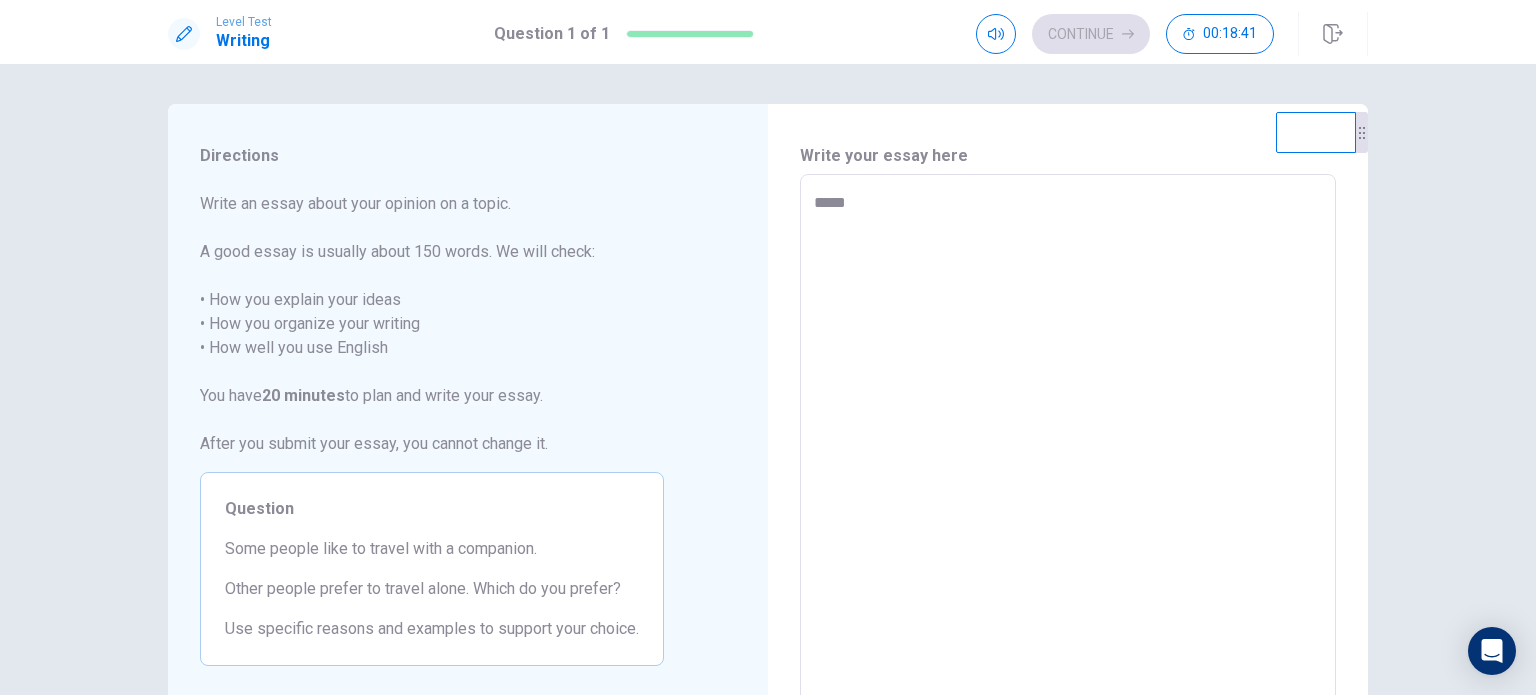 type on "*" 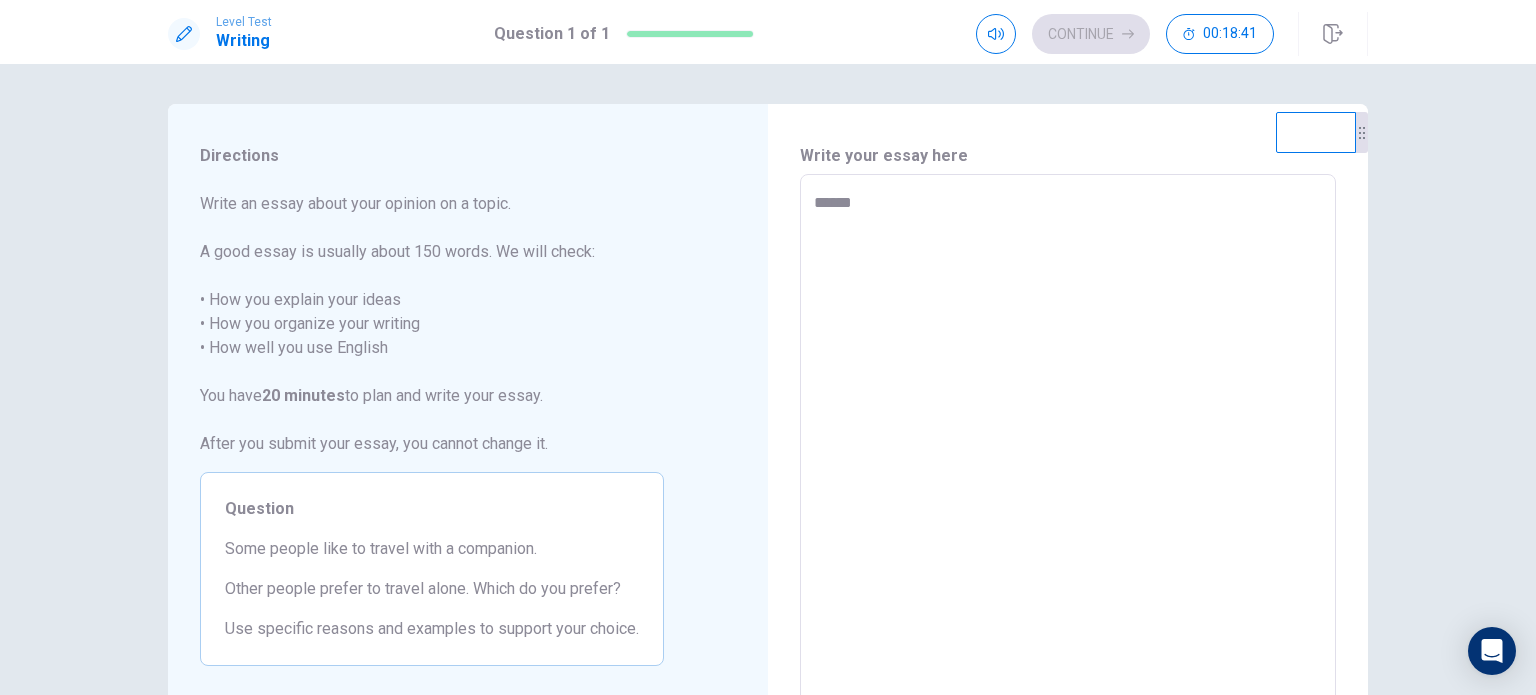type on "*" 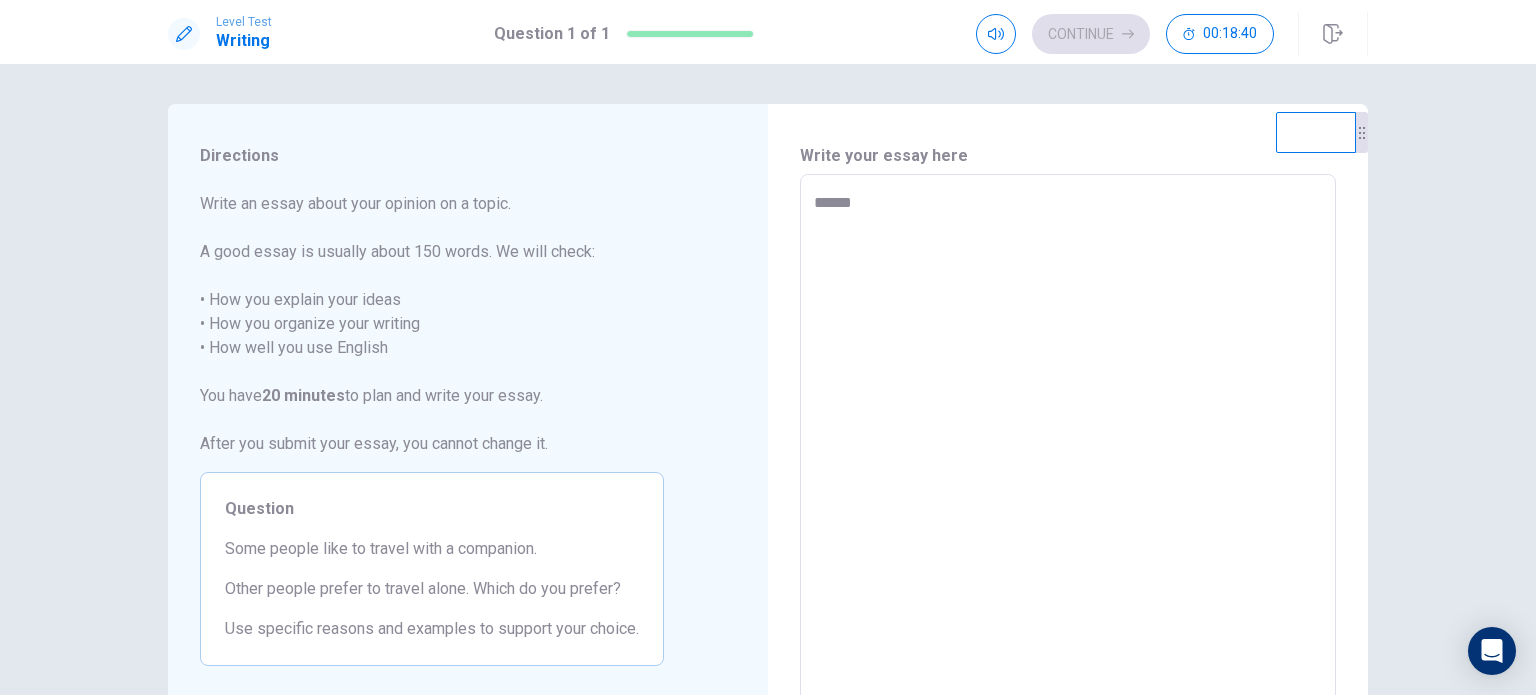 type on "*******" 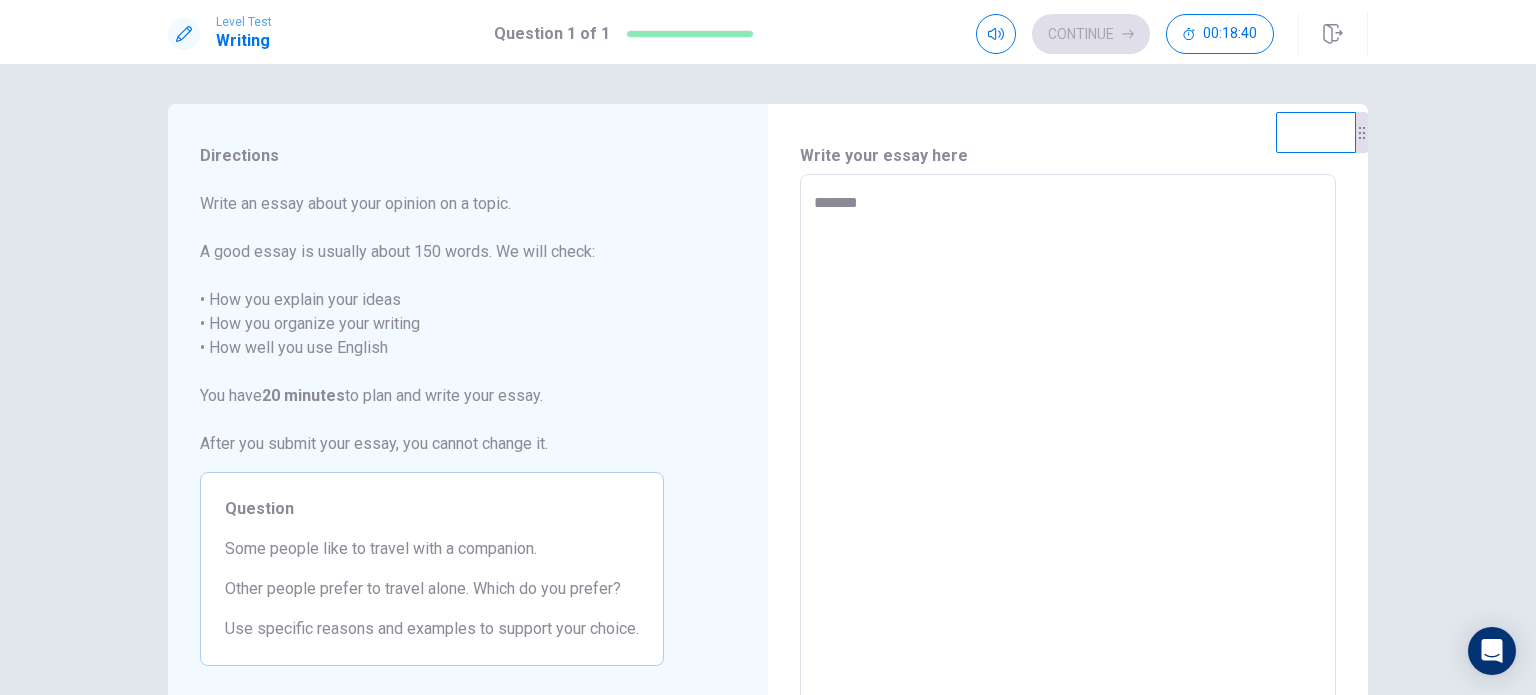type on "*" 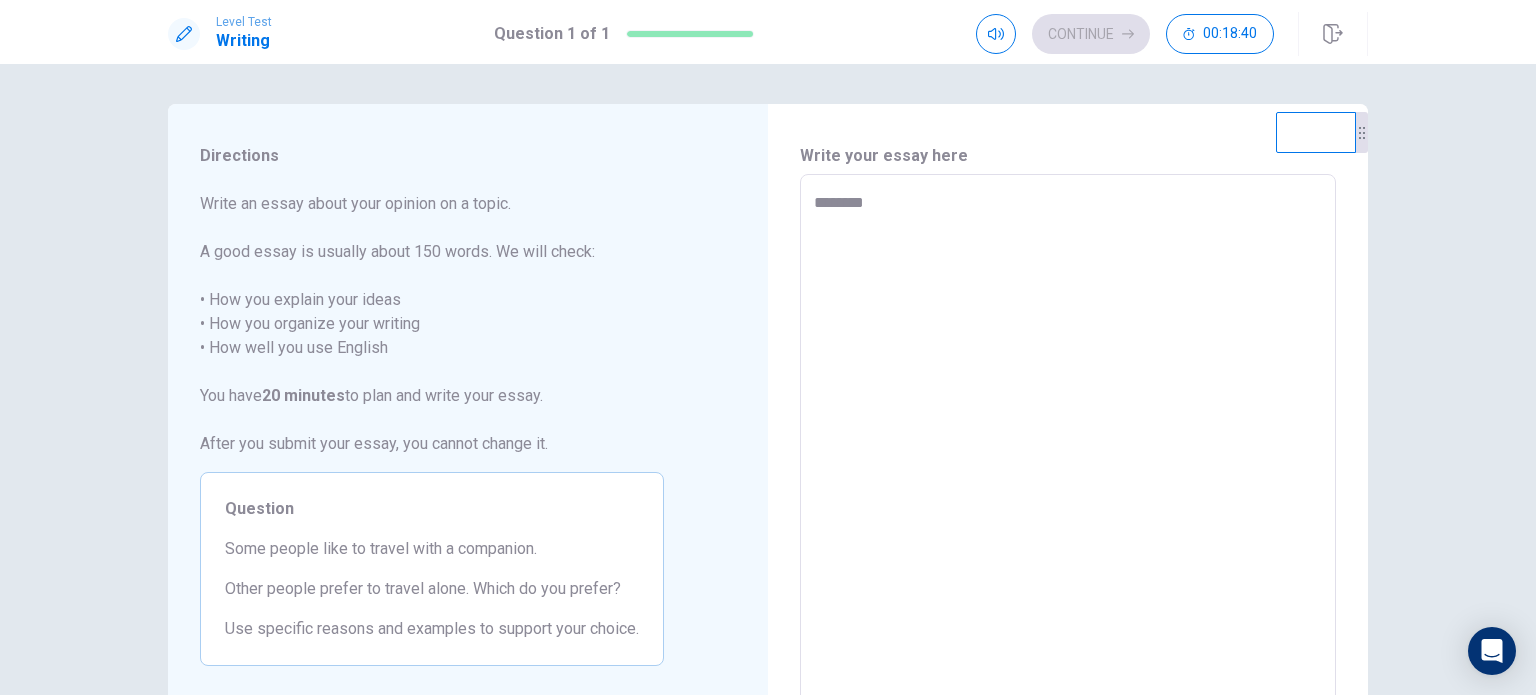 type on "*" 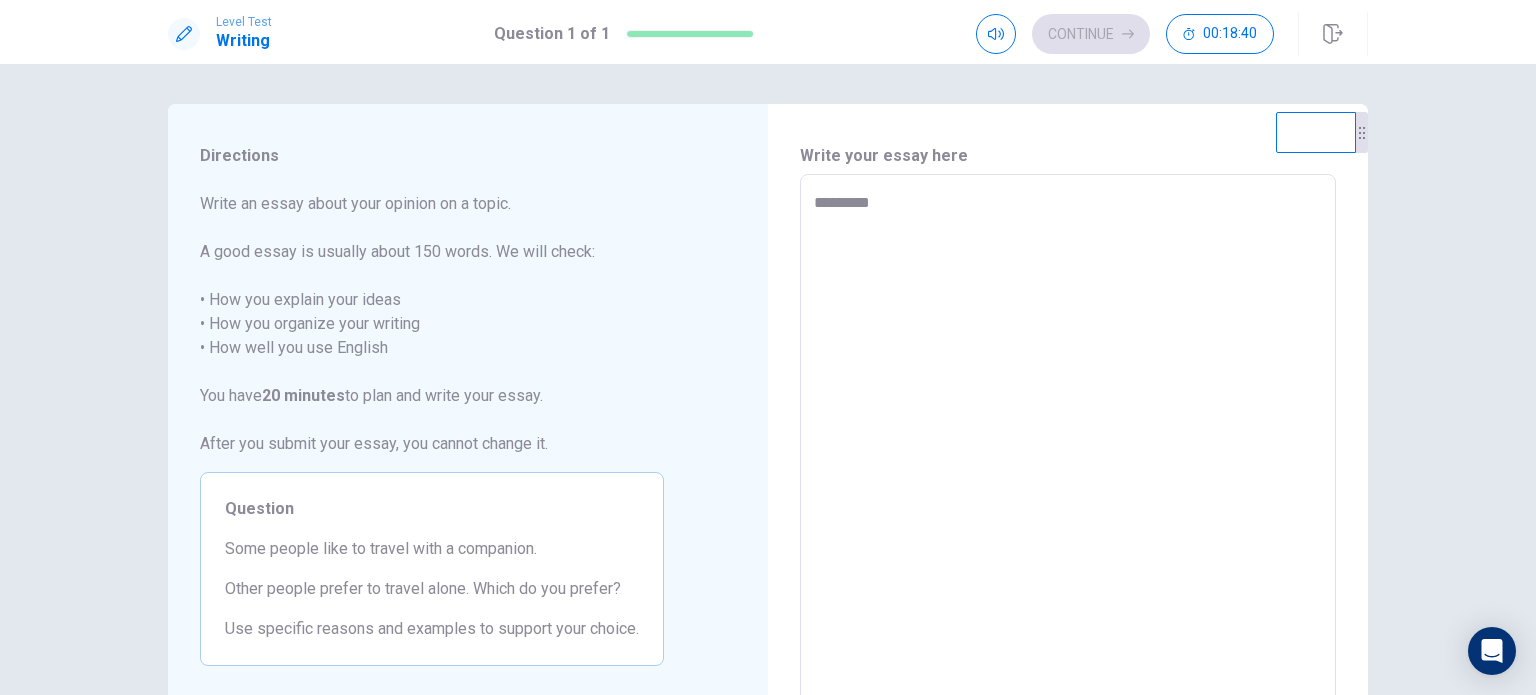 type on "*" 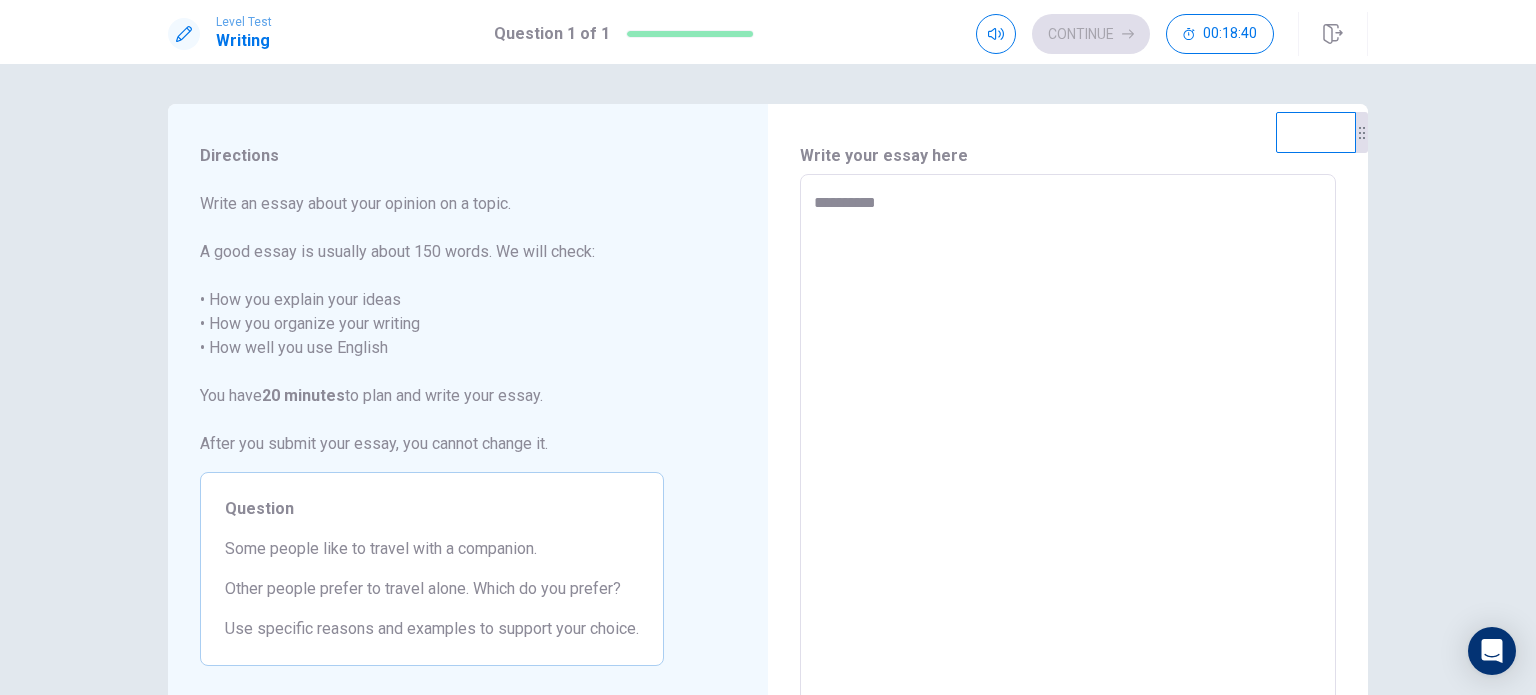 type on "*" 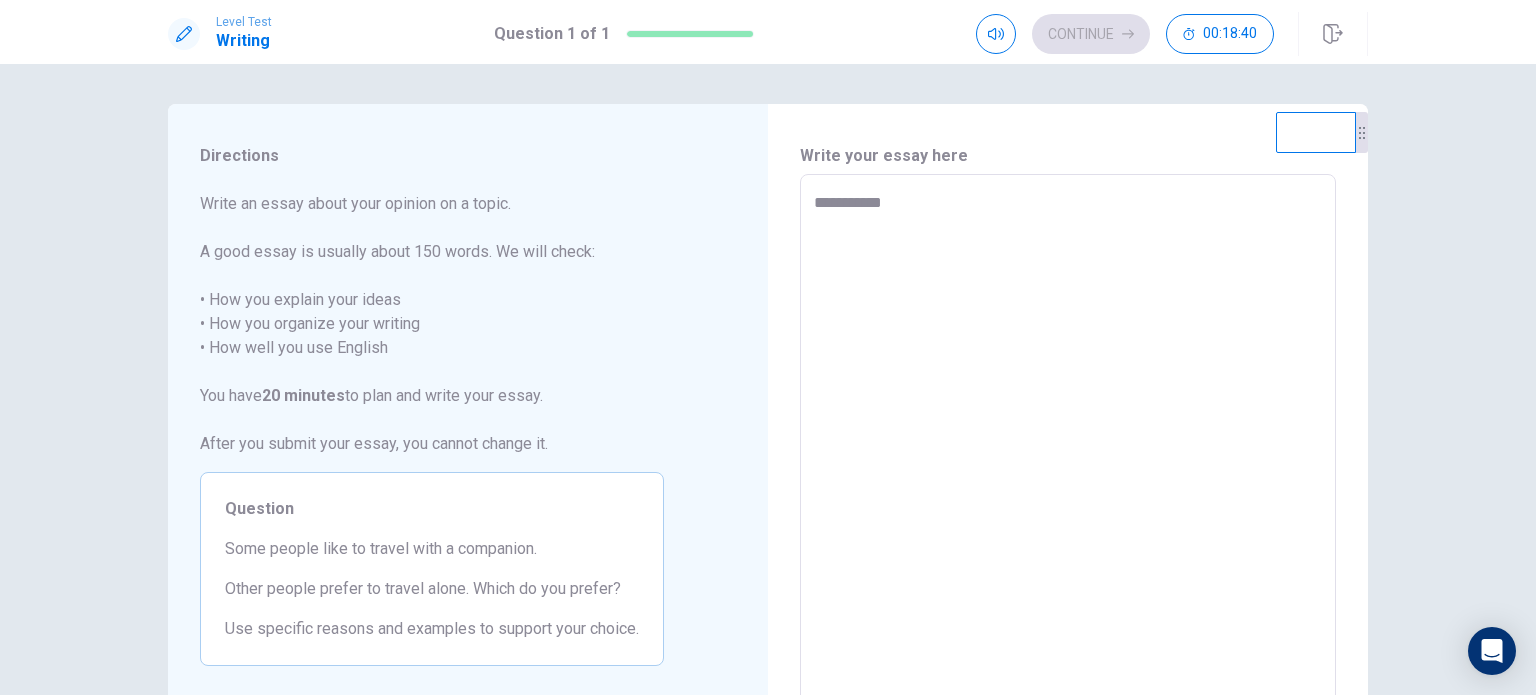type on "*" 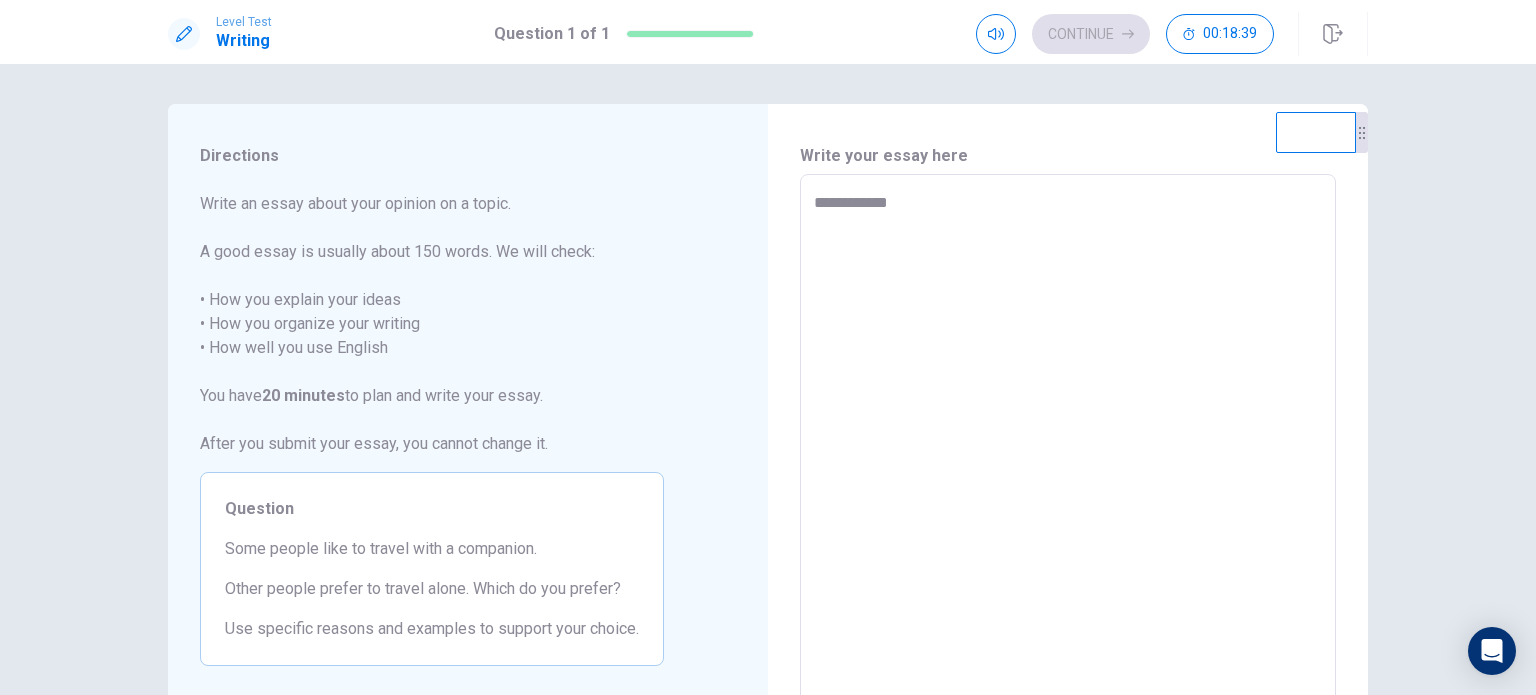 type on "**********" 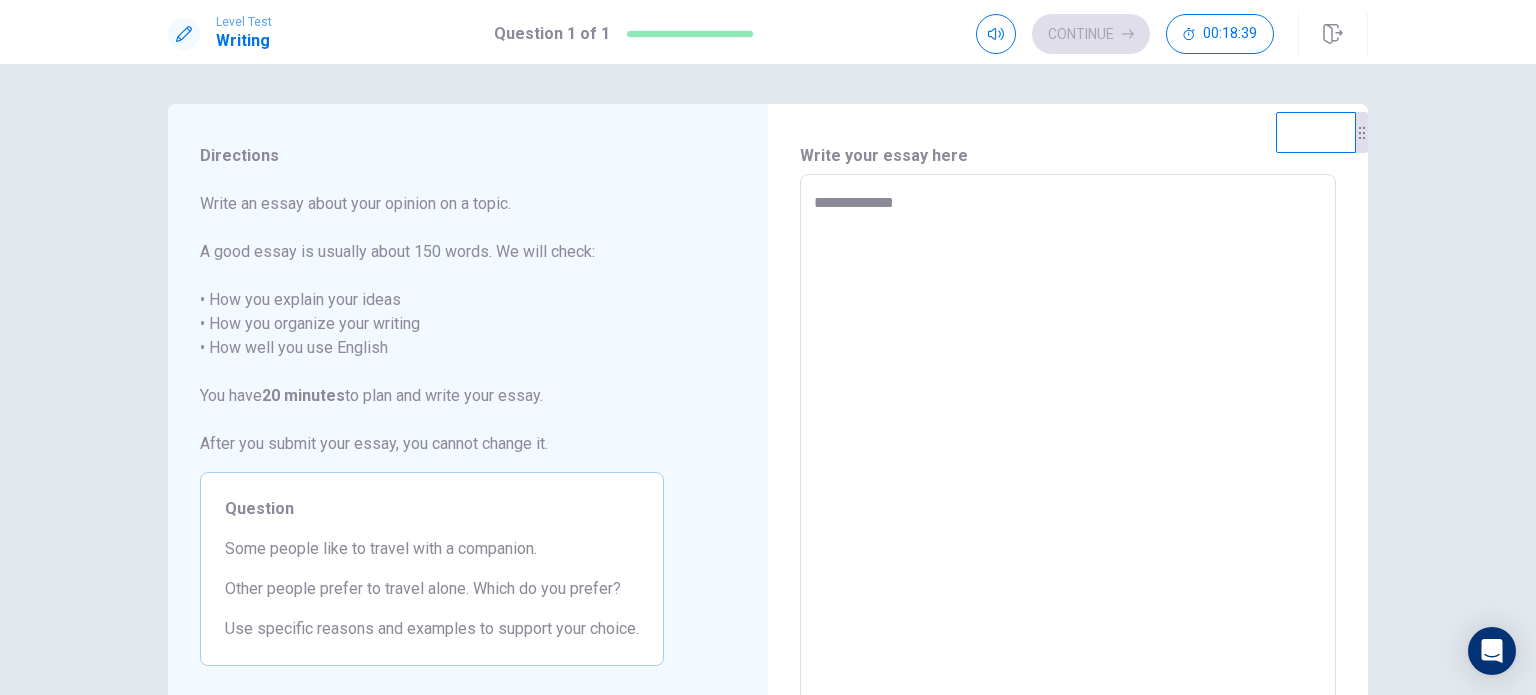 type on "*" 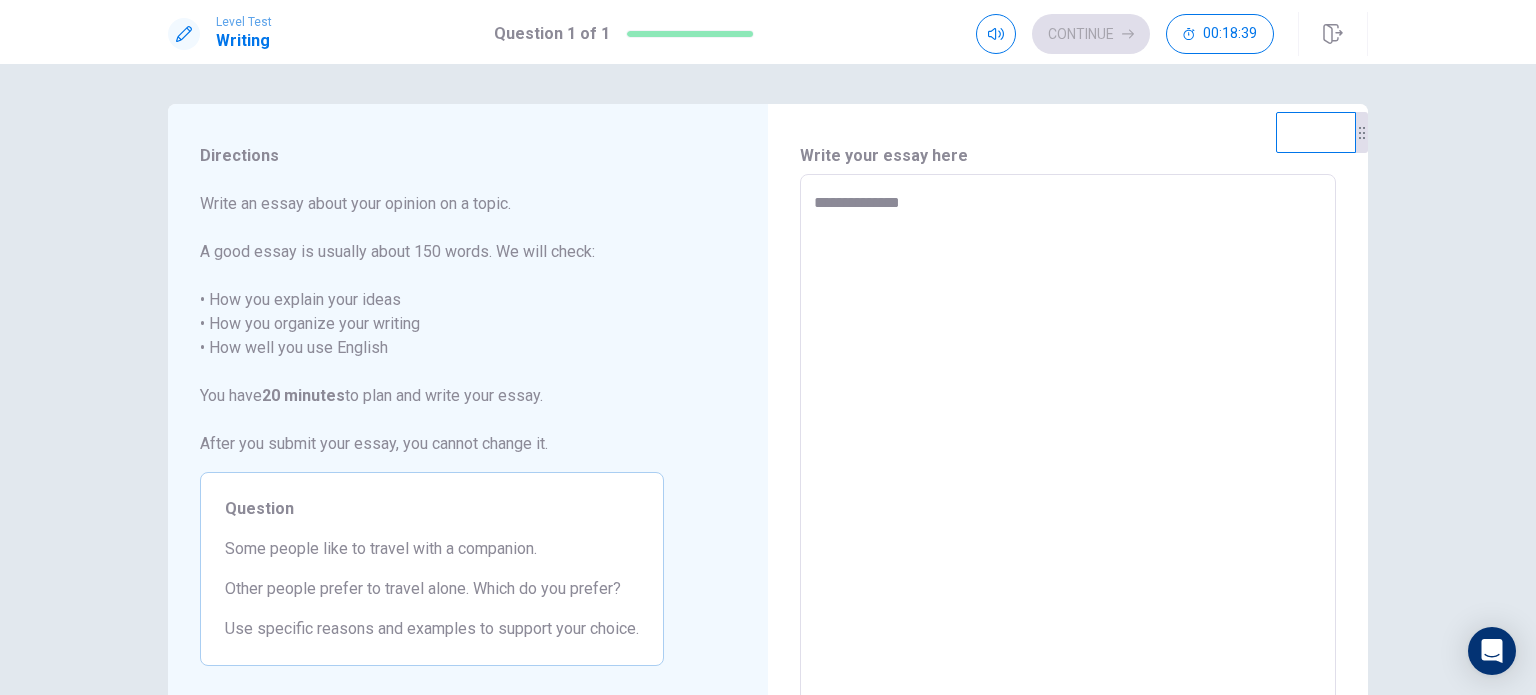 type on "*" 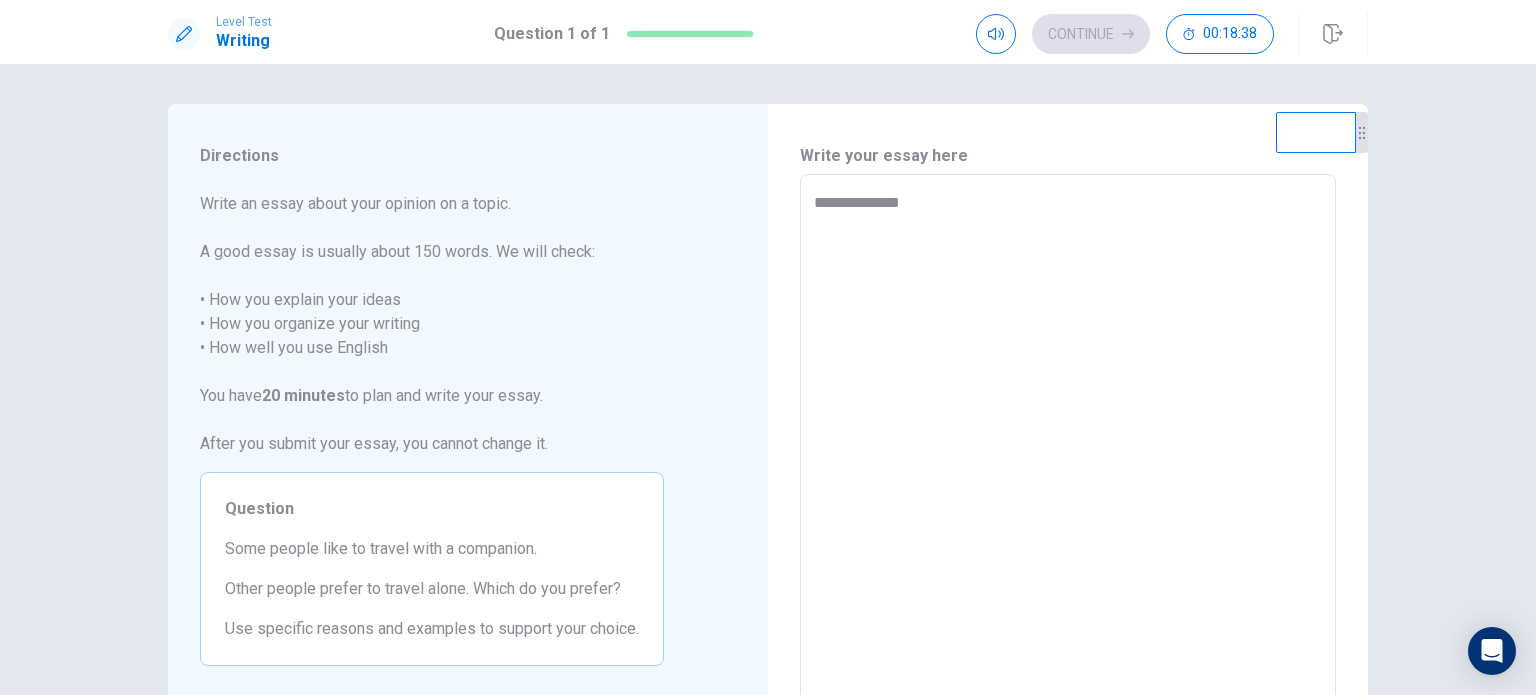 type on "**********" 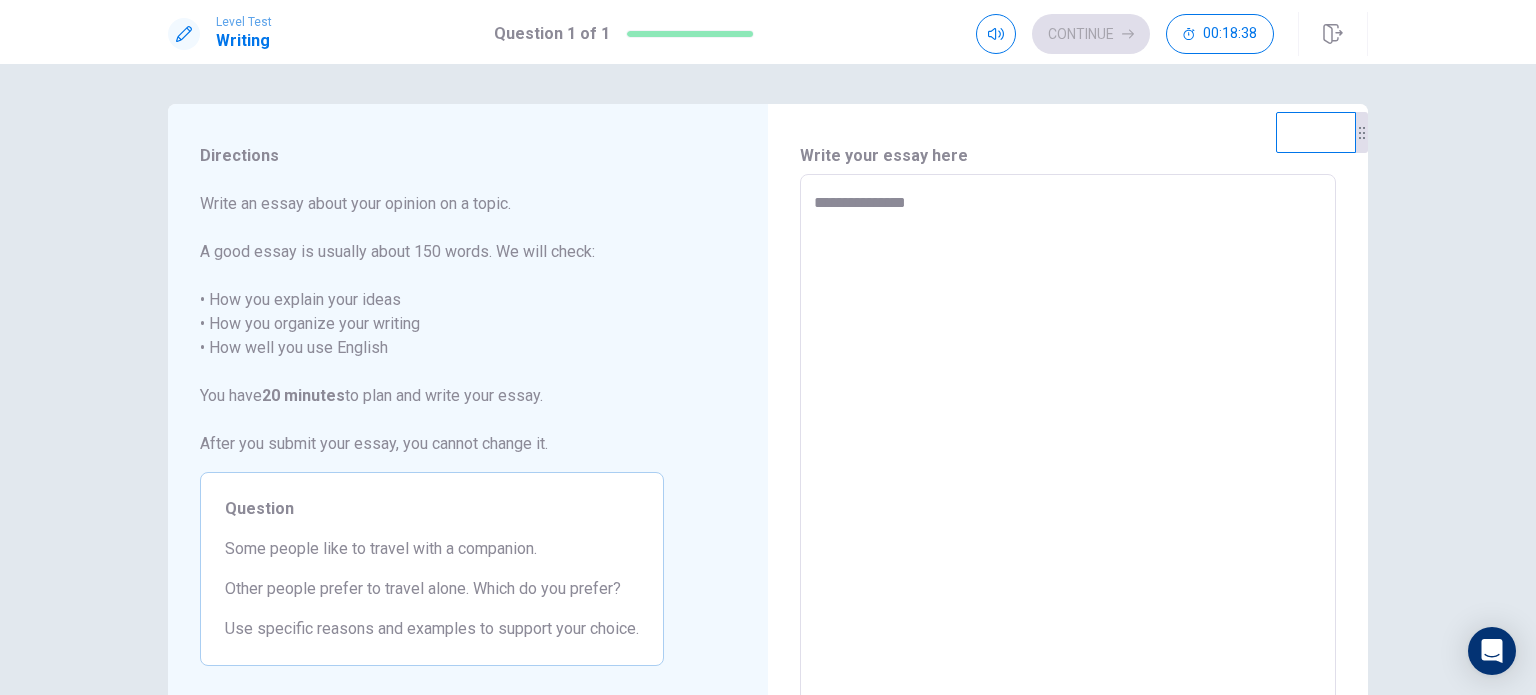 type on "*" 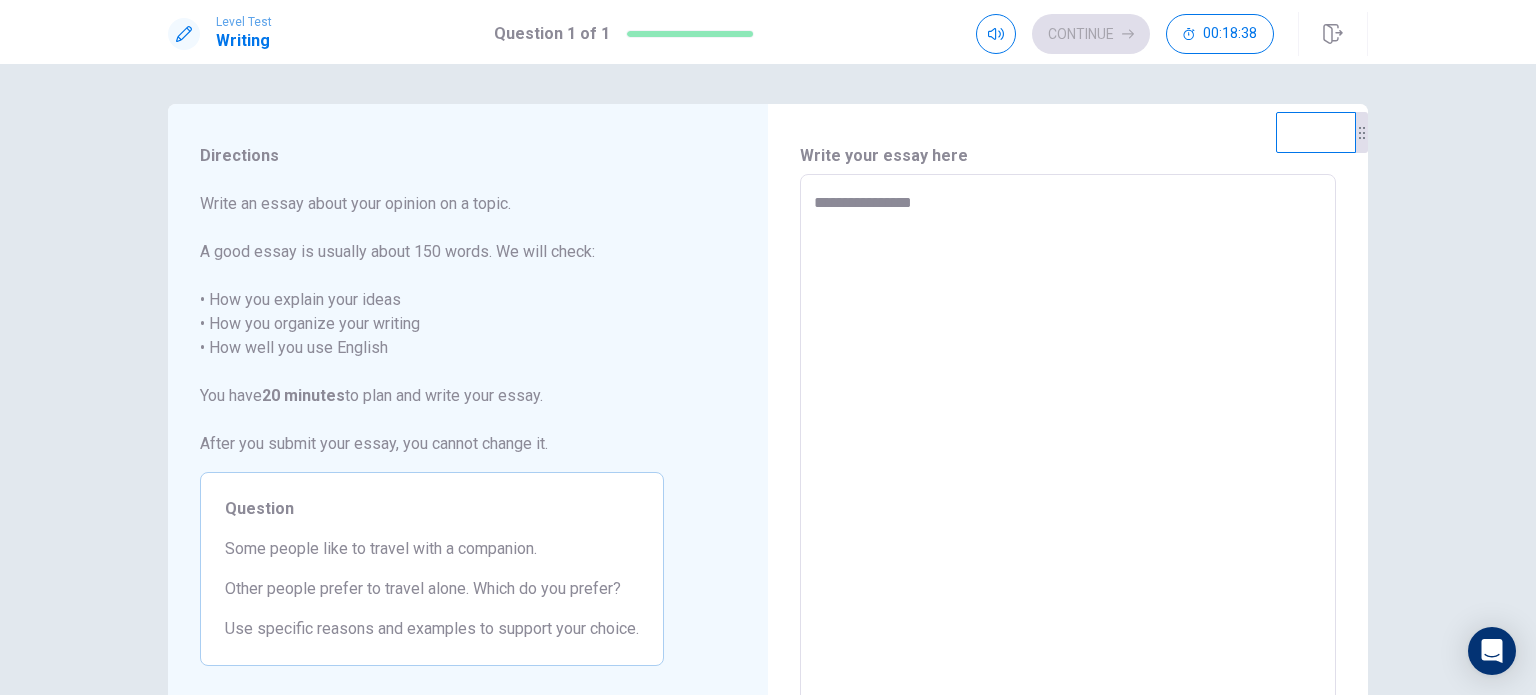 type on "*" 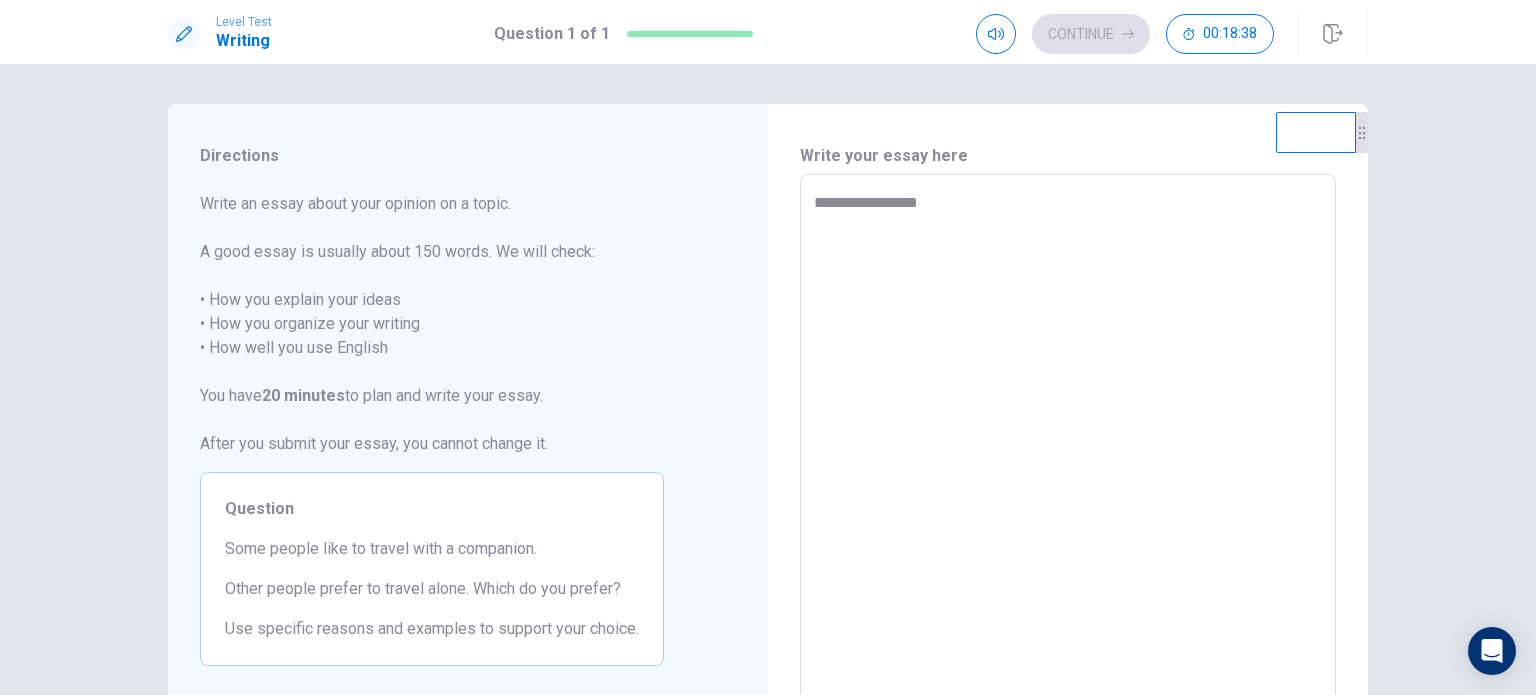 type on "*" 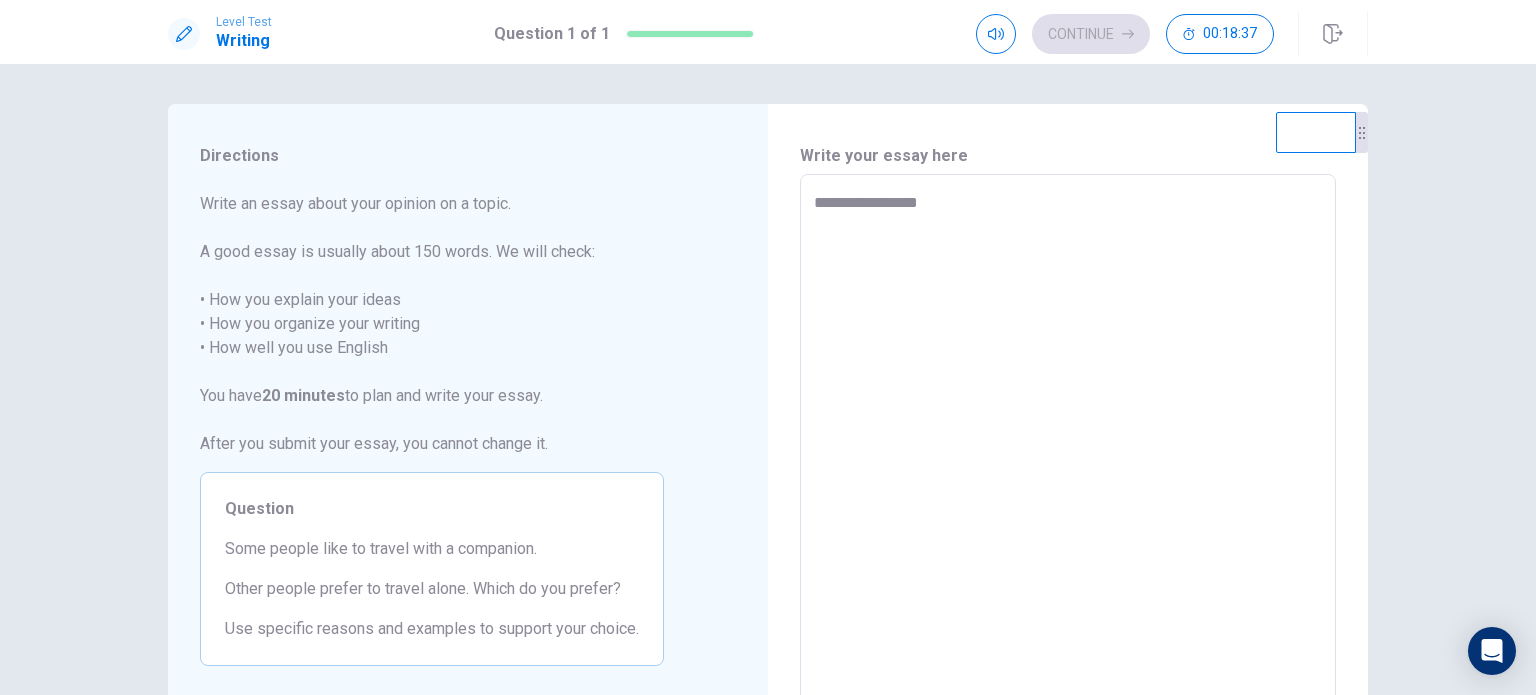 type on "**********" 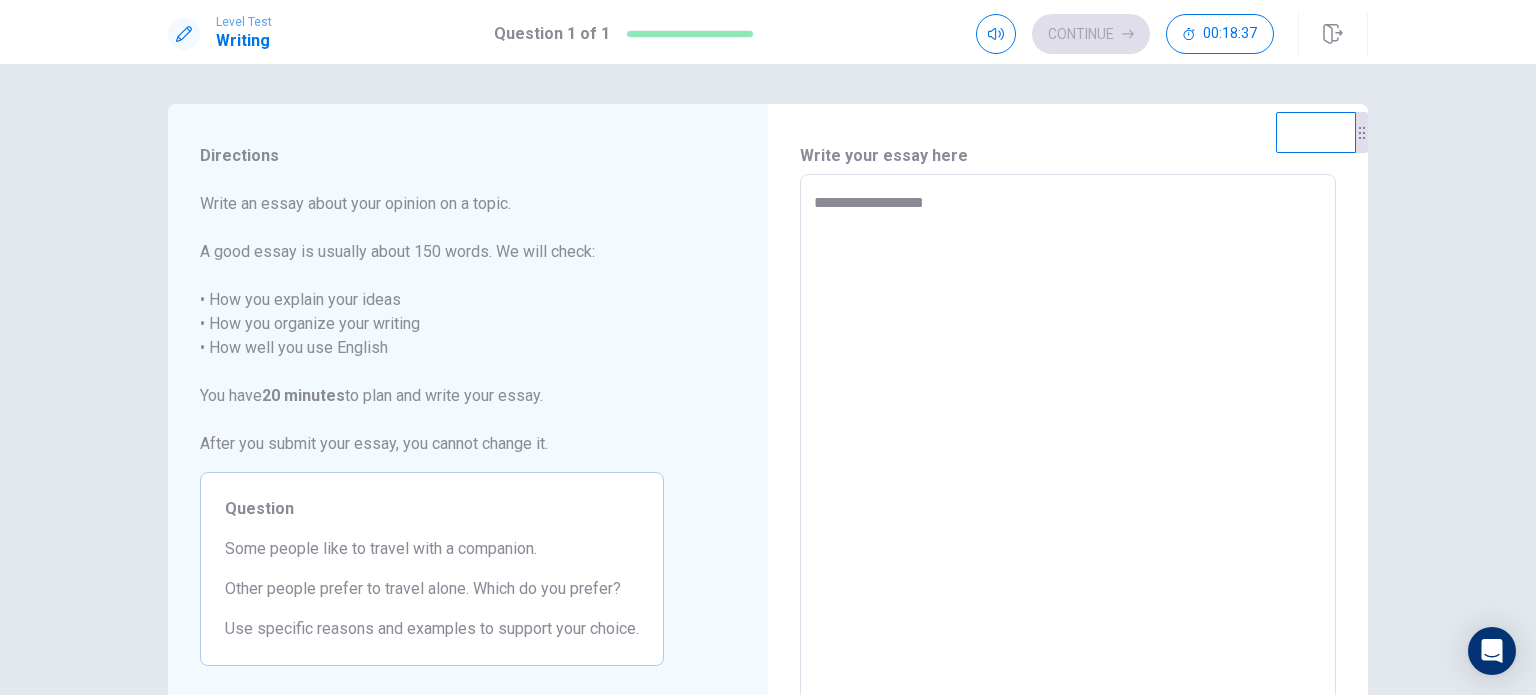 type on "*" 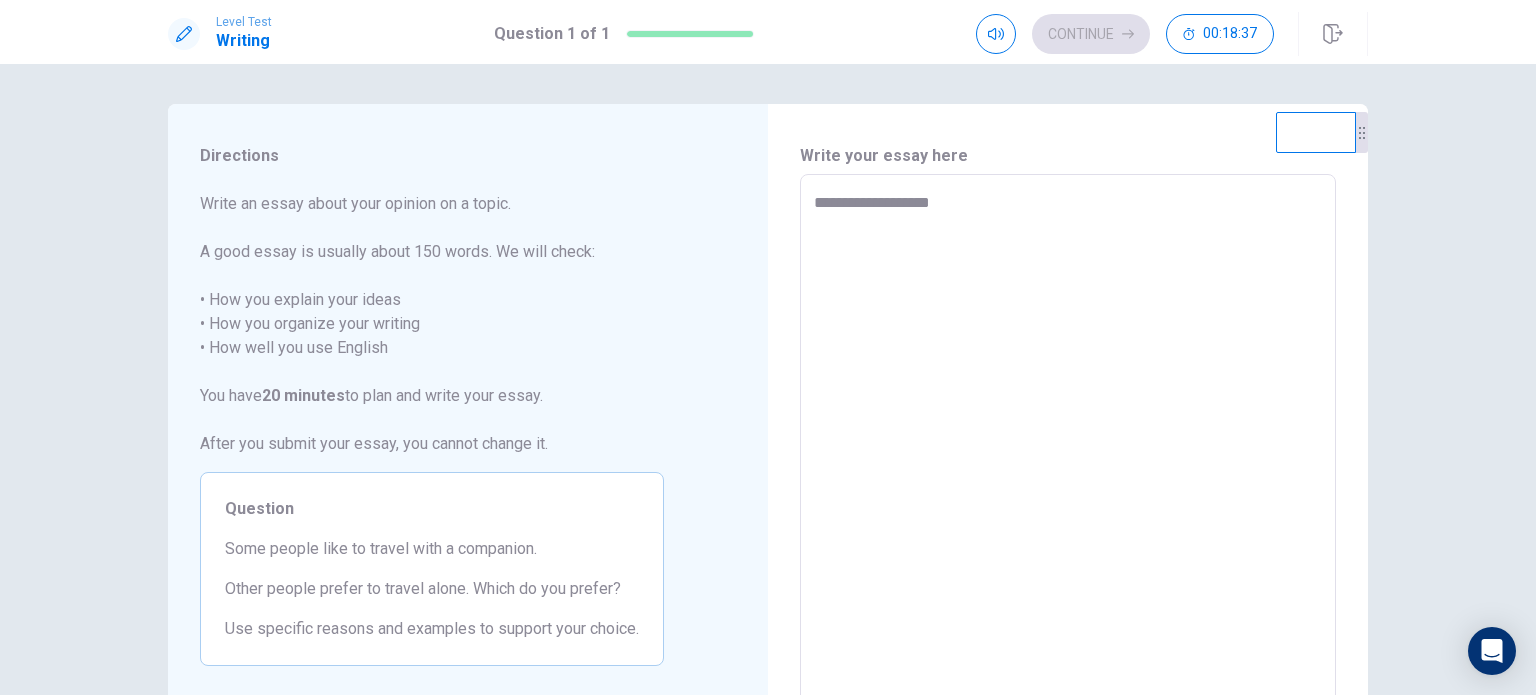 type on "*" 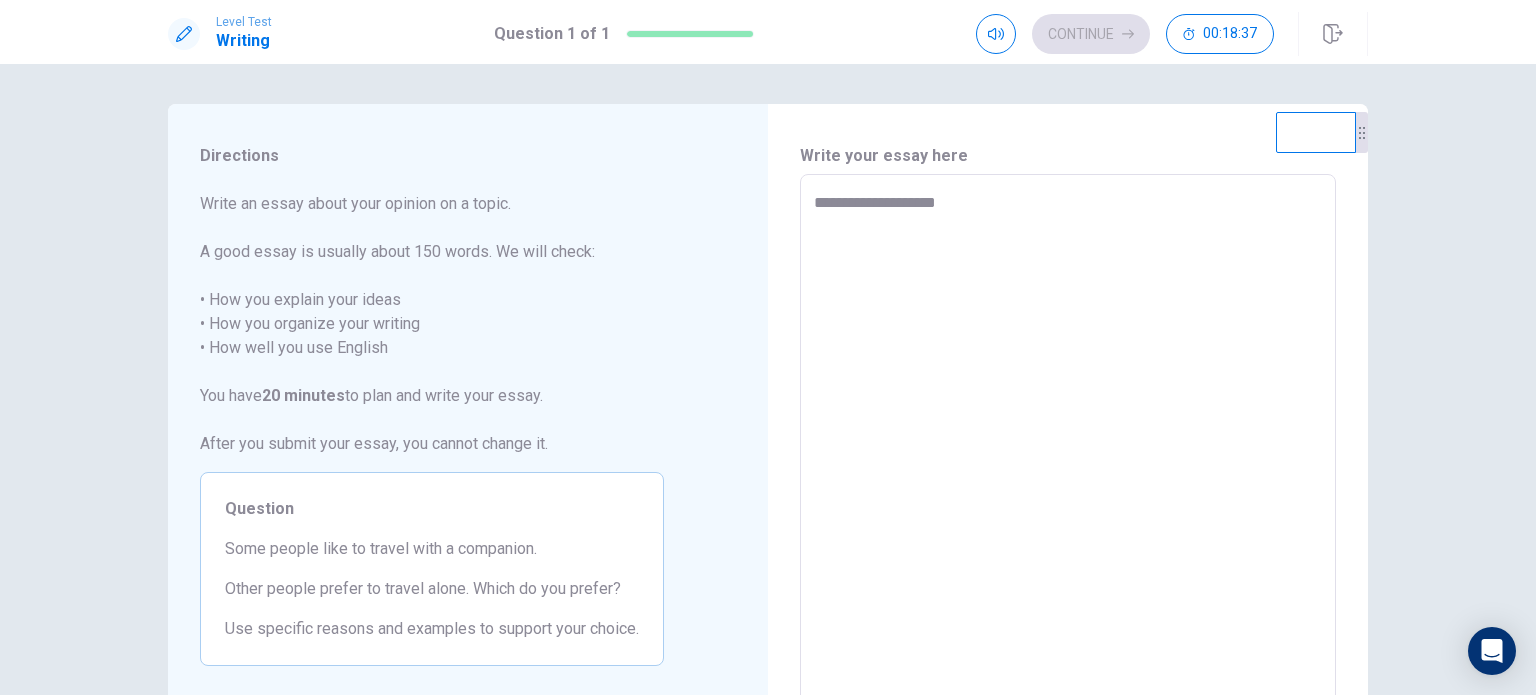 type on "*" 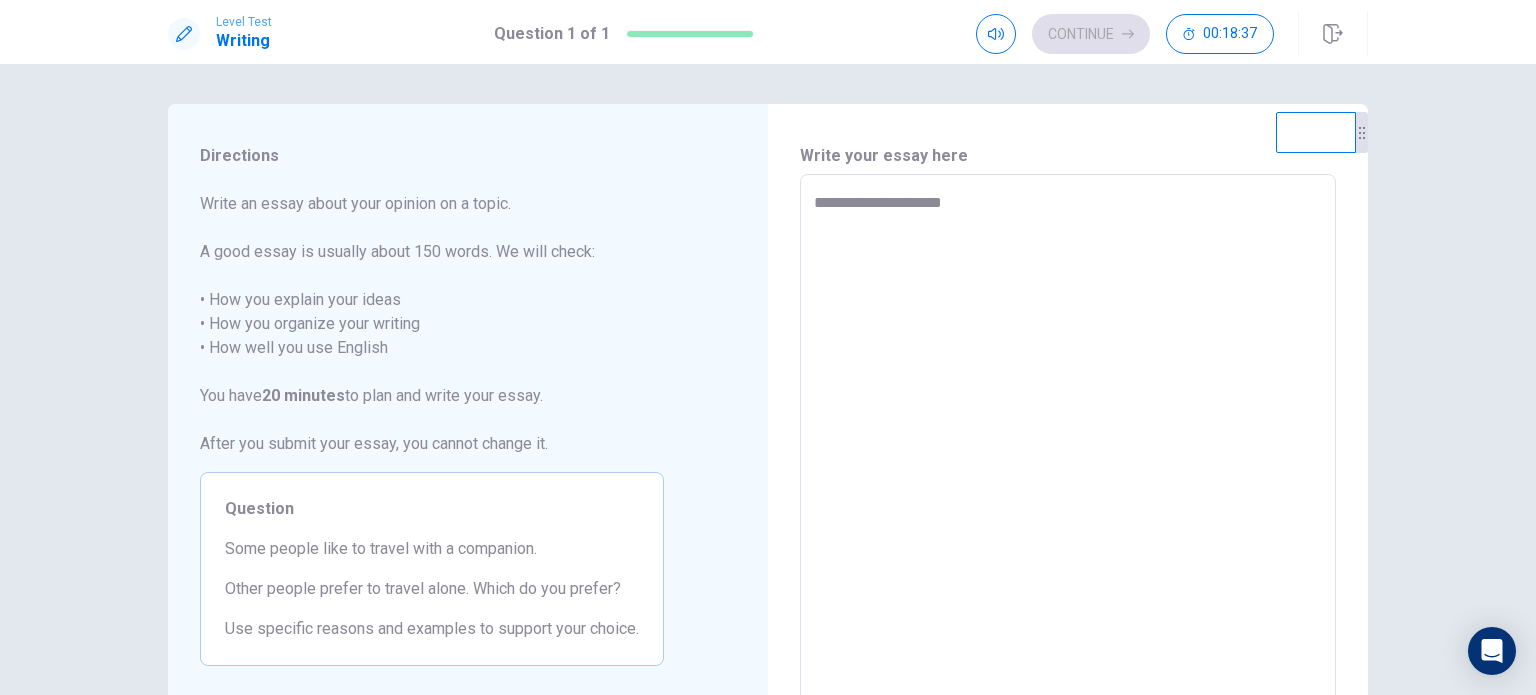 type on "*" 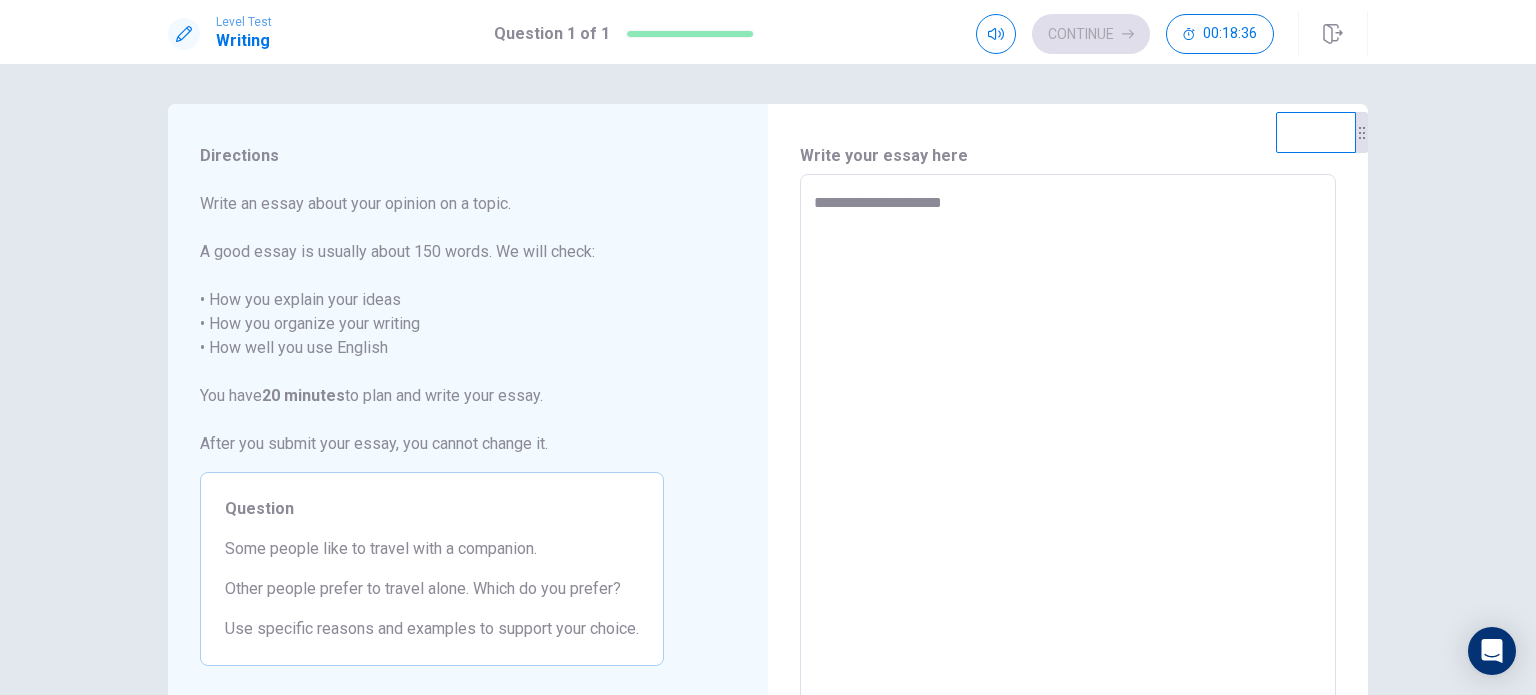 type on "**********" 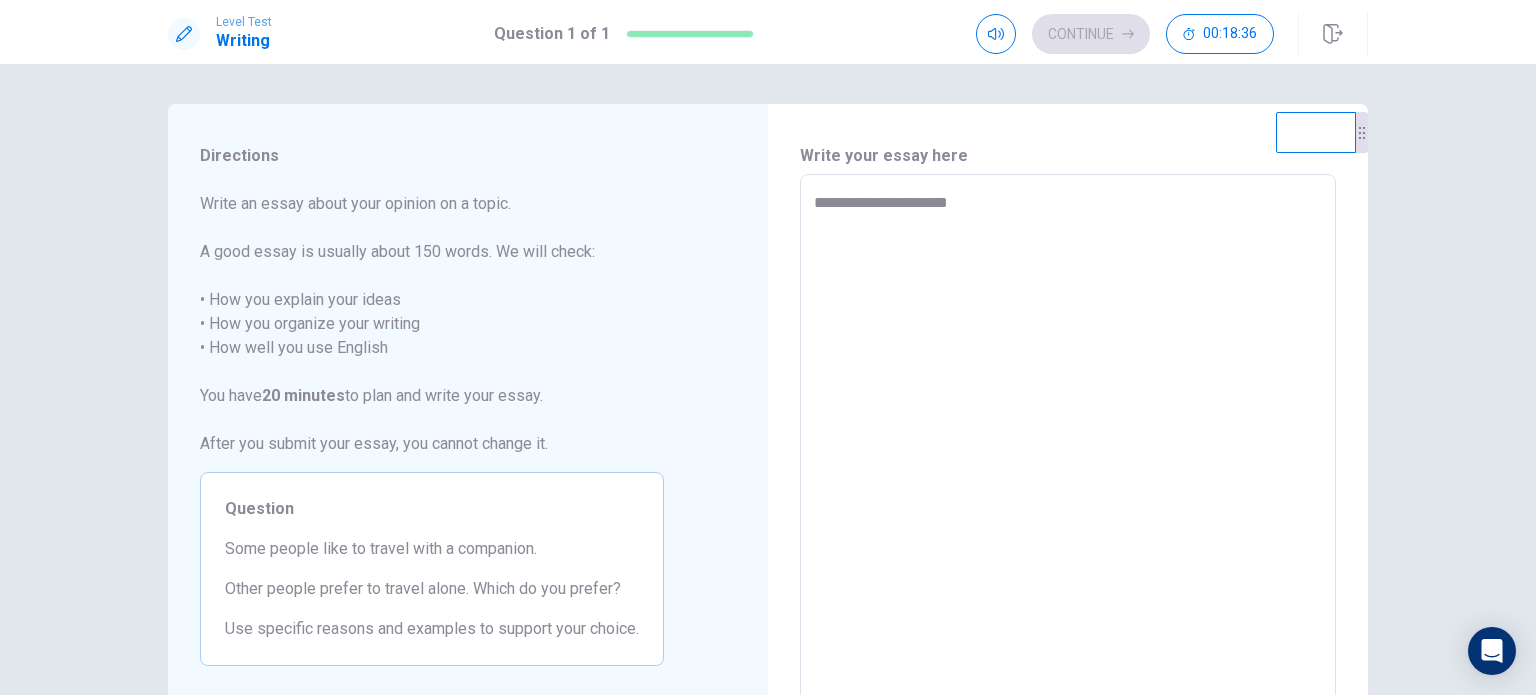 type on "*" 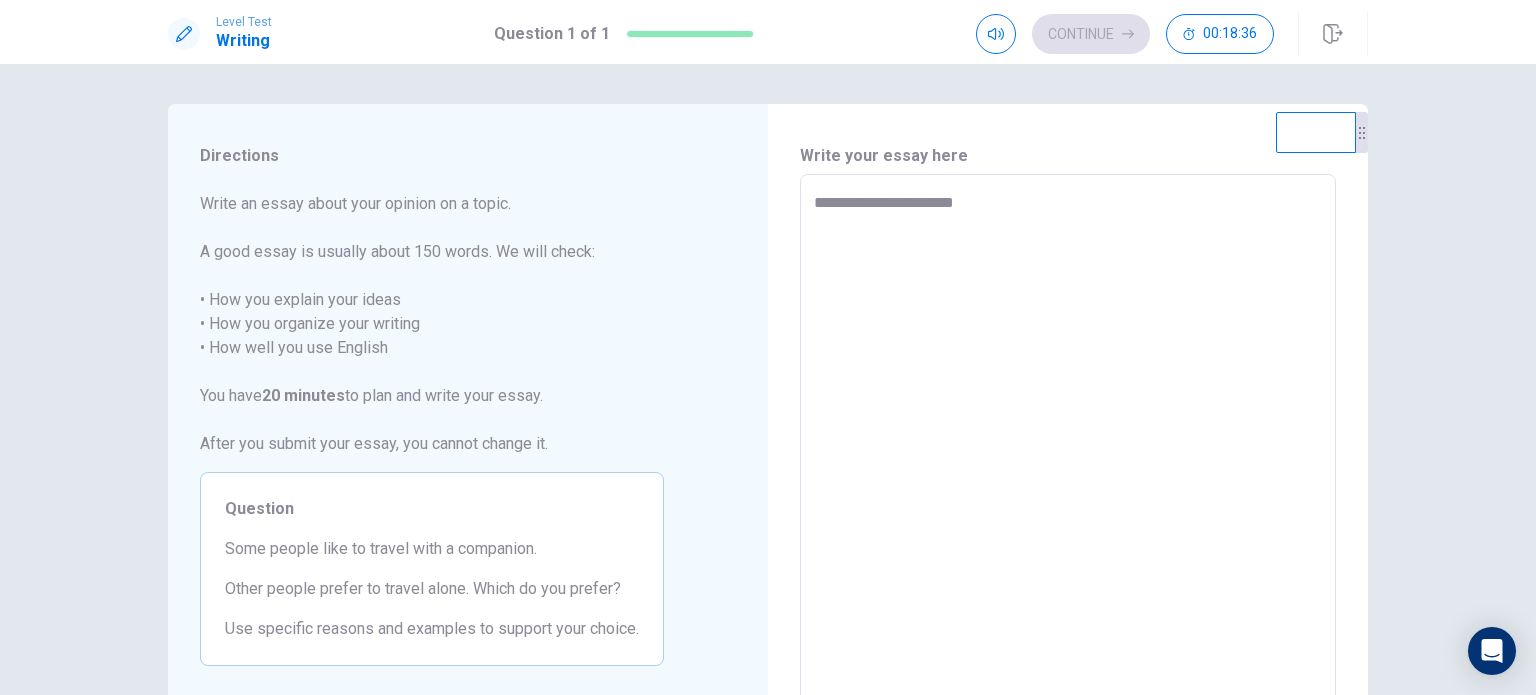 type on "*" 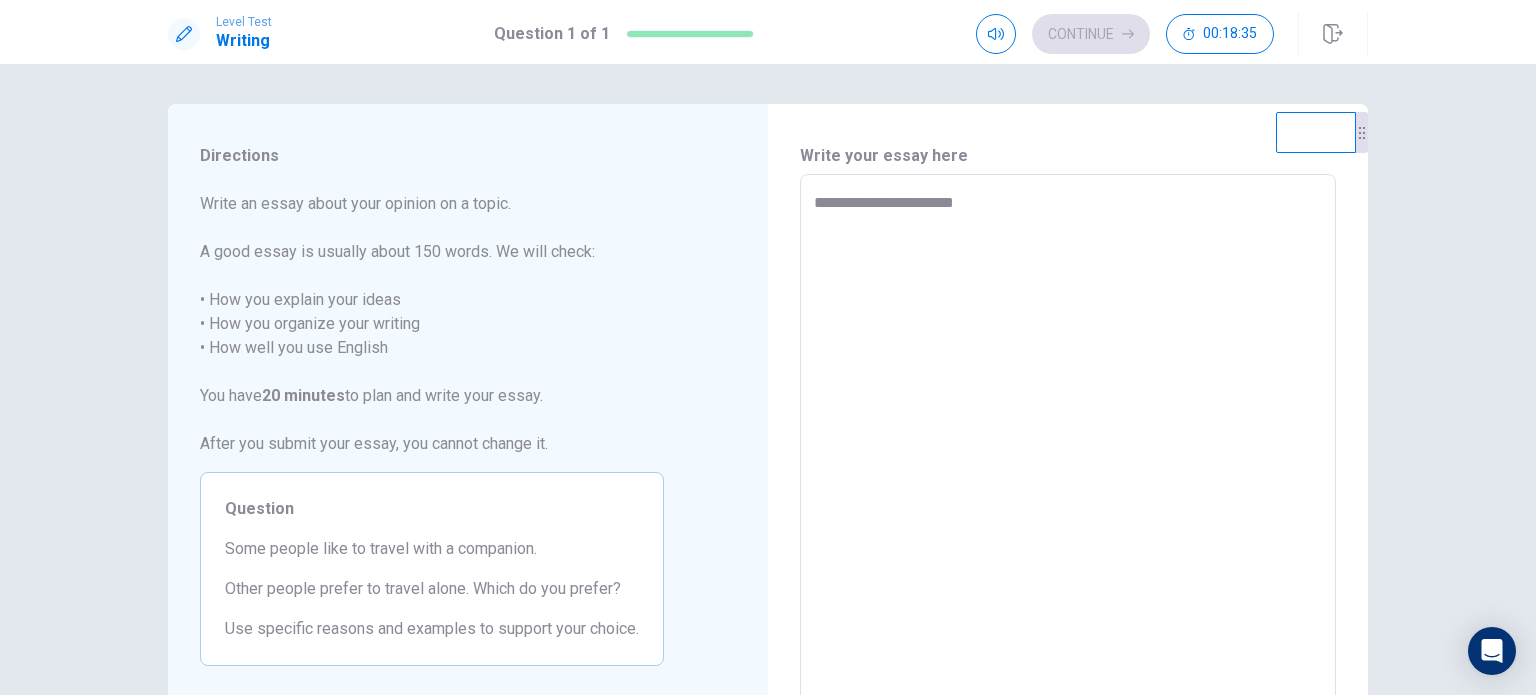 type on "**********" 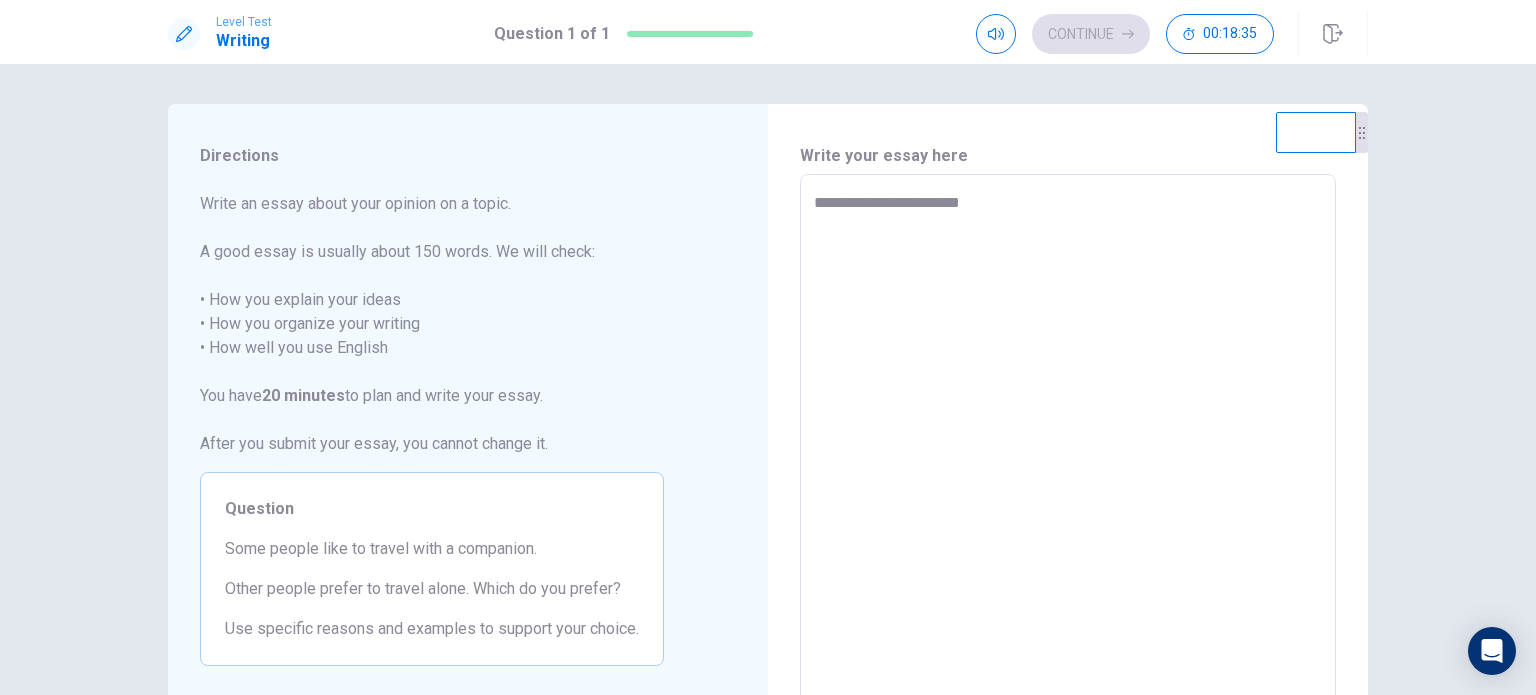 type on "*" 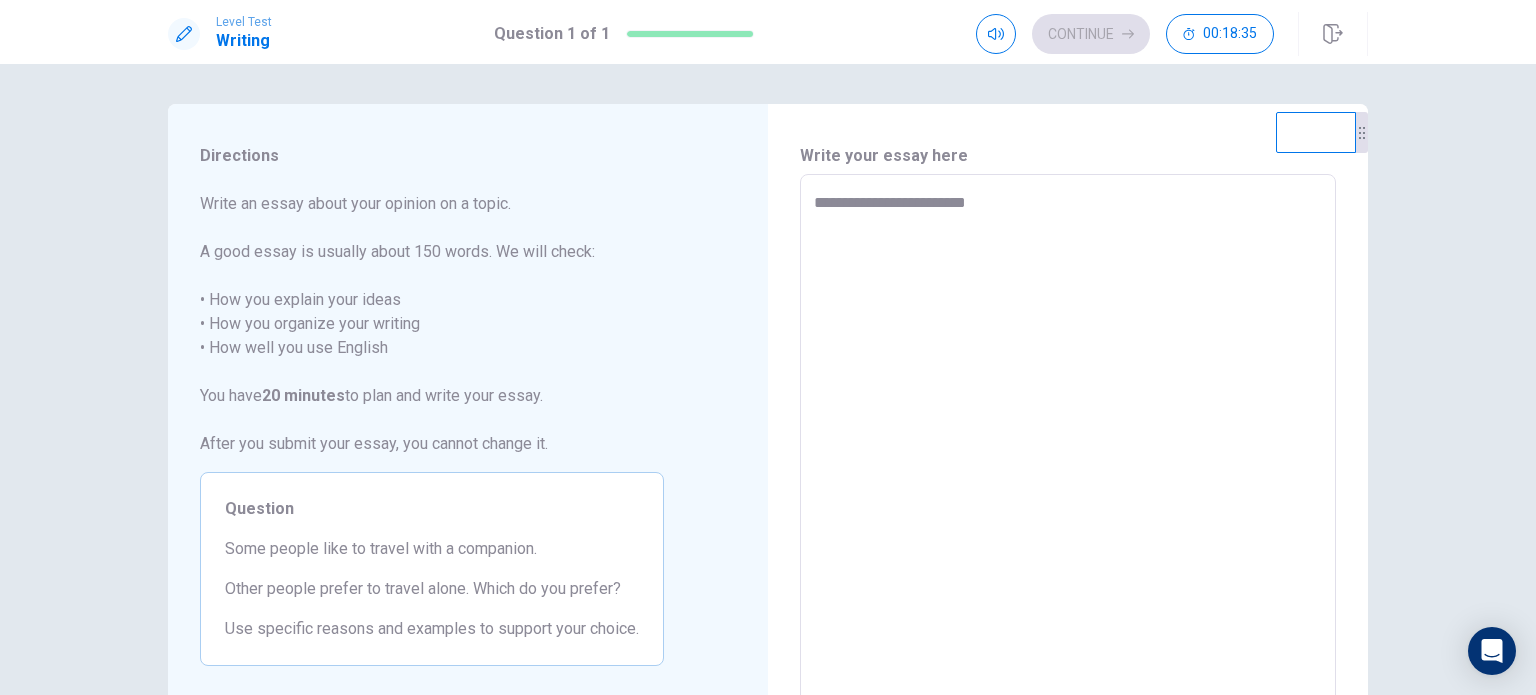 type on "*" 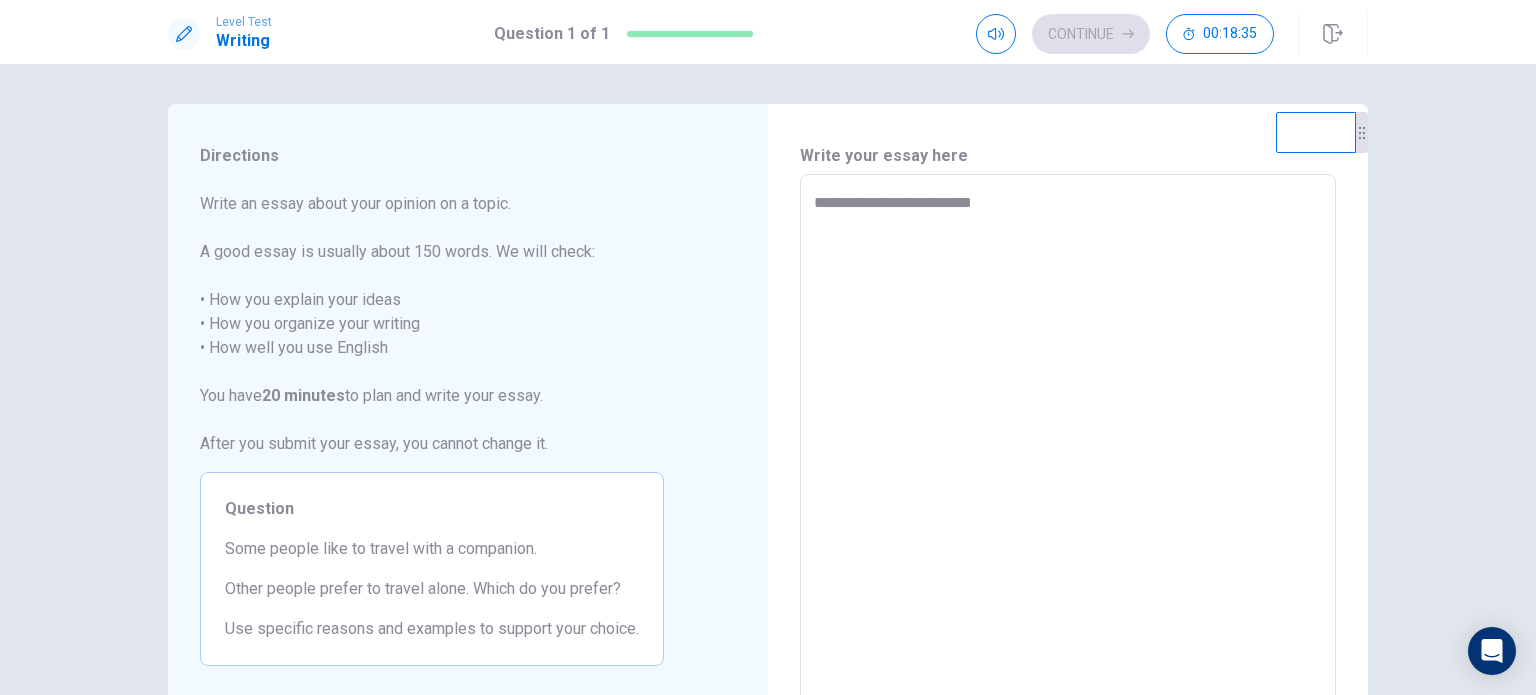 type on "*" 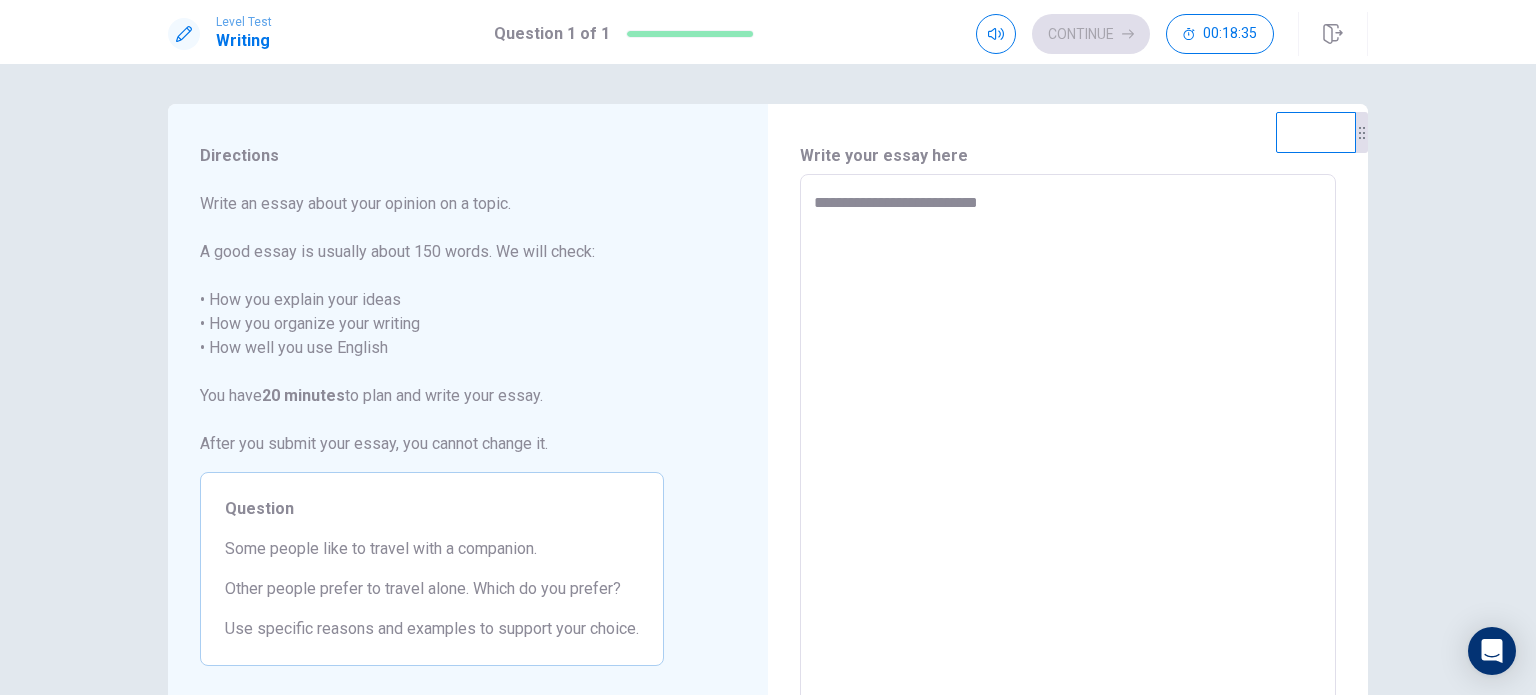 type on "*" 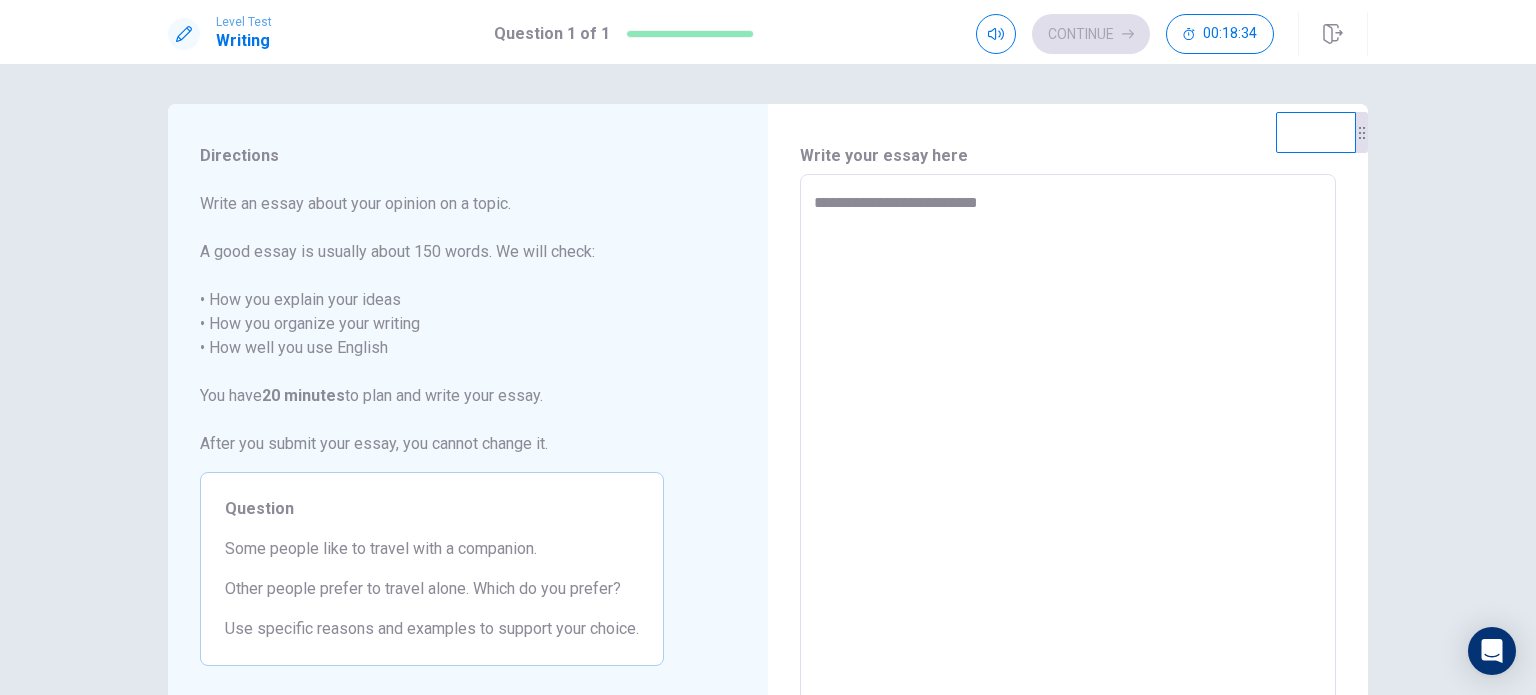 type on "**********" 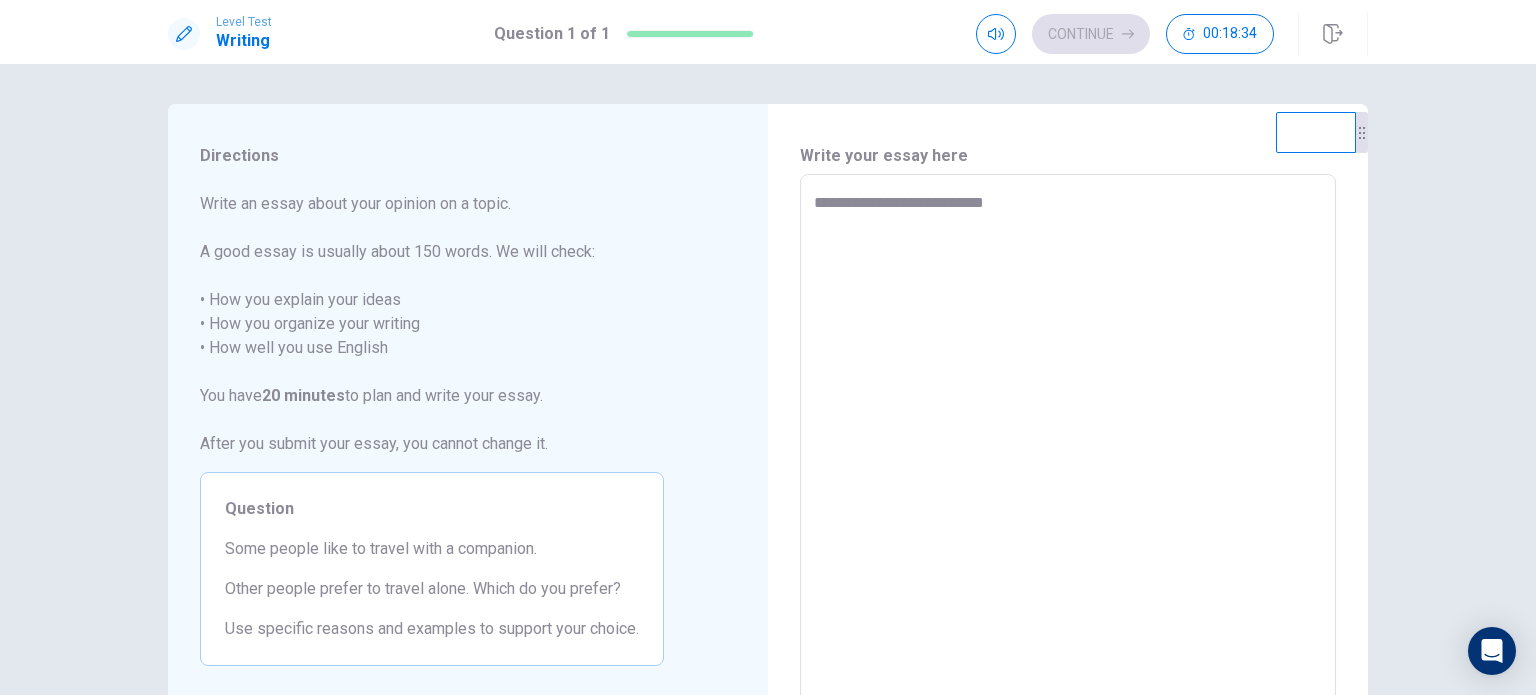 type on "*" 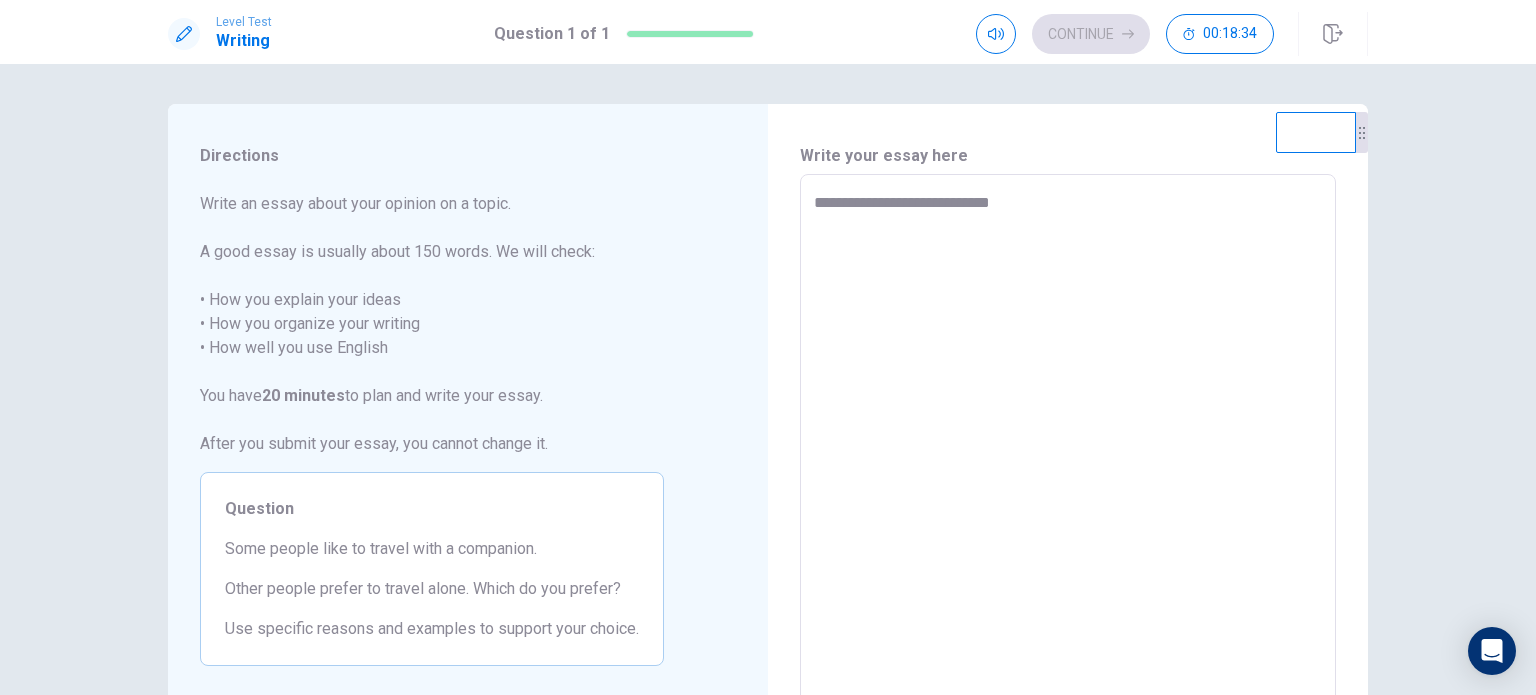 type on "*" 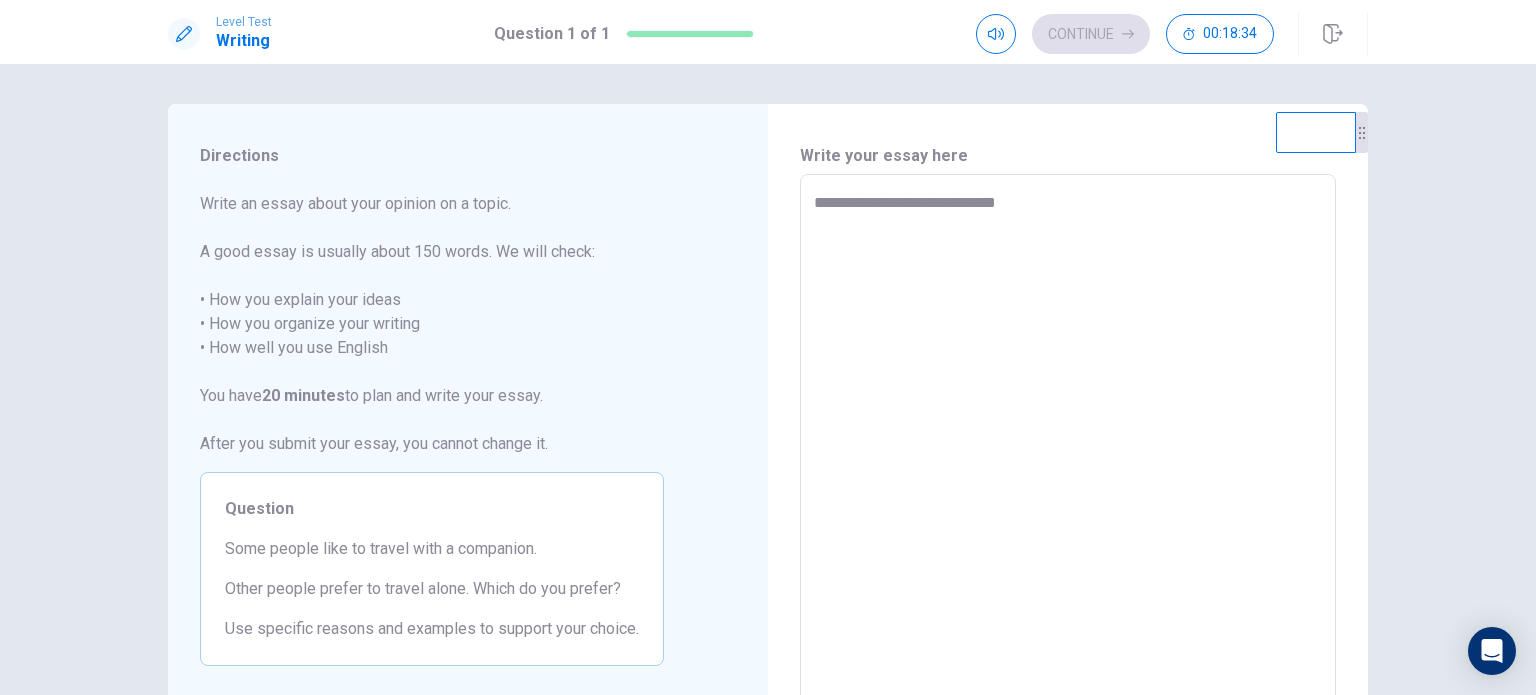 type on "*" 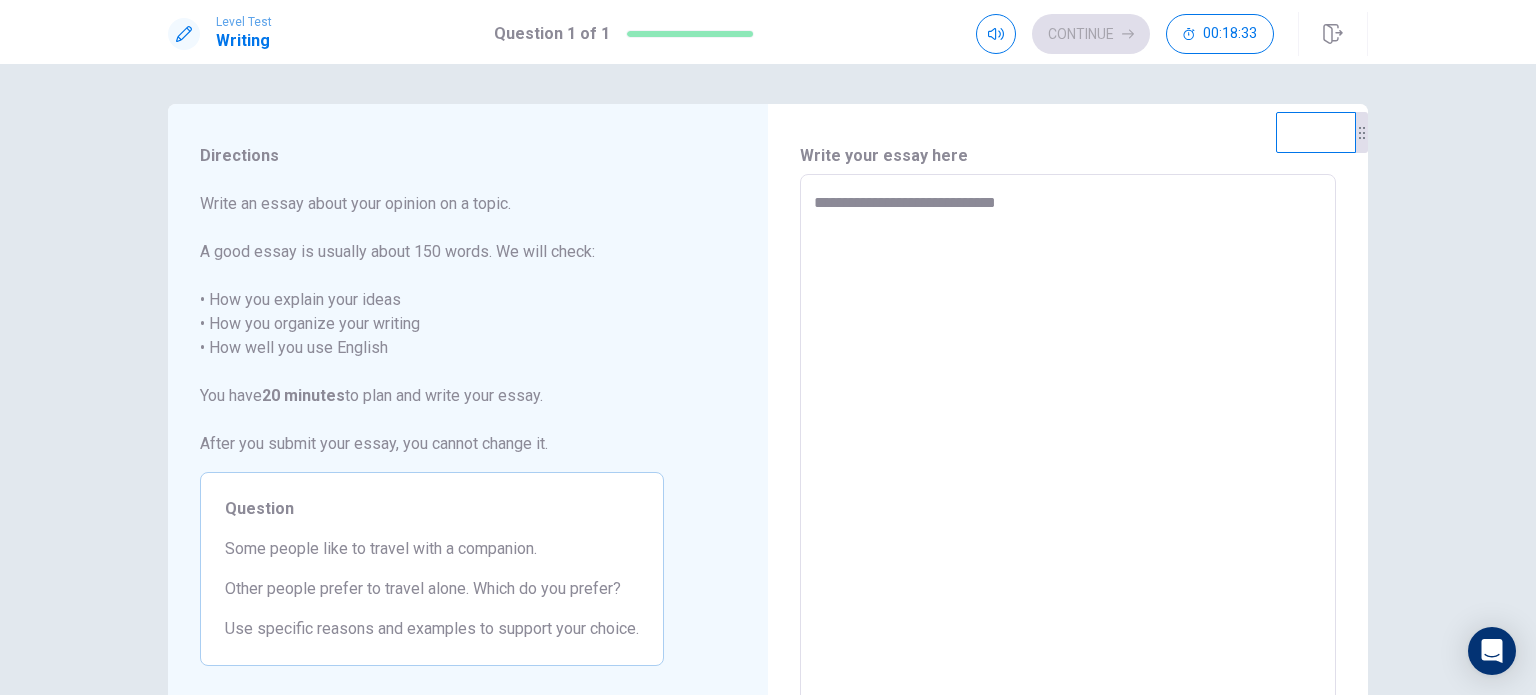 type on "**********" 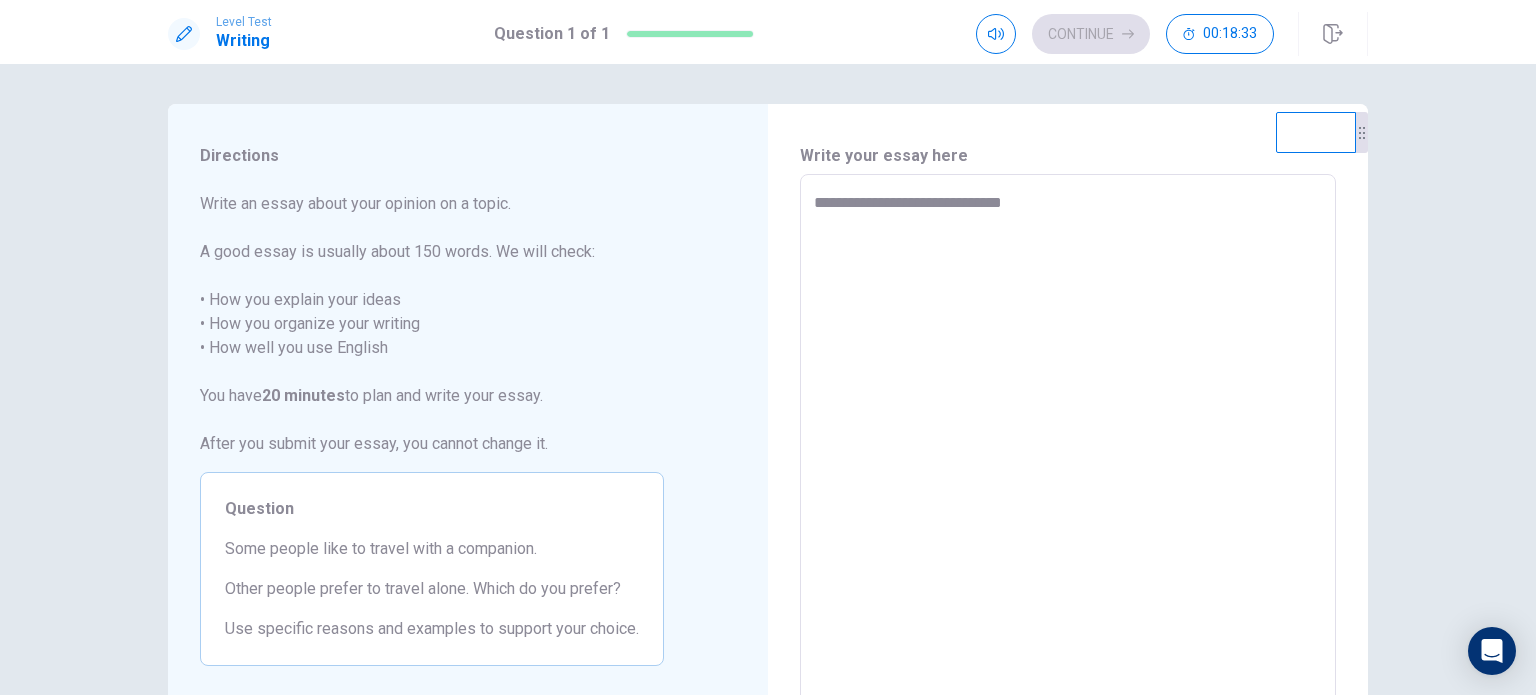 type on "*" 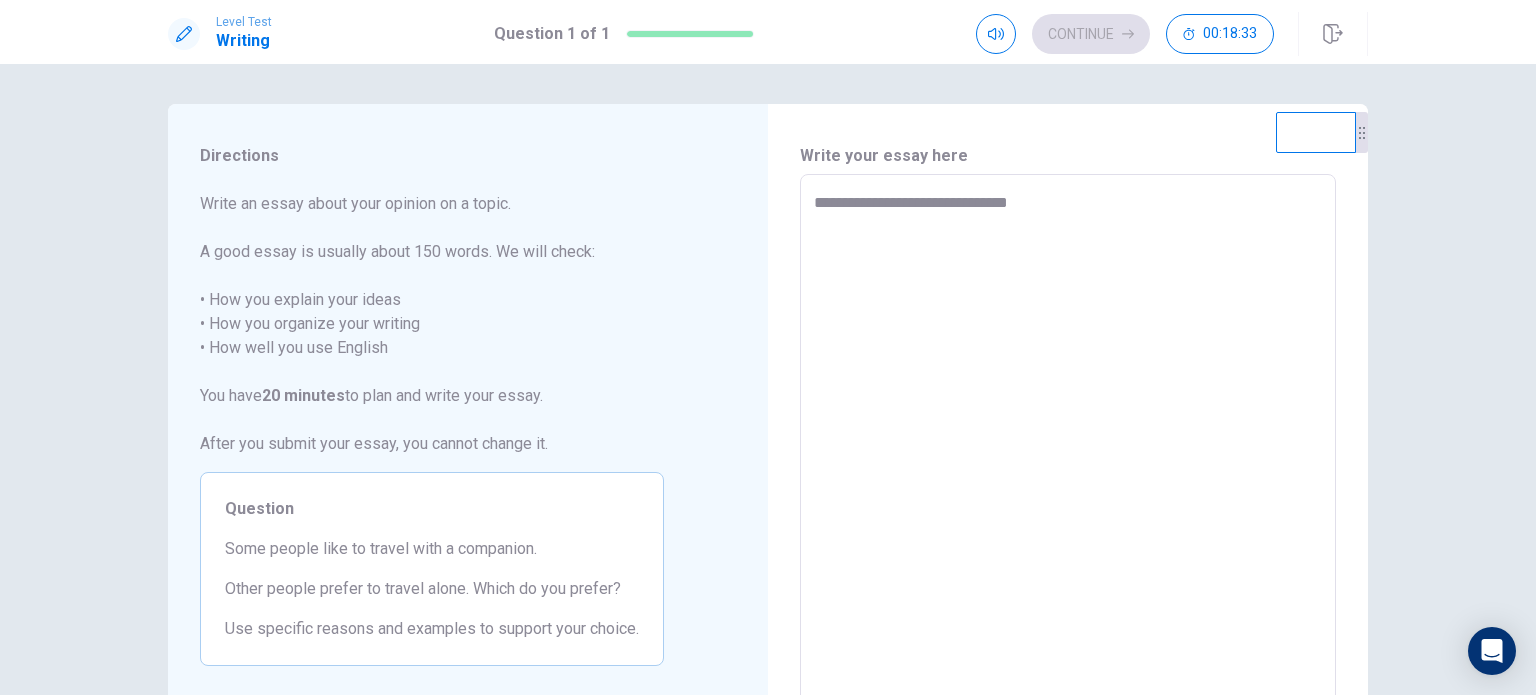 type on "*" 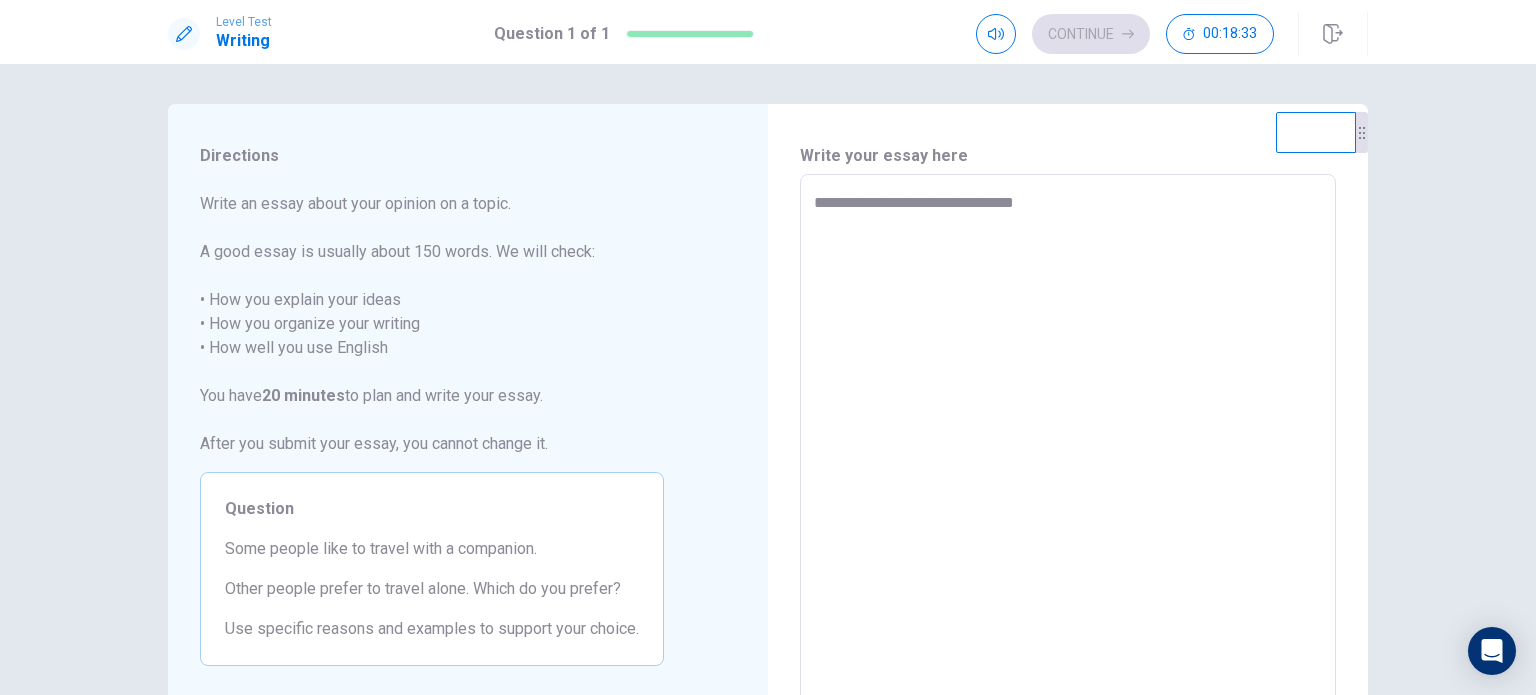 type on "*" 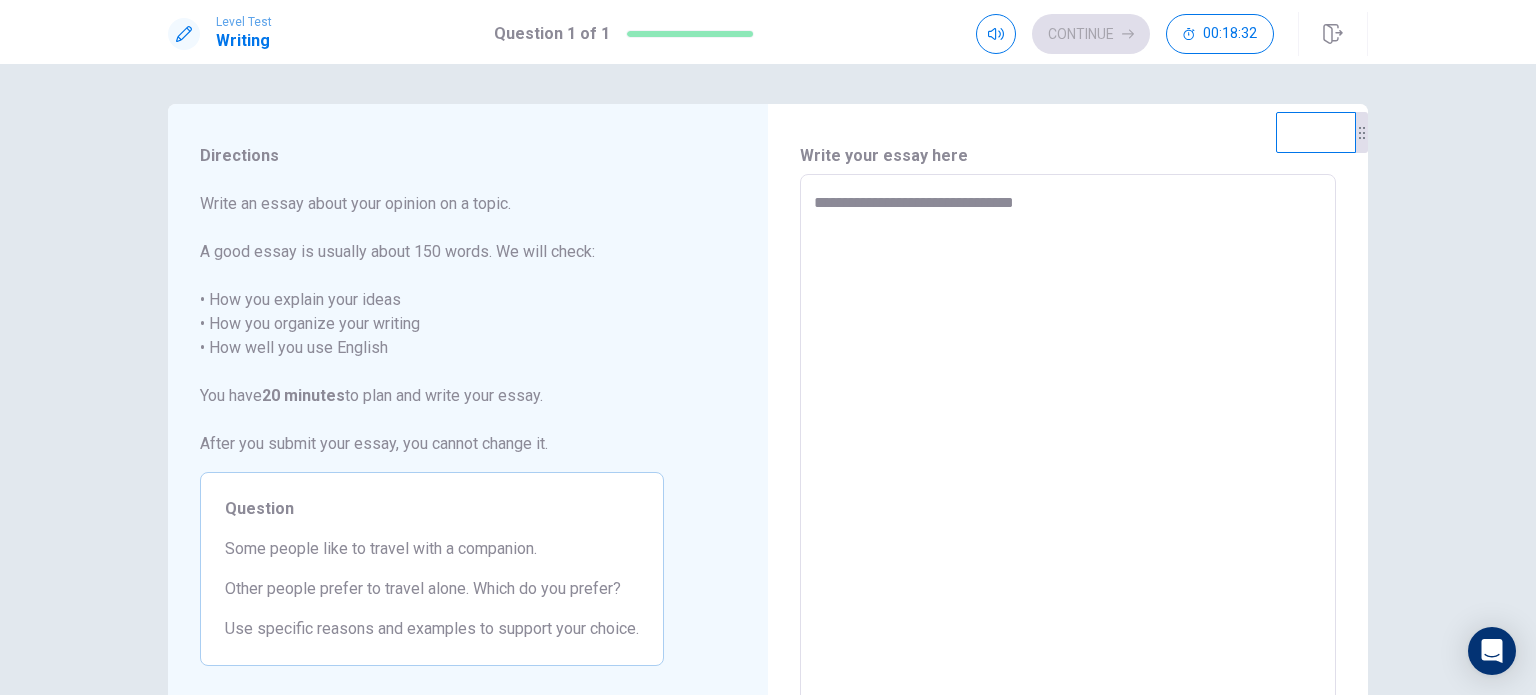 type on "**********" 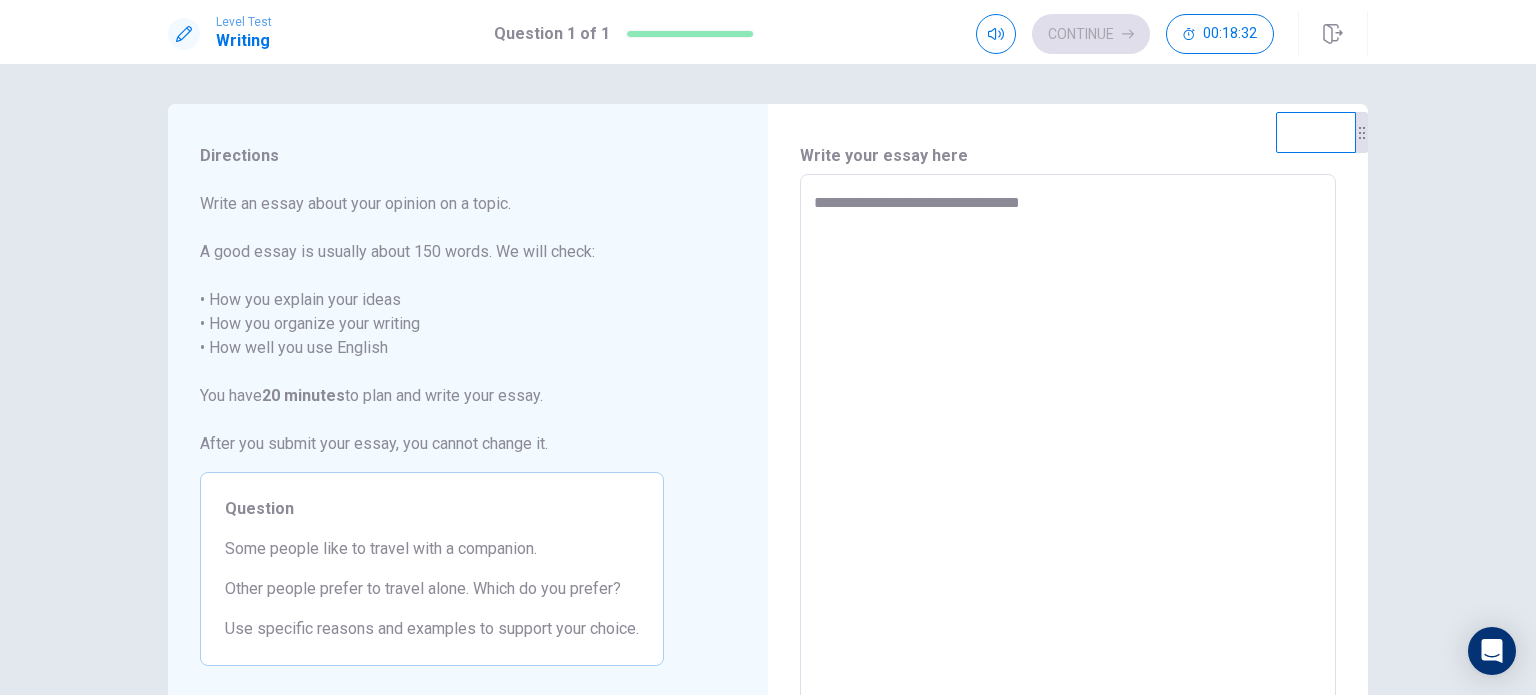 type on "*" 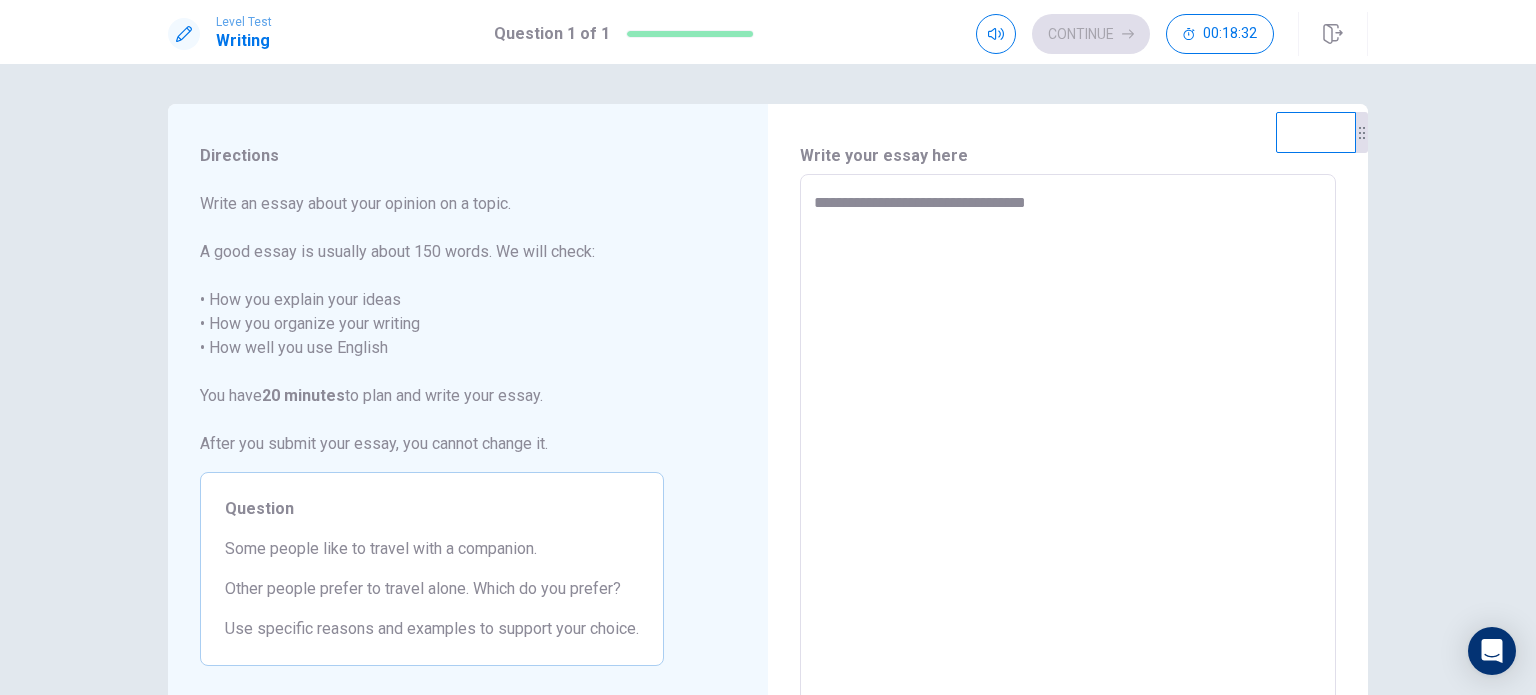 type on "*" 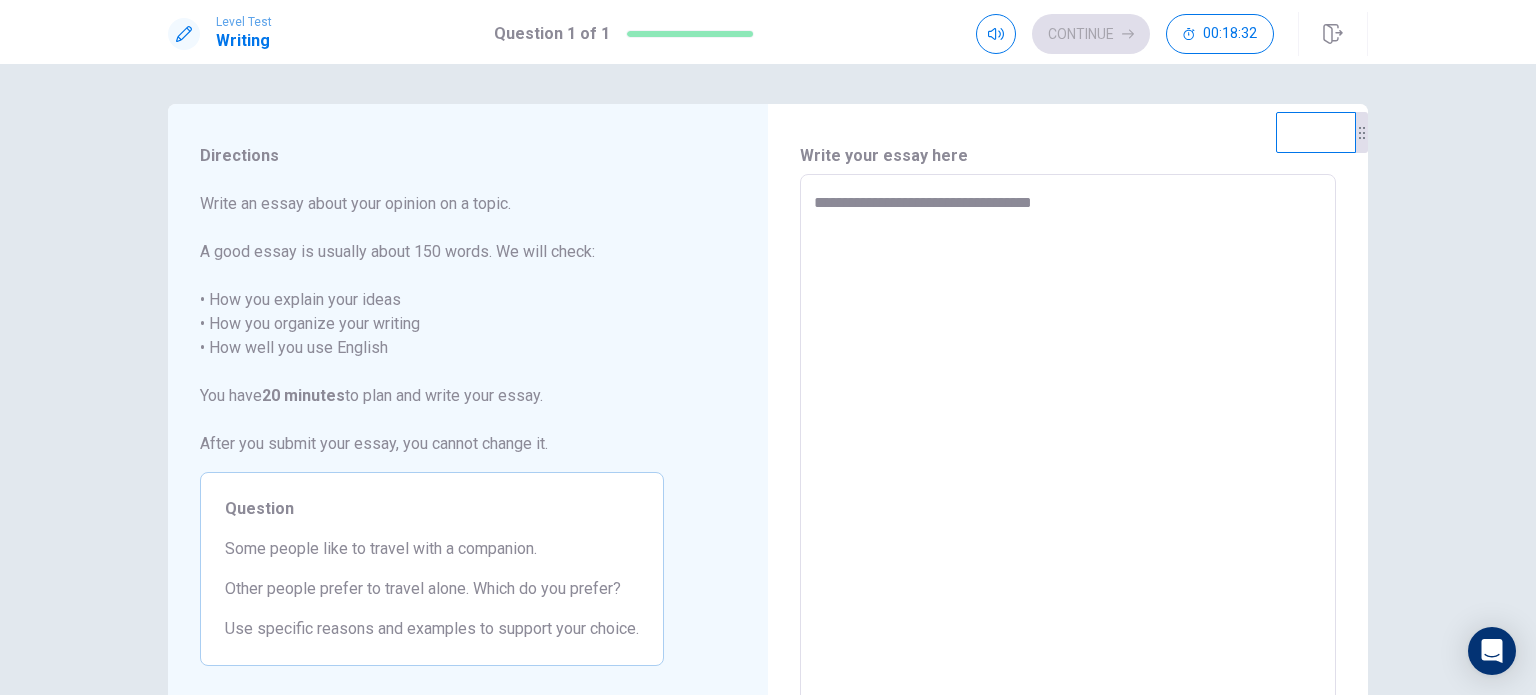 type on "*" 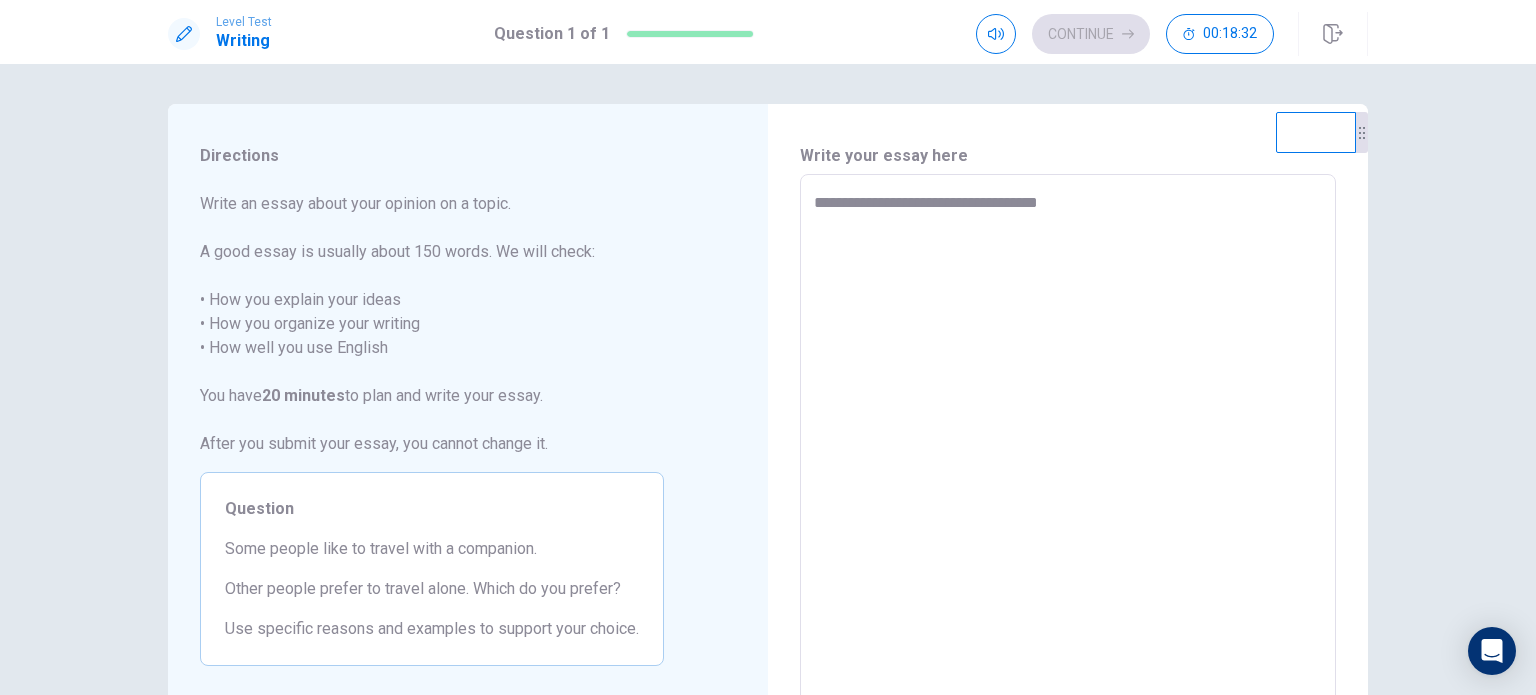 type on "*" 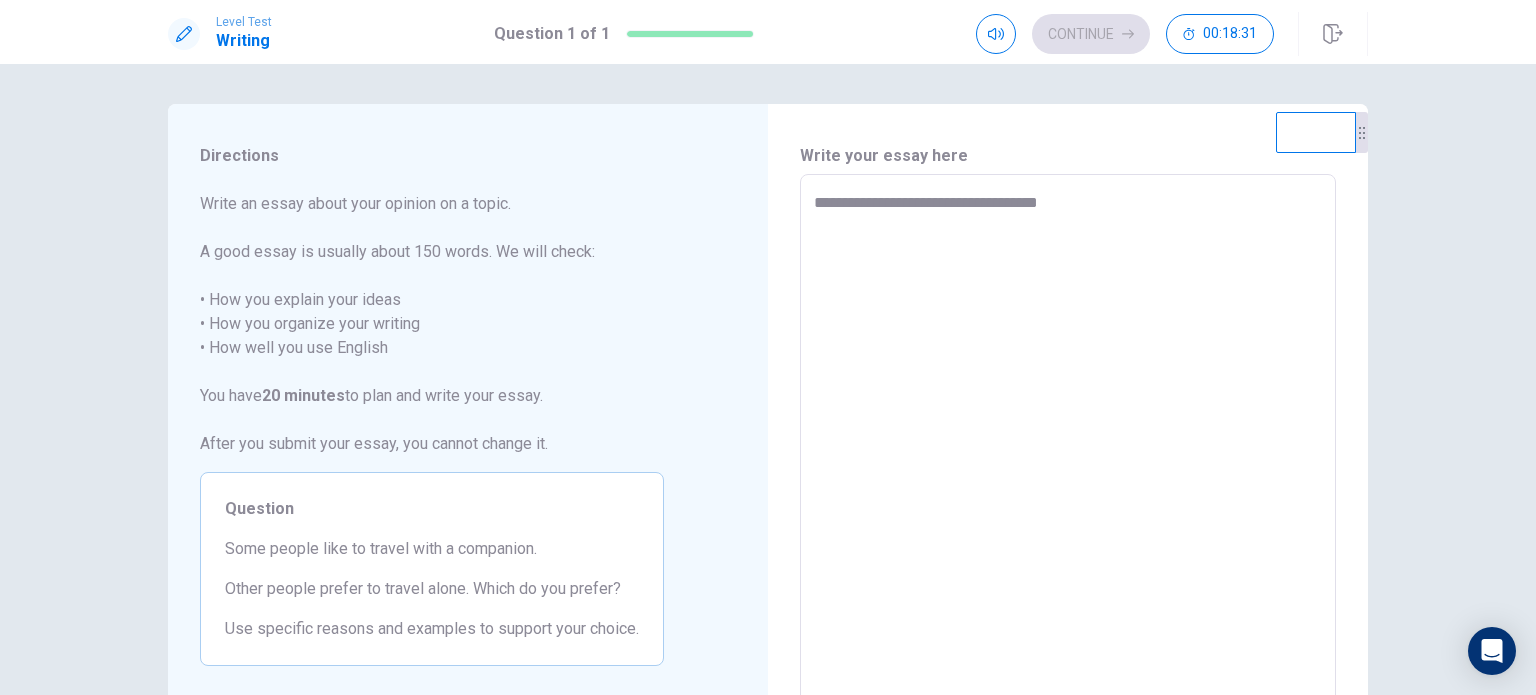 type on "**********" 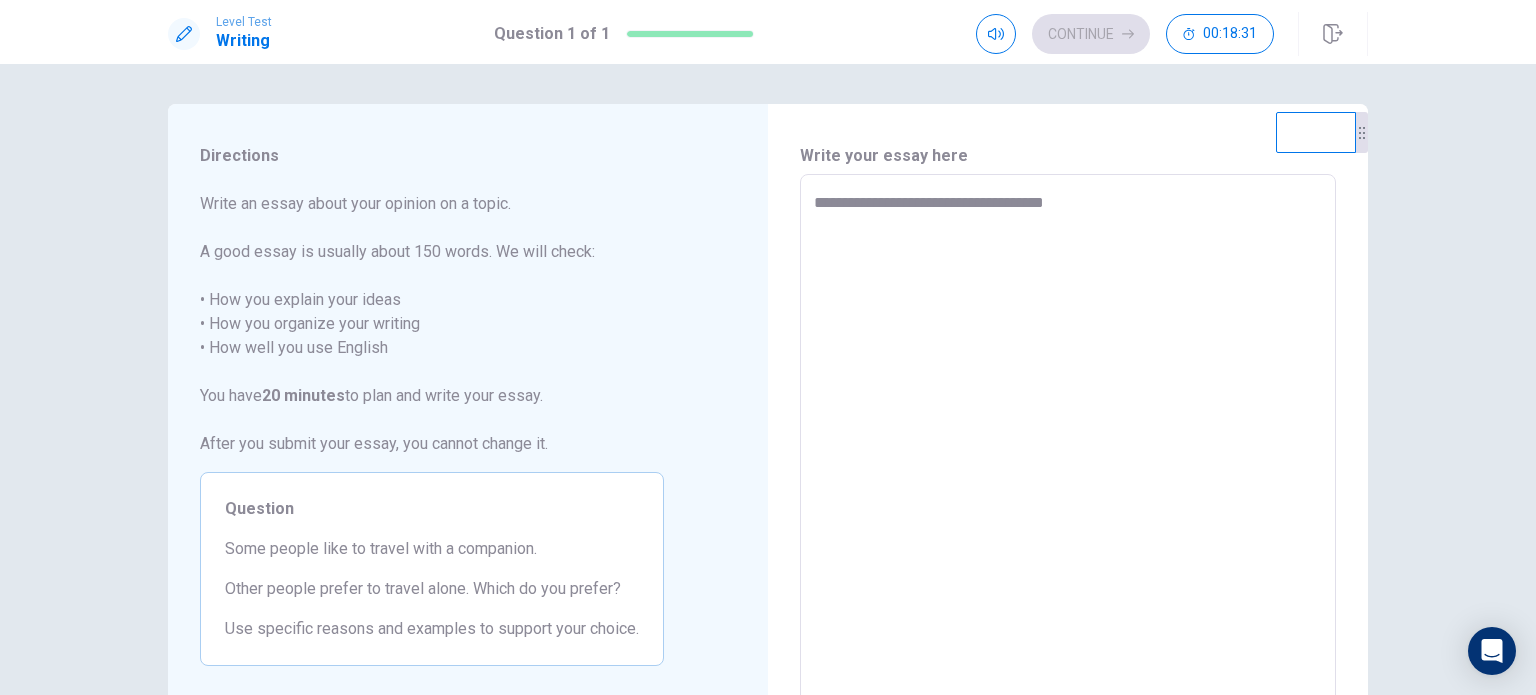 type on "*" 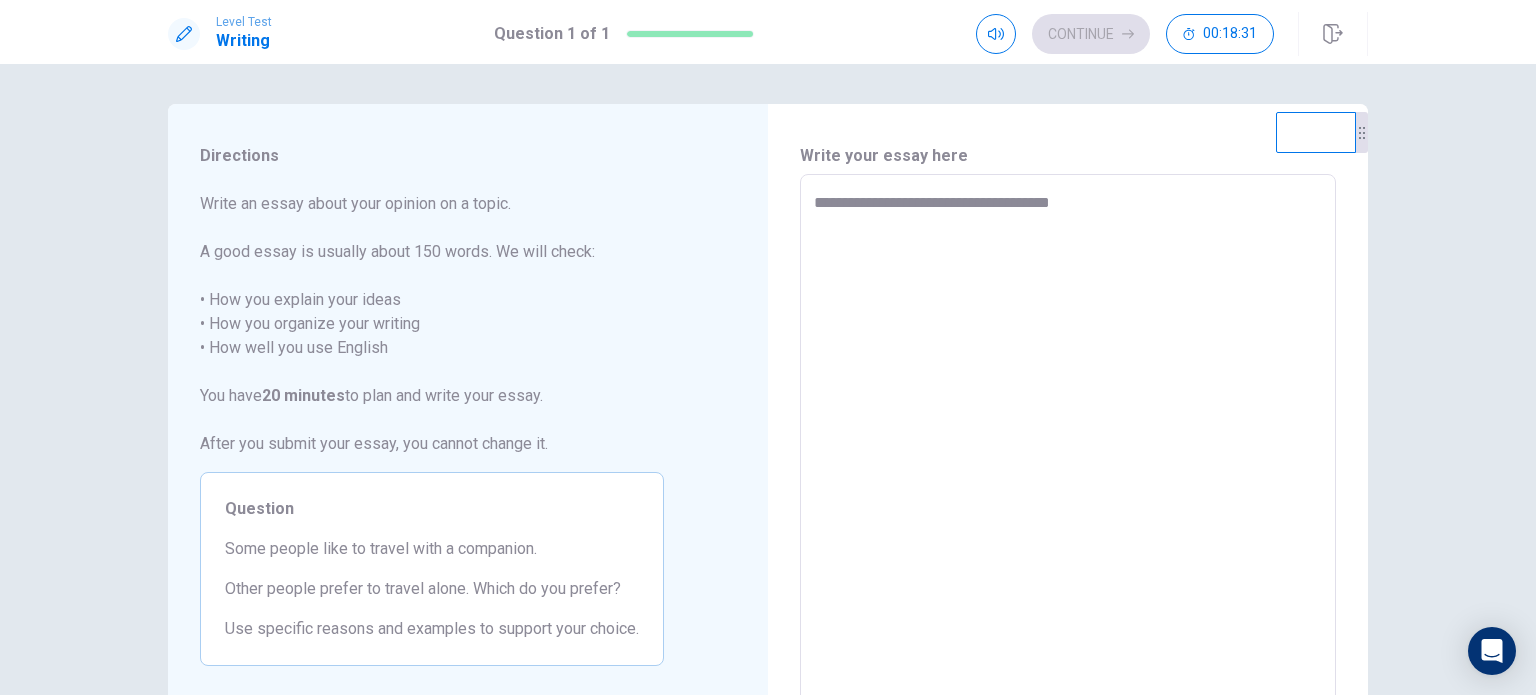 type on "*" 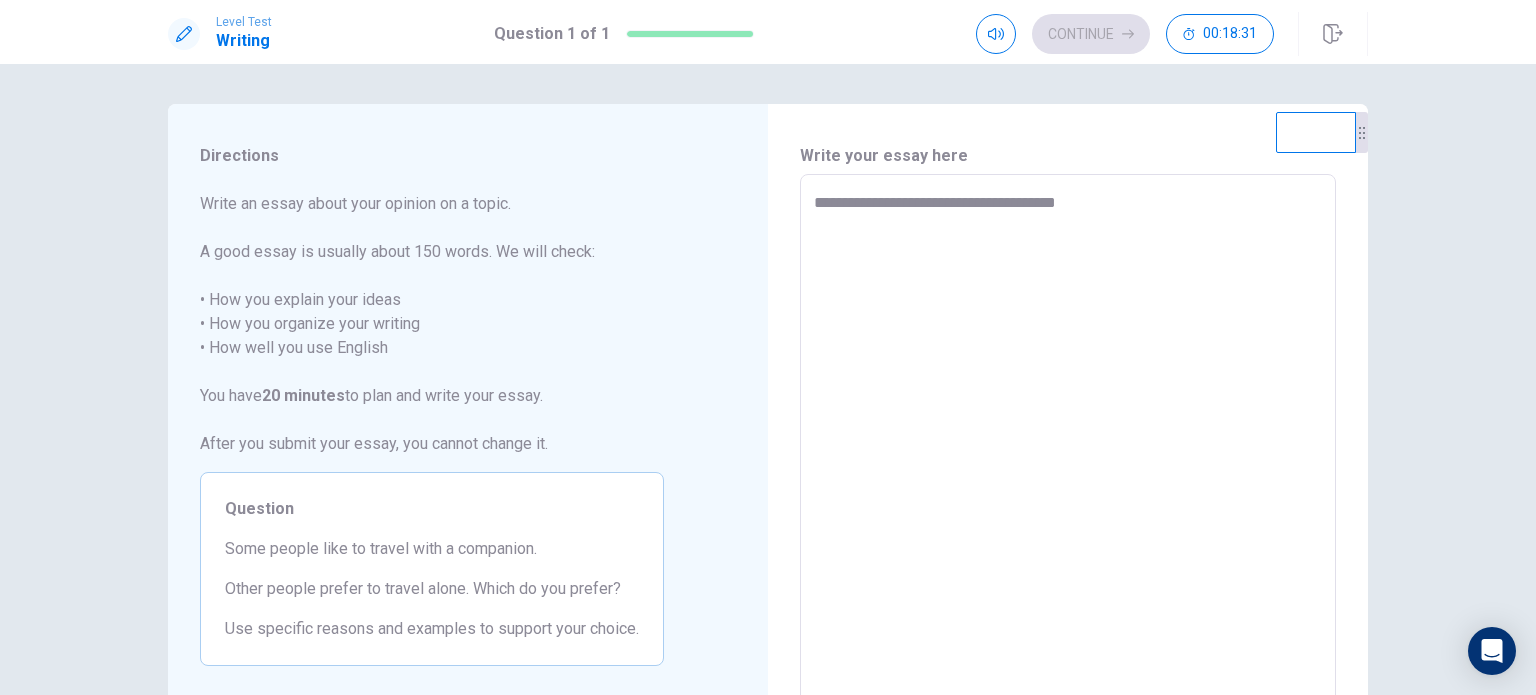 type on "*" 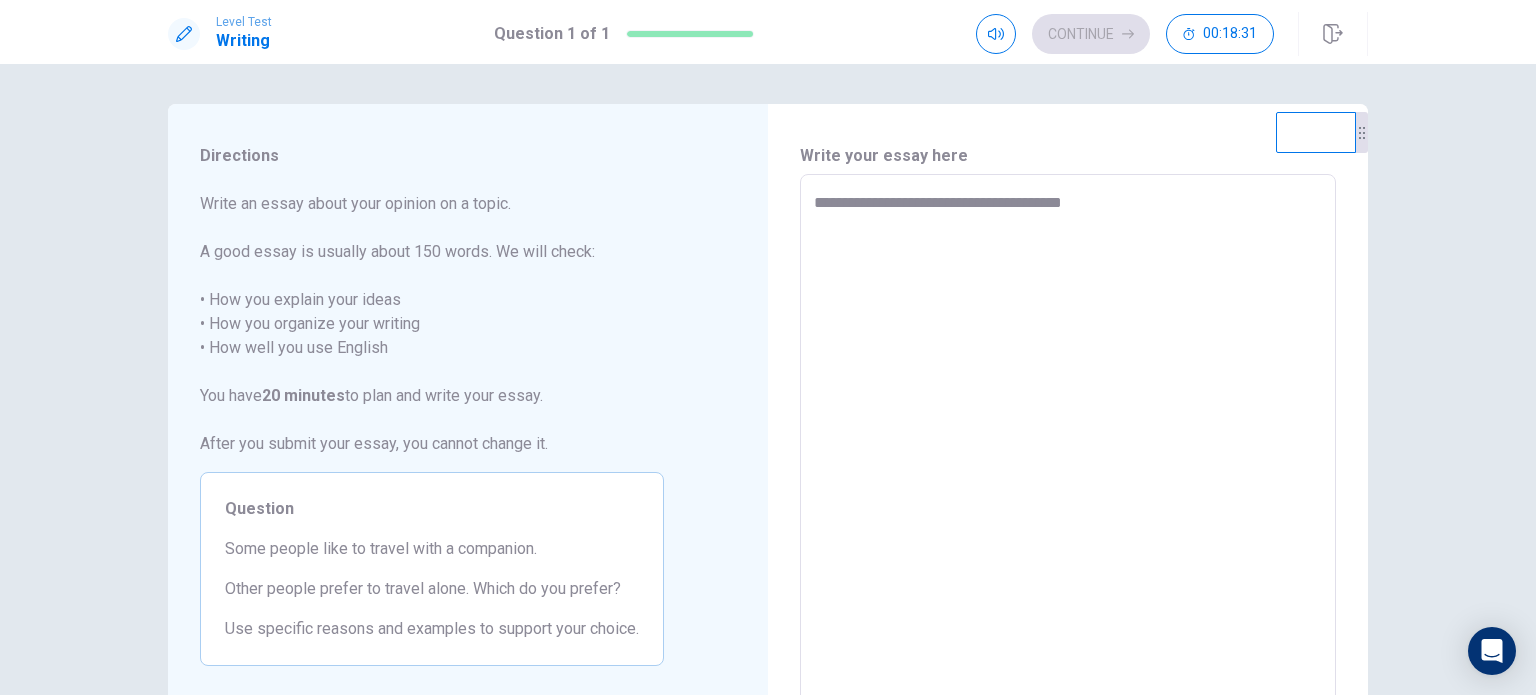 type on "*" 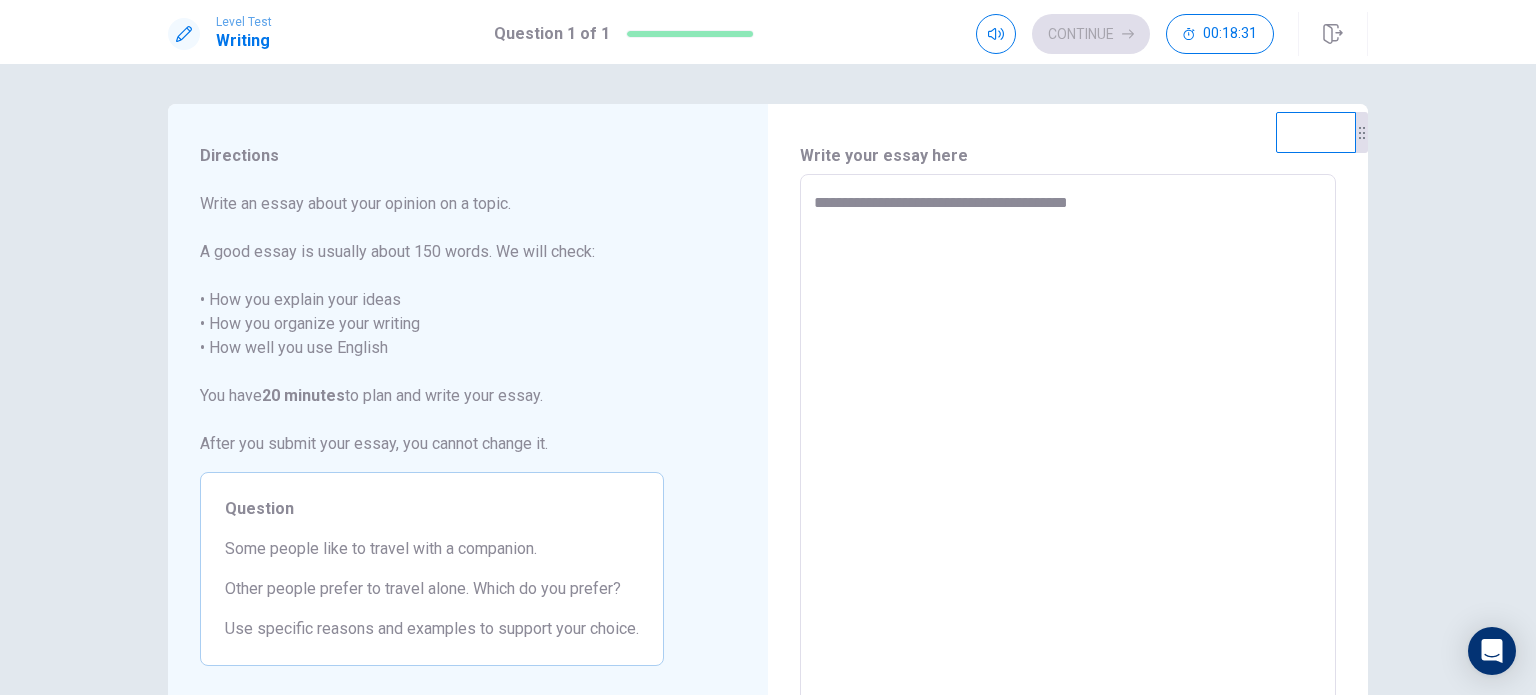 type on "*" 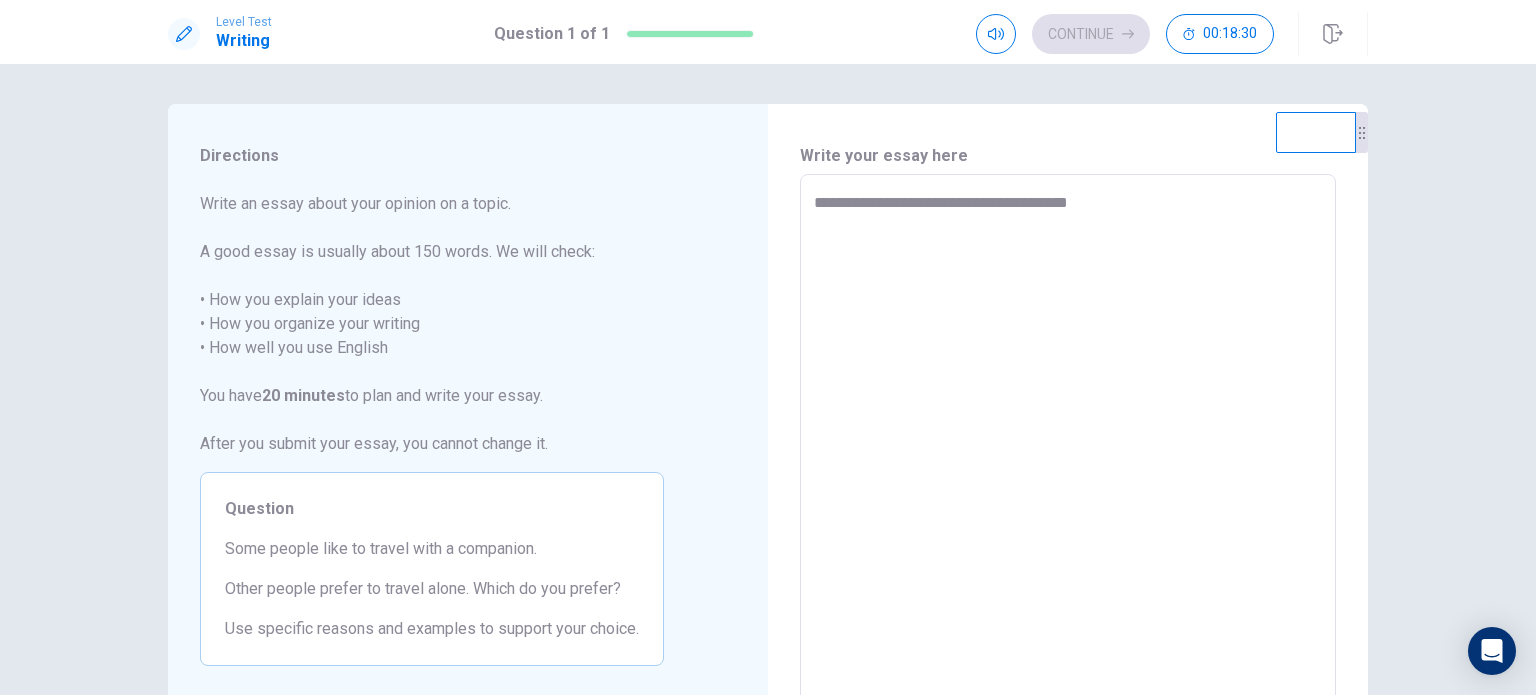type on "**********" 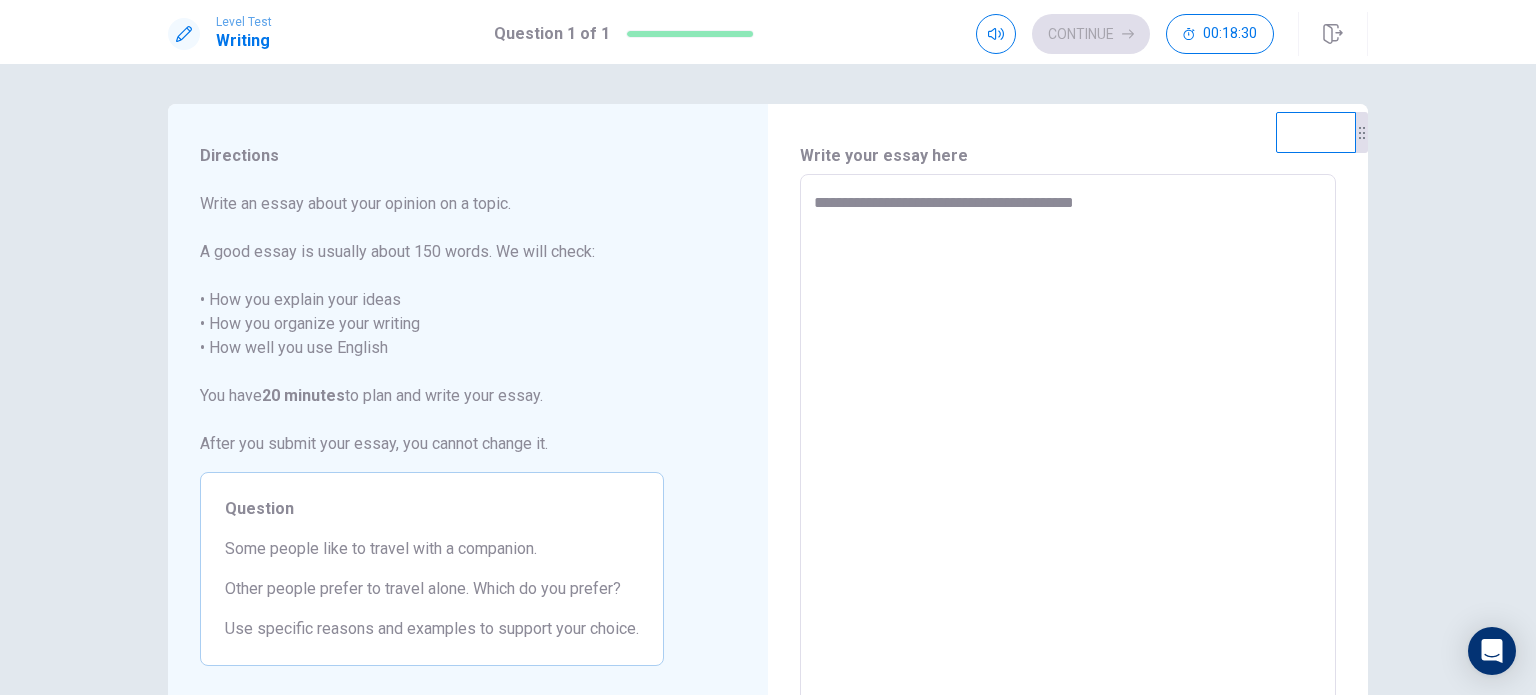 type on "*" 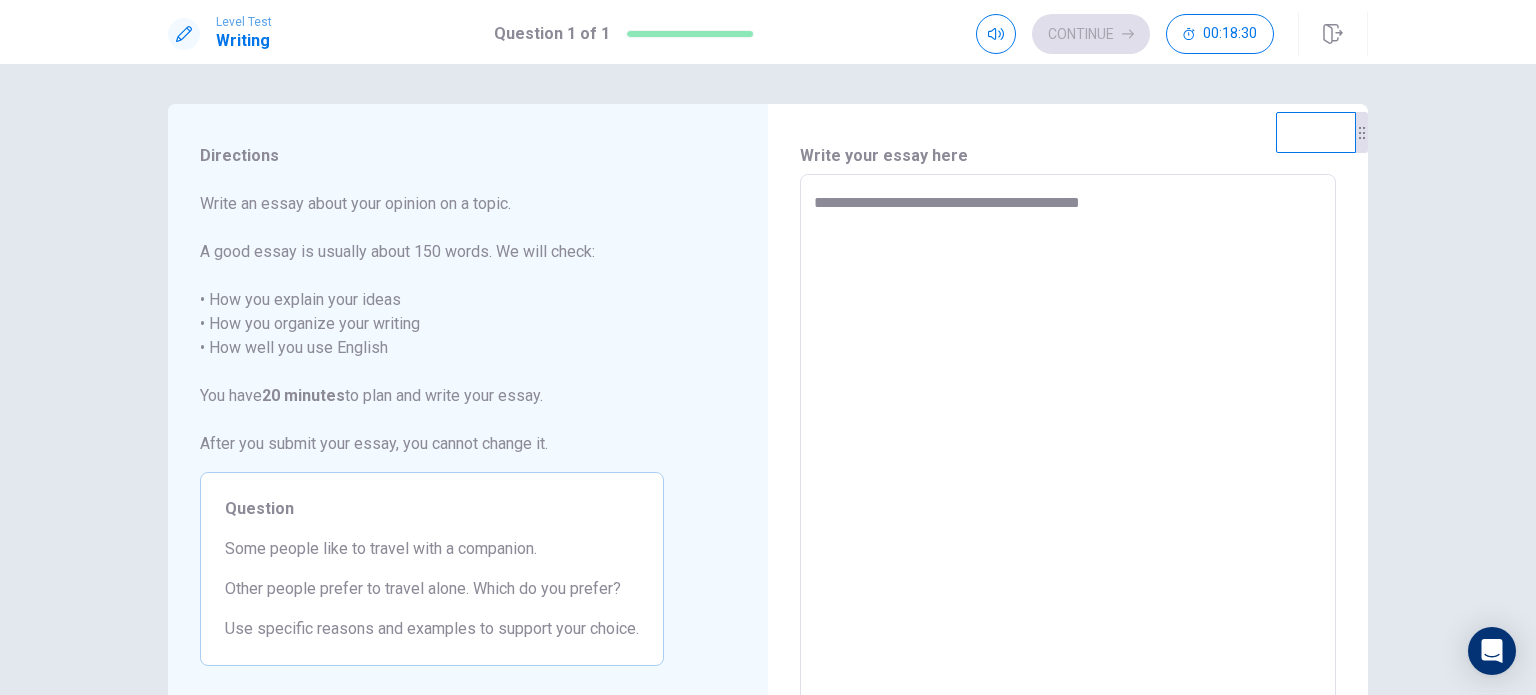 type on "*" 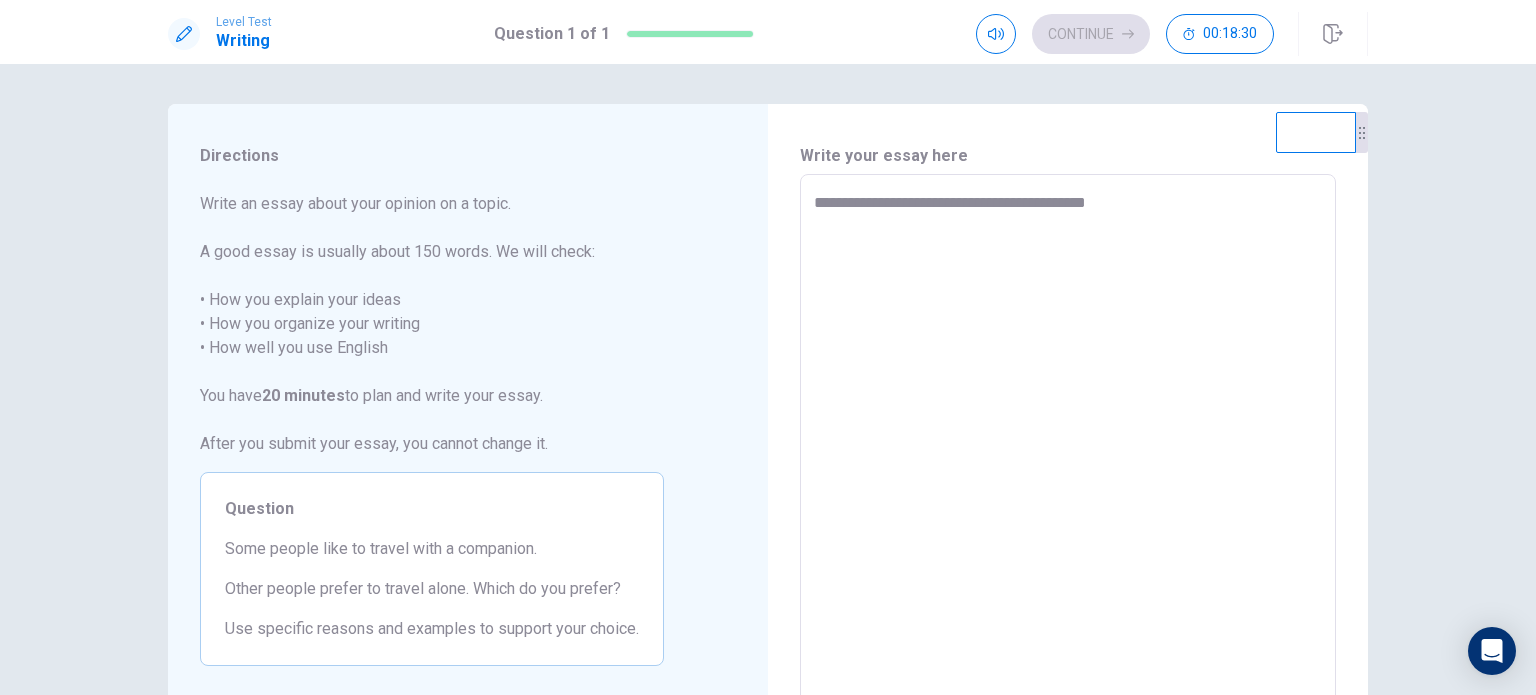 type on "*" 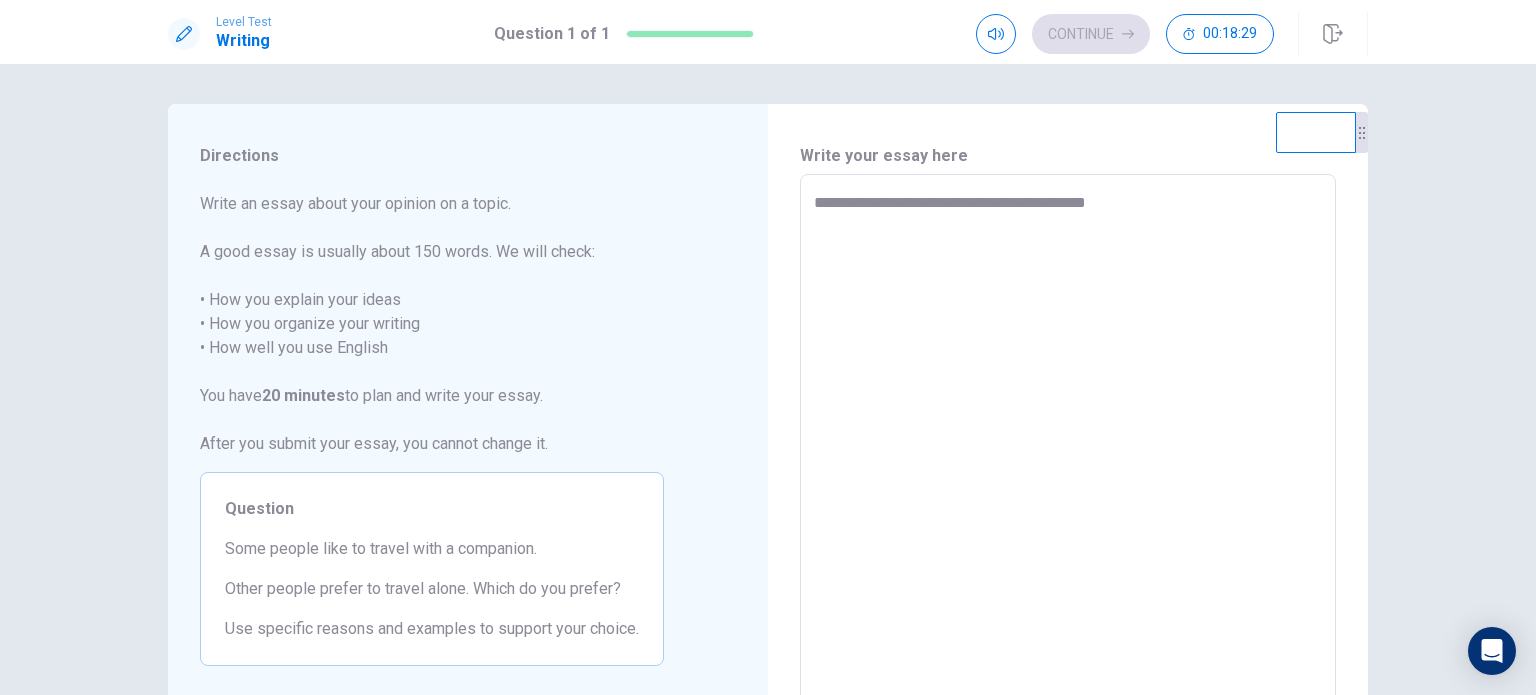 type on "**********" 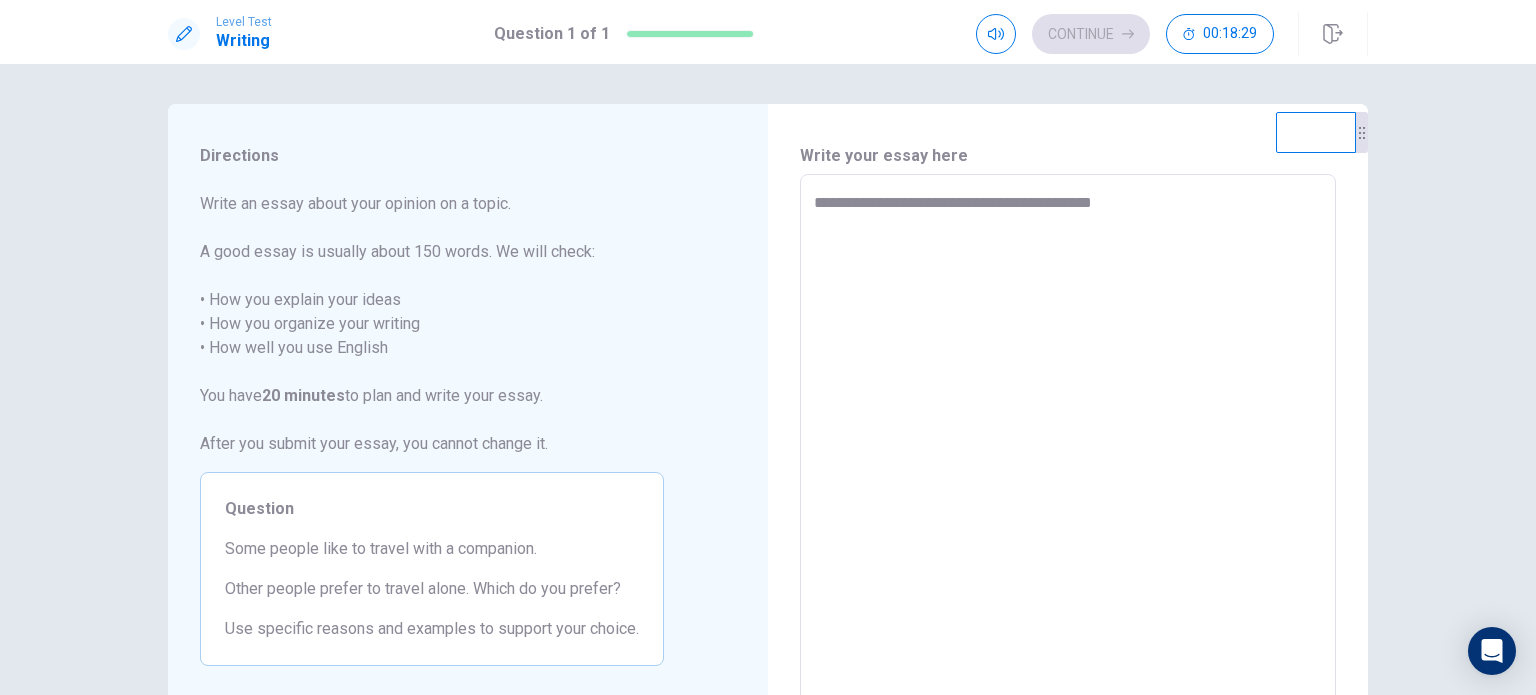 type on "*" 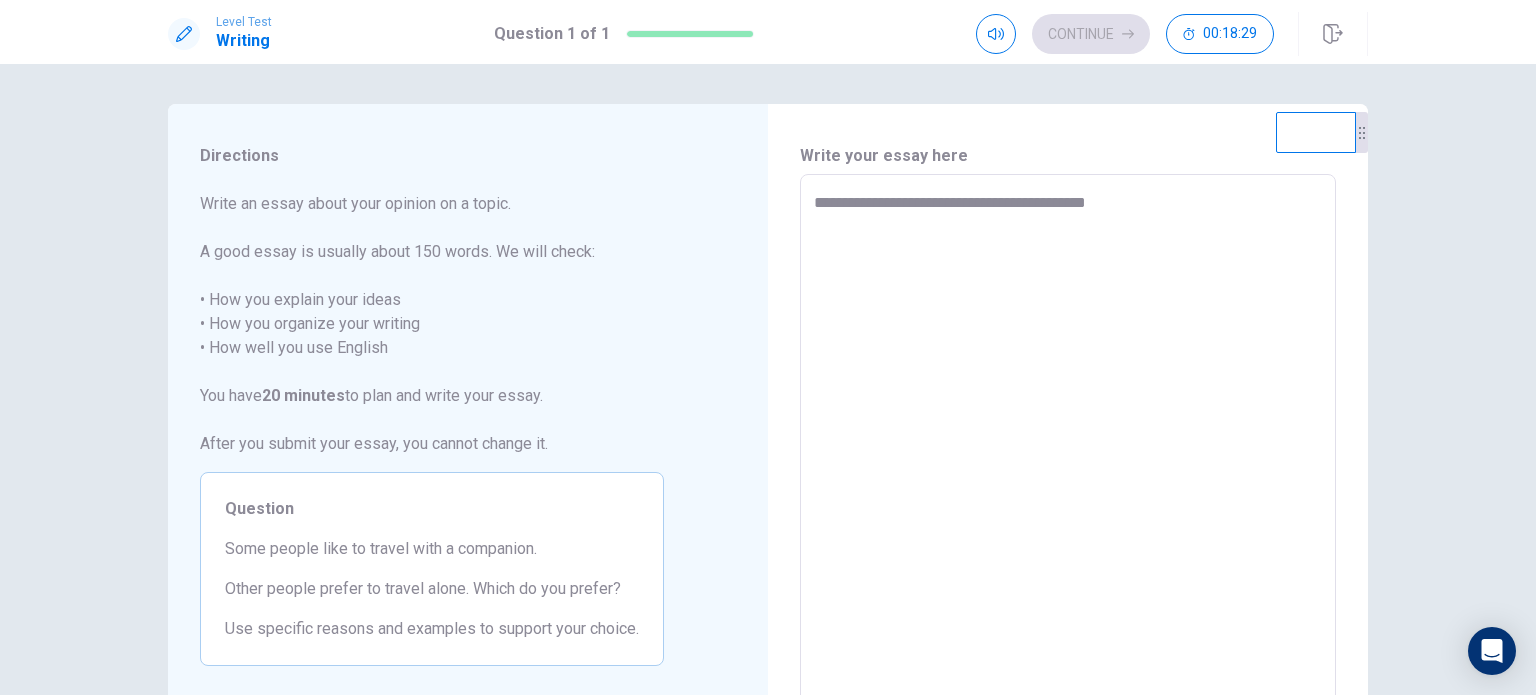 type on "*" 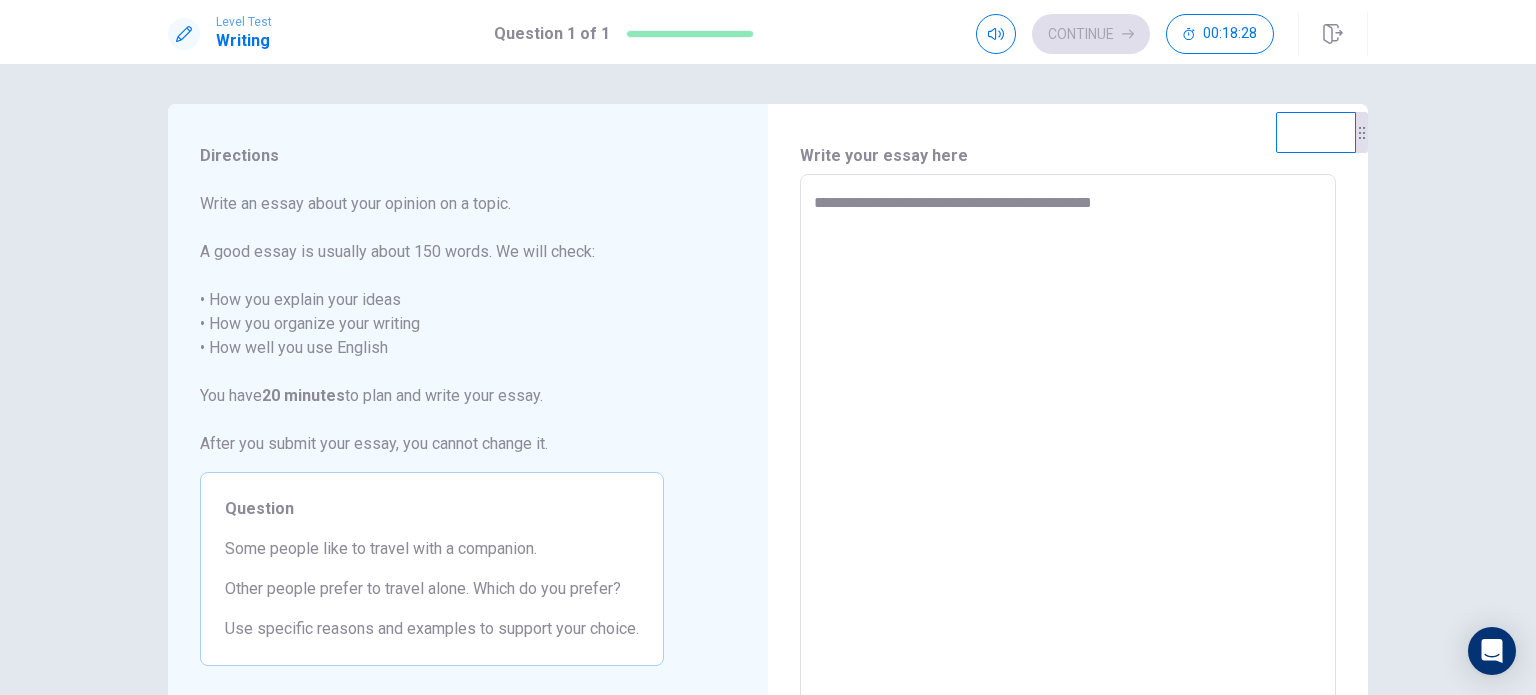 type on "*" 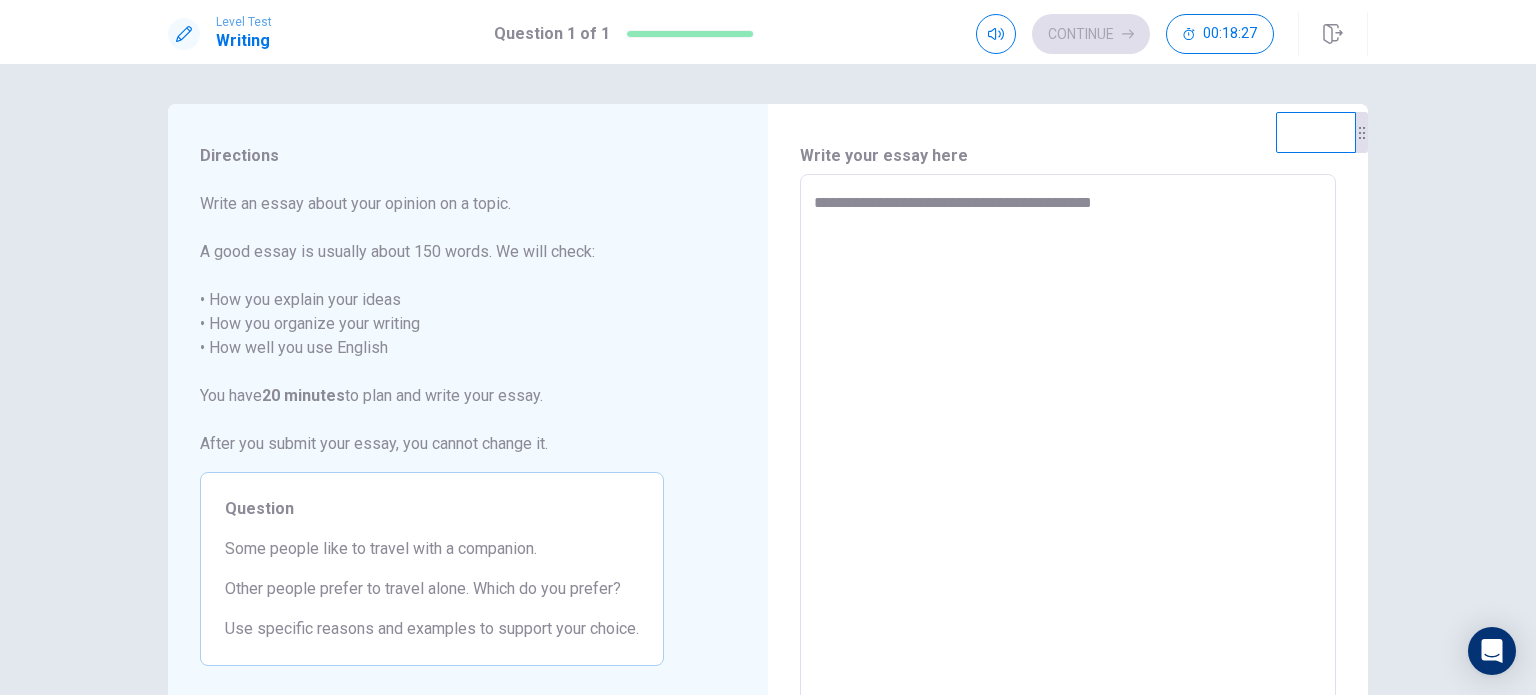 type on "**********" 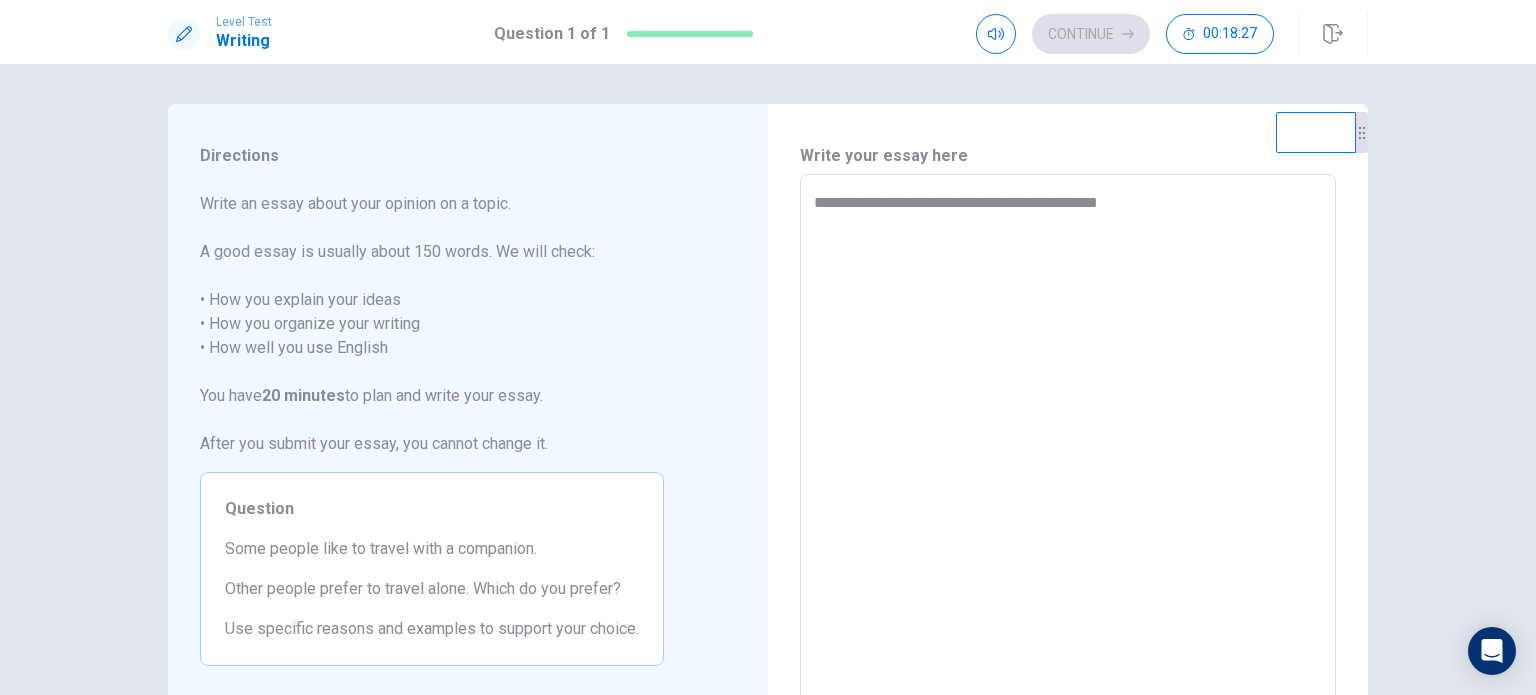 type on "*" 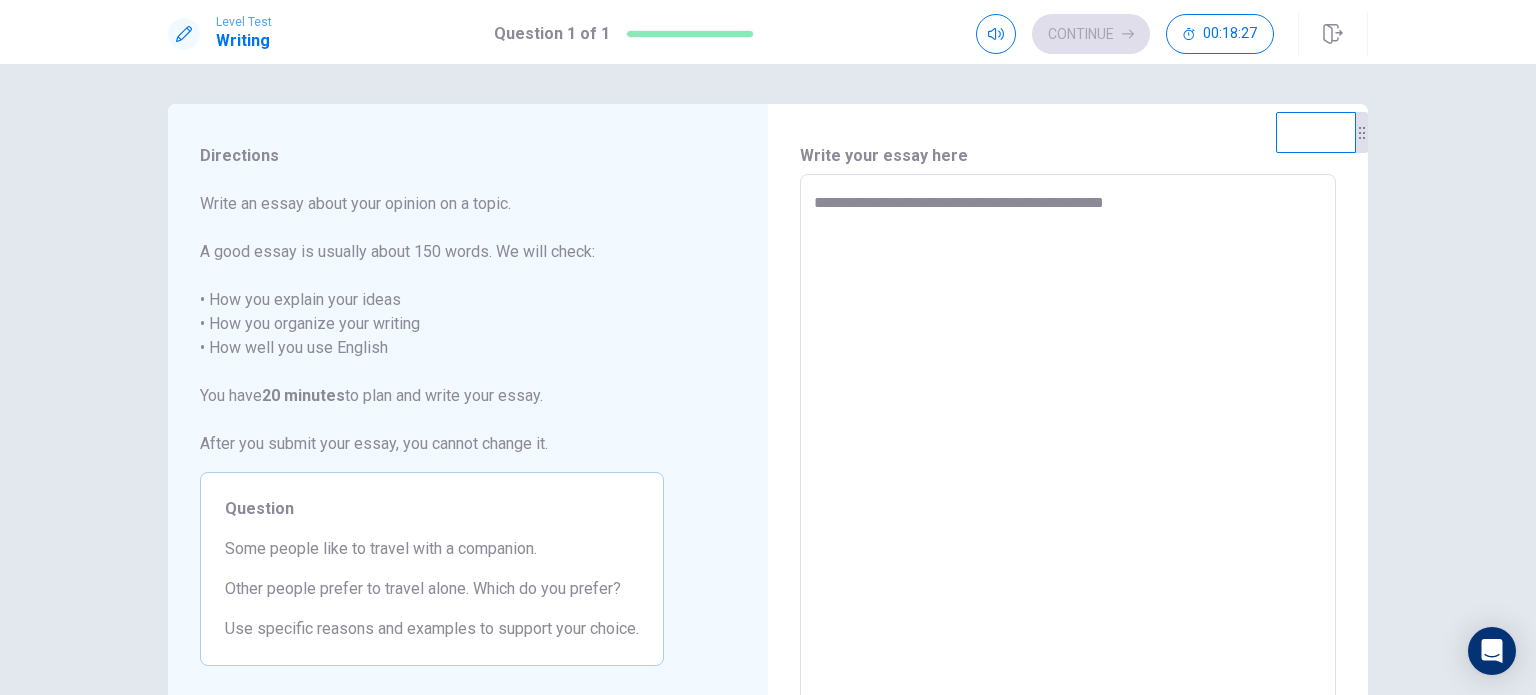 type on "*" 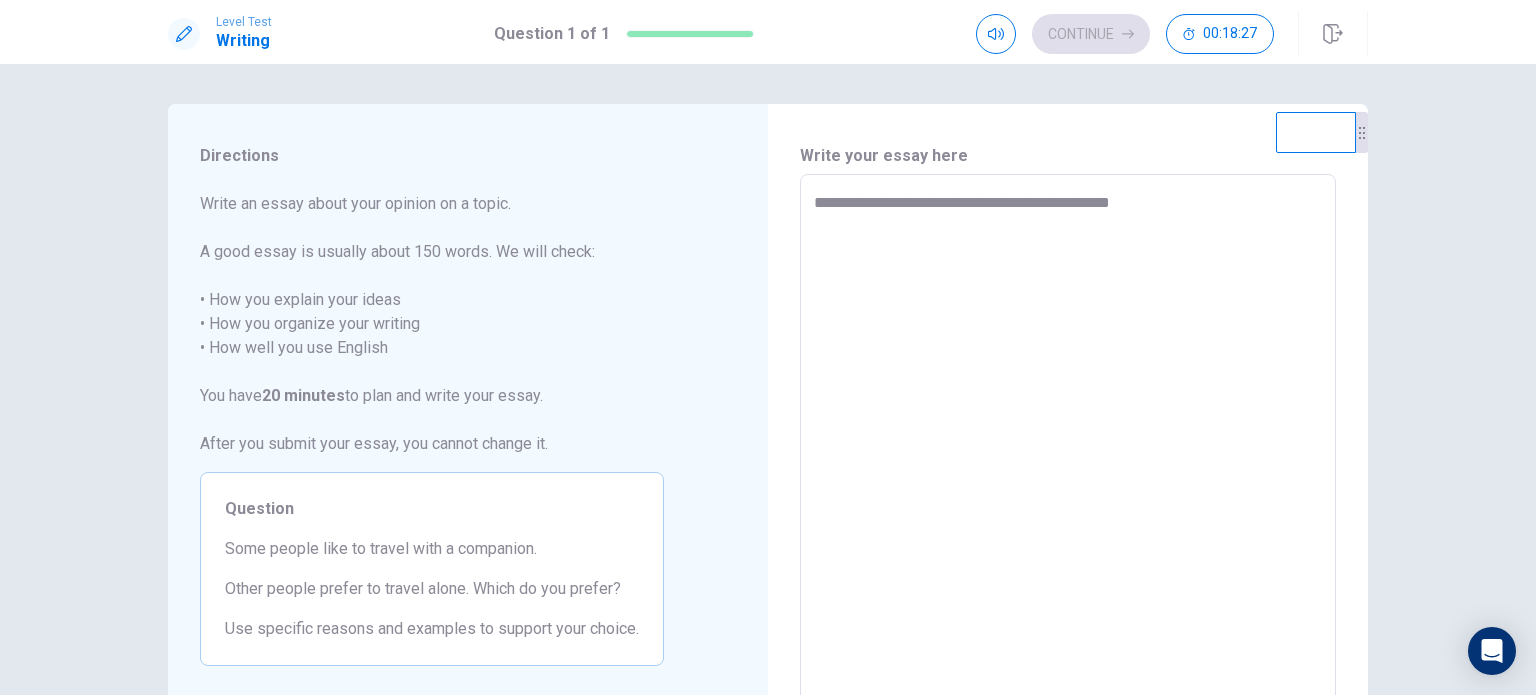 type on "*" 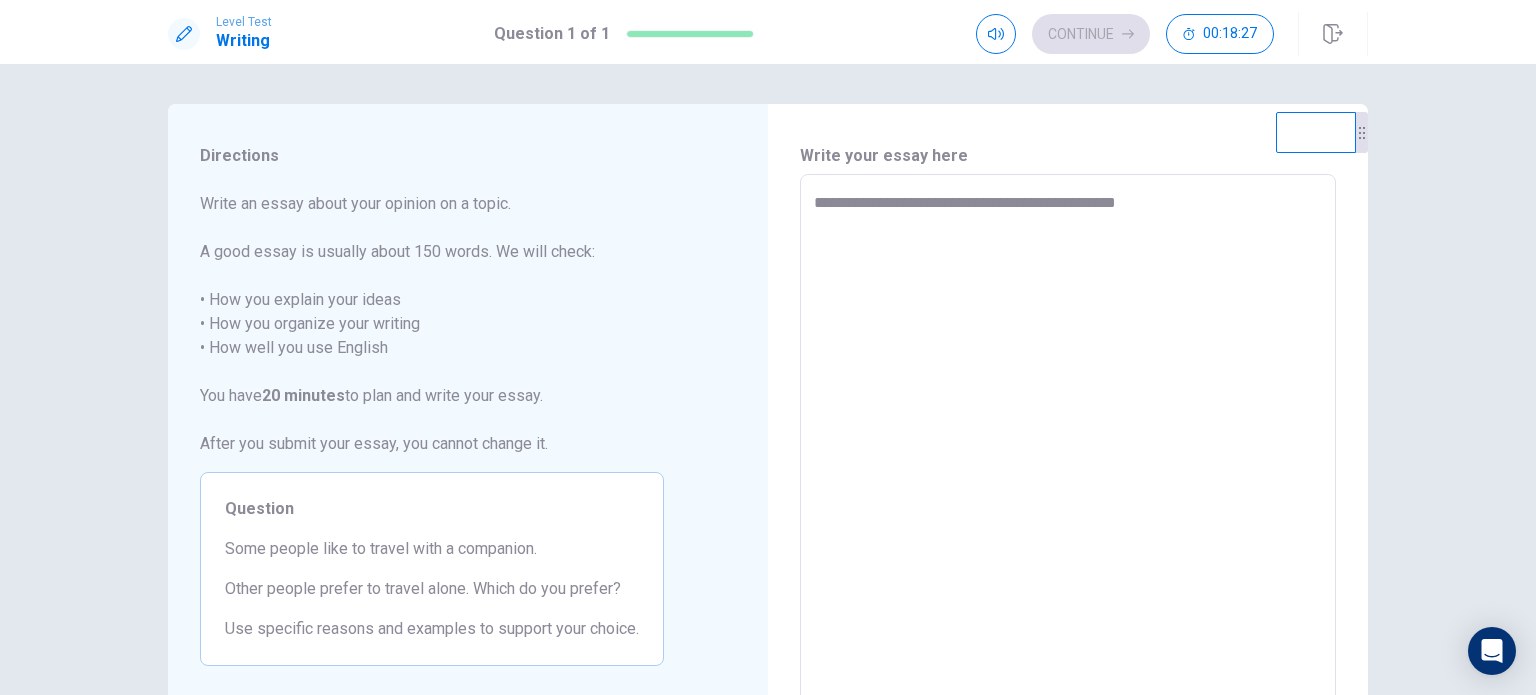 type on "*" 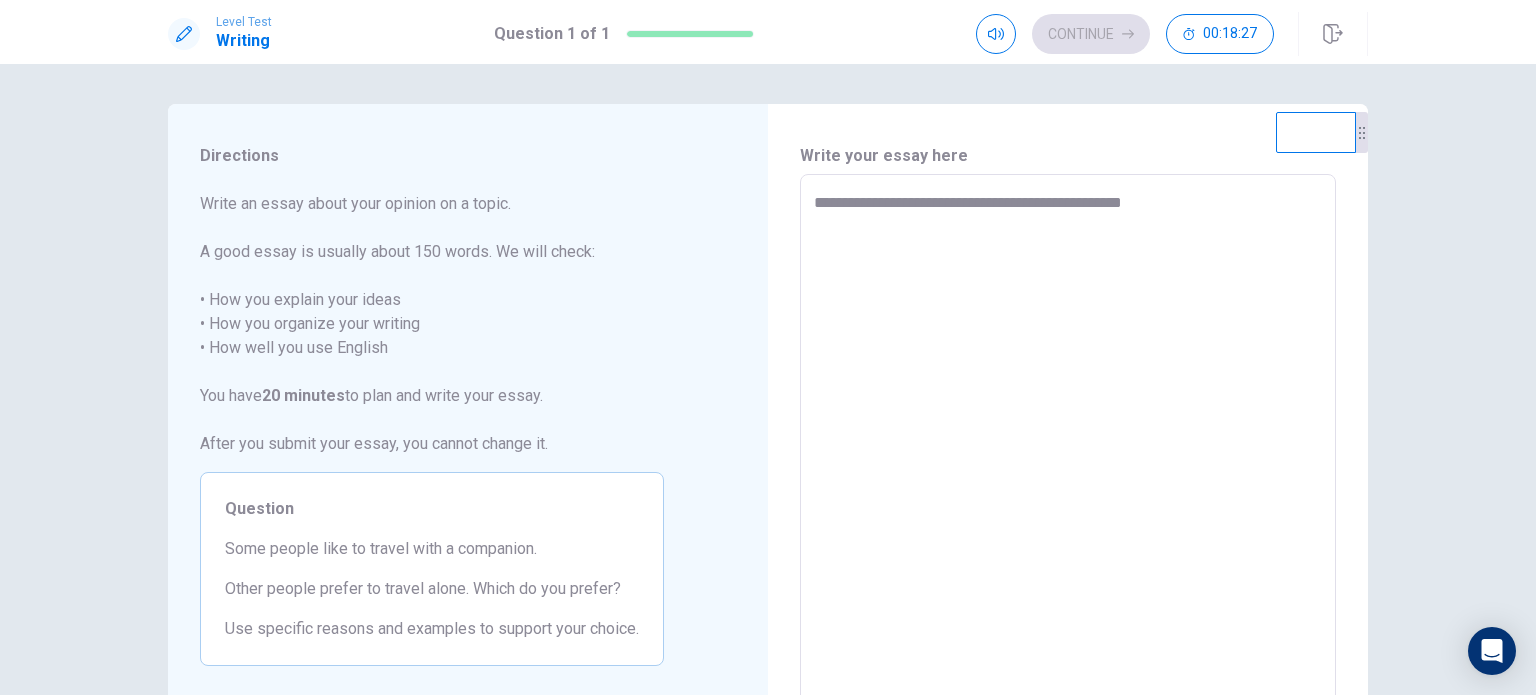 type on "*" 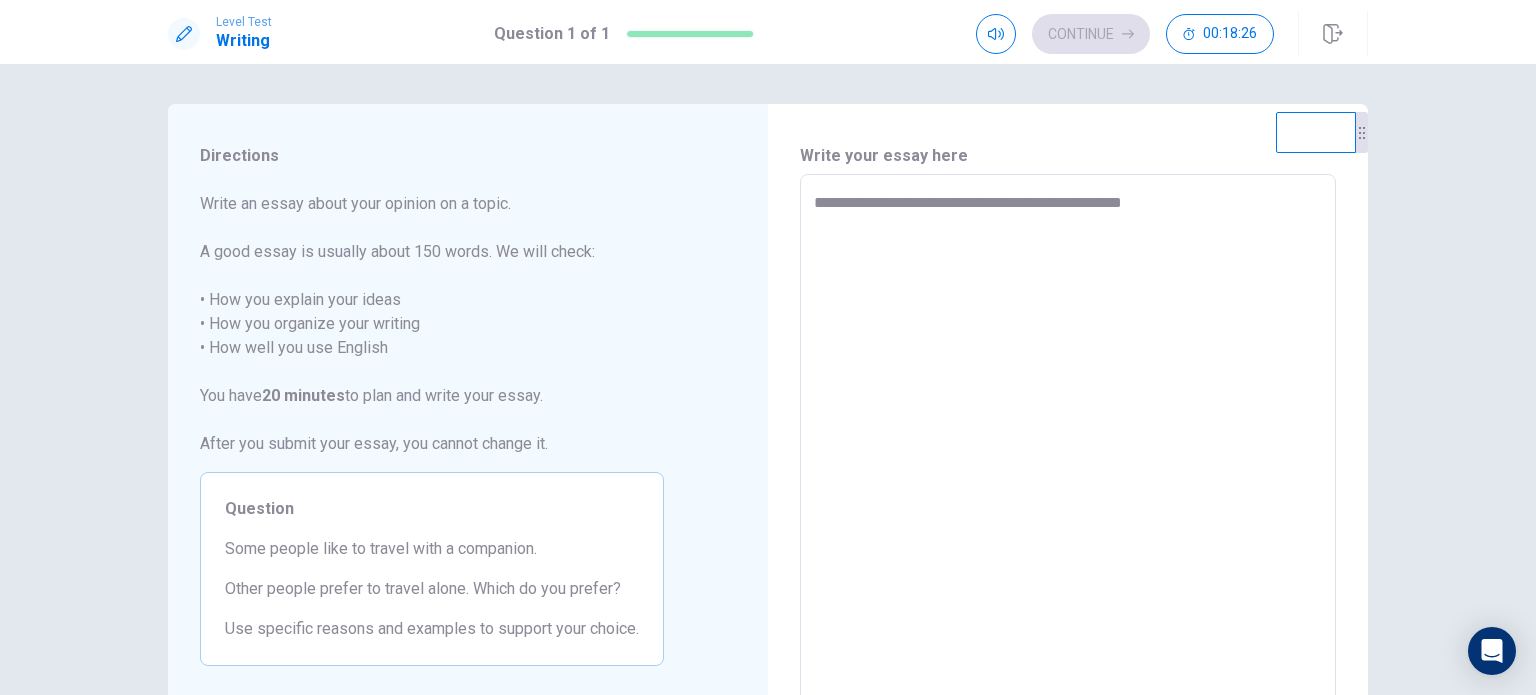 type on "**********" 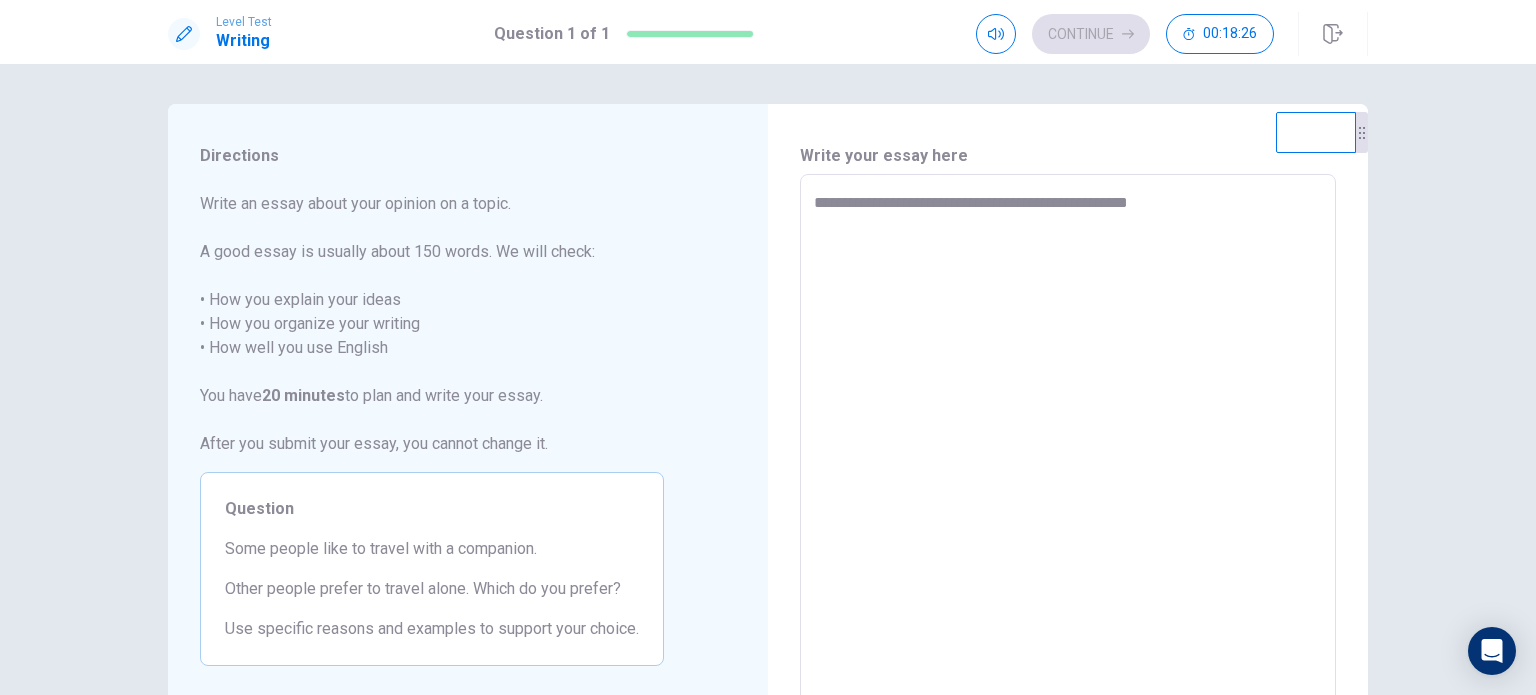 type on "*" 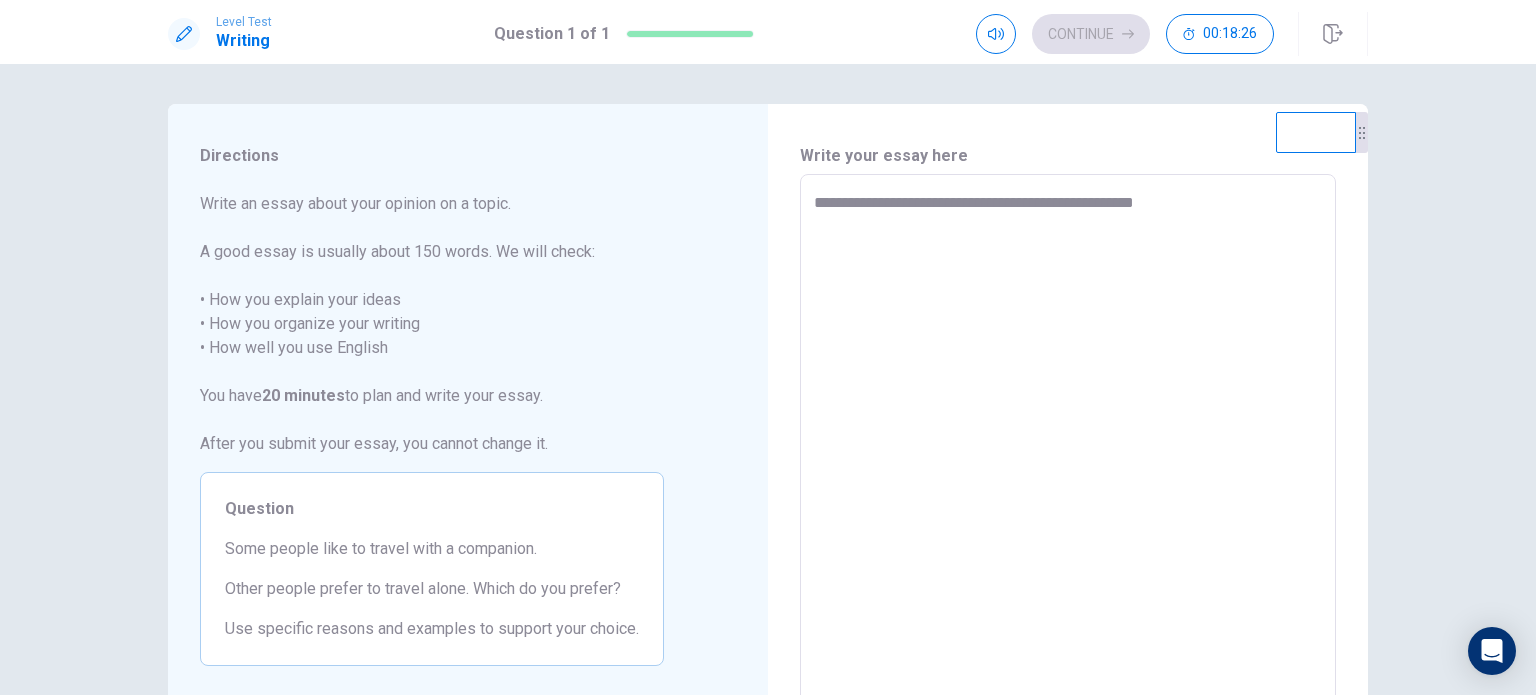 type on "*" 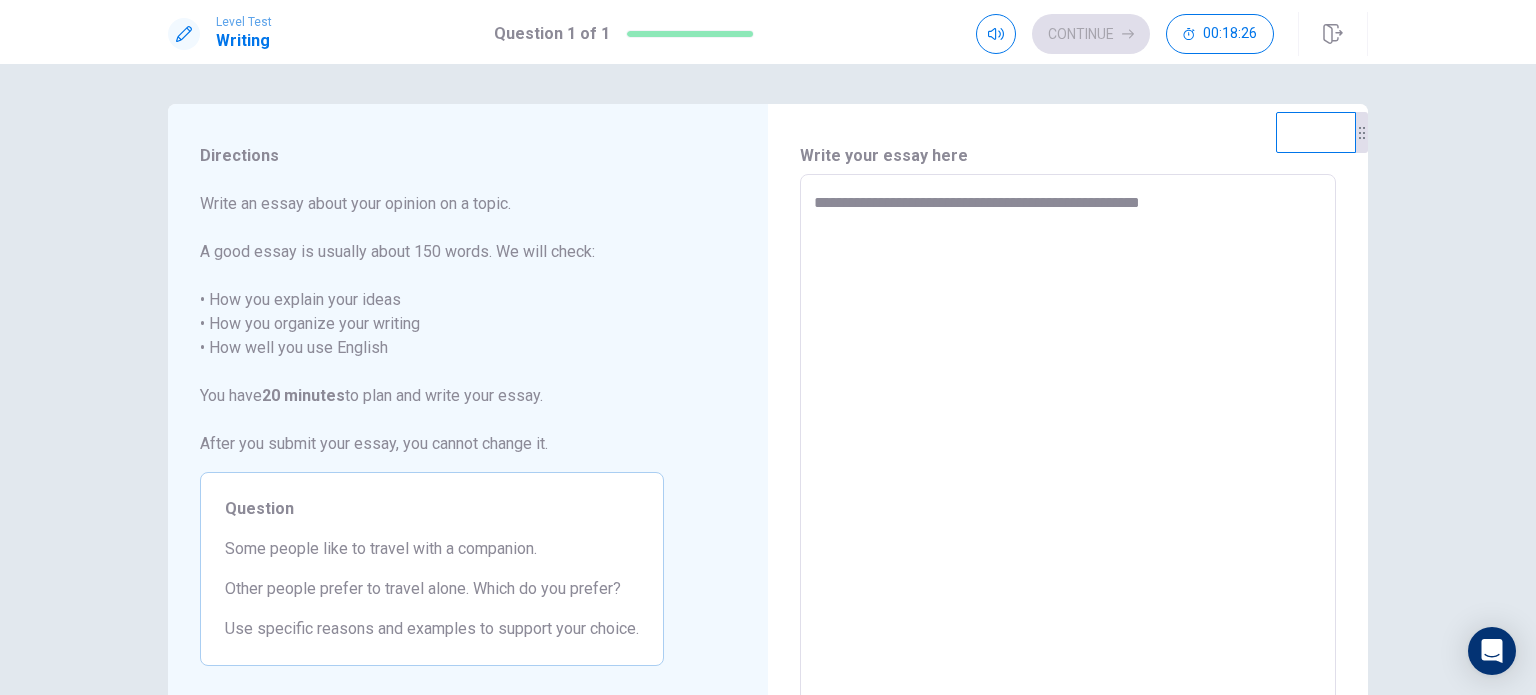 type on "*" 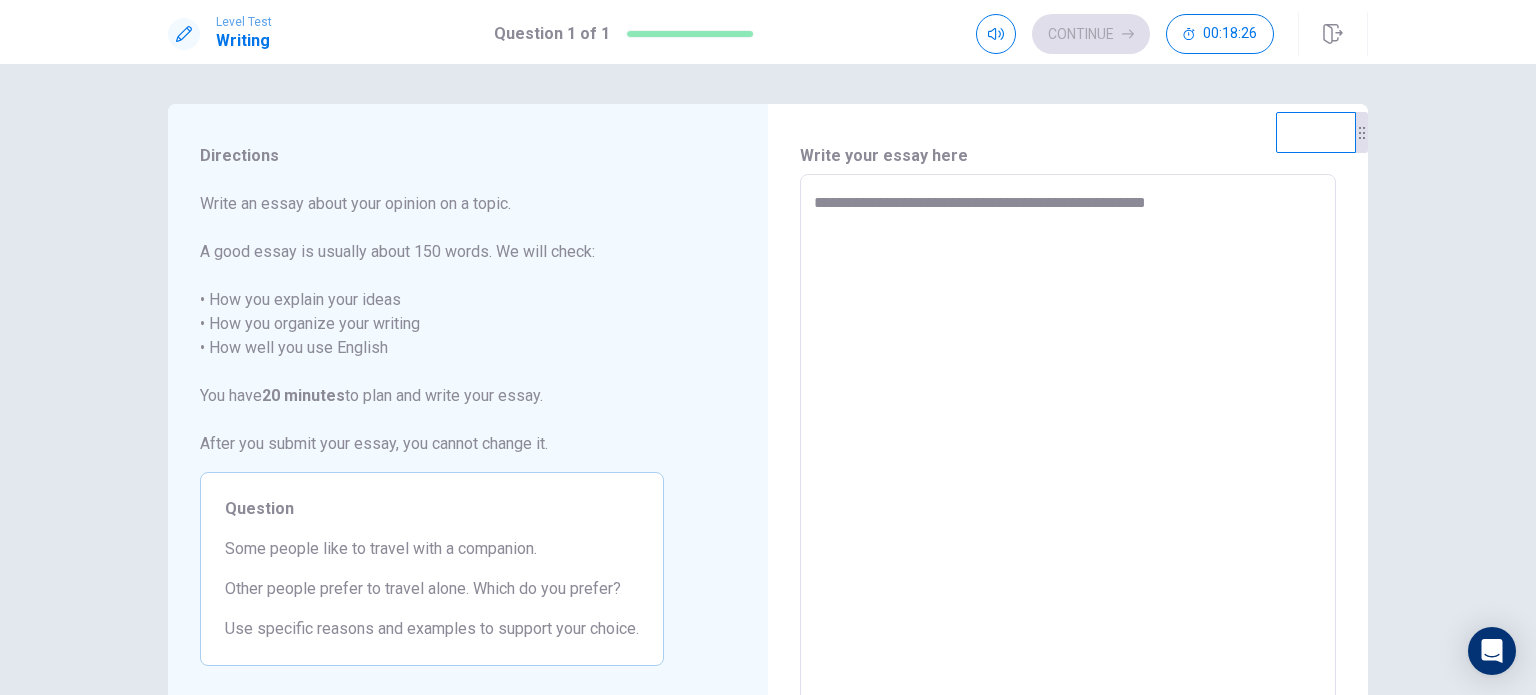 type on "*" 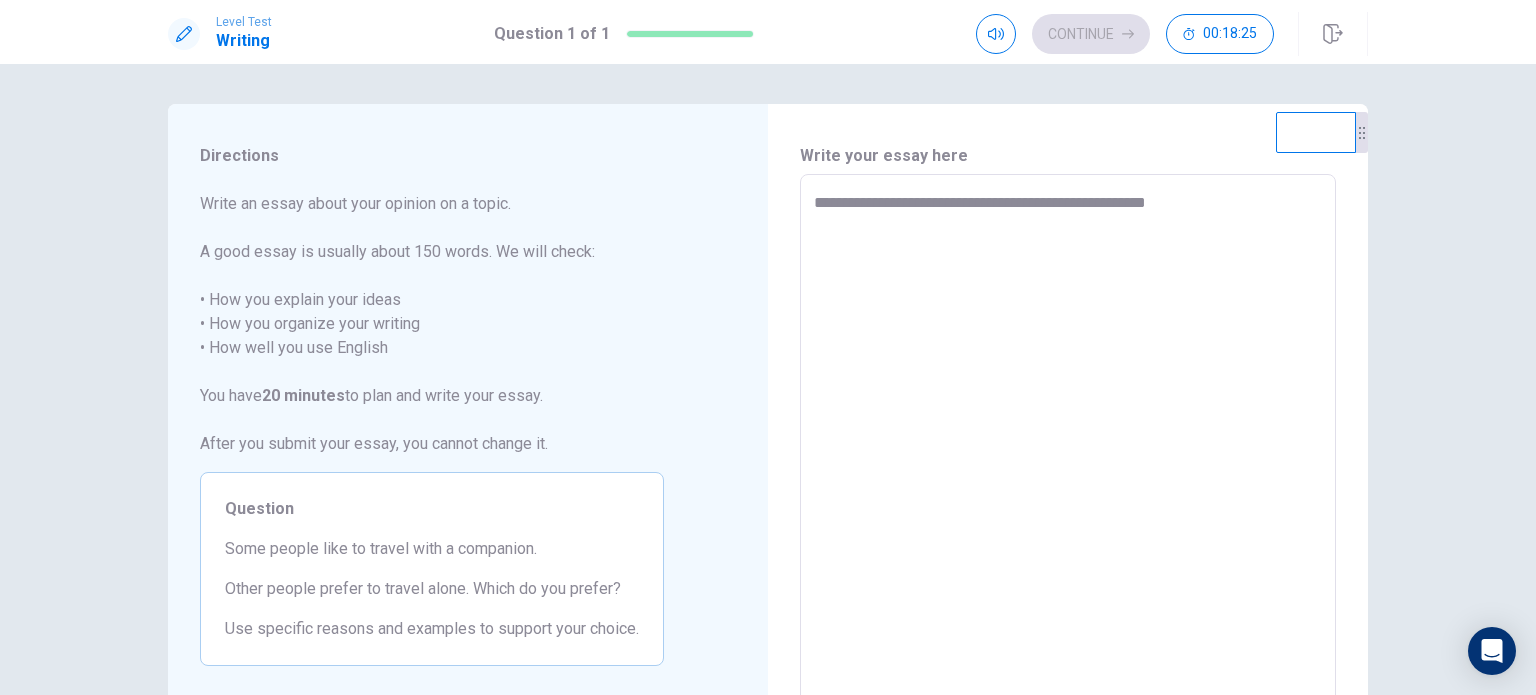 type on "**********" 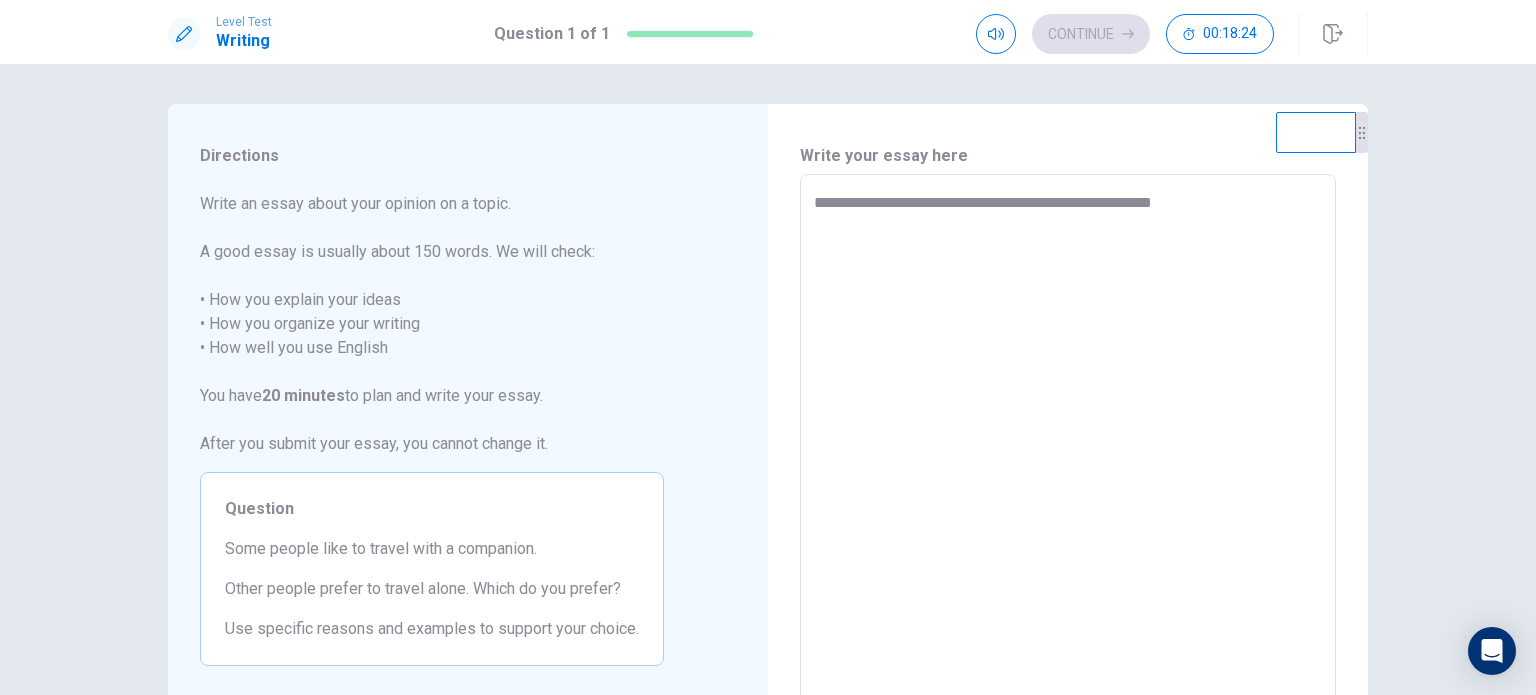 type on "*" 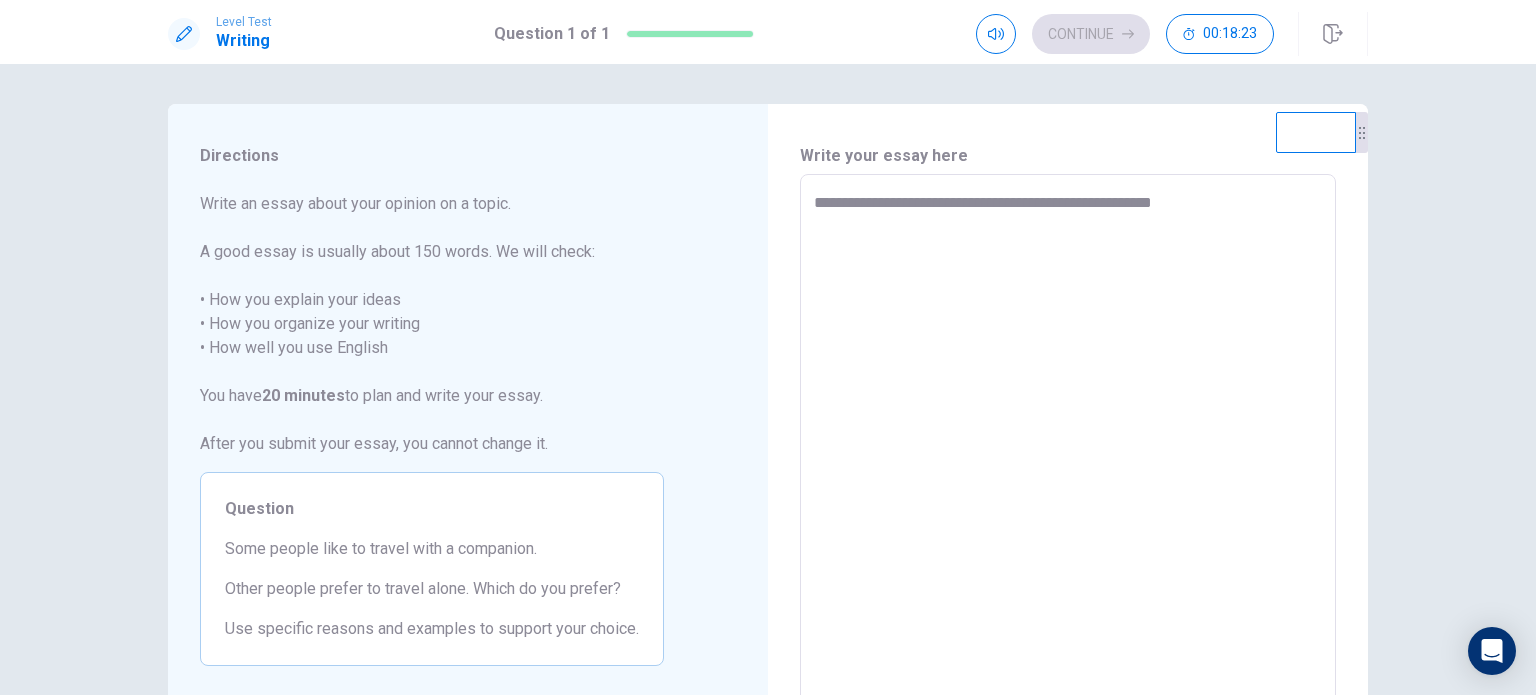 type on "**********" 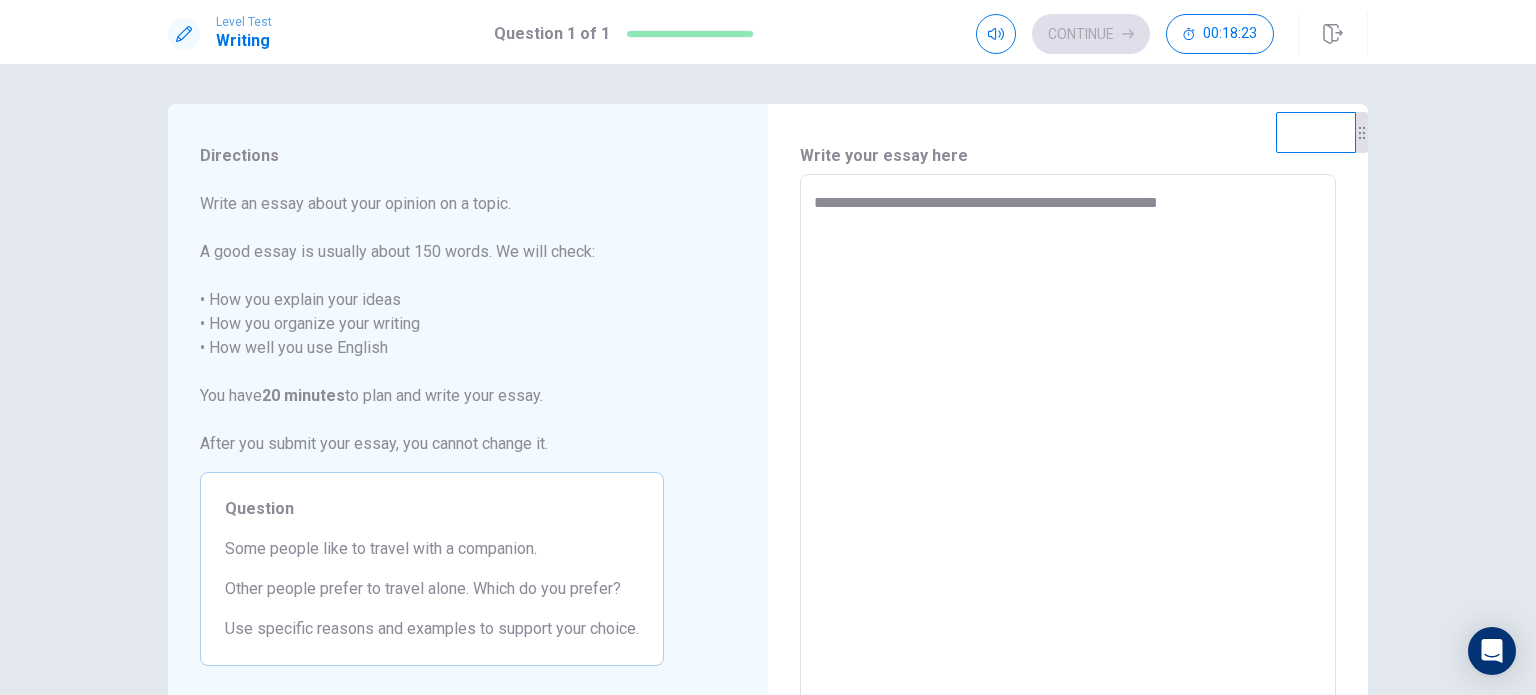 type on "*" 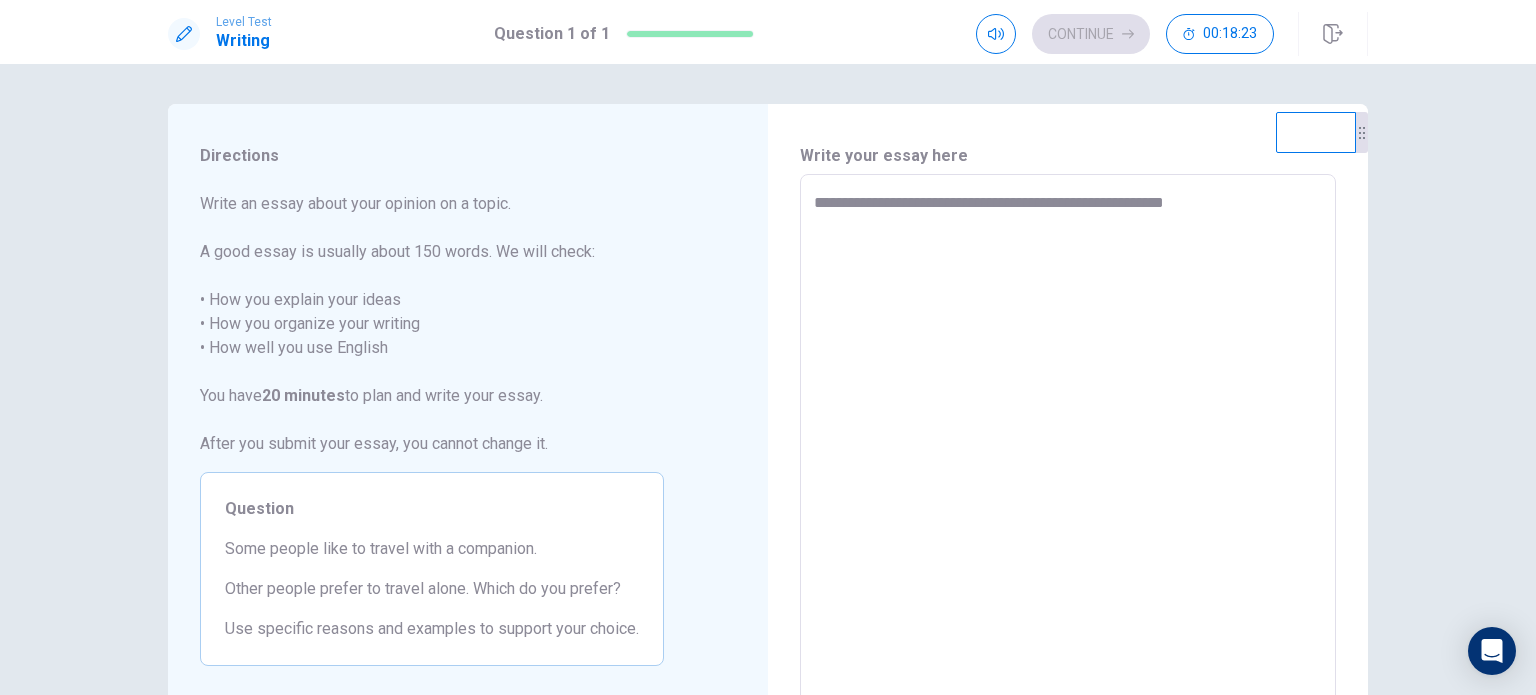type on "*" 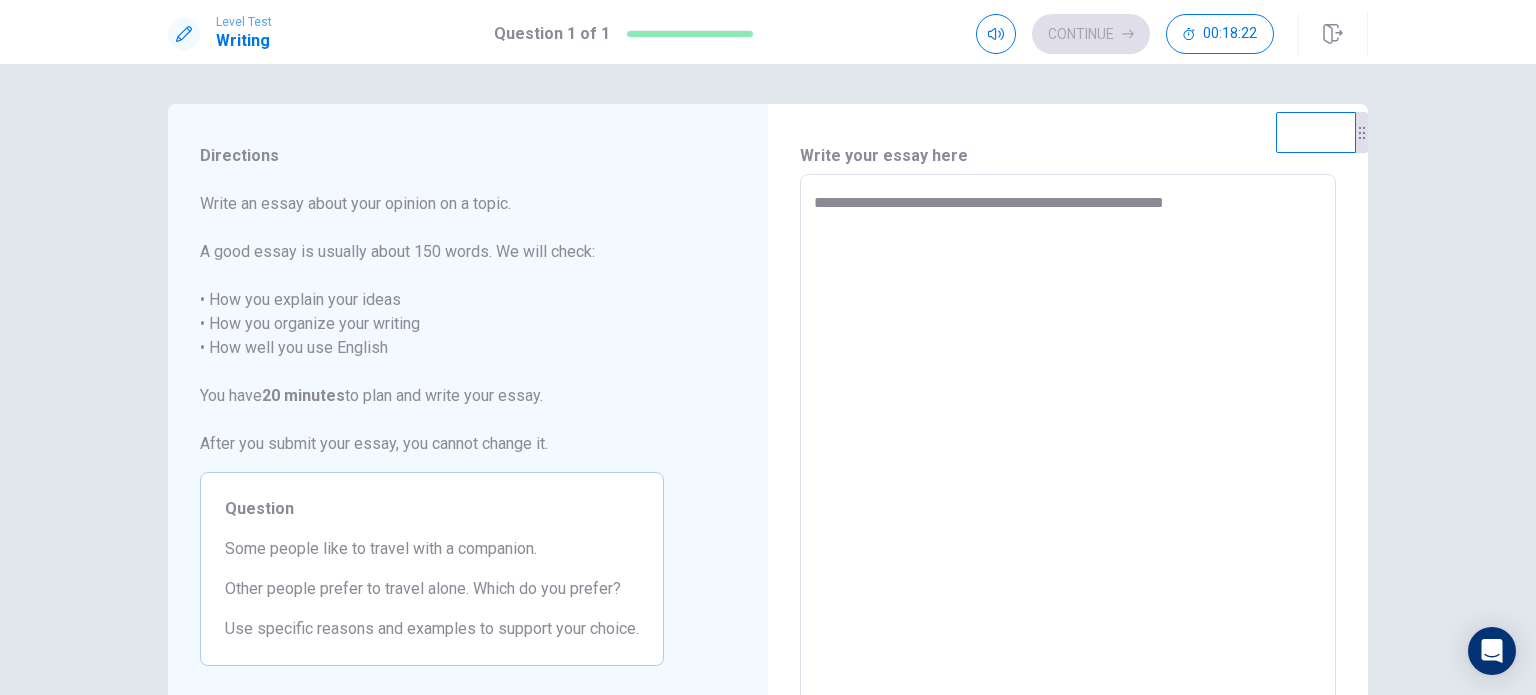 type on "**********" 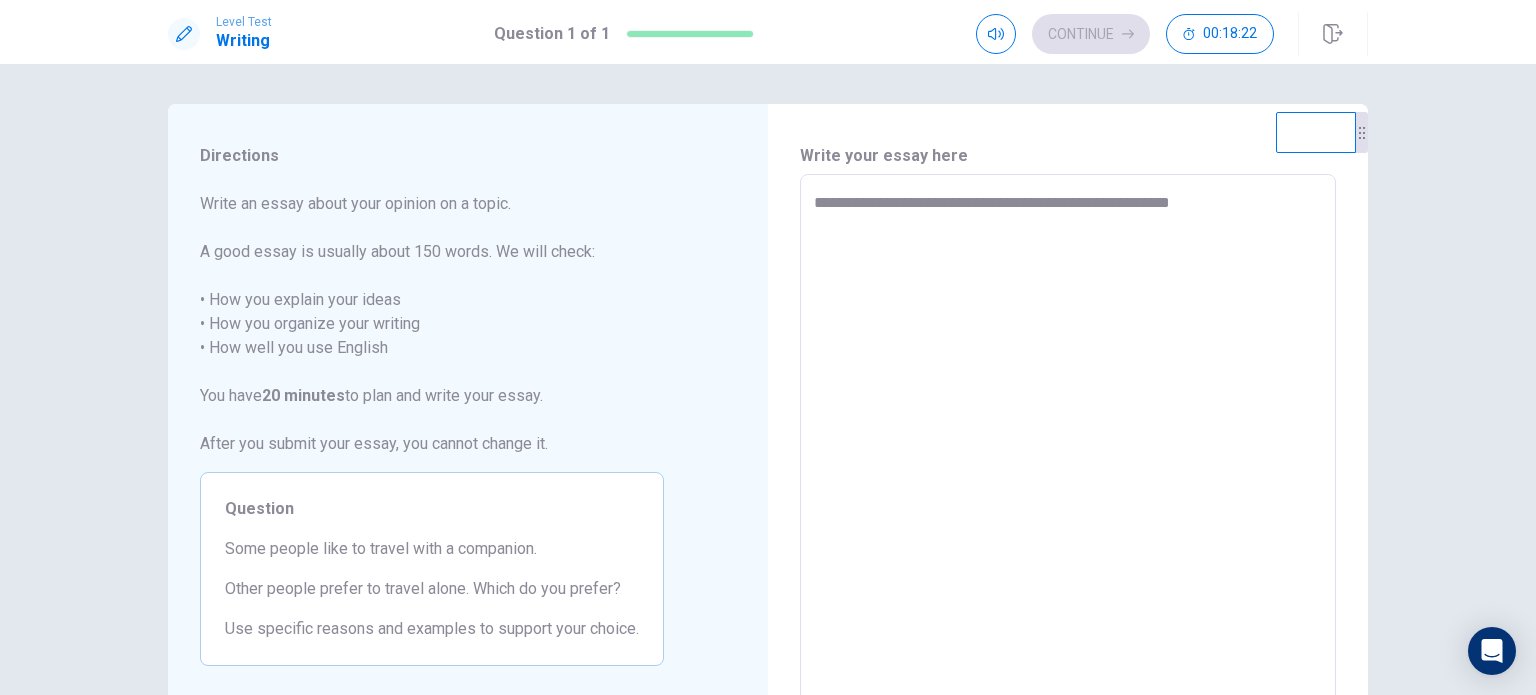 type on "*" 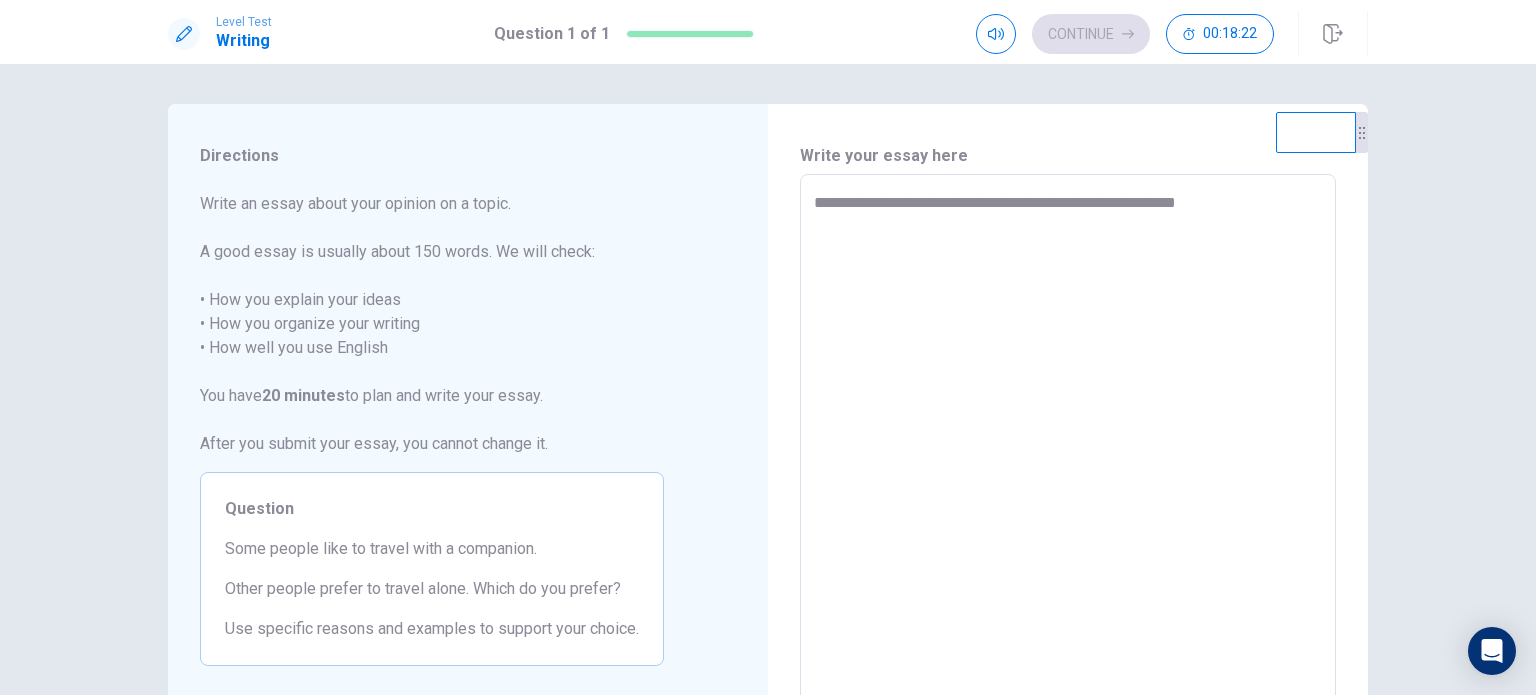 type on "*" 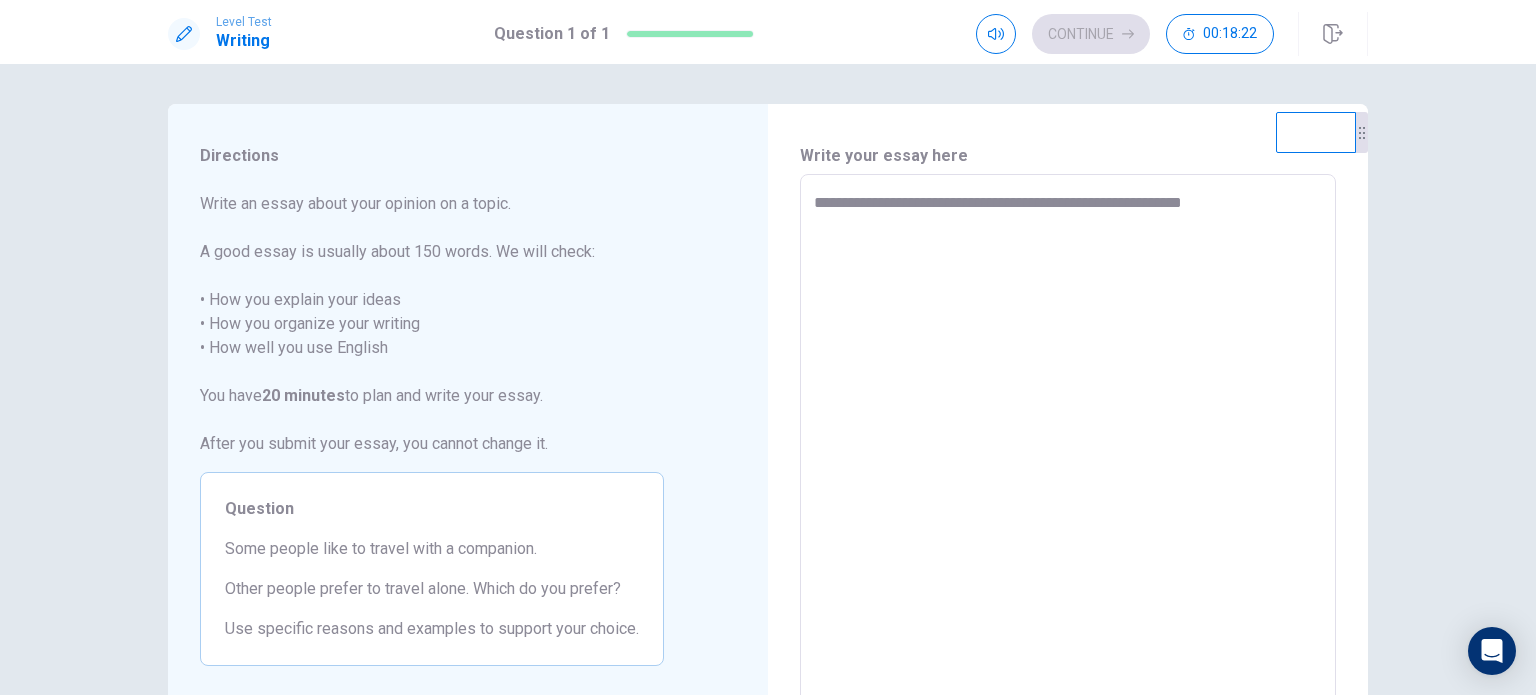 type on "*" 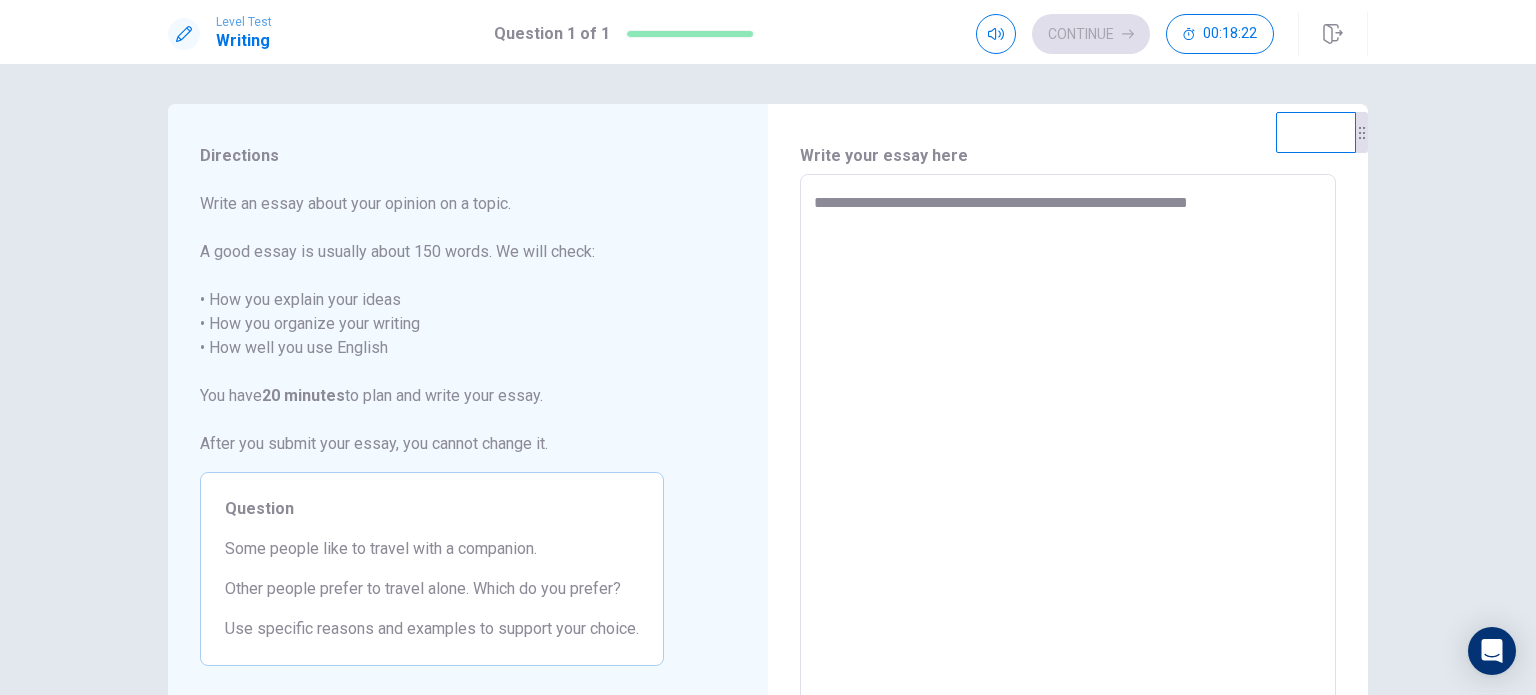 type on "*" 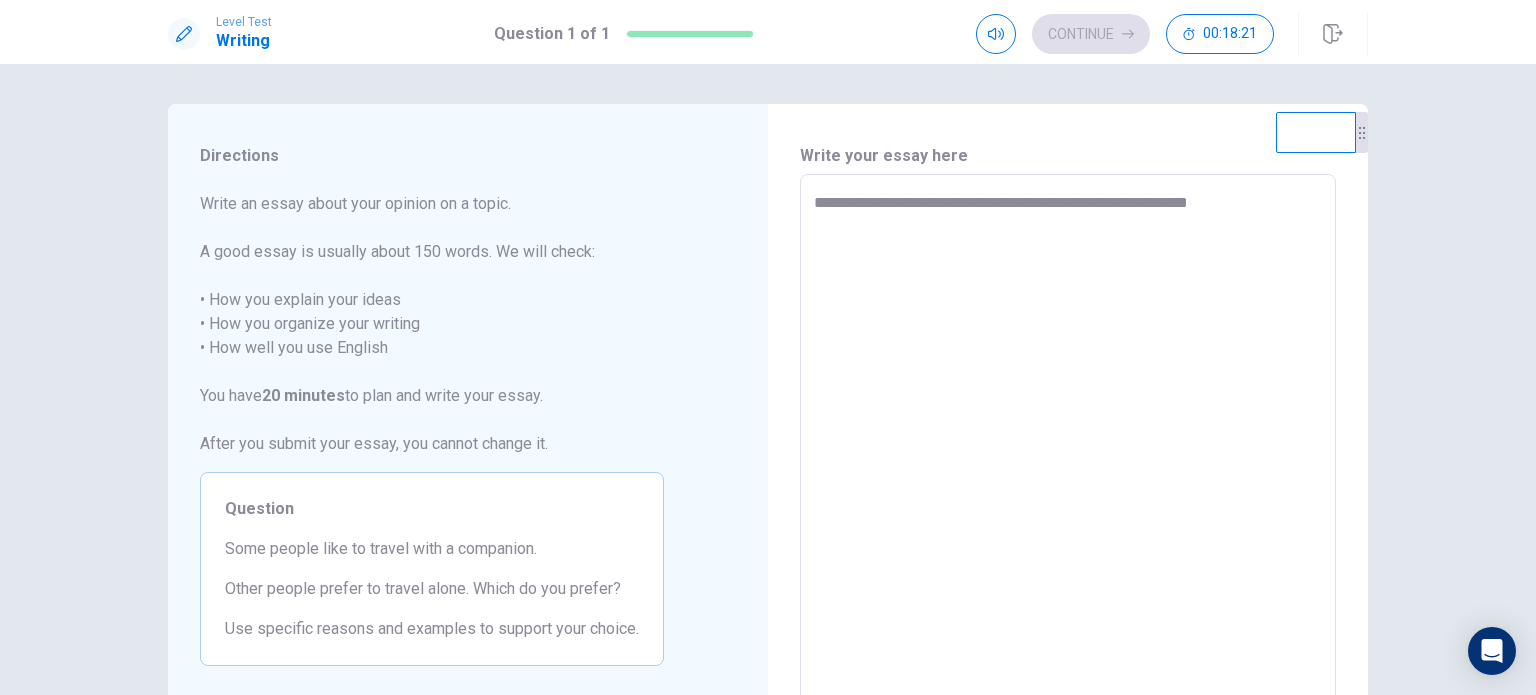 type on "**********" 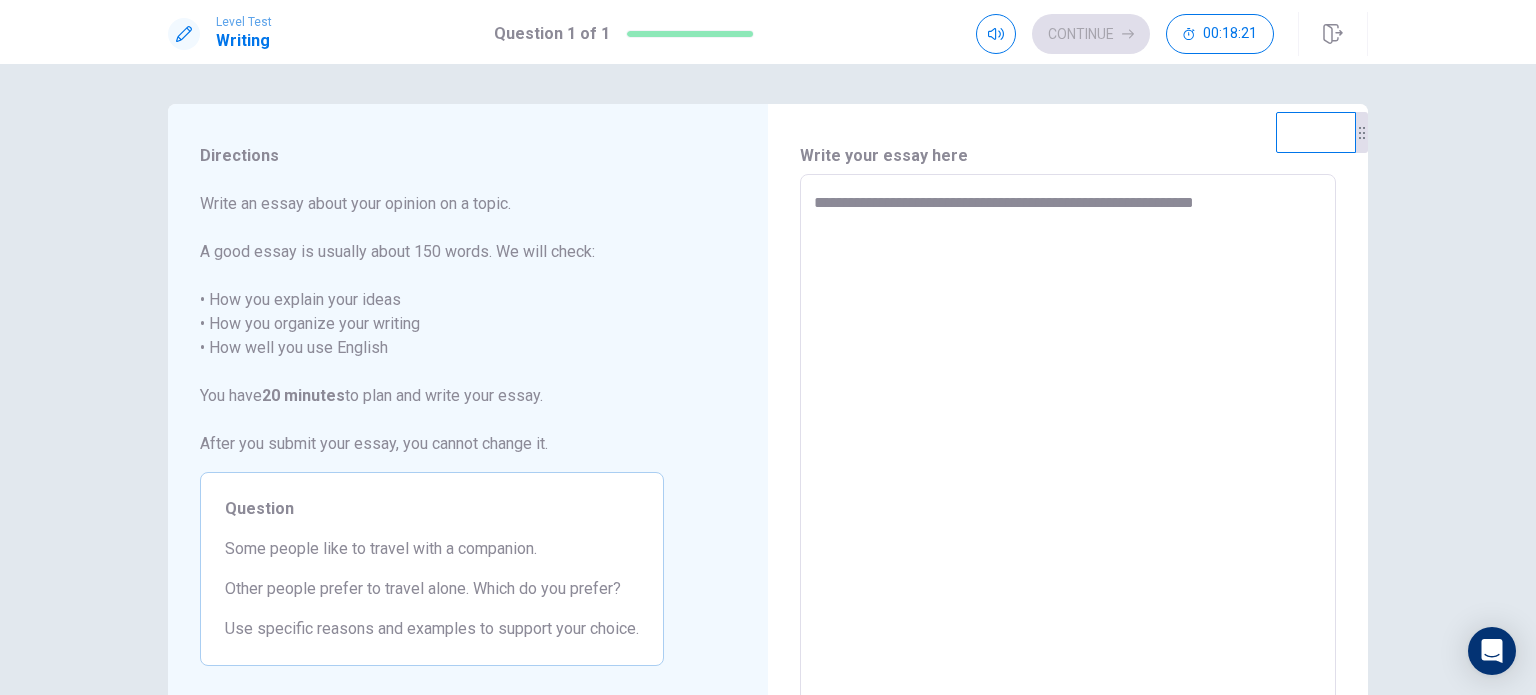 type on "*" 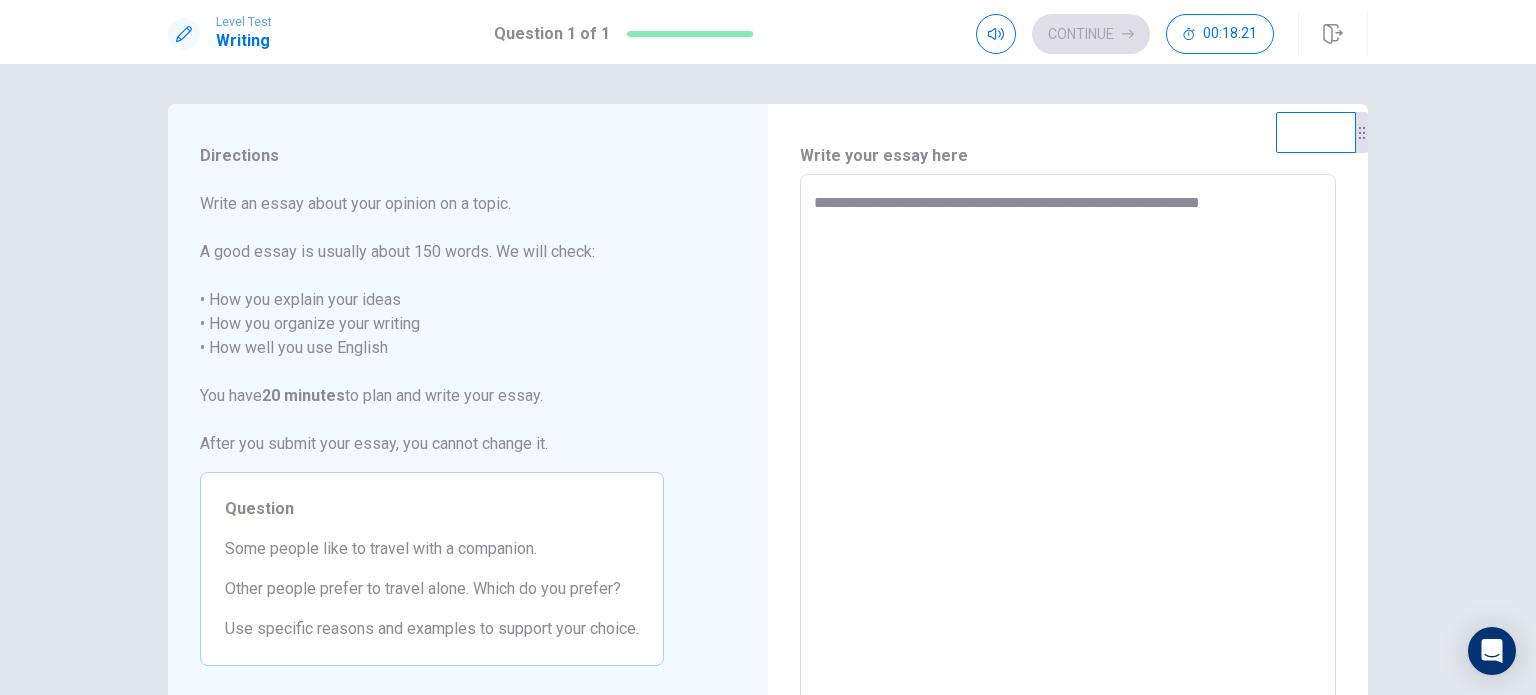 type on "*" 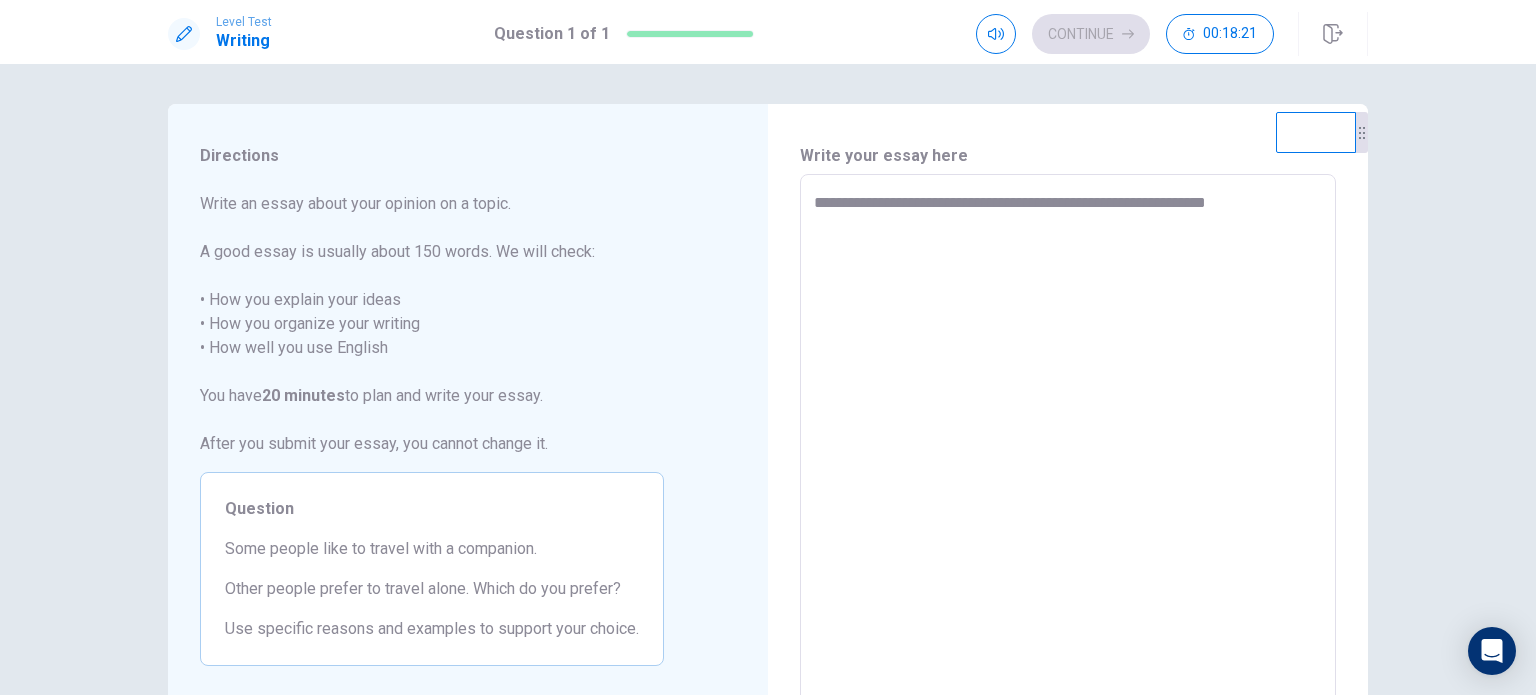 type on "*" 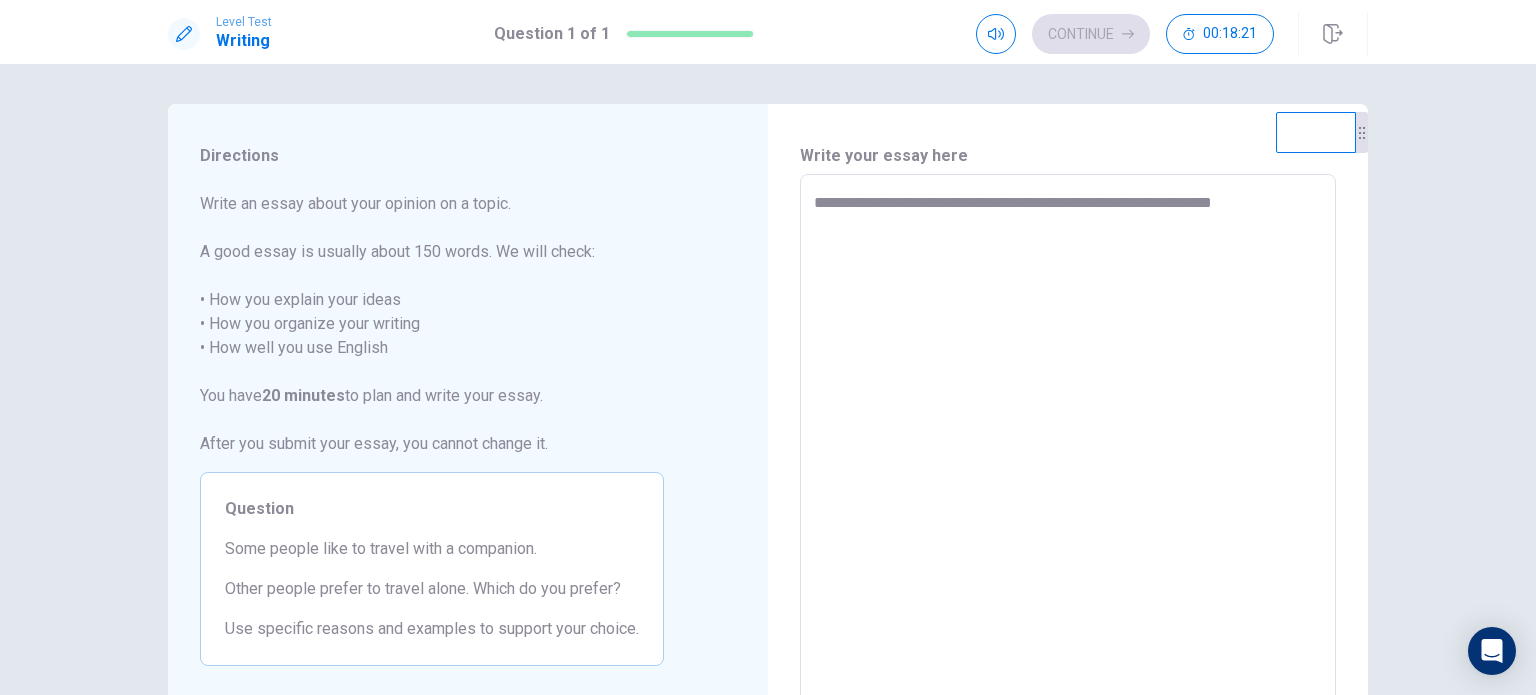 type on "*" 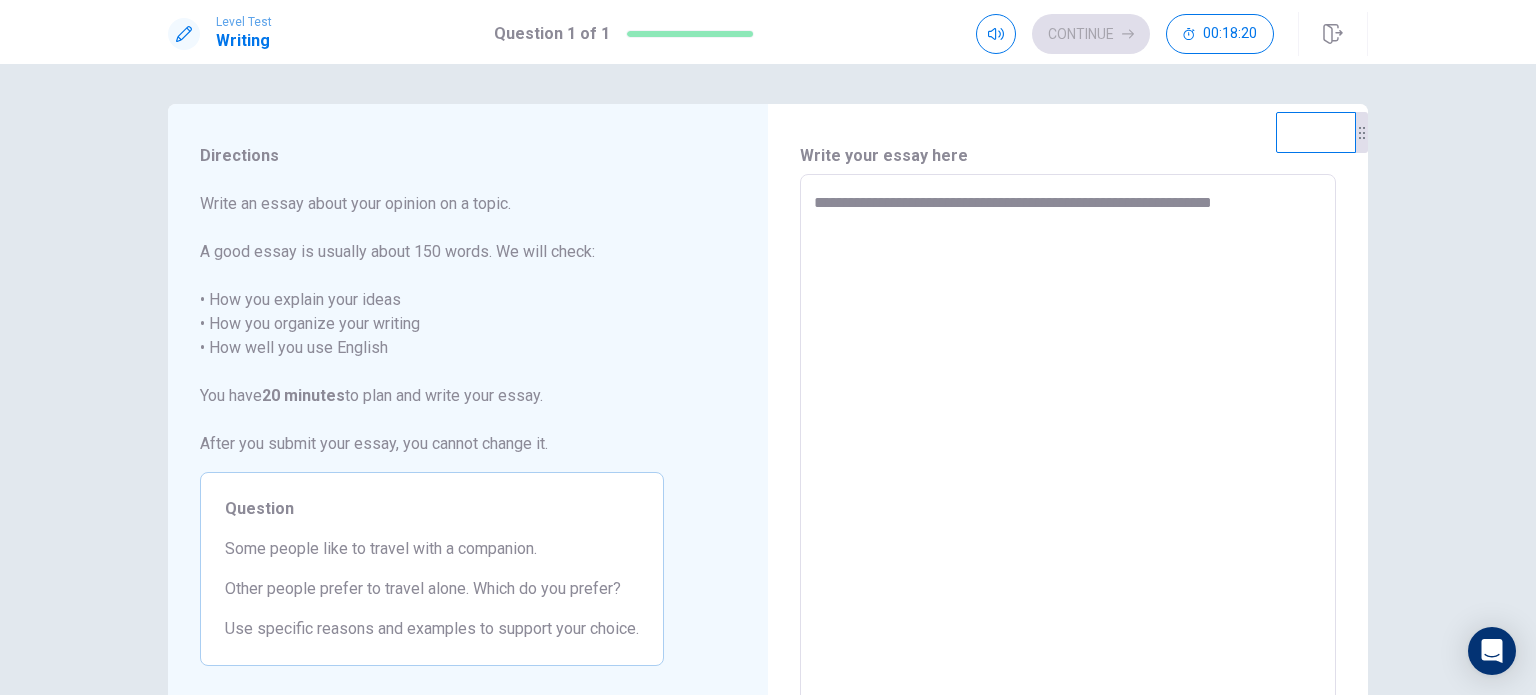 type on "**********" 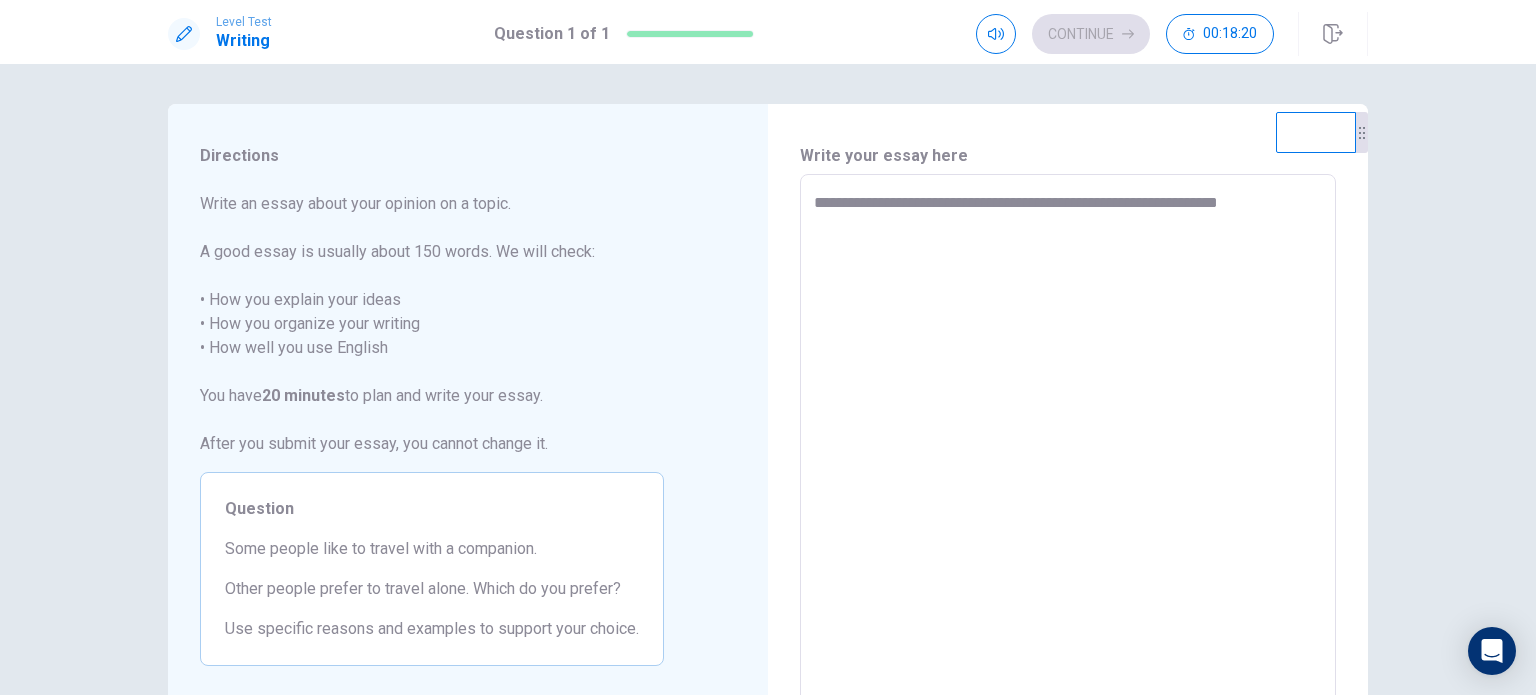 type on "*" 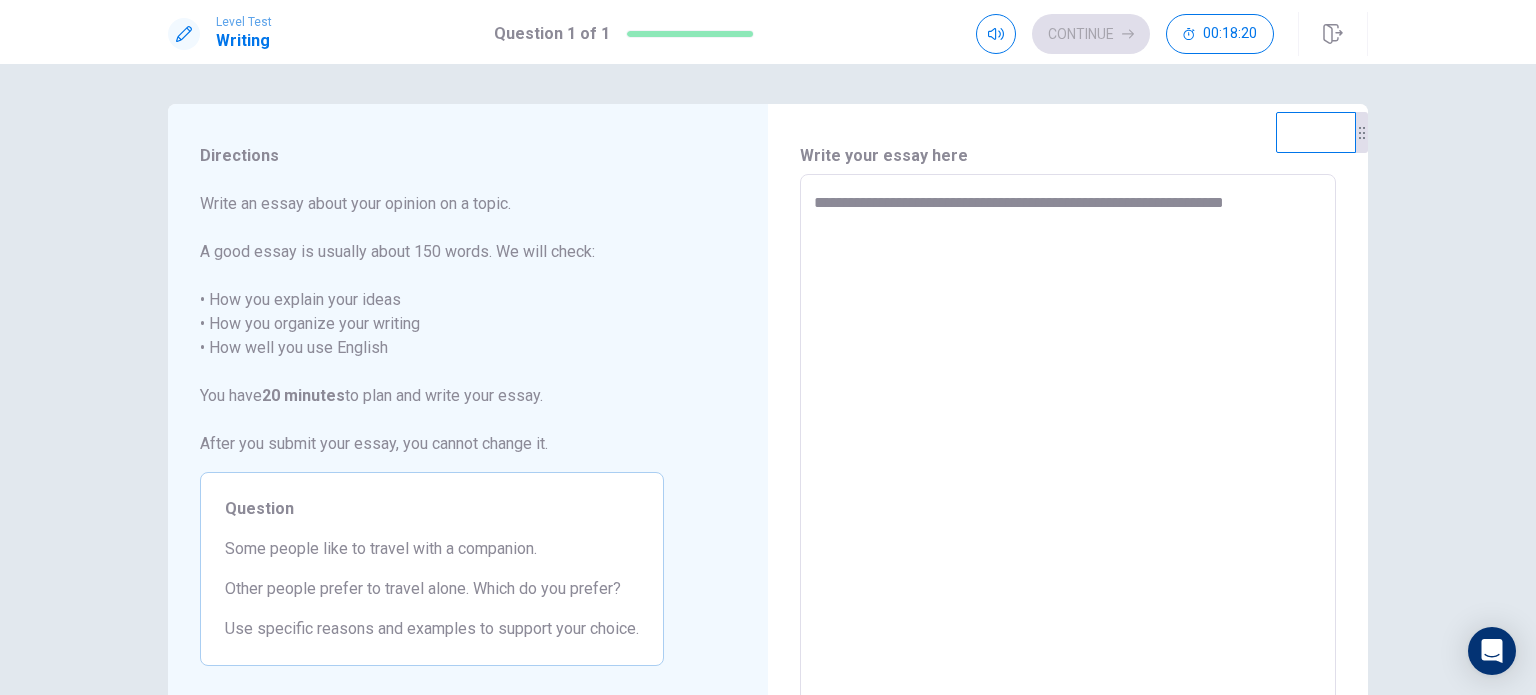 type on "*" 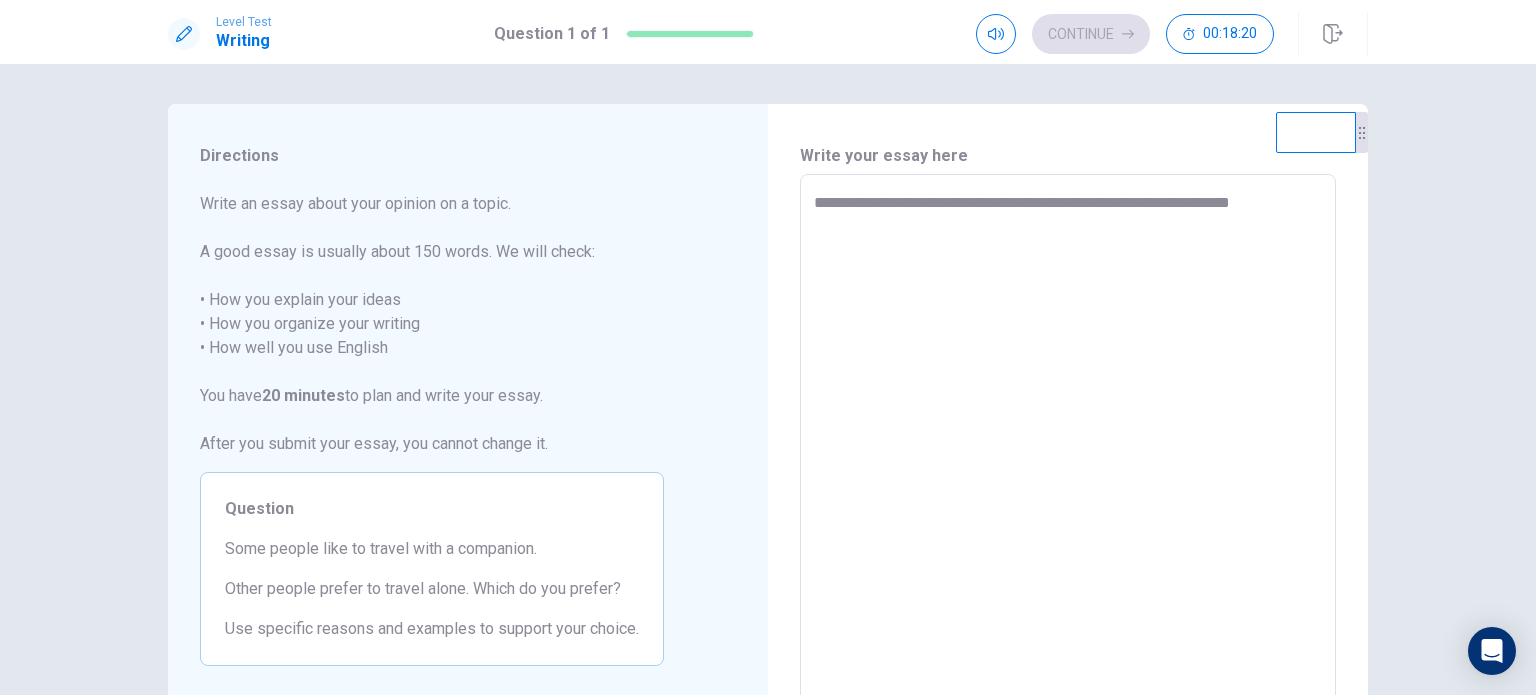 type on "*" 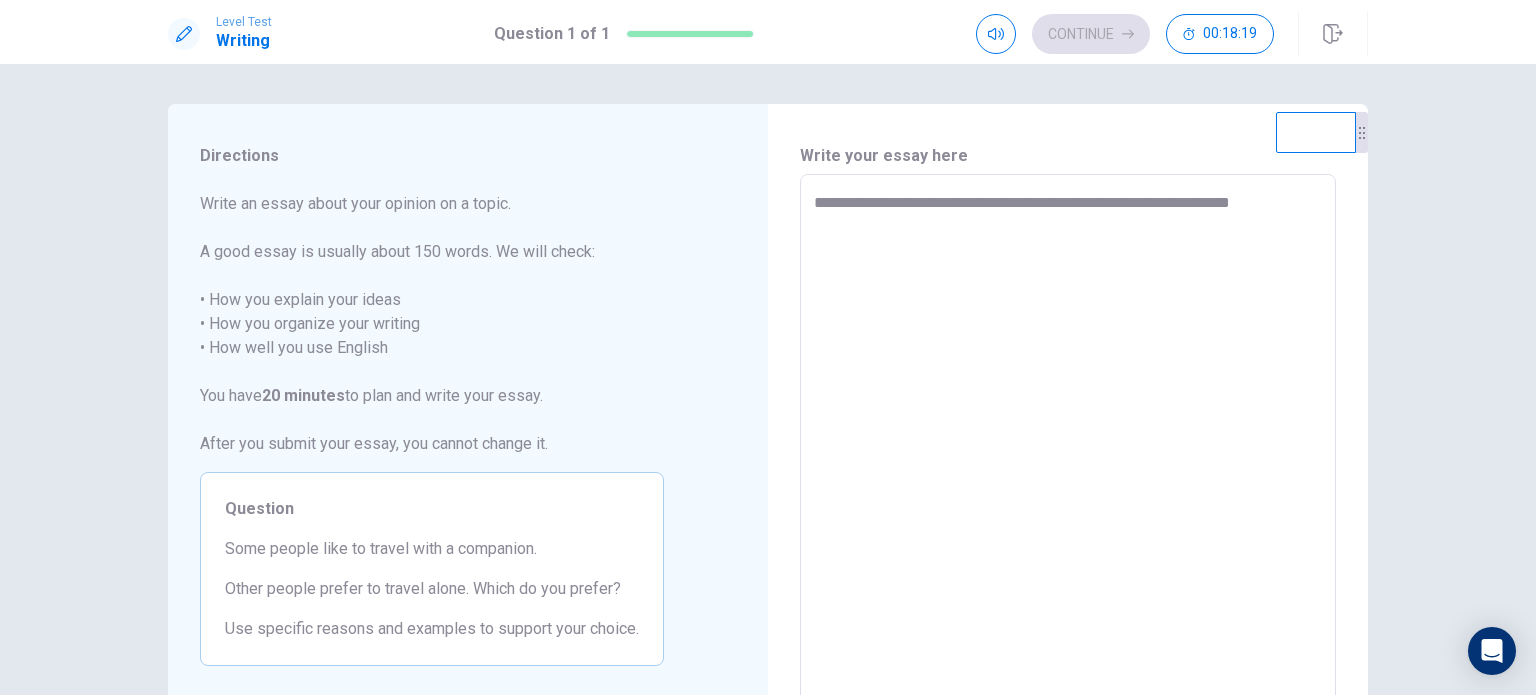 type on "**********" 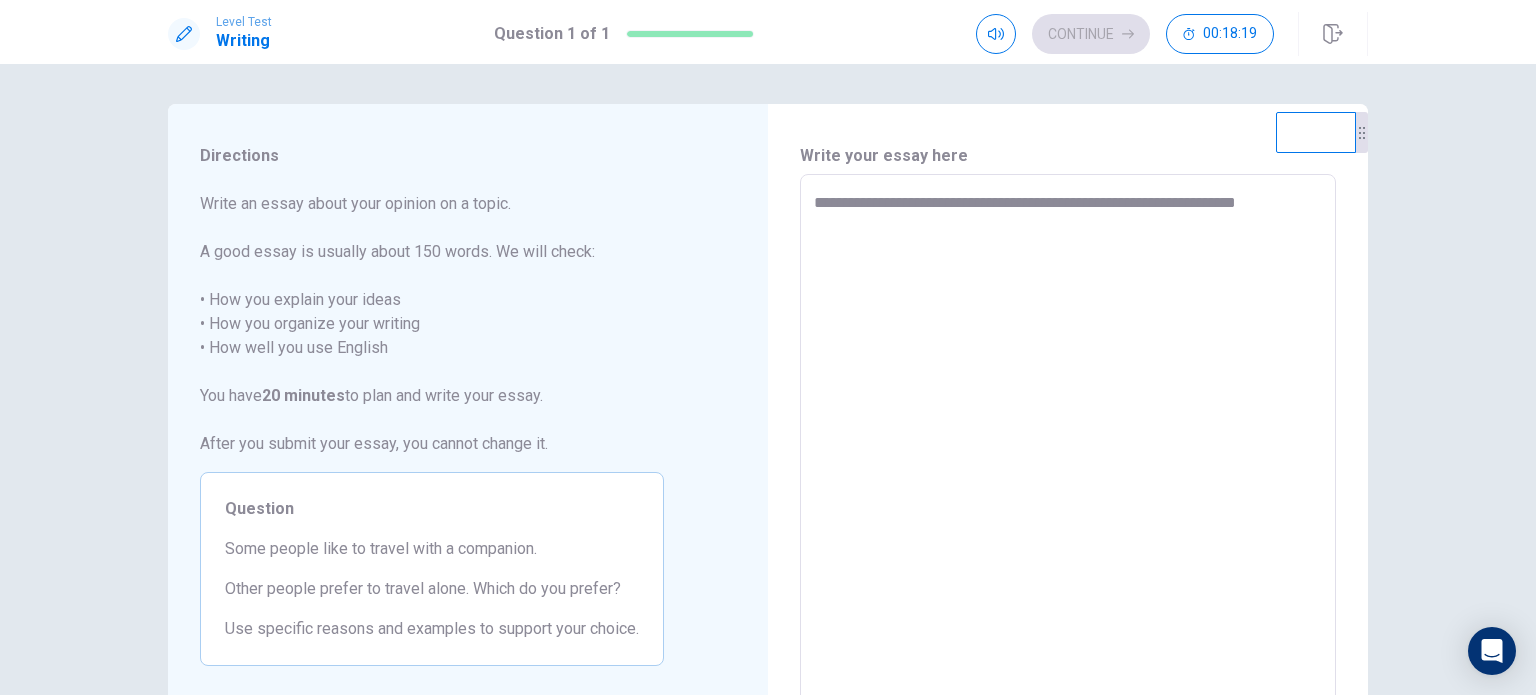 type on "*" 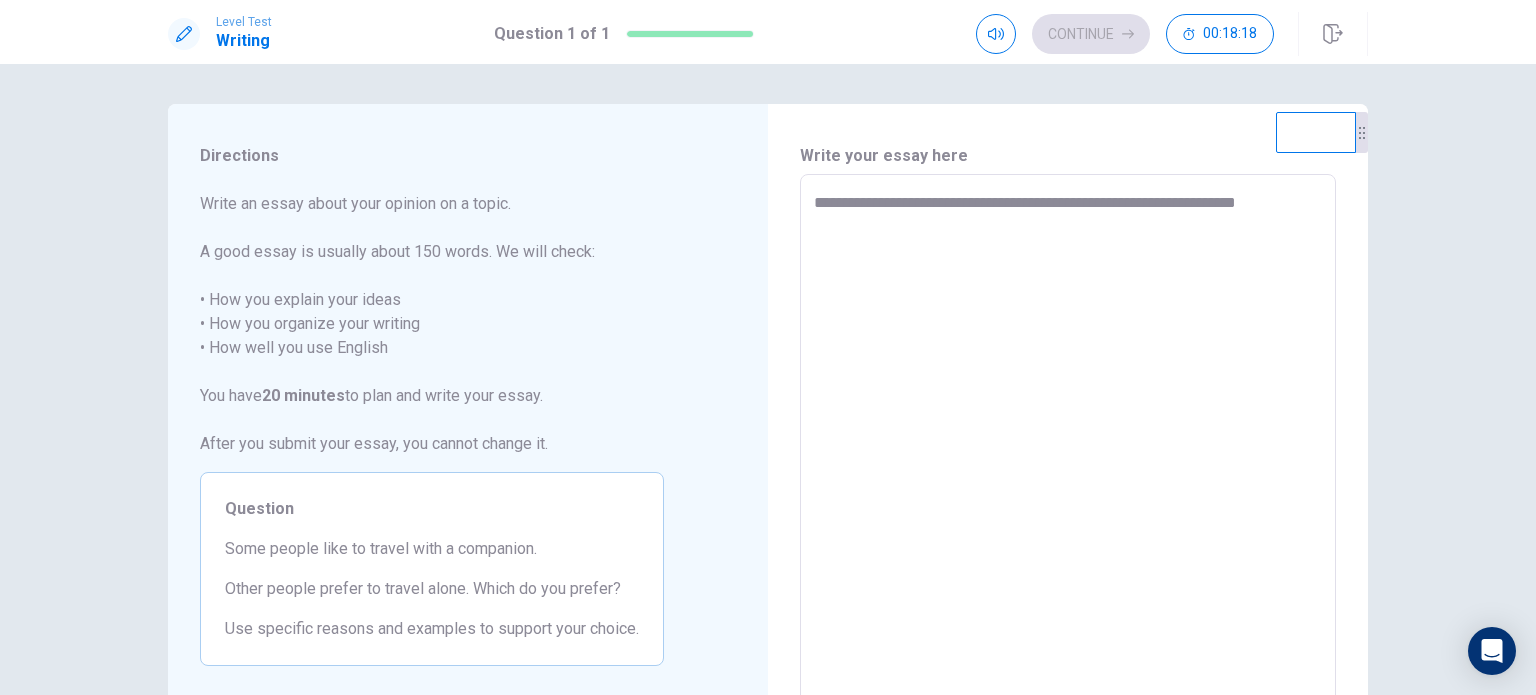 type on "**********" 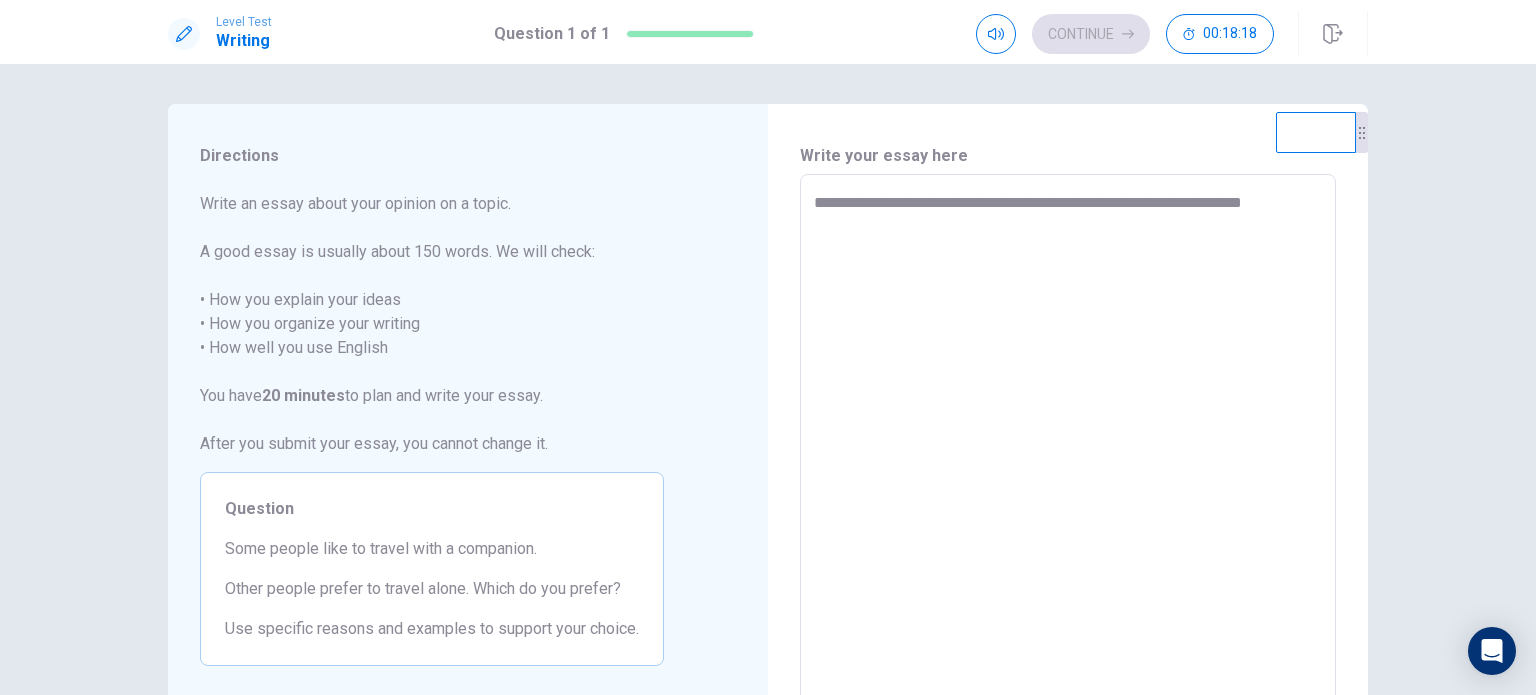 type on "*" 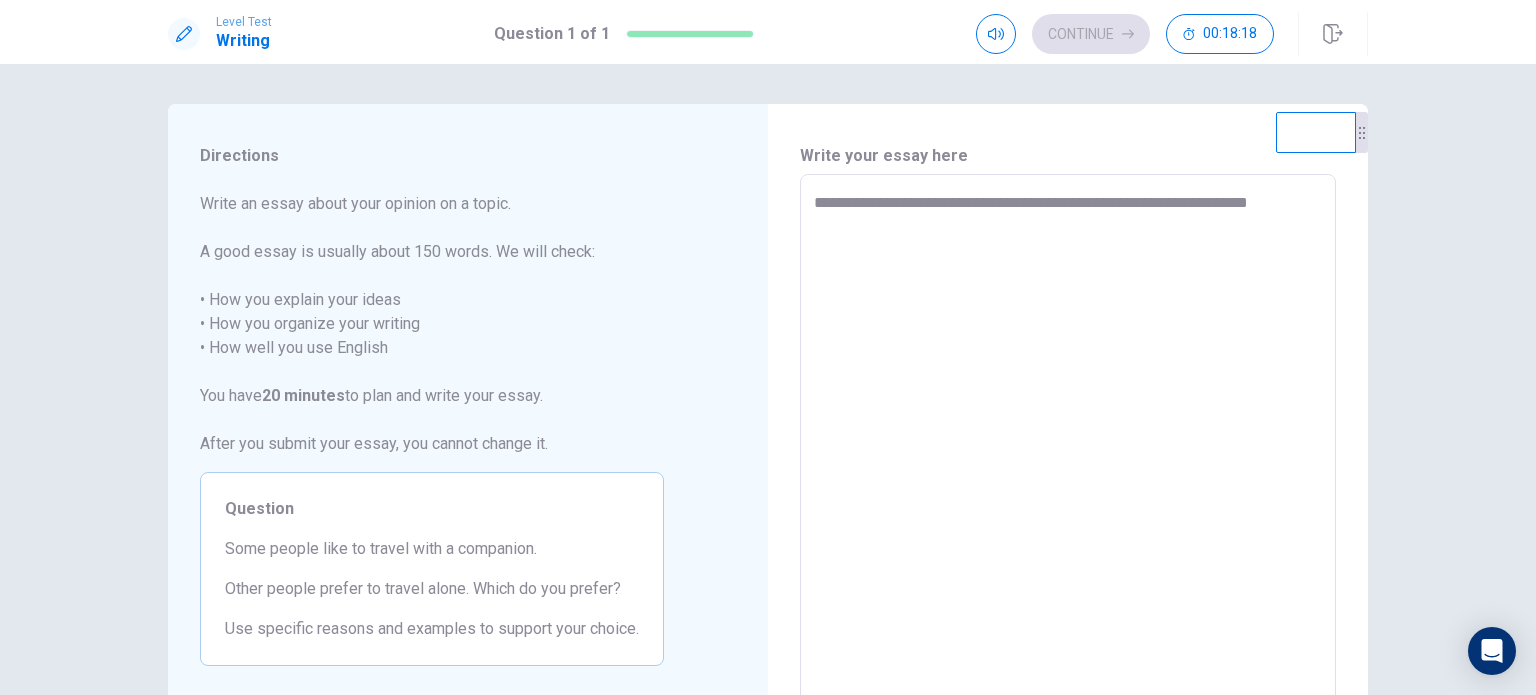 type on "*" 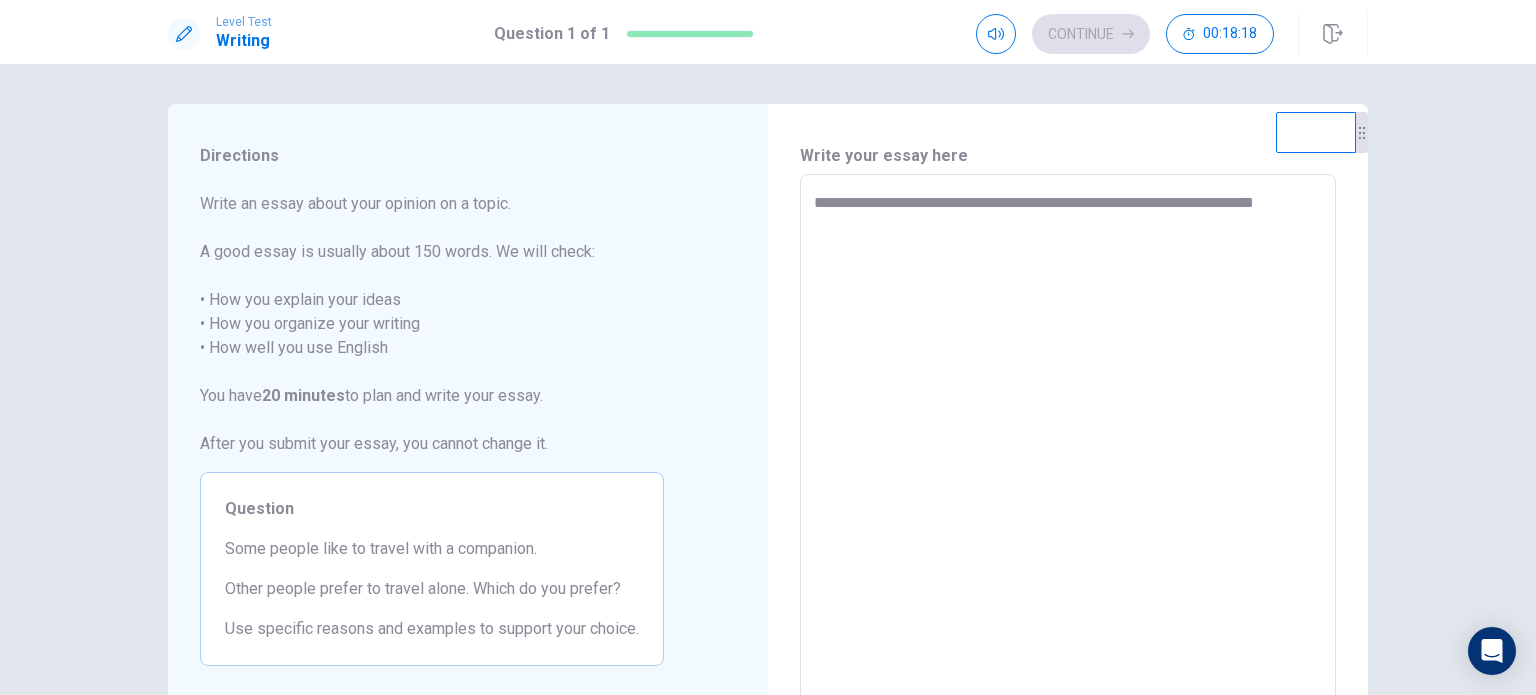 type on "*" 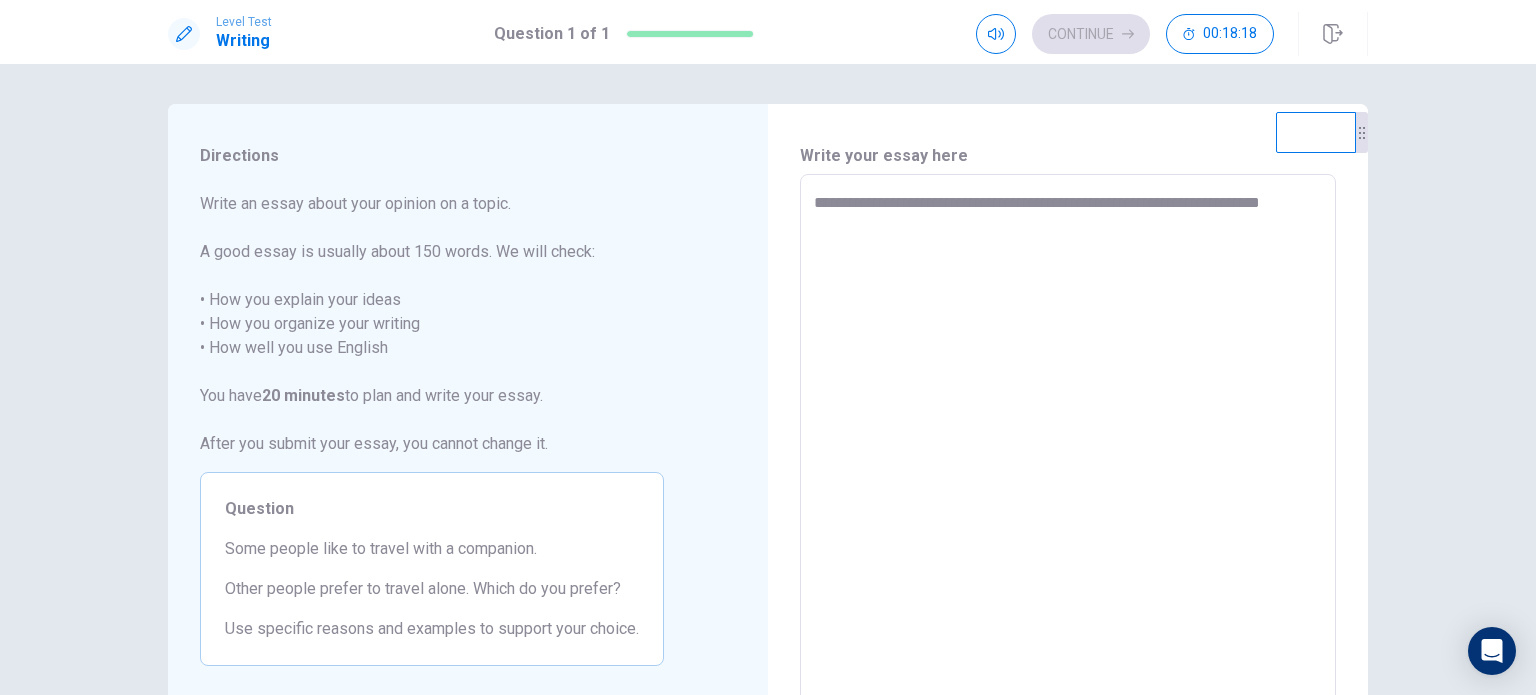 type on "*" 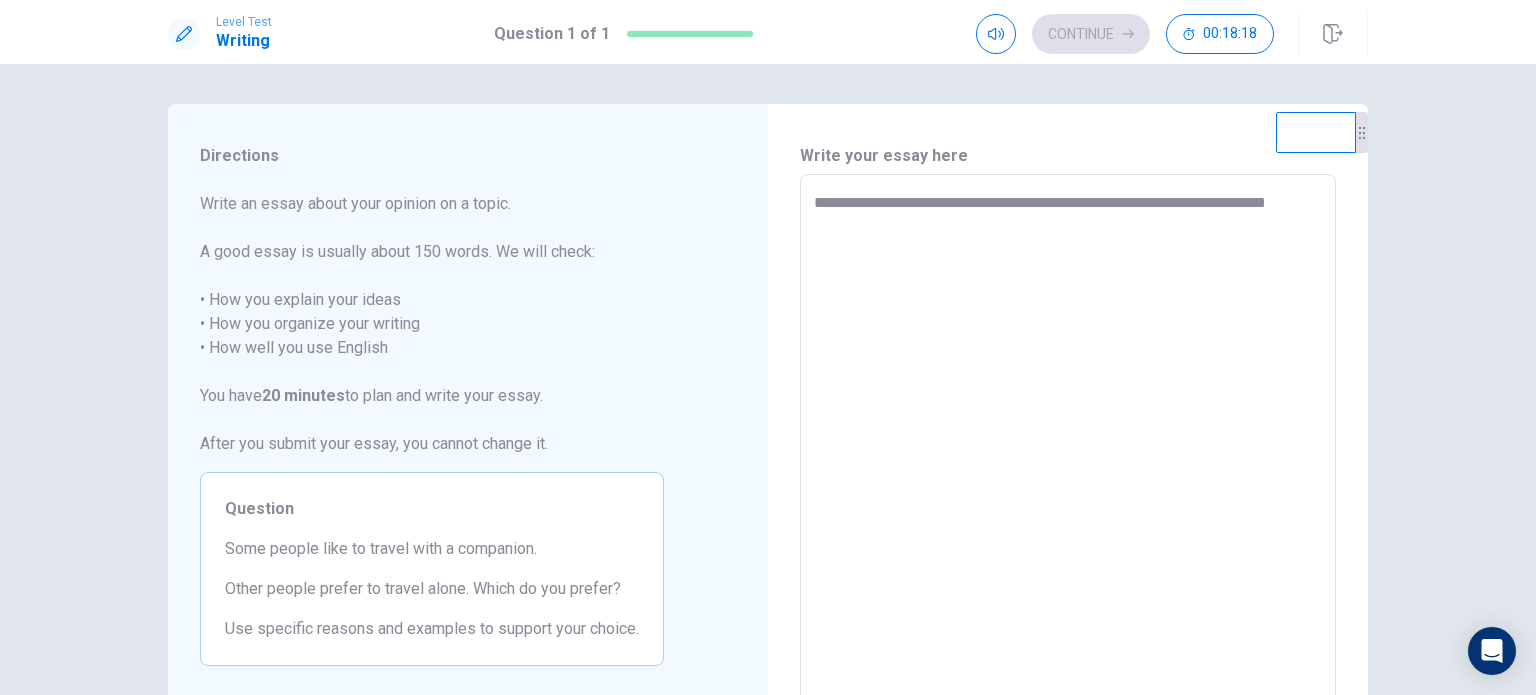 type on "*" 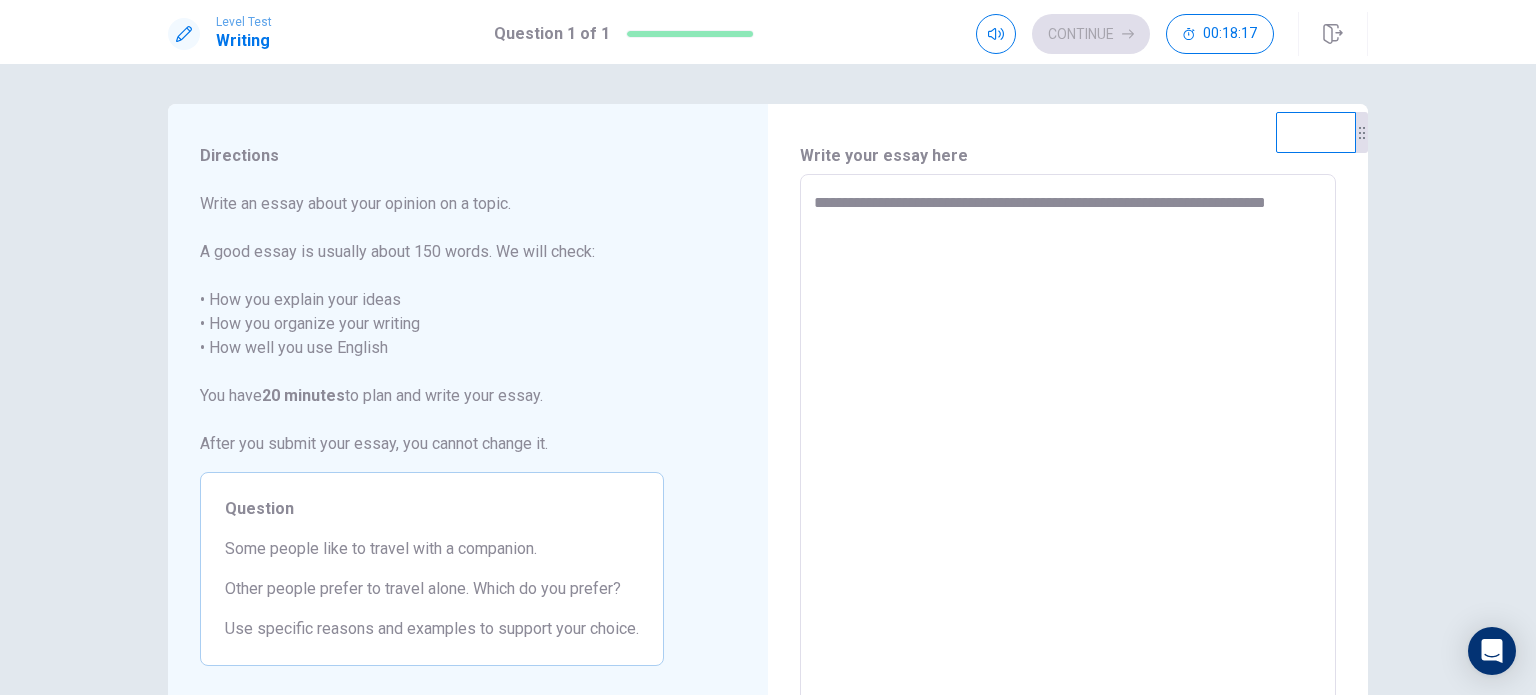 type on "**********" 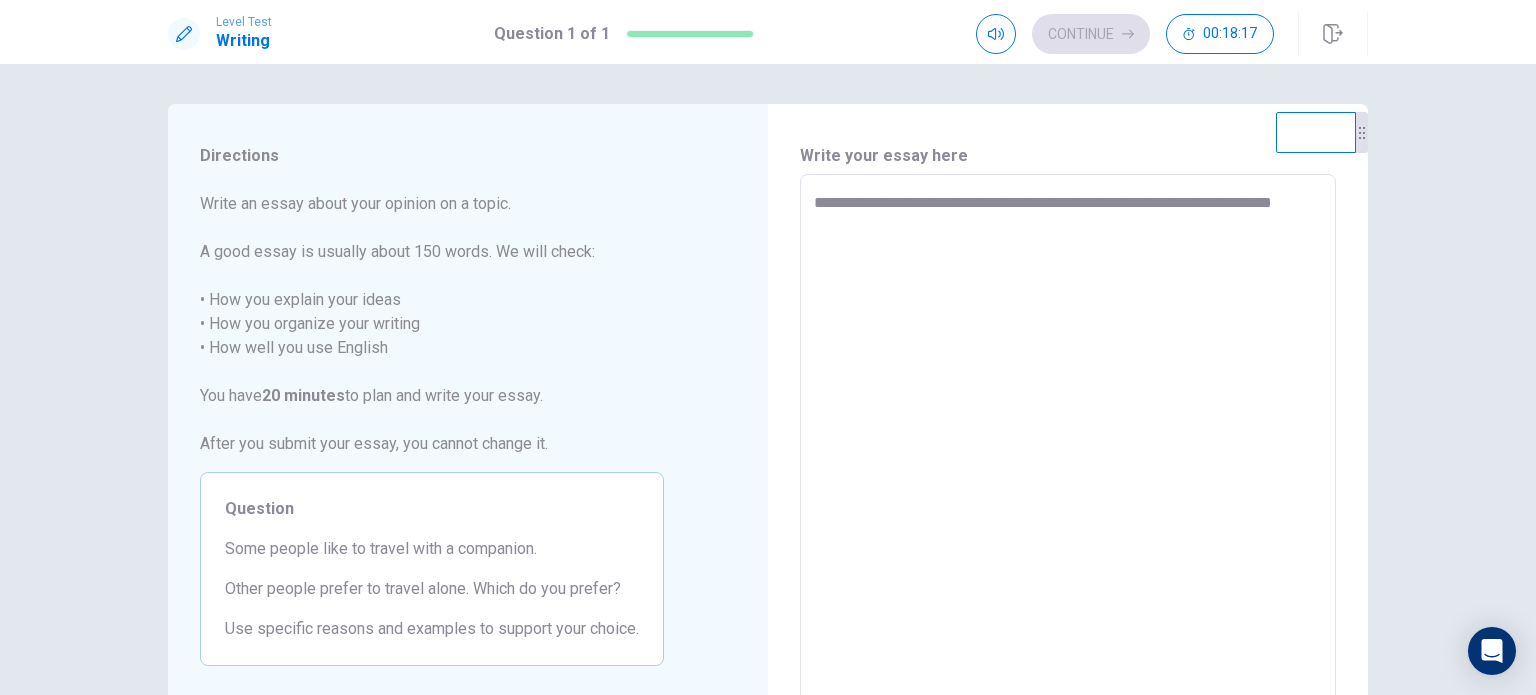 type on "*" 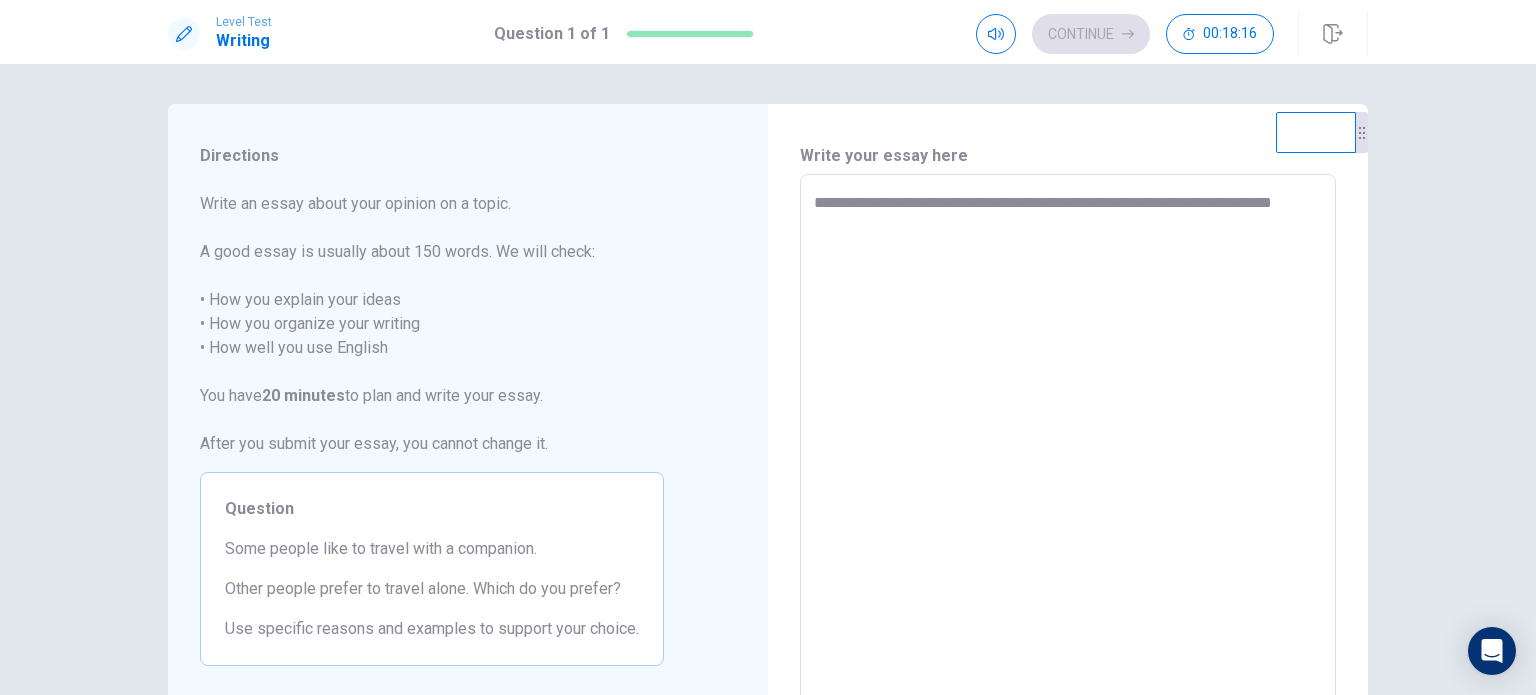 type on "**********" 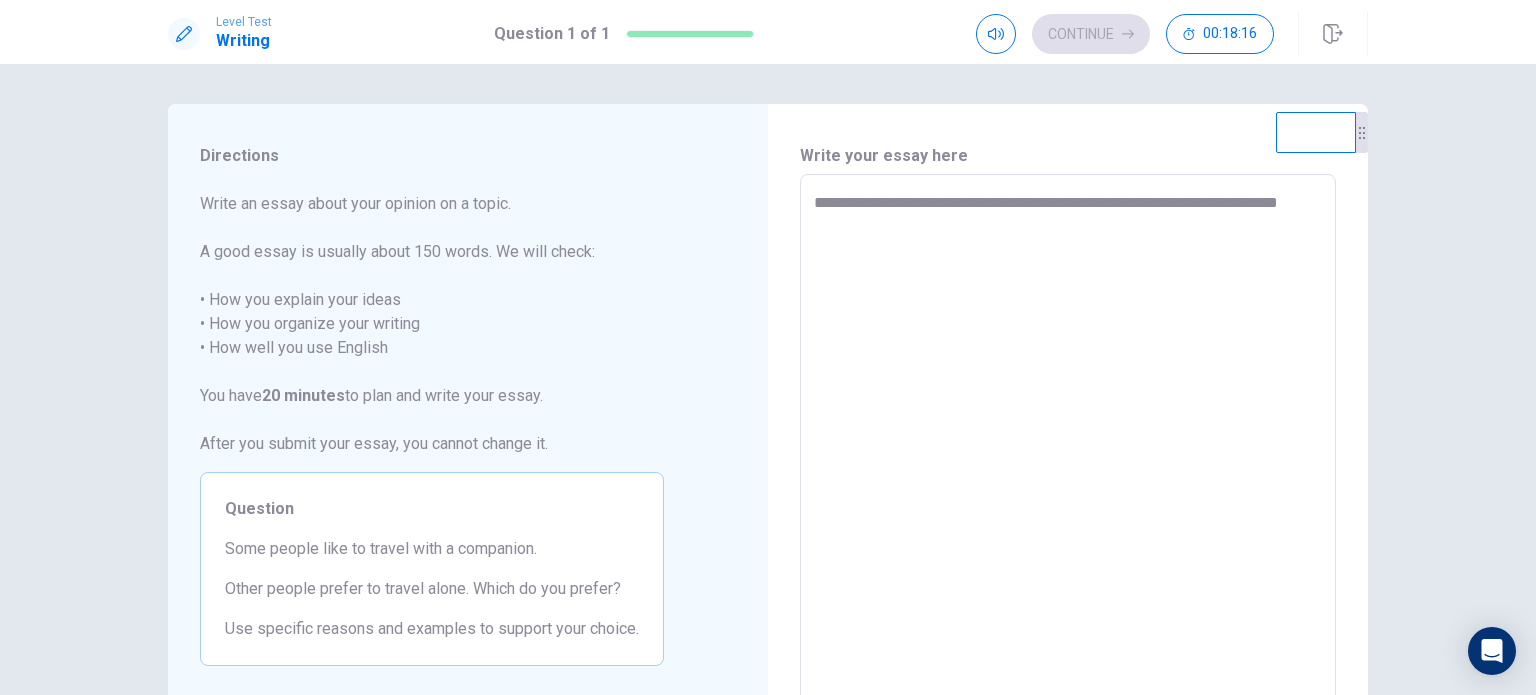 type on "*" 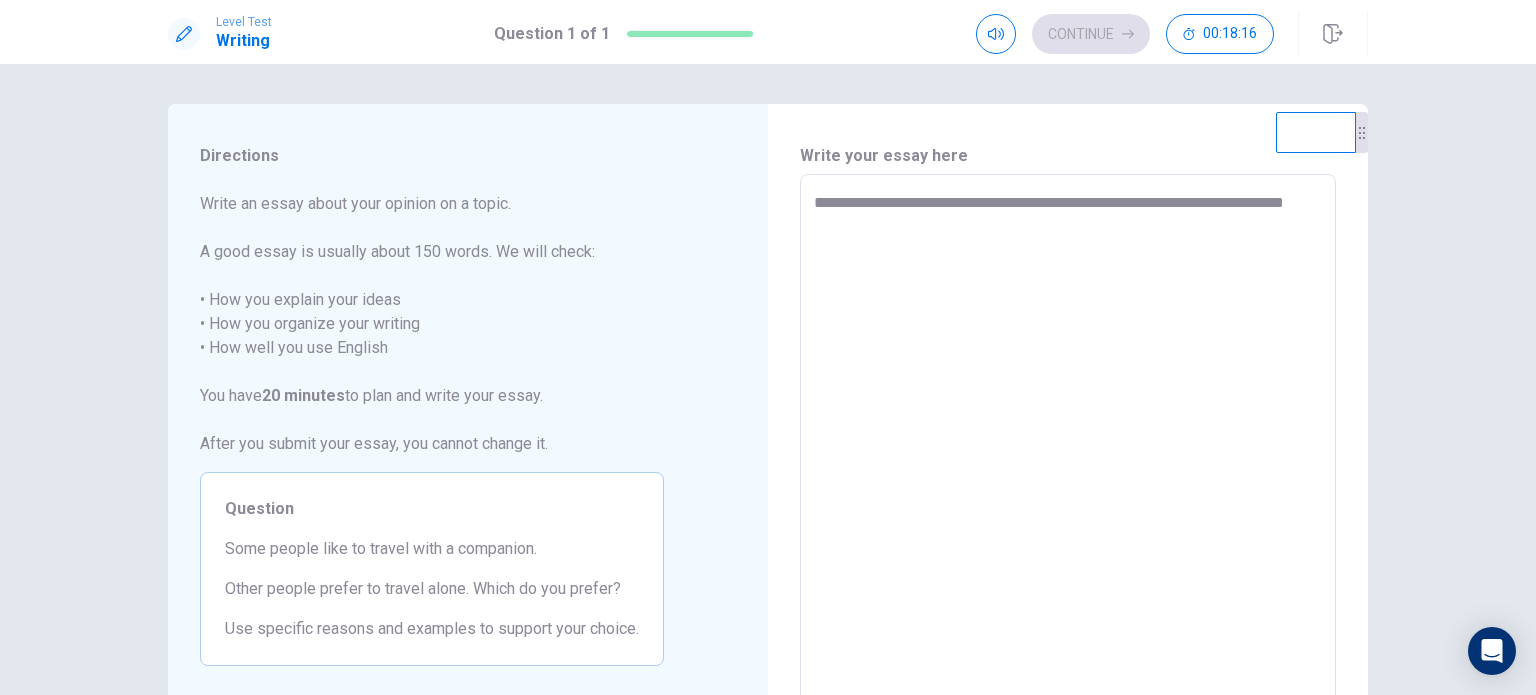 type on "*" 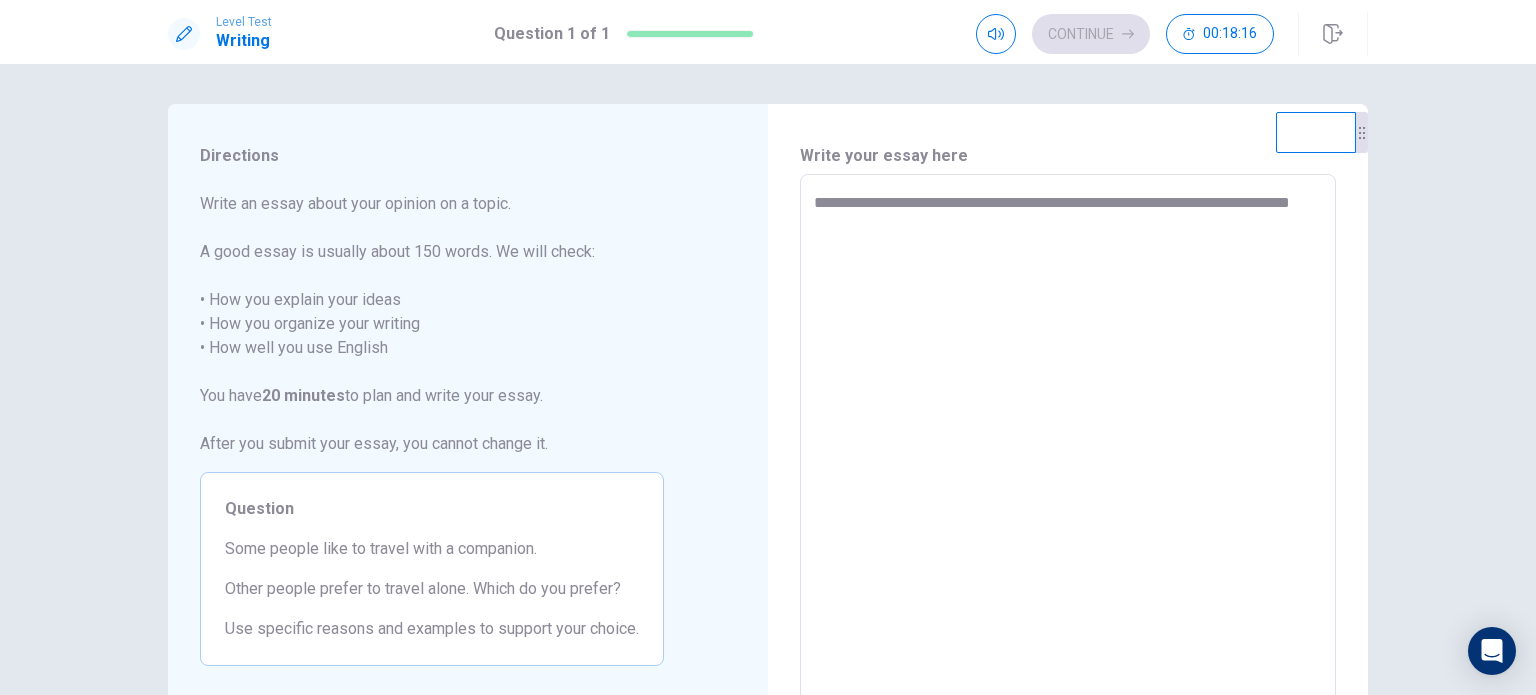 type on "**********" 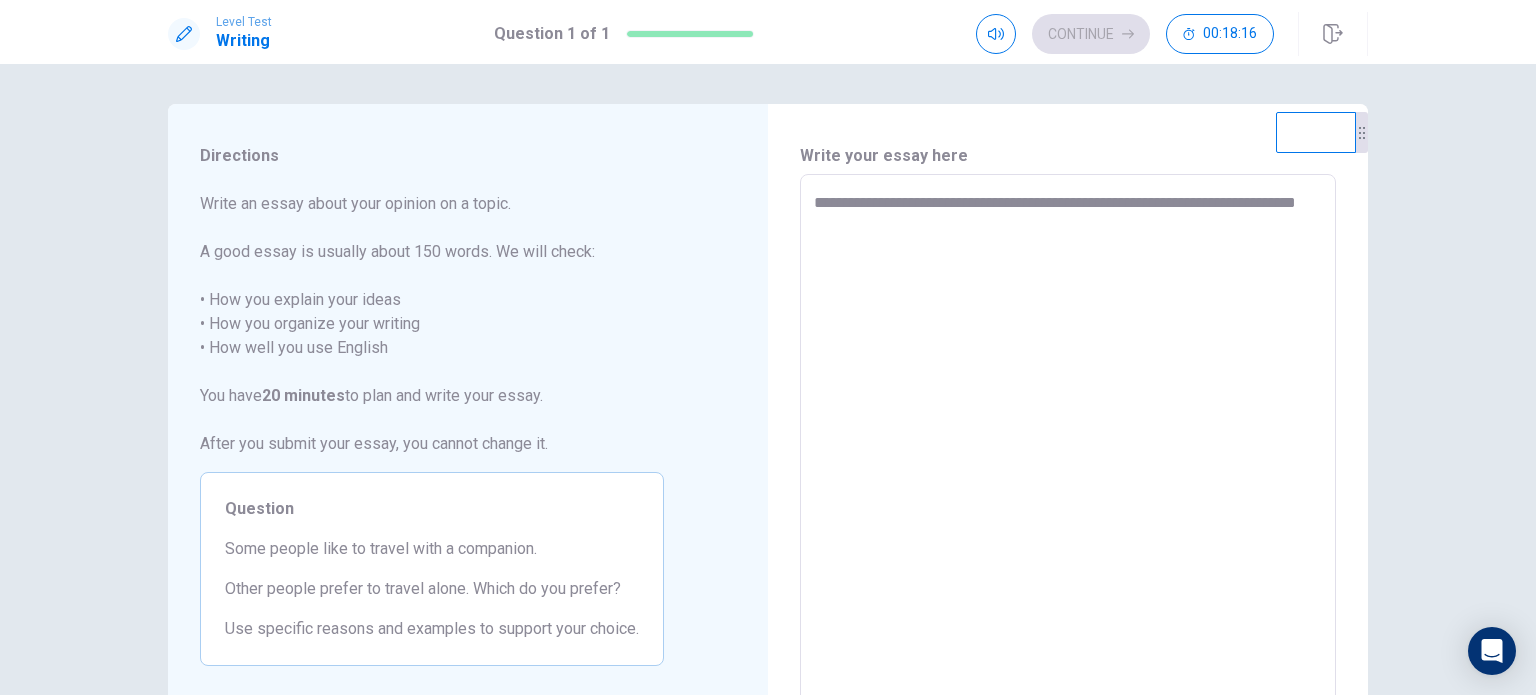 type on "*" 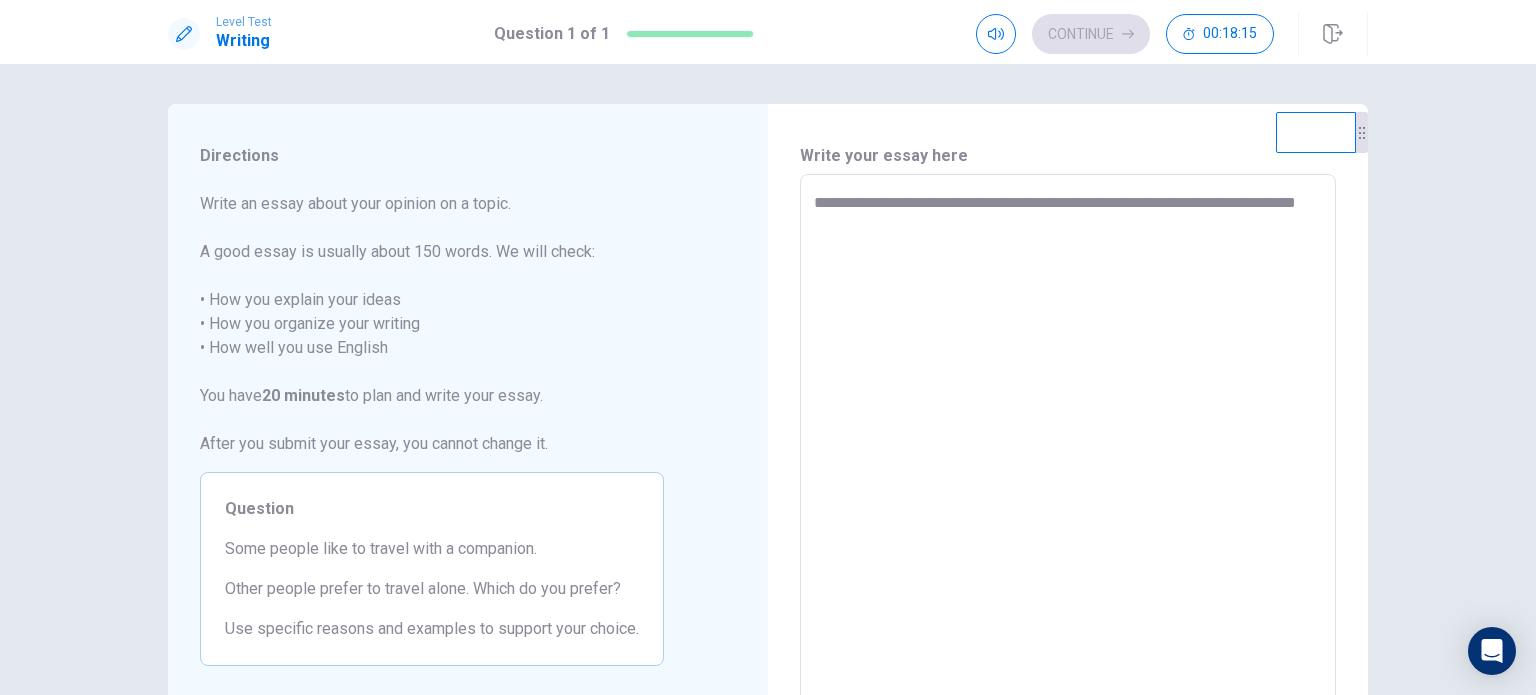 type on "**********" 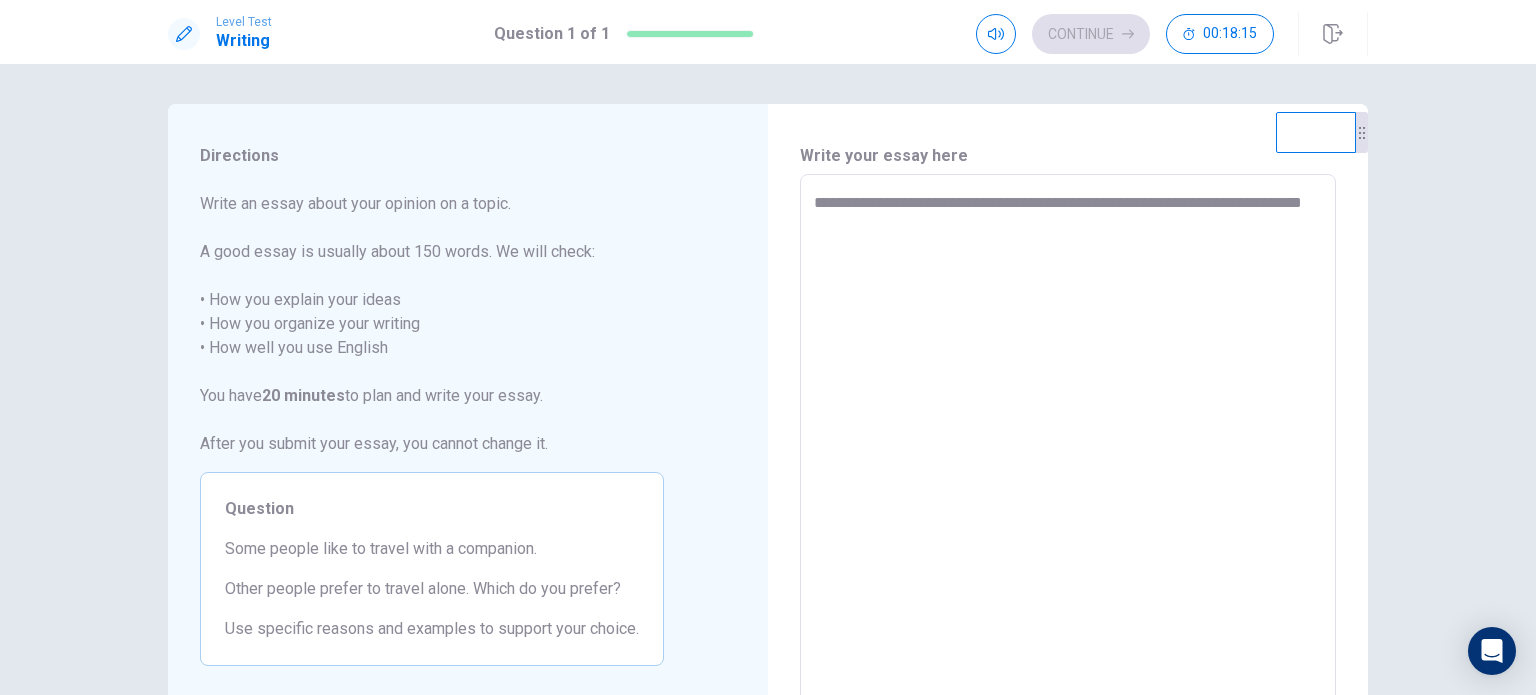 type on "**********" 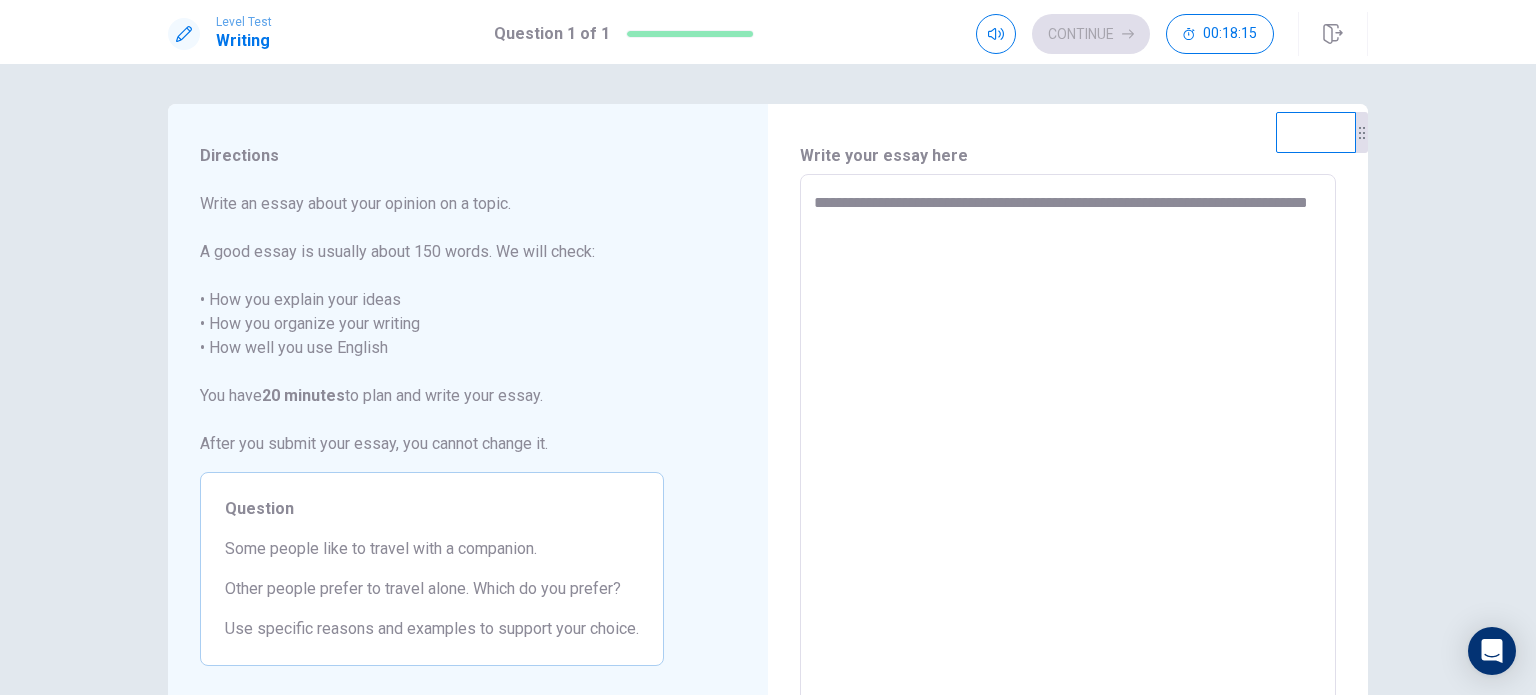 type on "*" 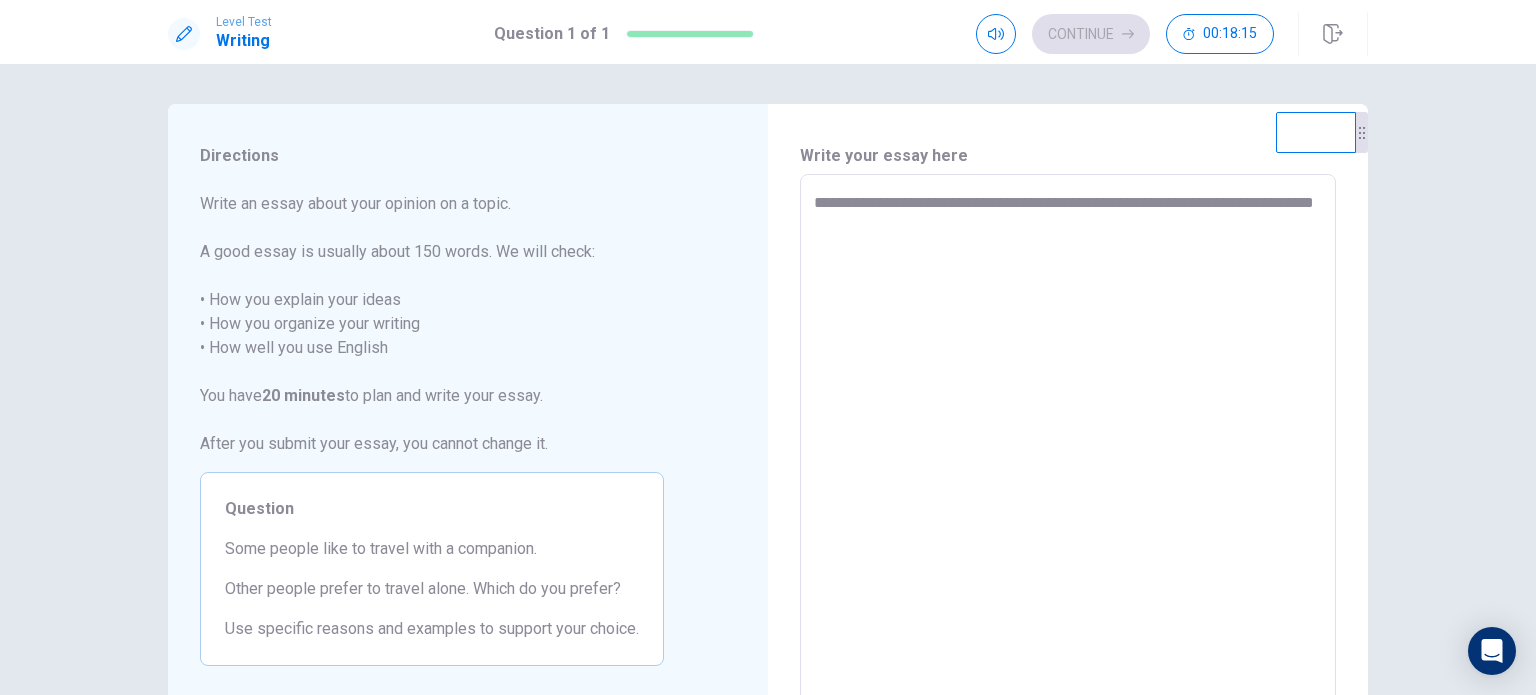 type on "*" 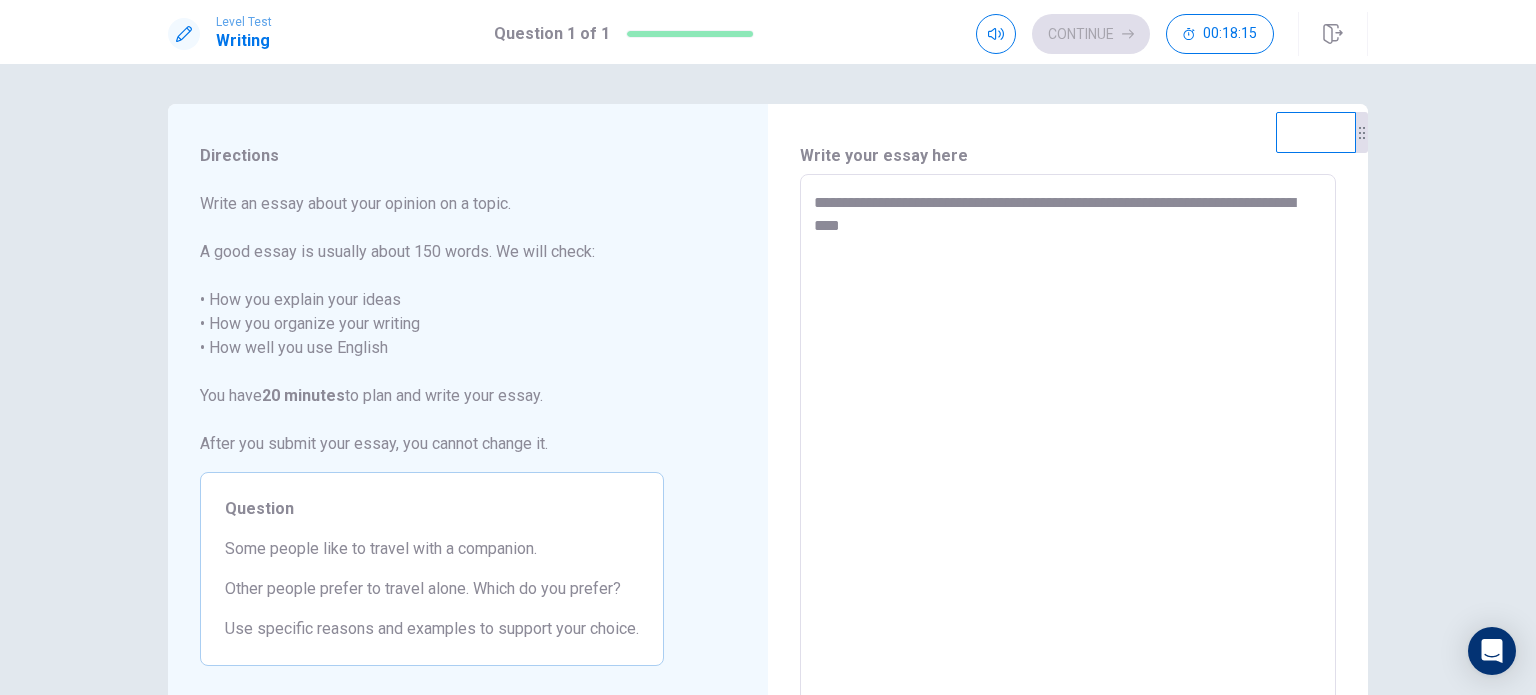 type on "*" 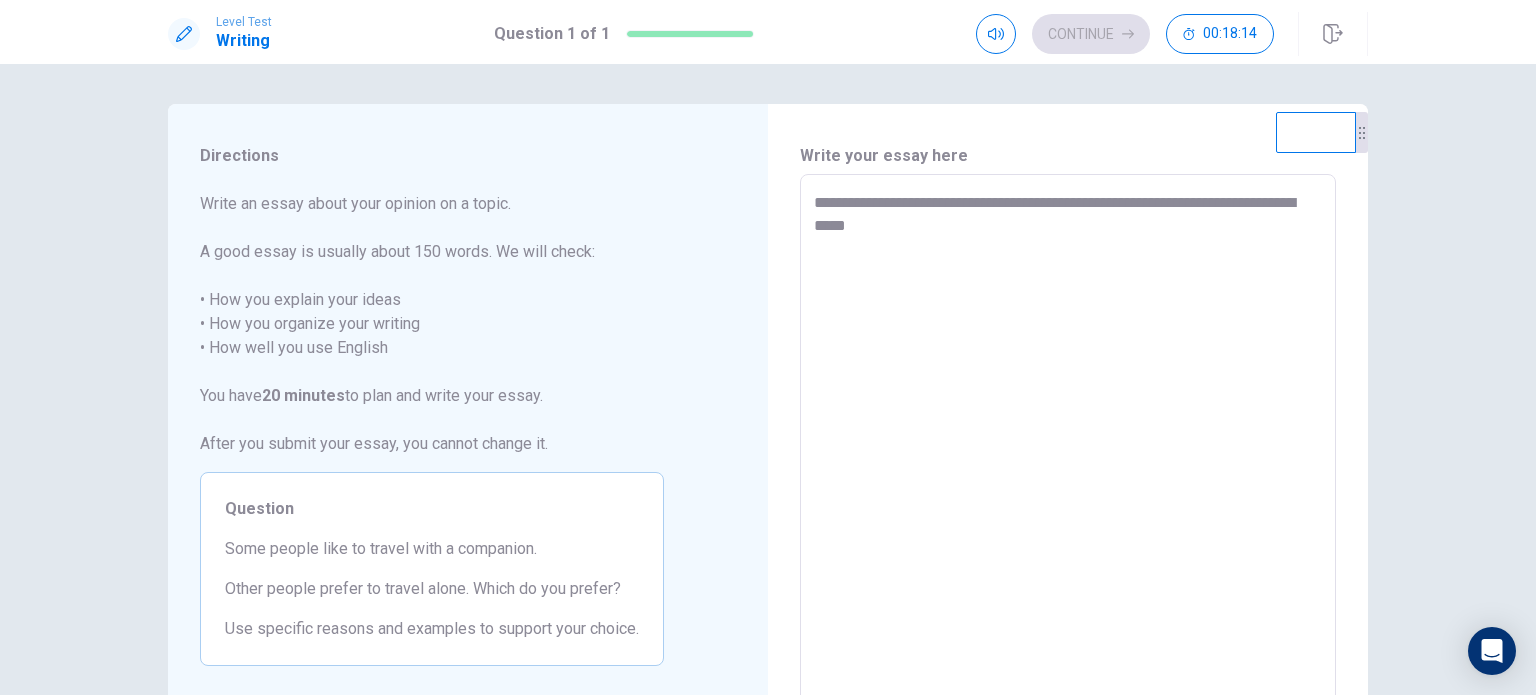 type on "*" 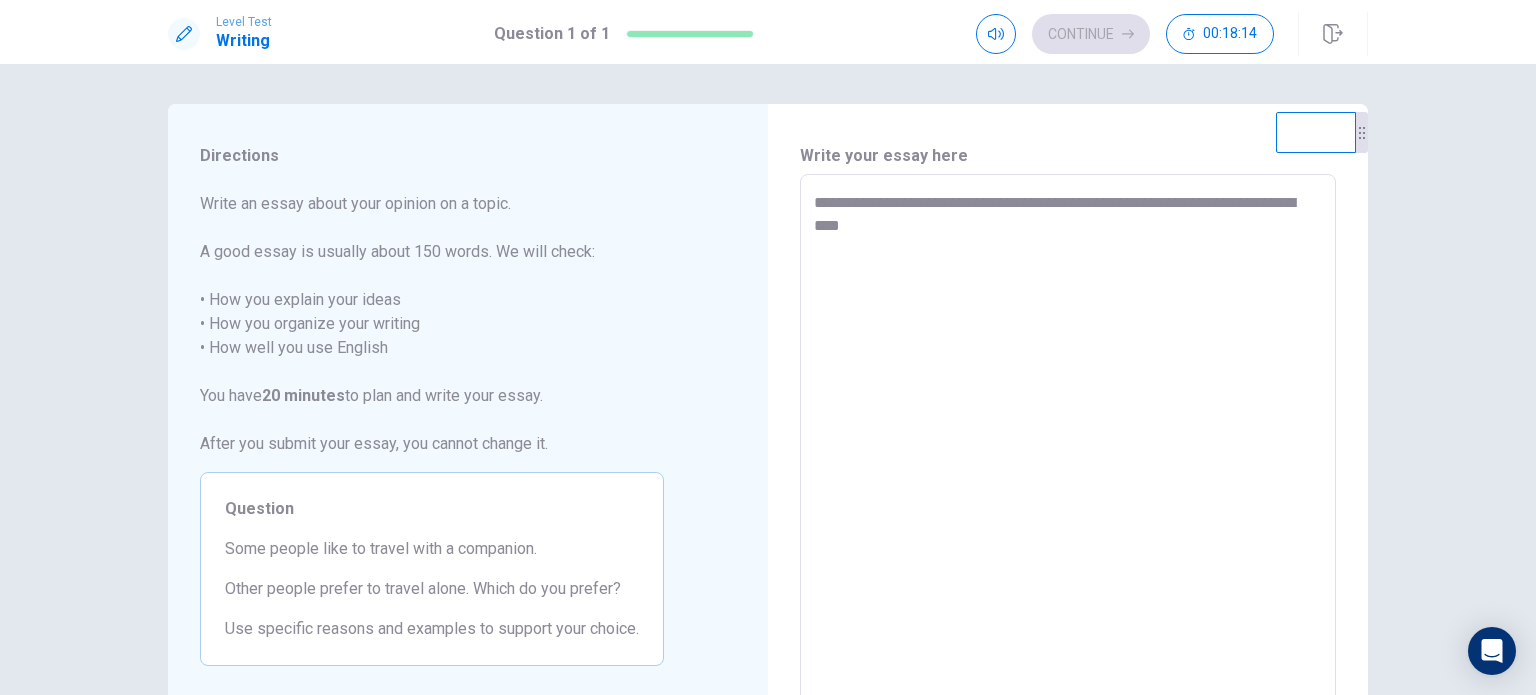 type on "*" 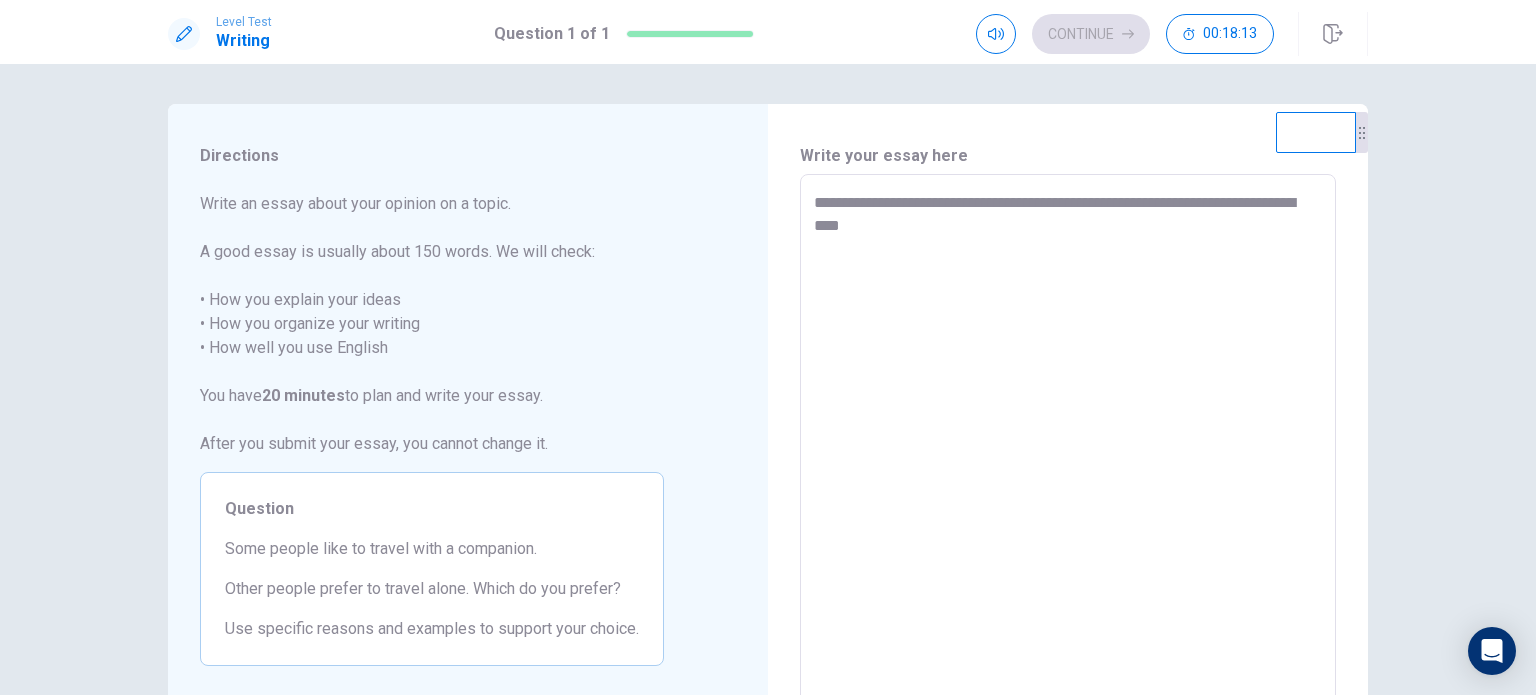 type on "**********" 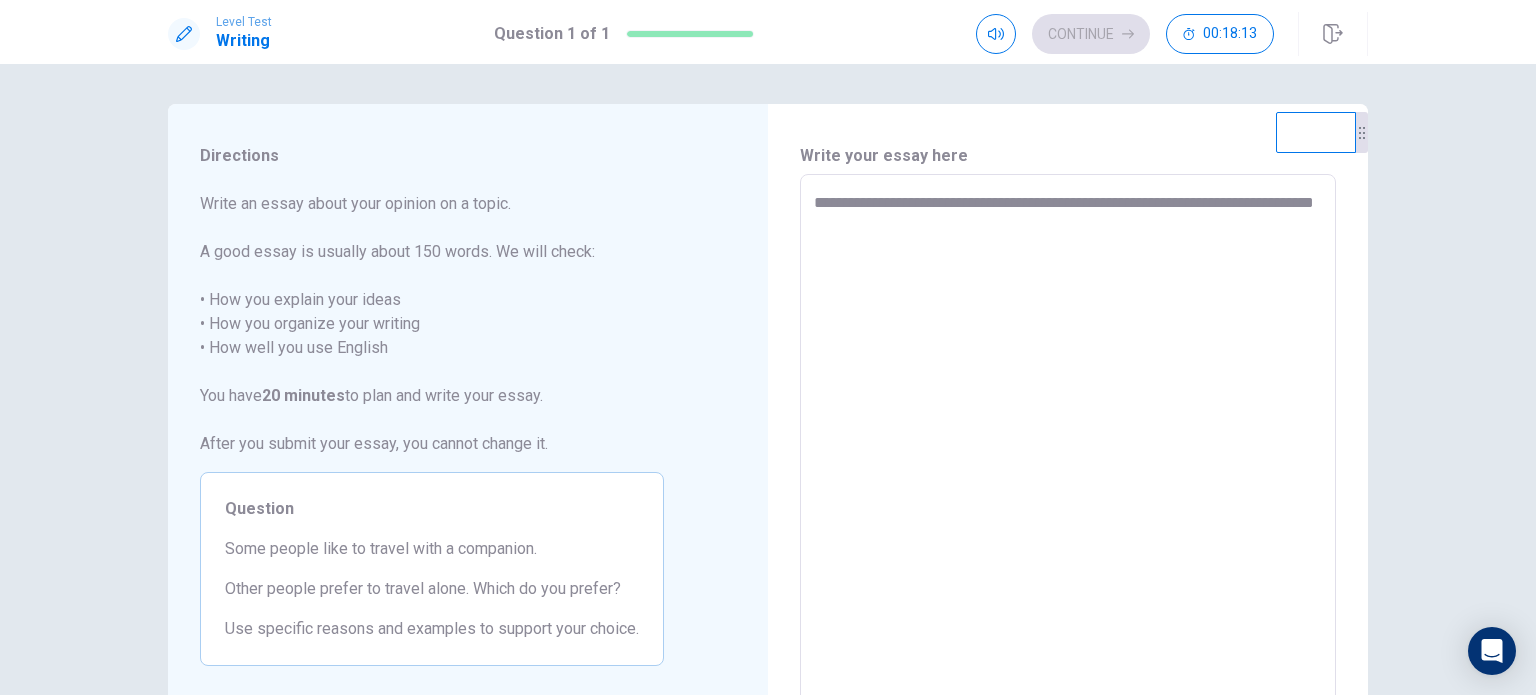 type on "*" 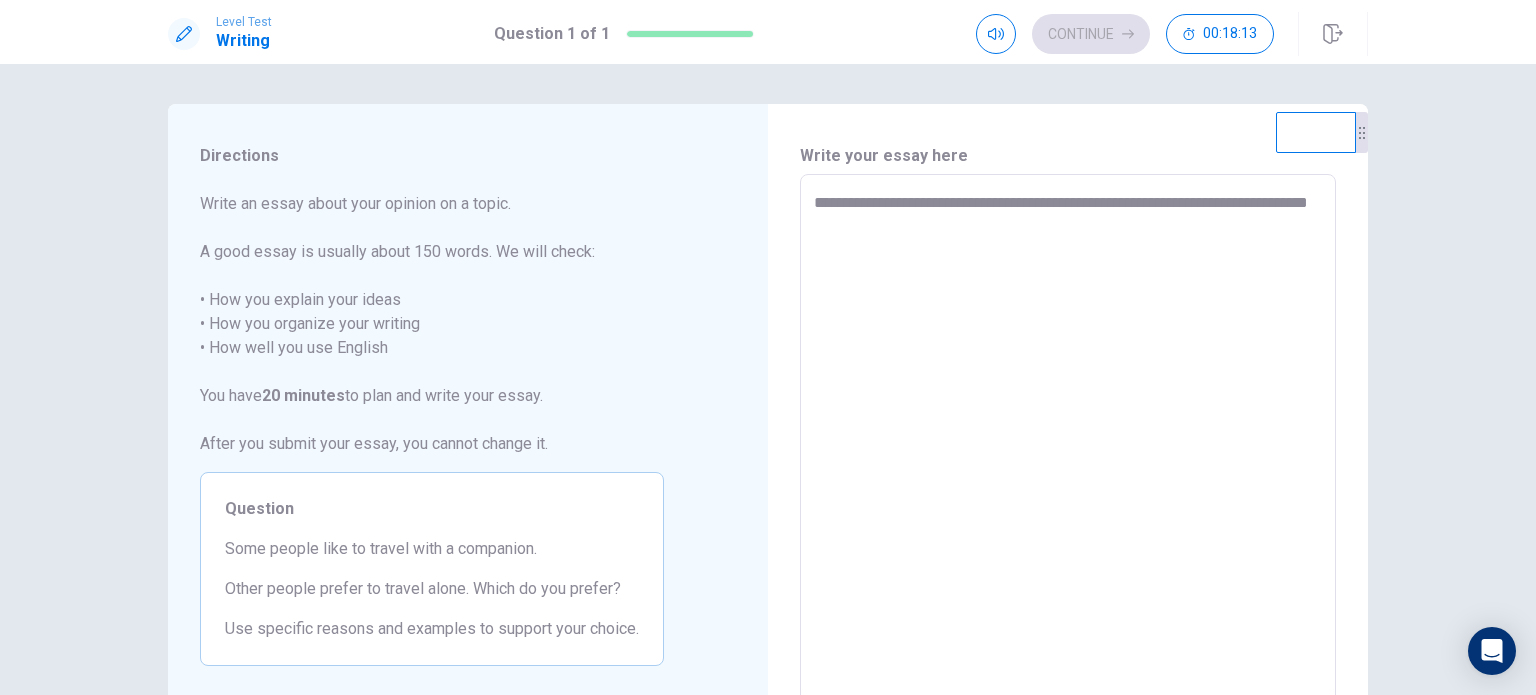 type on "*" 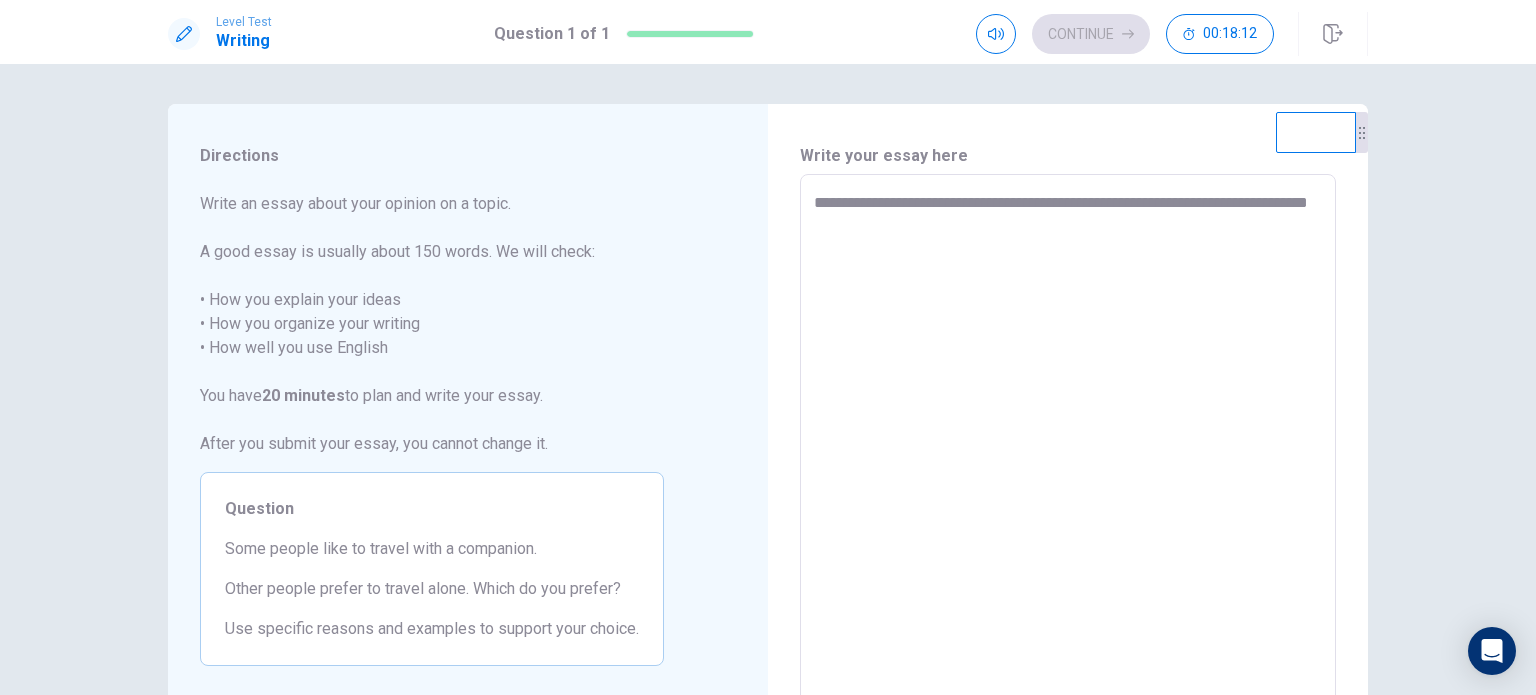type on "**********" 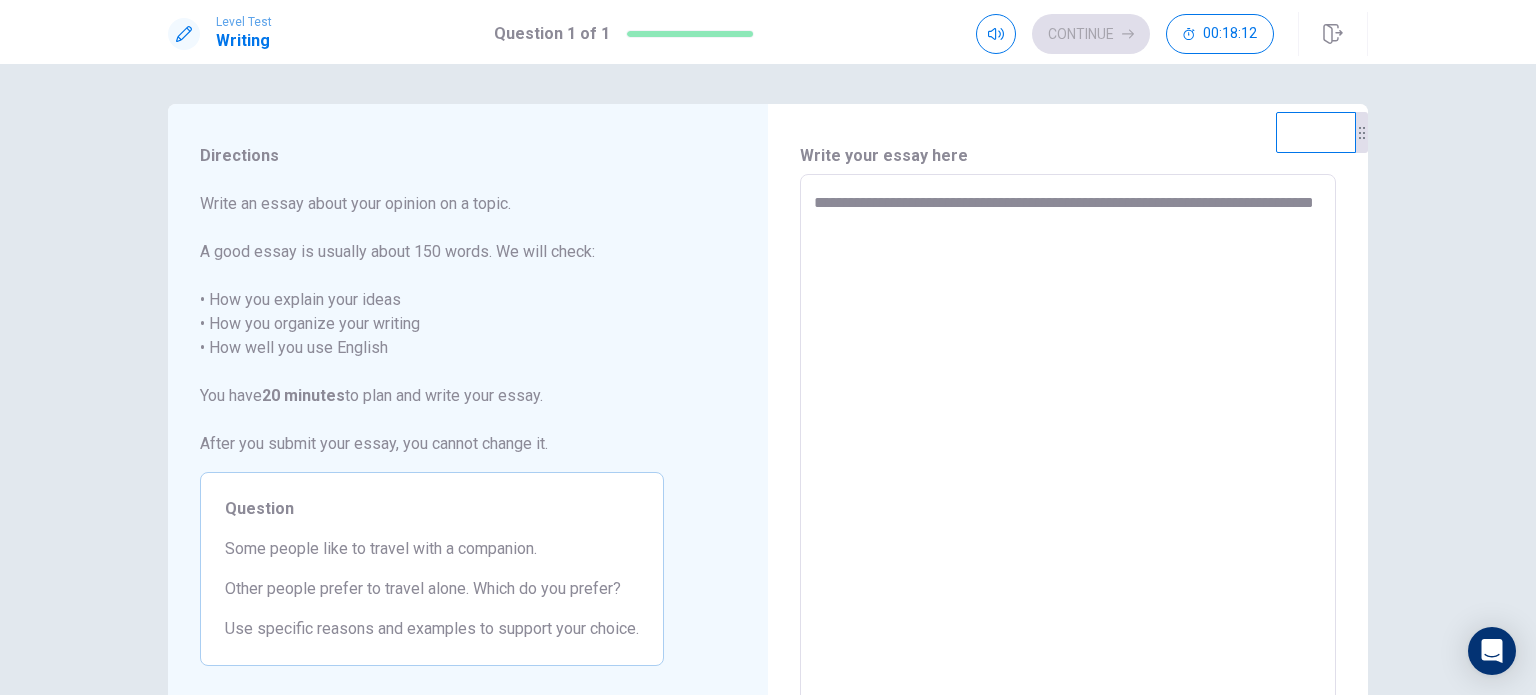 type on "*" 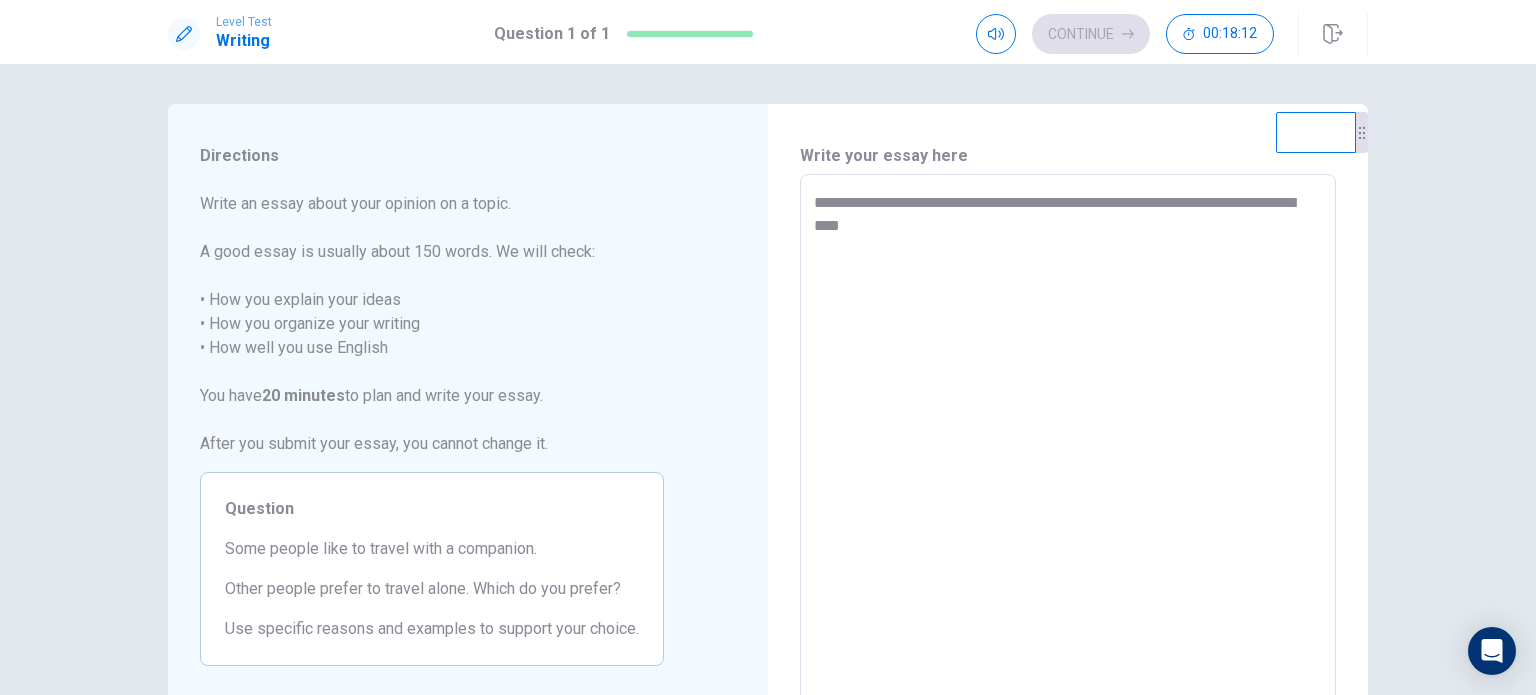 type on "*" 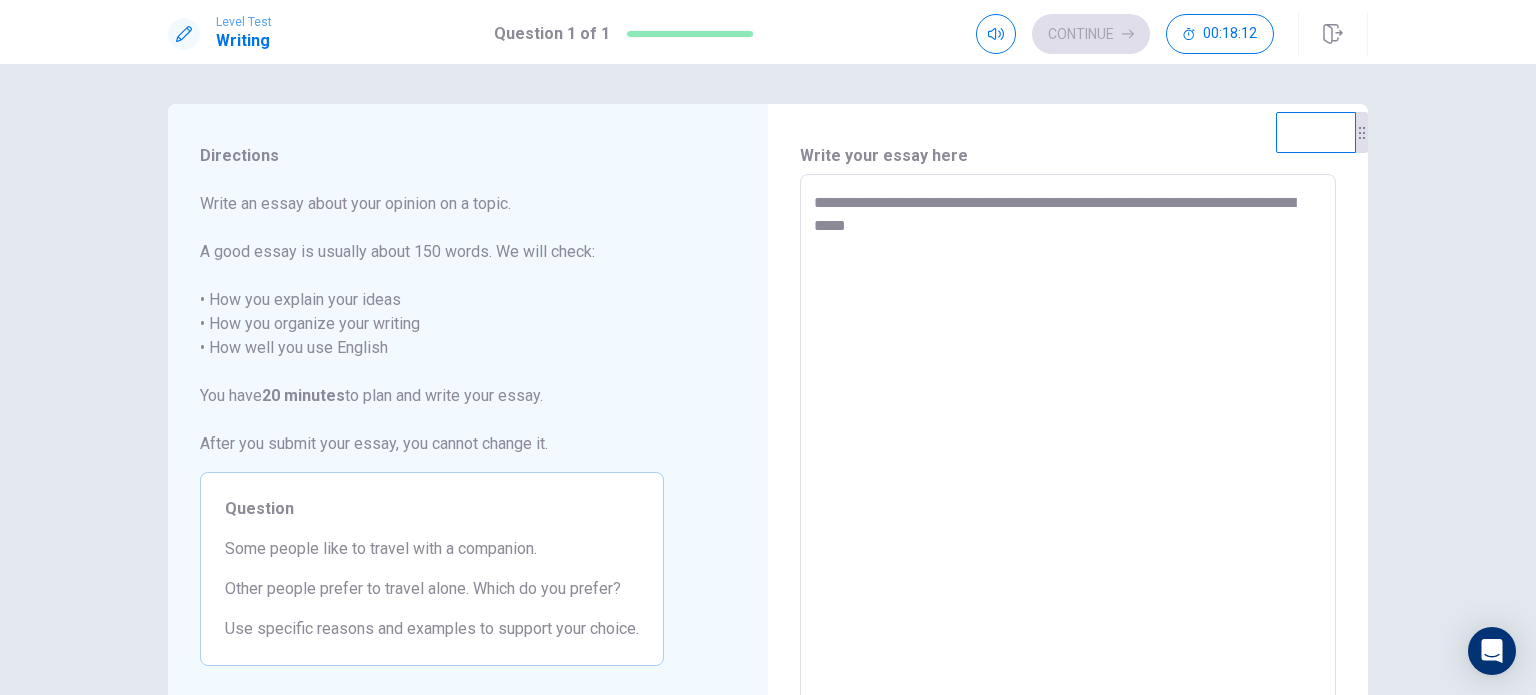 type on "*" 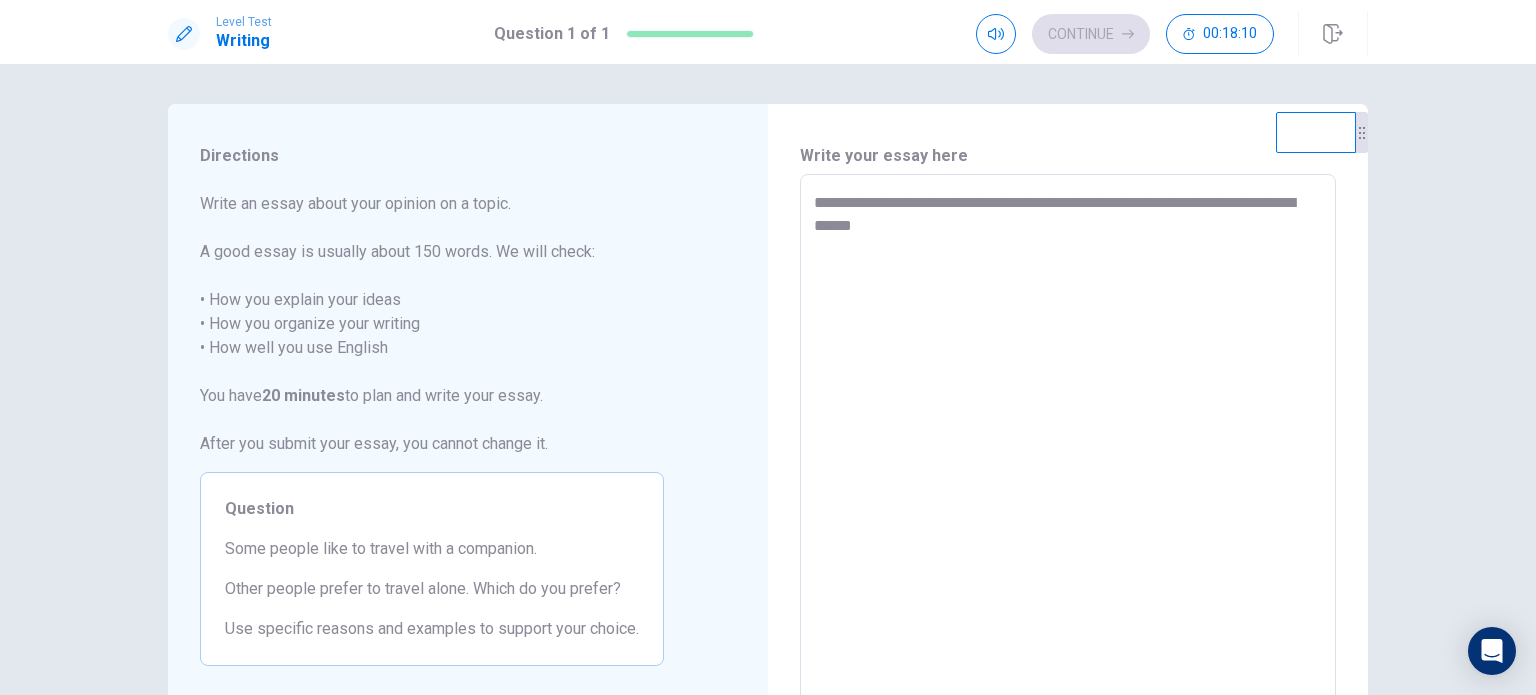 type on "*" 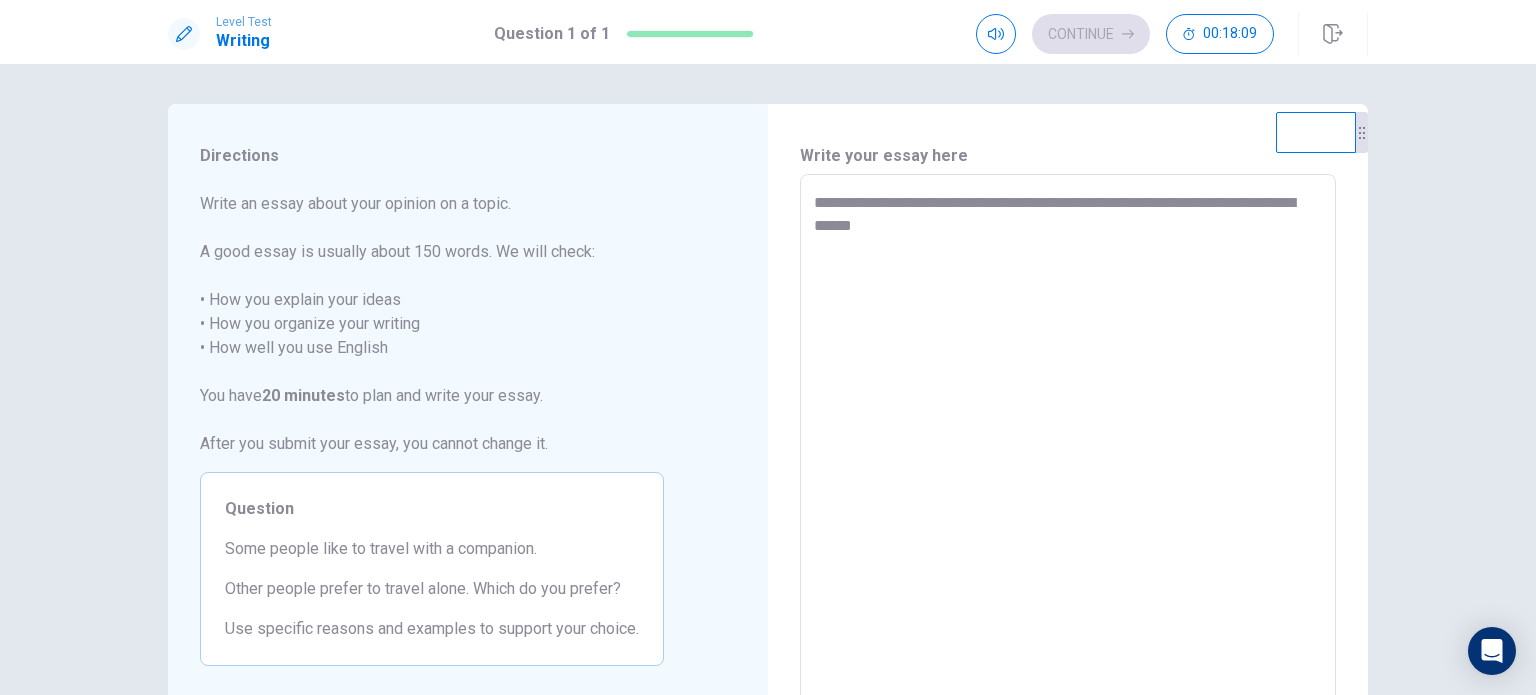 type on "**********" 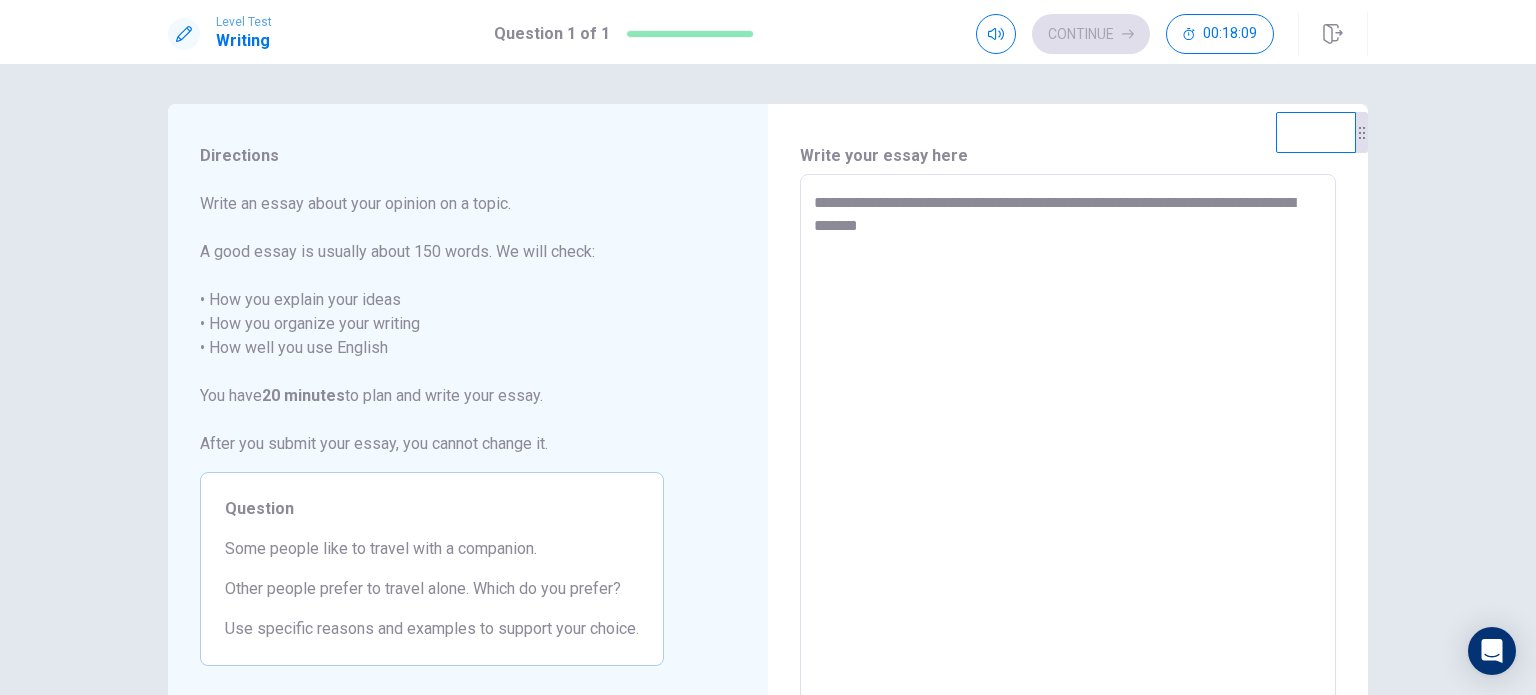 type on "*" 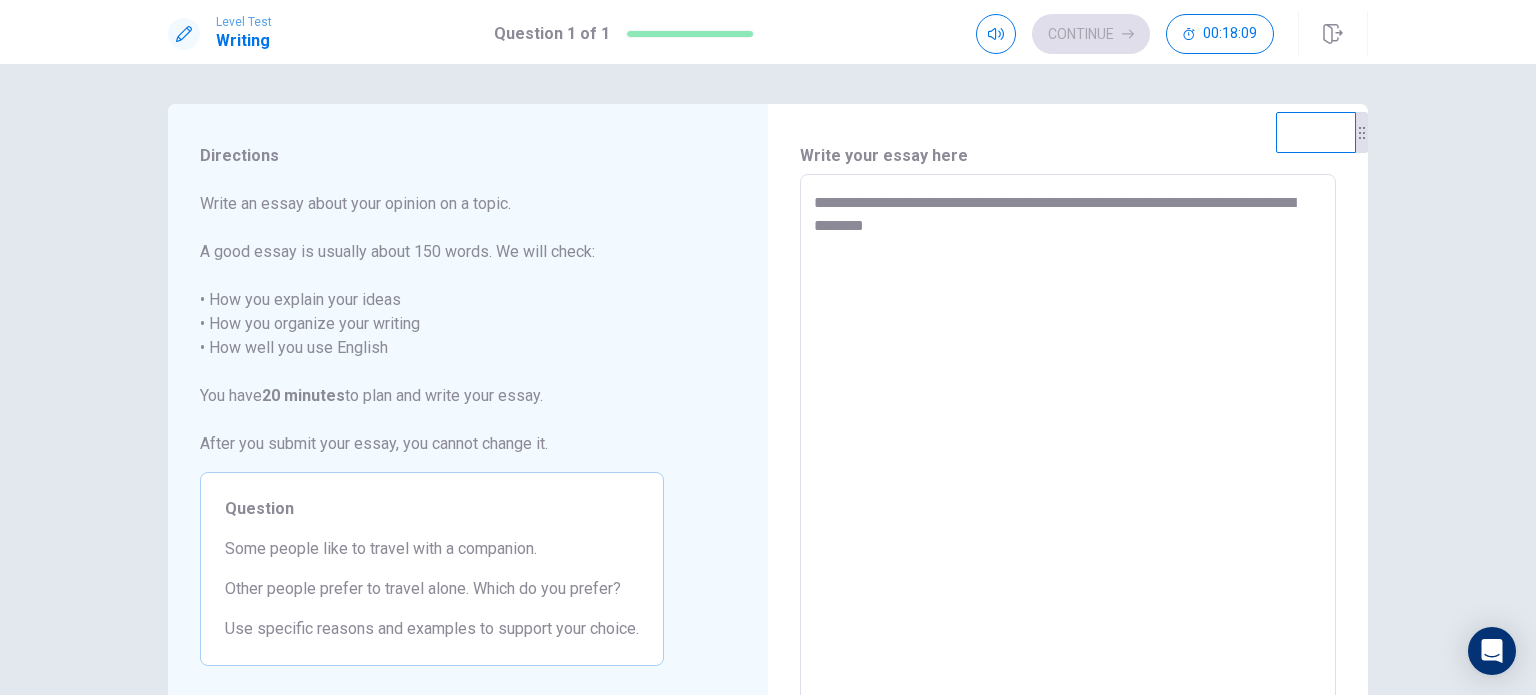 type on "*" 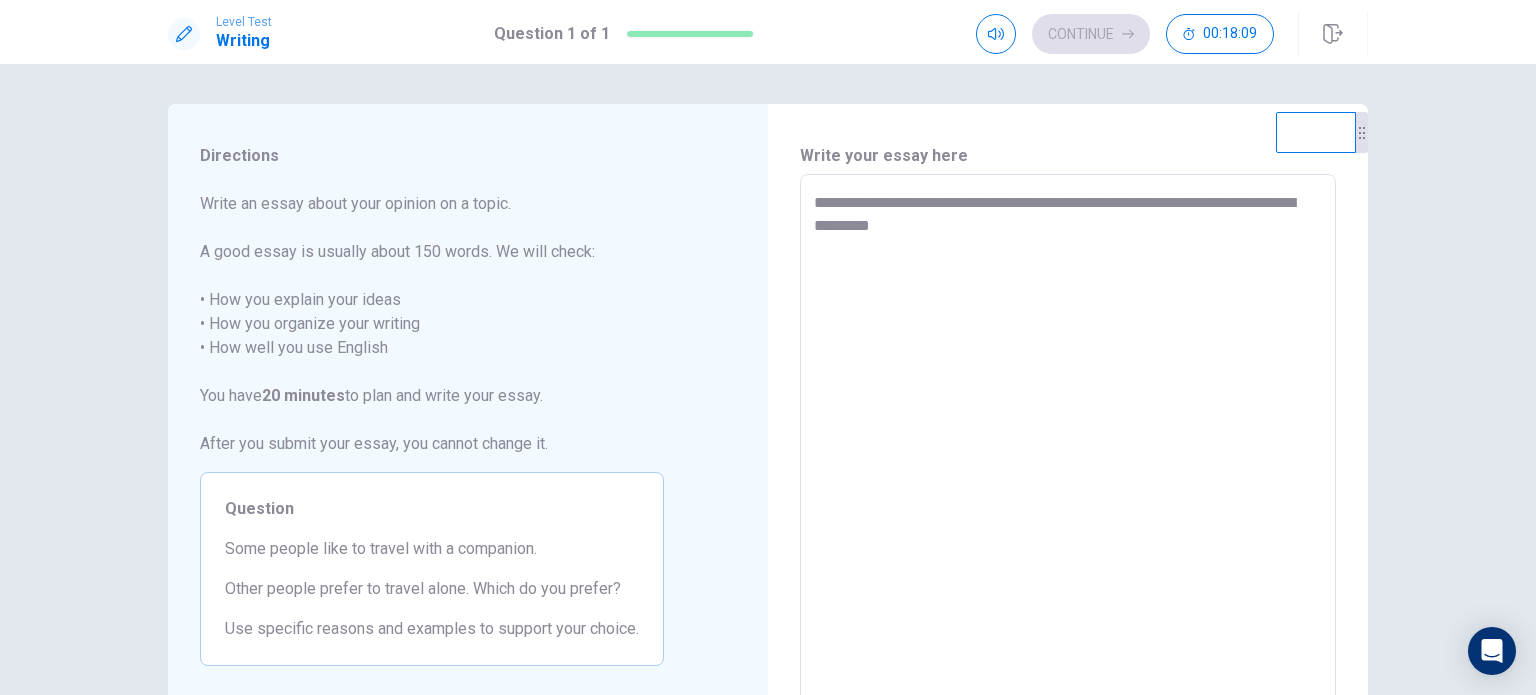 type on "*" 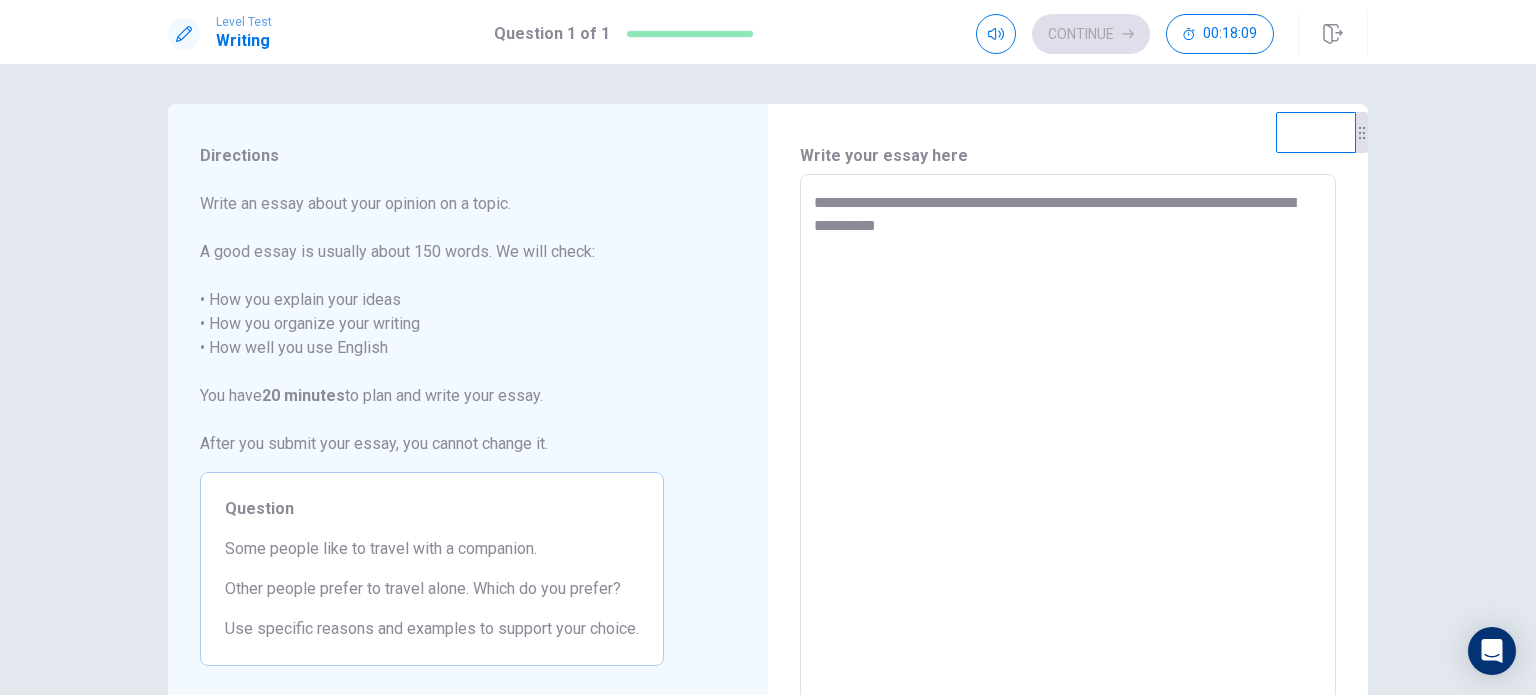 type on "*" 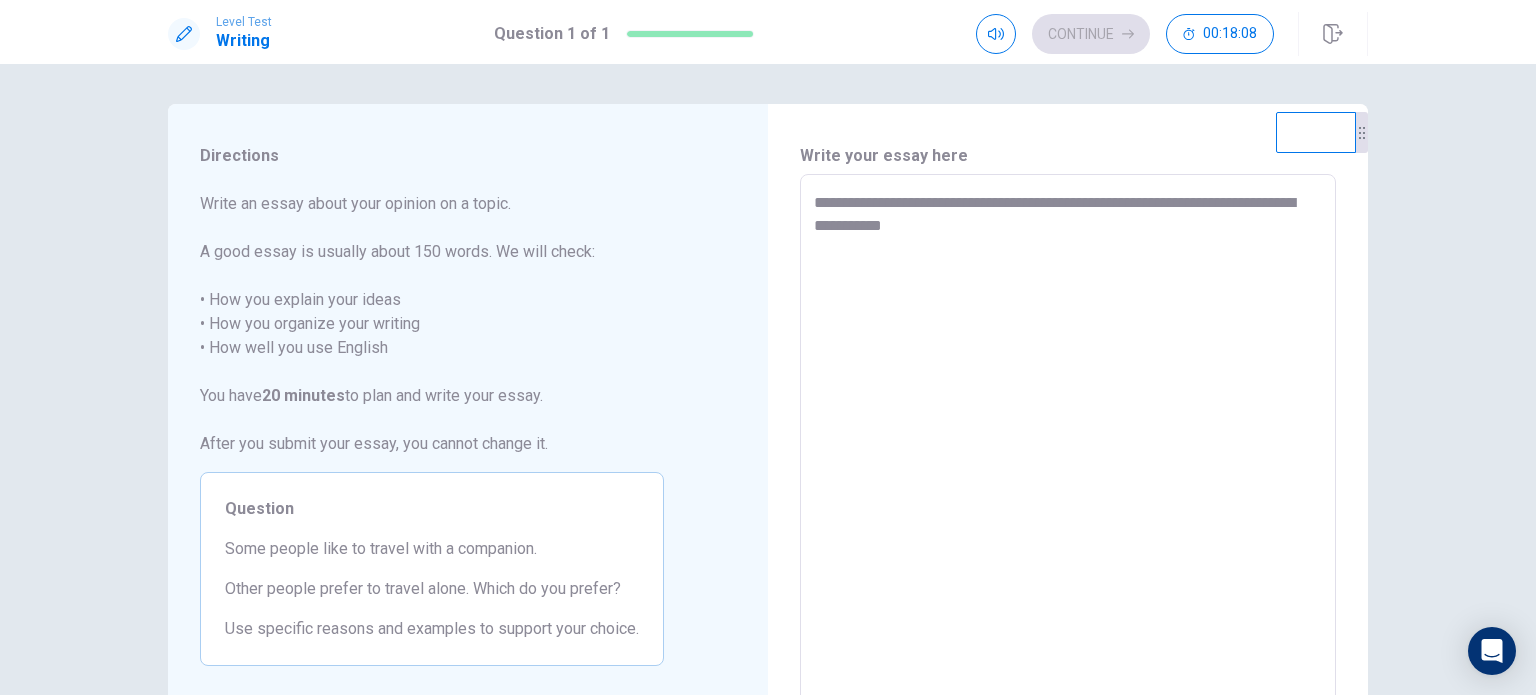 type on "*" 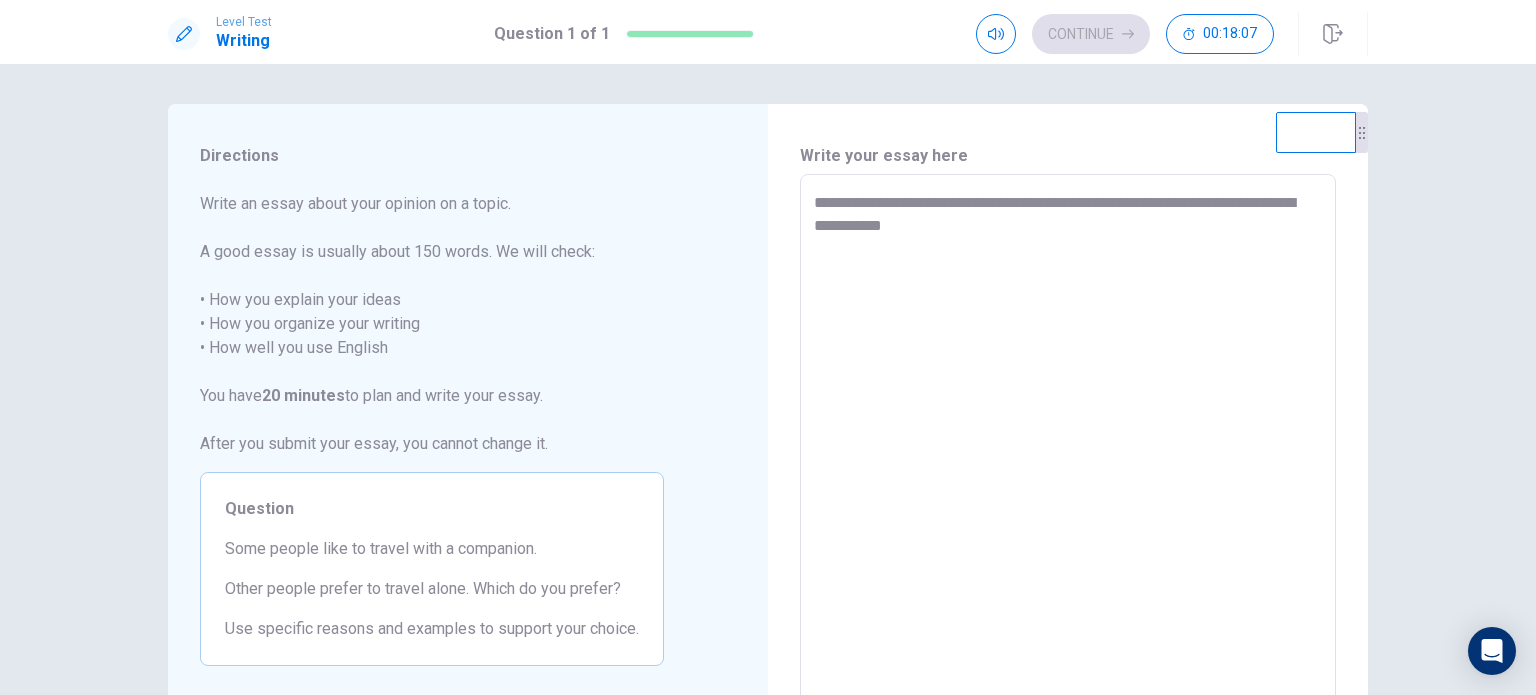 type 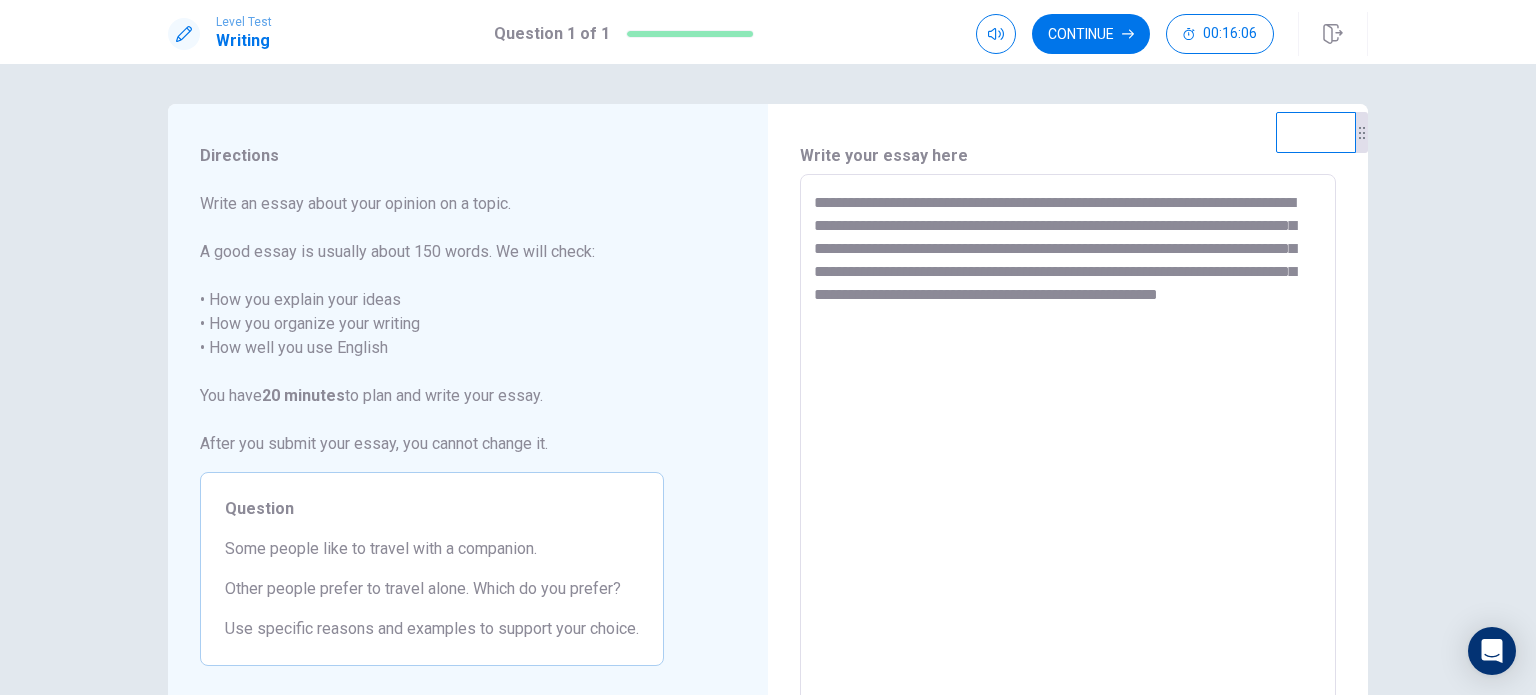 click on "**********" at bounding box center (1068, 451) 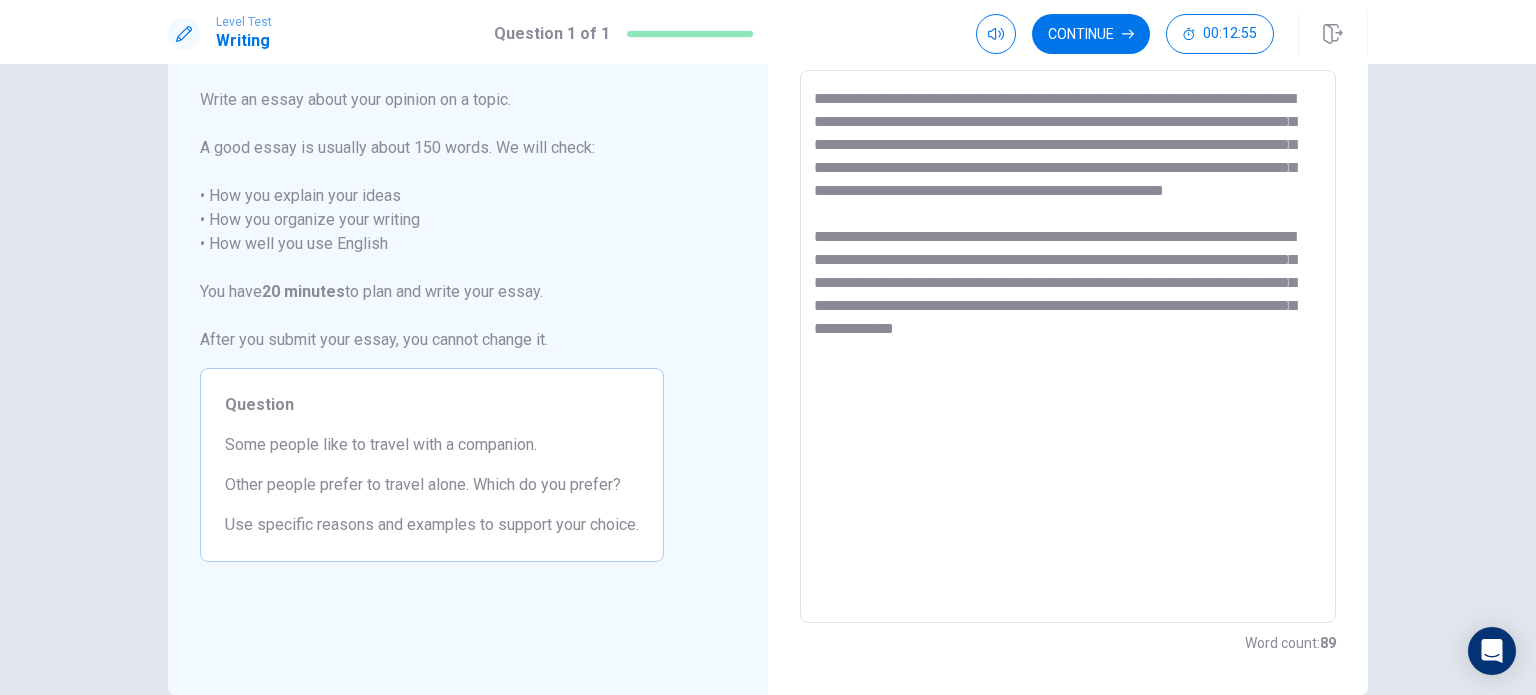 scroll, scrollTop: 100, scrollLeft: 0, axis: vertical 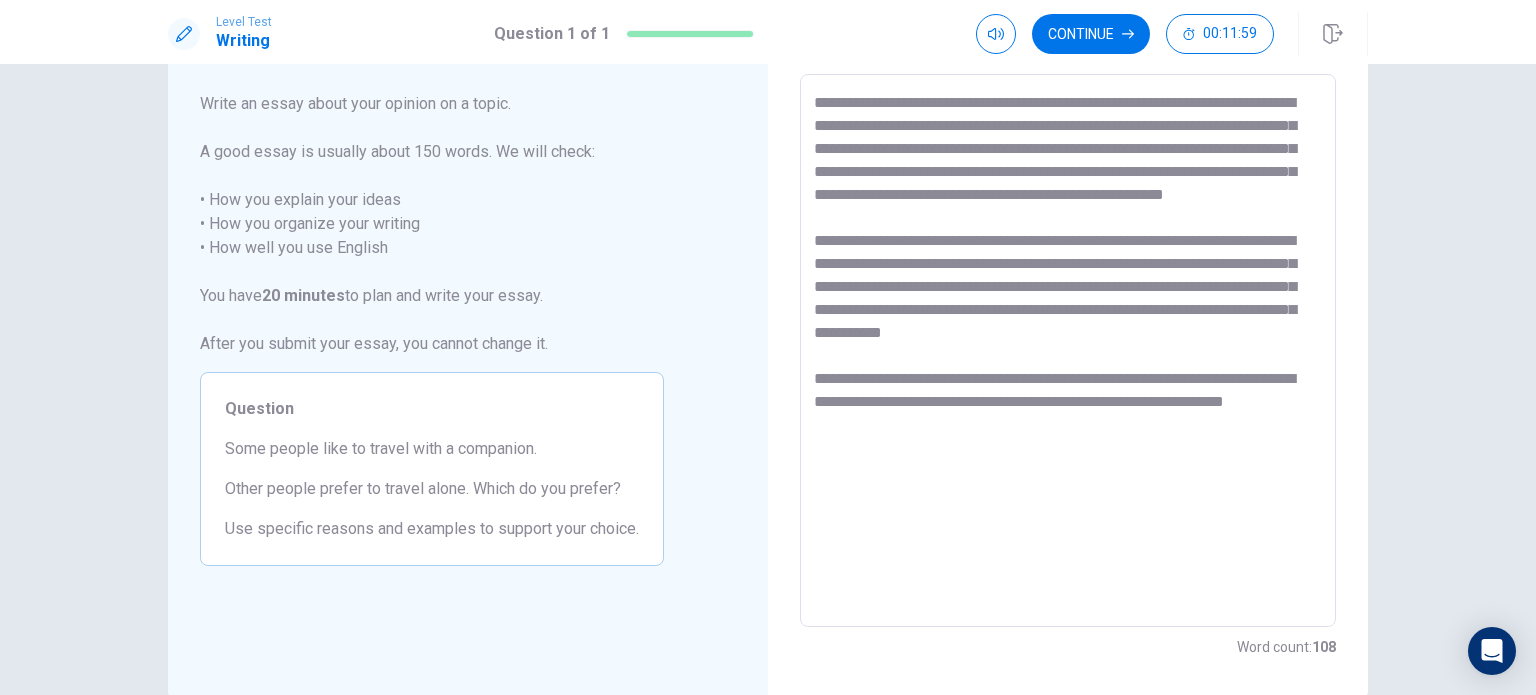 click on "**********" at bounding box center (1068, 351) 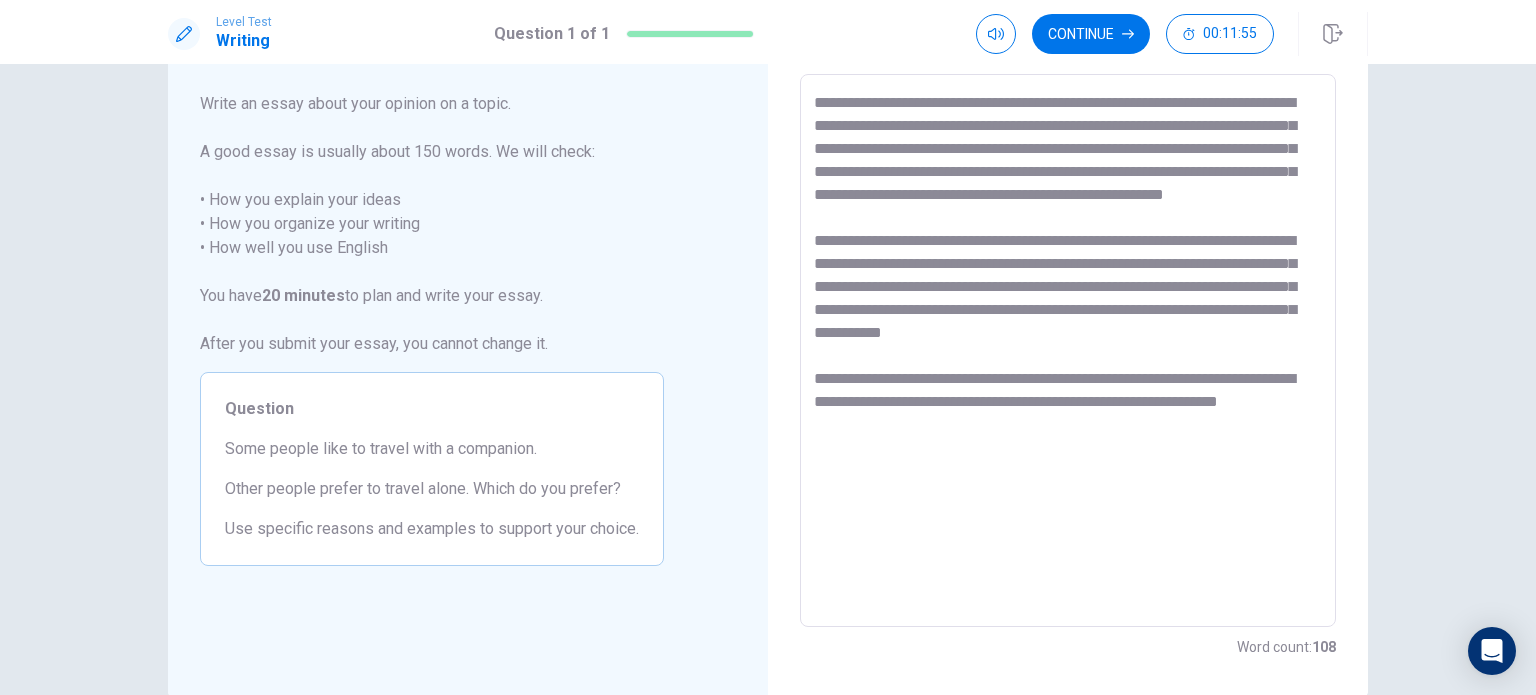 click on "**********" at bounding box center [1068, 351] 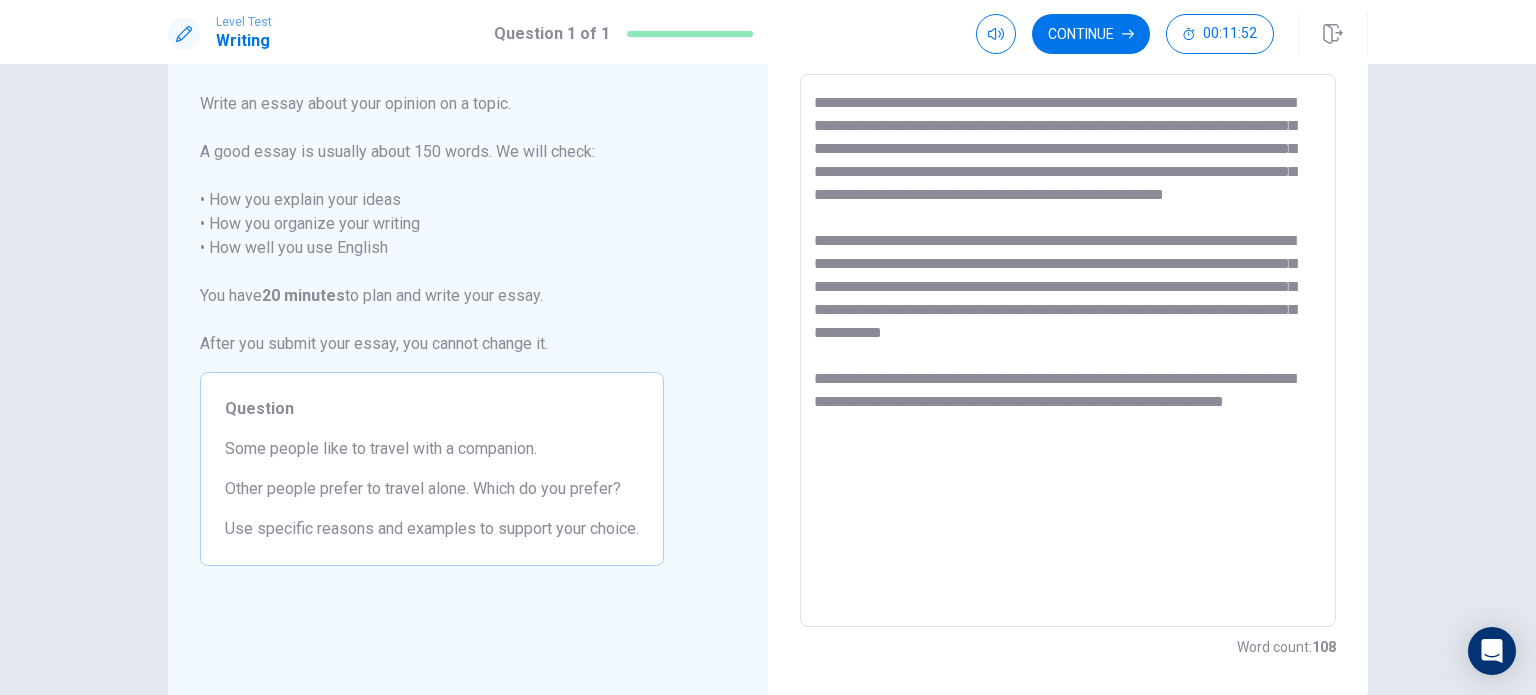 click on "**********" at bounding box center (1068, 351) 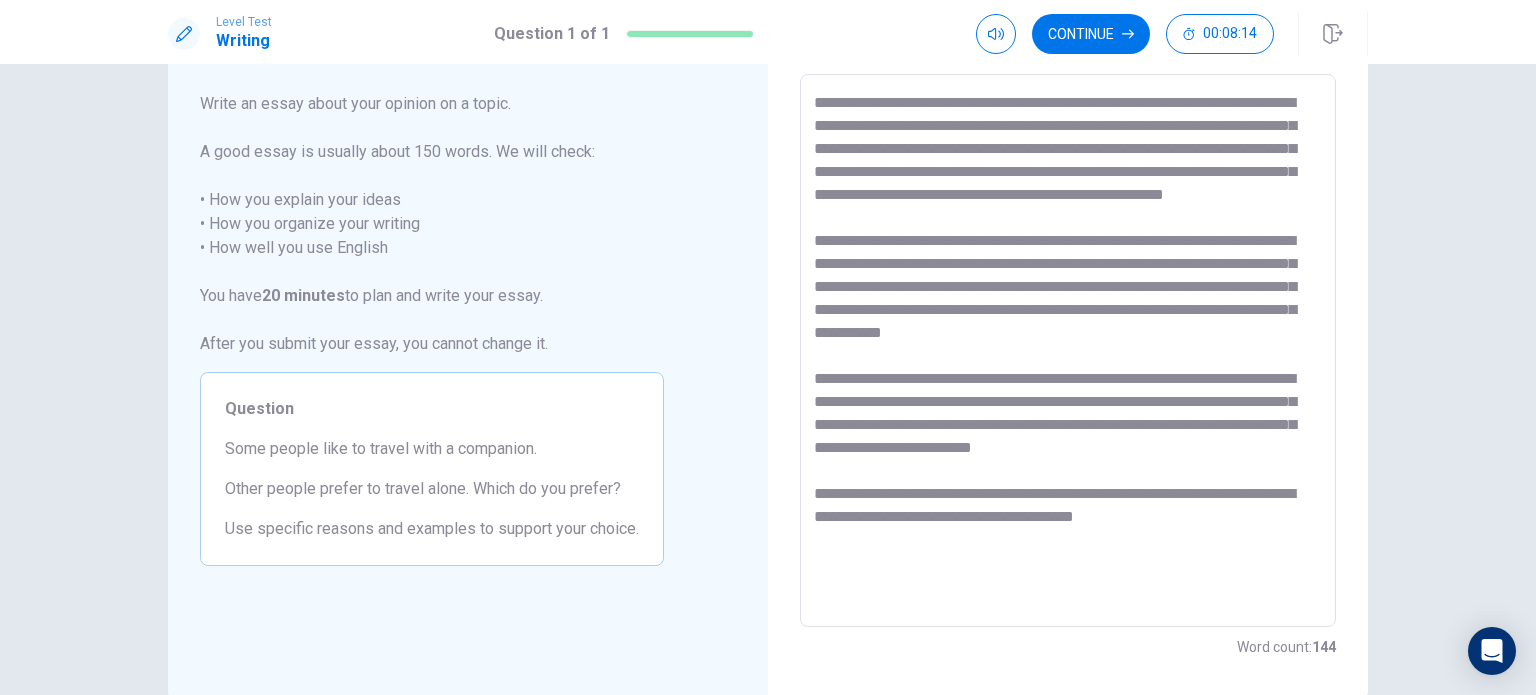 click at bounding box center (1068, 351) 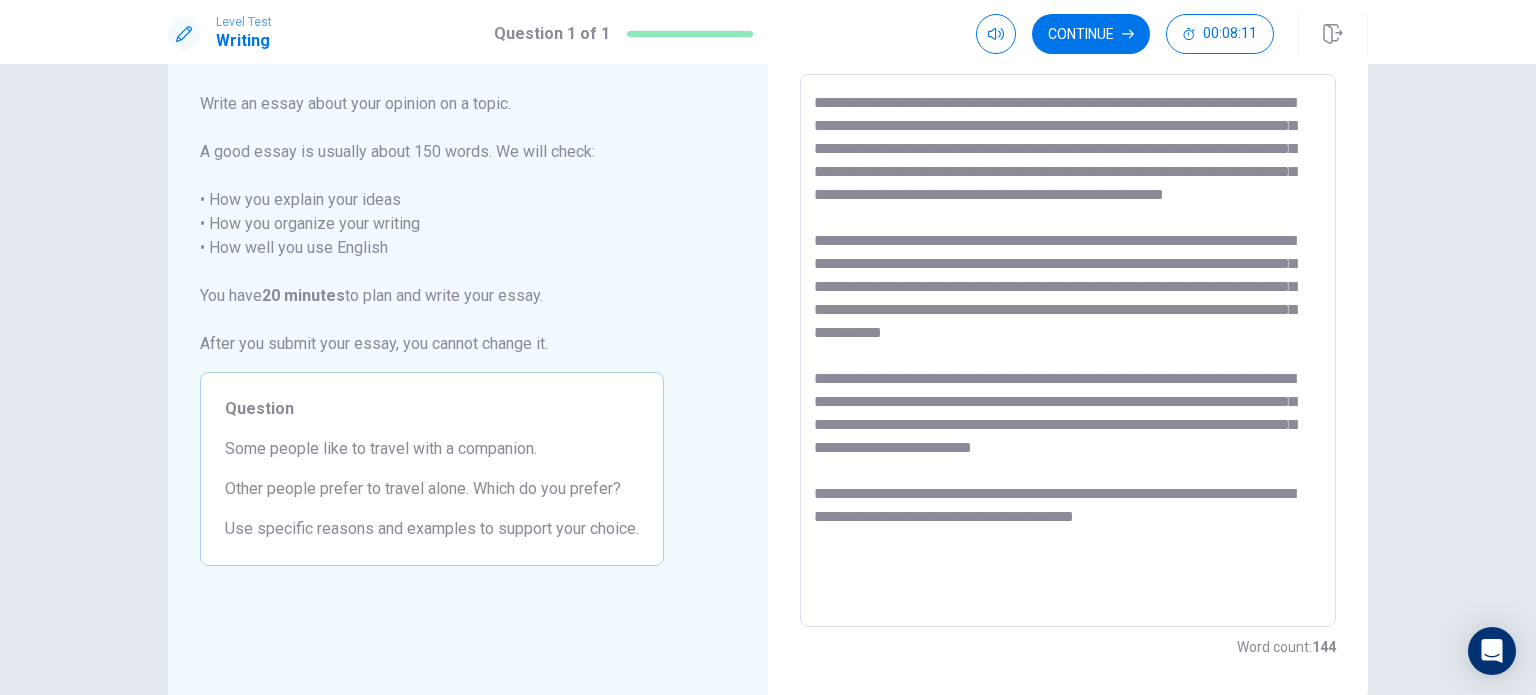 click at bounding box center [1068, 351] 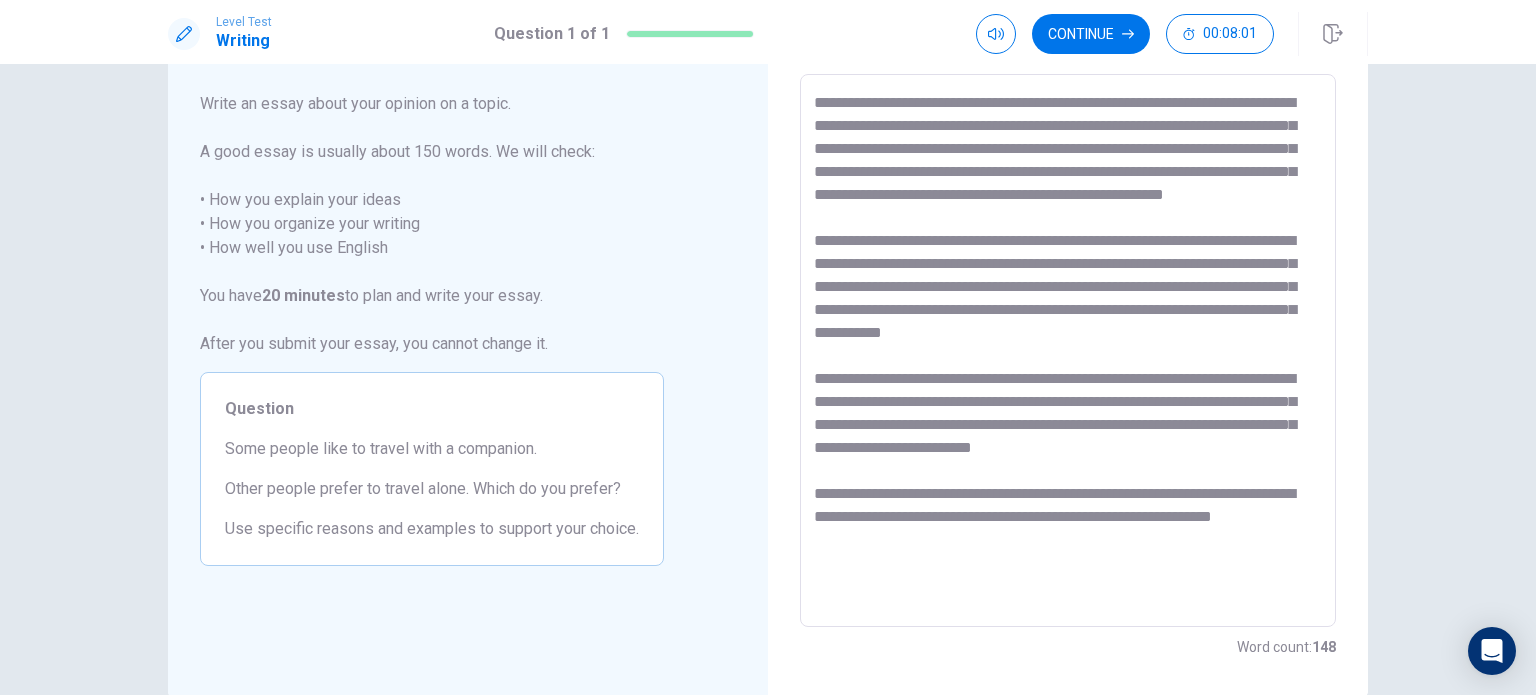 click at bounding box center [1068, 351] 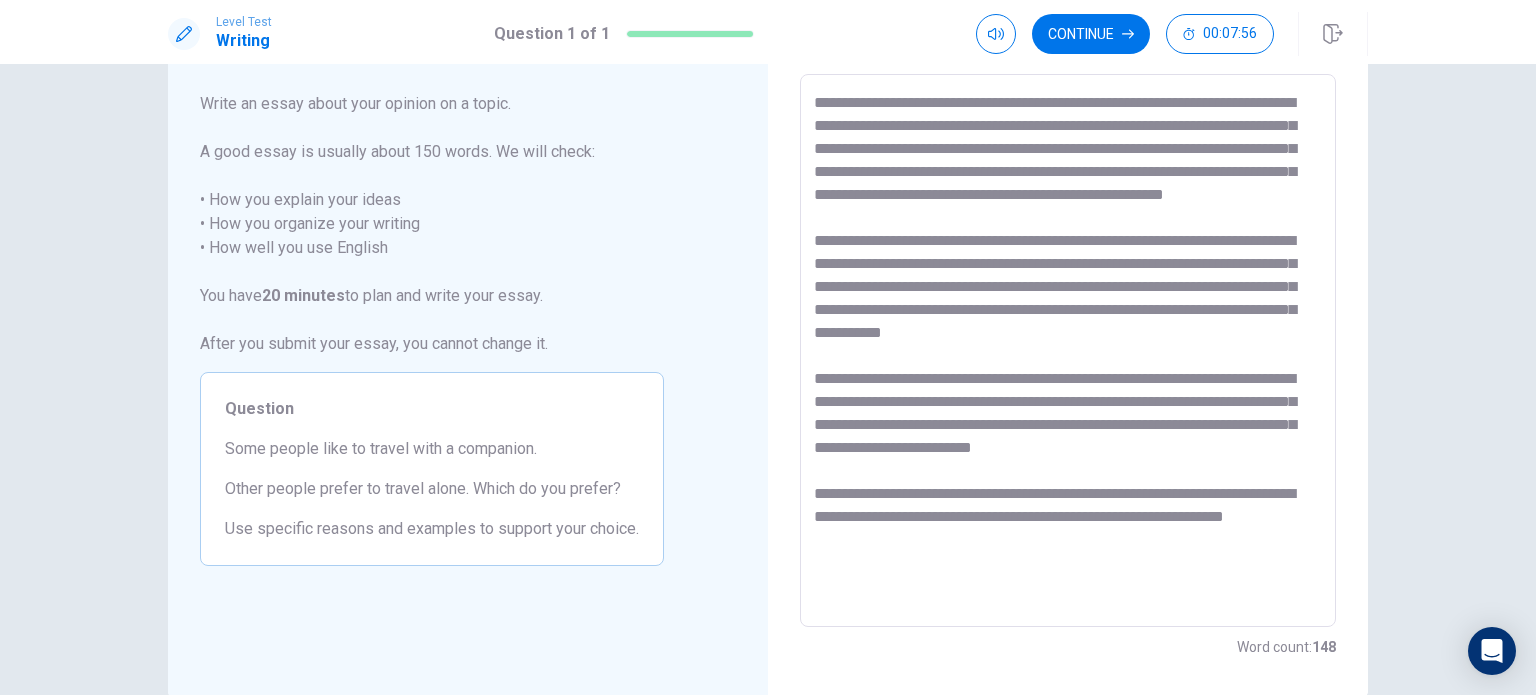 click at bounding box center (1068, 351) 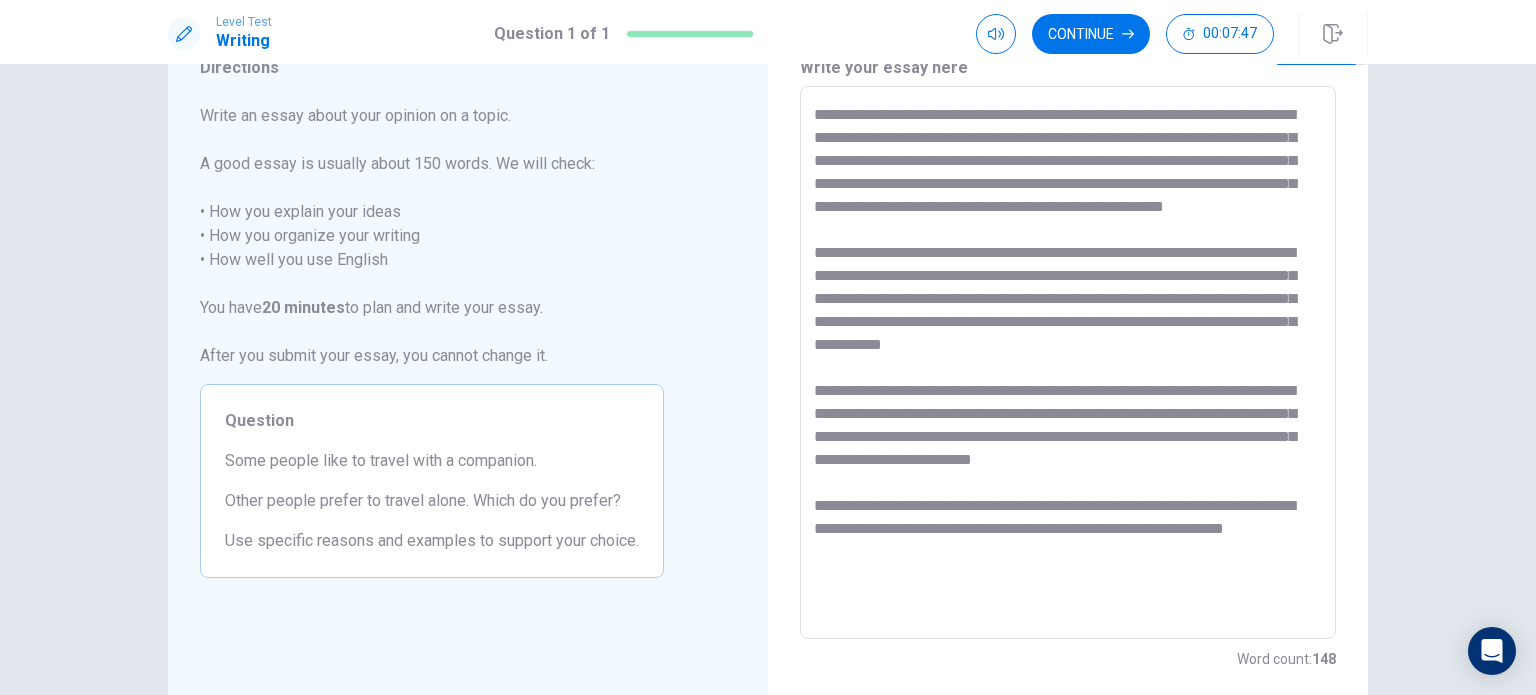 scroll, scrollTop: 208, scrollLeft: 0, axis: vertical 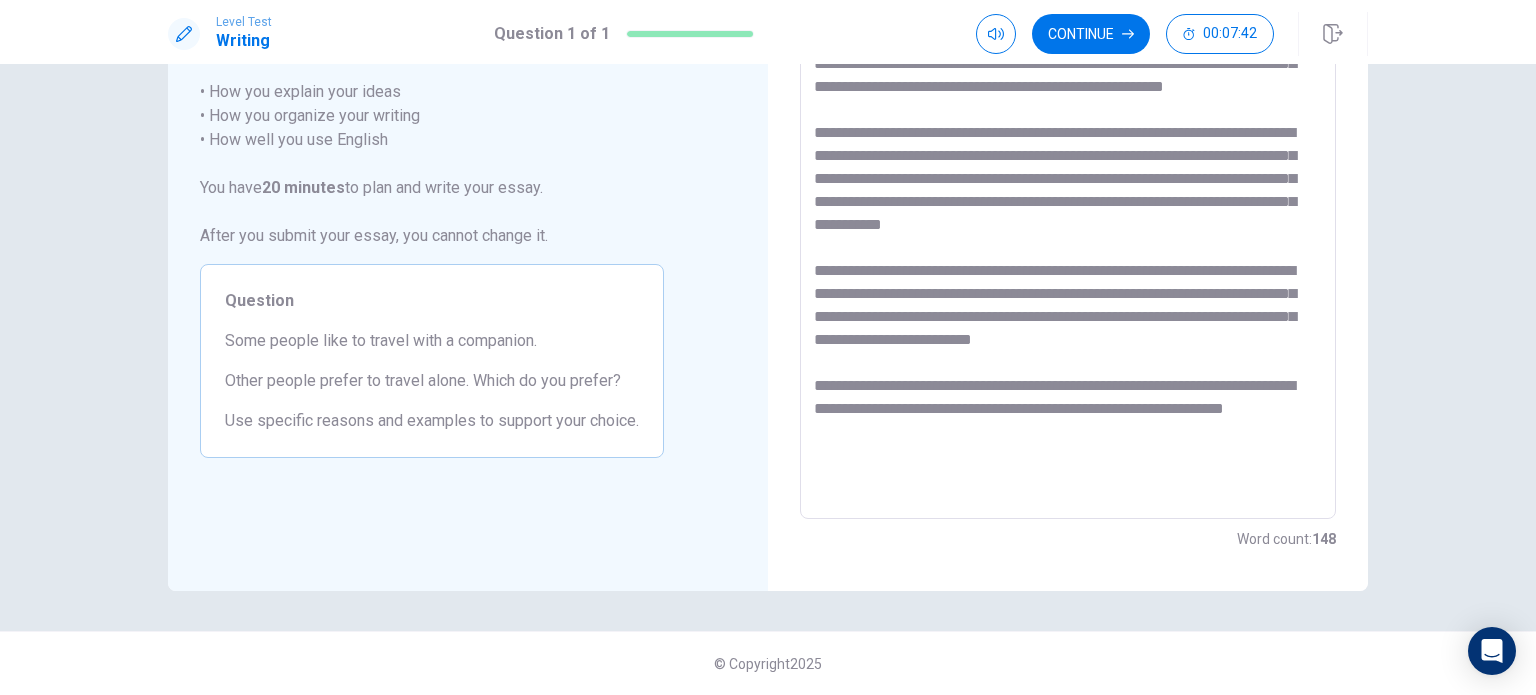 click at bounding box center (1068, 243) 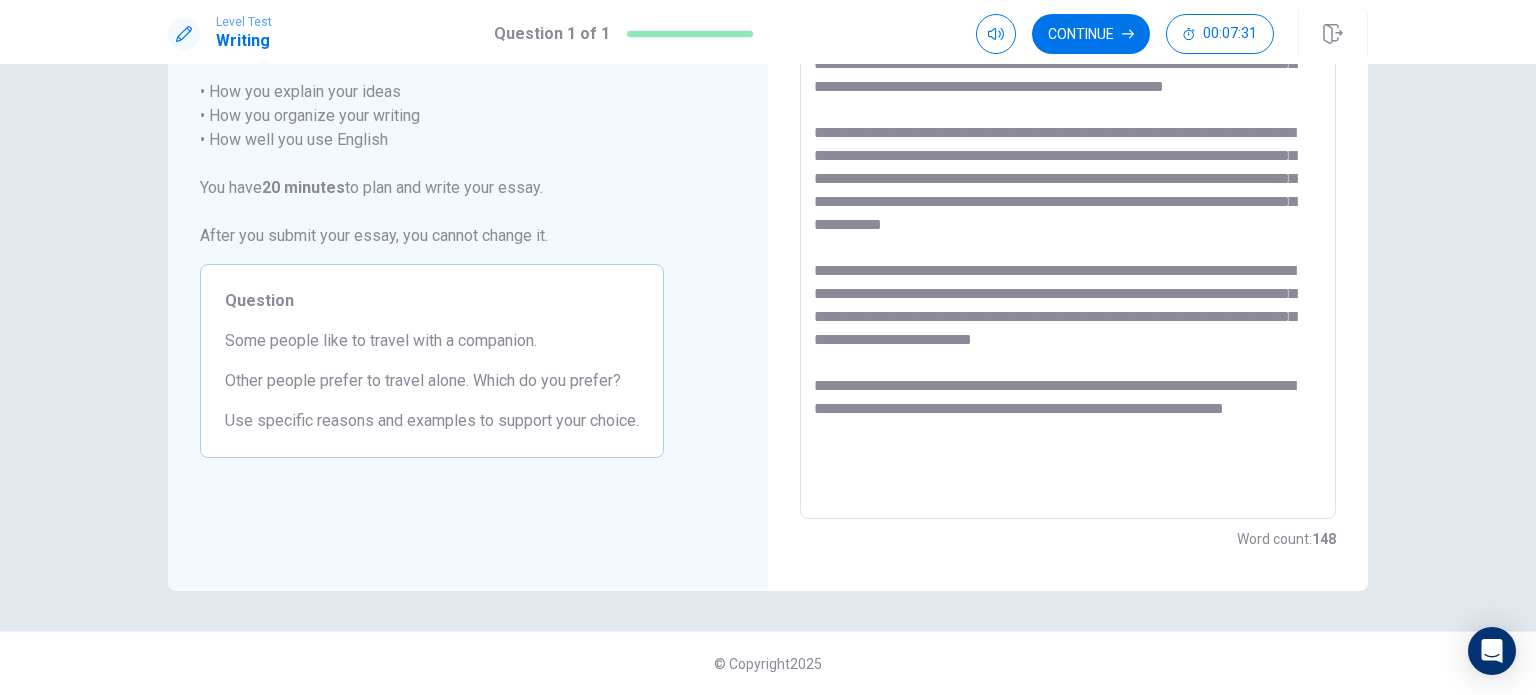 scroll, scrollTop: 0, scrollLeft: 0, axis: both 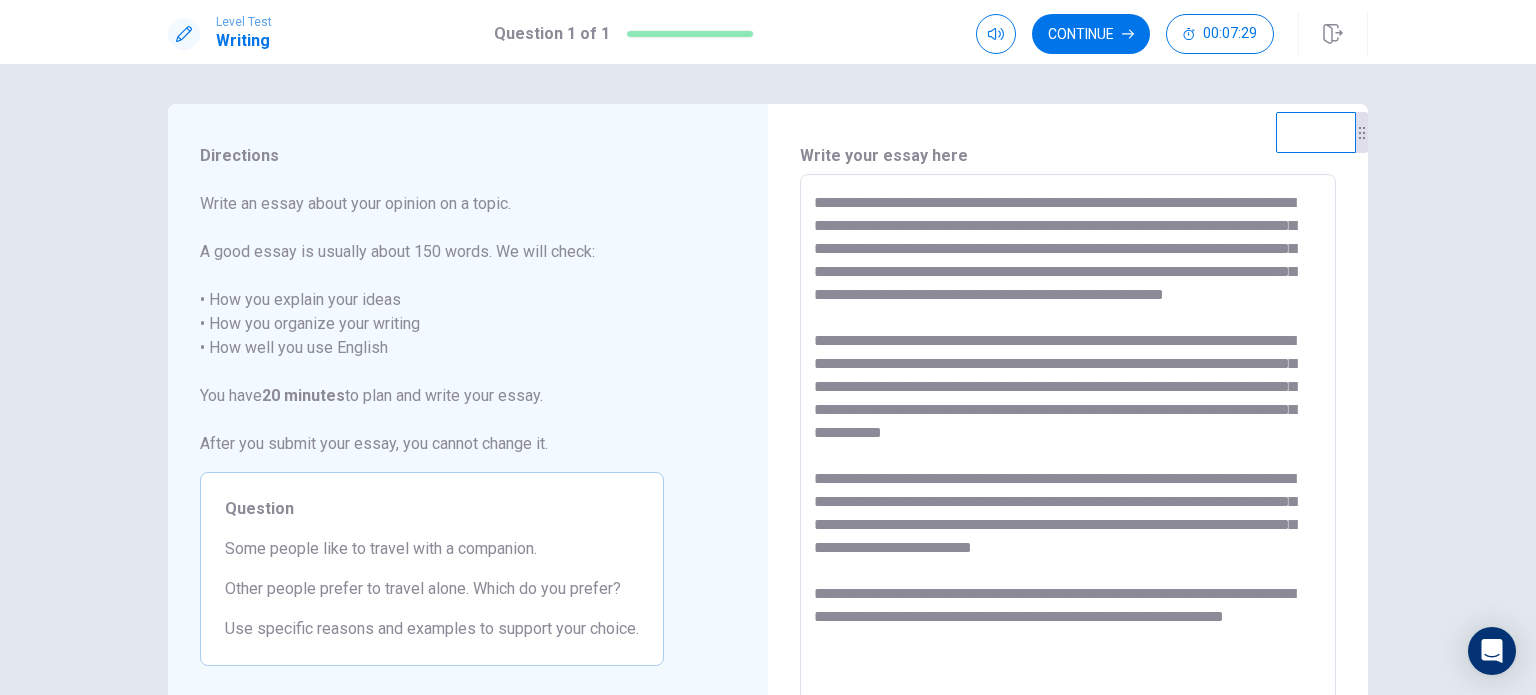click at bounding box center [1068, 451] 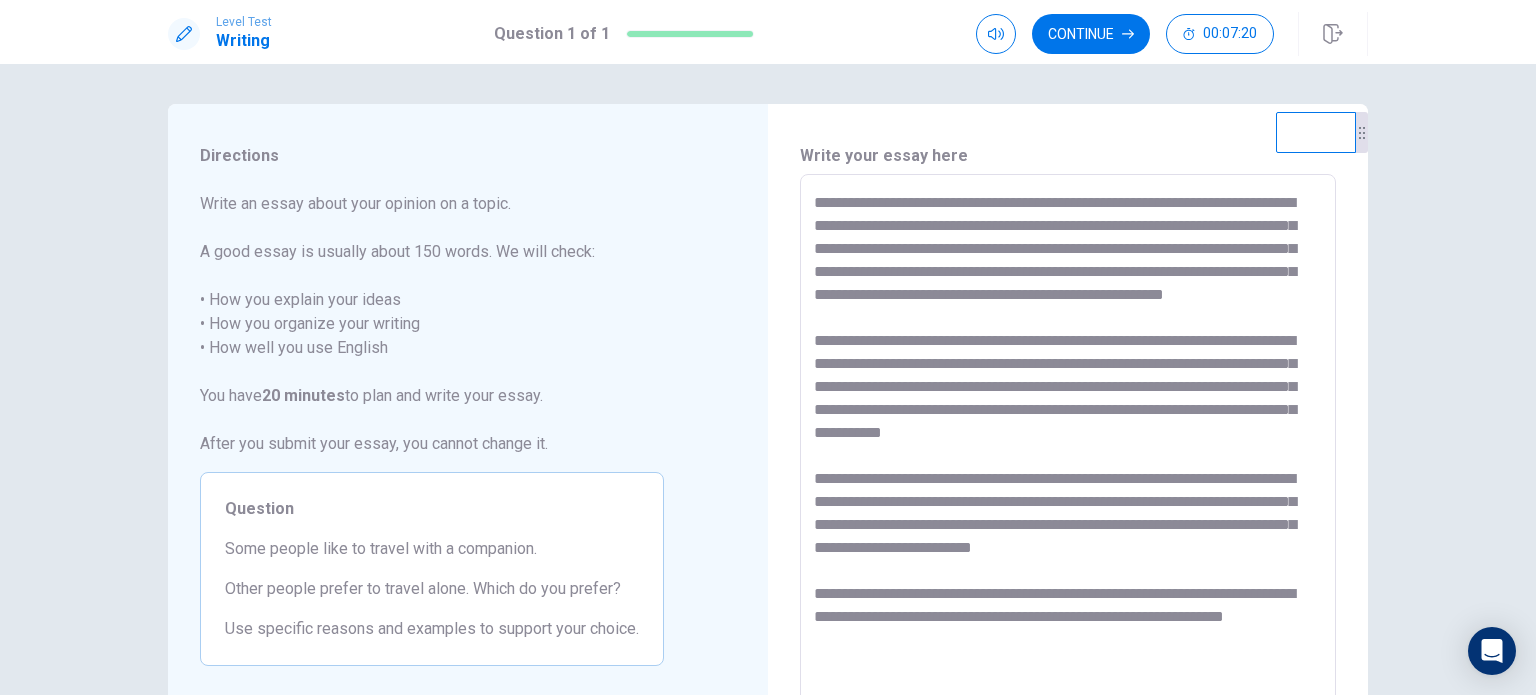 scroll, scrollTop: 208, scrollLeft: 0, axis: vertical 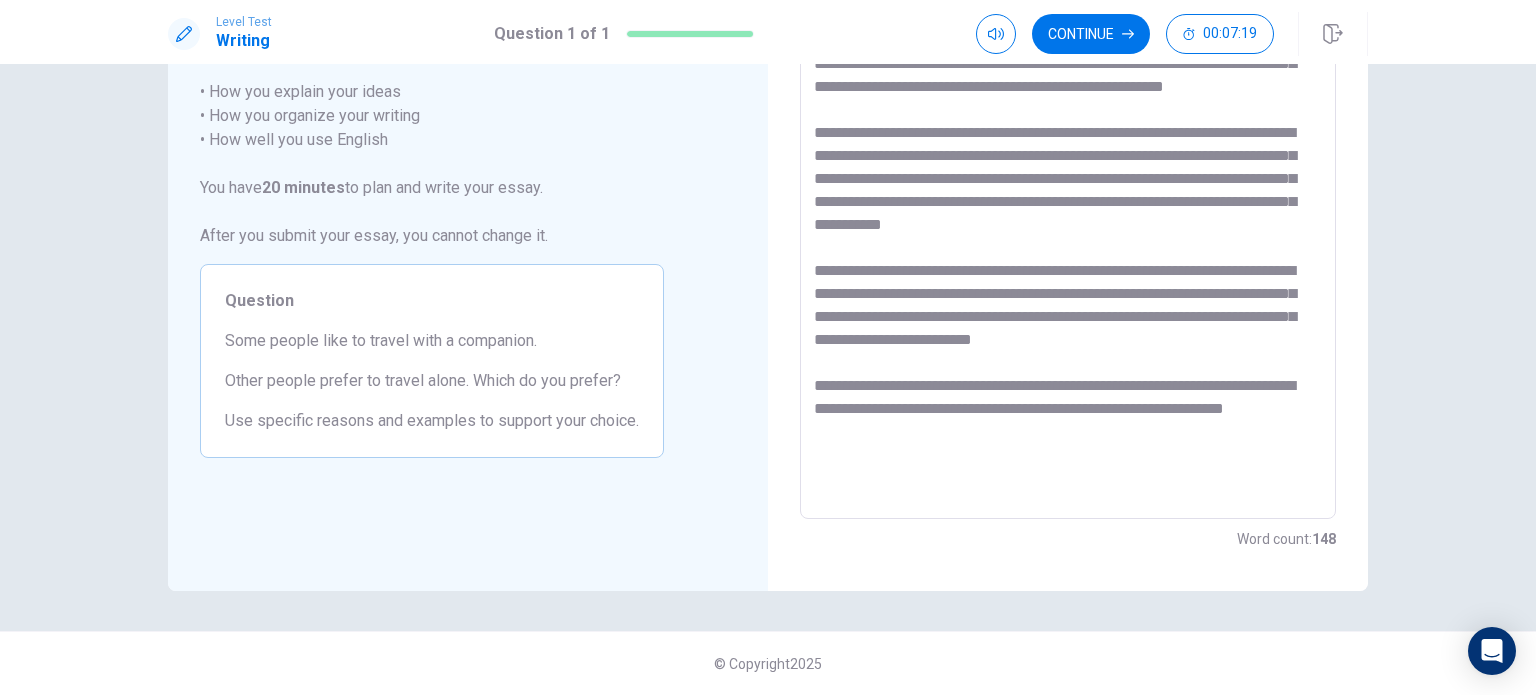 click at bounding box center [1068, 243] 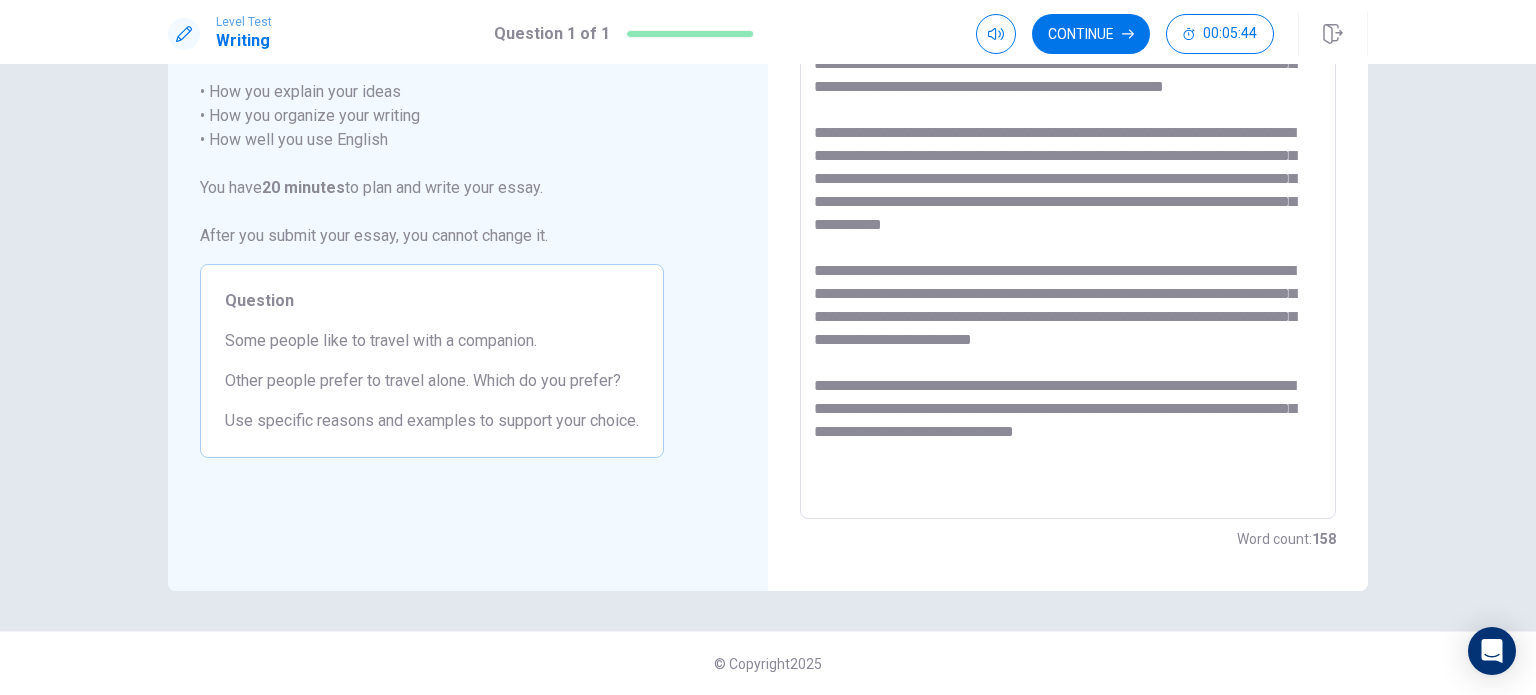 scroll, scrollTop: 0, scrollLeft: 0, axis: both 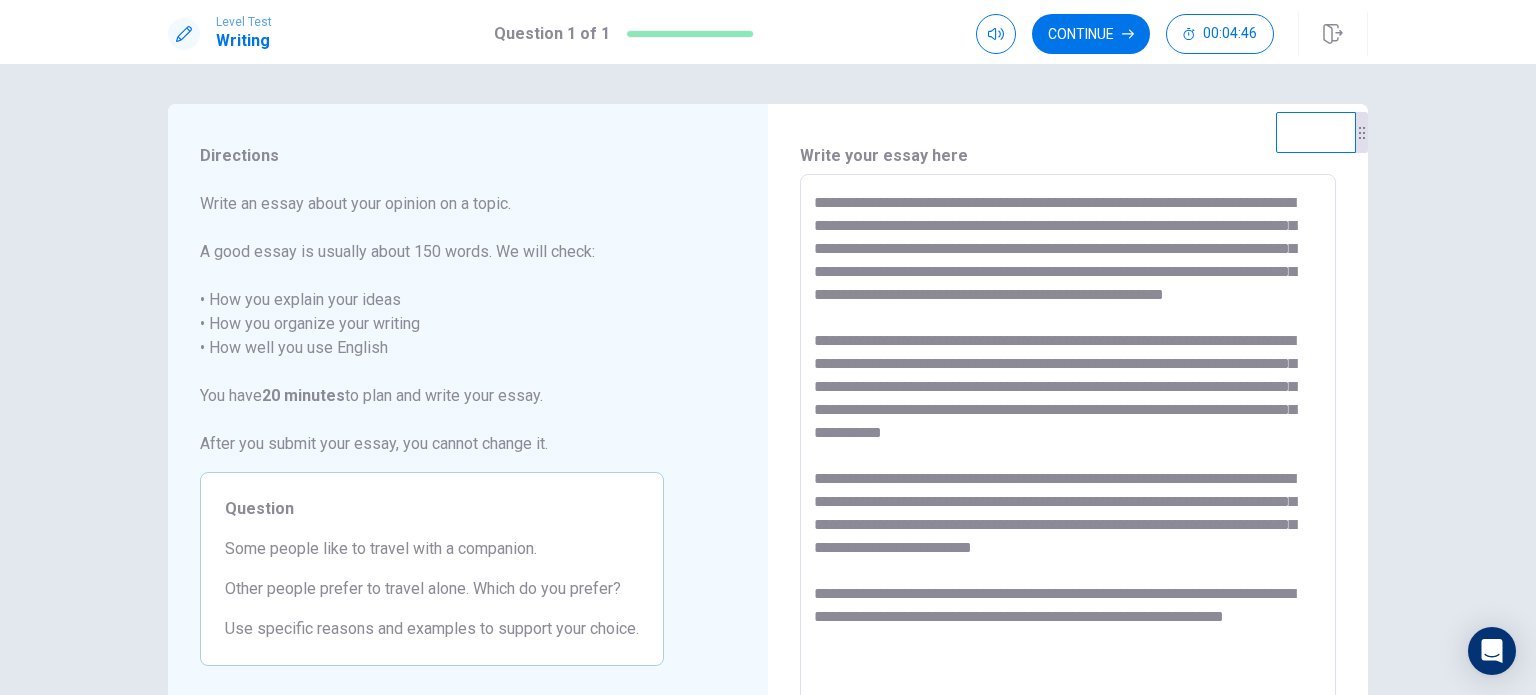 click at bounding box center [1068, 451] 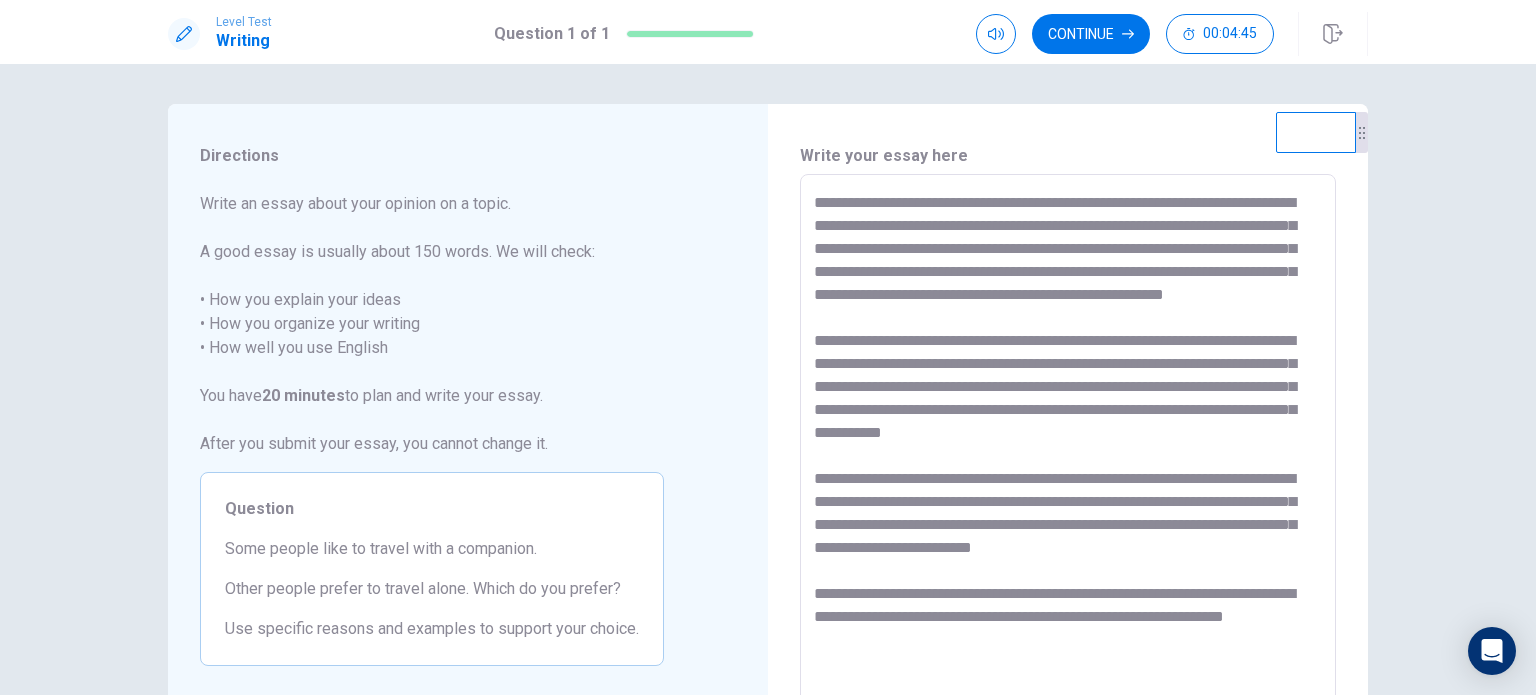 scroll, scrollTop: 208, scrollLeft: 0, axis: vertical 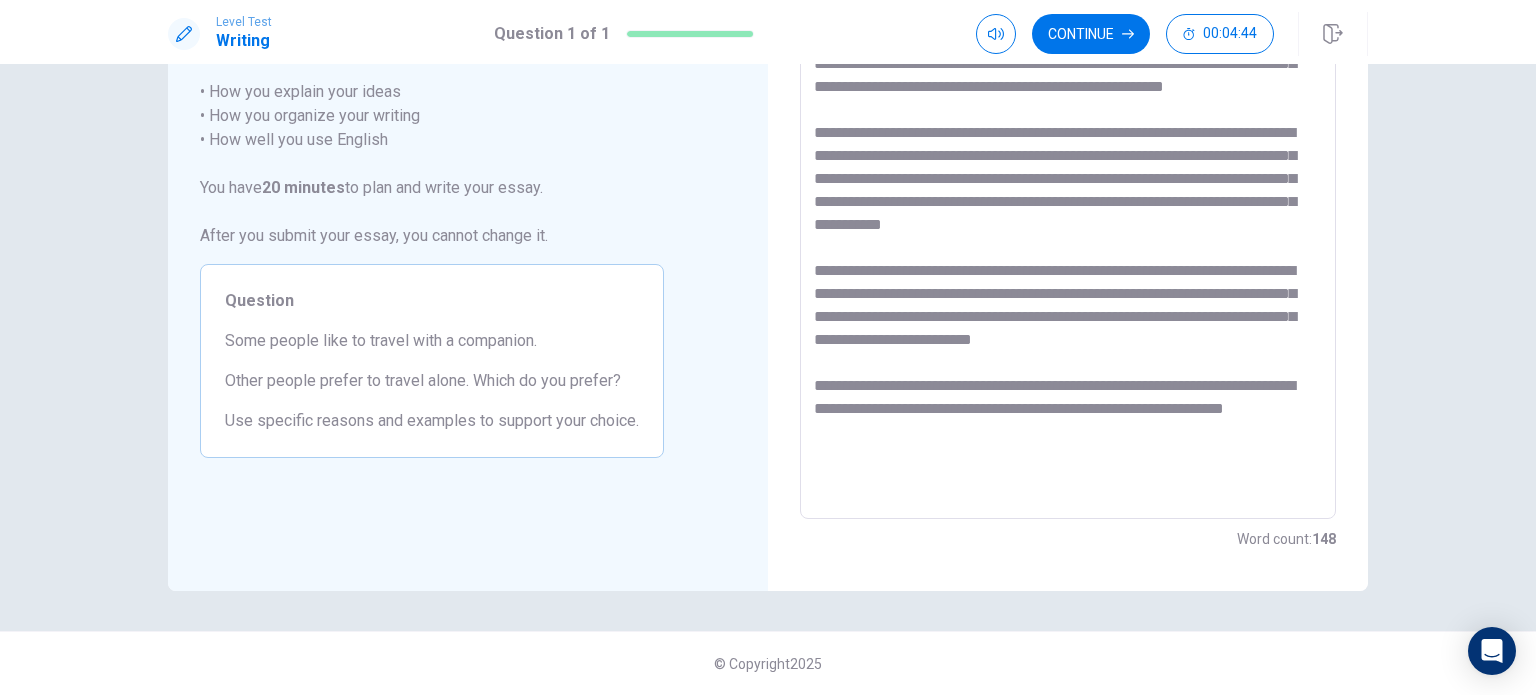 click at bounding box center [1068, 243] 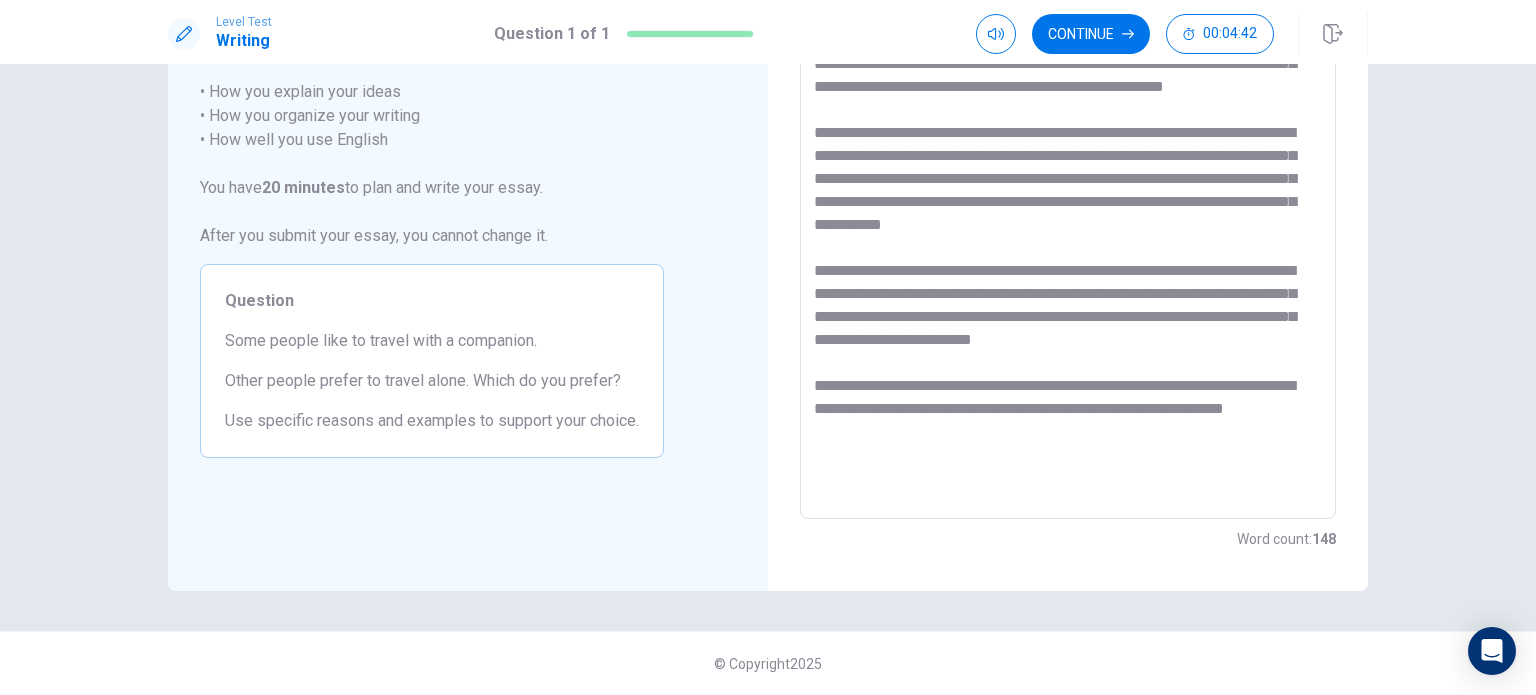 scroll, scrollTop: 0, scrollLeft: 0, axis: both 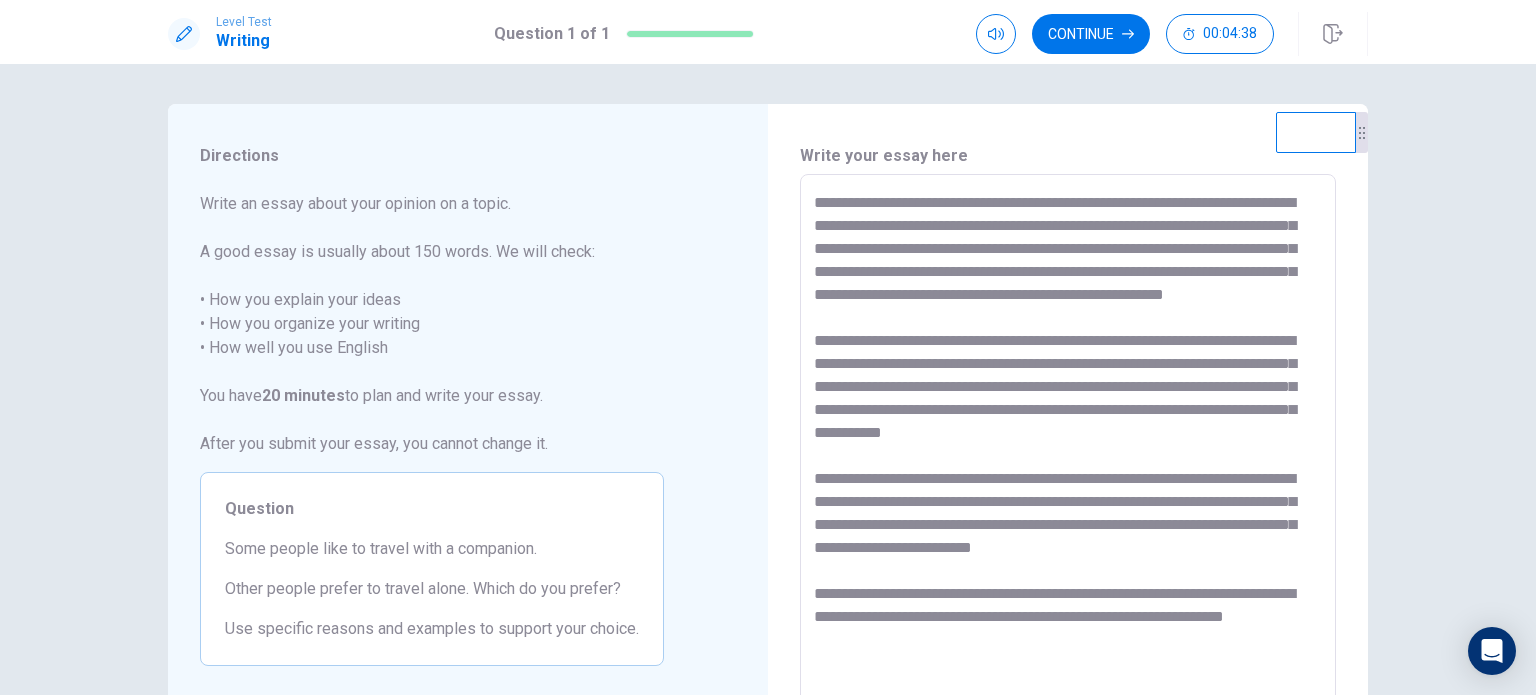 click at bounding box center (1068, 451) 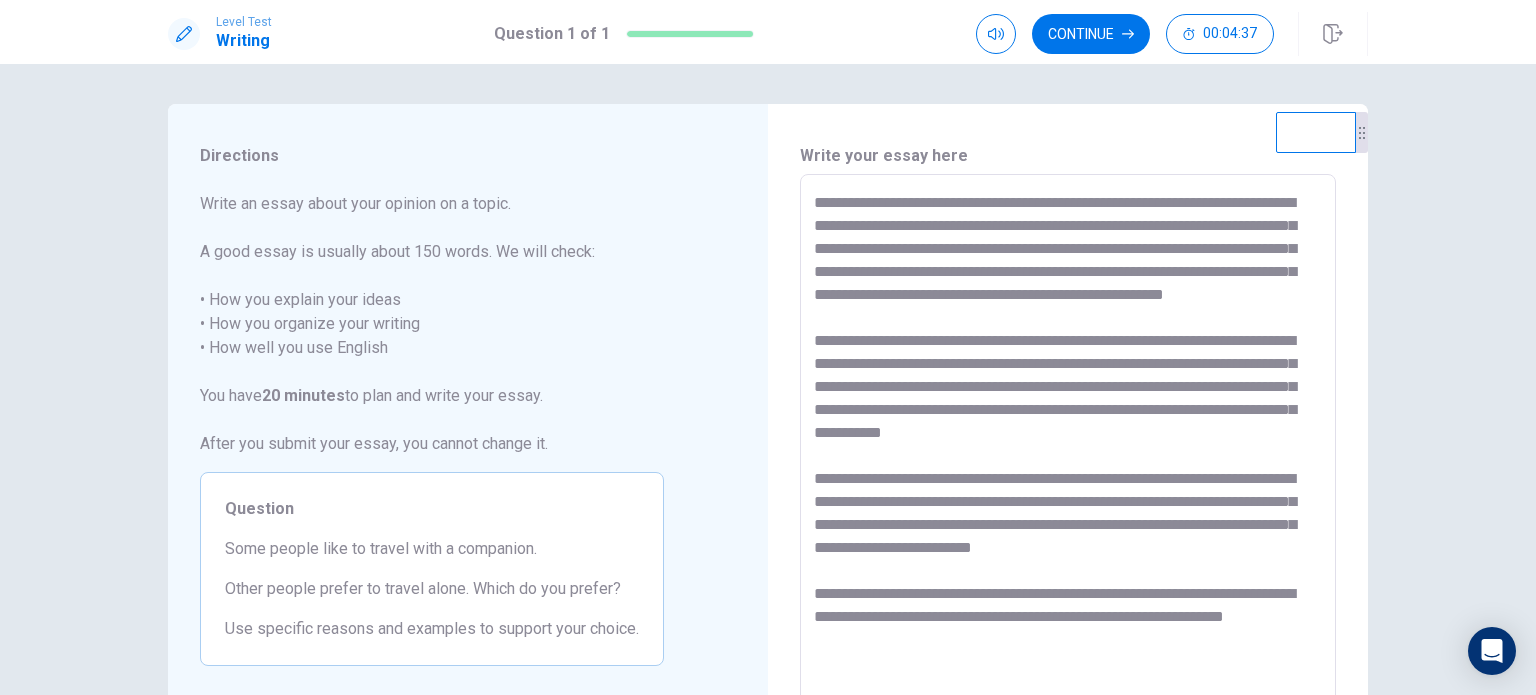 click at bounding box center (1068, 451) 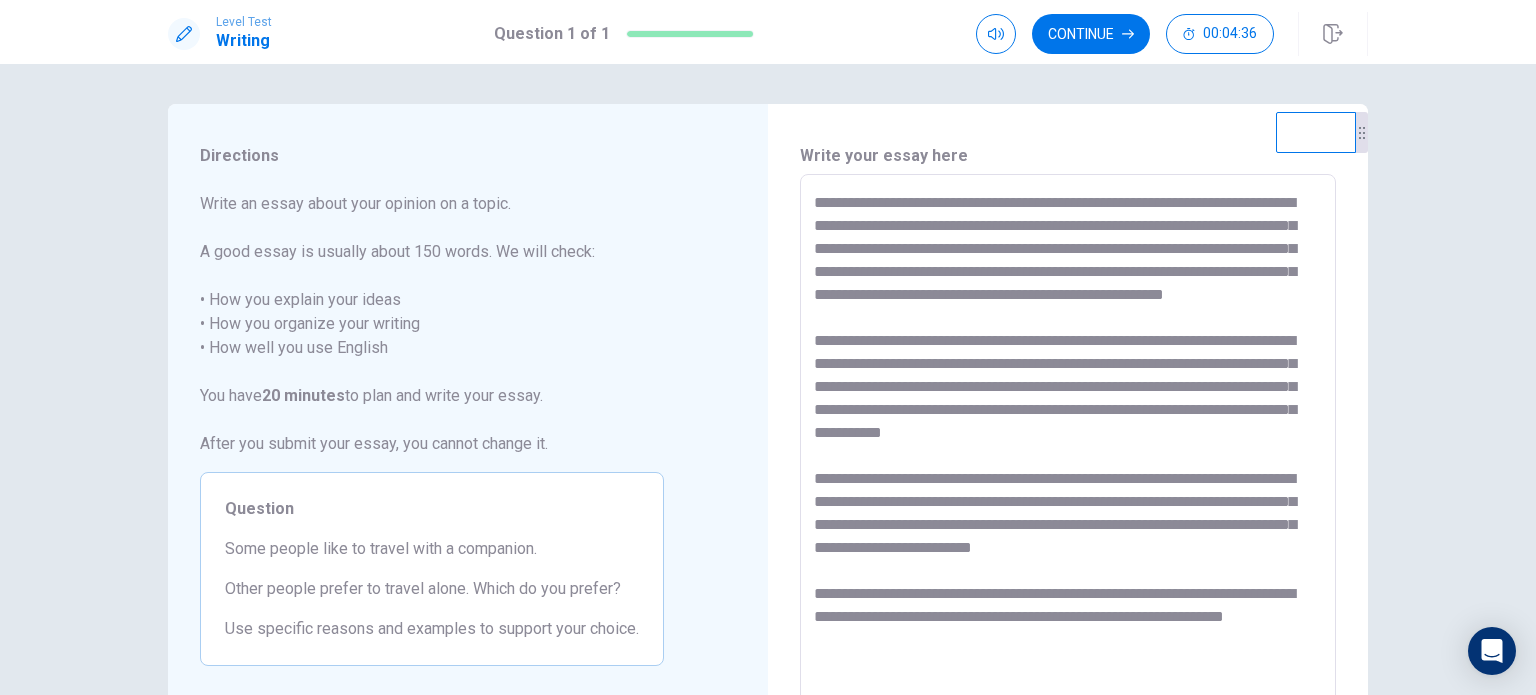 click at bounding box center (1068, 451) 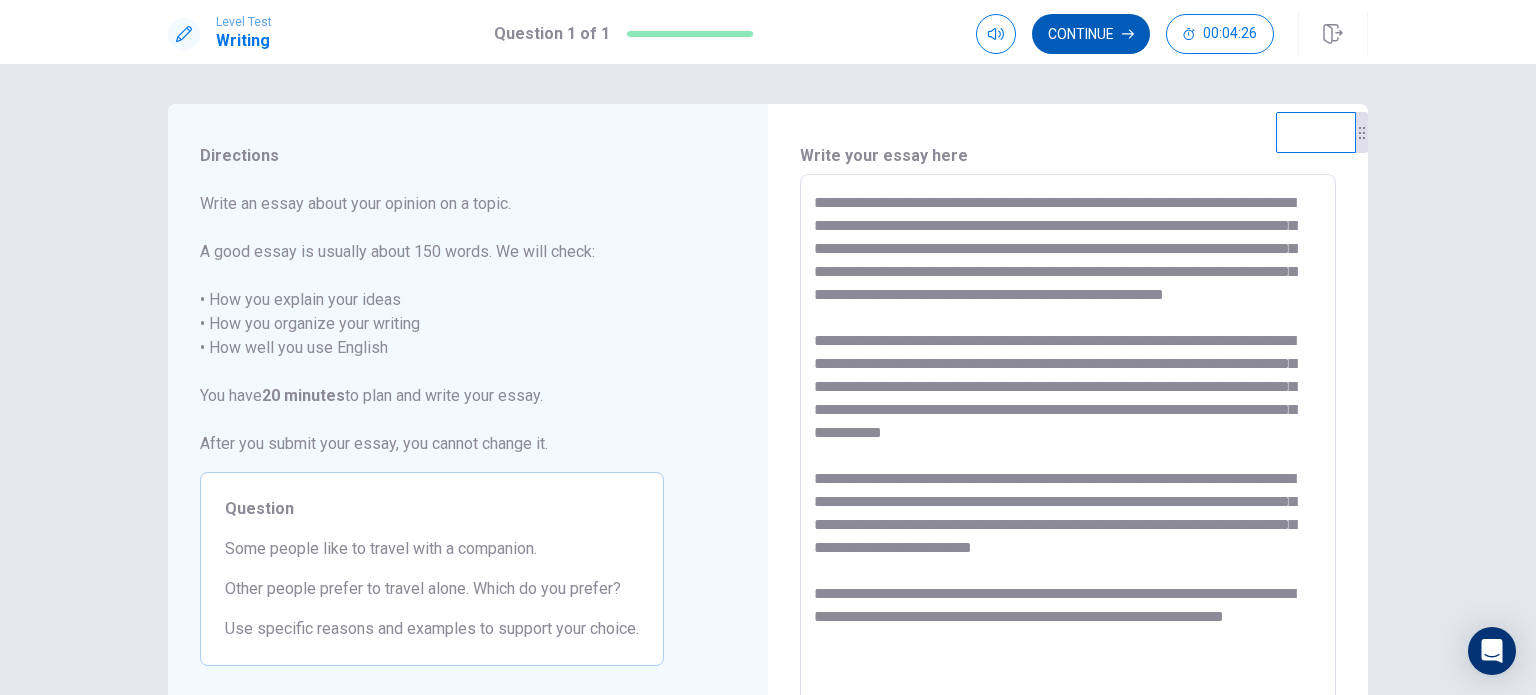 click on "Continue" at bounding box center (1091, 34) 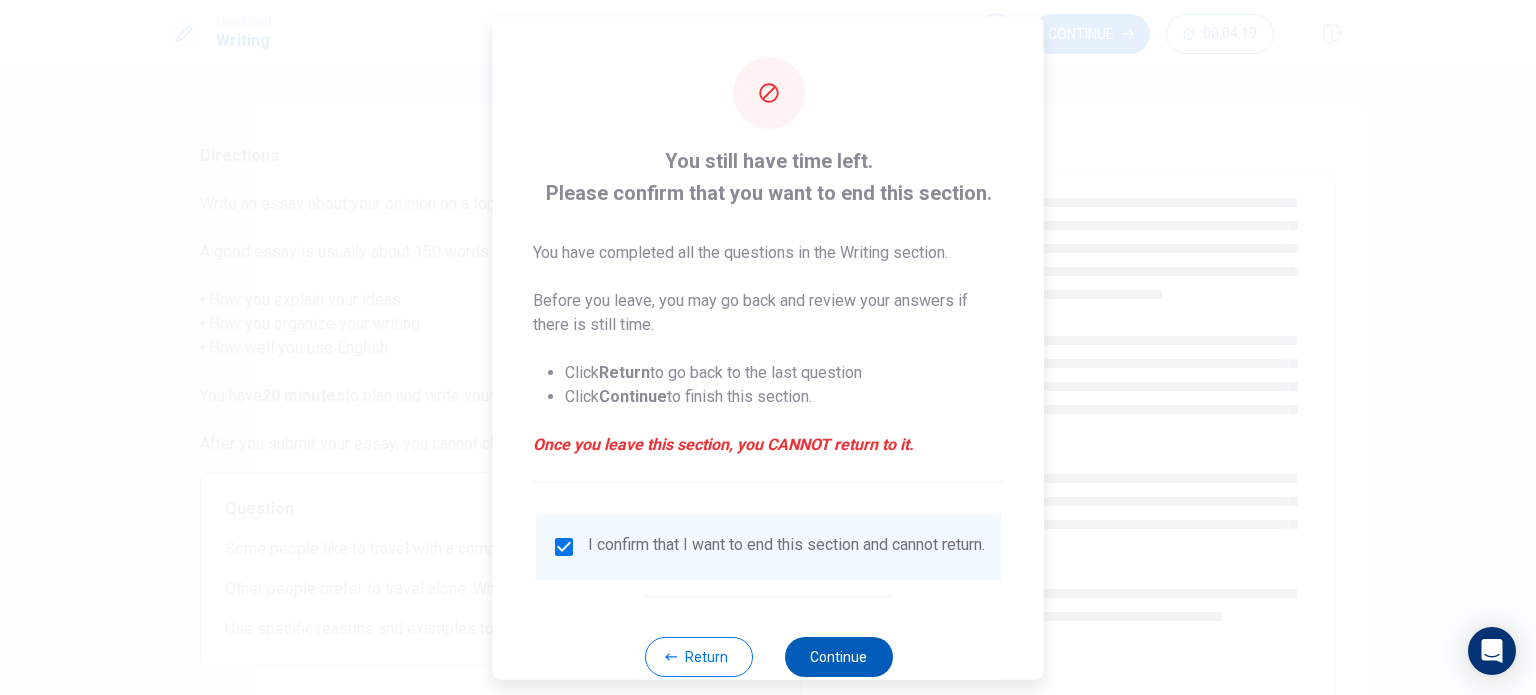 click on "Continue" at bounding box center (838, 656) 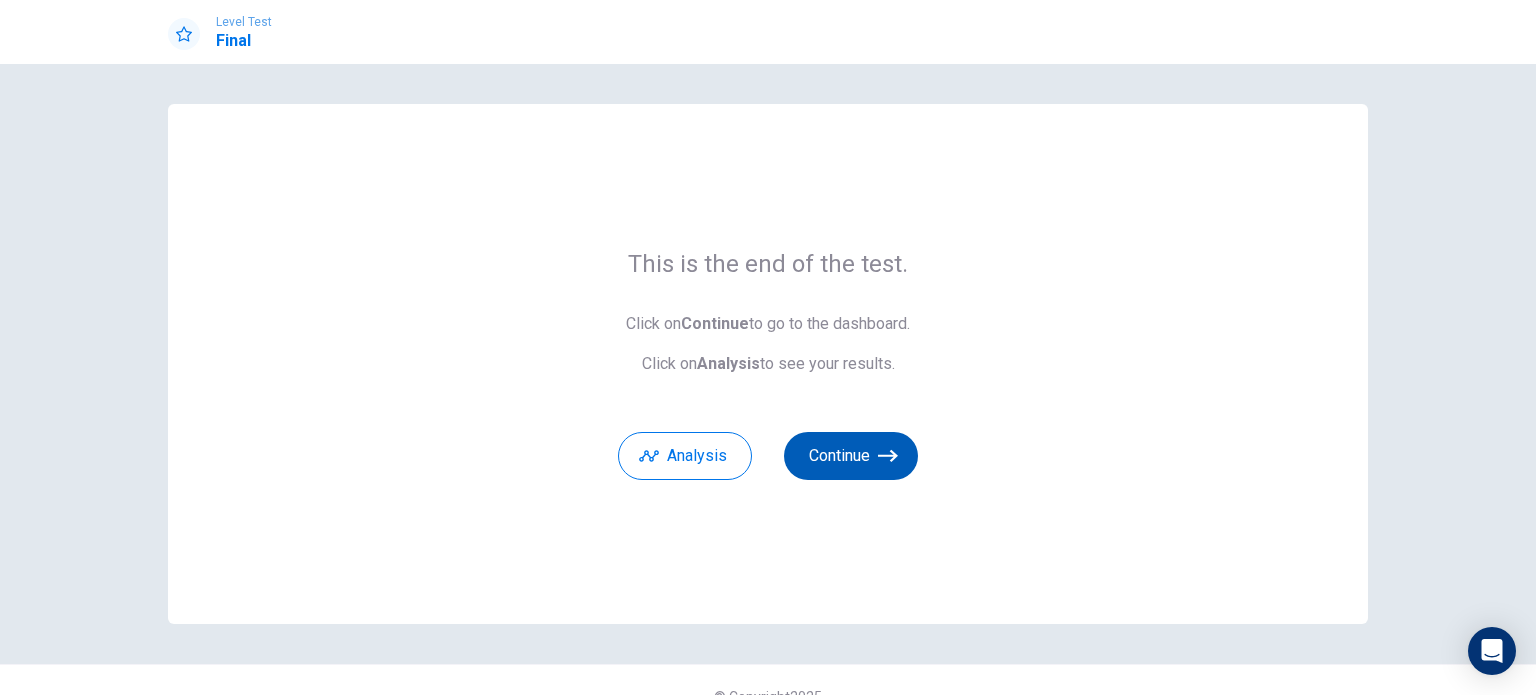 click on "Continue" at bounding box center (851, 456) 